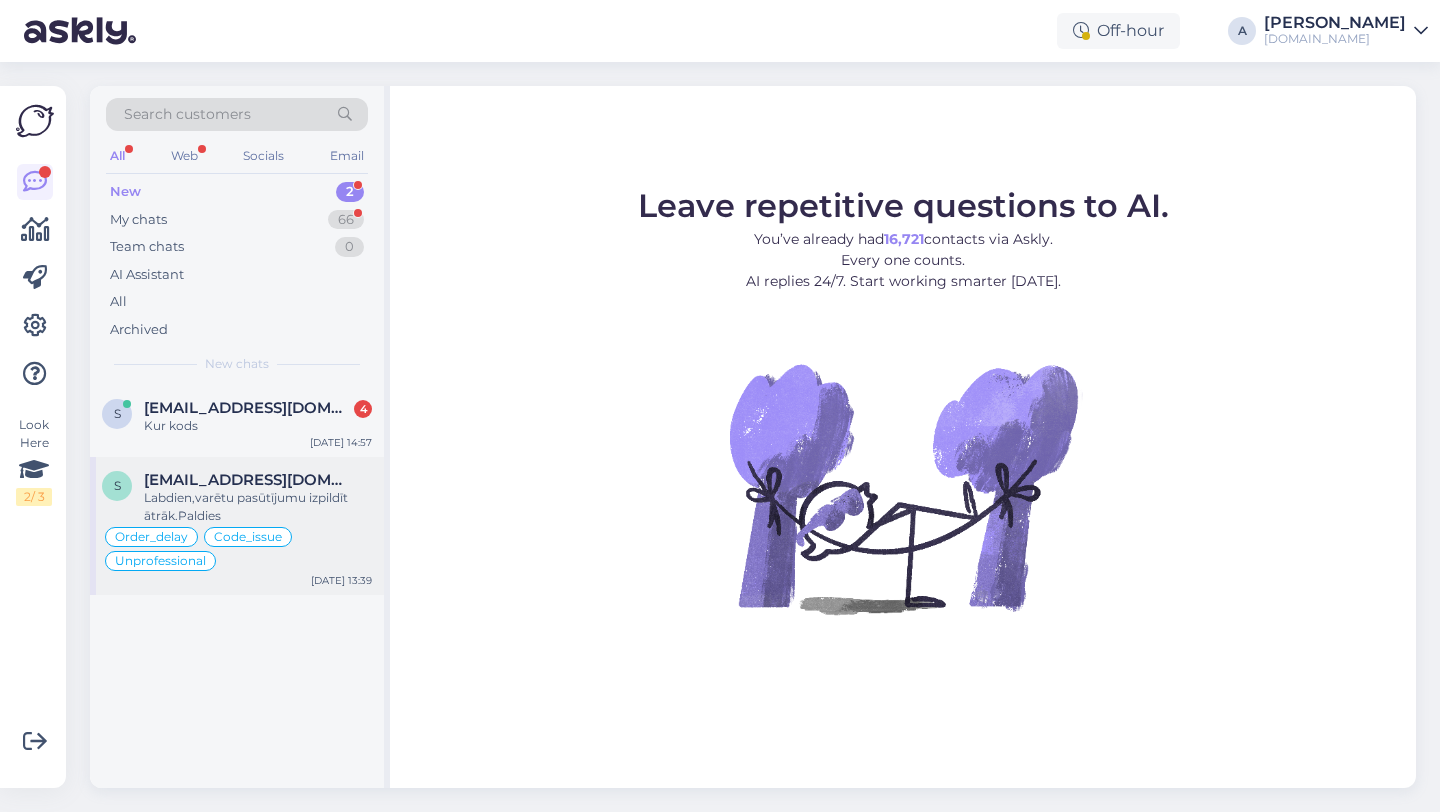 scroll, scrollTop: 0, scrollLeft: 0, axis: both 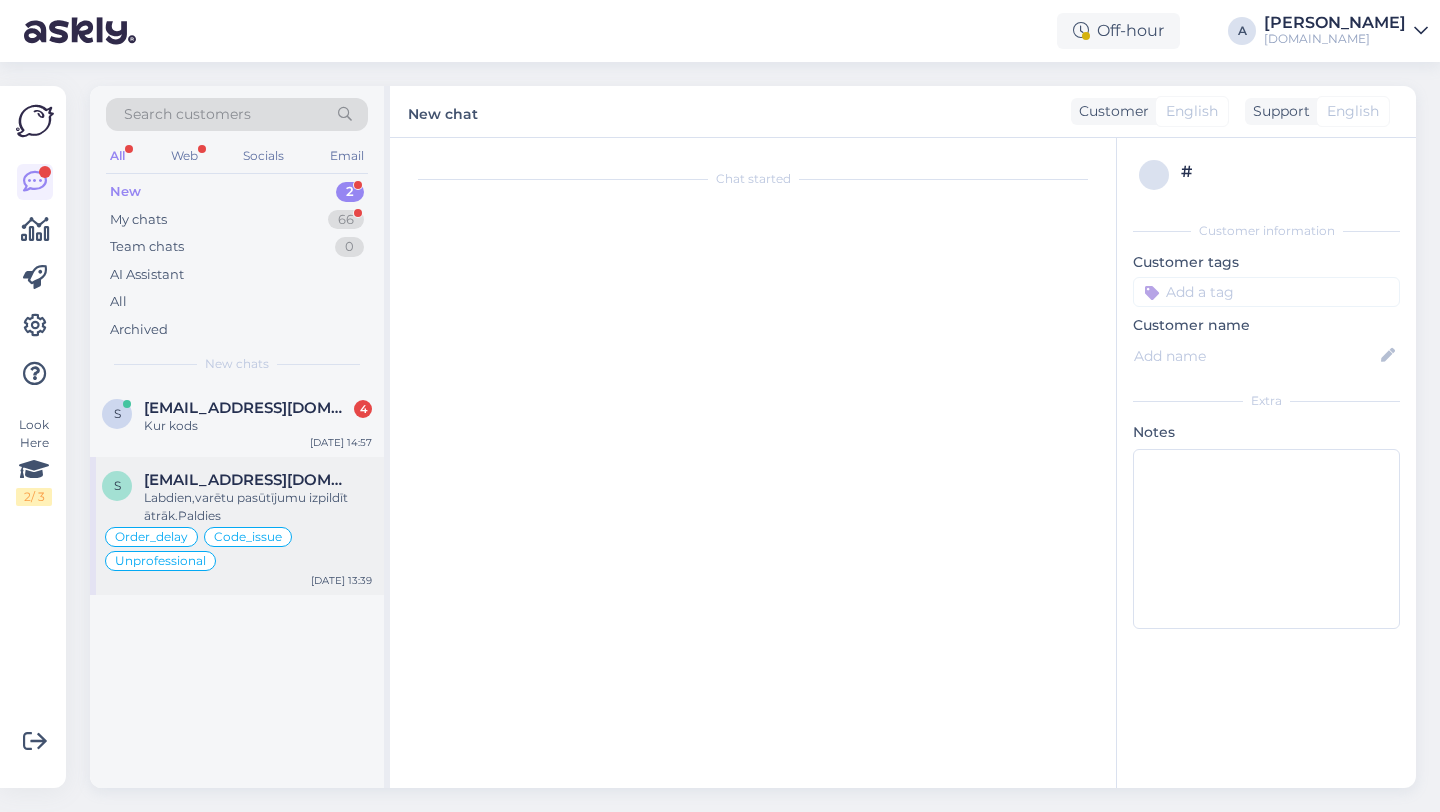 click on "Labdien,varētu pasūtījumu izpildīt ātrāk.Paldies" at bounding box center [258, 507] 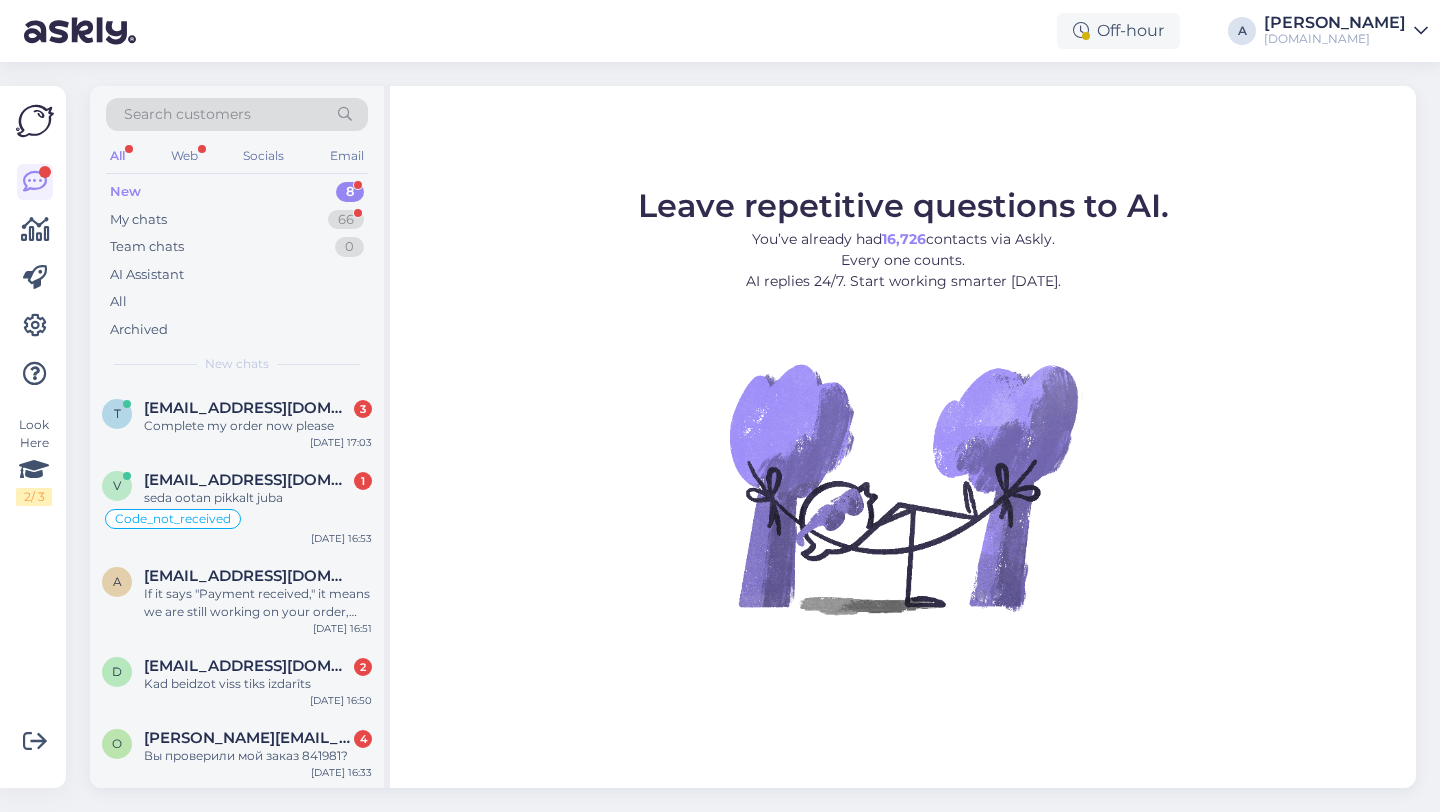 scroll, scrollTop: 0, scrollLeft: 0, axis: both 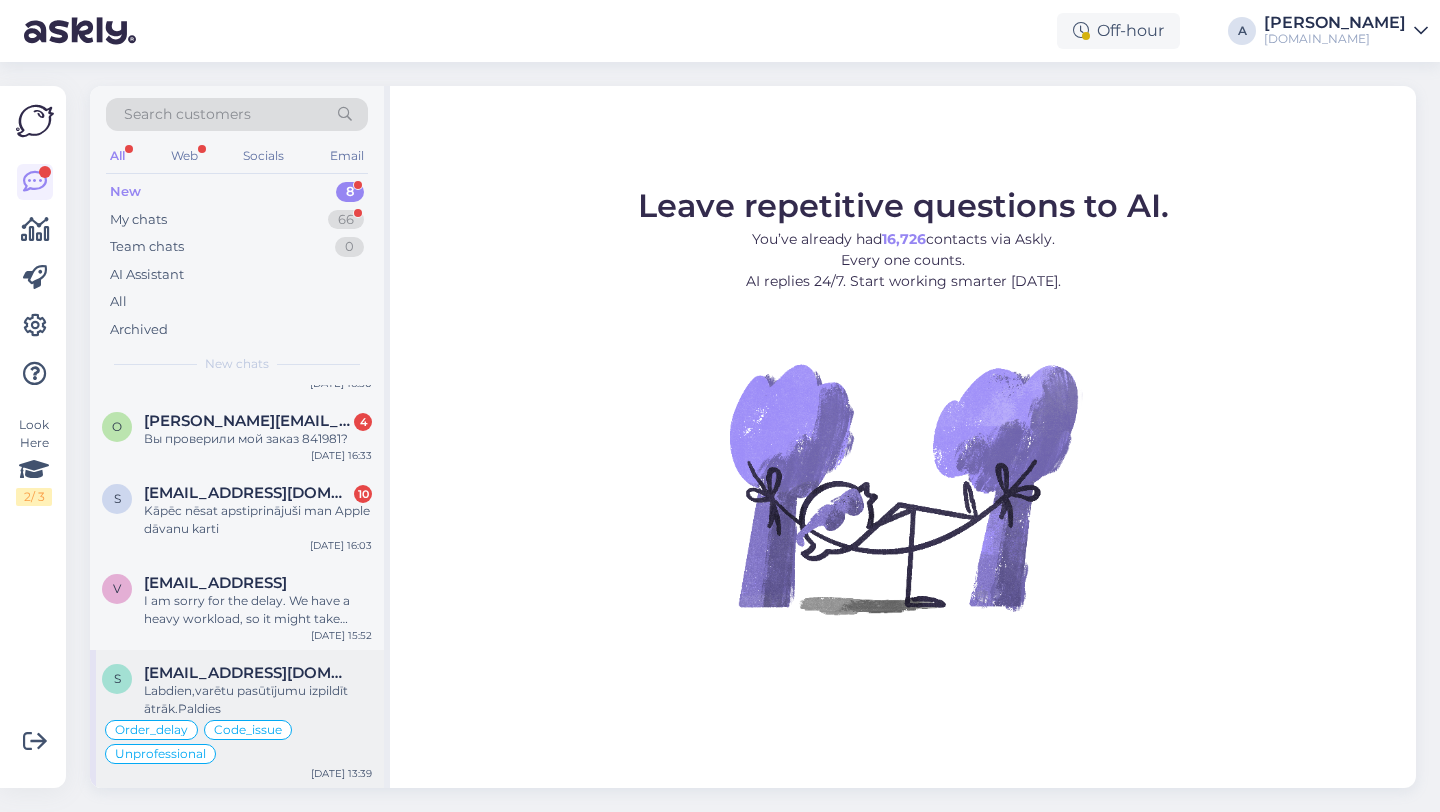 click on "Labdien,varētu pasūtījumu izpildīt ātrāk.Paldies" at bounding box center [258, 700] 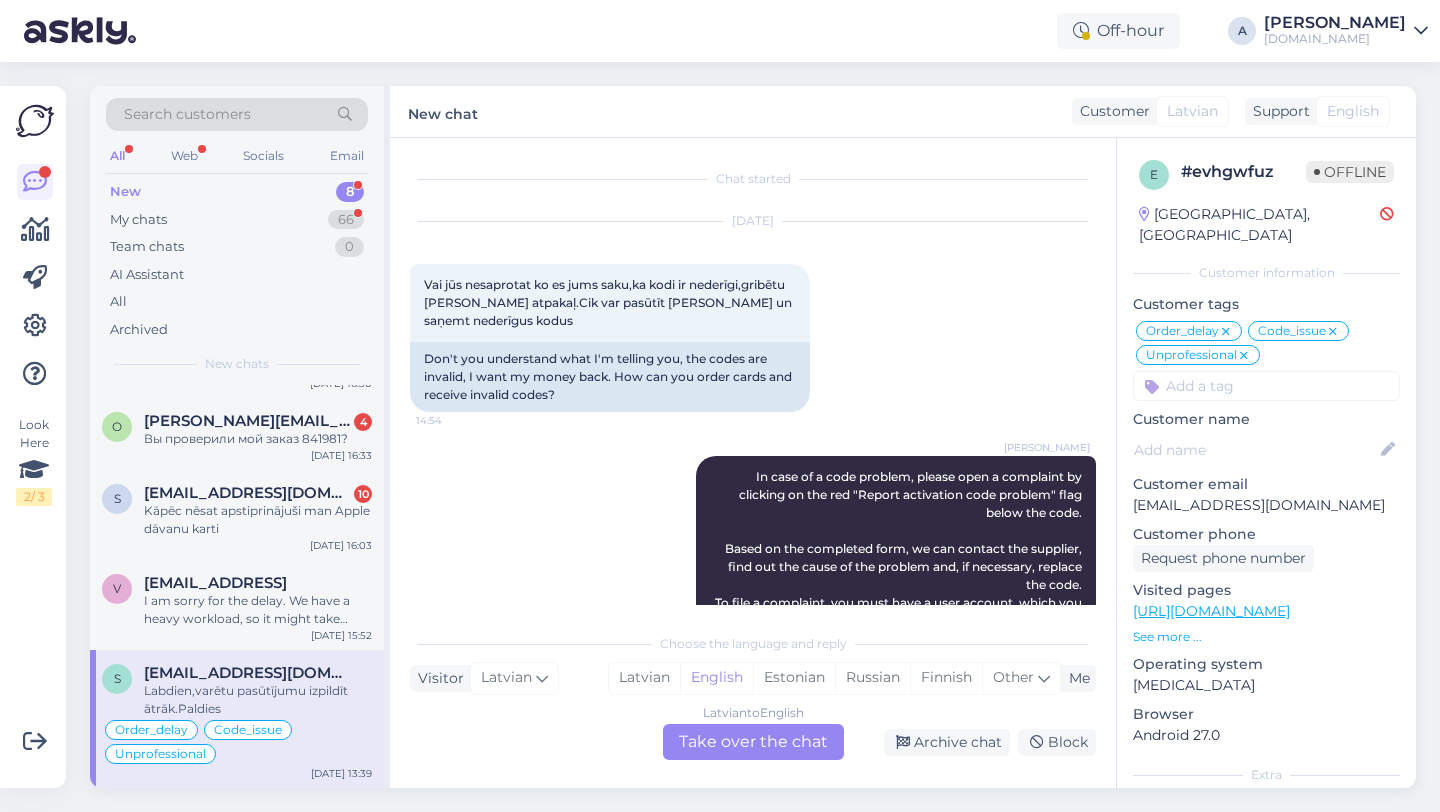 scroll, scrollTop: 15429, scrollLeft: 0, axis: vertical 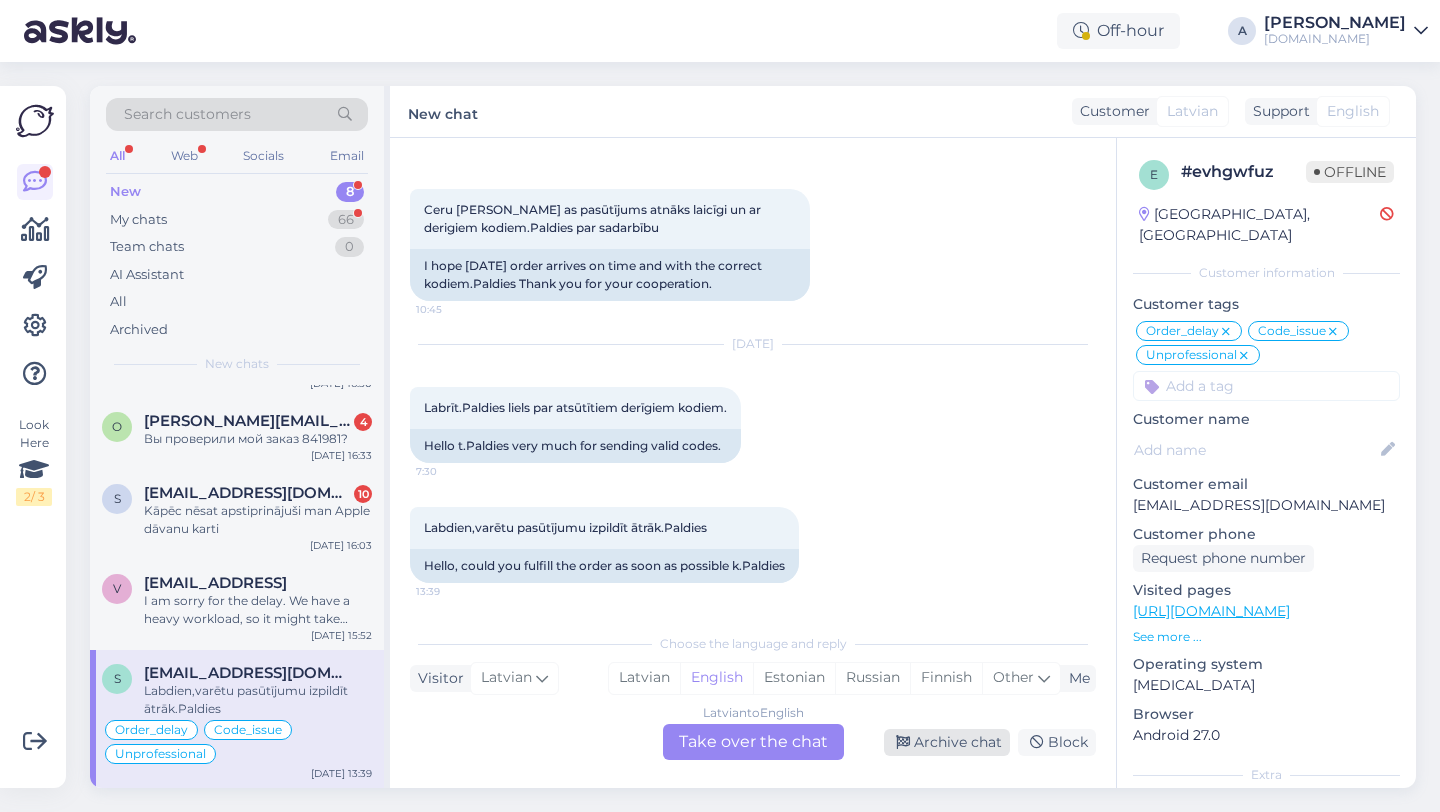 click on "Archive chat" at bounding box center (947, 742) 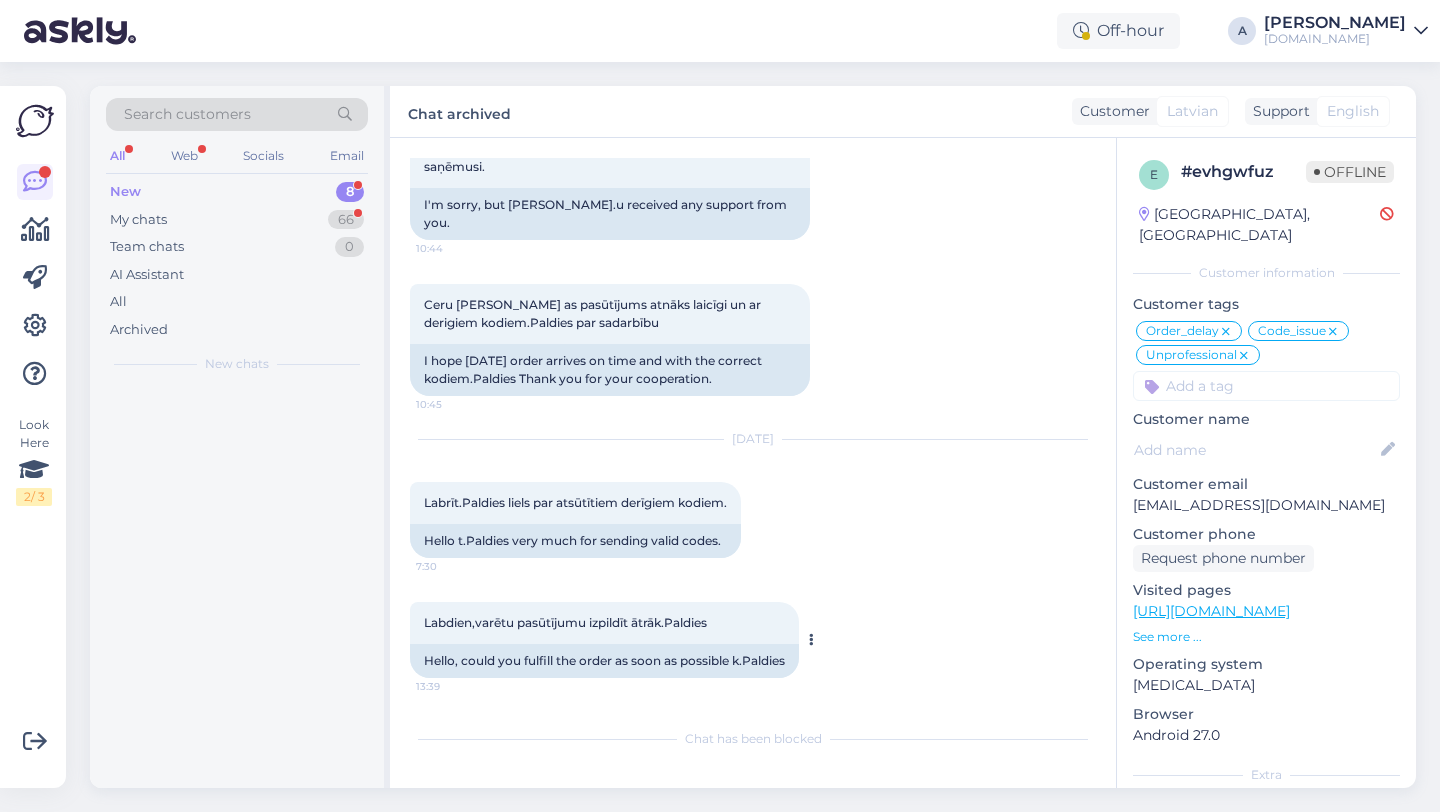 scroll, scrollTop: 0, scrollLeft: 0, axis: both 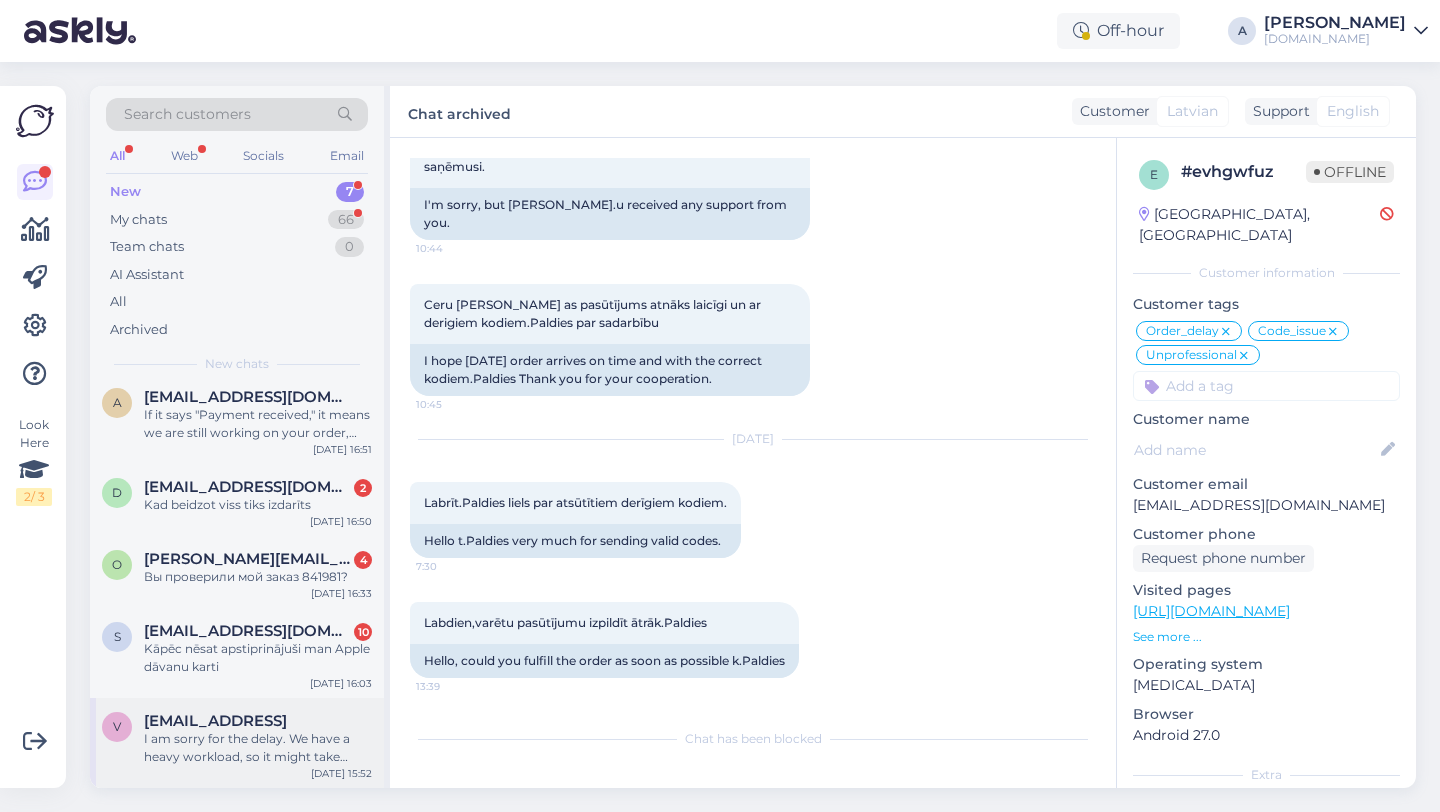 click on "I am sorry for the delay. We have a heavy workload, so it might take longer to fulfill orders. Your code should arrive in about 30 minutes. Please check your email's junk or spam folders, as codes can sometimes go there. Sorry again for the delay." at bounding box center (258, 748) 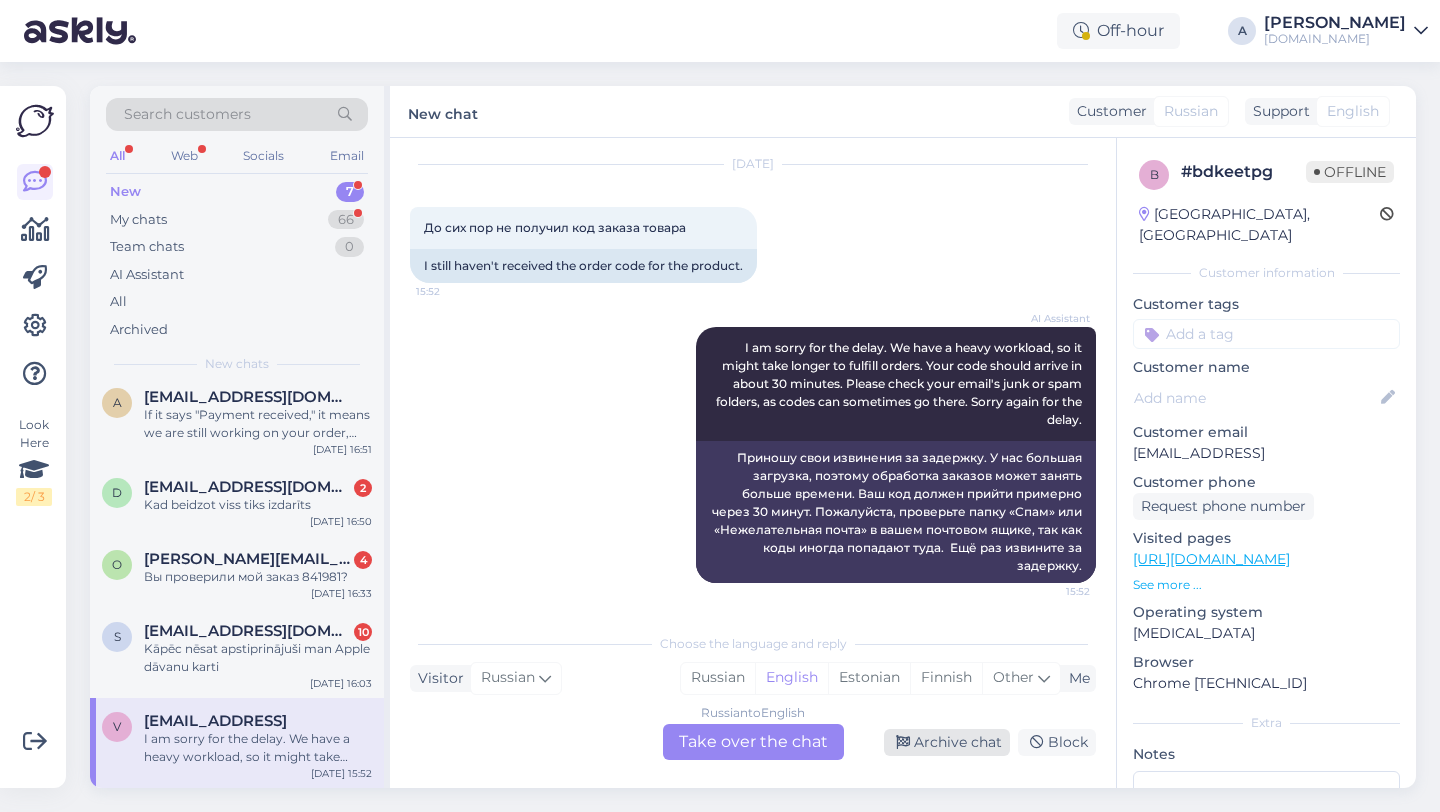 click on "Archive chat" at bounding box center [947, 742] 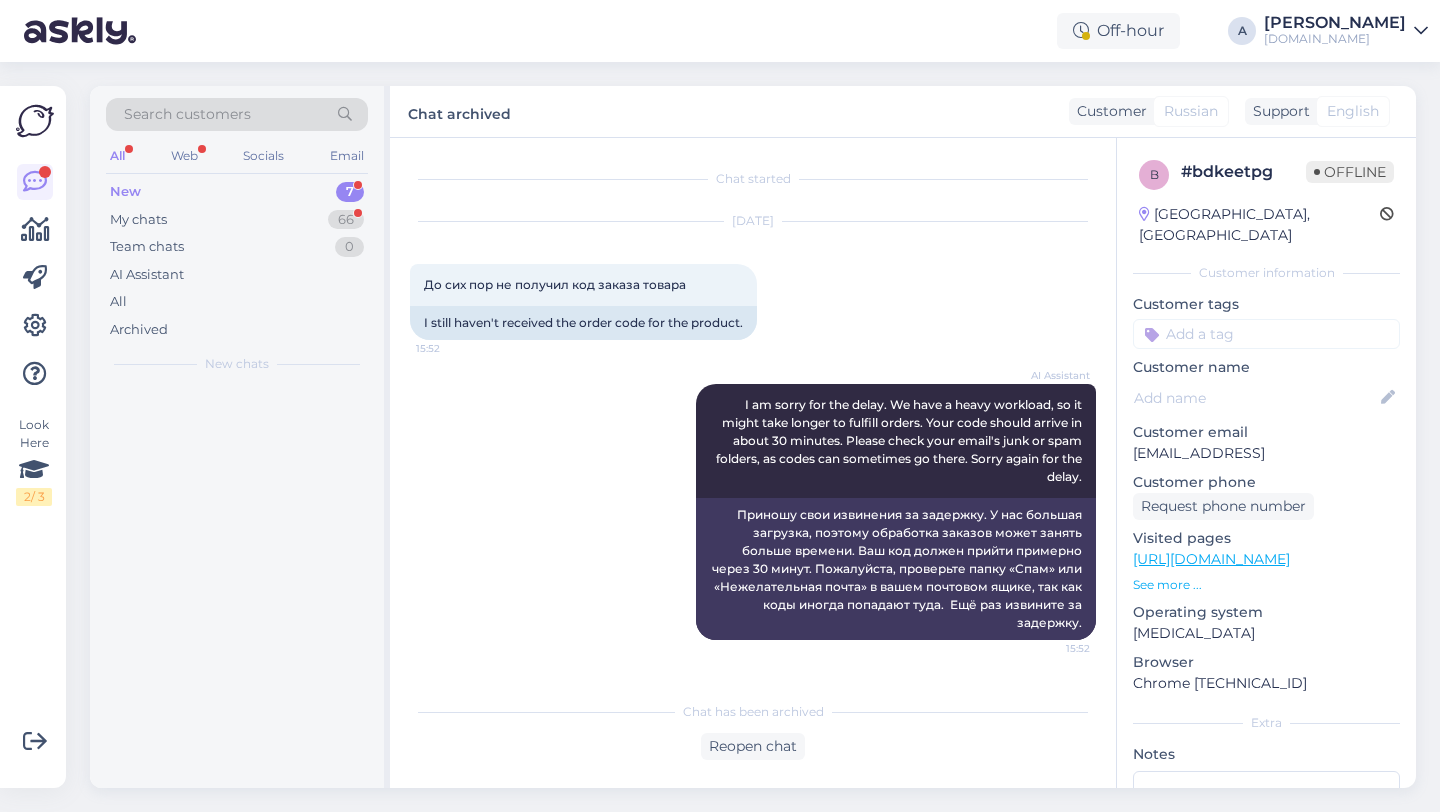 scroll, scrollTop: 0, scrollLeft: 0, axis: both 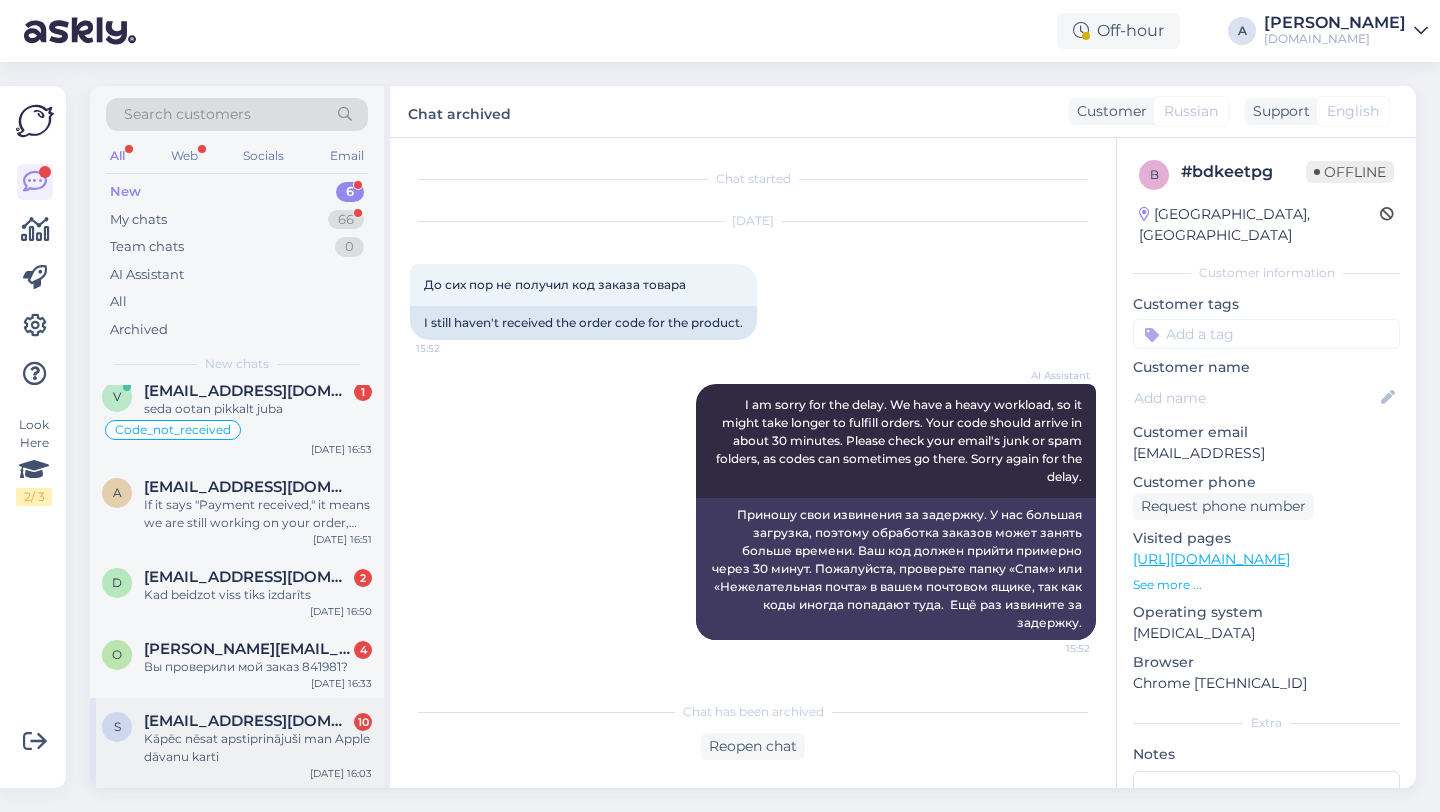 click on "Kāpēc nēsat apstiprinājuši man Apple dāvanu karti" at bounding box center [258, 748] 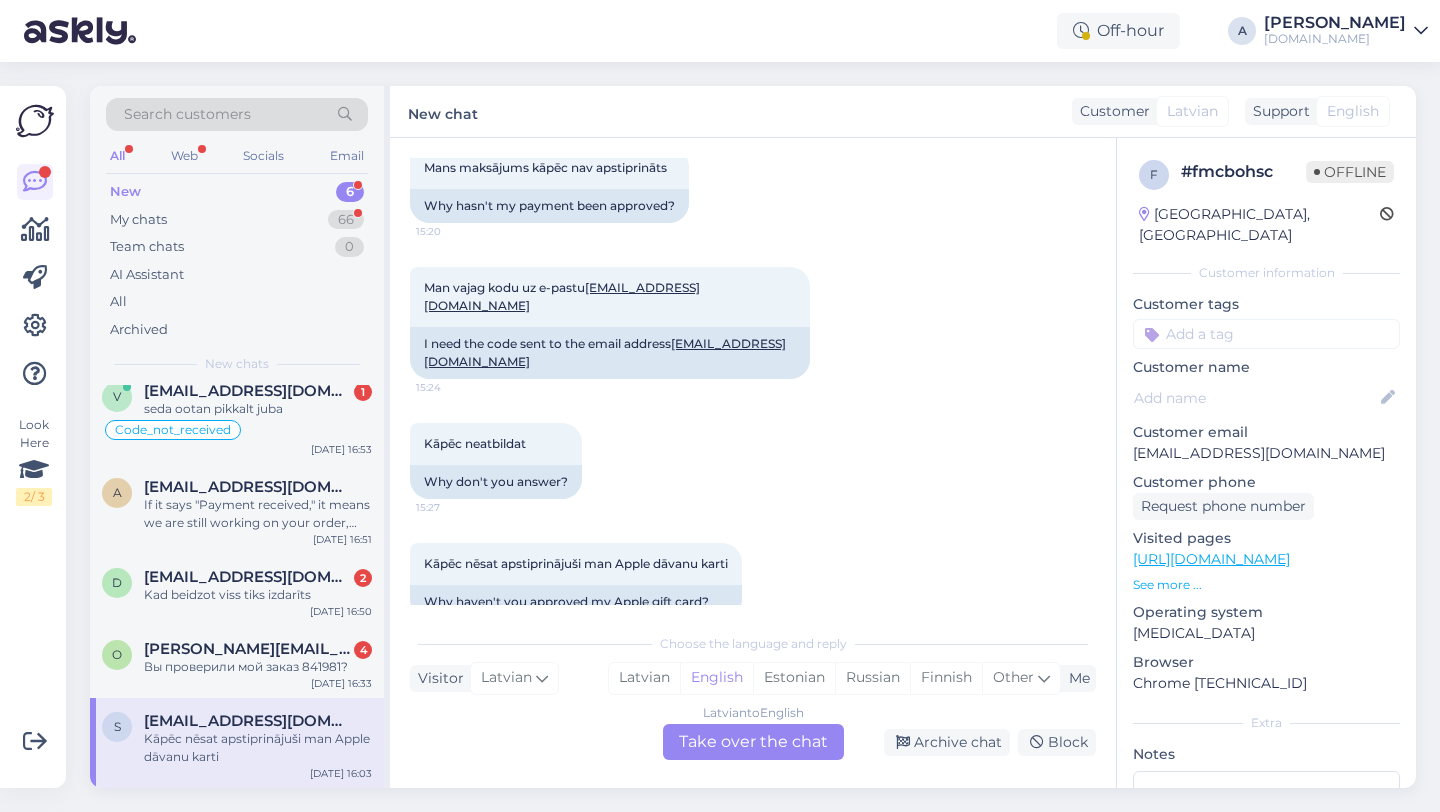 scroll, scrollTop: 2756, scrollLeft: 0, axis: vertical 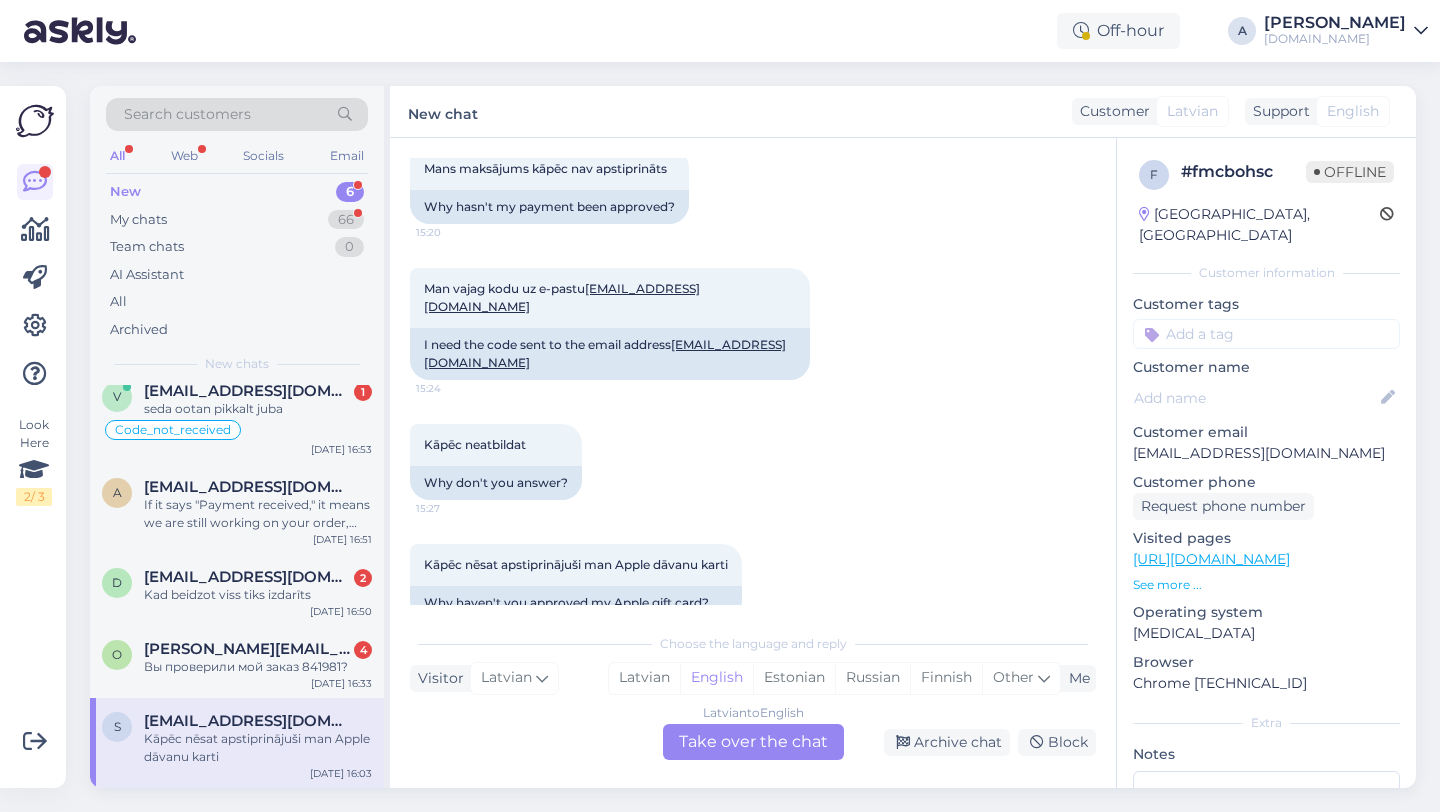 click on "Latvian  to  English Take over the chat" at bounding box center [753, 742] 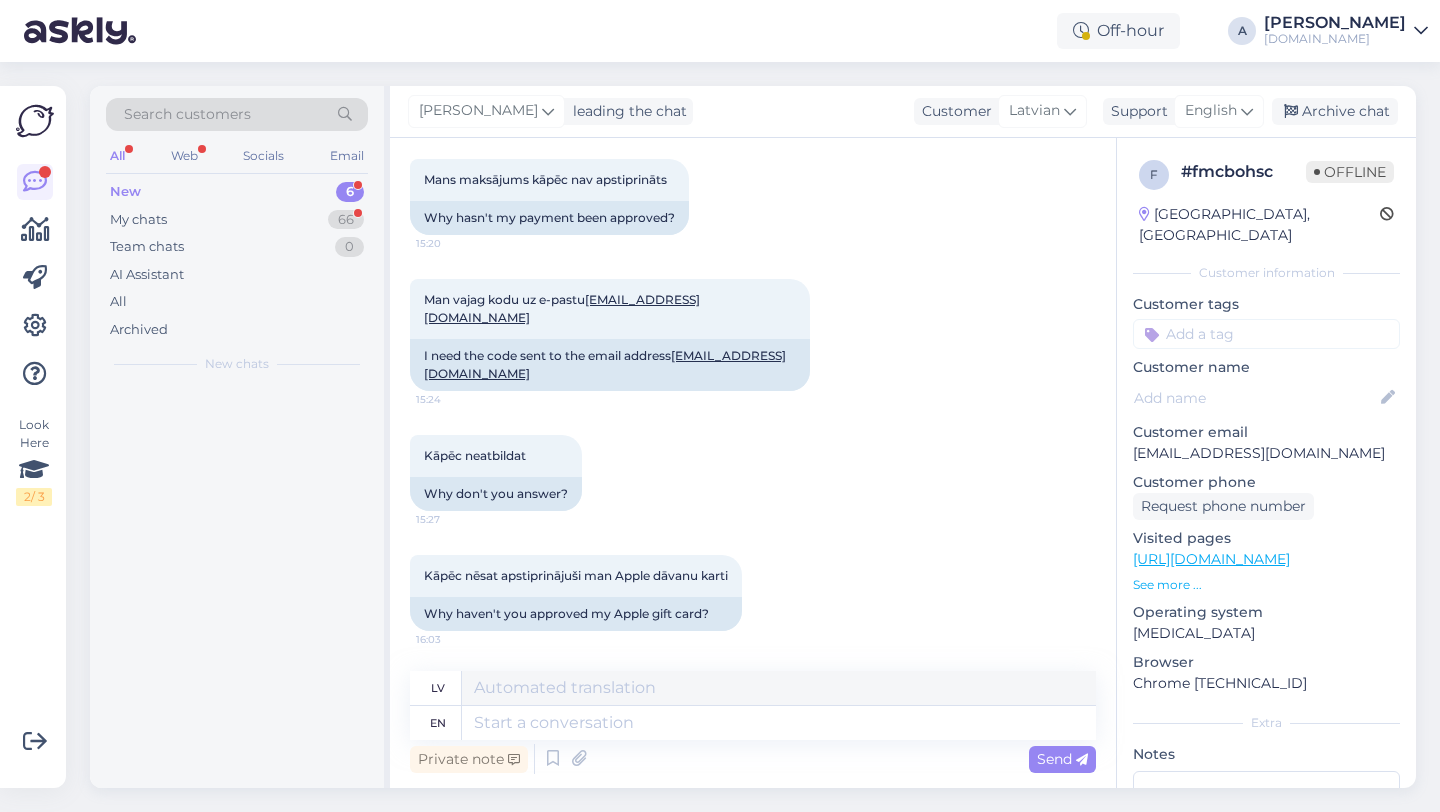 scroll, scrollTop: 2709, scrollLeft: 0, axis: vertical 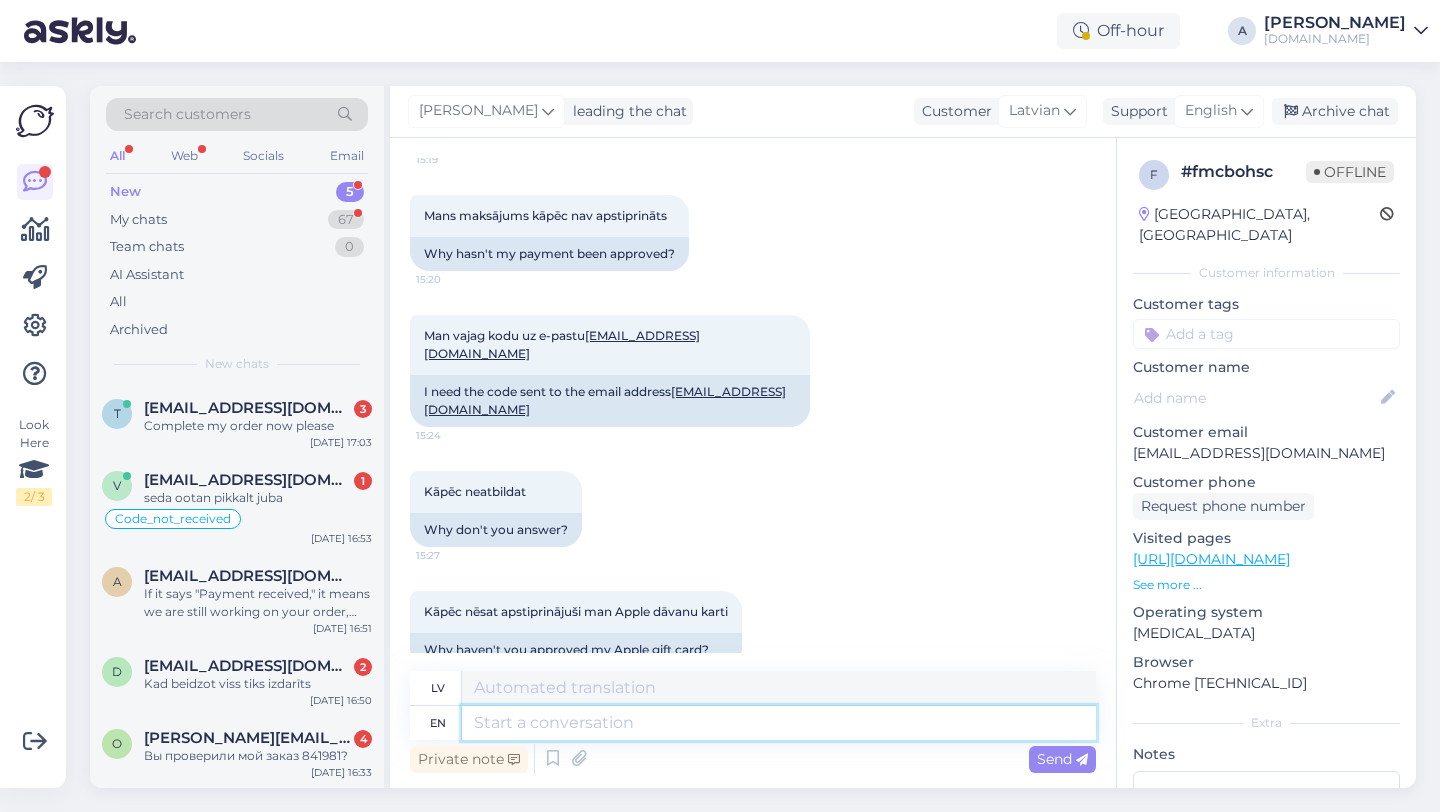 click at bounding box center [779, 723] 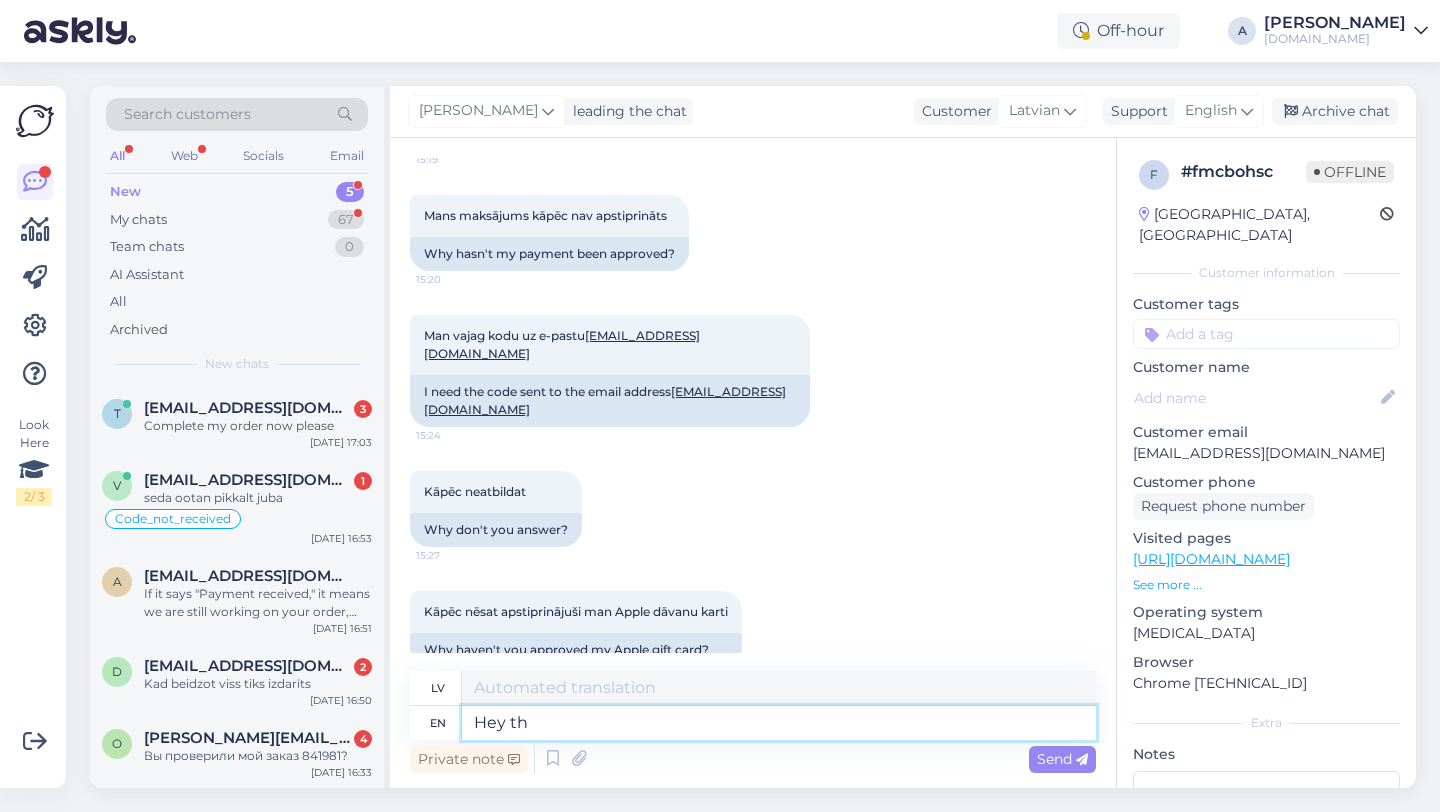 type on "Hey the" 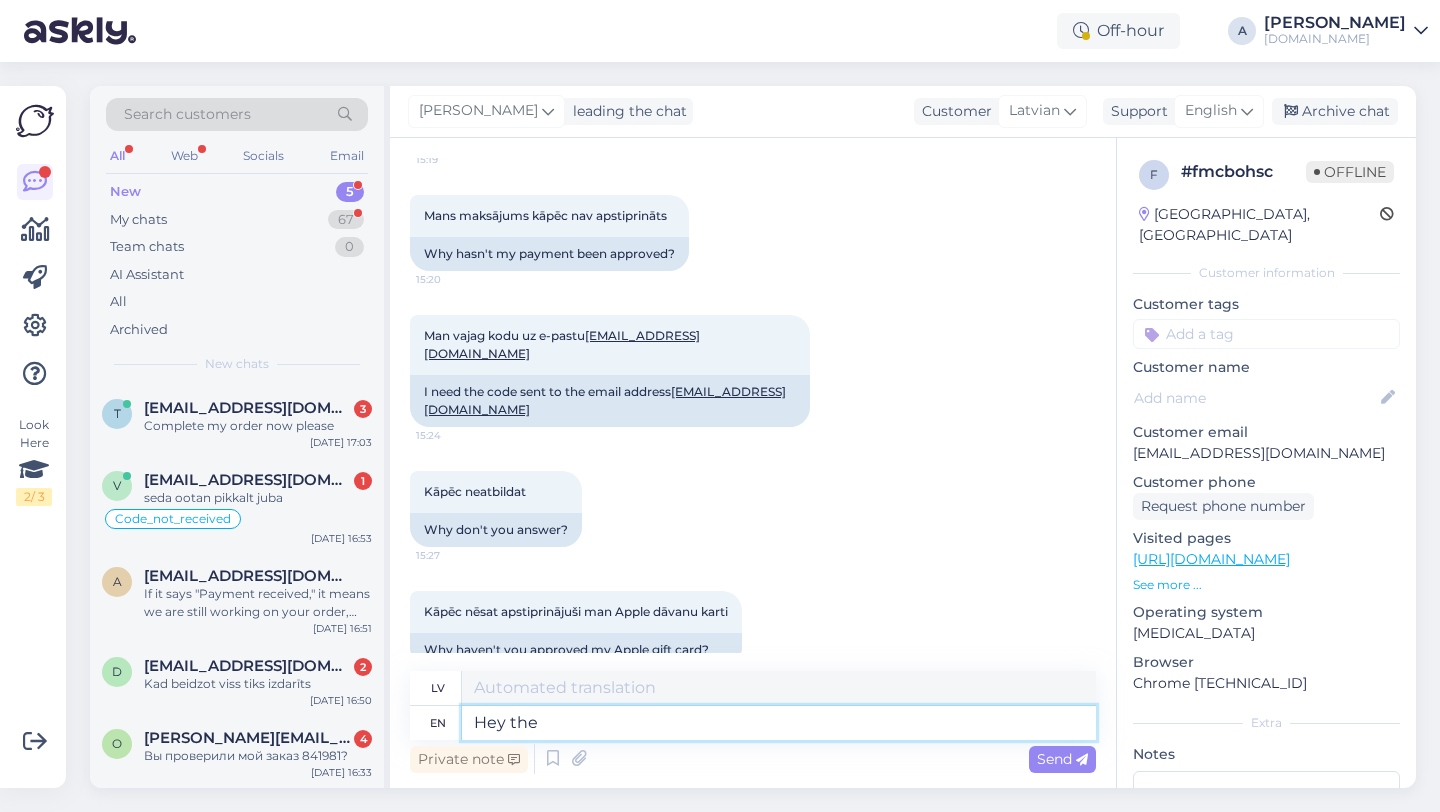 type on "Čau" 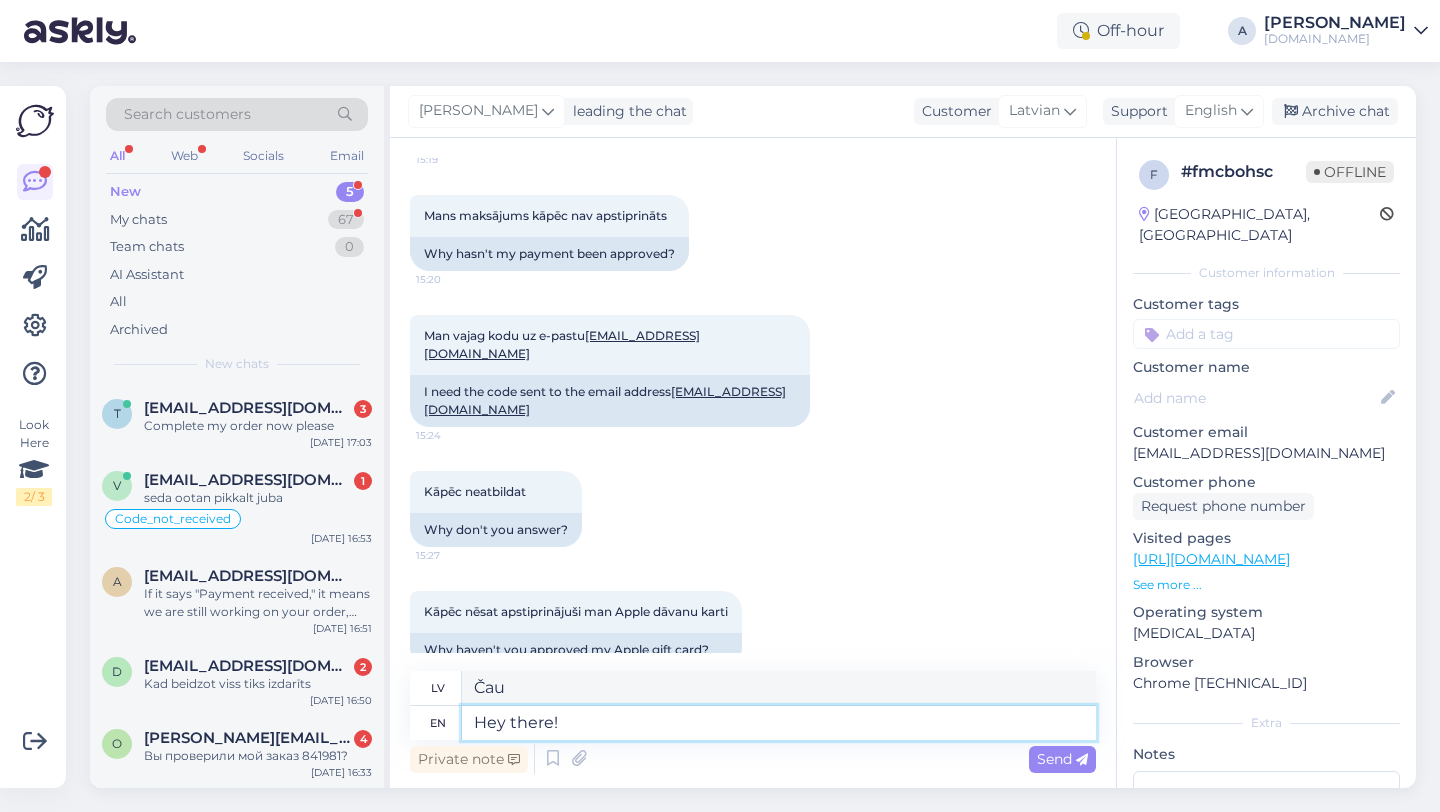 type on "Hey there!" 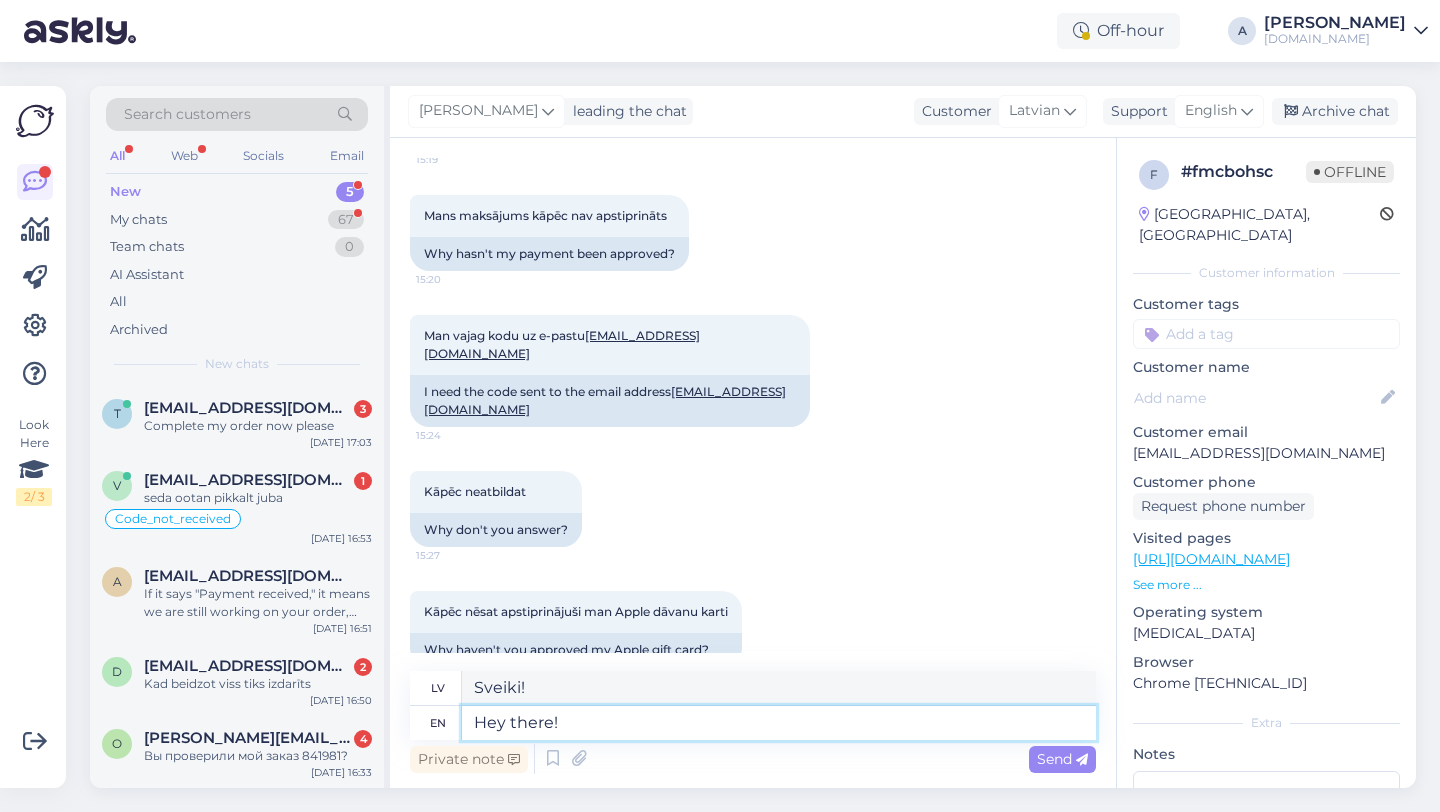 type 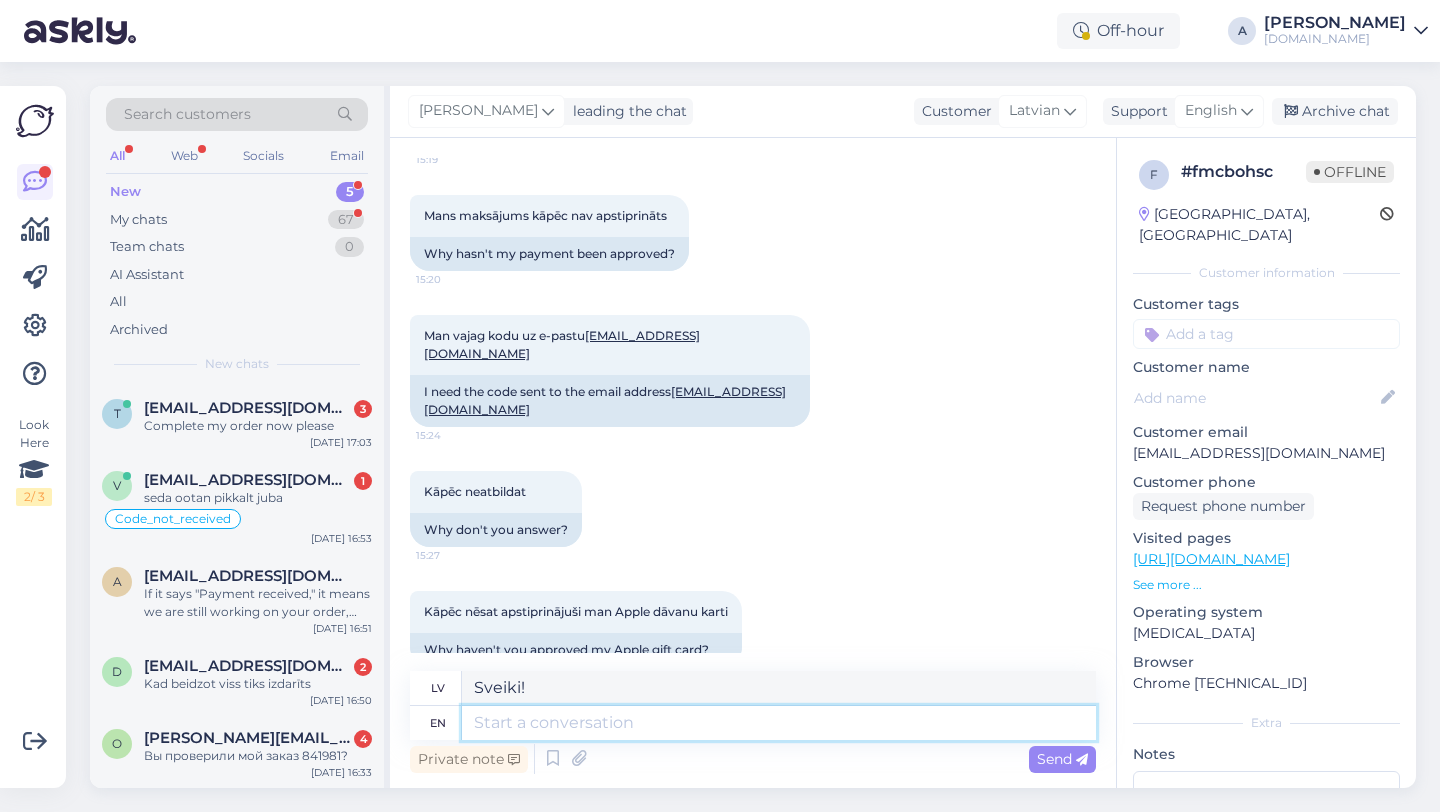 type 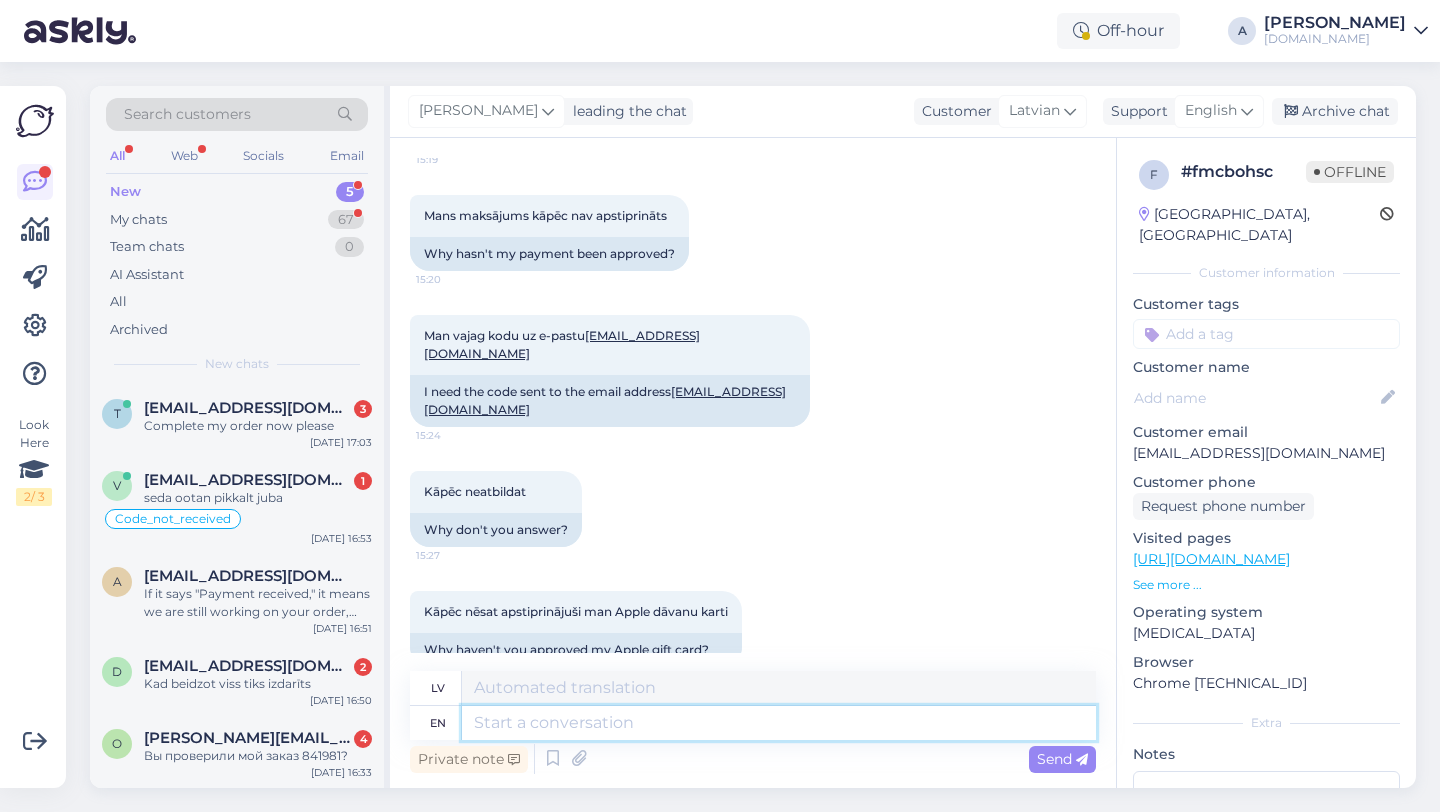 scroll, scrollTop: 2829, scrollLeft: 0, axis: vertical 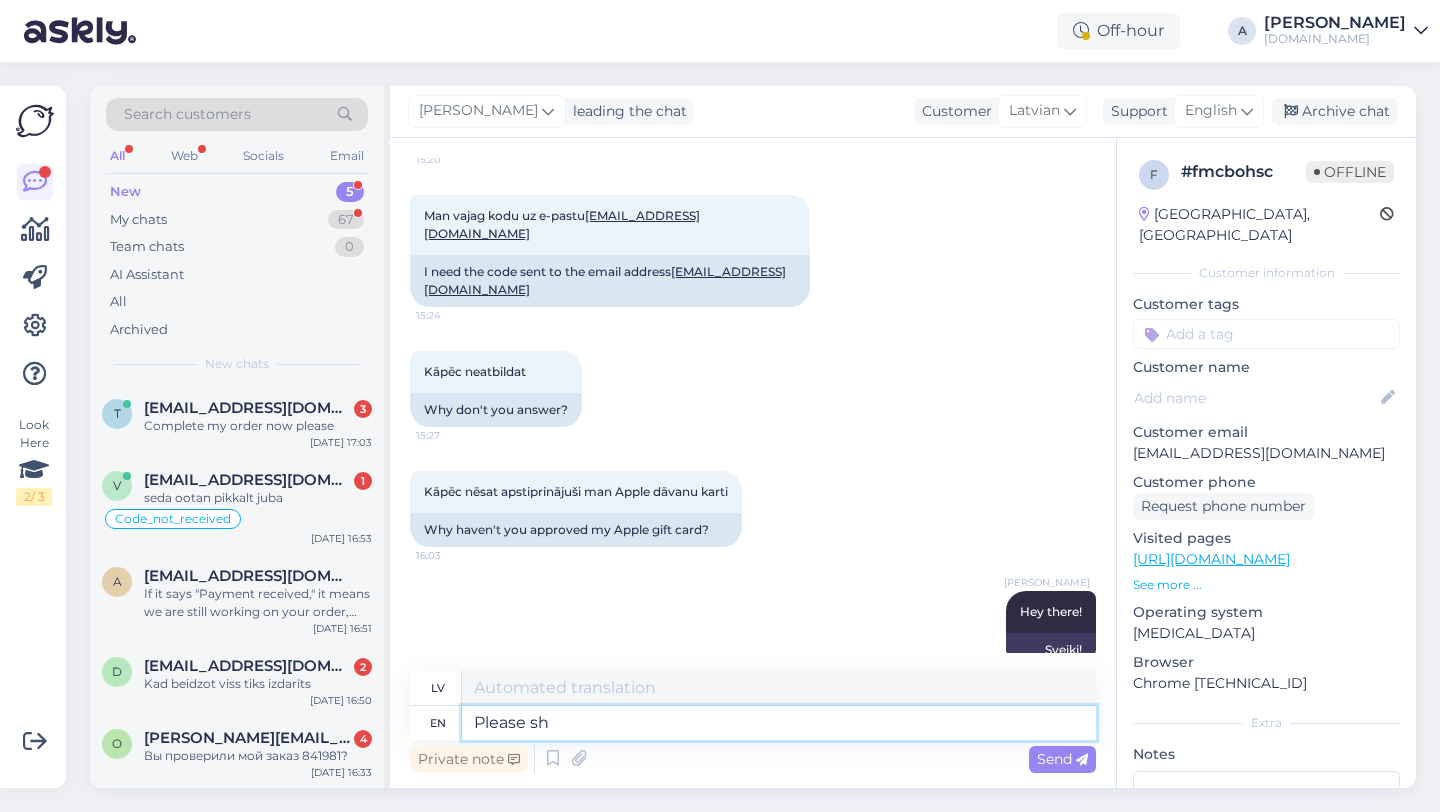 type on "Please sha" 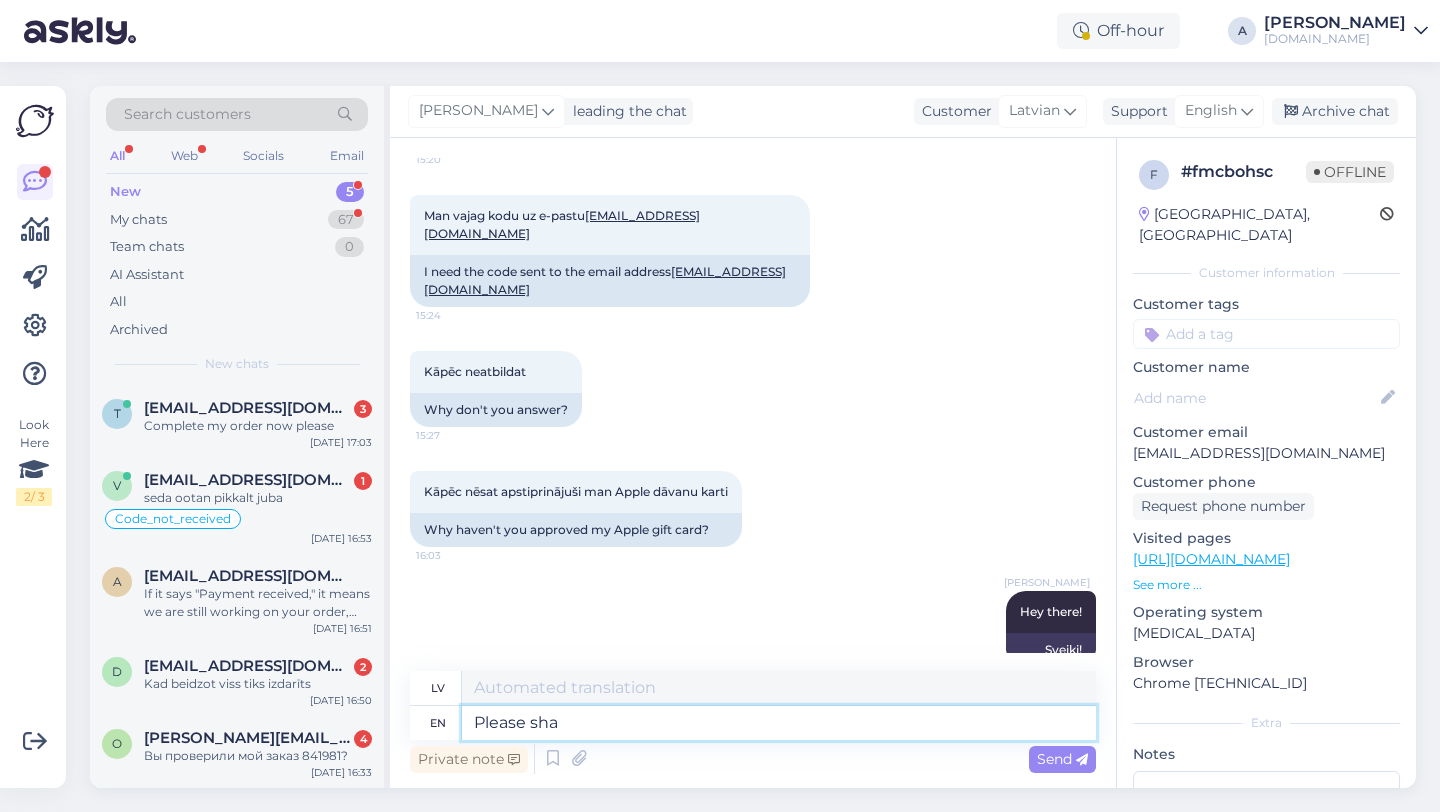 type on "Lūdzu" 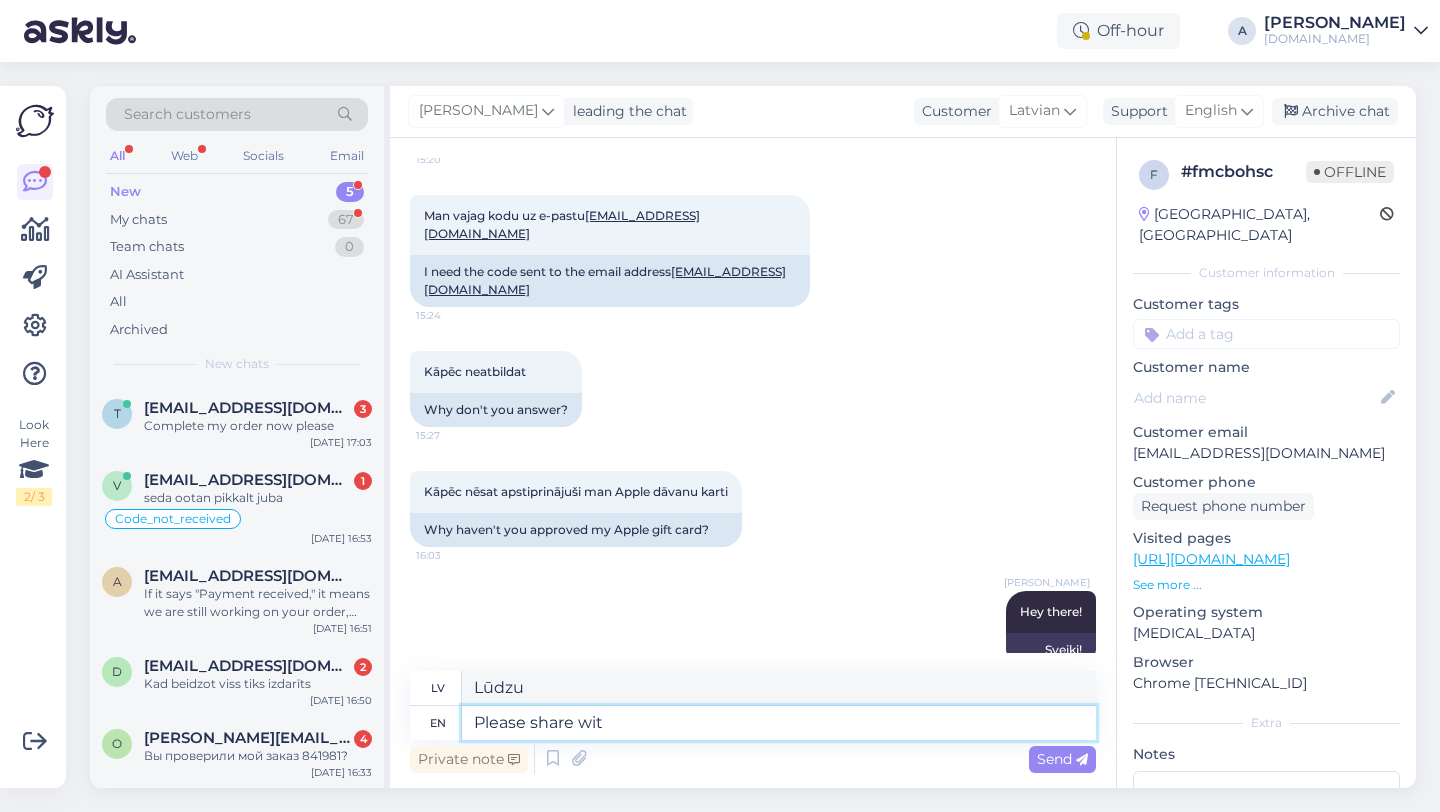 type on "Please share with" 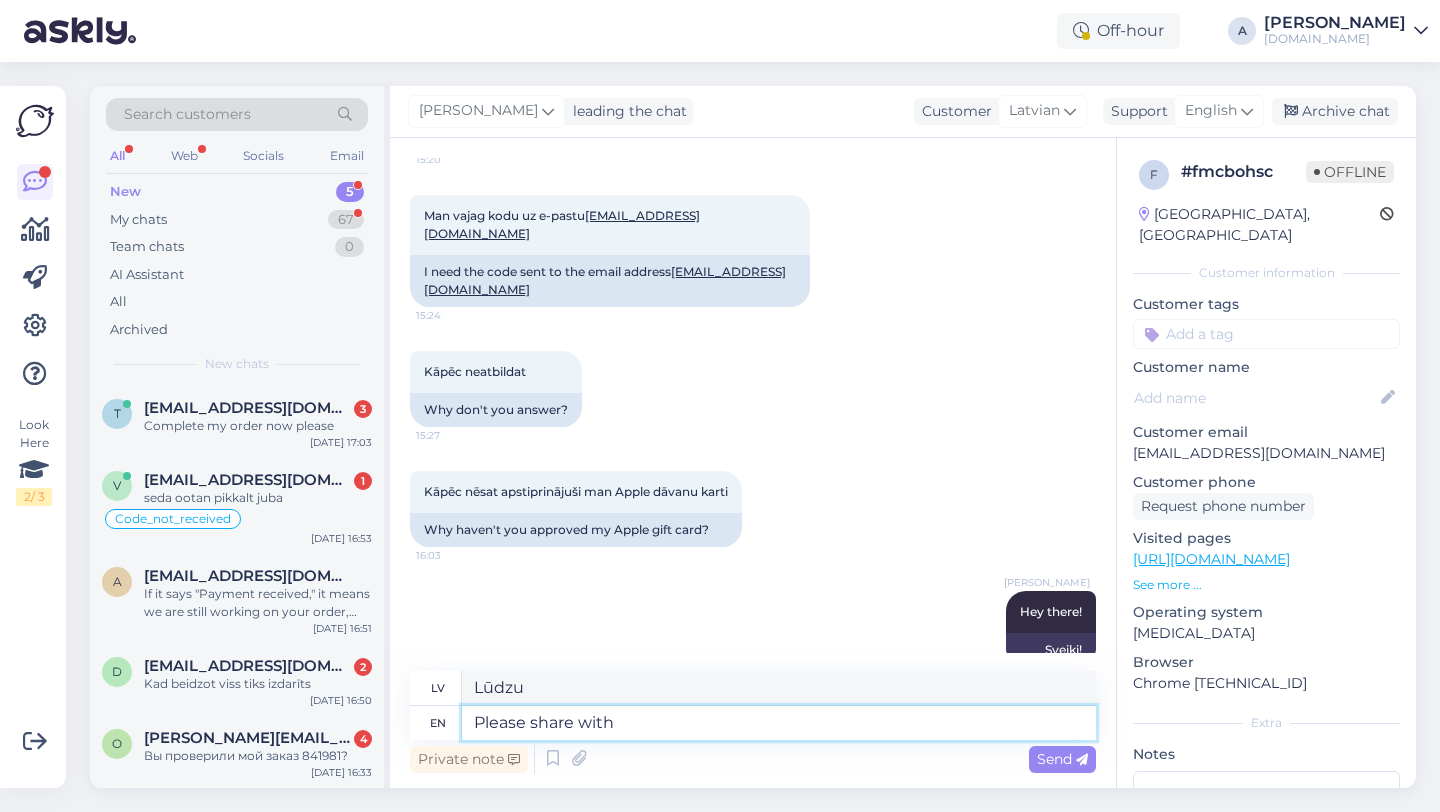type on "Lūdzu, dalieties." 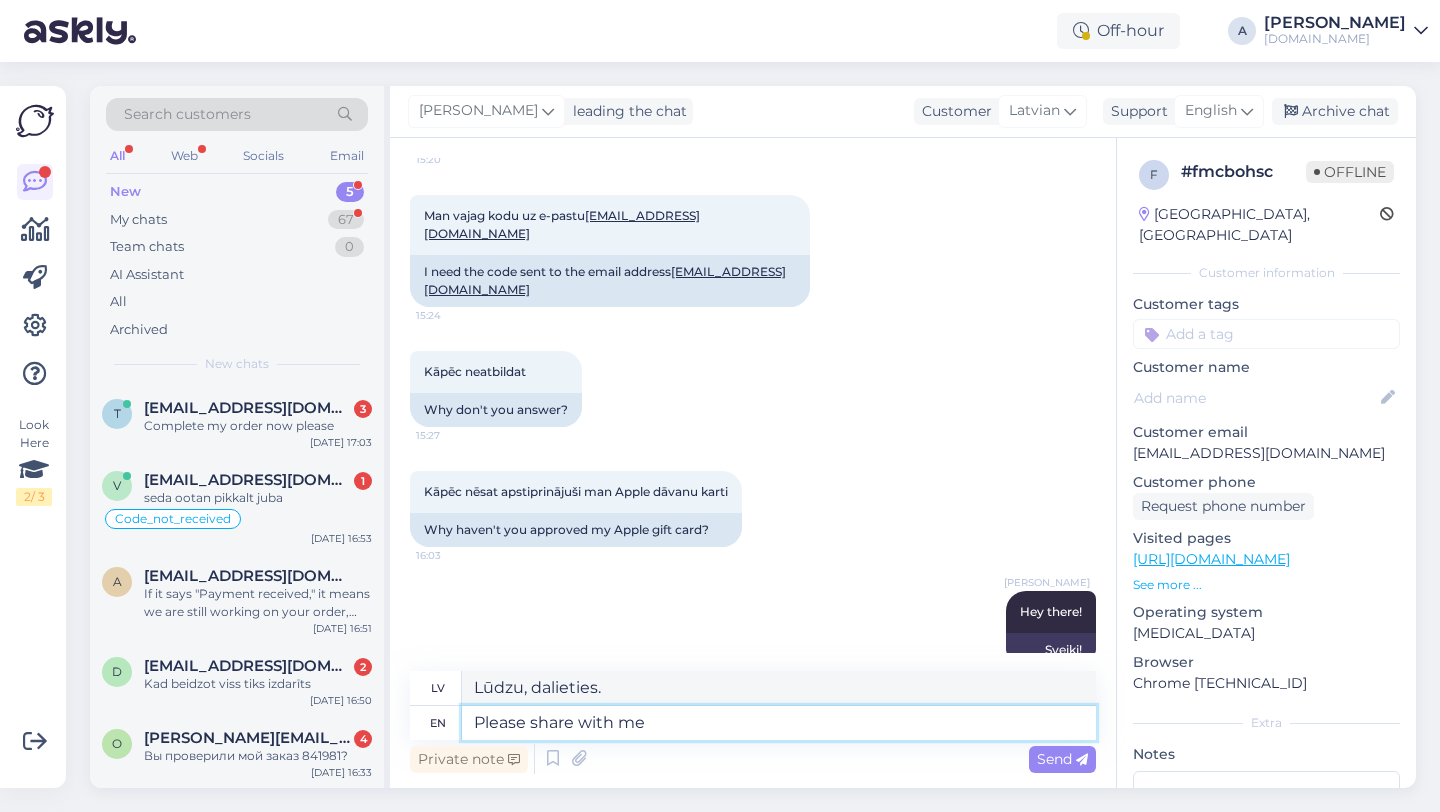 type on "Please share with me" 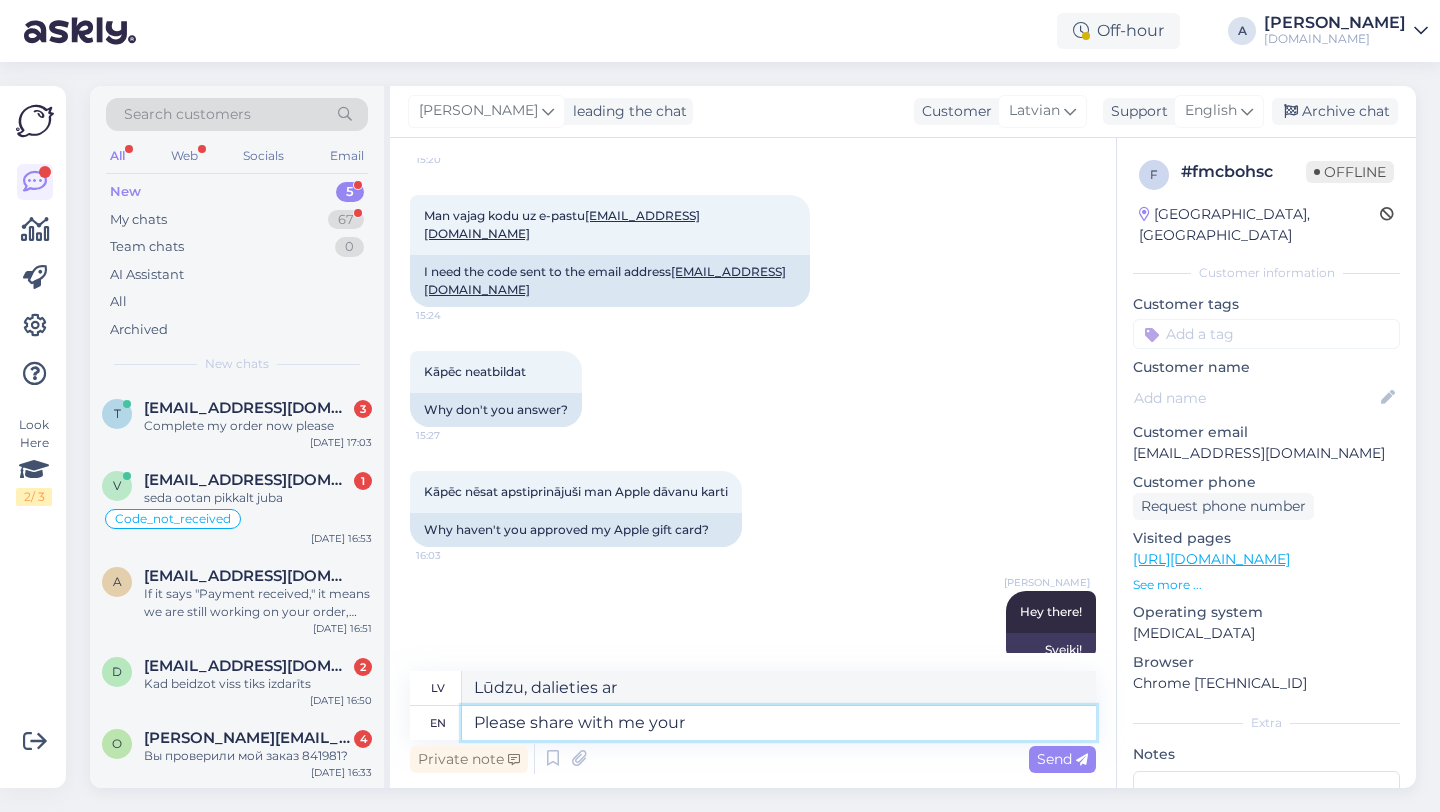 type on "Please share with me your o" 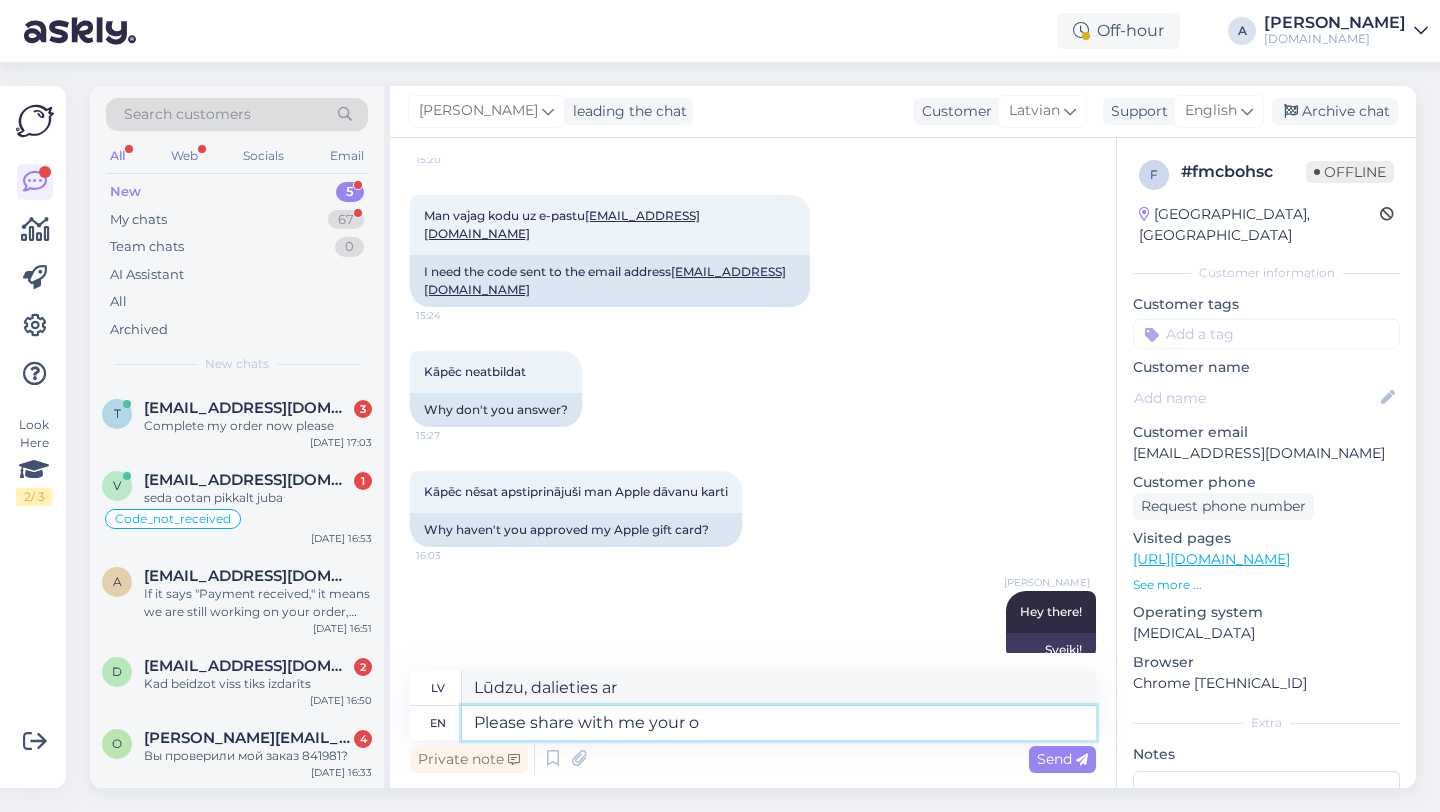 type on "Lūdzu, padalieties ar mani." 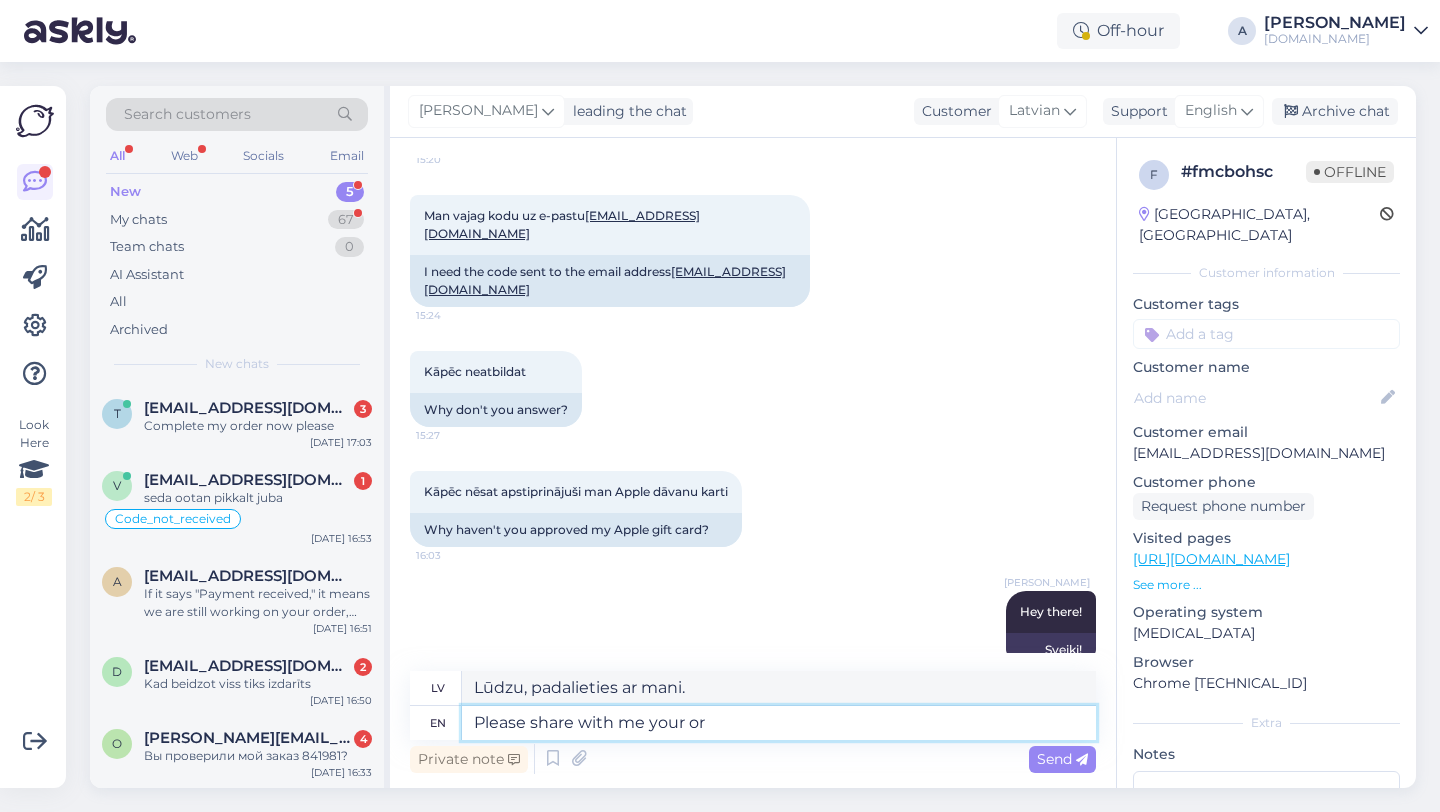 type on "Please share with me your ord" 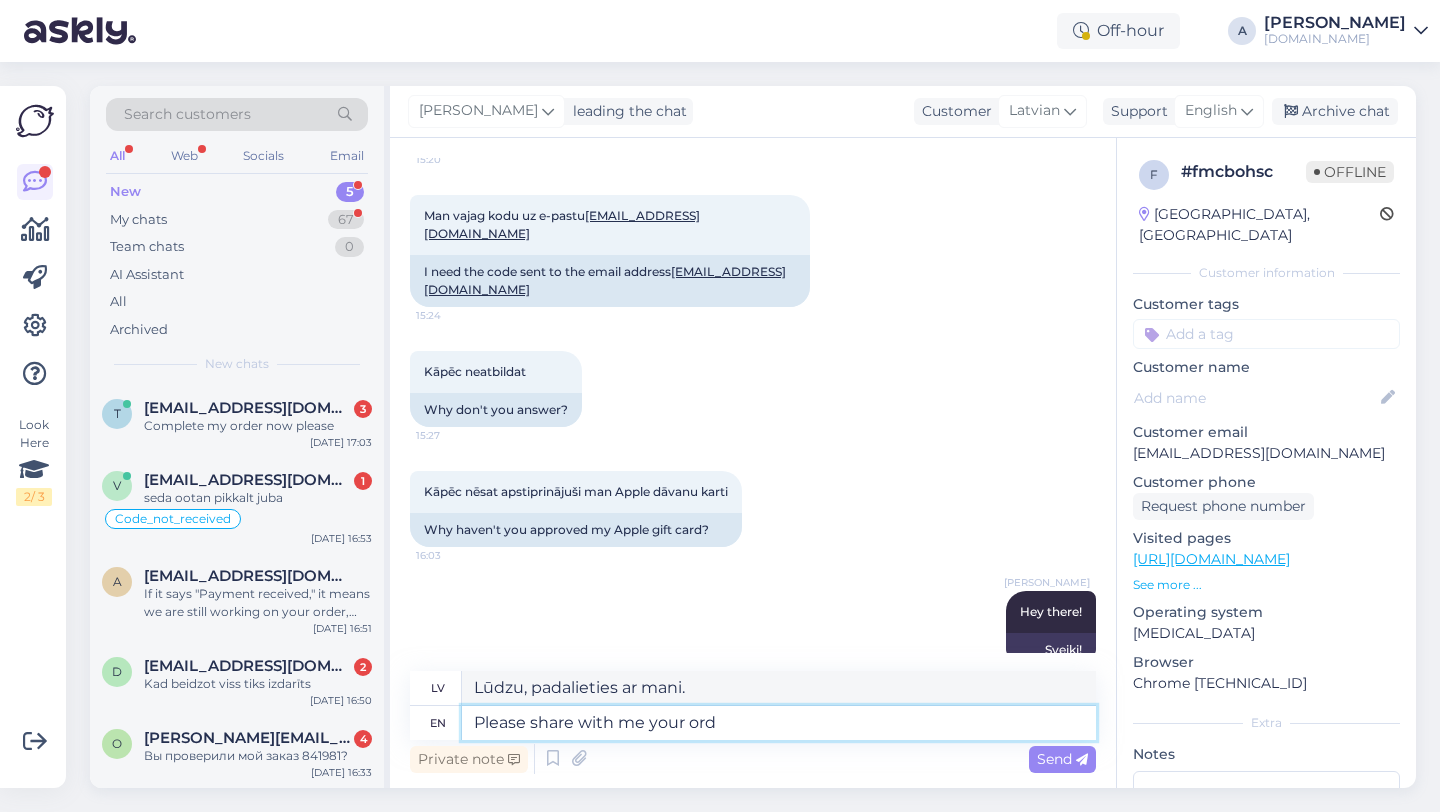 type on "Lūdzu, padalieties ar mani ar savu" 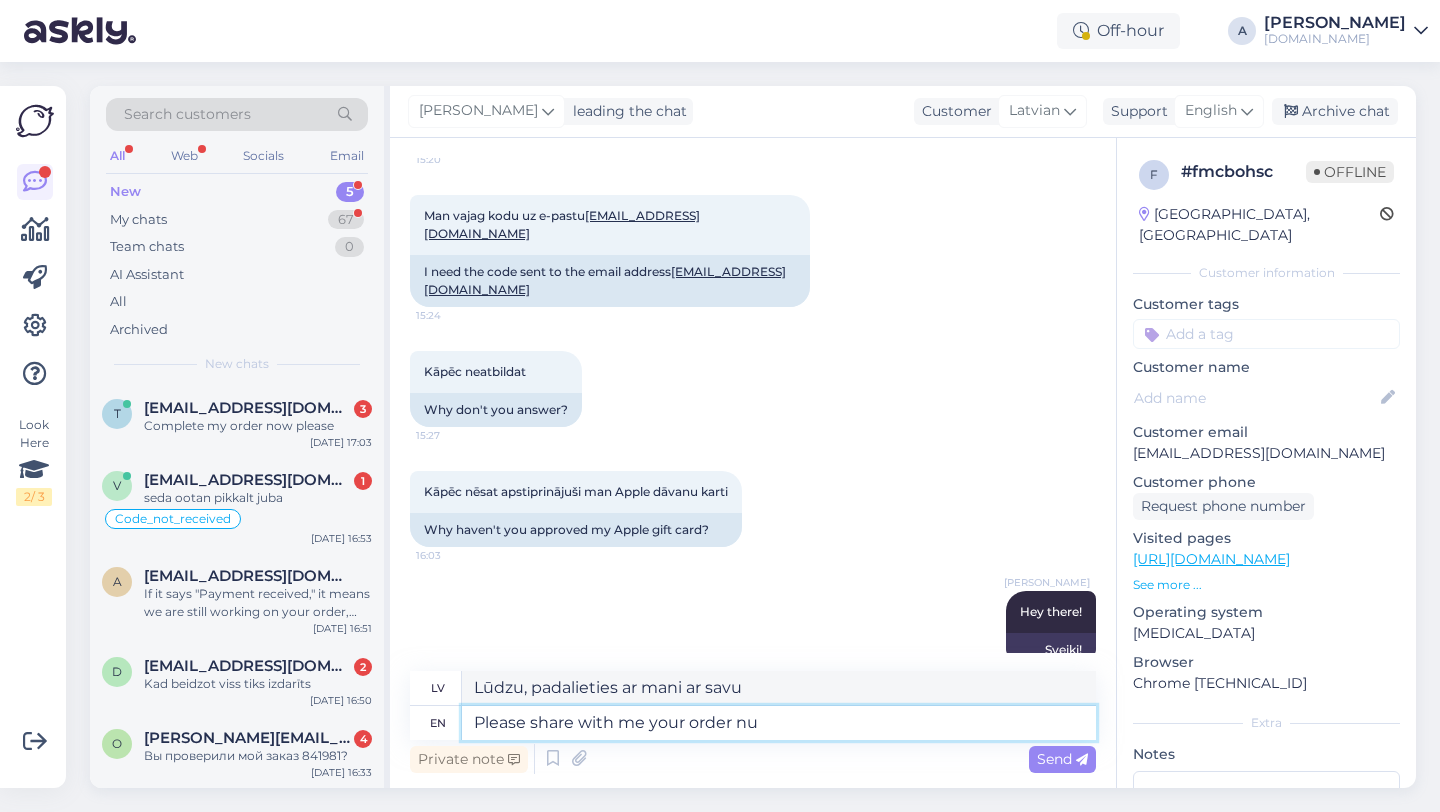 type on "Please share with me your order num" 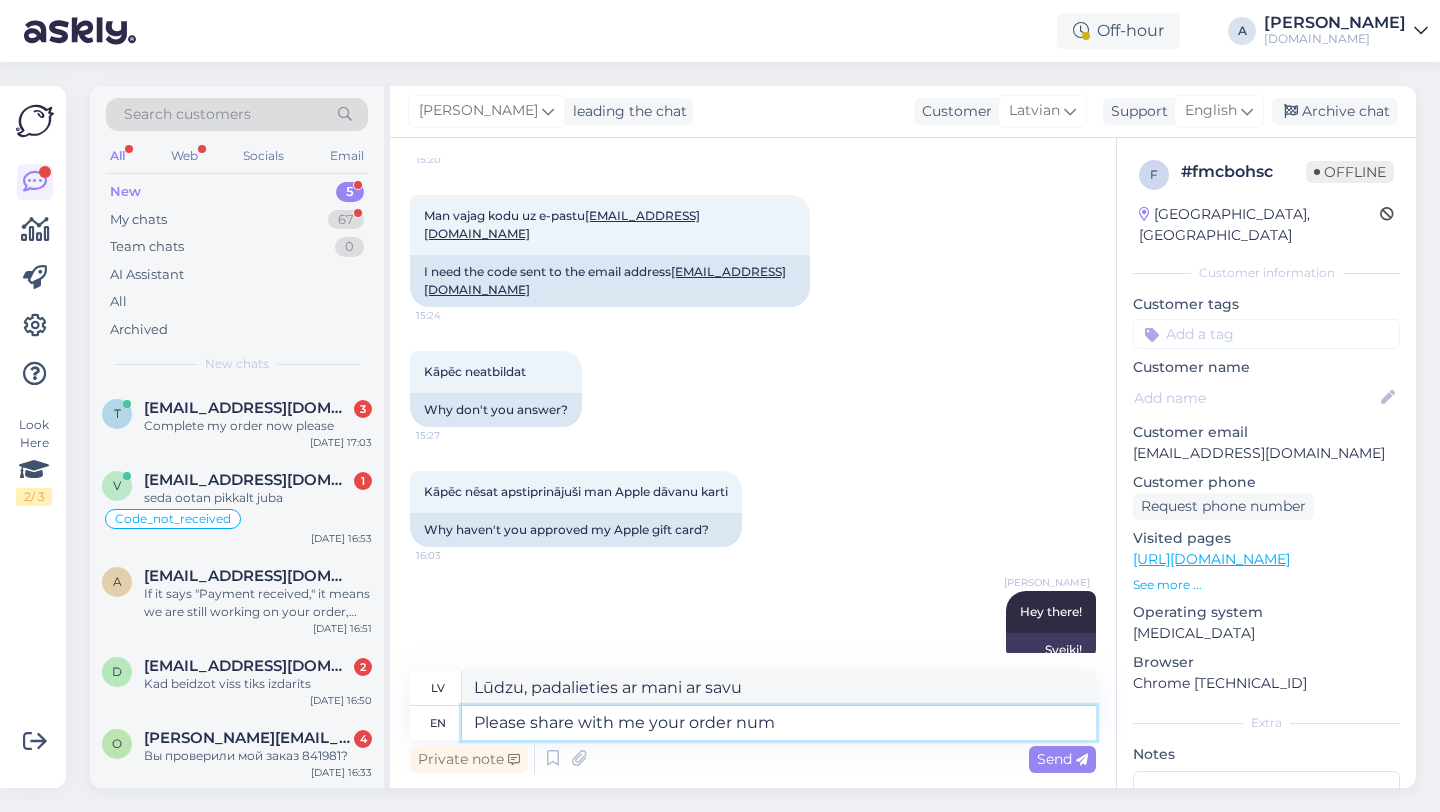 type on "Lūdzu, padalieties ar mani ar savu pasūtījumu." 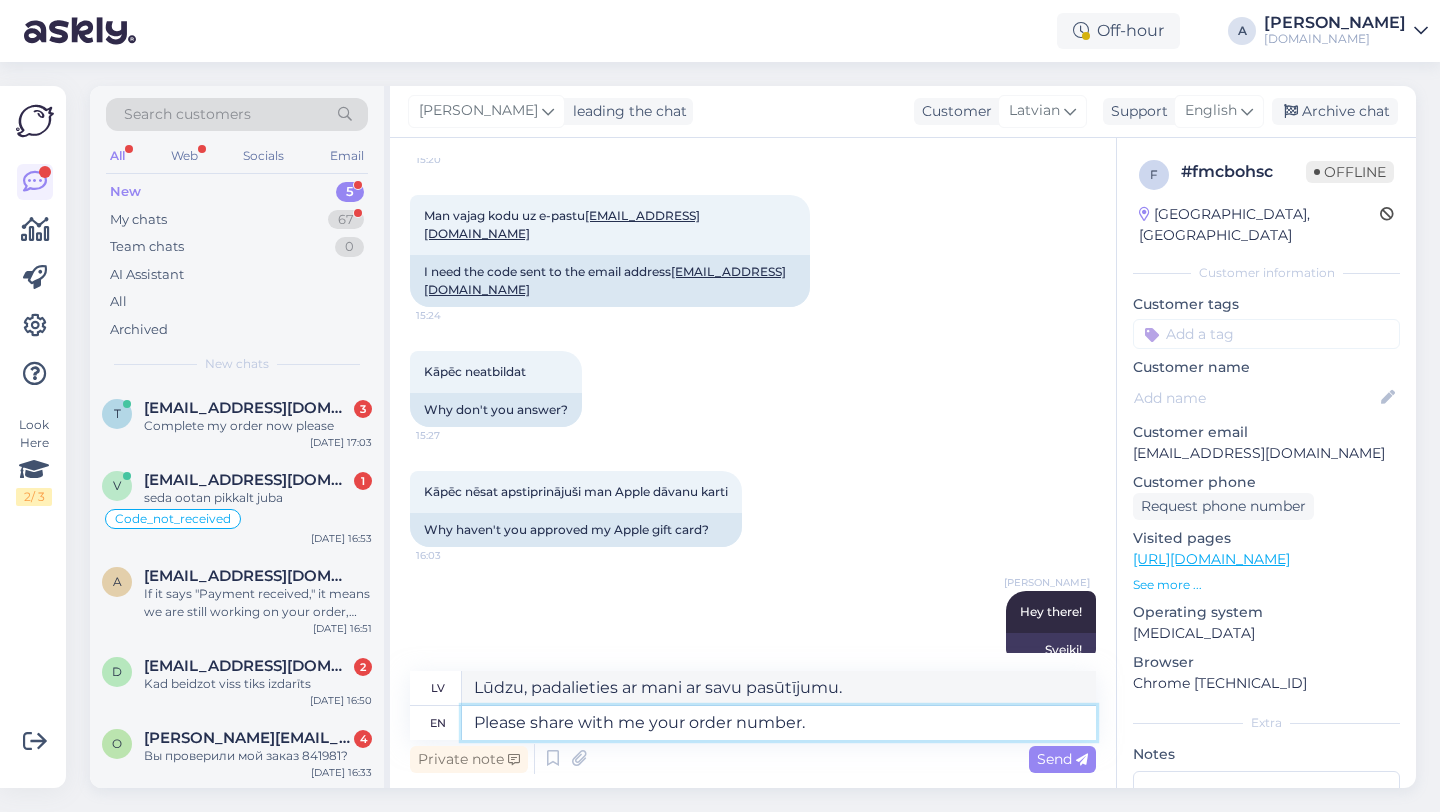 type on "Please share with me your order number." 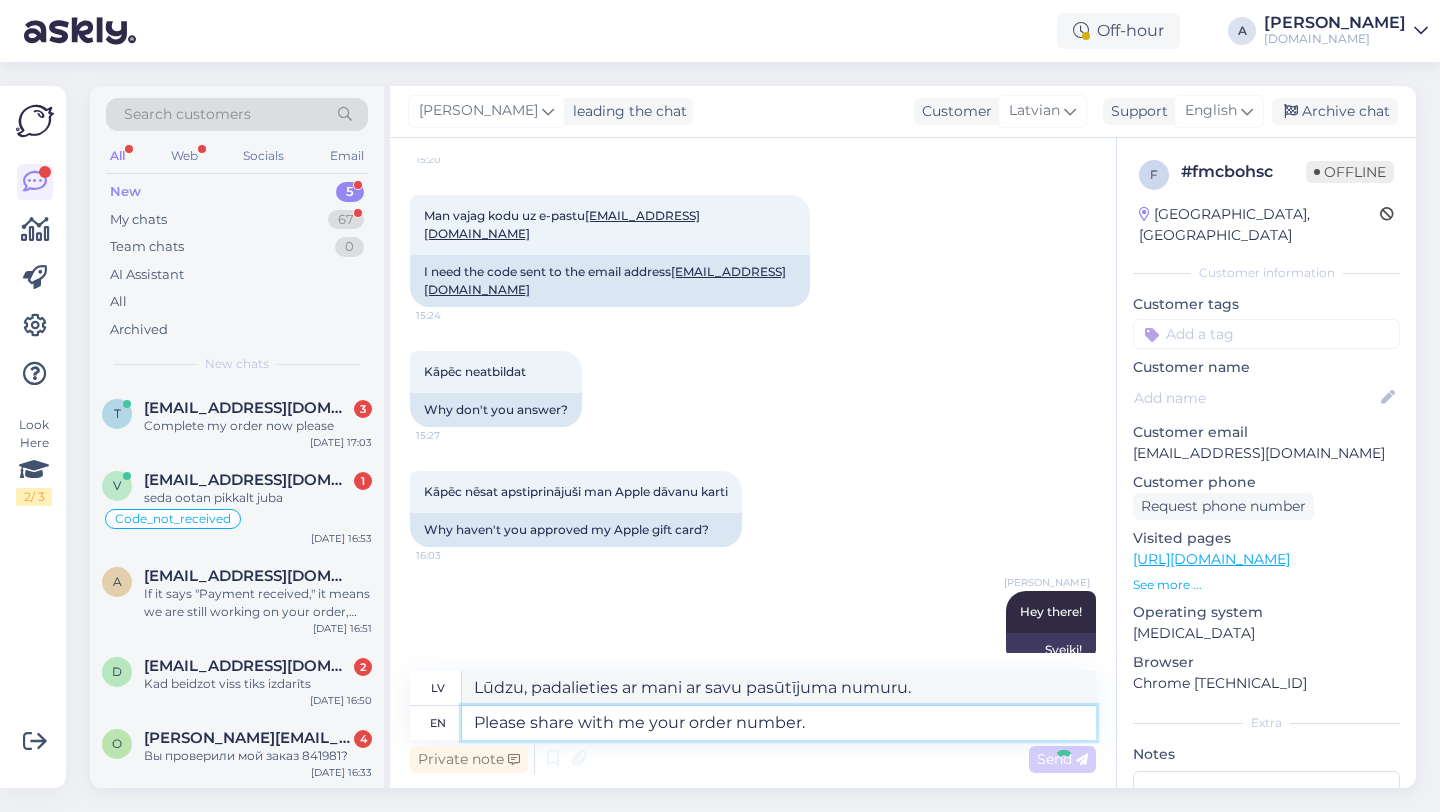 type 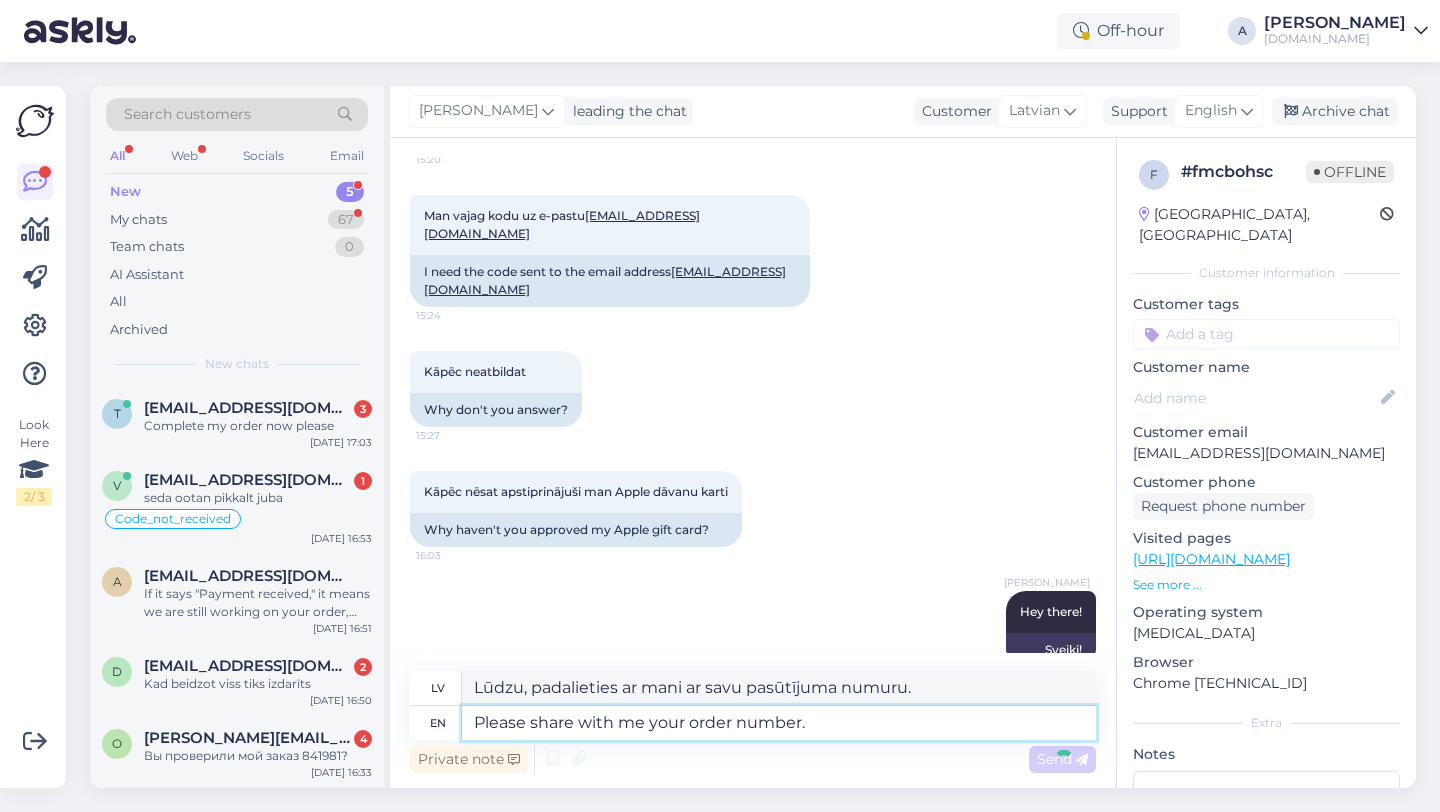 type 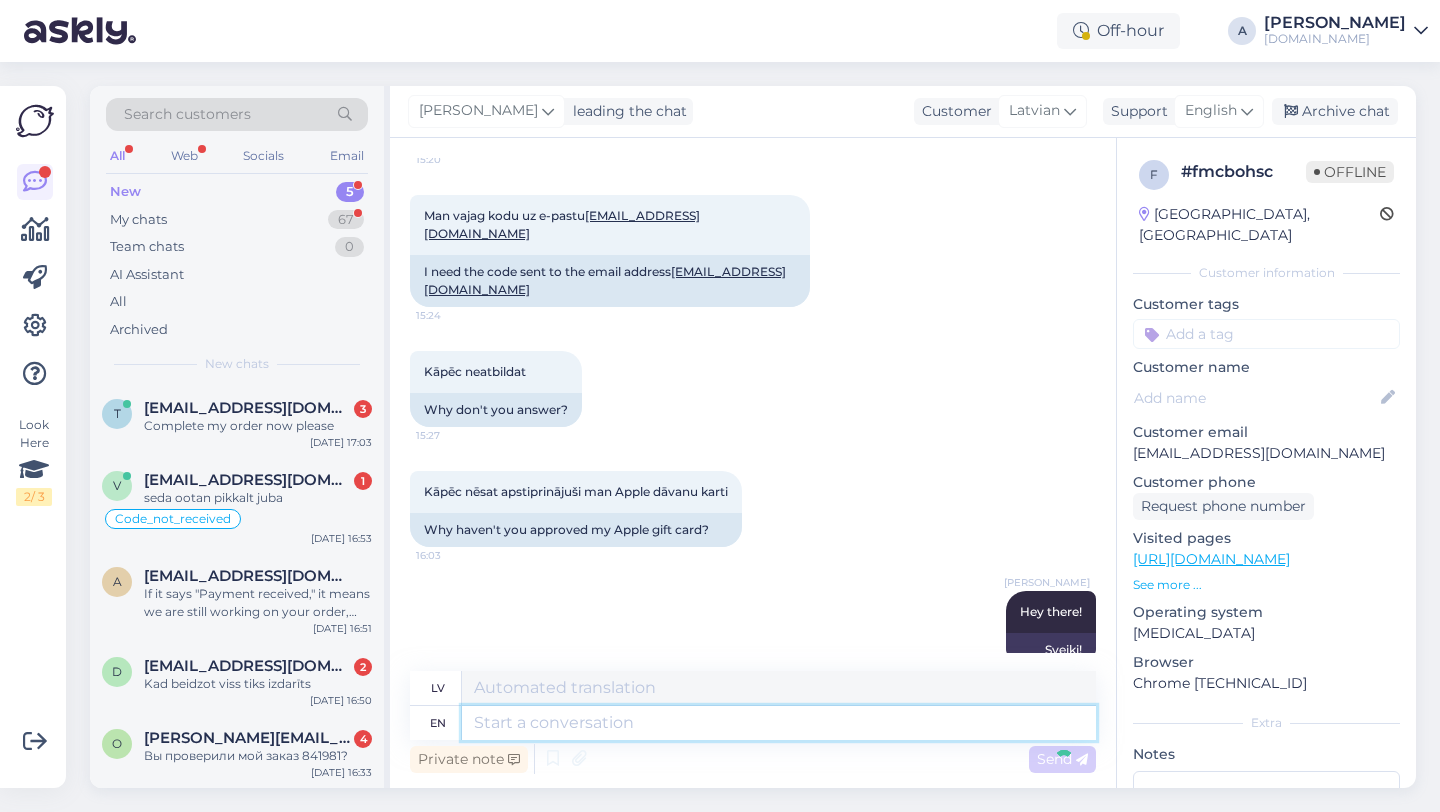 scroll, scrollTop: 2949, scrollLeft: 0, axis: vertical 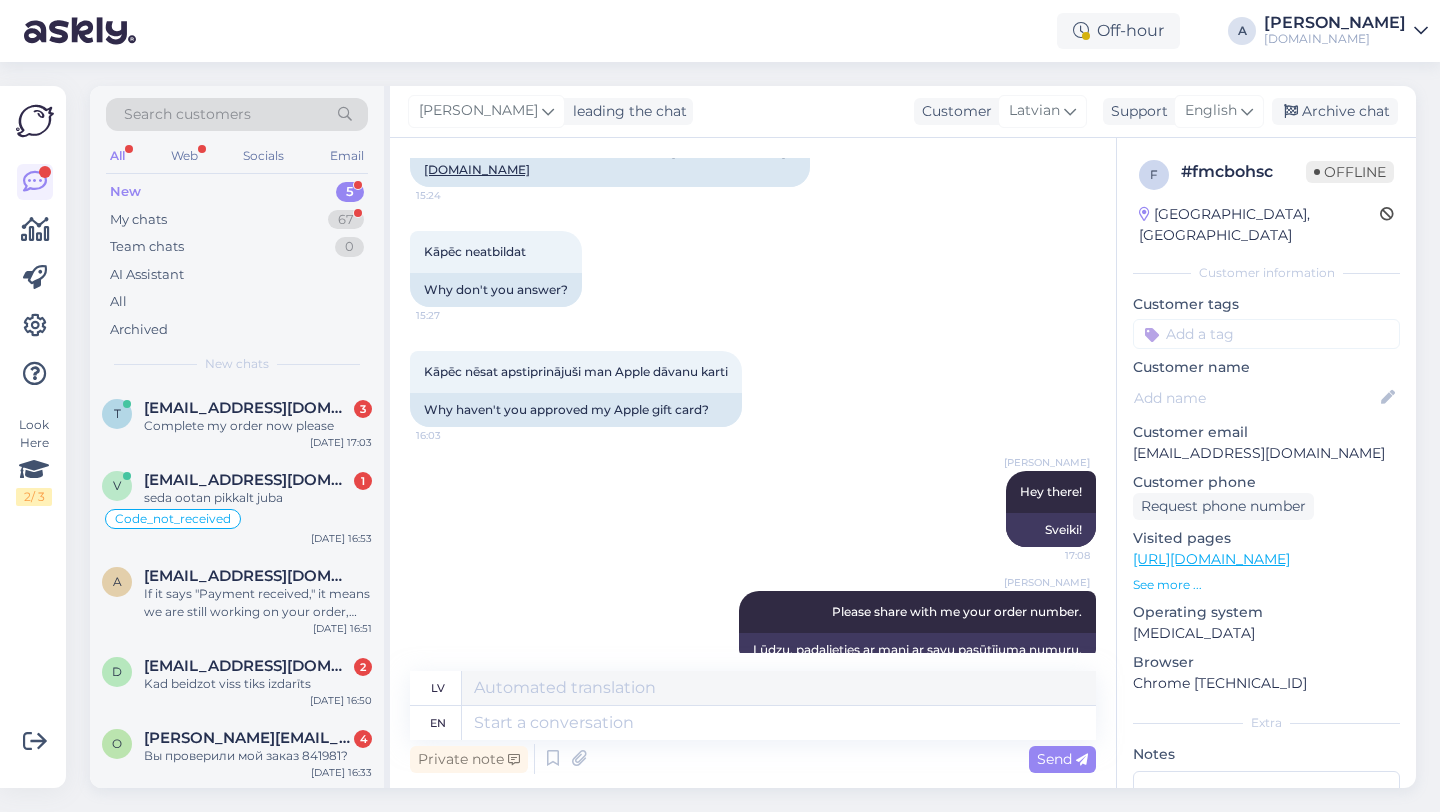 click at bounding box center [1266, 334] 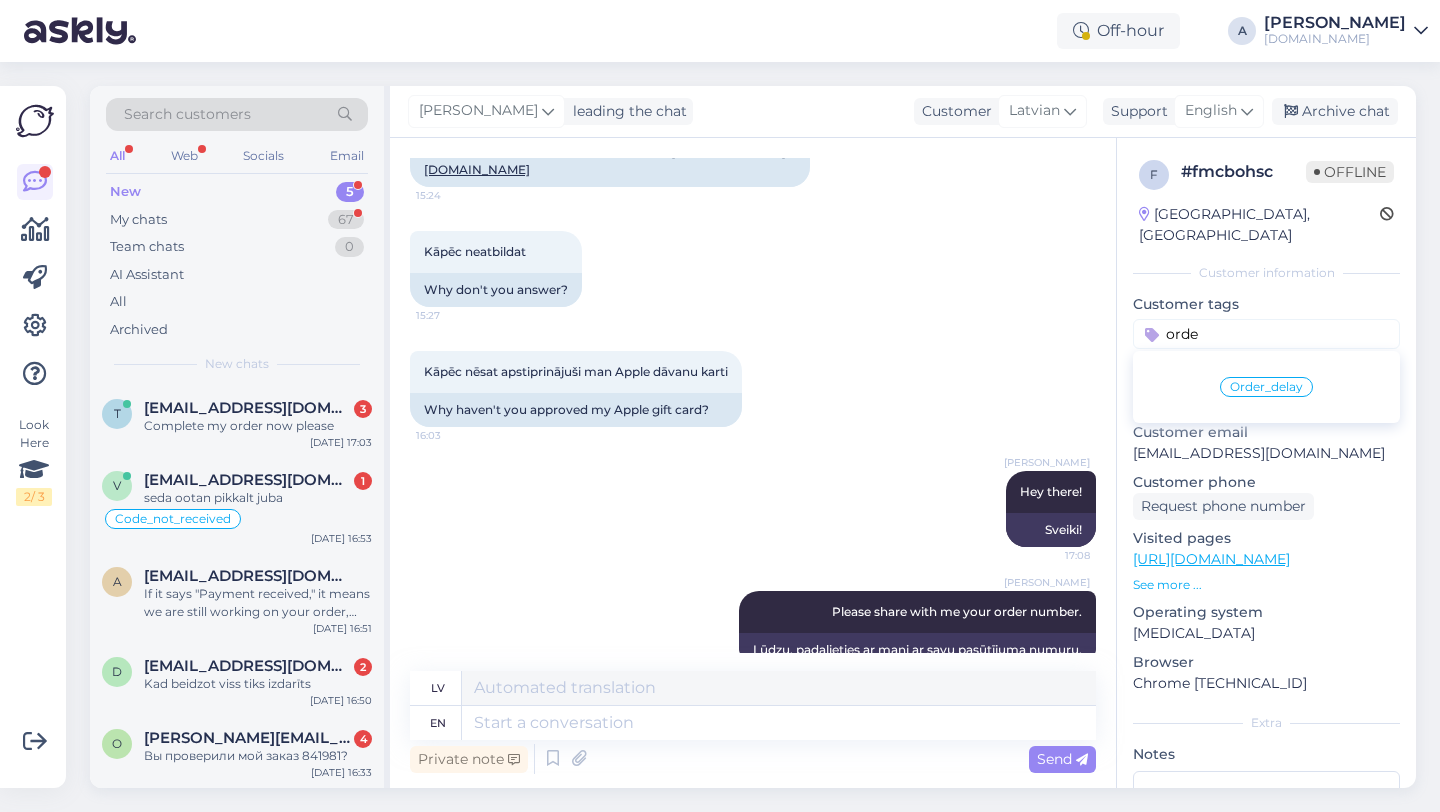 type on "orde" 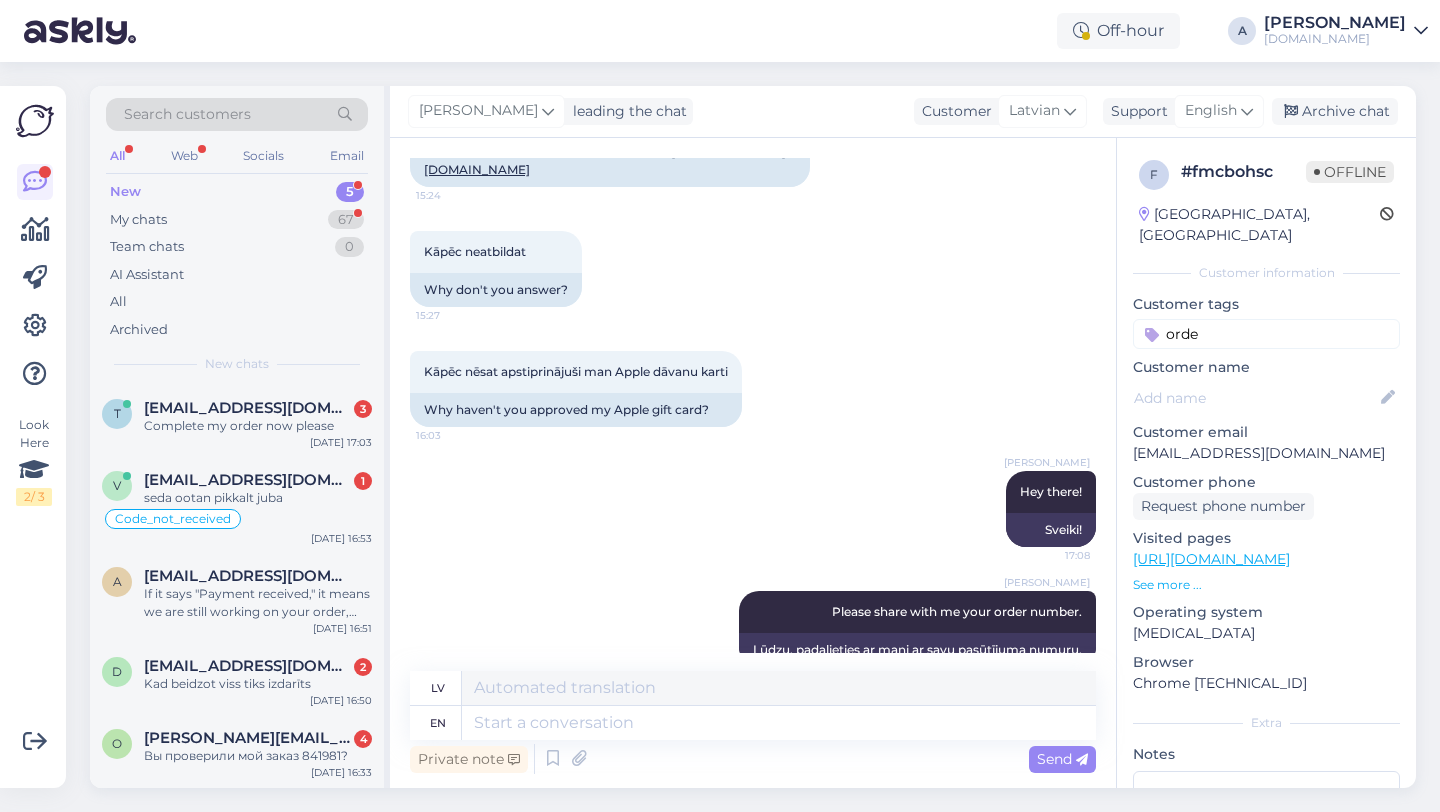 type 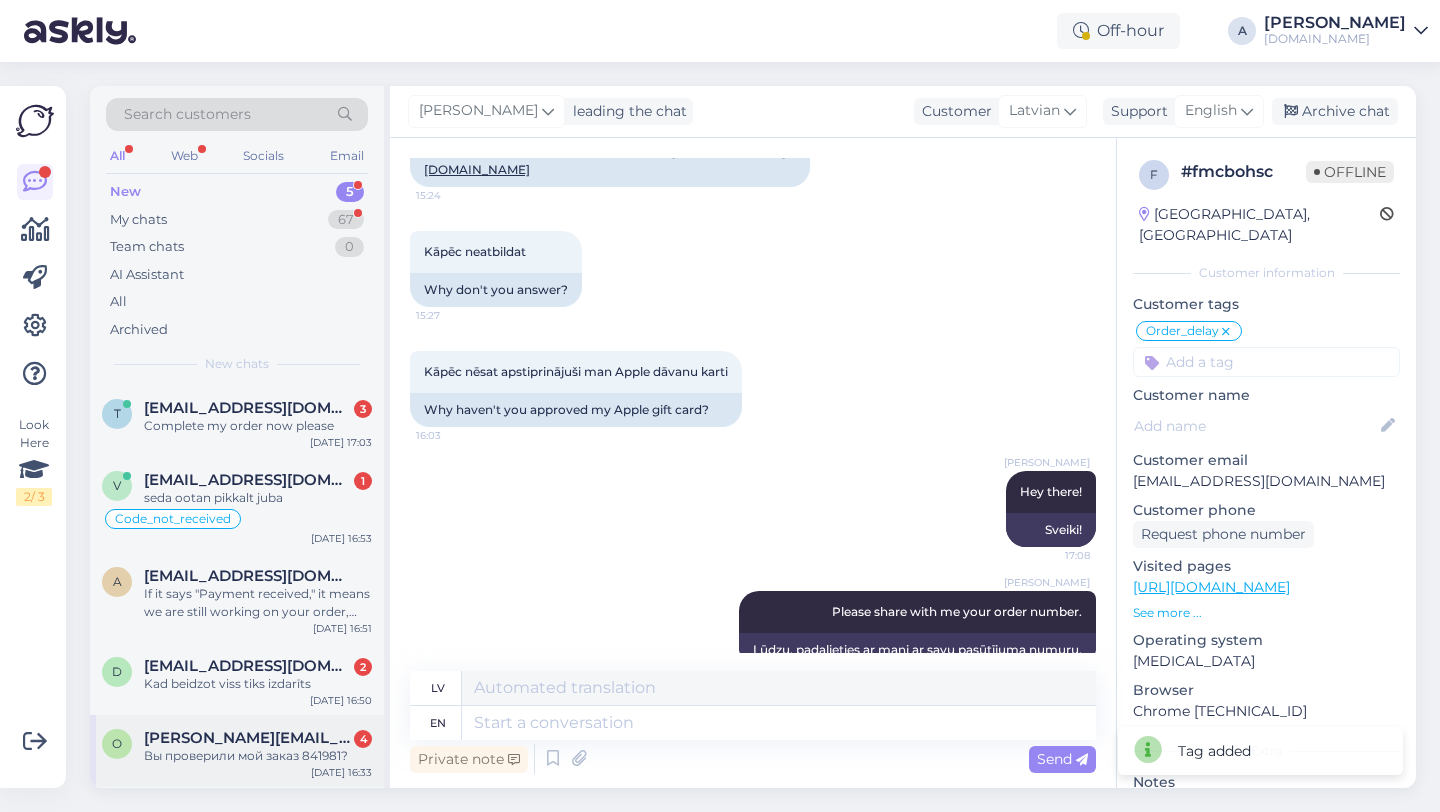click on "oleg-stjopkin@yandex.ru" at bounding box center [248, 738] 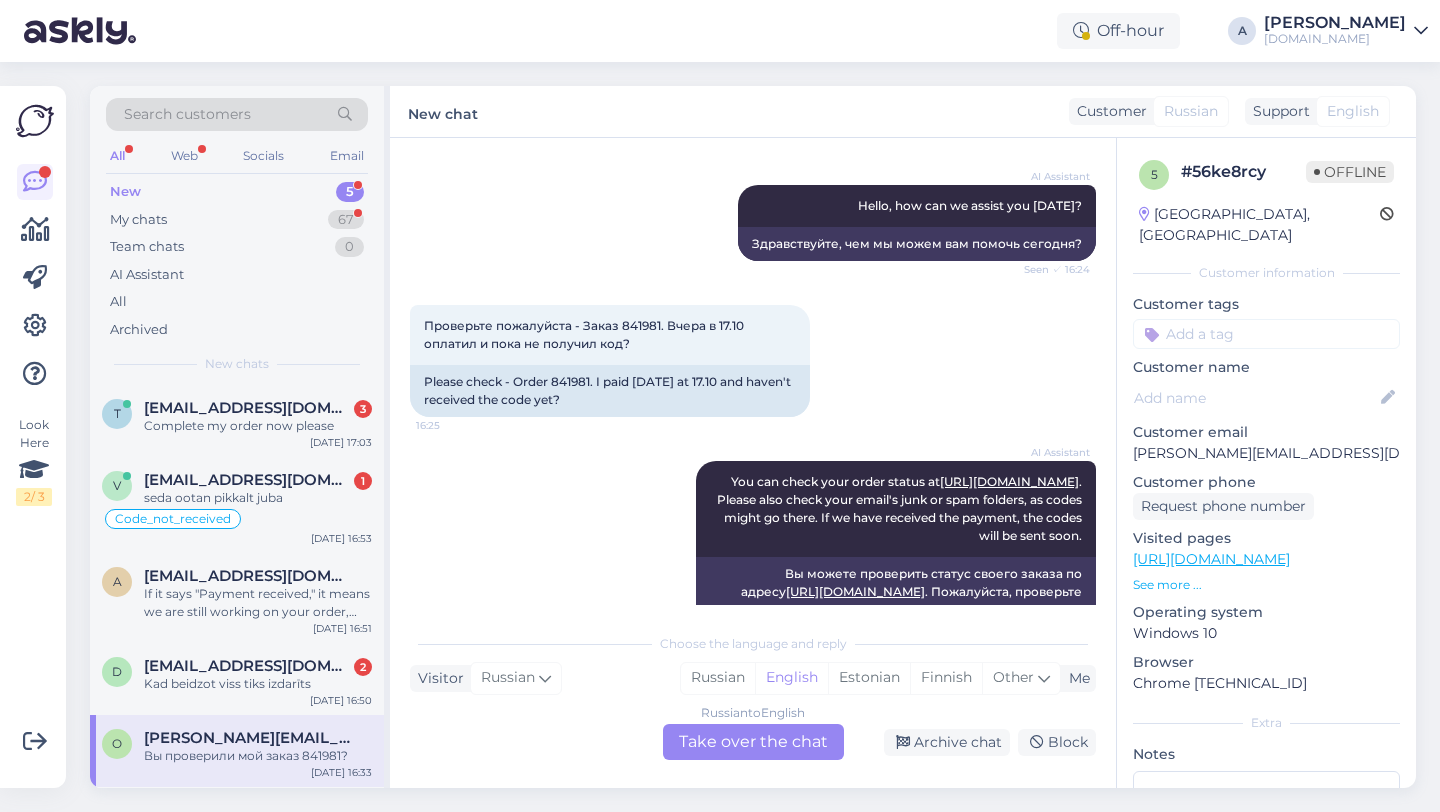 scroll, scrollTop: 1386, scrollLeft: 0, axis: vertical 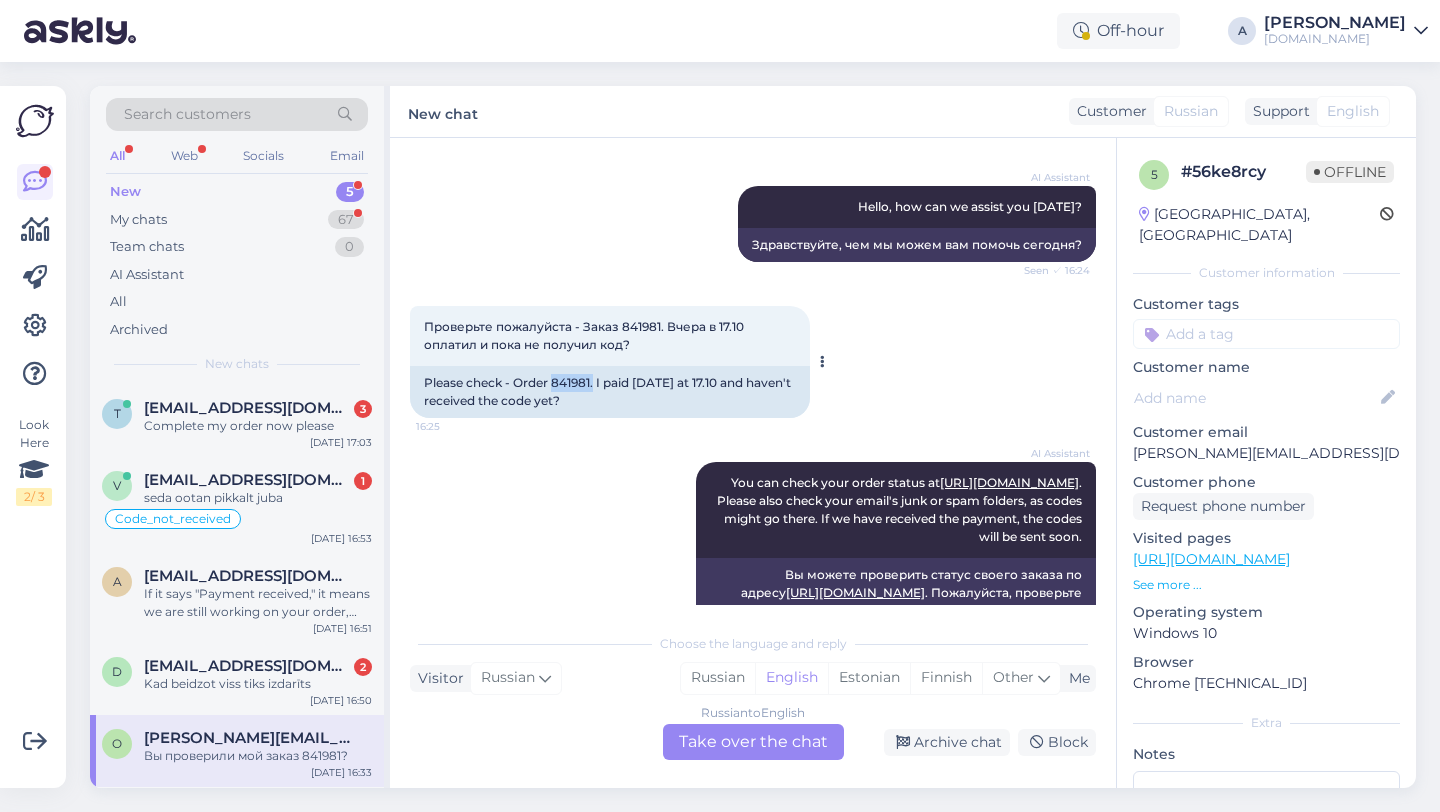 drag, startPoint x: 594, startPoint y: 382, endPoint x: 553, endPoint y: 383, distance: 41.01219 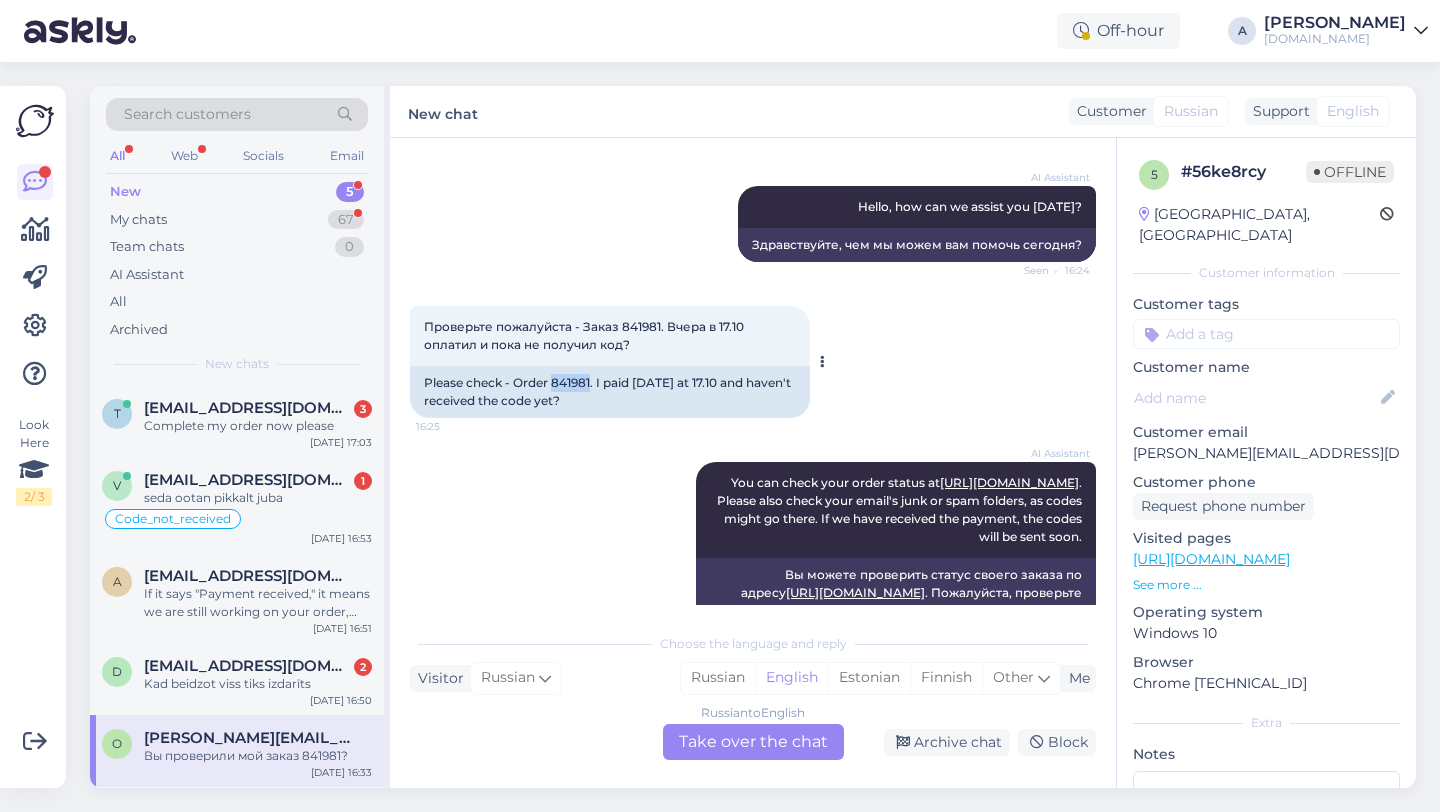 drag, startPoint x: 593, startPoint y: 381, endPoint x: 552, endPoint y: 383, distance: 41.04875 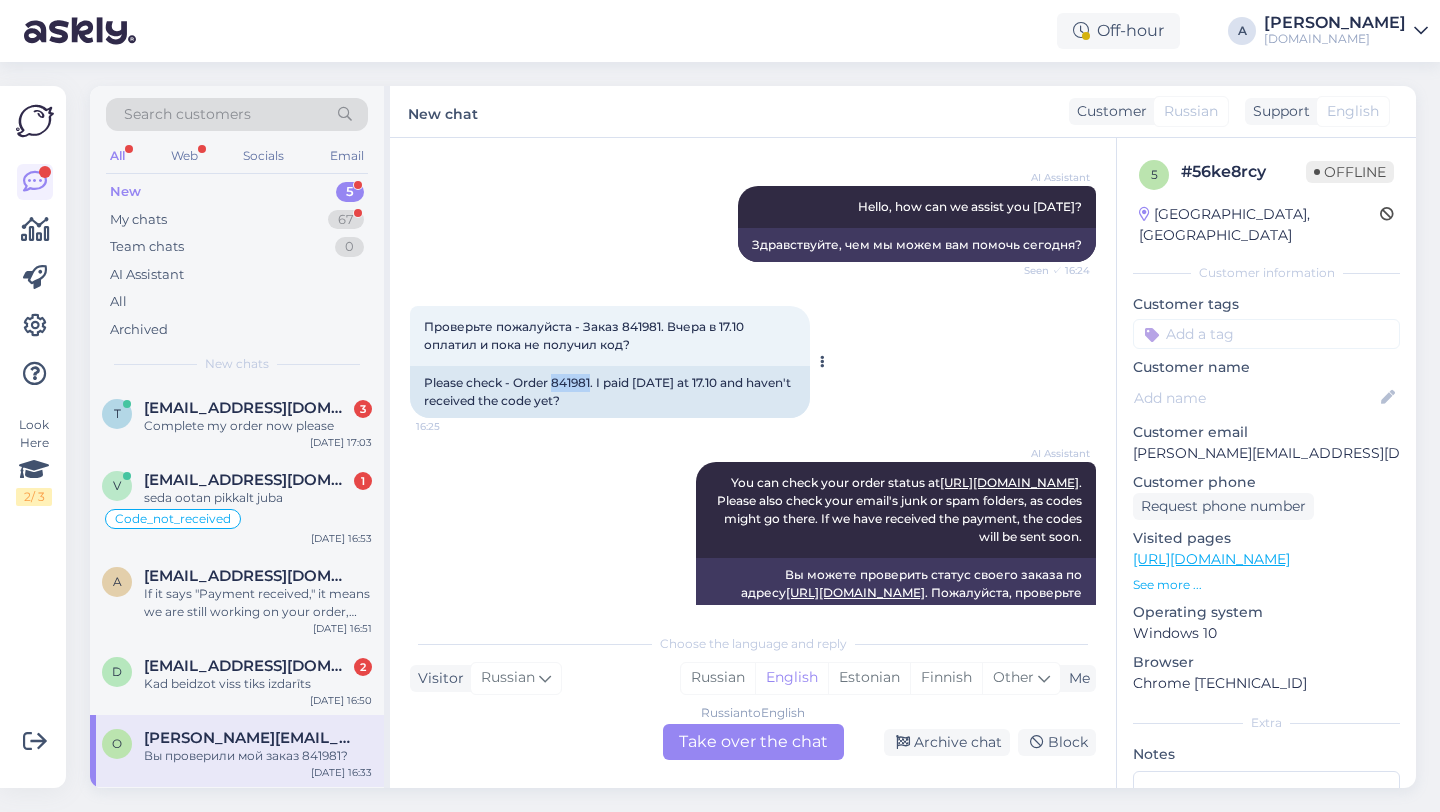 copy on "841981" 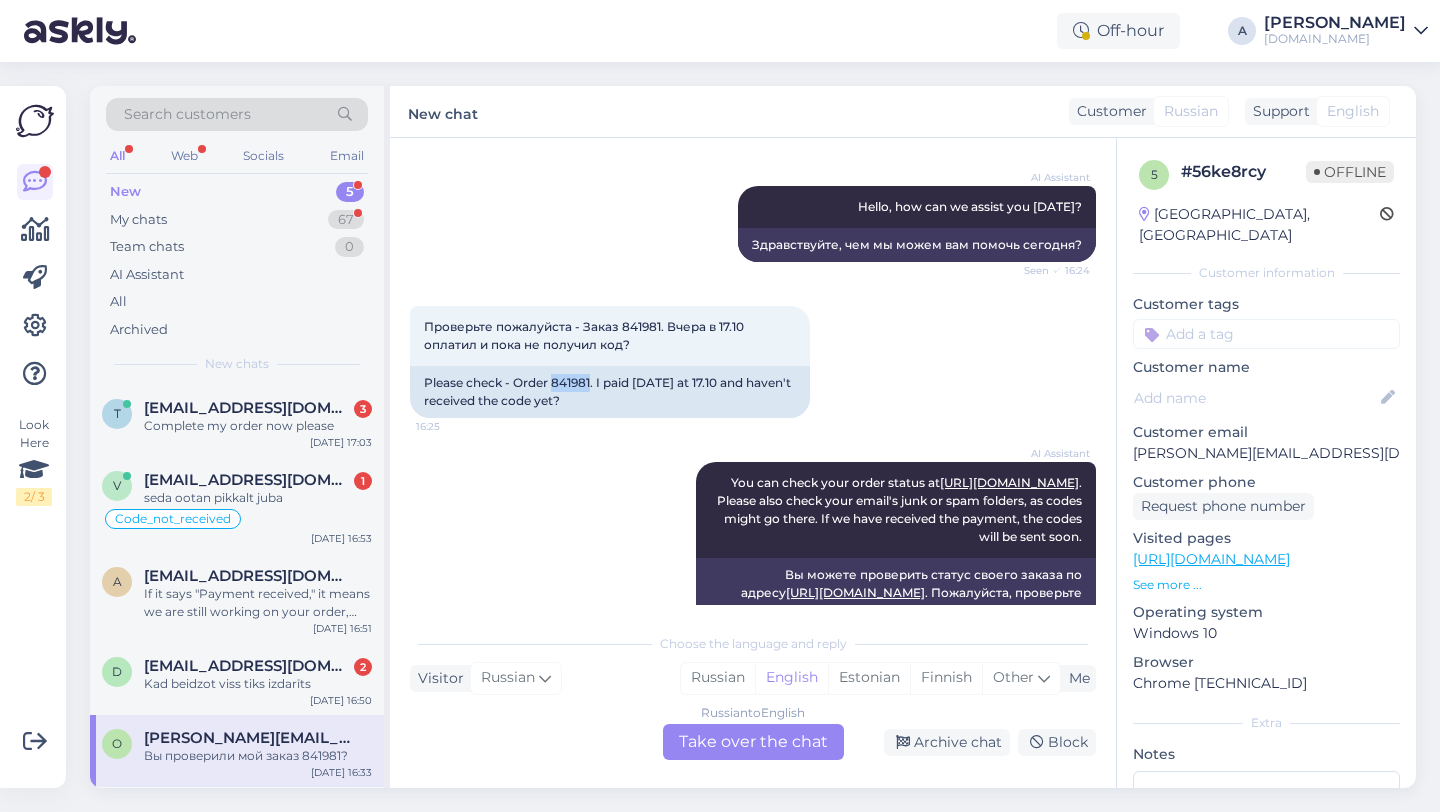 scroll, scrollTop: 1983, scrollLeft: 0, axis: vertical 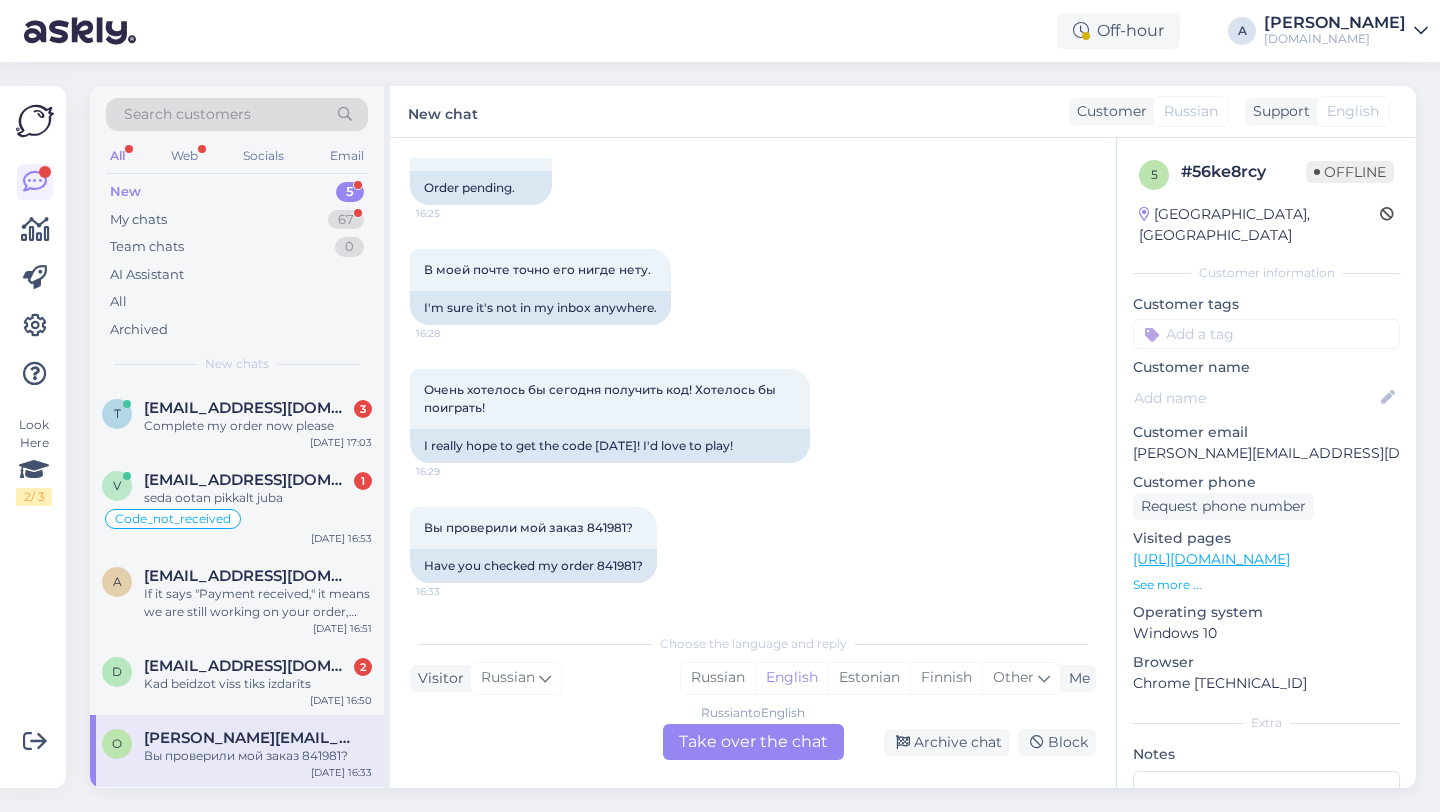click on "Russian  to  English Take over the chat" at bounding box center [753, 742] 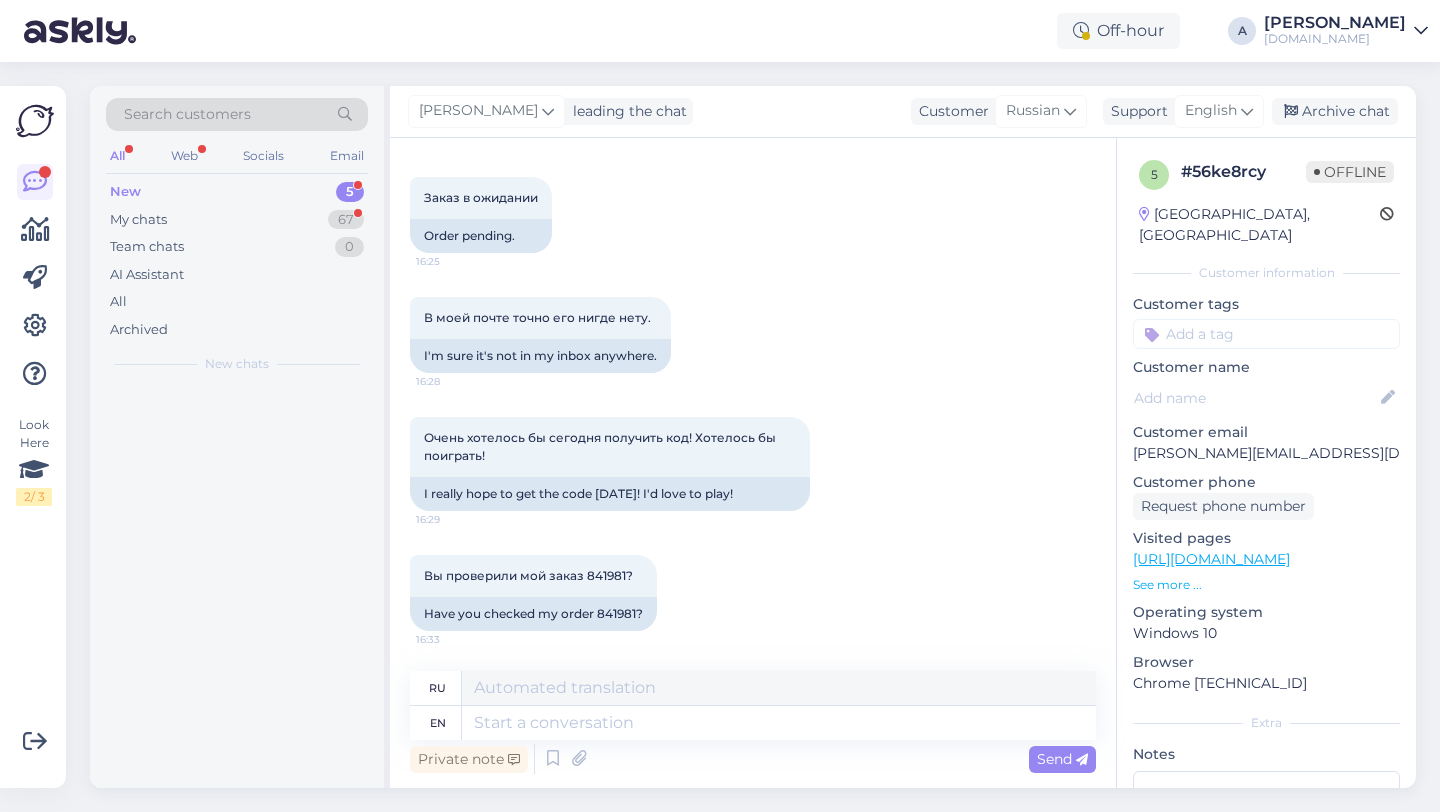 scroll, scrollTop: 1935, scrollLeft: 0, axis: vertical 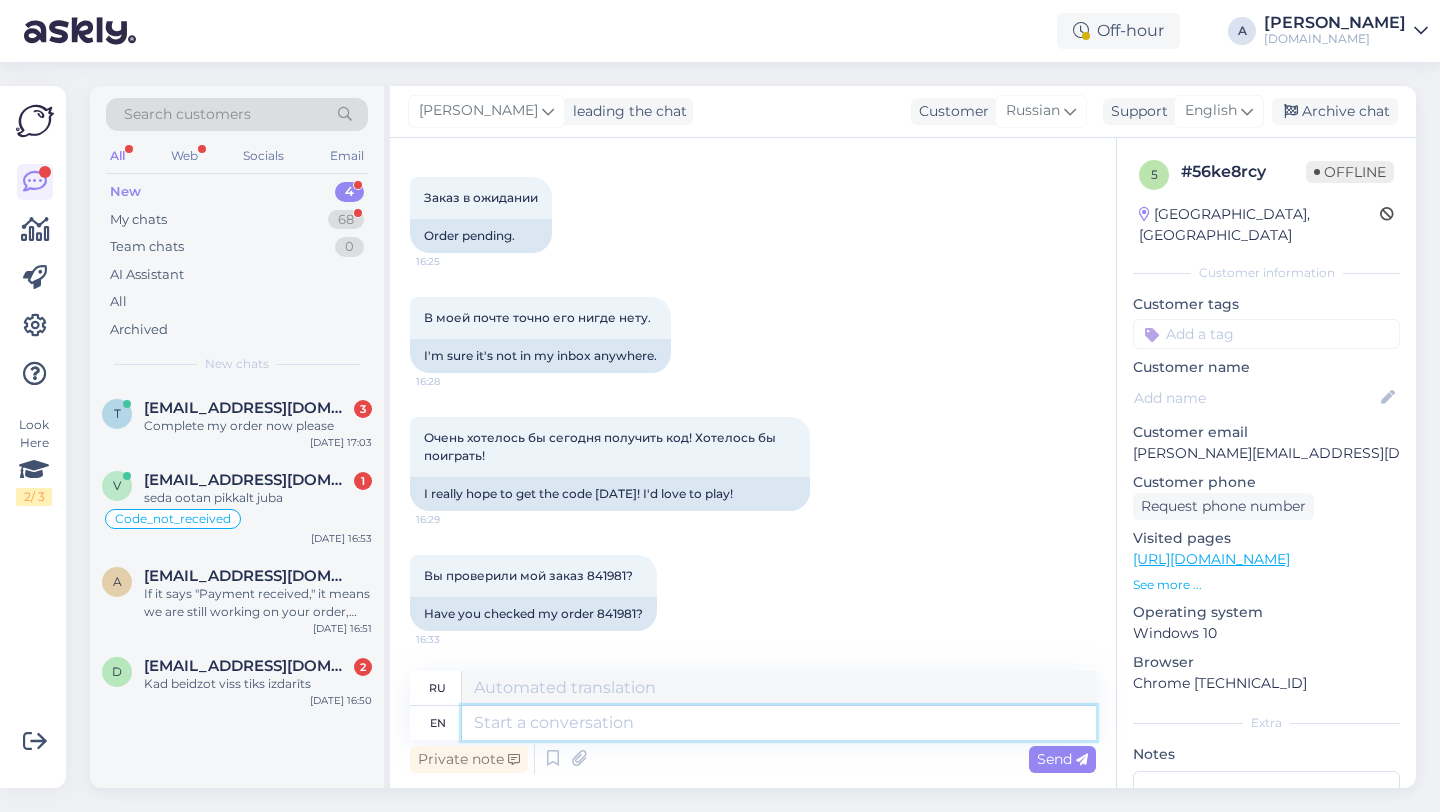 click at bounding box center (779, 723) 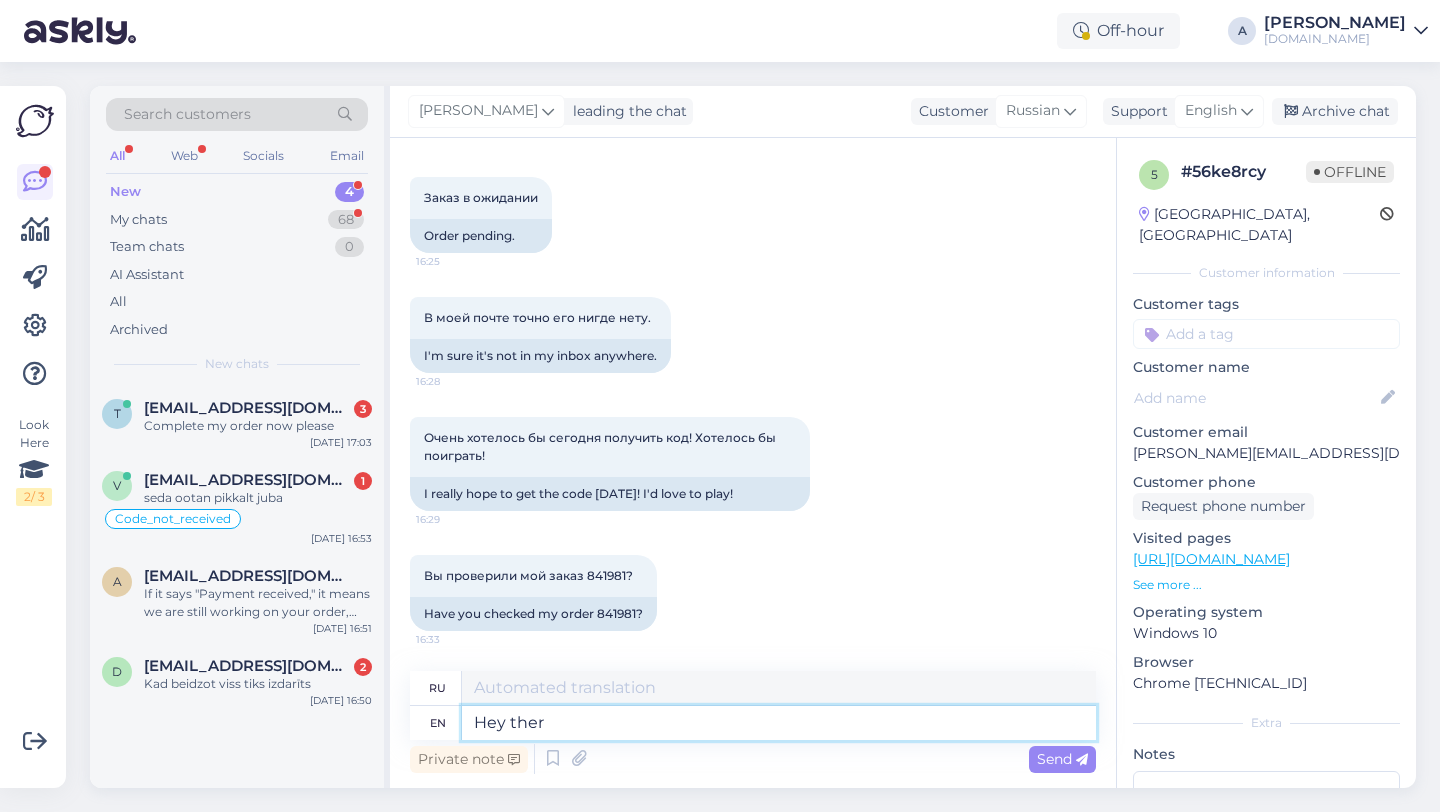 type on "Hey there" 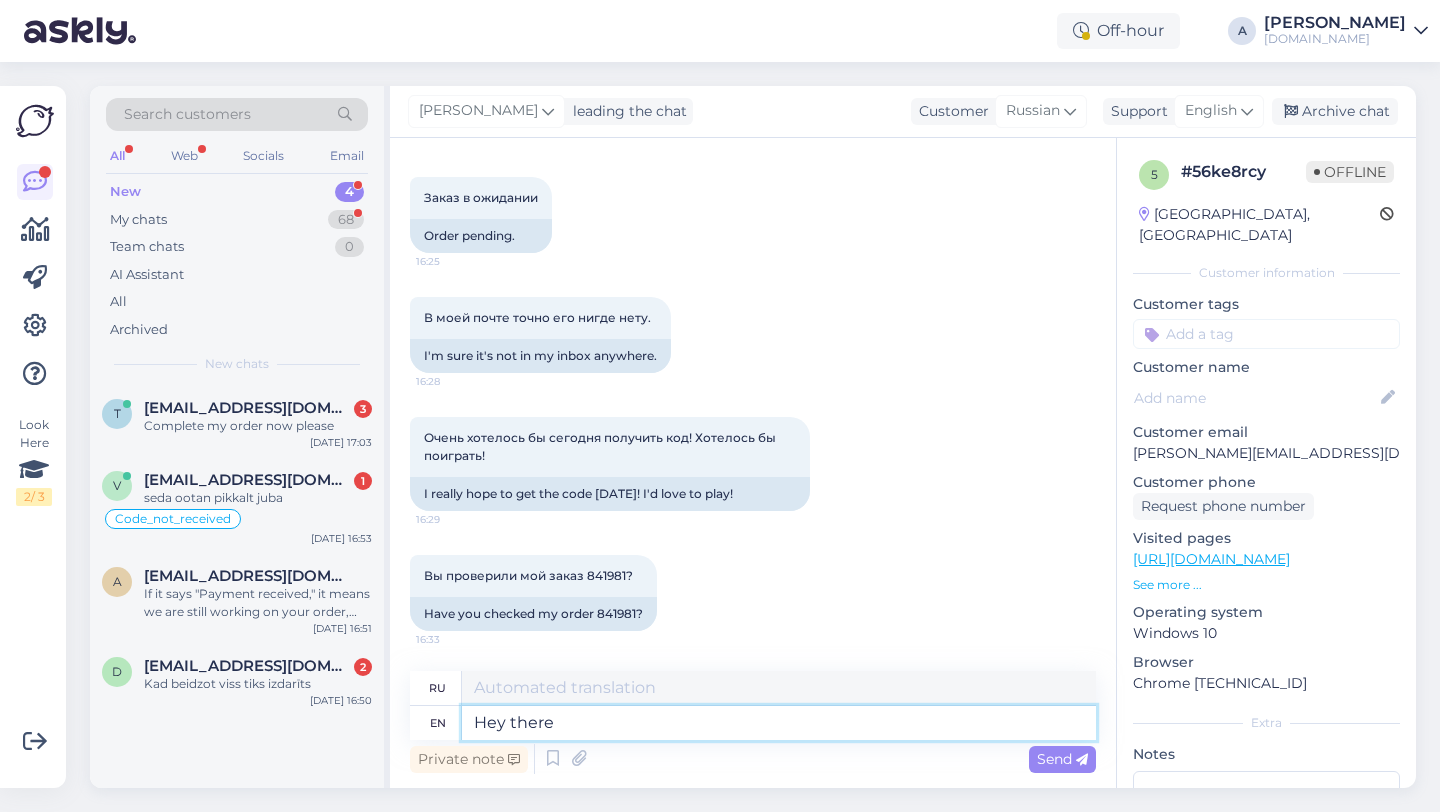 type on "Привет!" 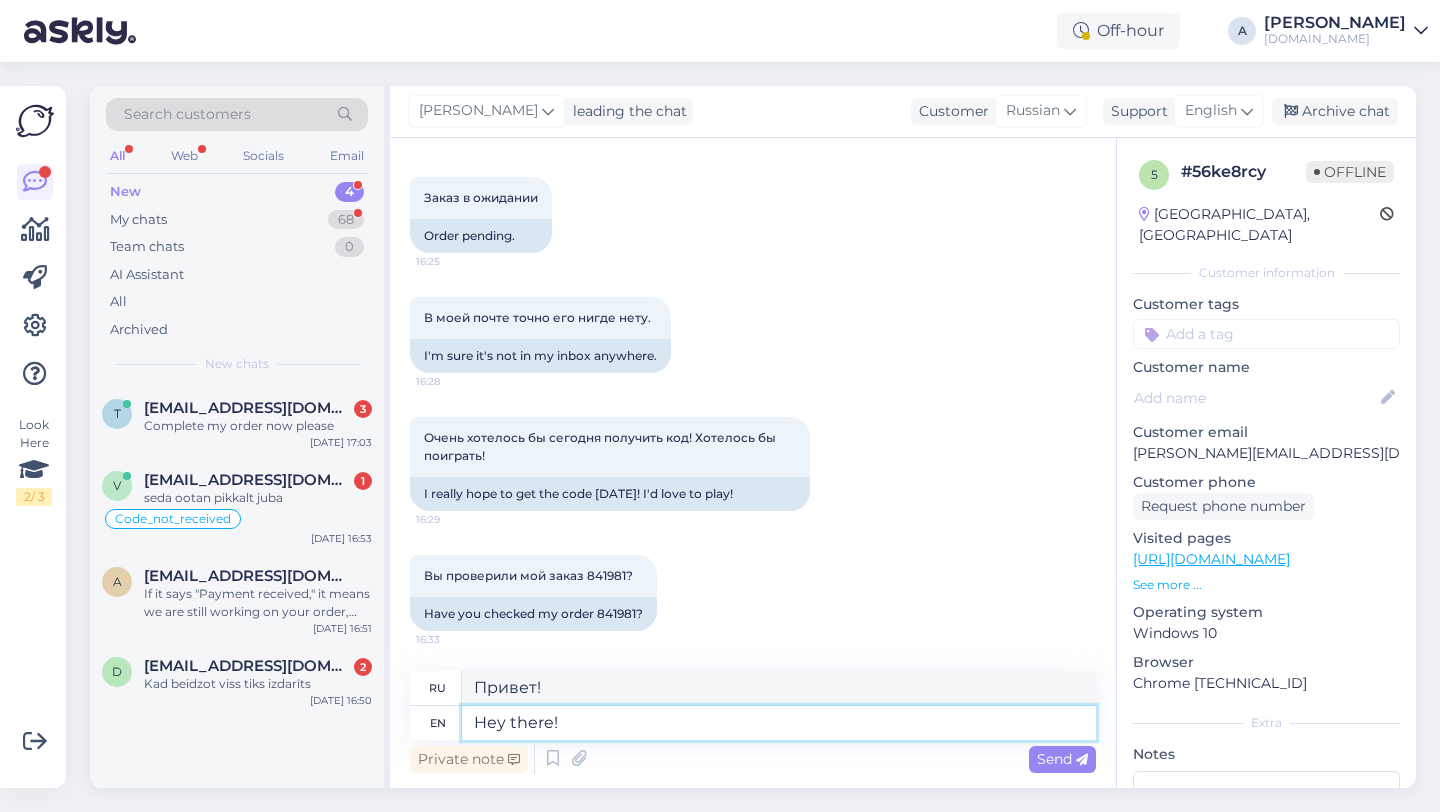 type on "Hey there!" 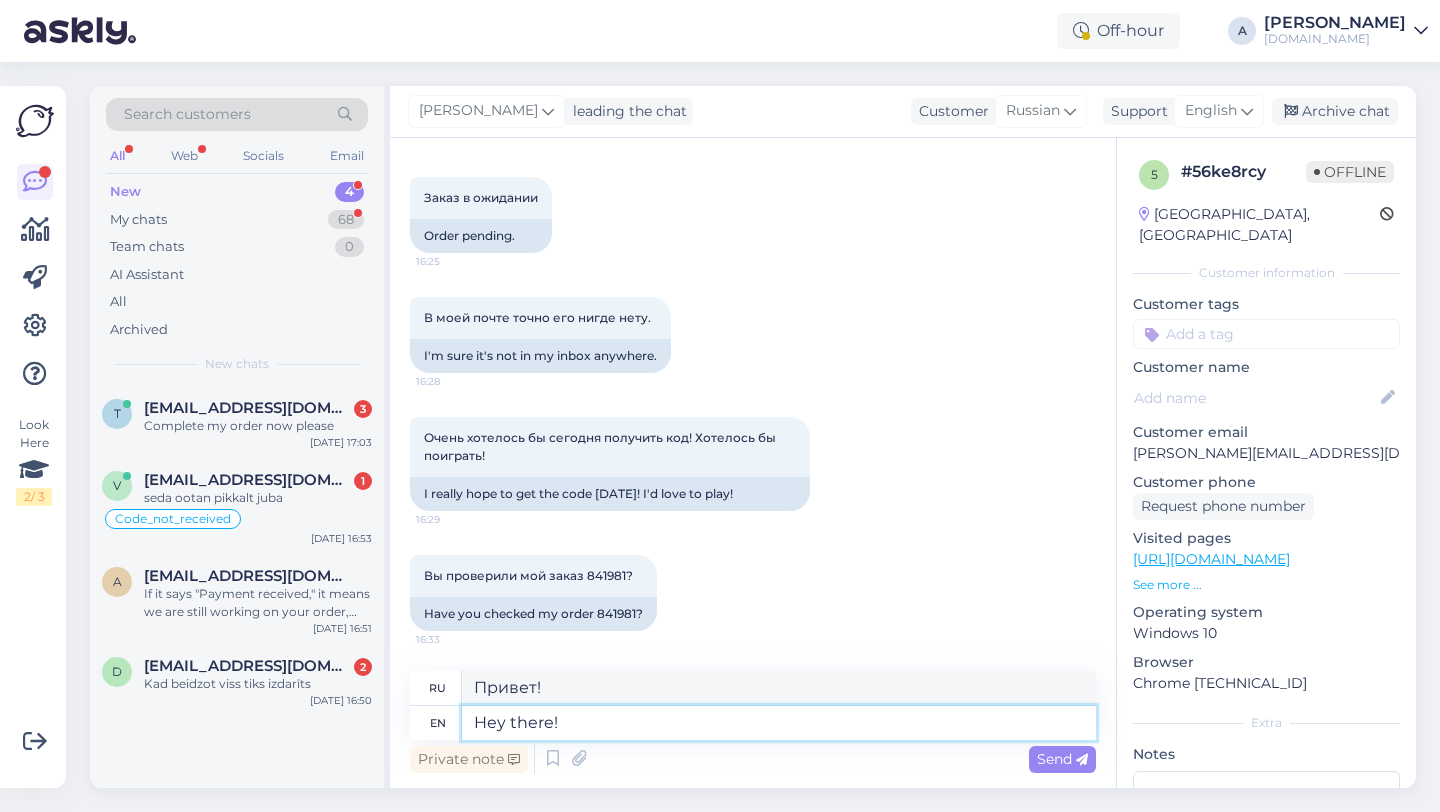type 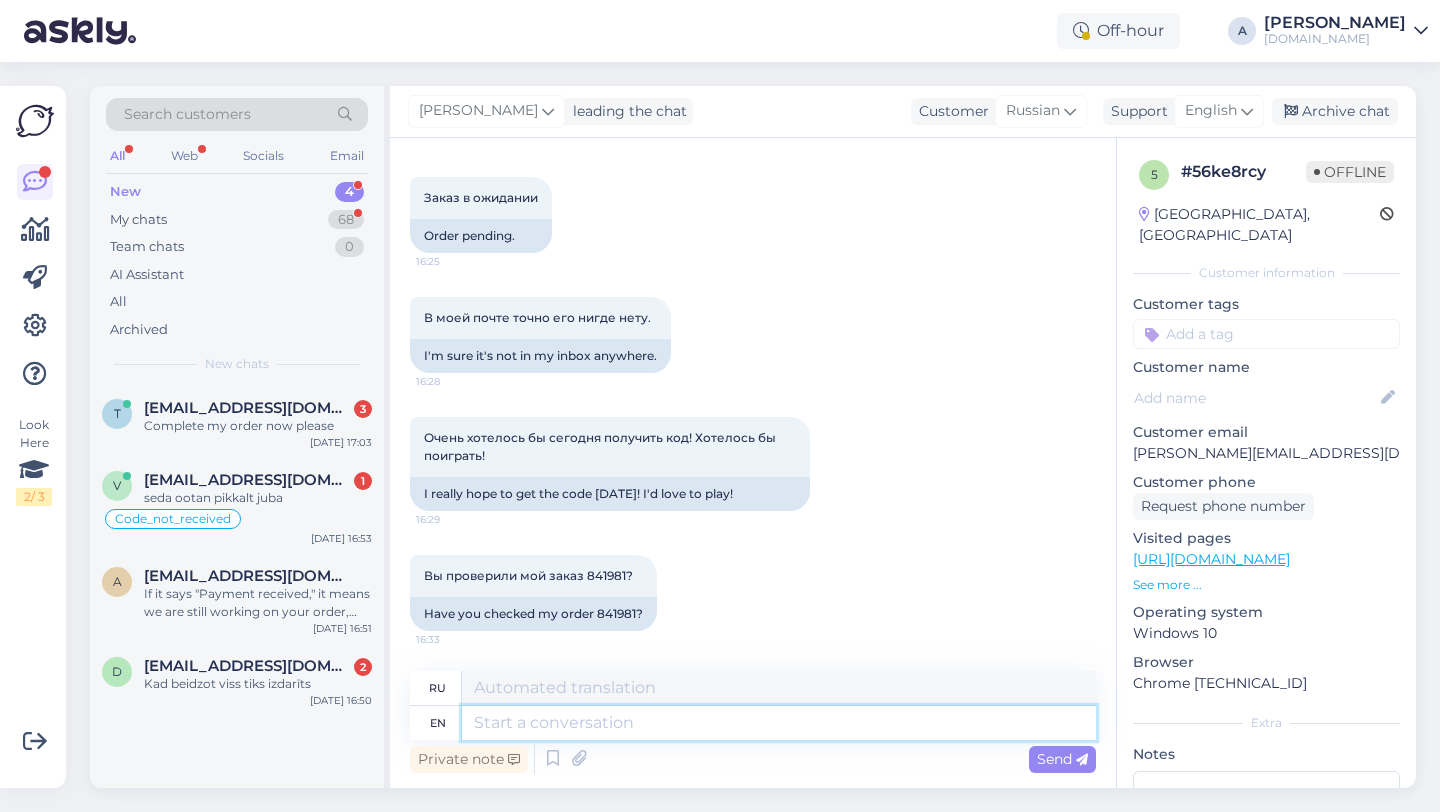 scroll, scrollTop: 2055, scrollLeft: 0, axis: vertical 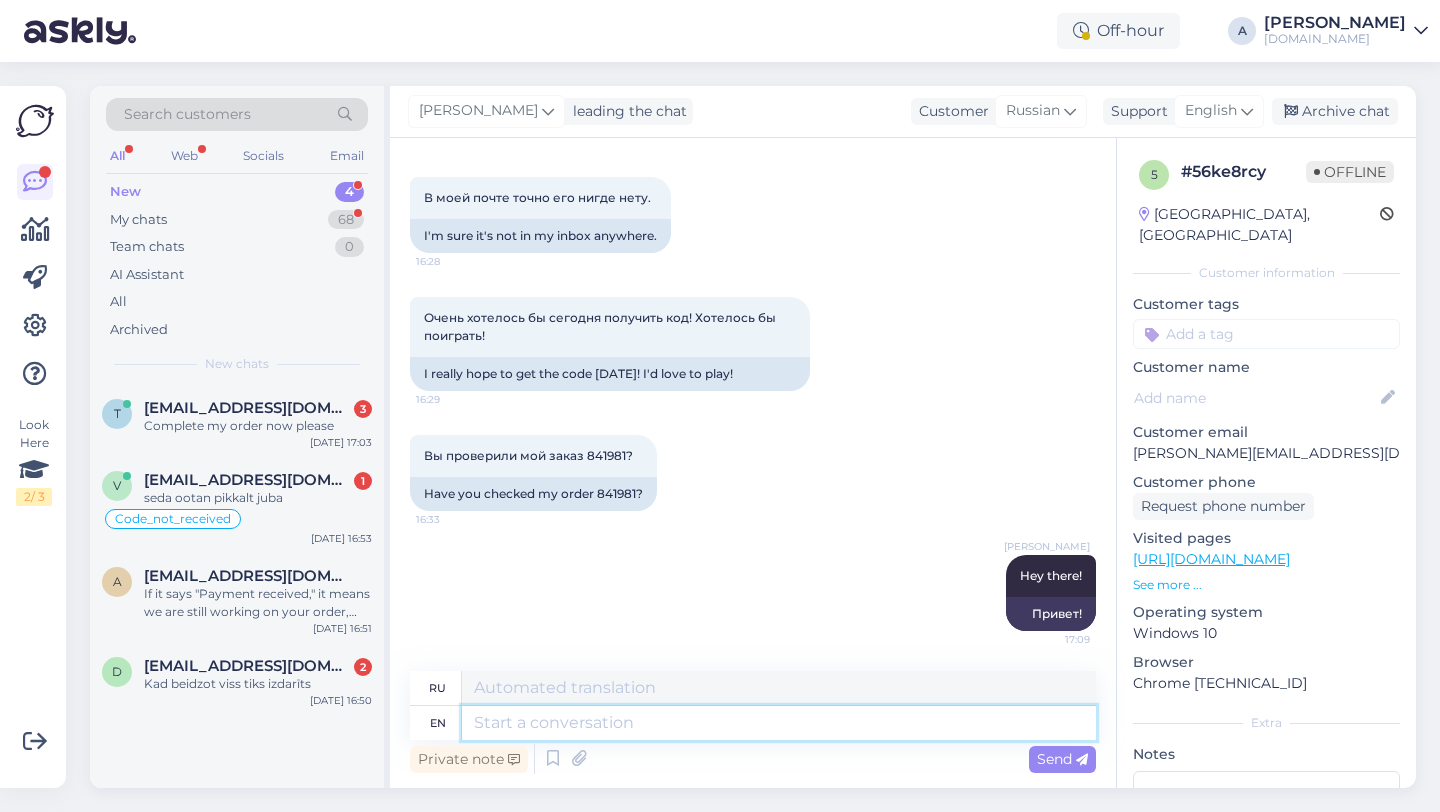 click at bounding box center [779, 723] 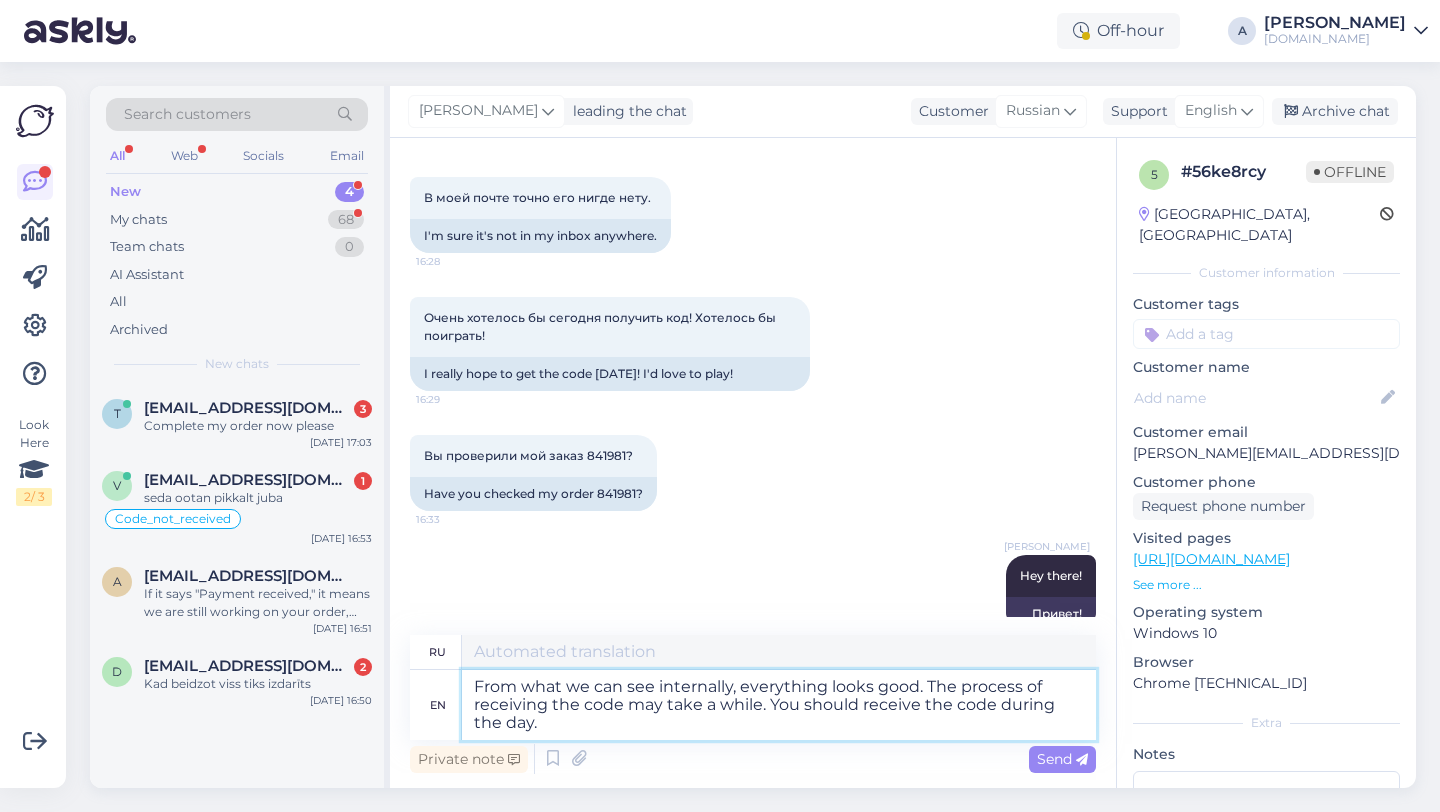 type on "Судя по внутренним данным, всё выглядит хорошо. Процесс получения кода может занять некоторое время. Вы должны получить код в течение дня." 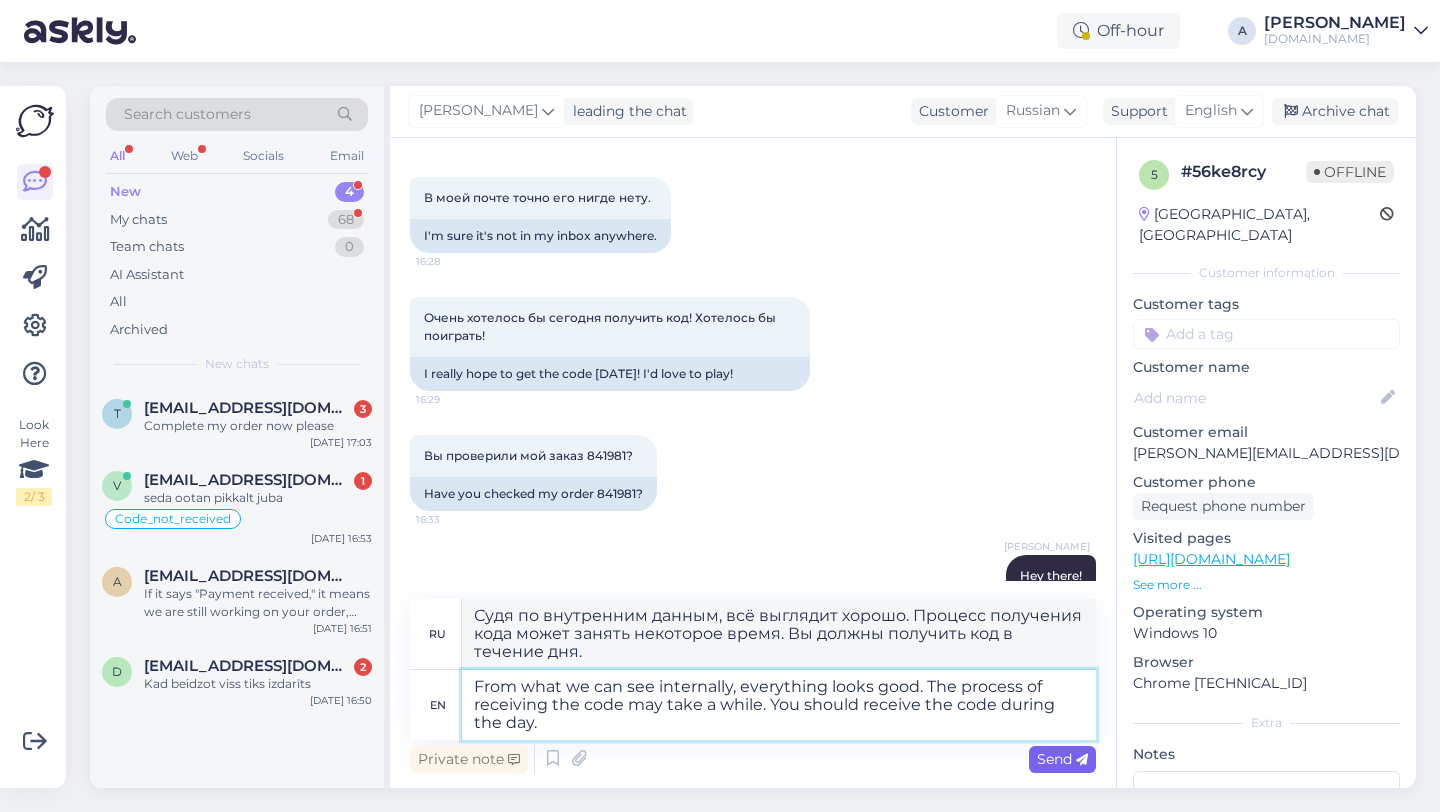 type on "From what we can see internally, everything looks good. The process of receiving the code may take a while. You should receive the code during the day." 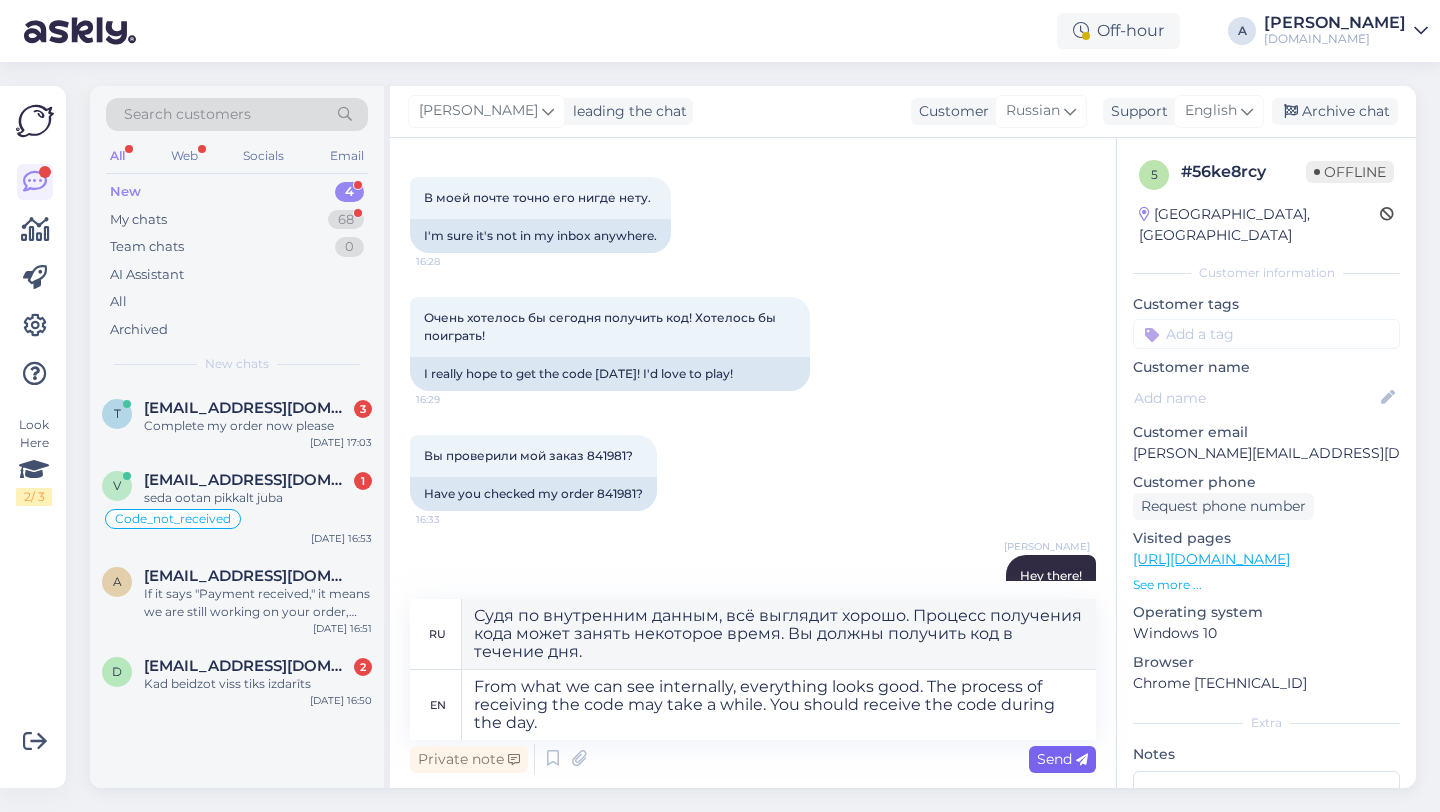 click on "Send" at bounding box center [1062, 759] 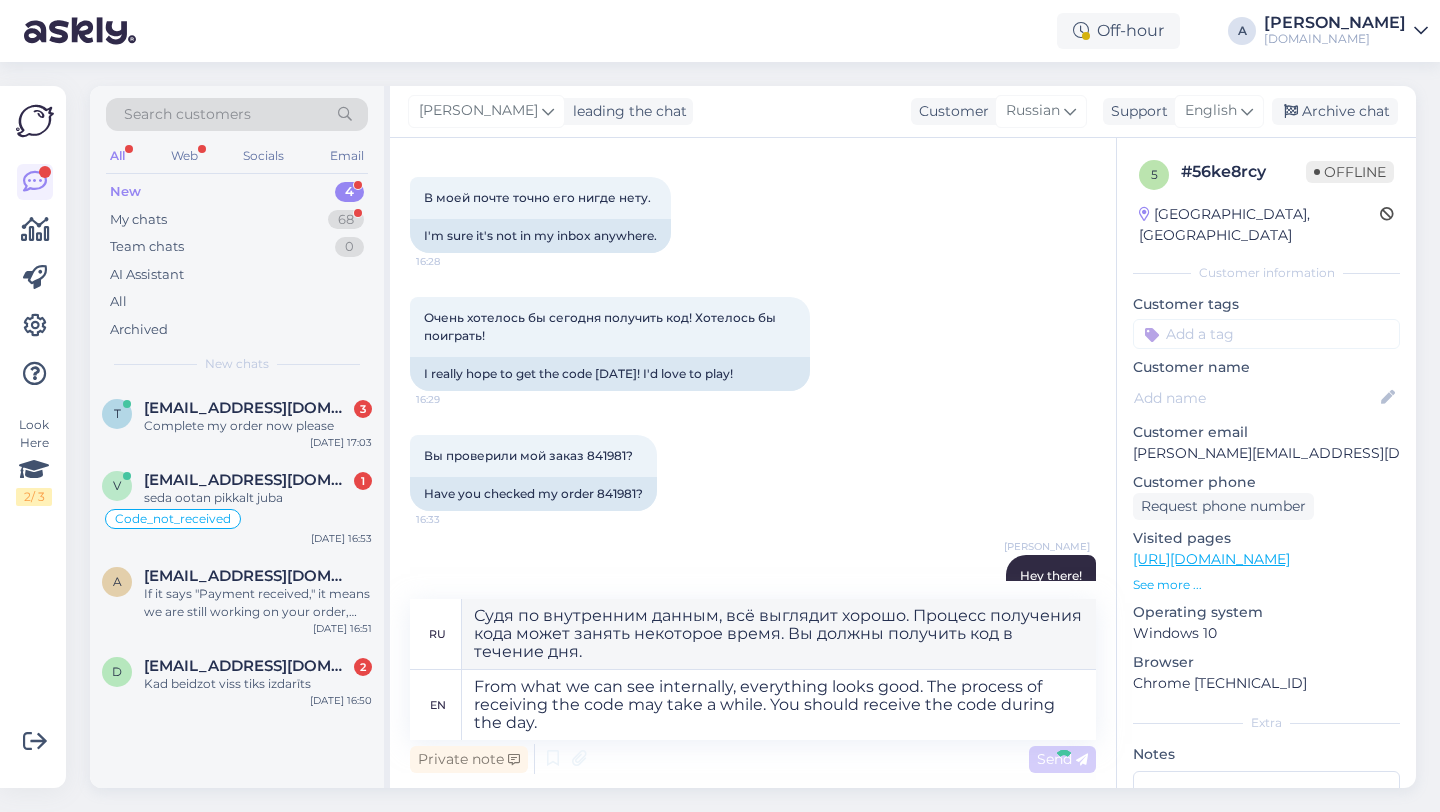 type 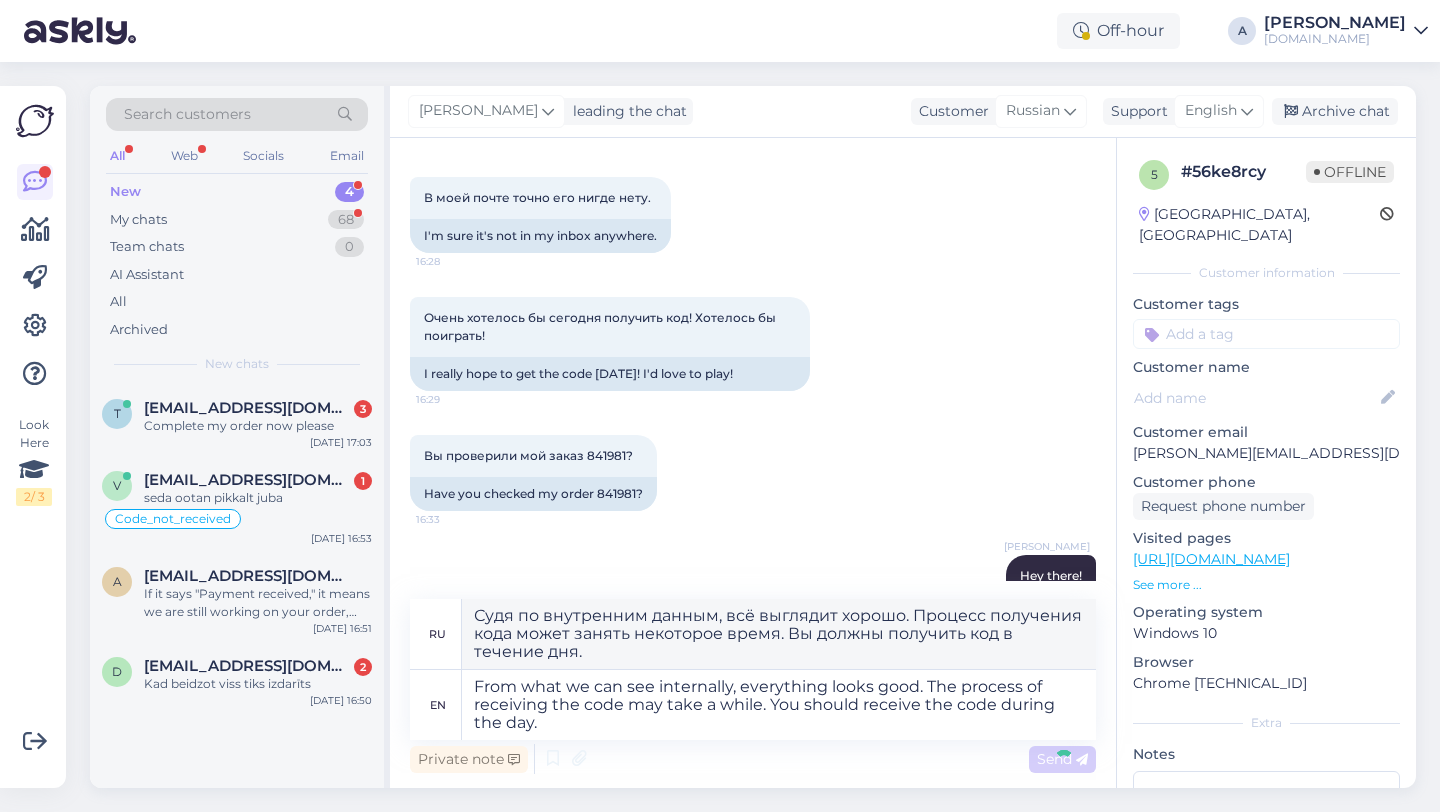 type 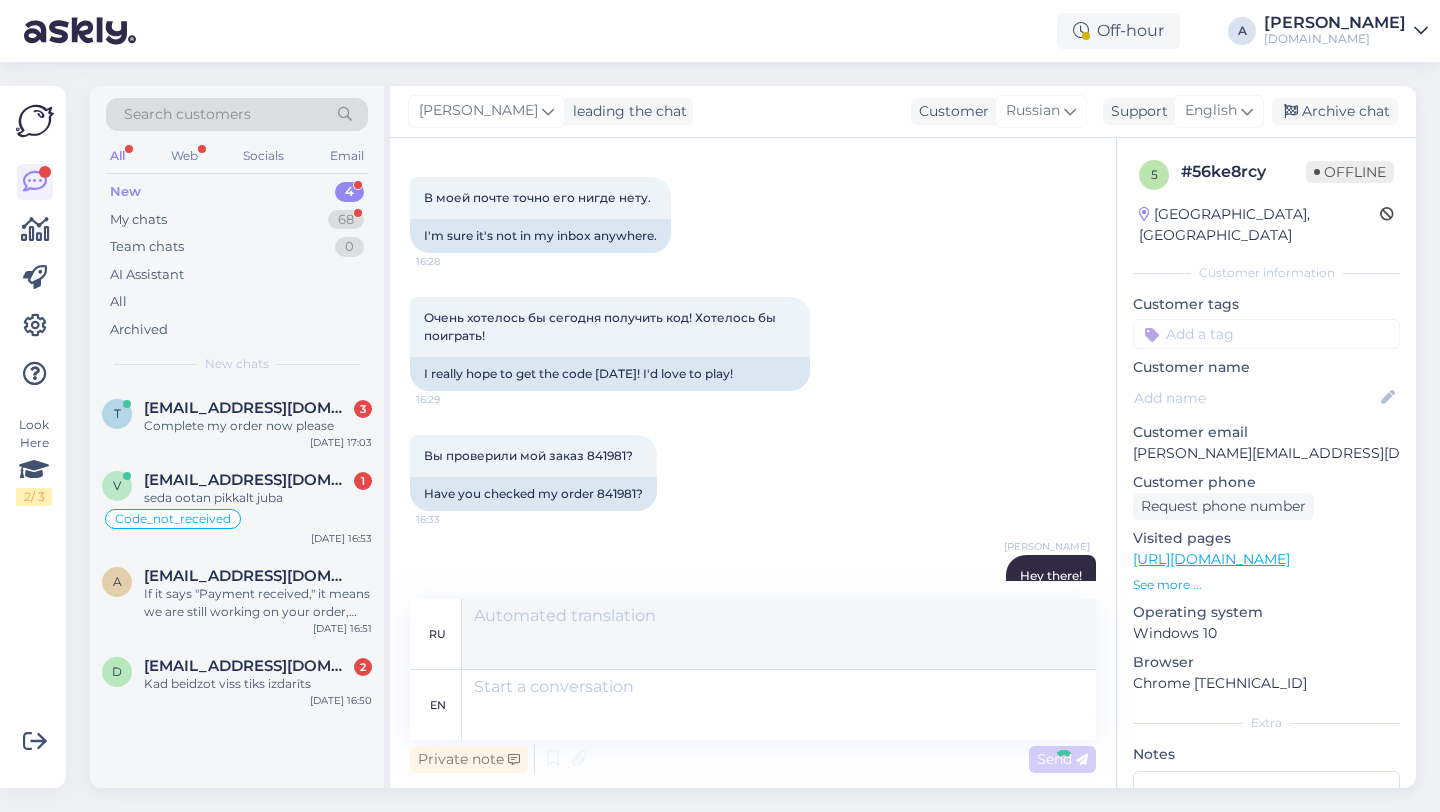 scroll, scrollTop: 2247, scrollLeft: 0, axis: vertical 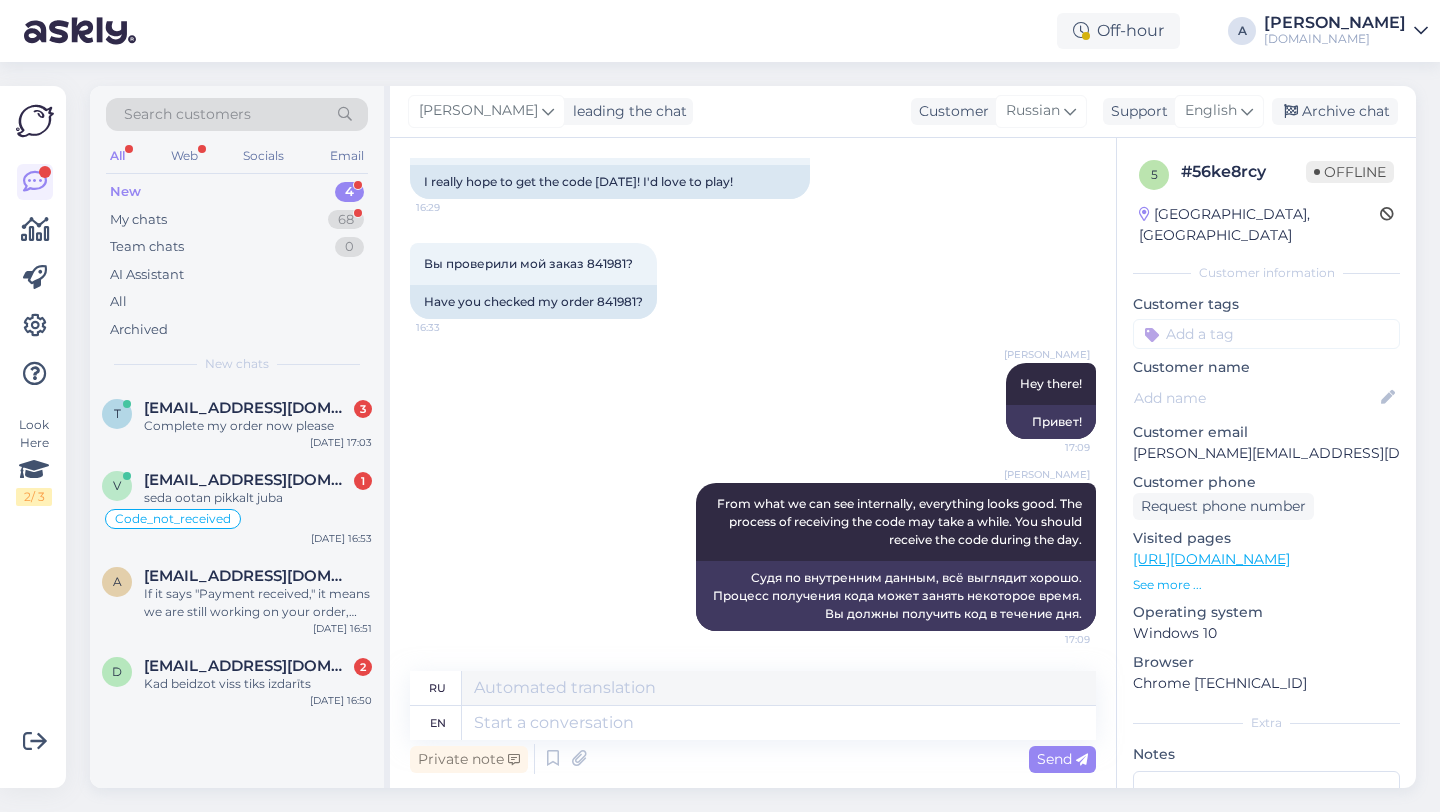 click at bounding box center [1266, 334] 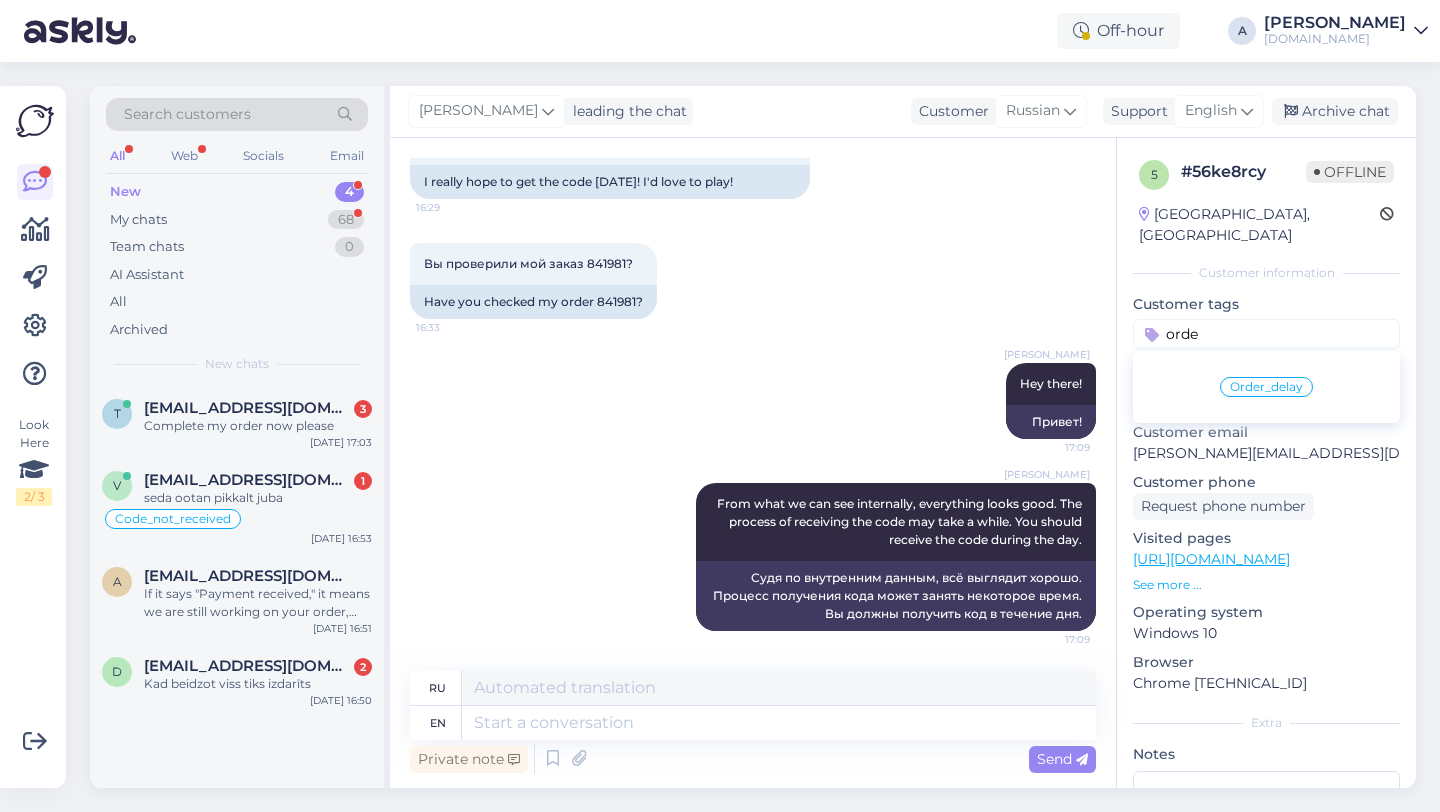 type on "orde" 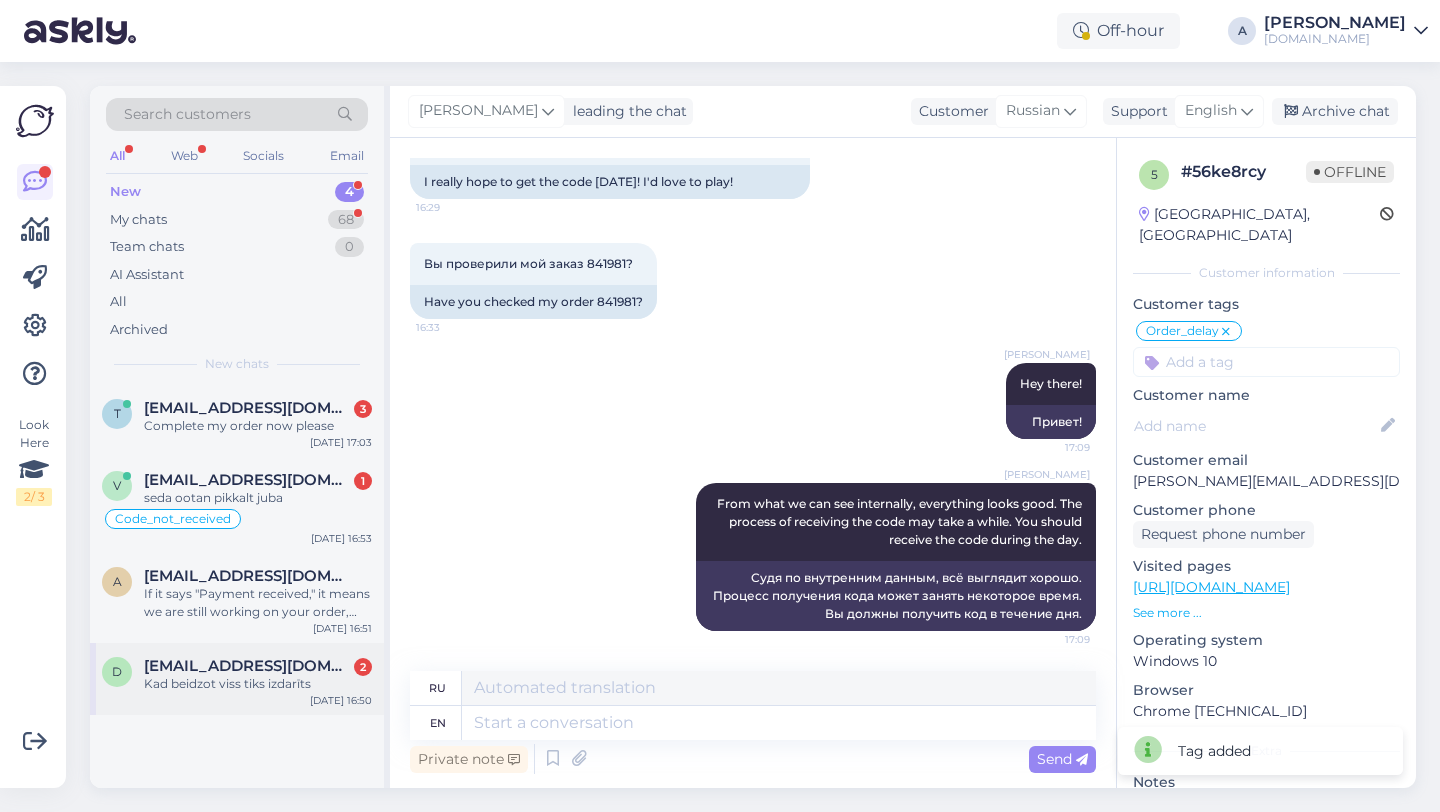 click on "Kad beidzot viss tiks izdarīts" at bounding box center (258, 684) 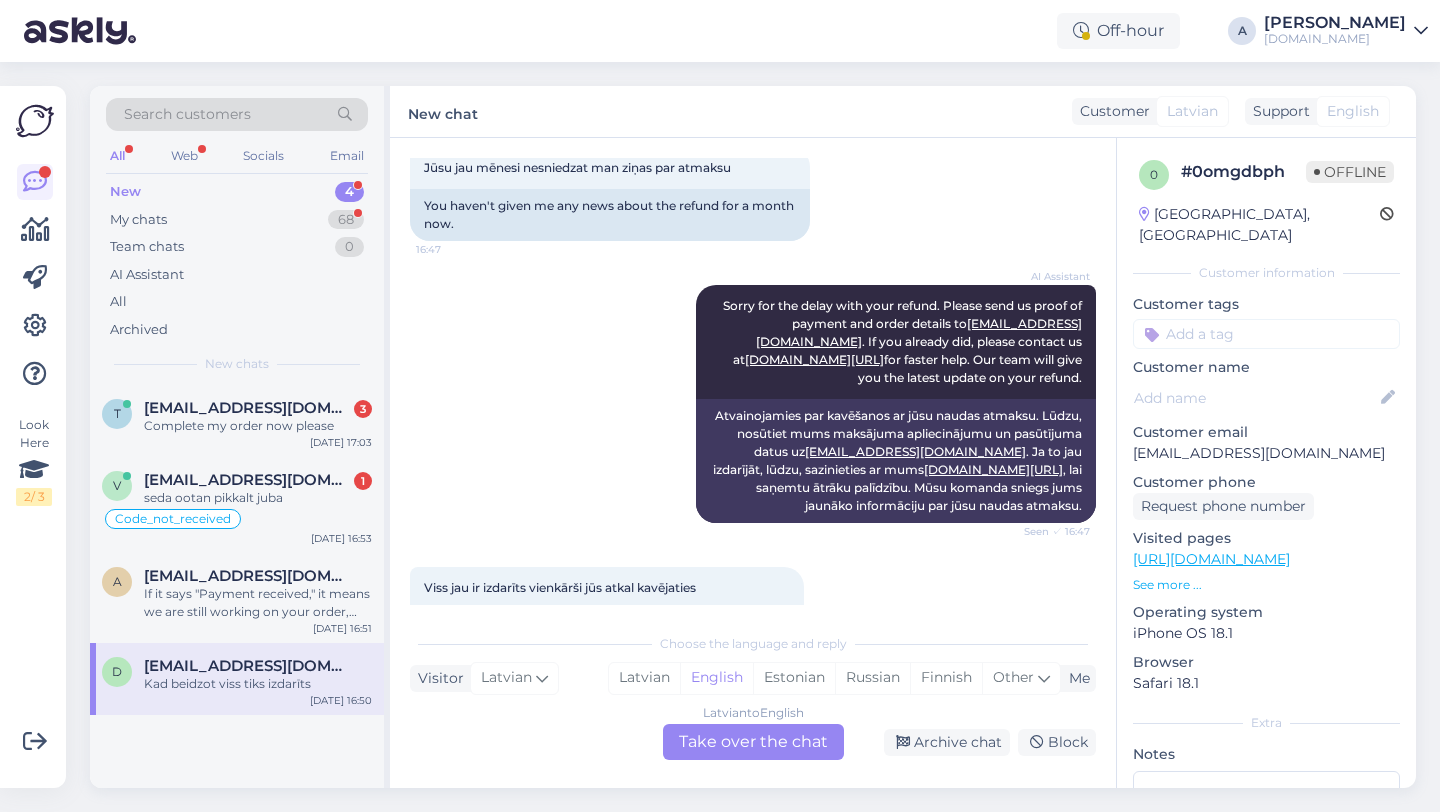 scroll, scrollTop: 609, scrollLeft: 0, axis: vertical 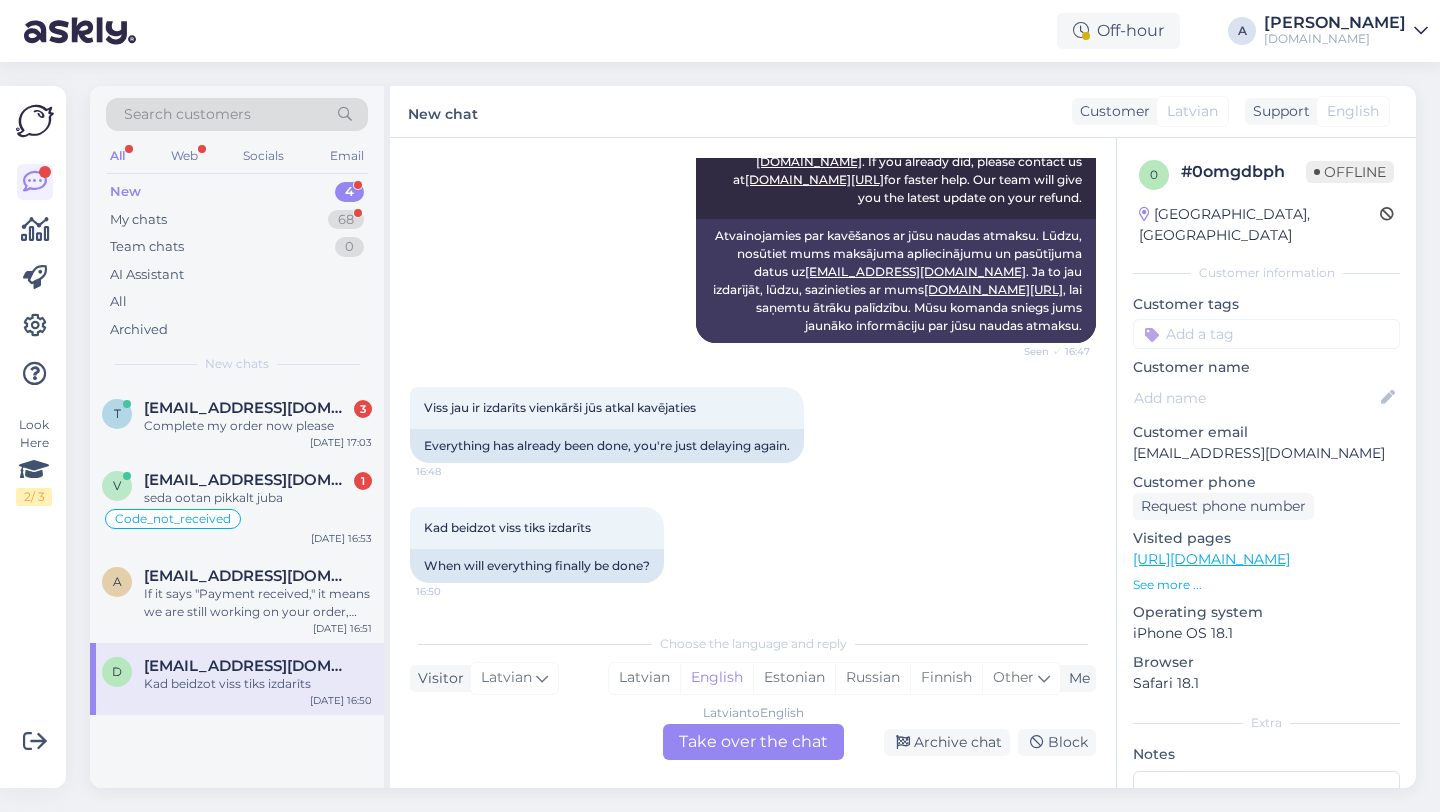 click on "Latvian  to  English Take over the chat" at bounding box center [753, 742] 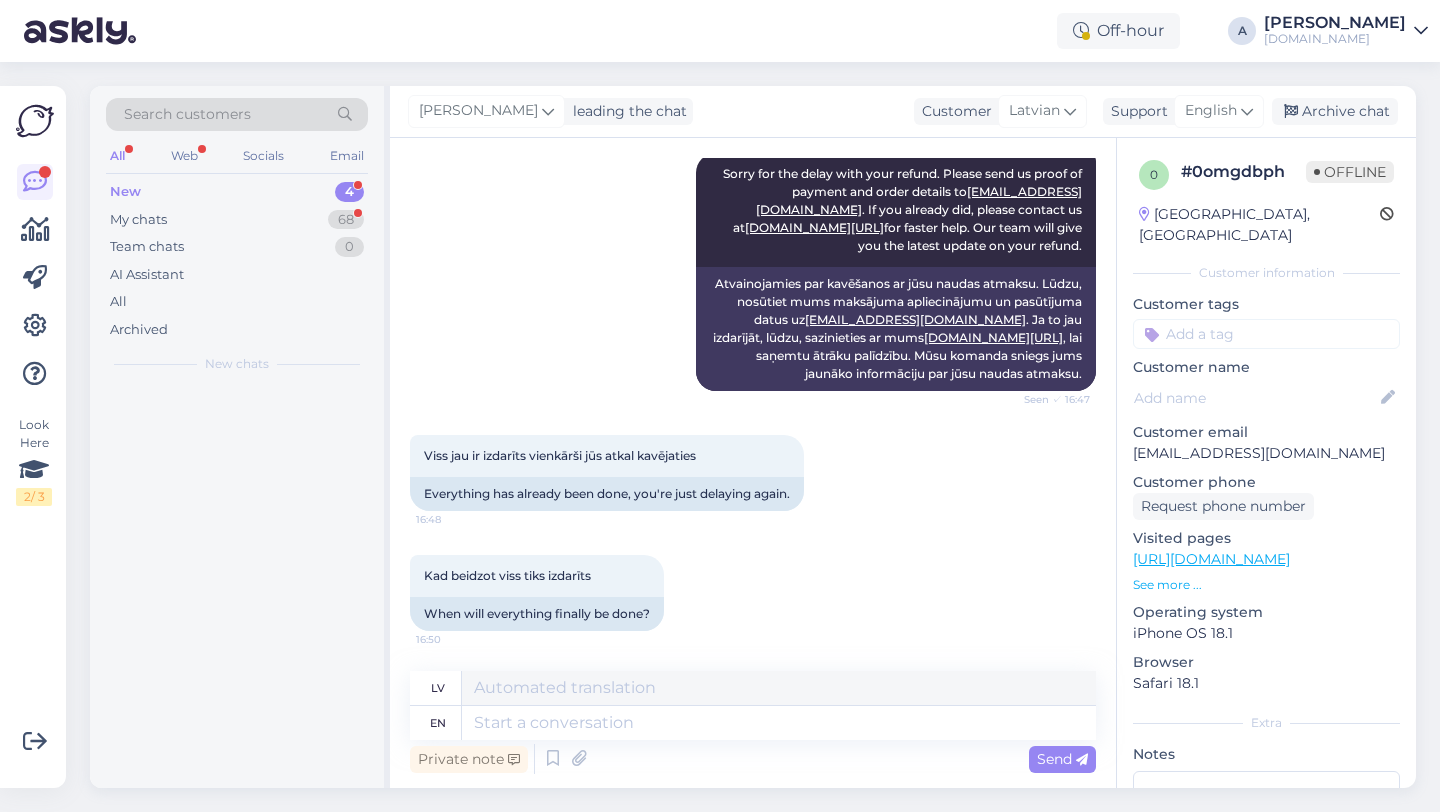 scroll, scrollTop: 561, scrollLeft: 0, axis: vertical 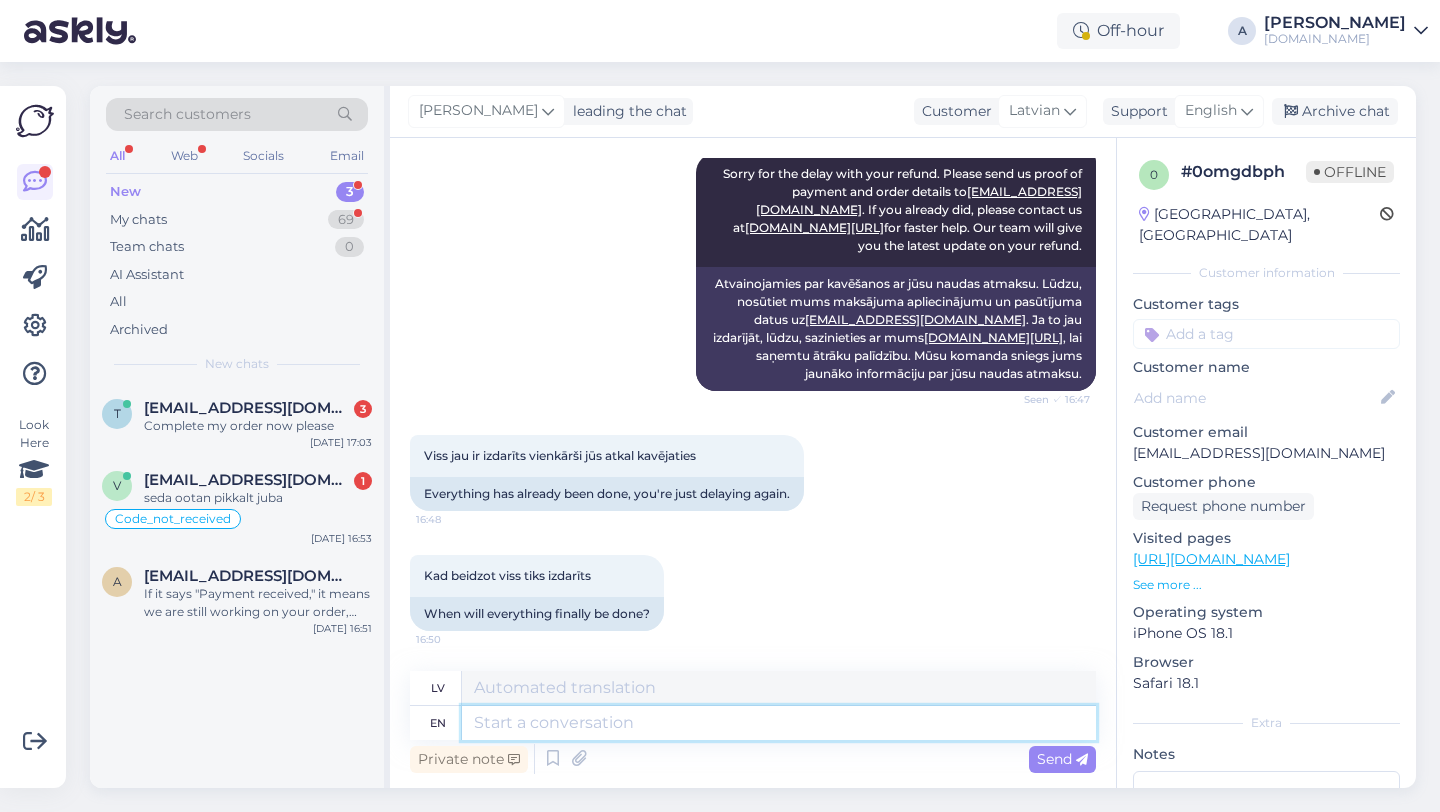 click at bounding box center (779, 723) 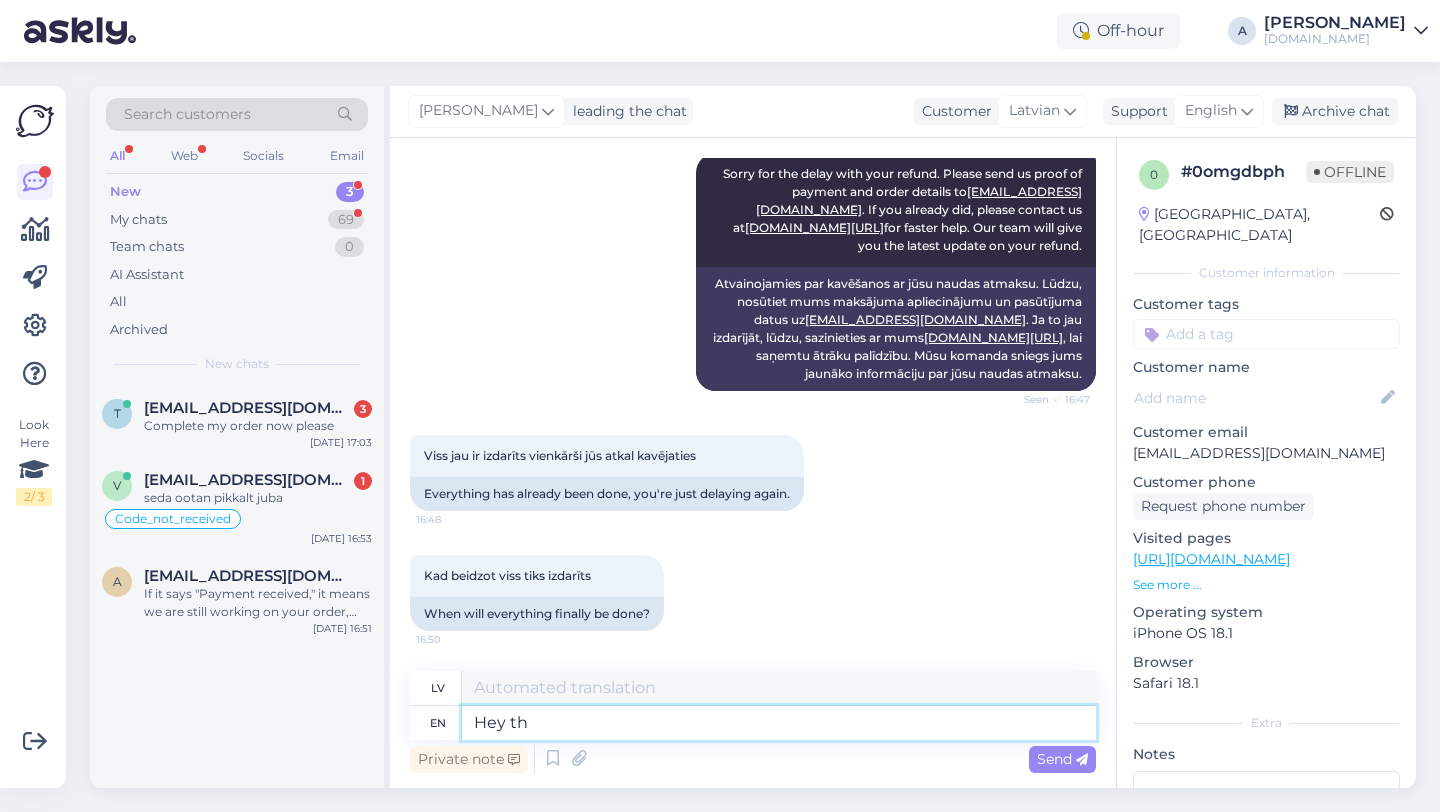 type on "Hey the" 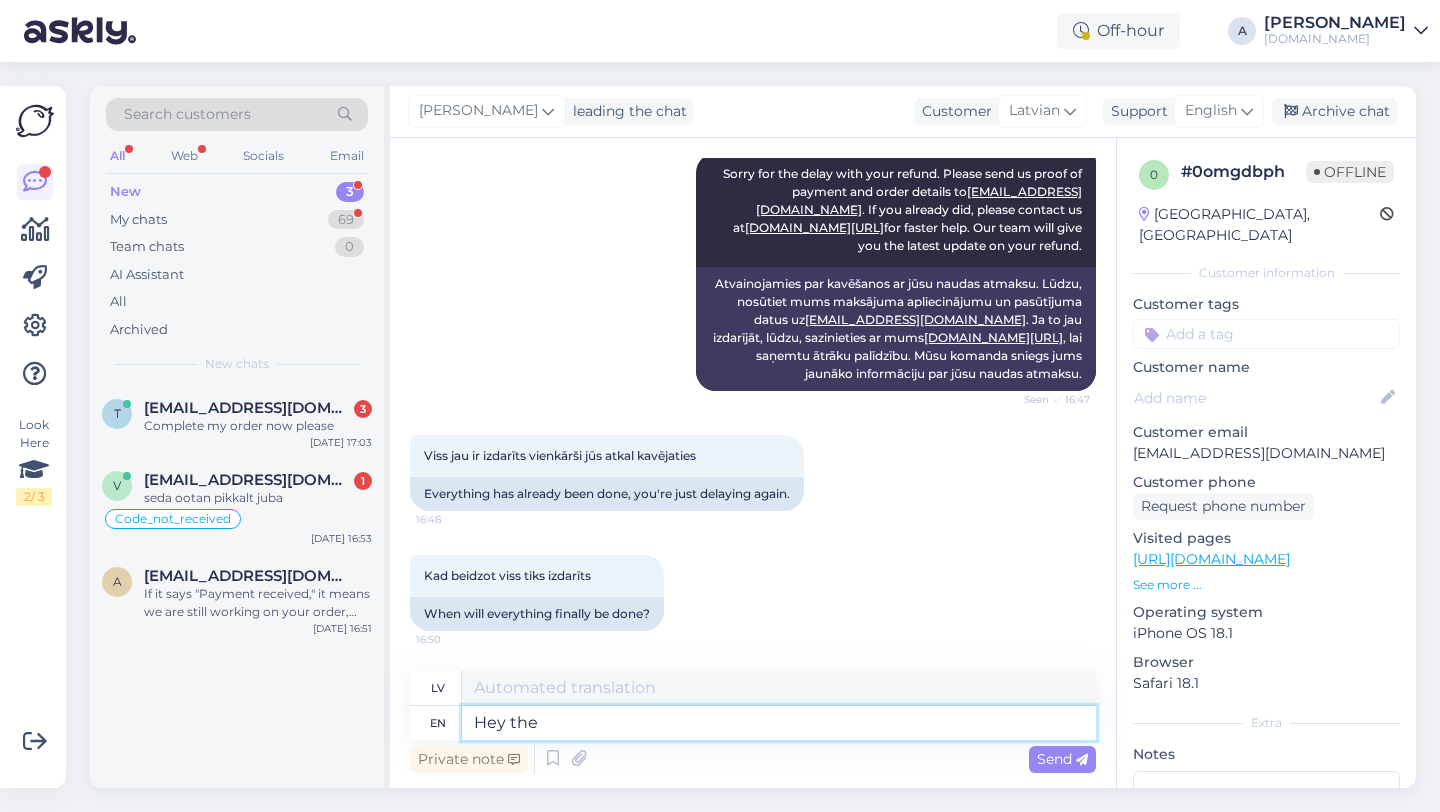 type on "Čau" 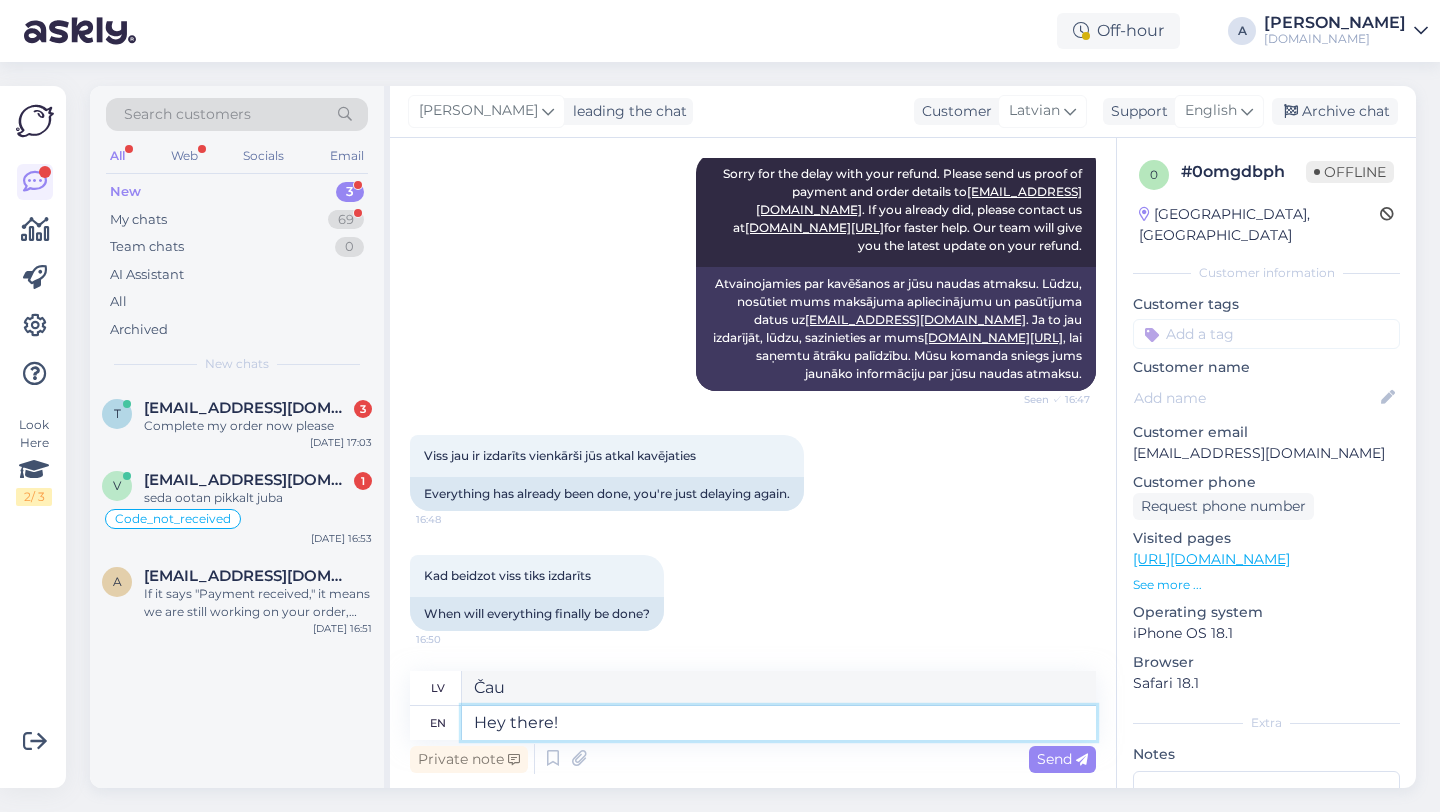 type on "Hey there!" 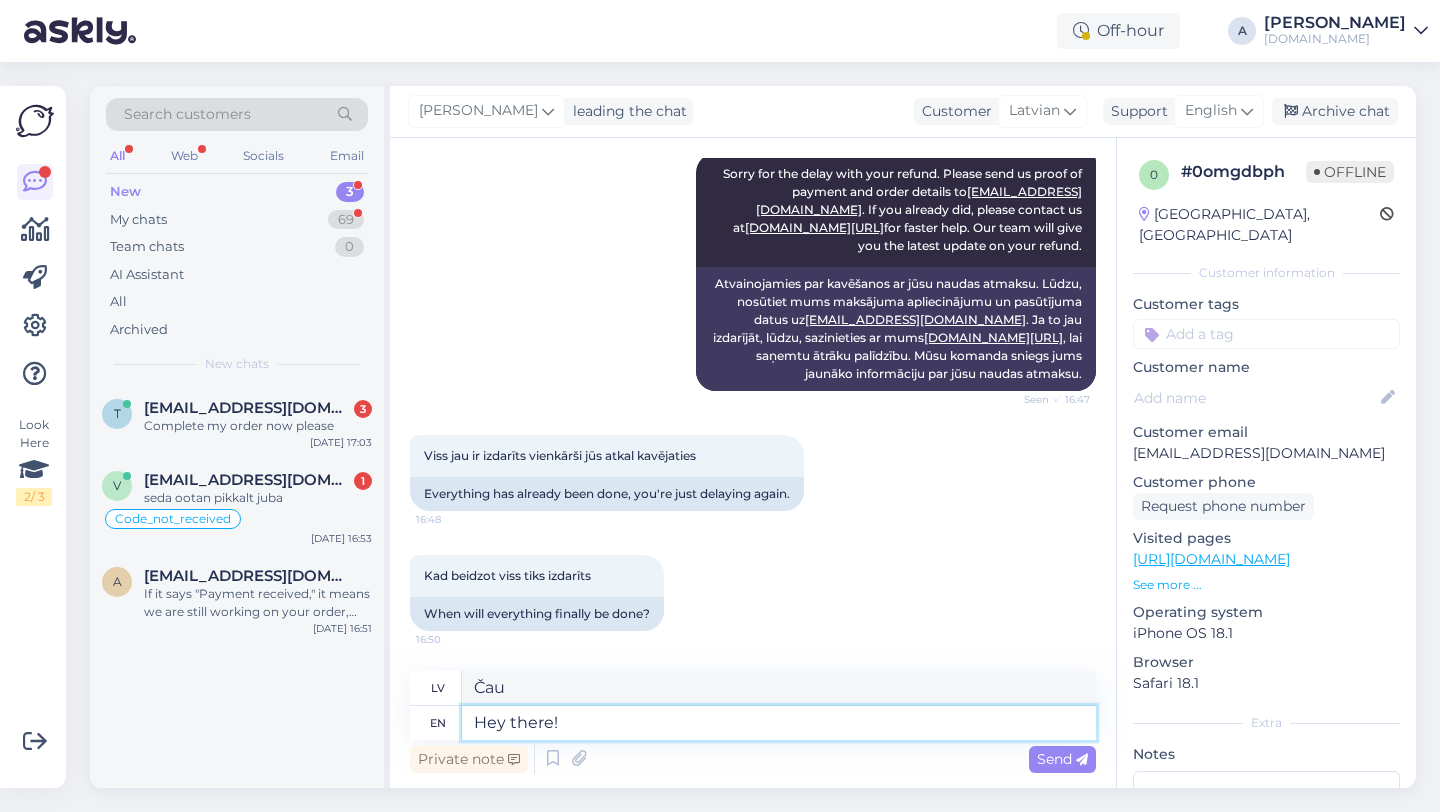type on "Sveiki!" 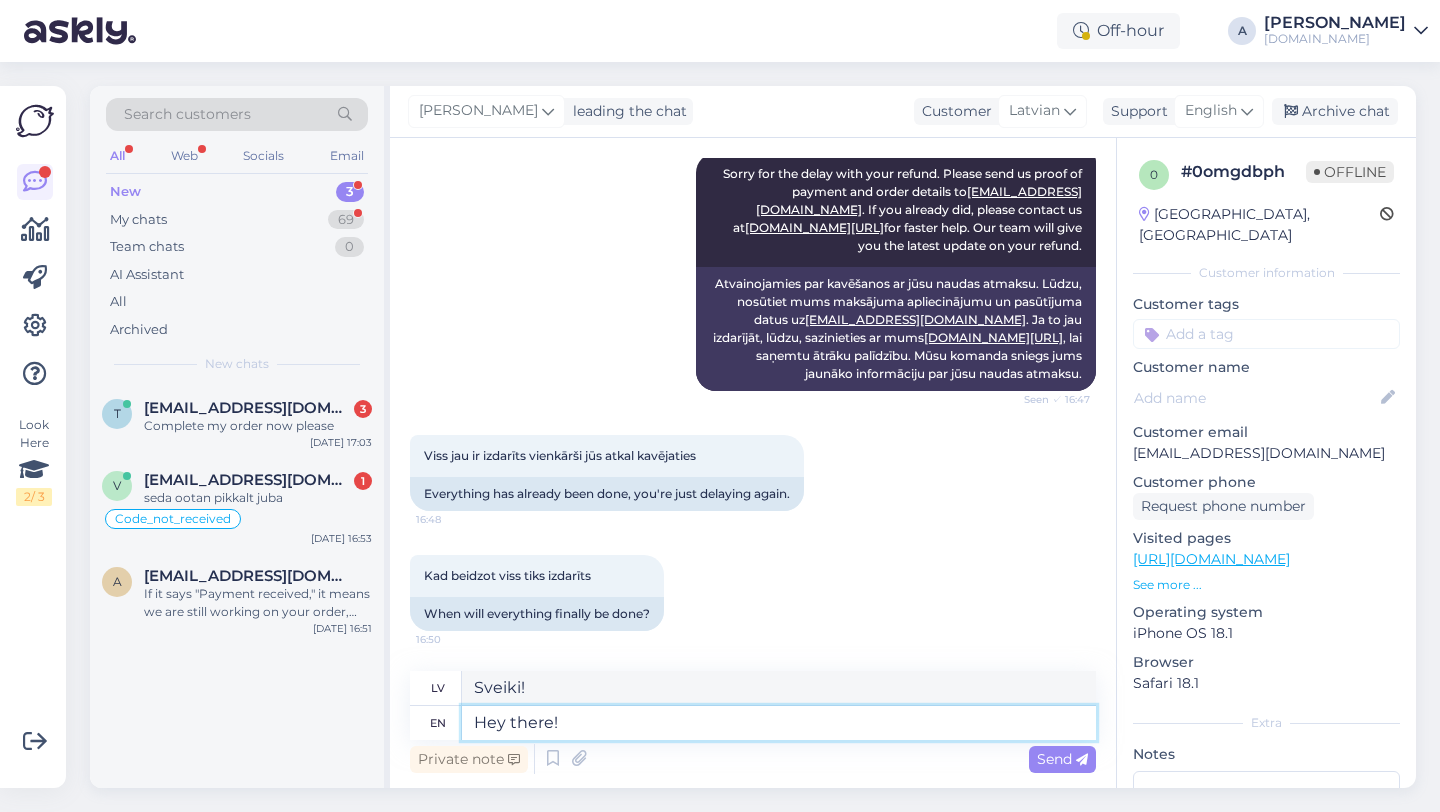 type 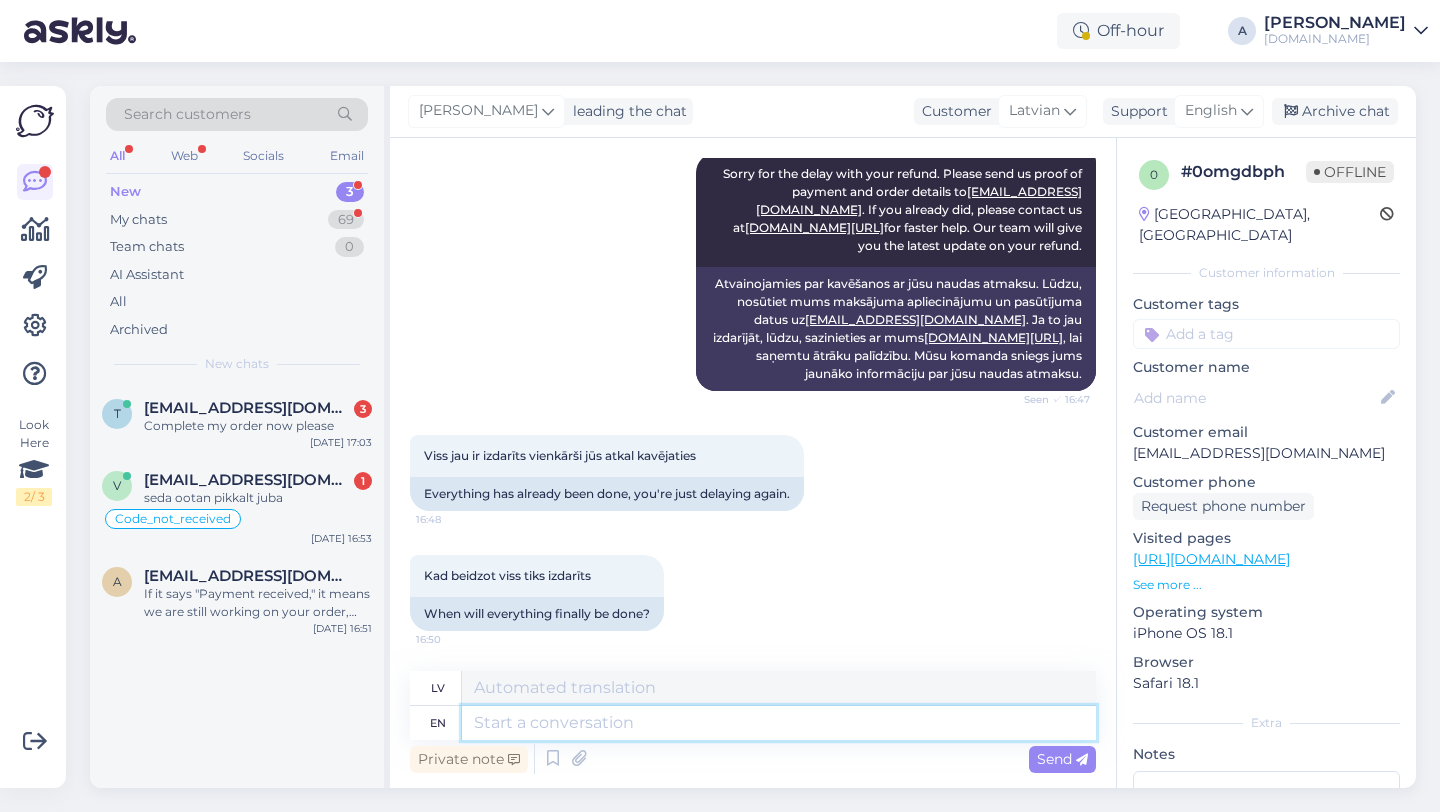 scroll, scrollTop: 681, scrollLeft: 0, axis: vertical 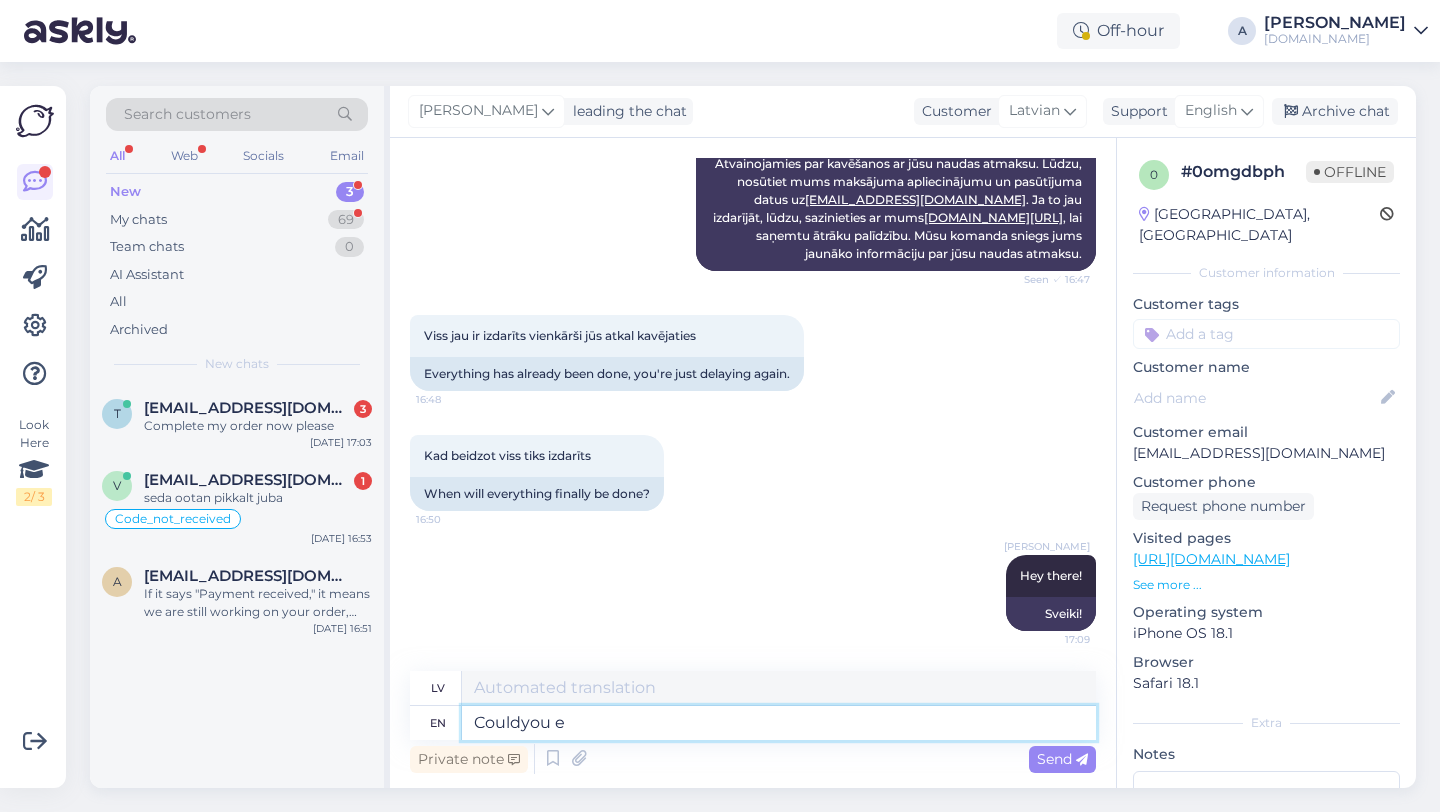 type on "Couldyou el" 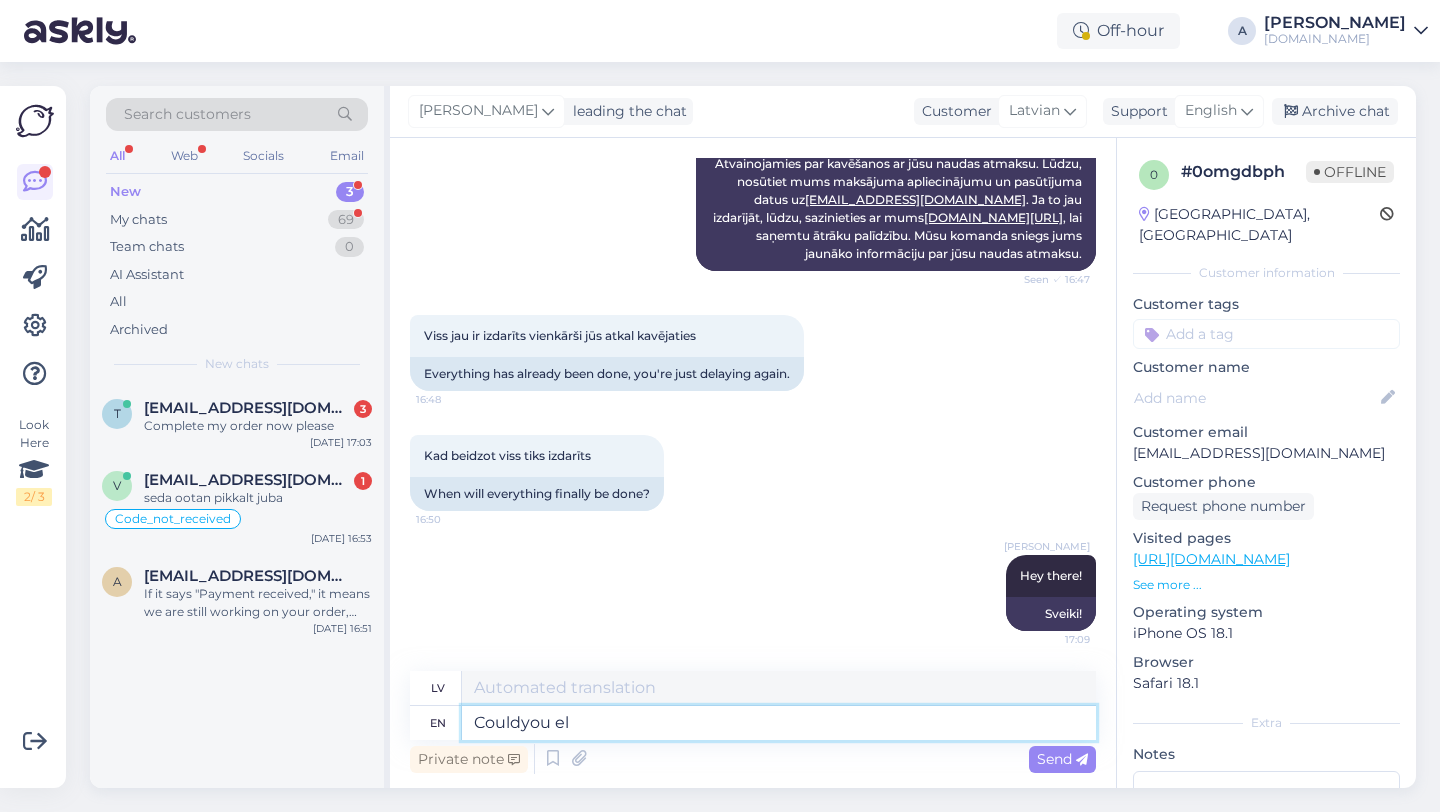 type on "Vai tu varētu" 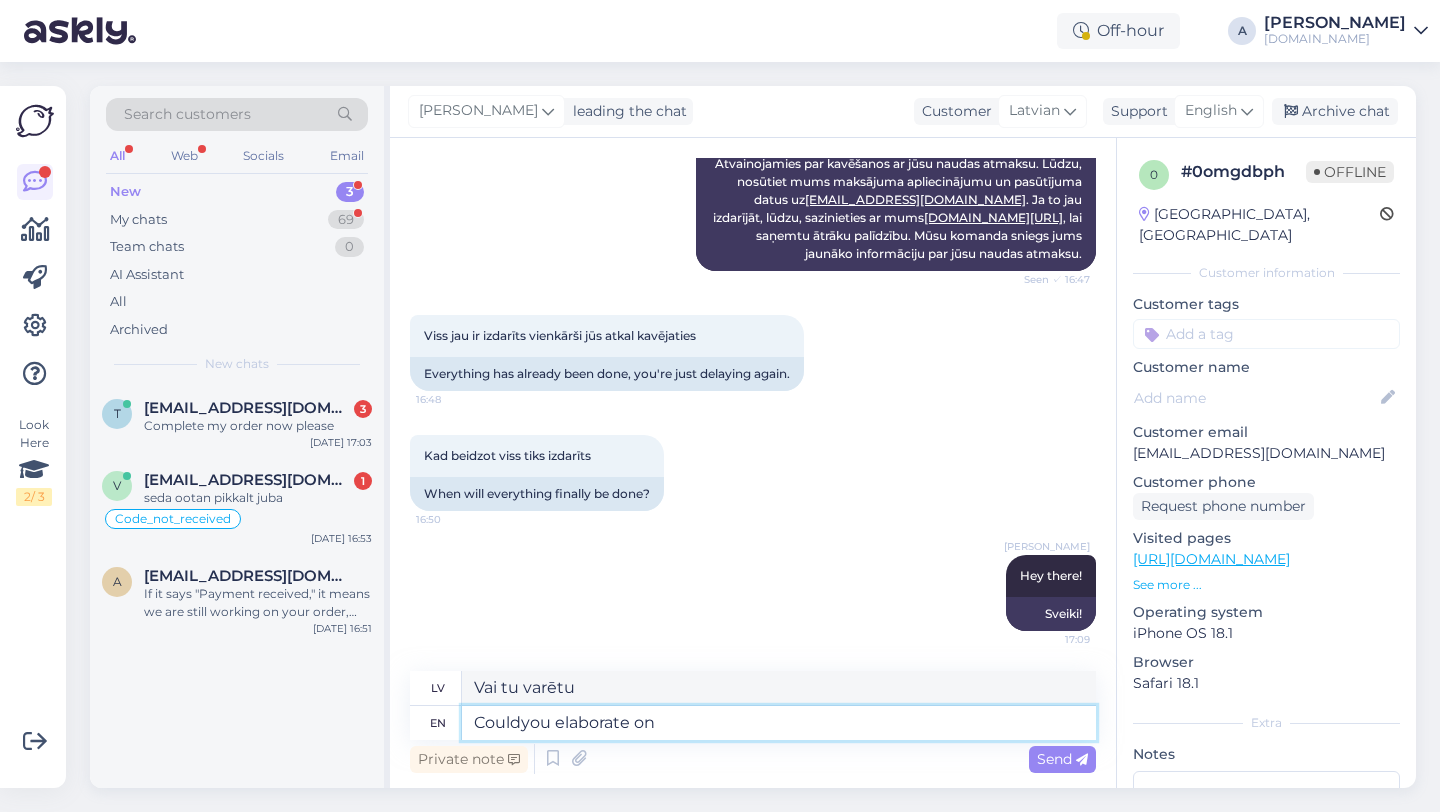 type on "Couldyou elaborate on" 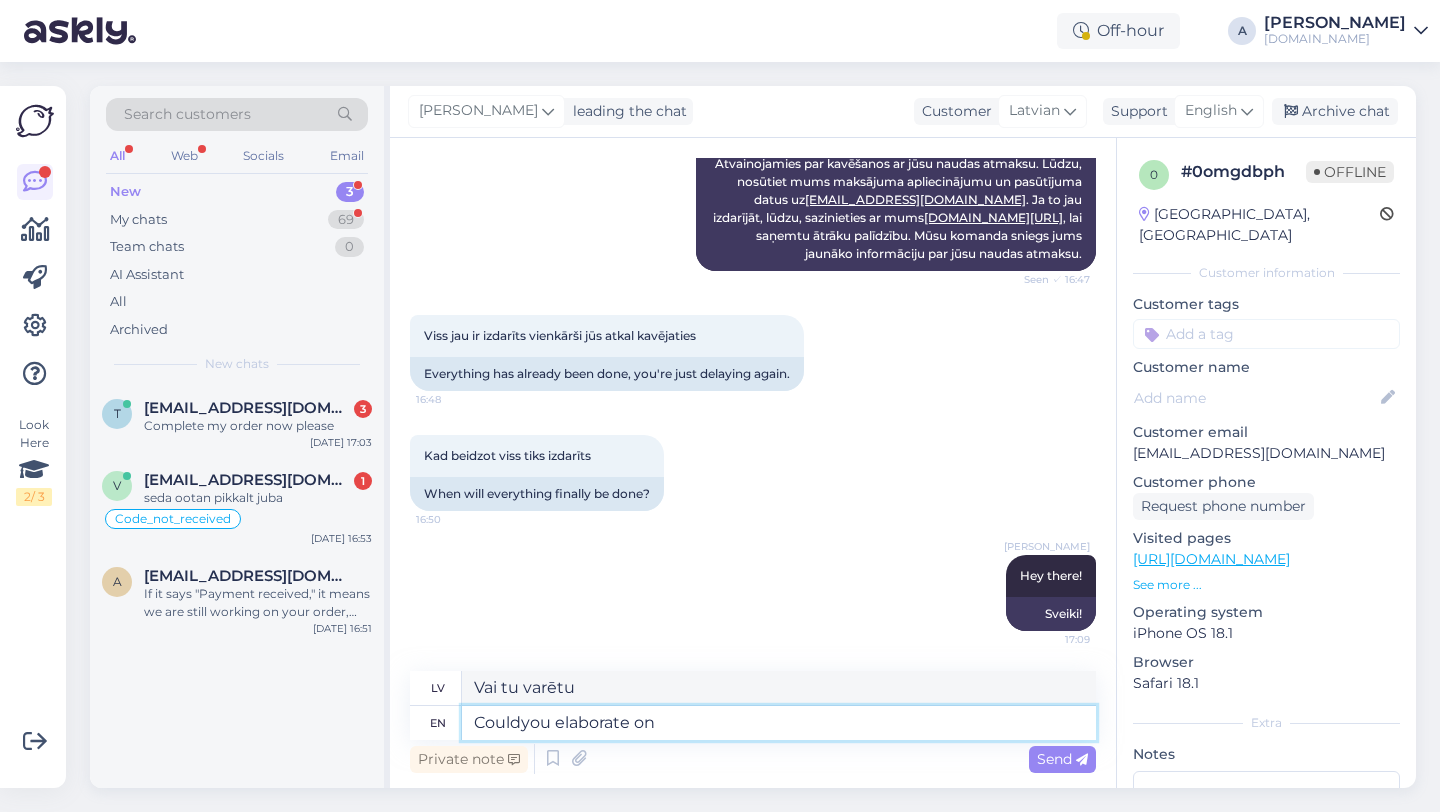 type on "Vai varētu paskaidrot sīkāk?" 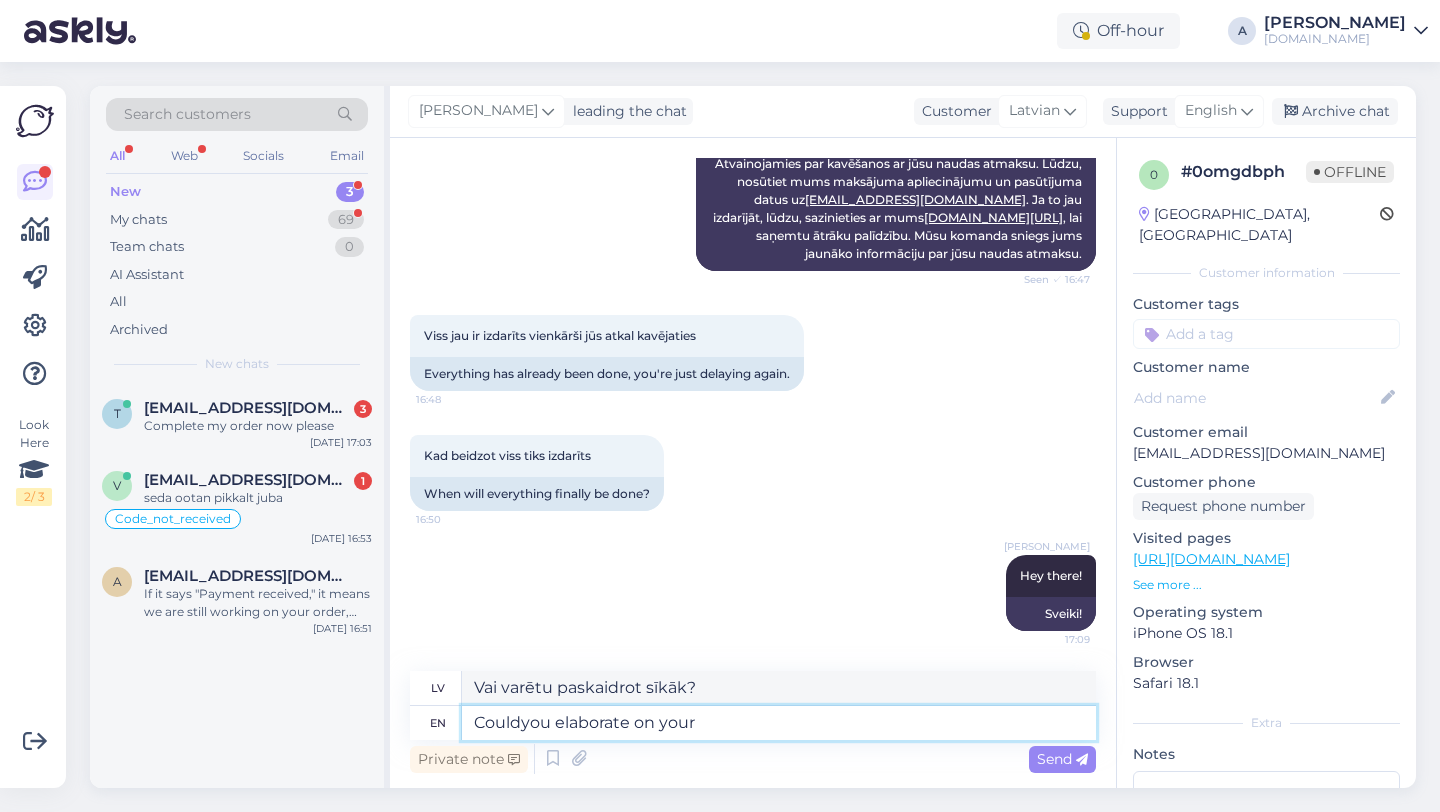 type on "Couldyou elaborate on your" 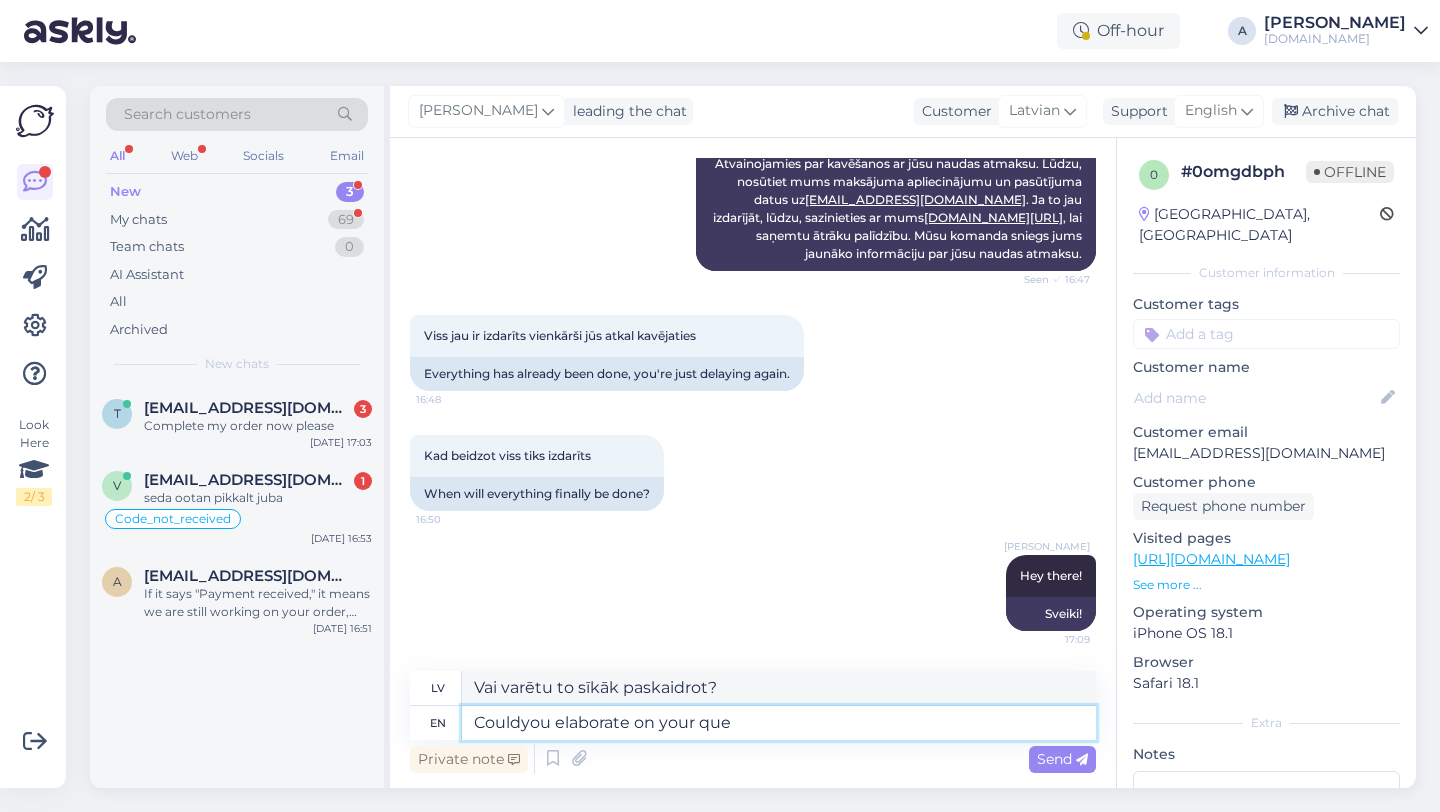 type on "Couldyou elaborate on your quer" 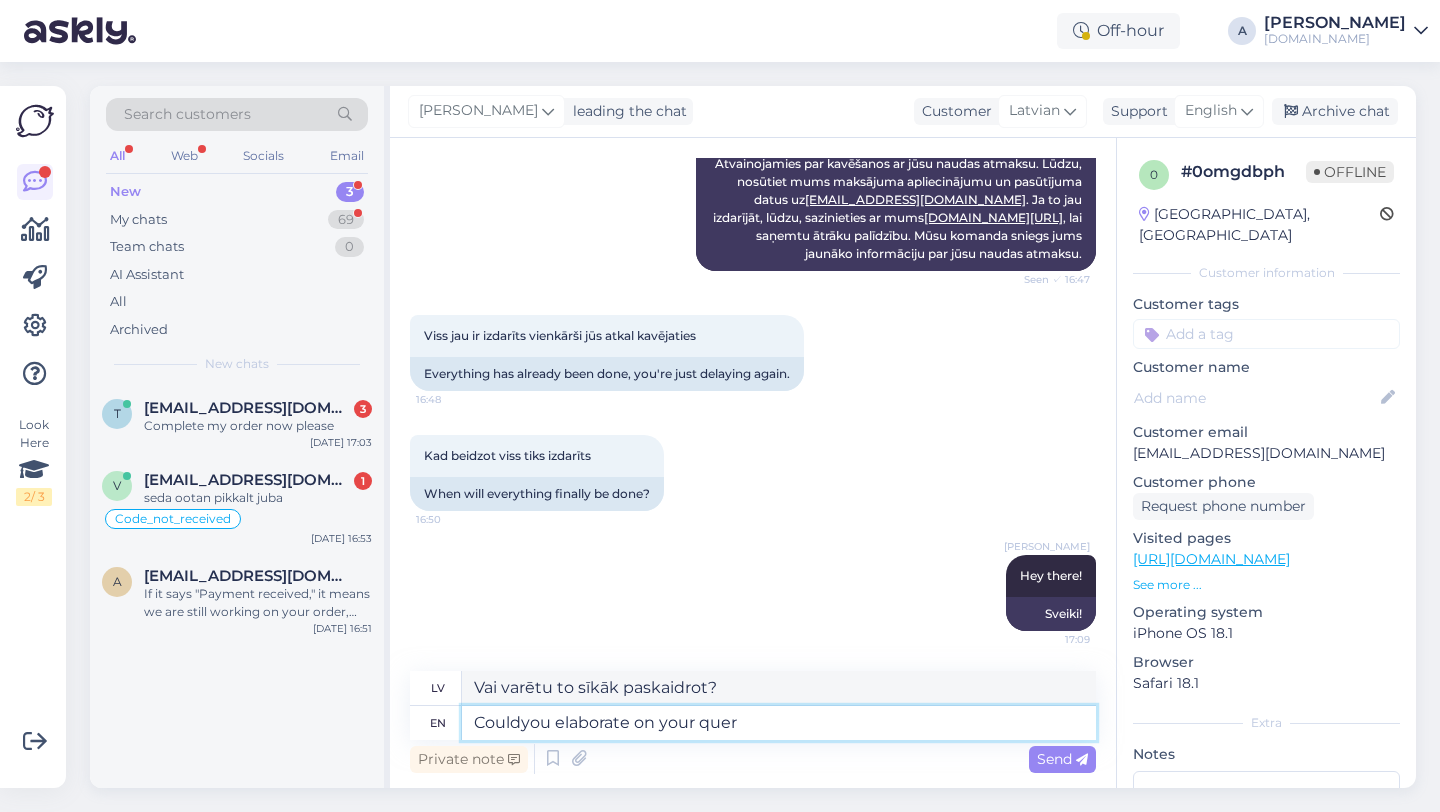 type on "Vai varētu, lūdzu, paskaidrot sīkāk?" 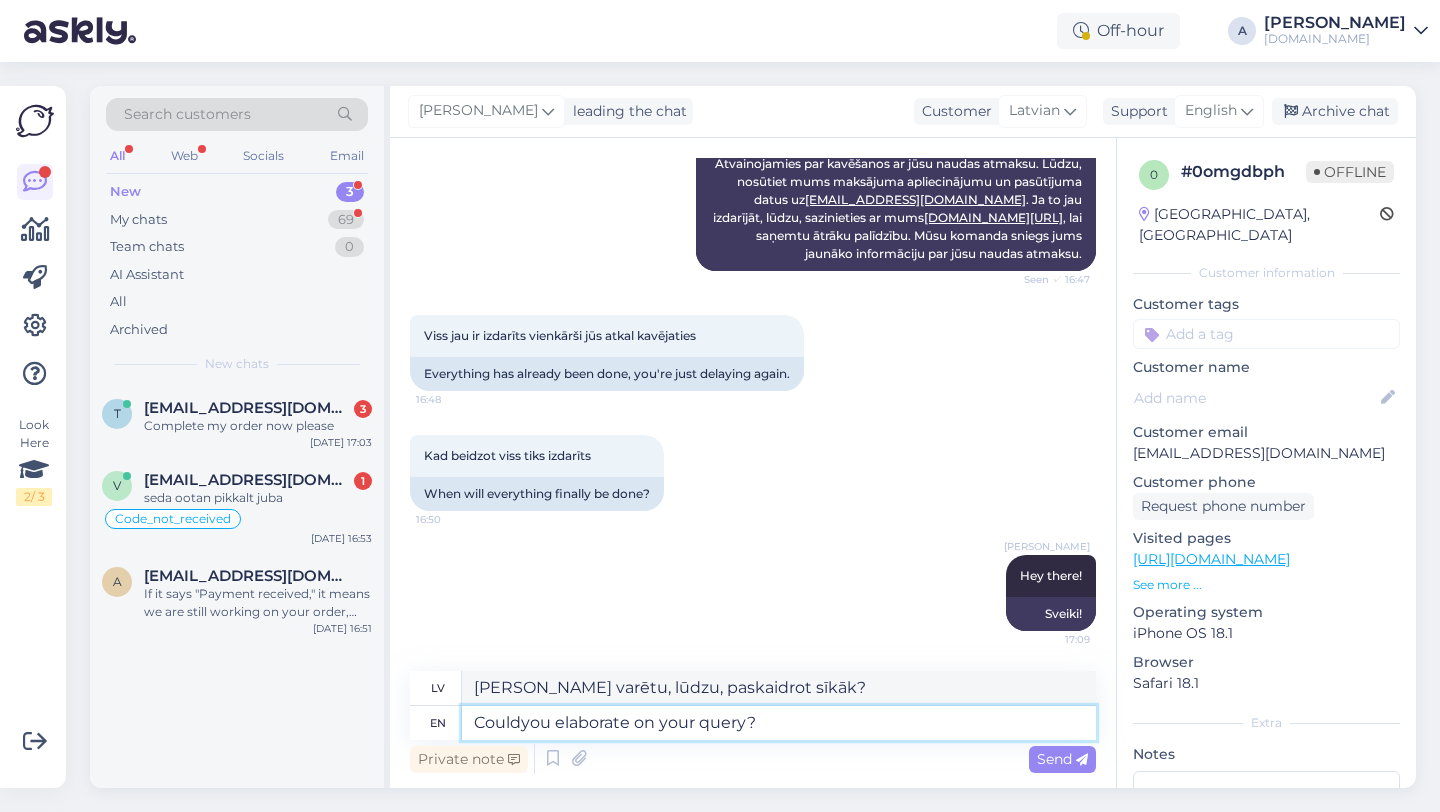 type on "Couldyou elaborate on your query?" 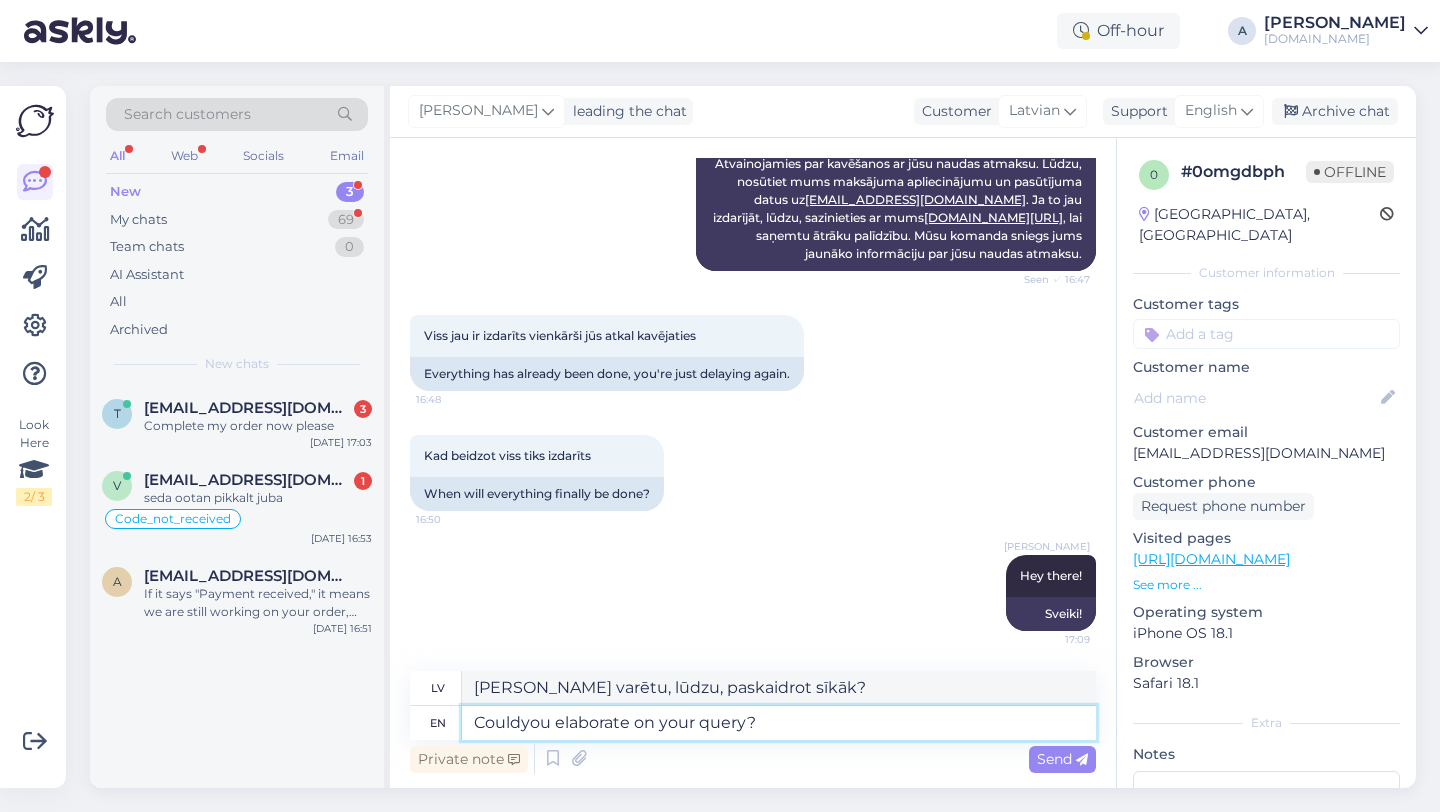 type on "Vai varētu sīkāk paskaidrot savu jautājumu?" 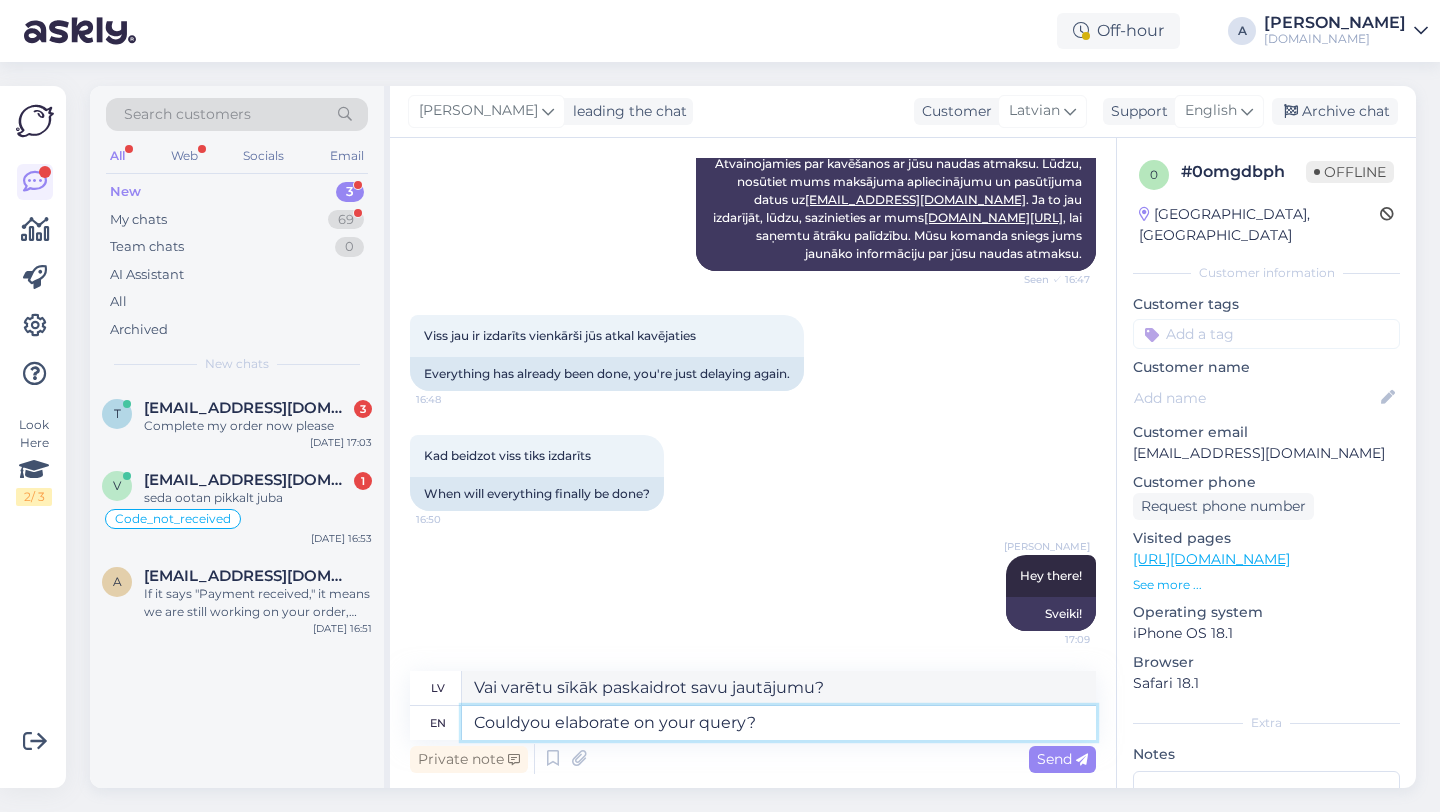 click on "Couldyou elaborate on your query?" at bounding box center [779, 723] 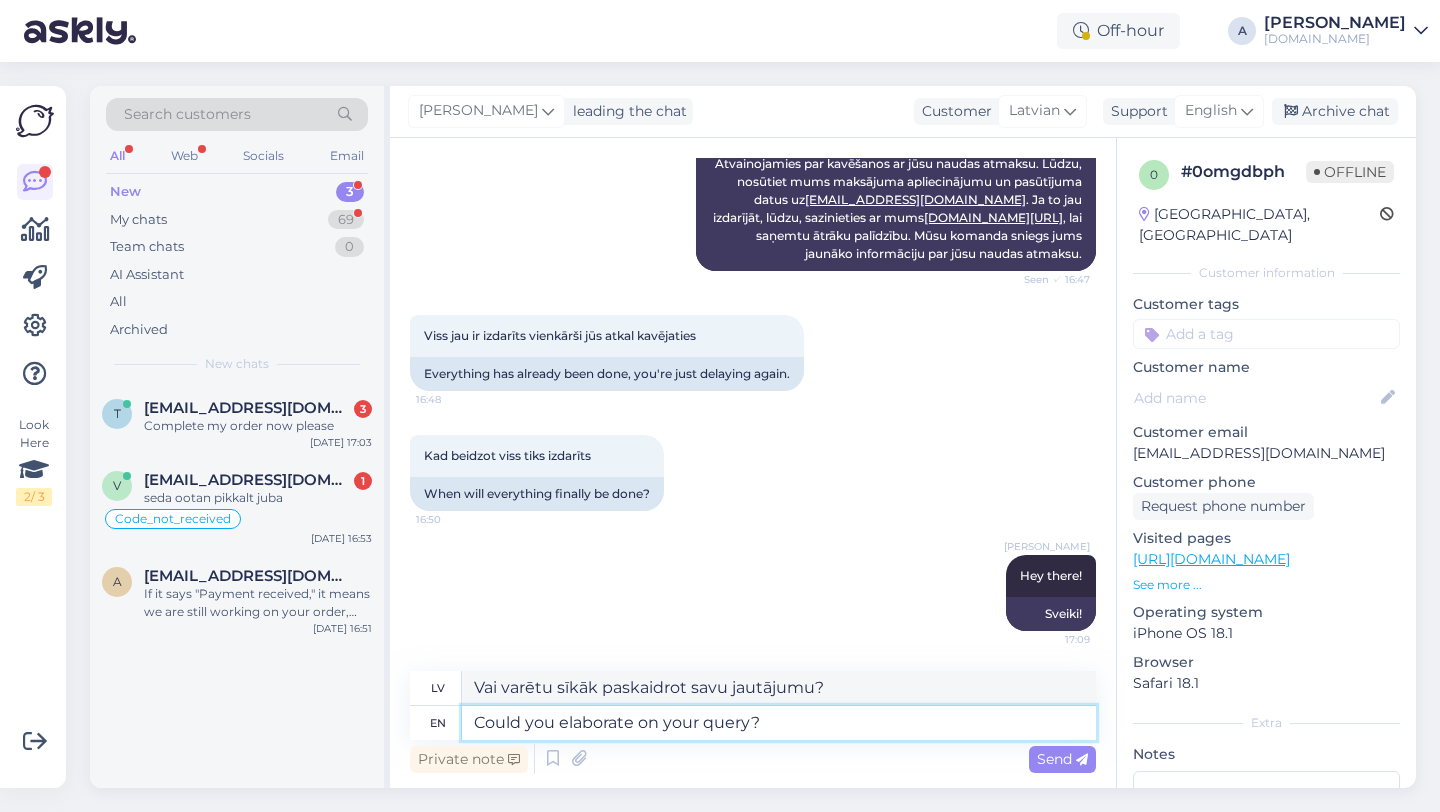 type on "Vai varētu, lūdzu, precizēt savu jautājumu?" 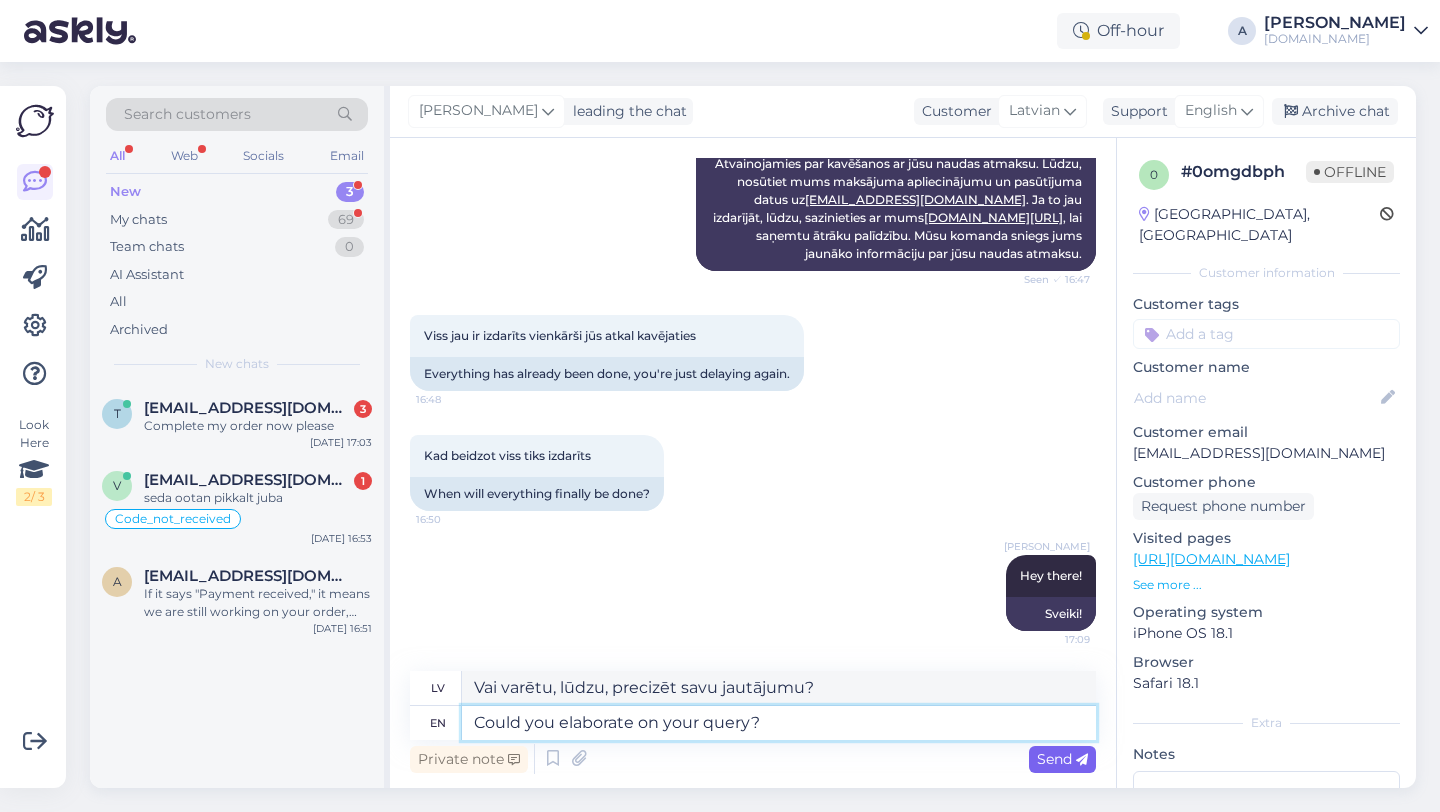type on "Could you elaborate on your query?" 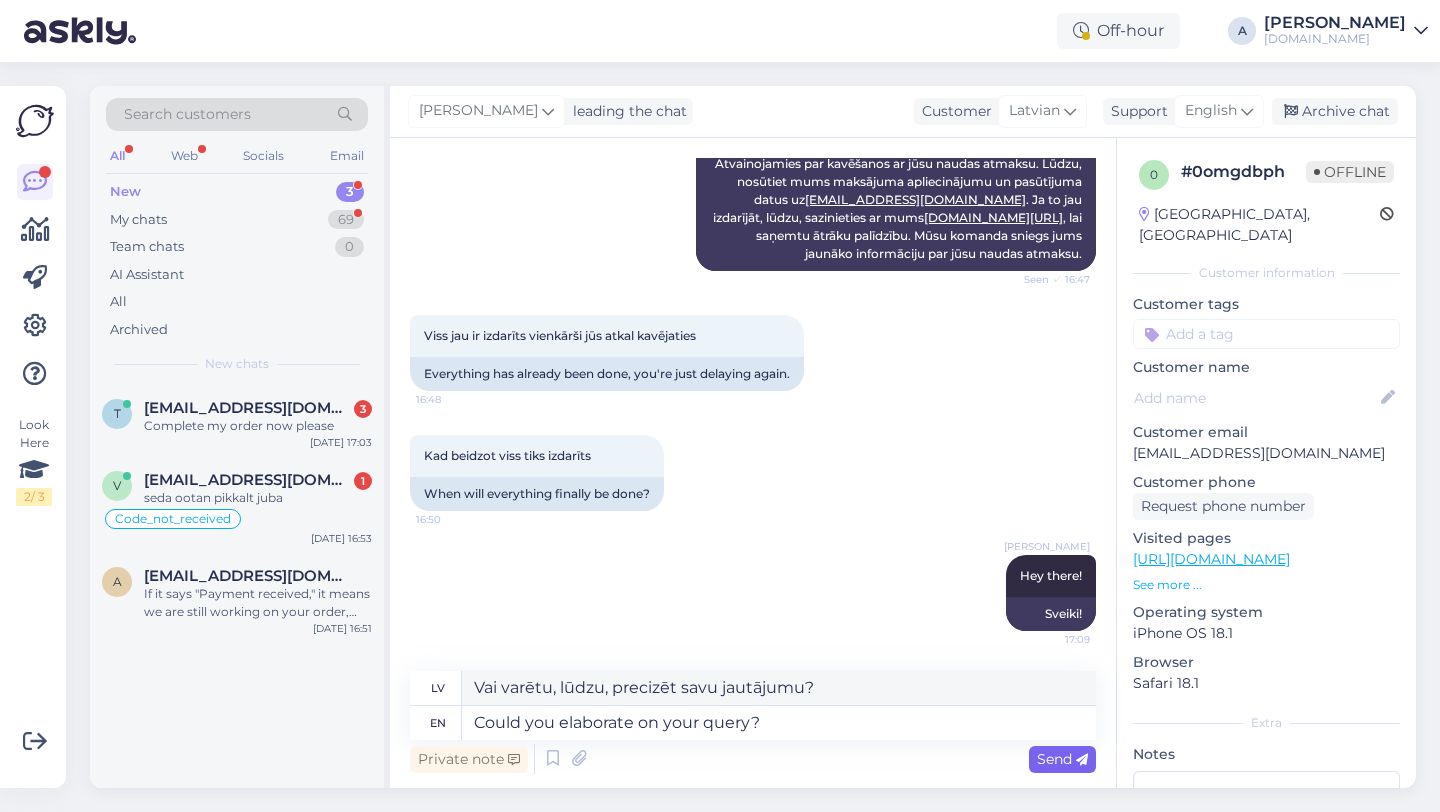 click on "Send" at bounding box center (1062, 759) 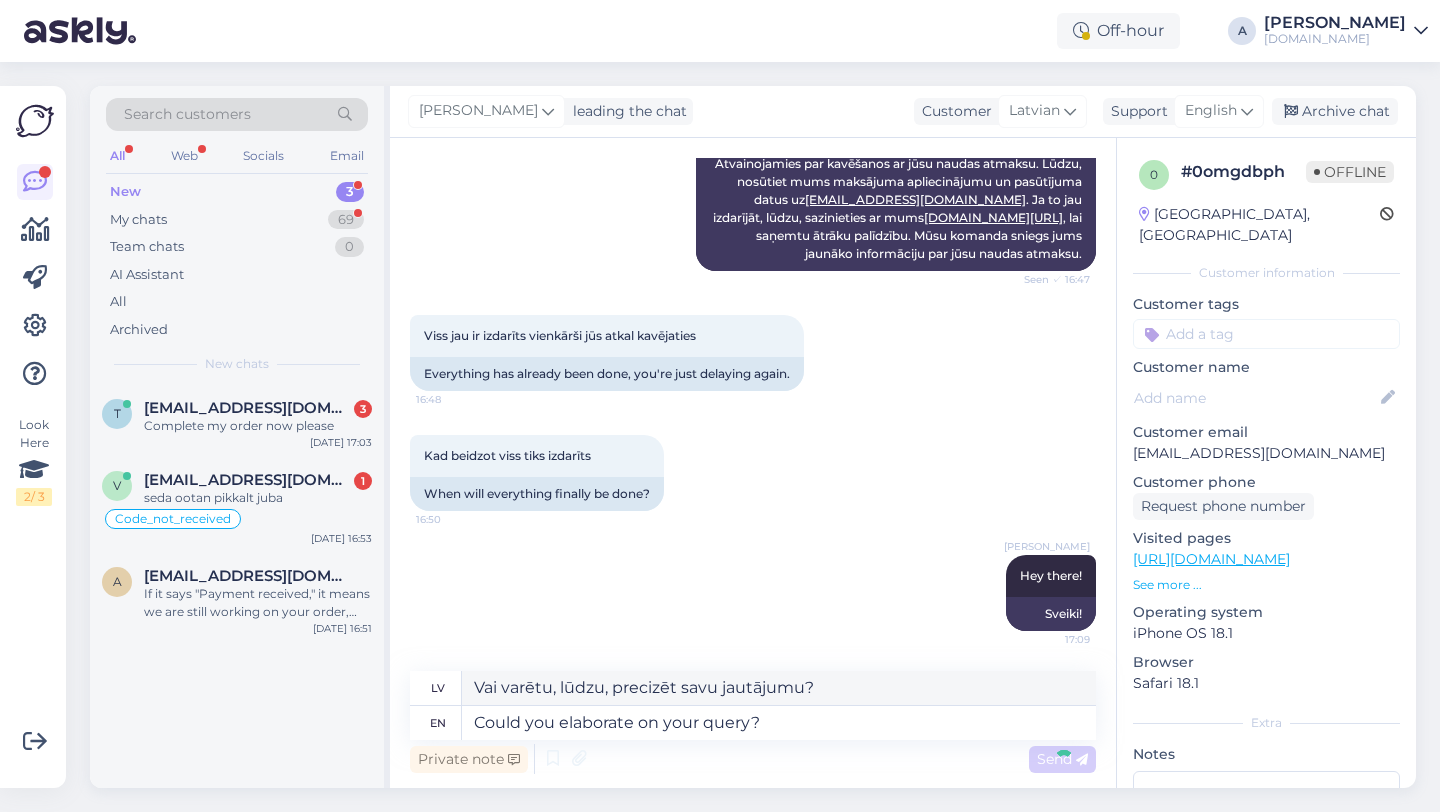 type 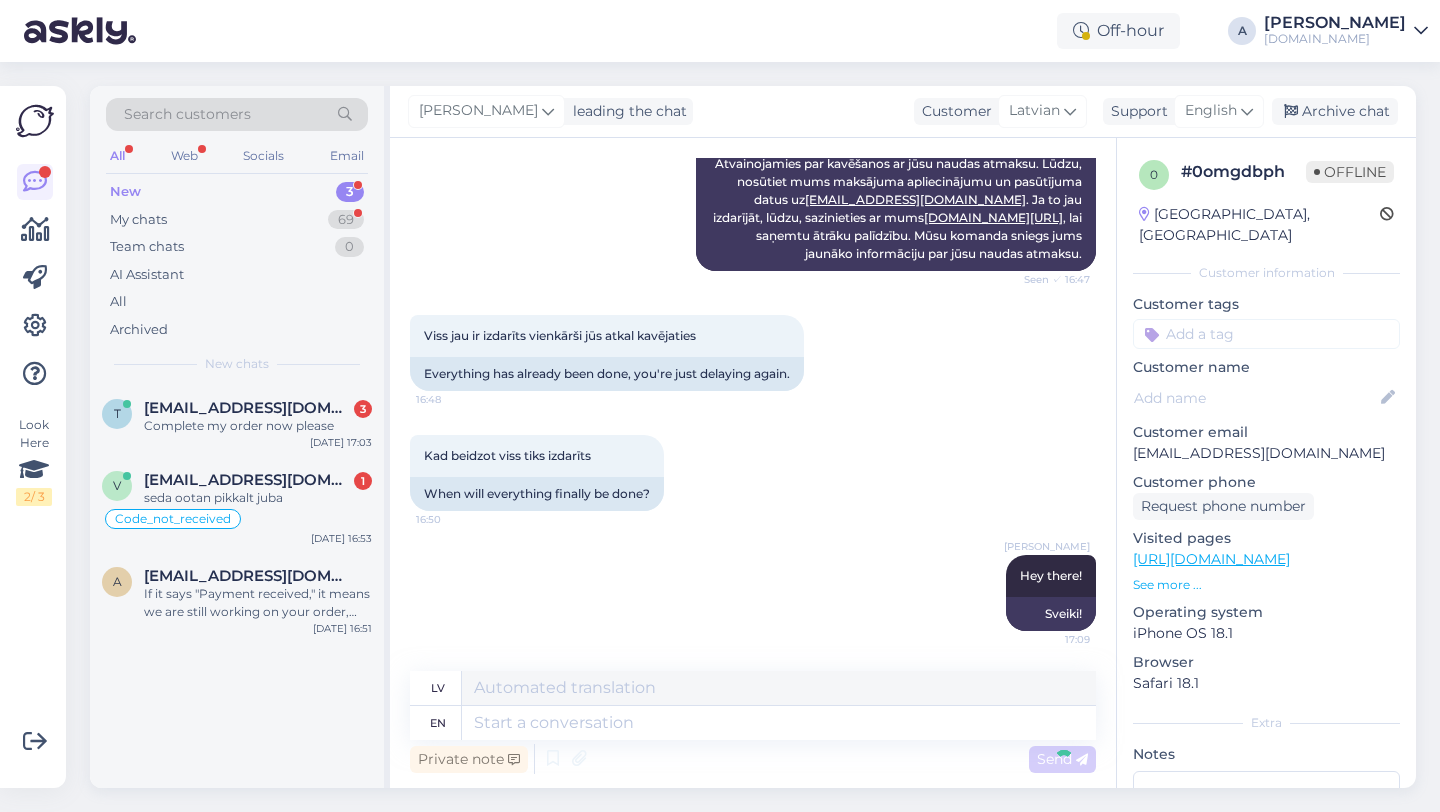 scroll, scrollTop: 801, scrollLeft: 0, axis: vertical 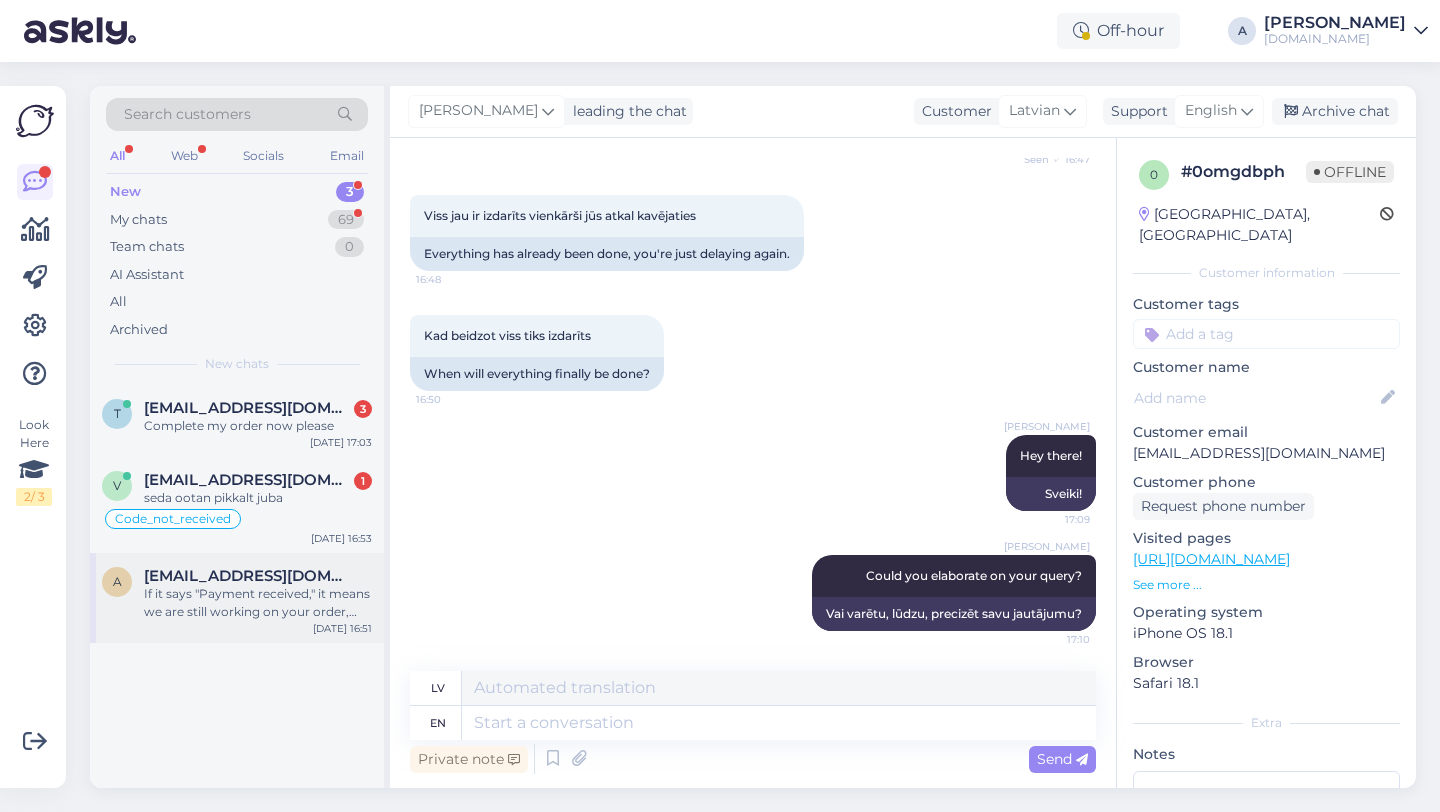 click on "If it says "Payment received," it means we are still working on your order, and the code hasn't been sent yet. We are taking longer than usual right now. Your code should arrive in 30 minutes. Sorry for the wait and thank you for being patient." at bounding box center [258, 603] 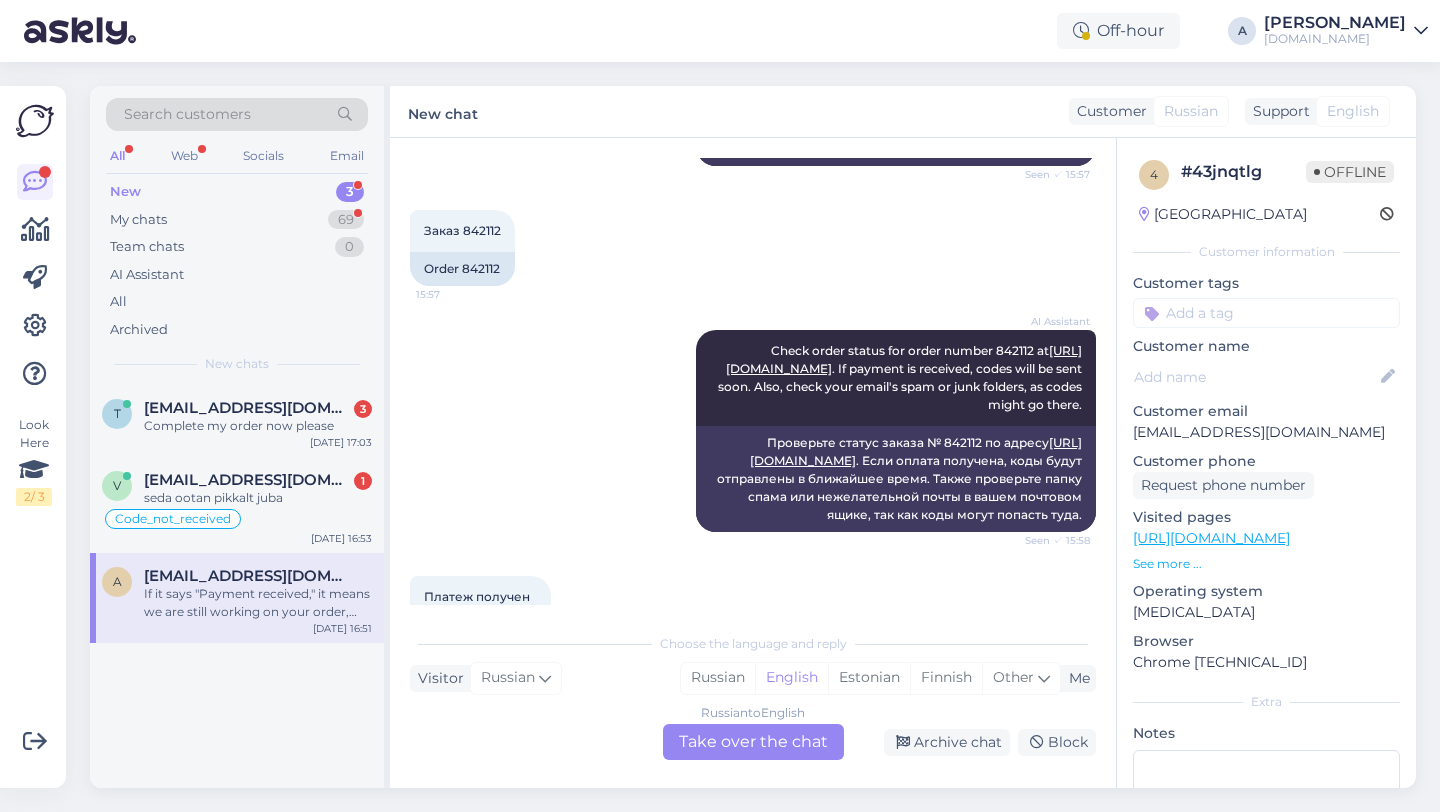 scroll, scrollTop: 897, scrollLeft: 0, axis: vertical 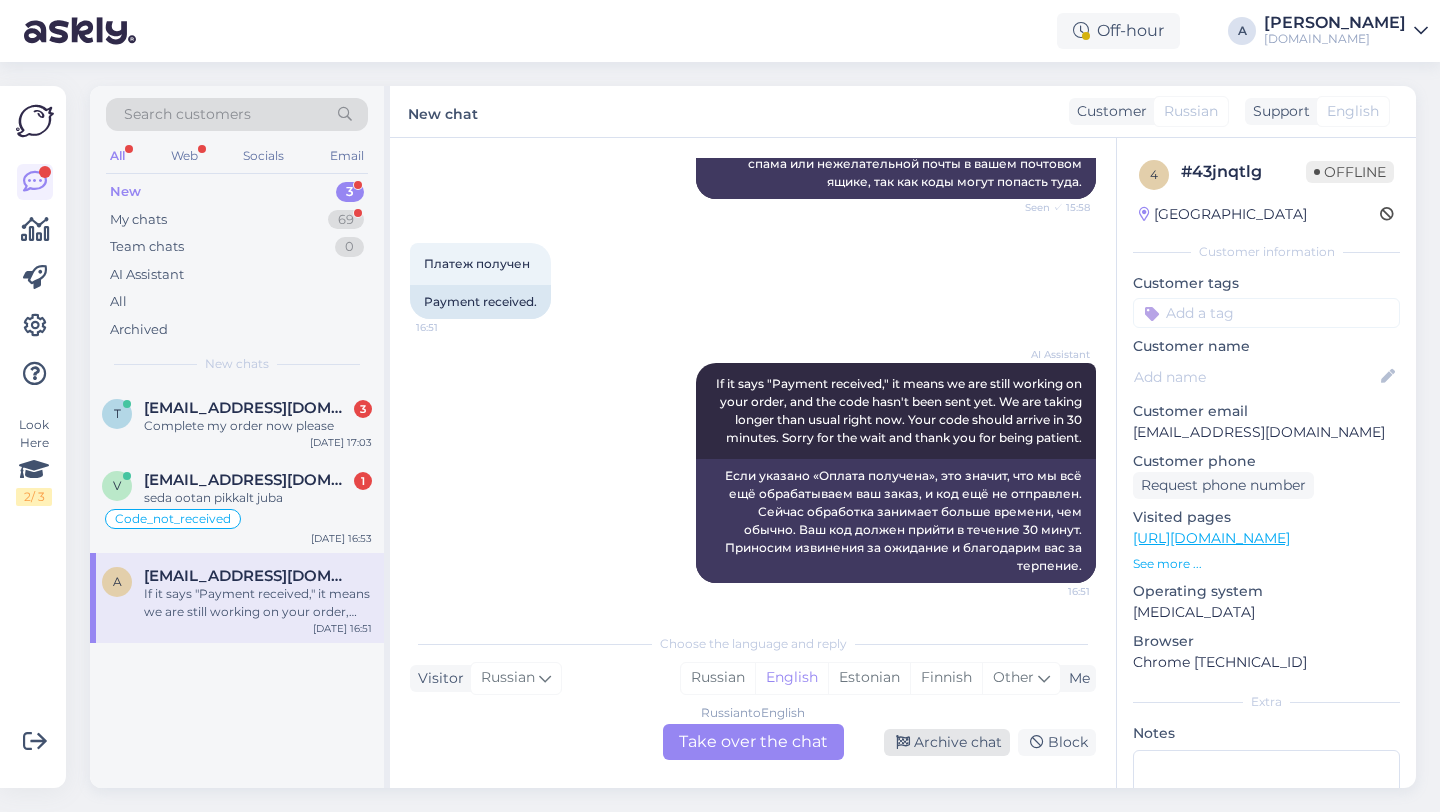click on "Archive chat" at bounding box center (947, 742) 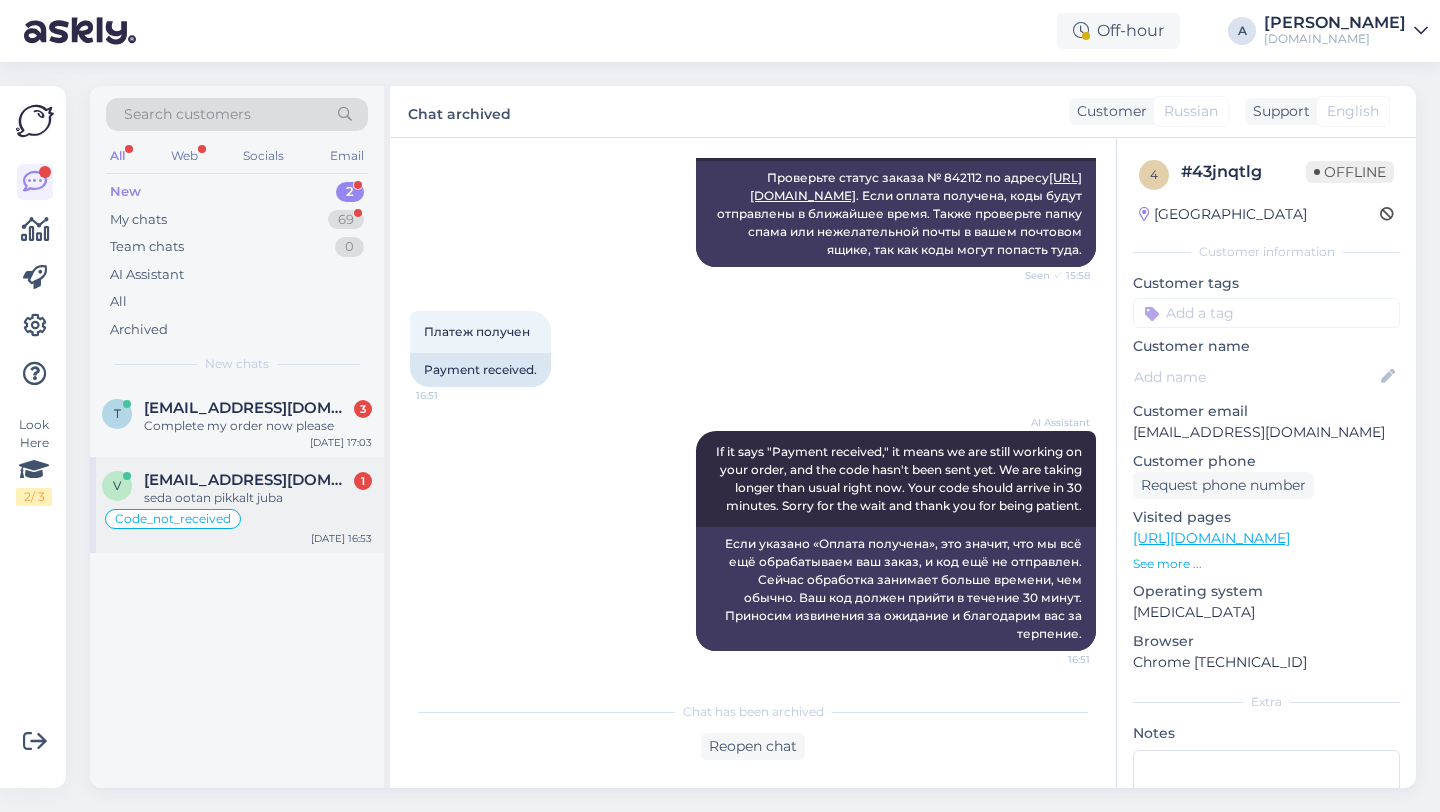 click on "Code_not_received" at bounding box center (237, 519) 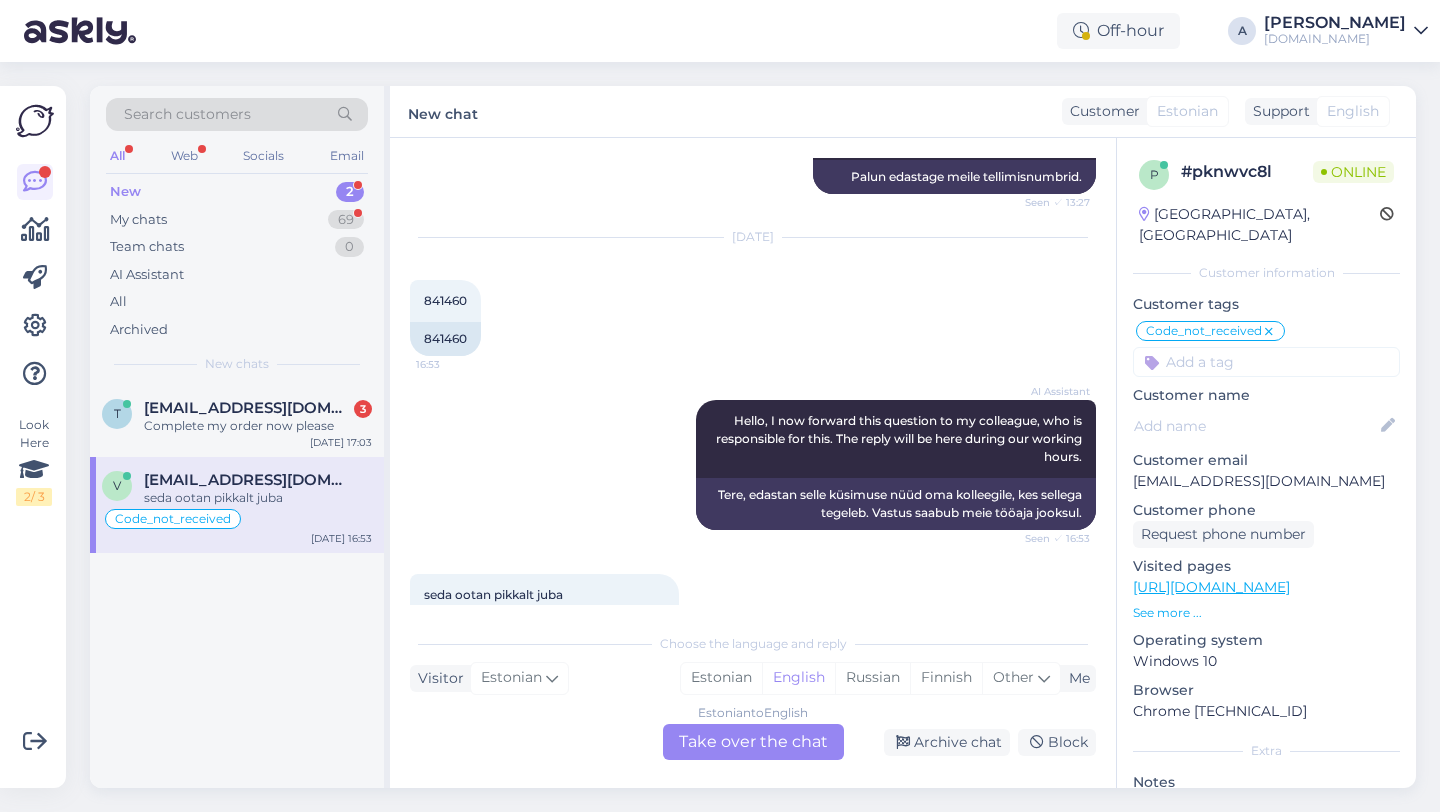 scroll, scrollTop: 5897, scrollLeft: 0, axis: vertical 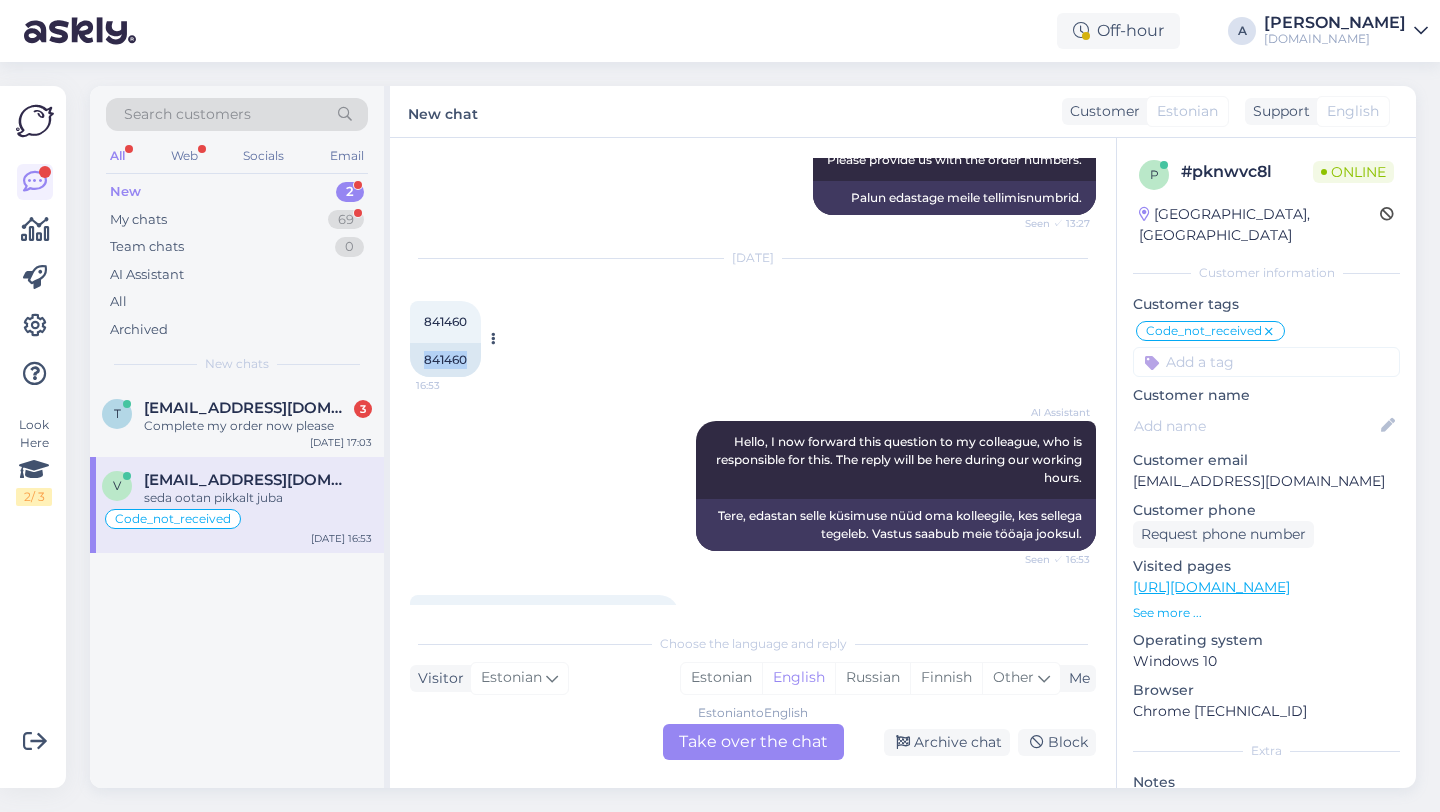 drag, startPoint x: 471, startPoint y: 341, endPoint x: 412, endPoint y: 341, distance: 59 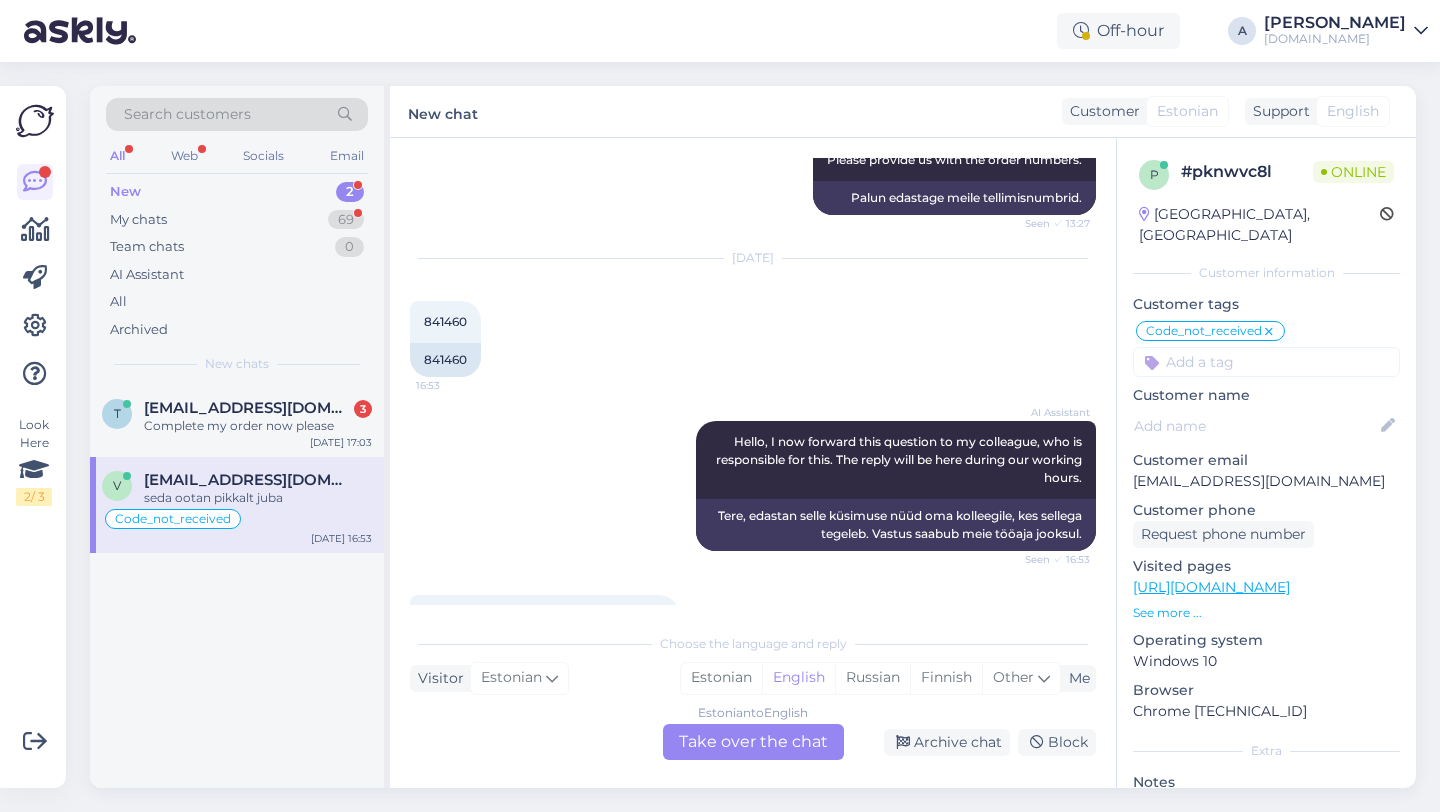 click on "Estonian  to  English Take over the chat" at bounding box center [753, 742] 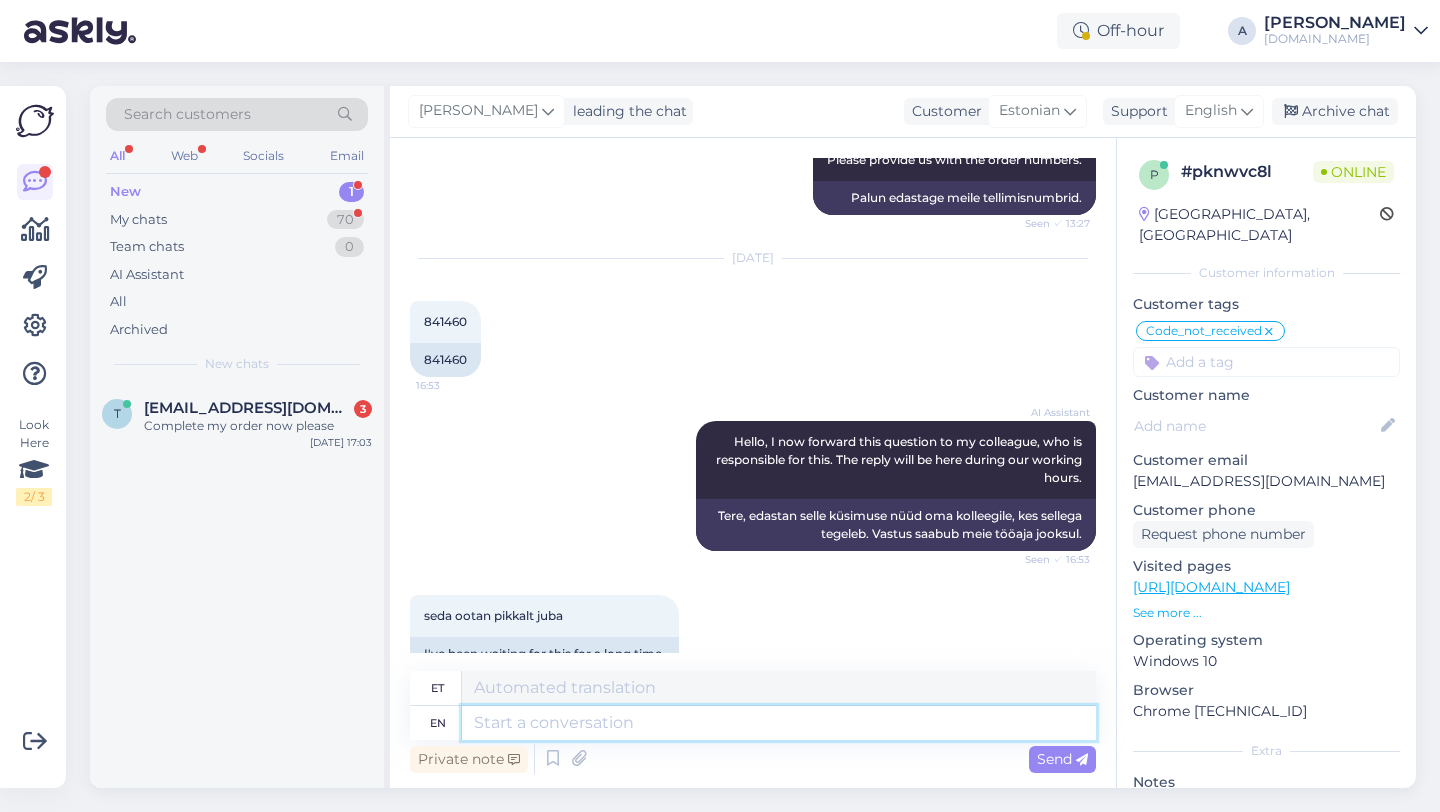 click at bounding box center (779, 723) 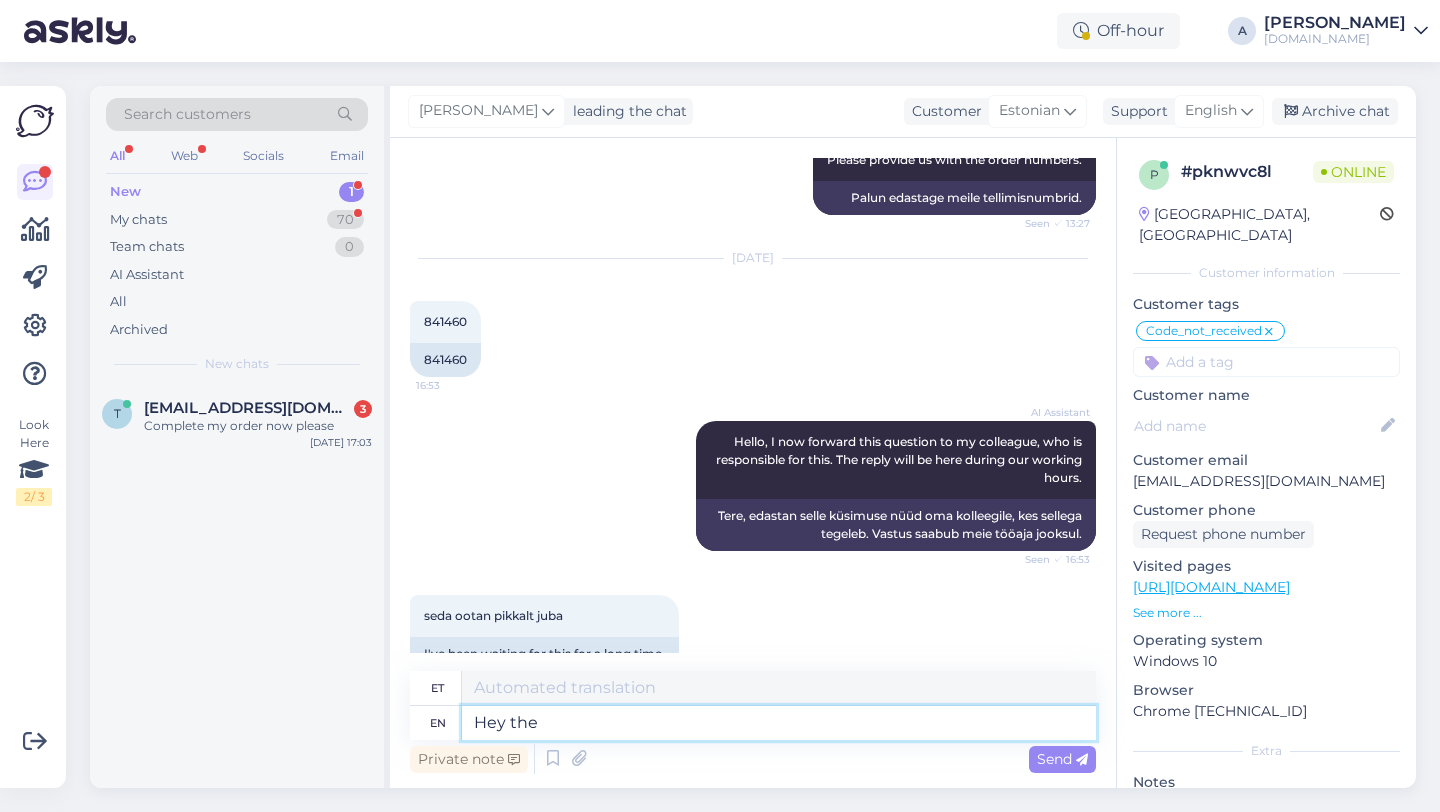 type on "Hey ther" 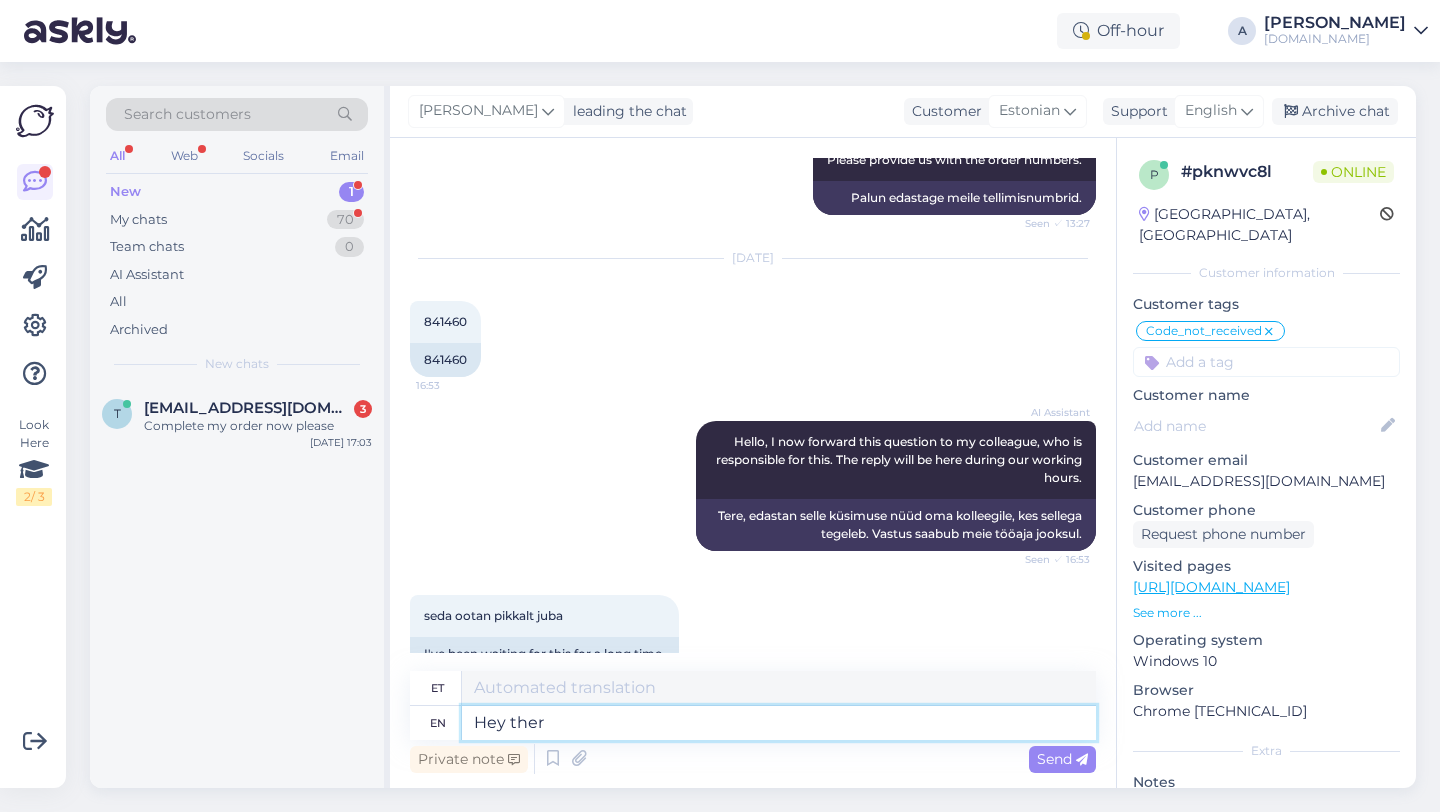 type on "Hei" 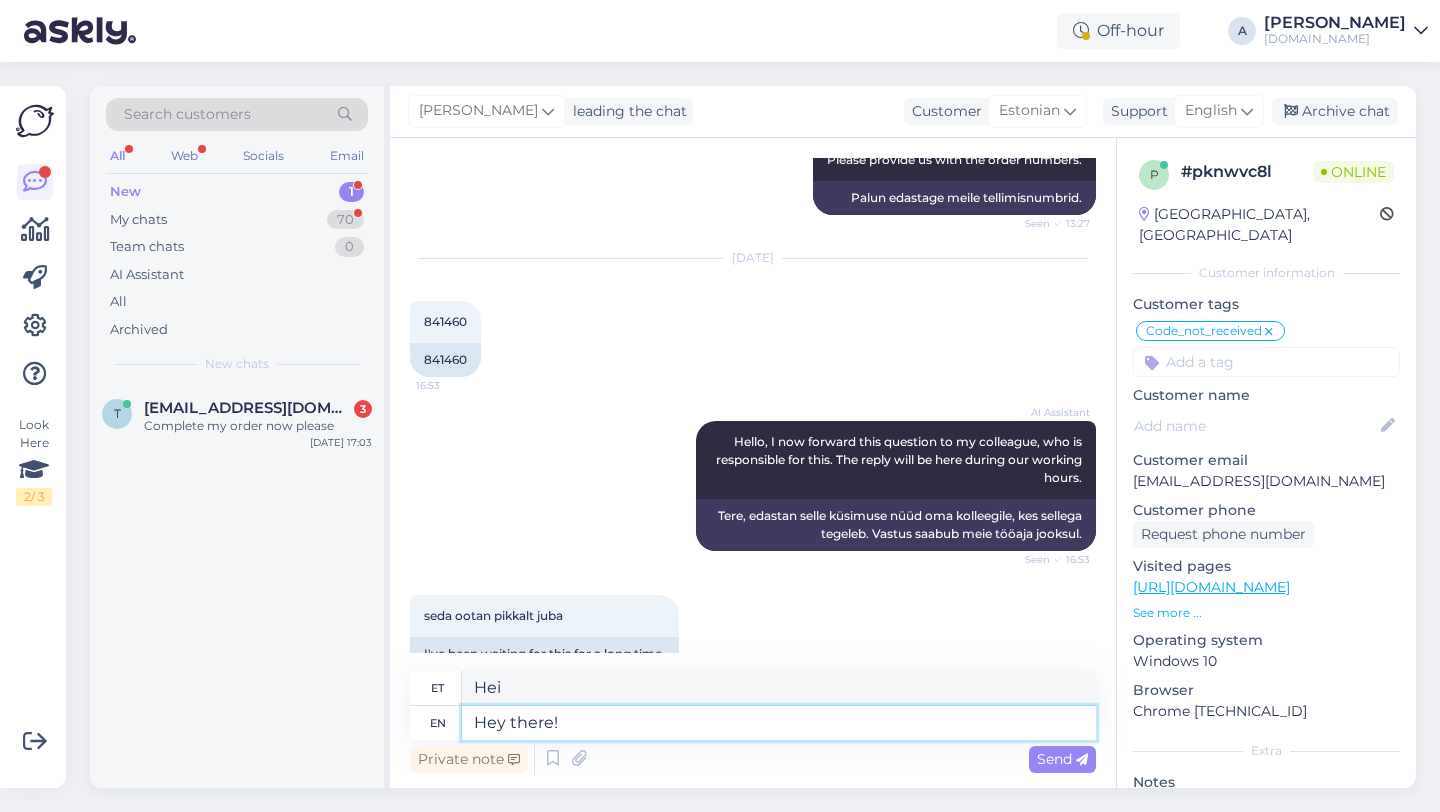 type on "Hey there!" 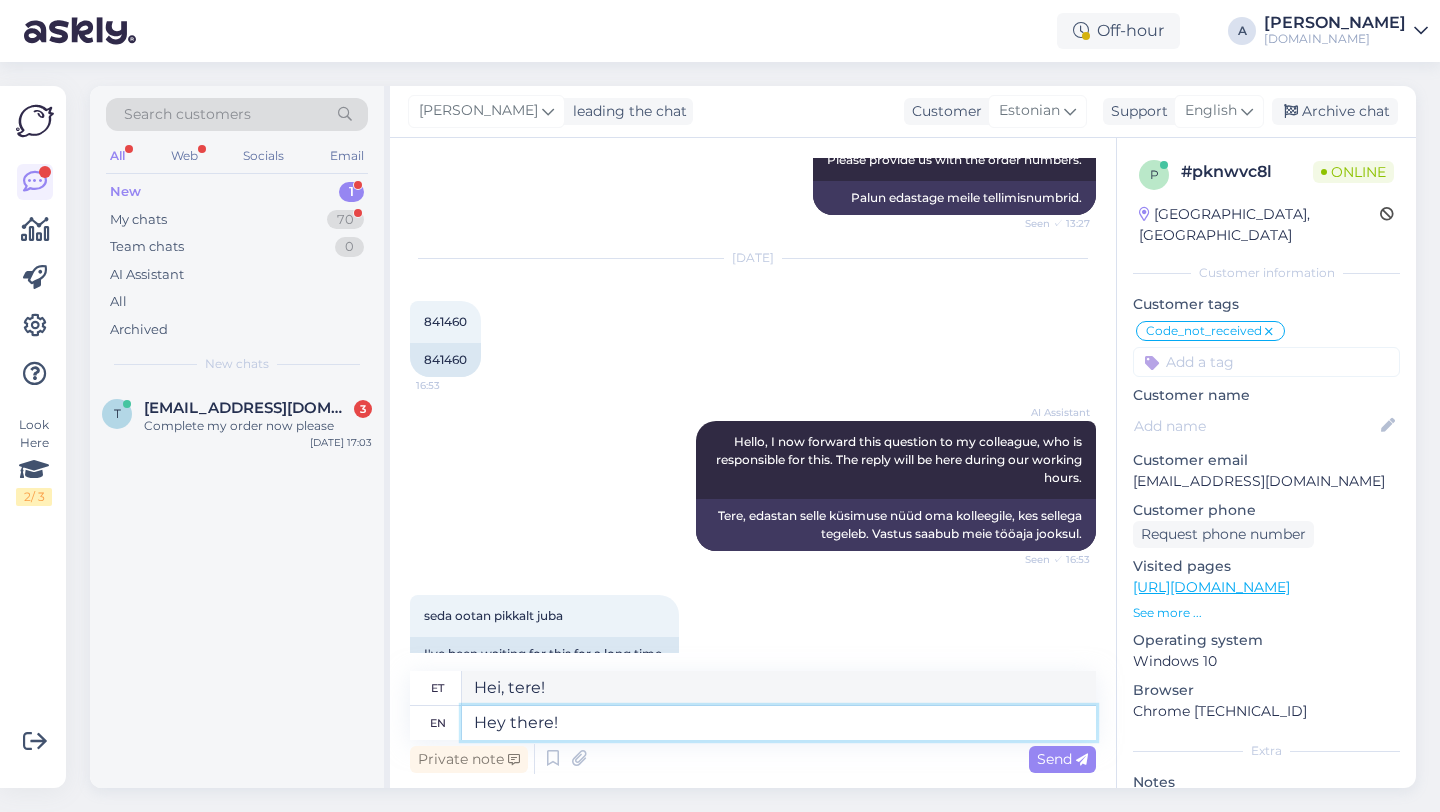 type 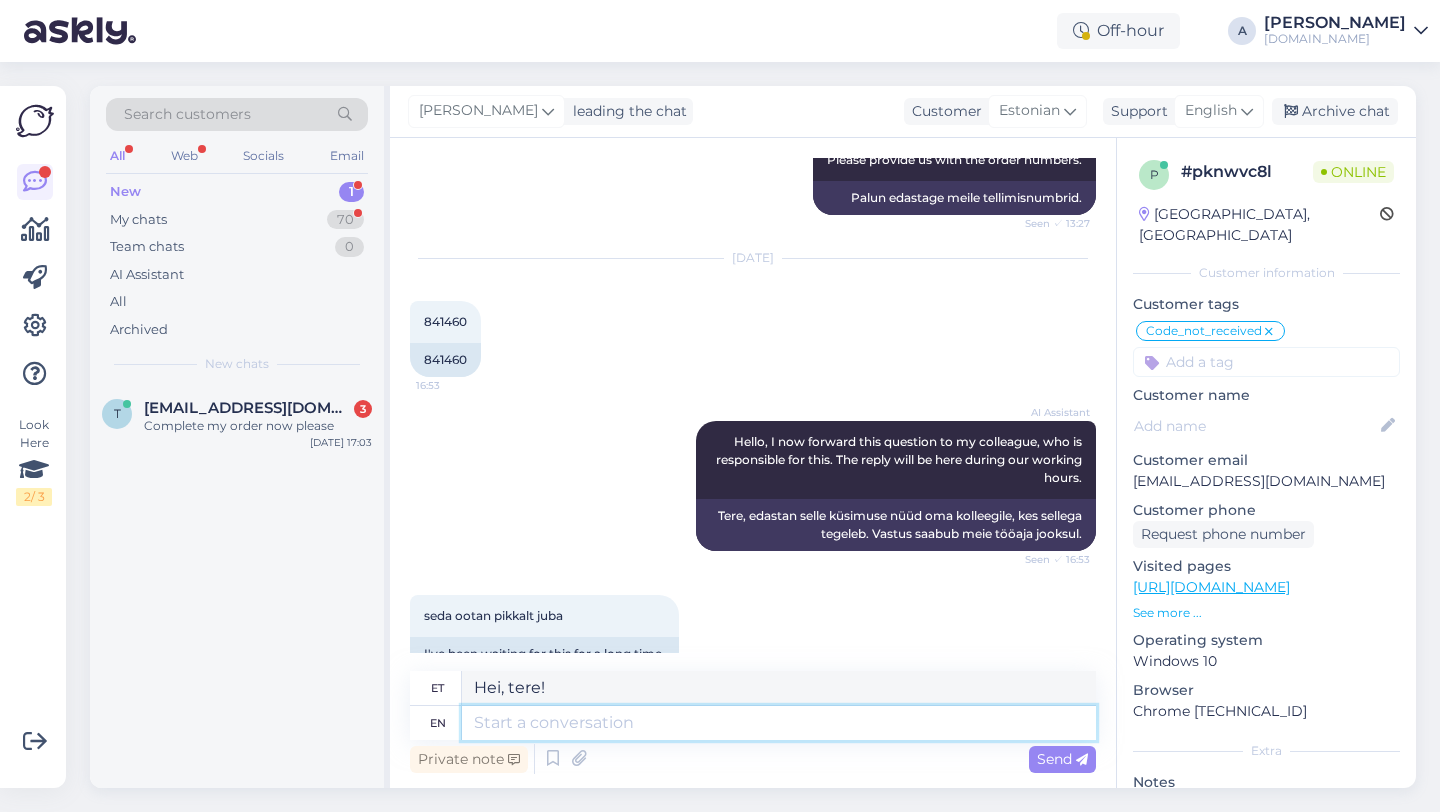 type 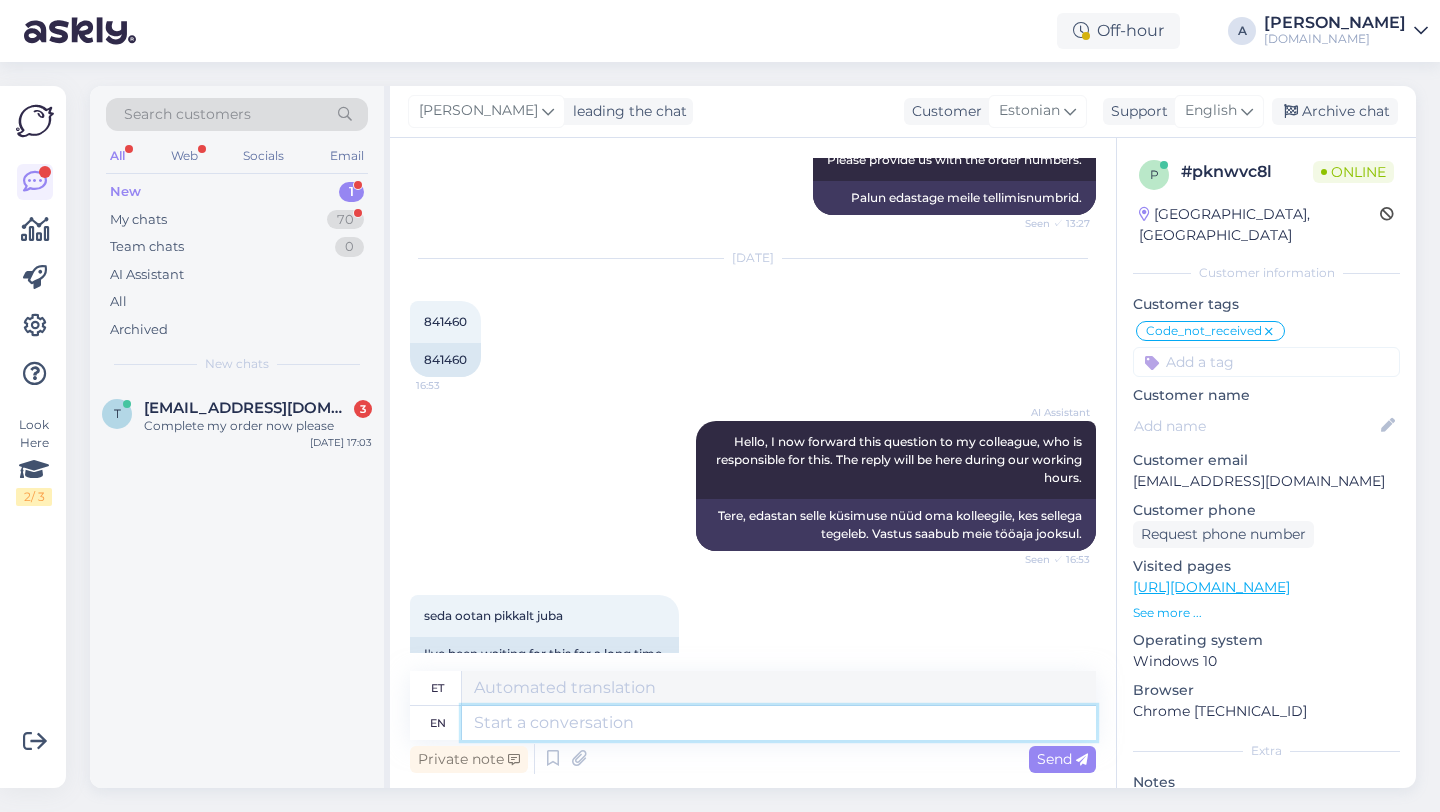 scroll, scrollTop: 6039, scrollLeft: 0, axis: vertical 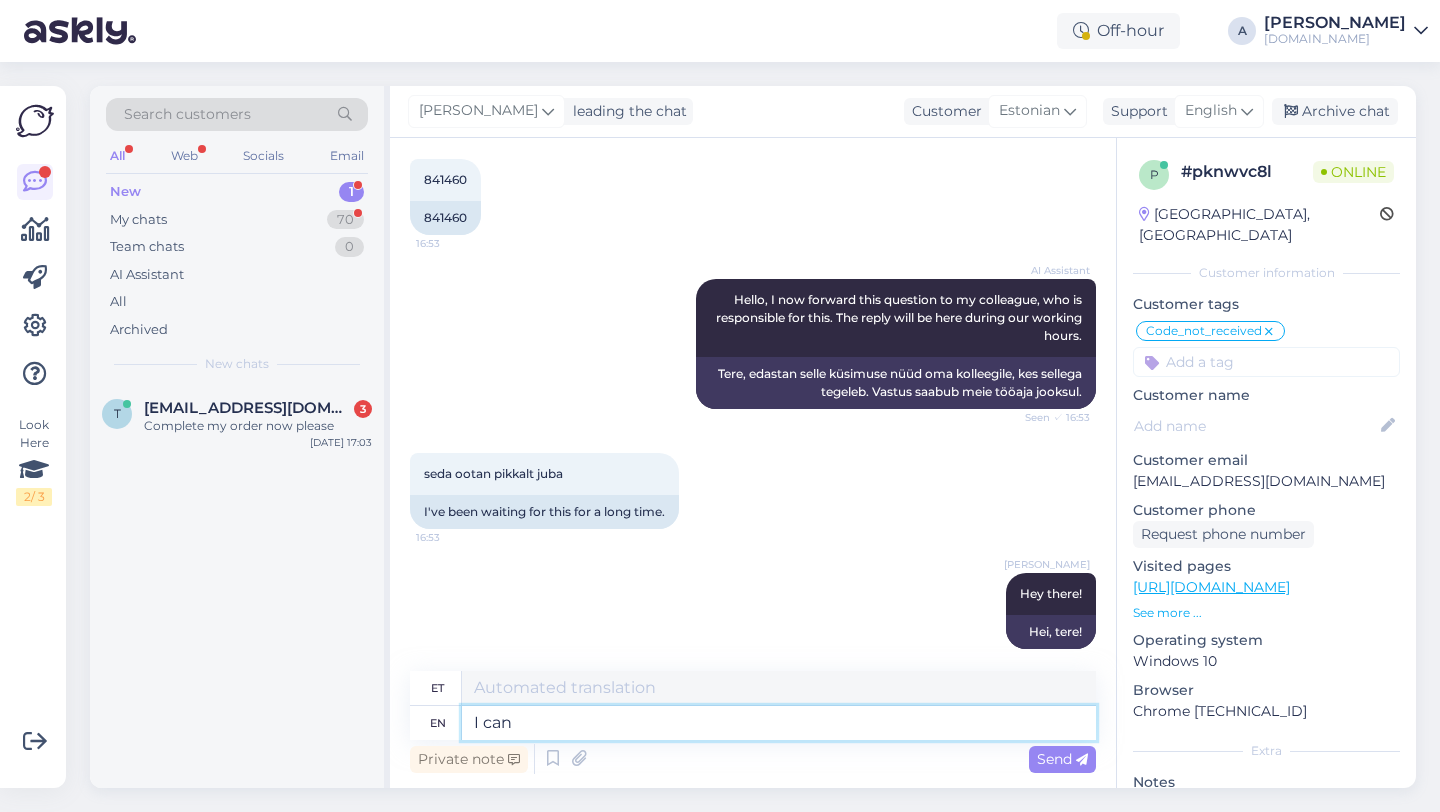 type on "I can" 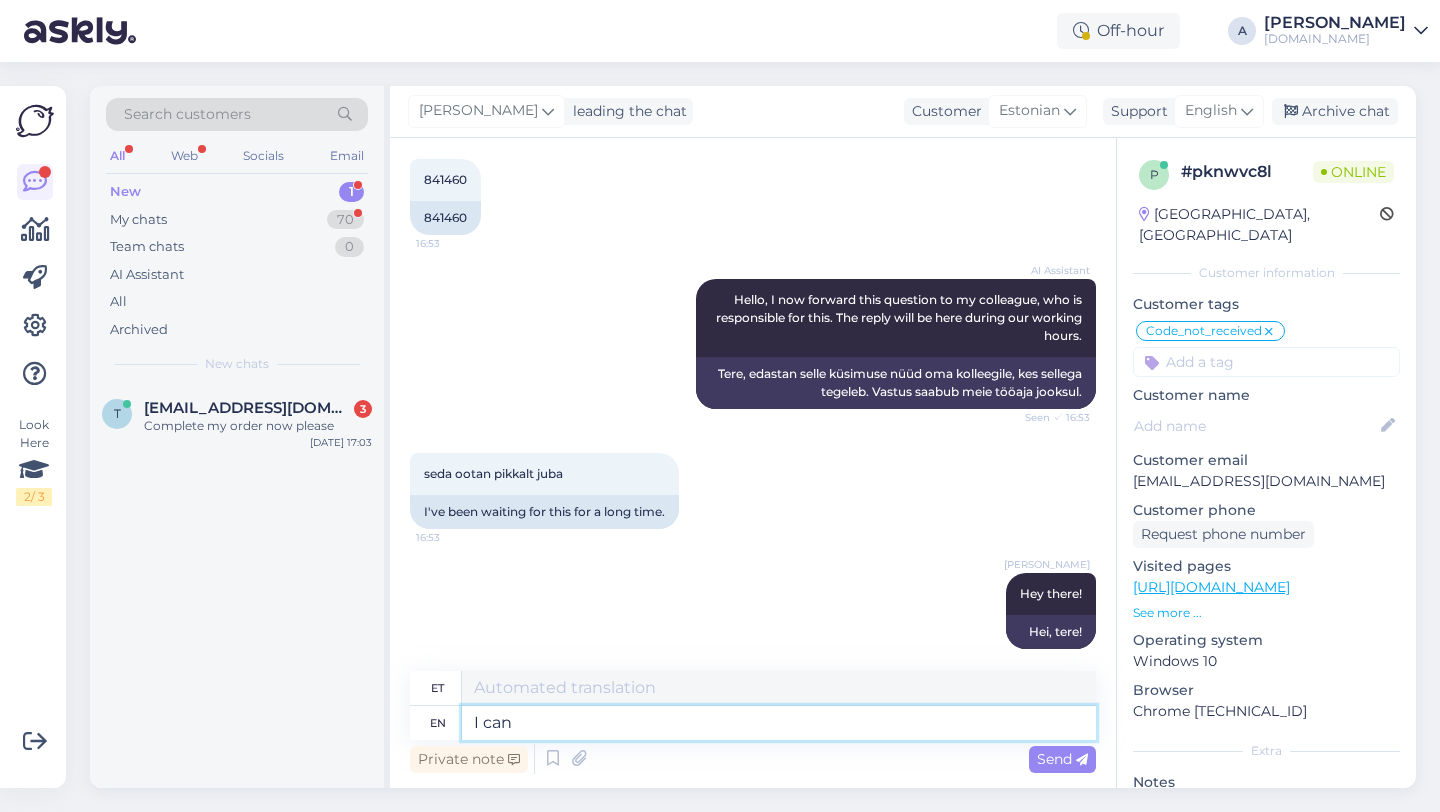 type on "Mina" 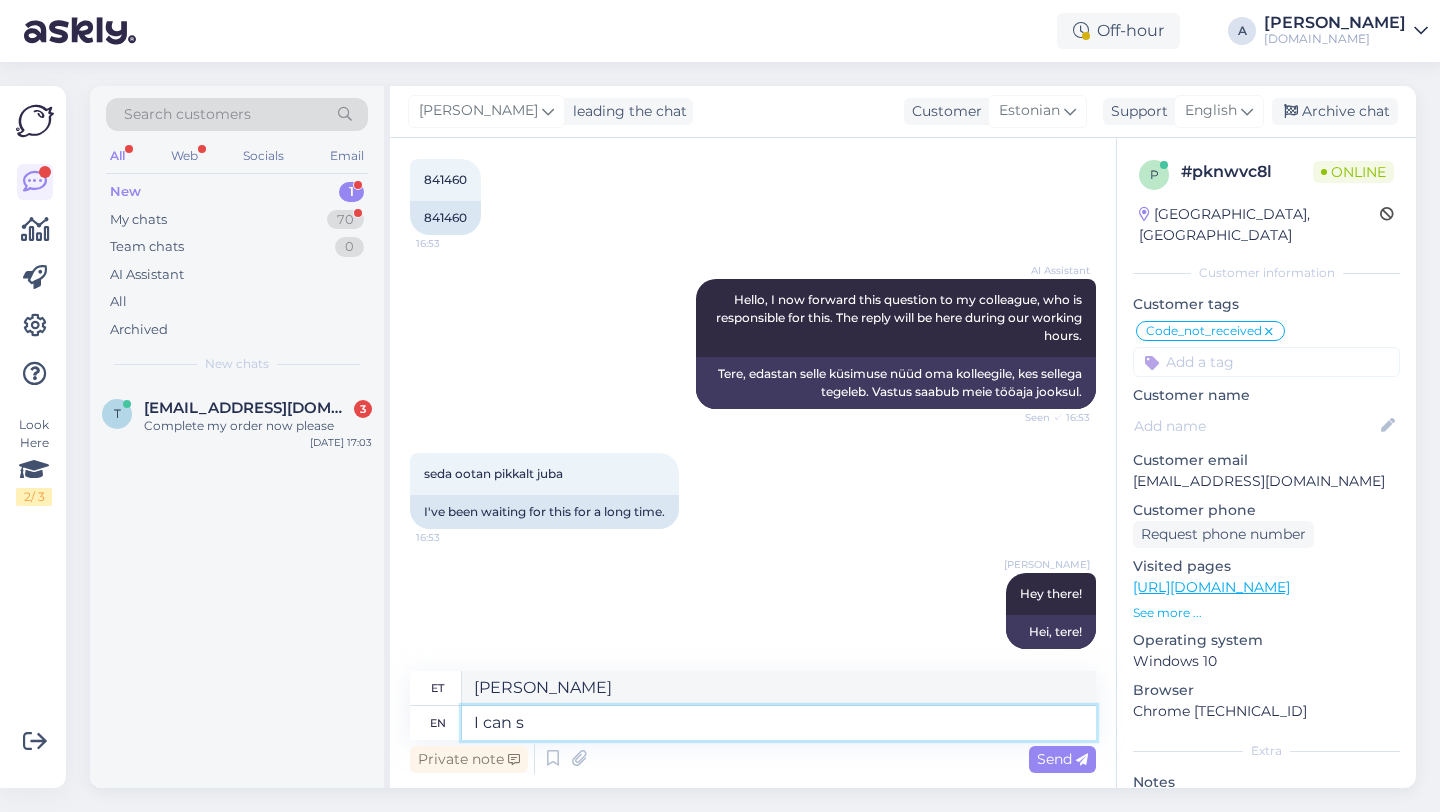 type on "I can se" 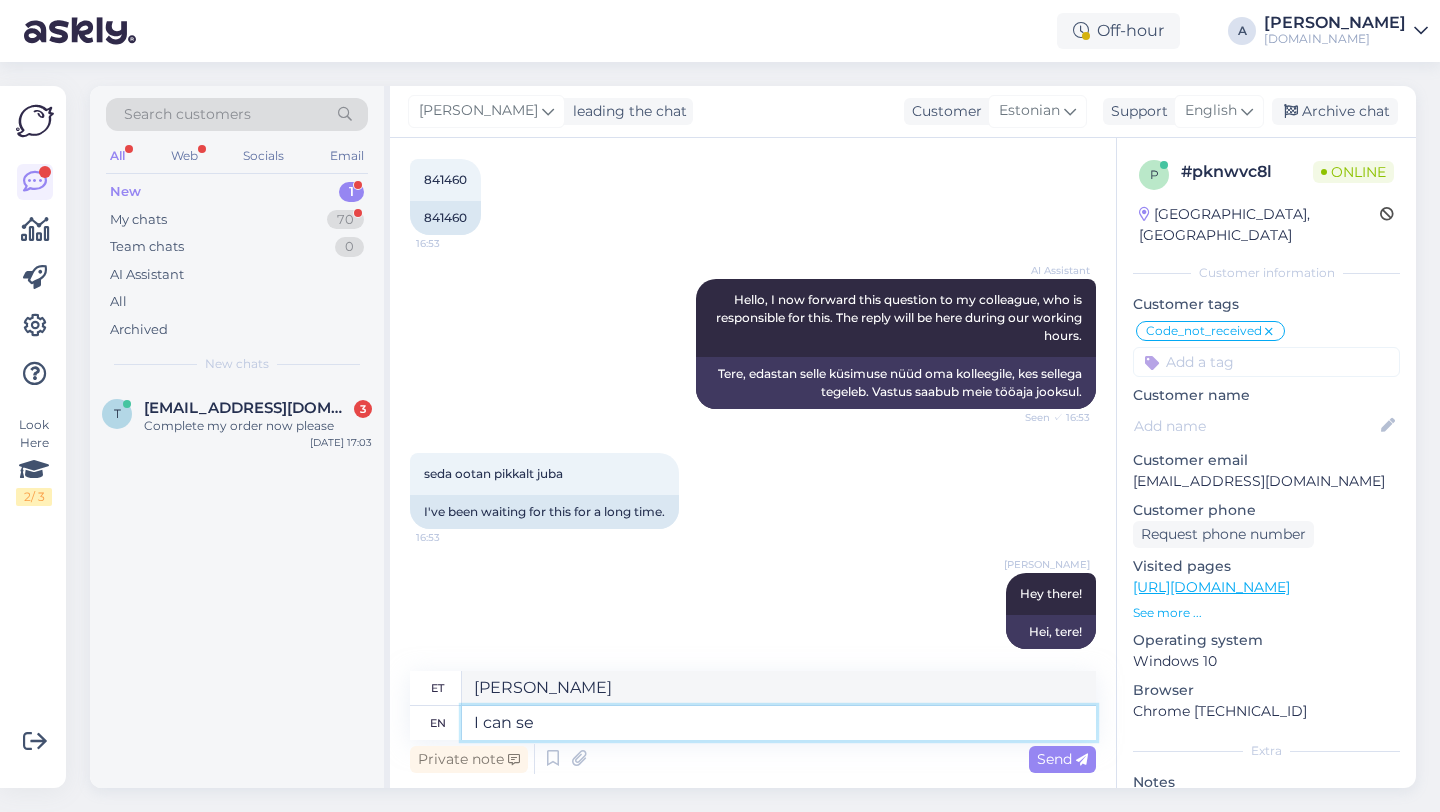 type on "Ma saan" 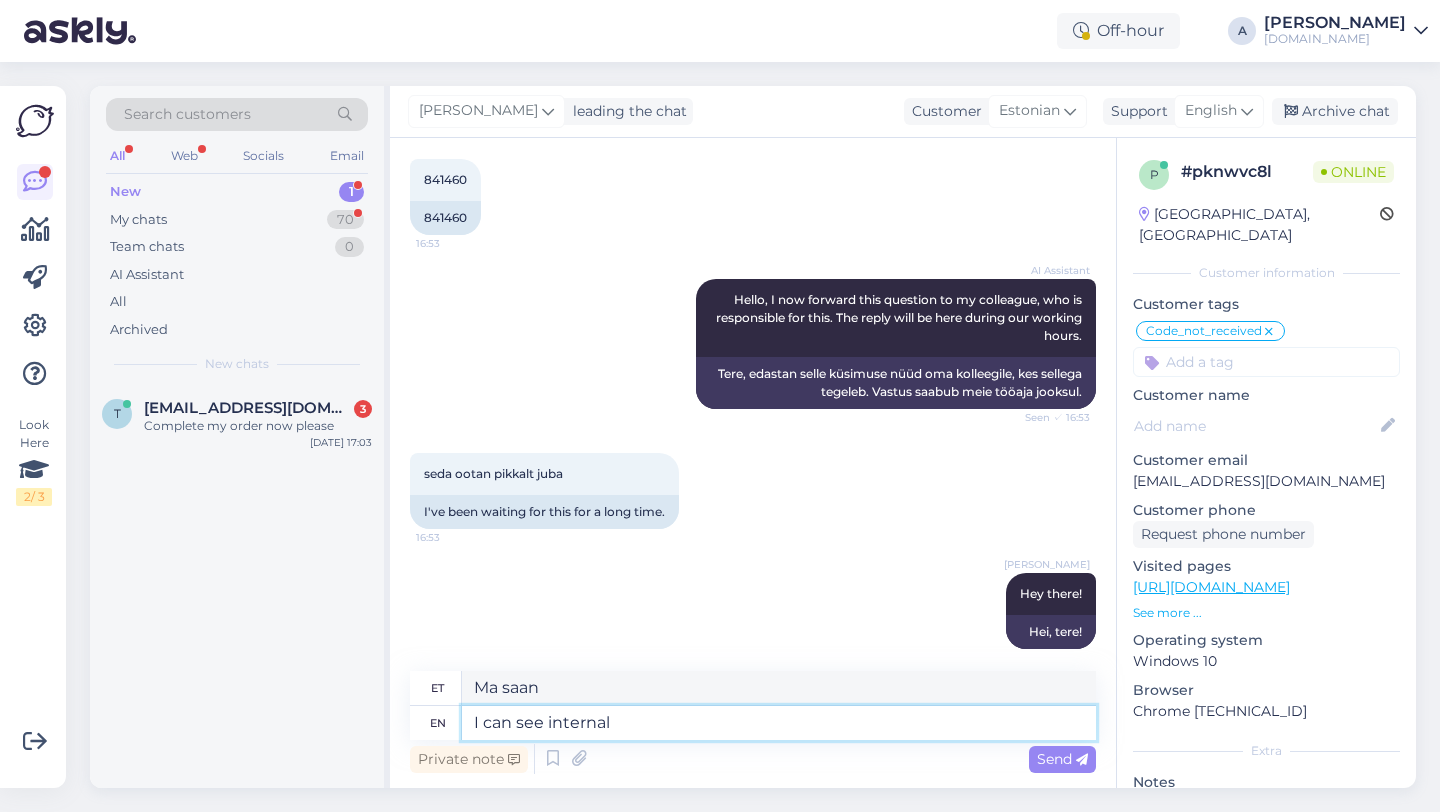 type on "I can see internall" 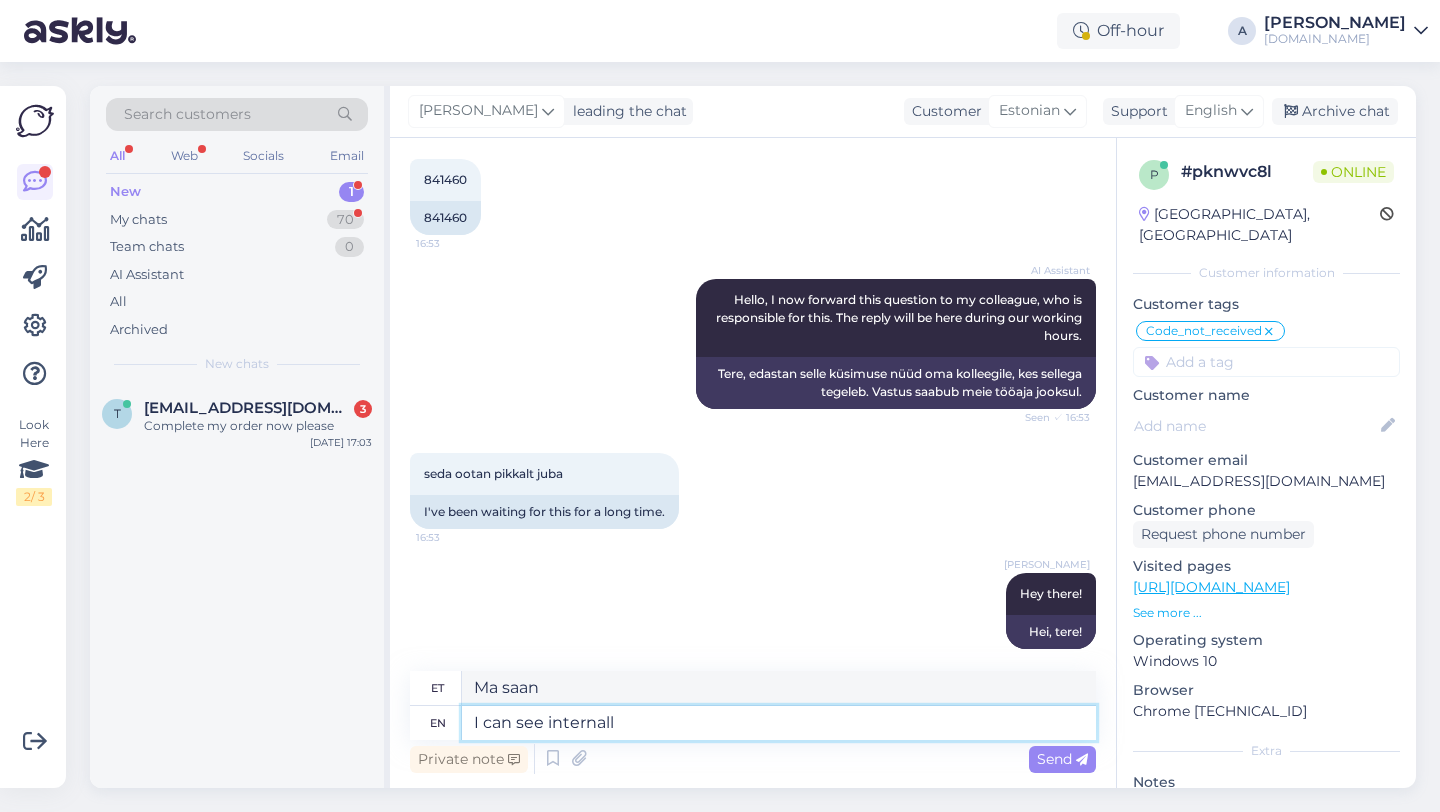 type on "Ma näen." 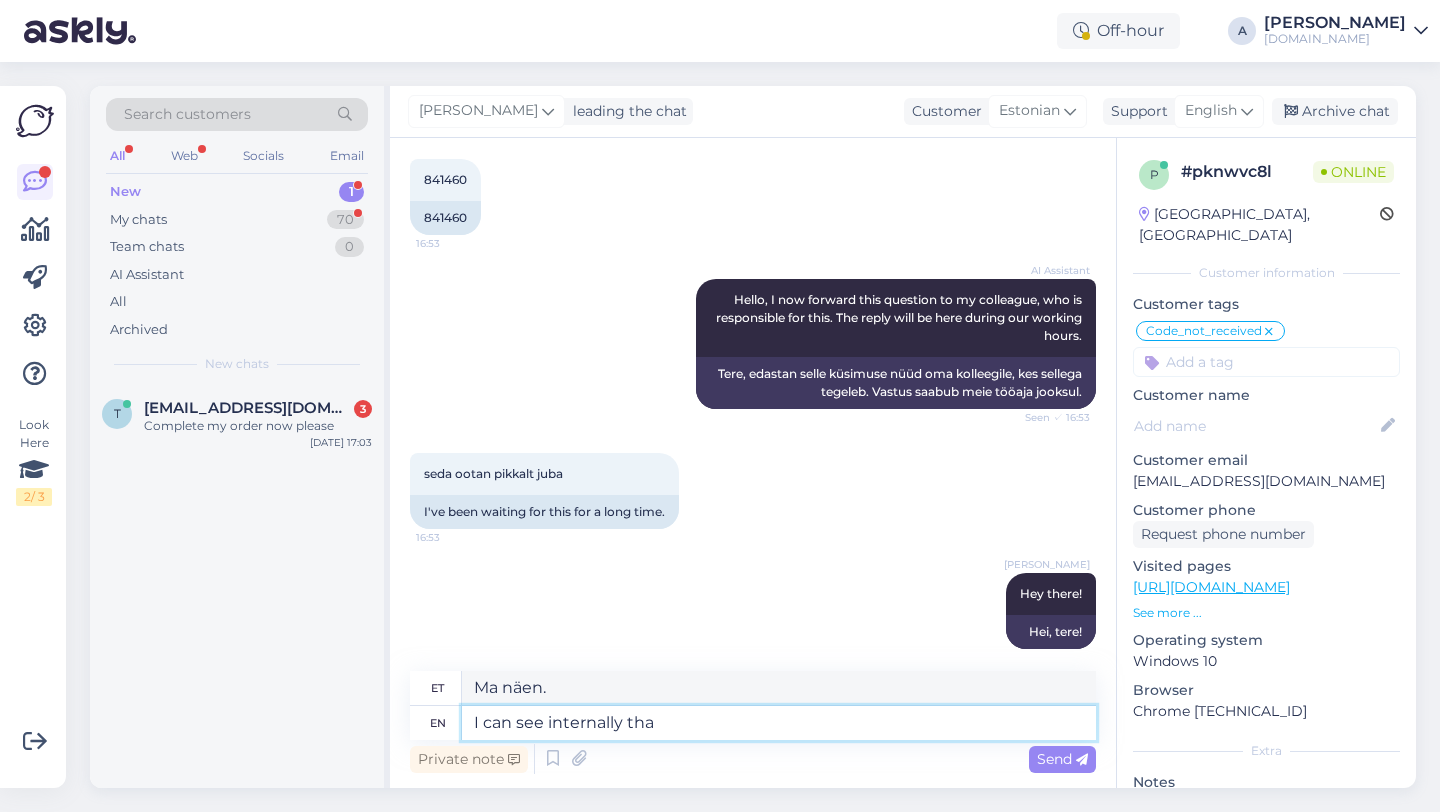 type on "I can see internally that" 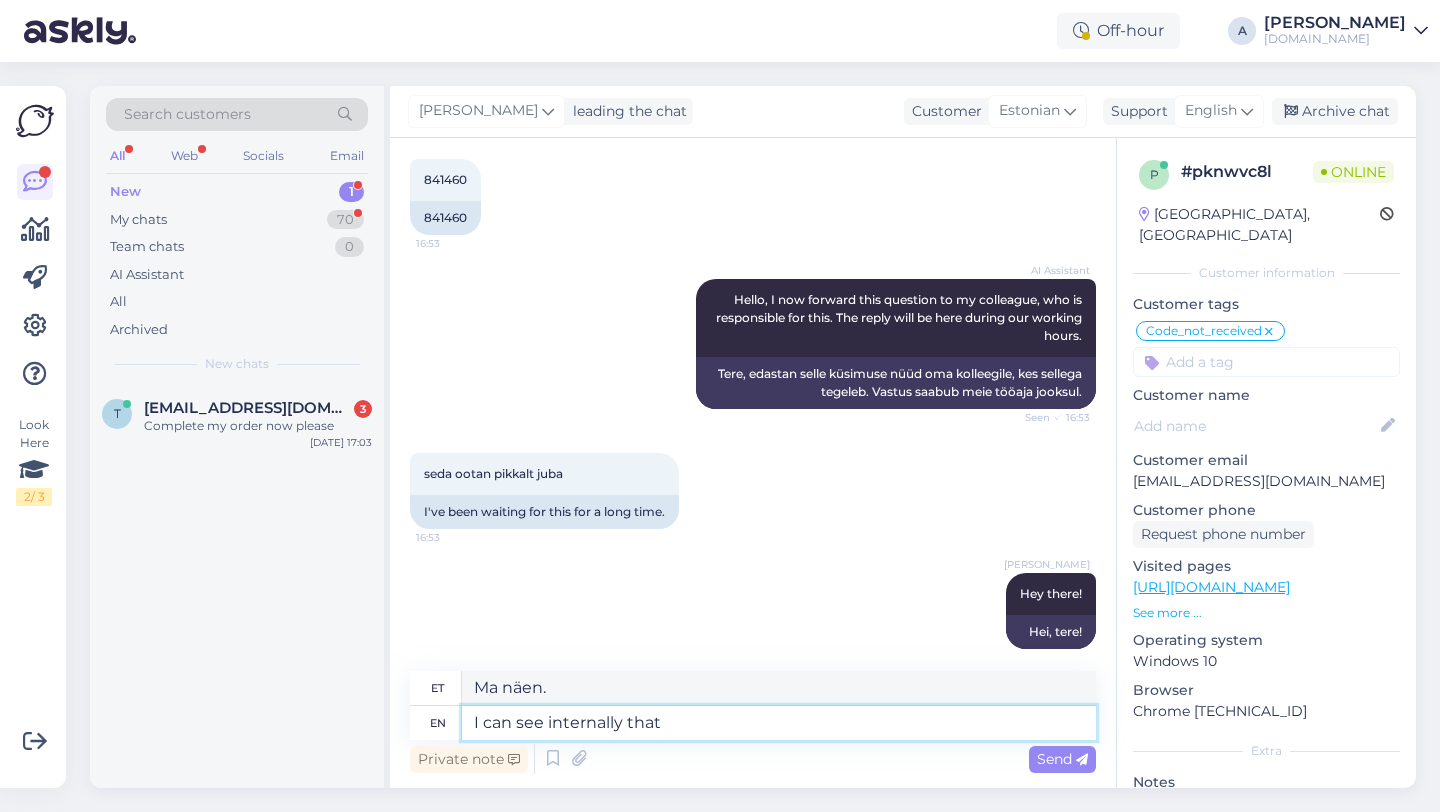 type on "Ma näen seda sisemiselt." 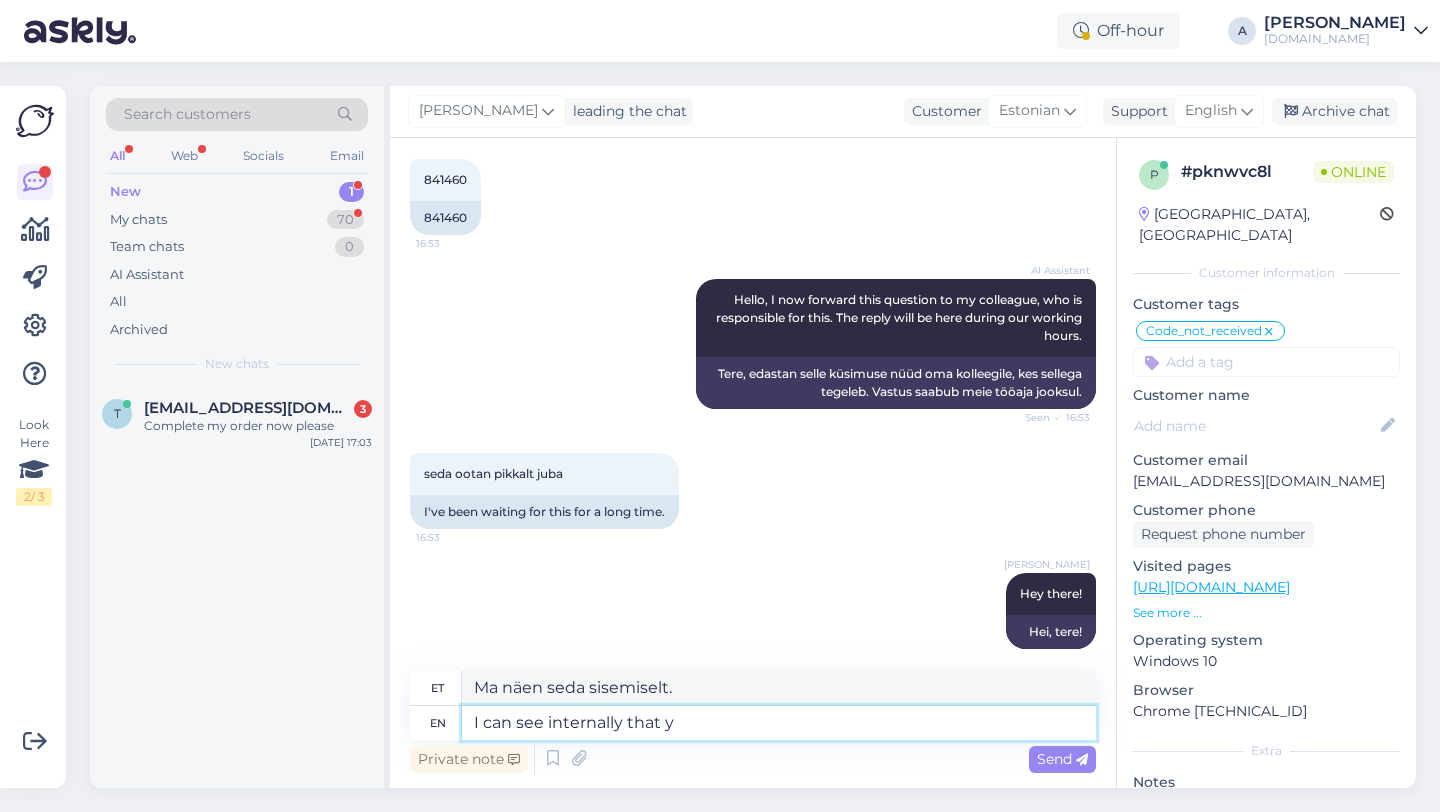 type on "I can see internally that yo" 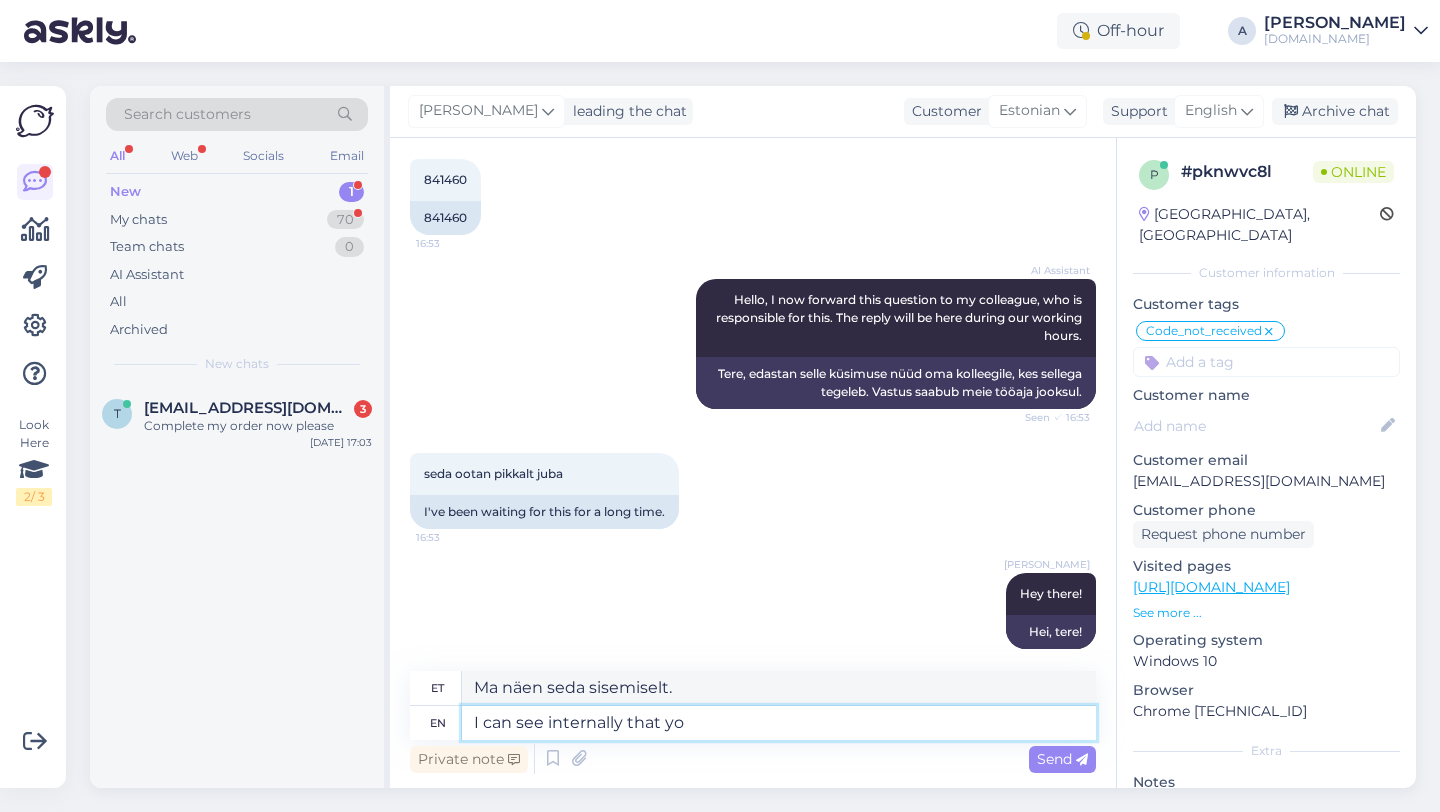 type on "Ma näen sisemiselt, et" 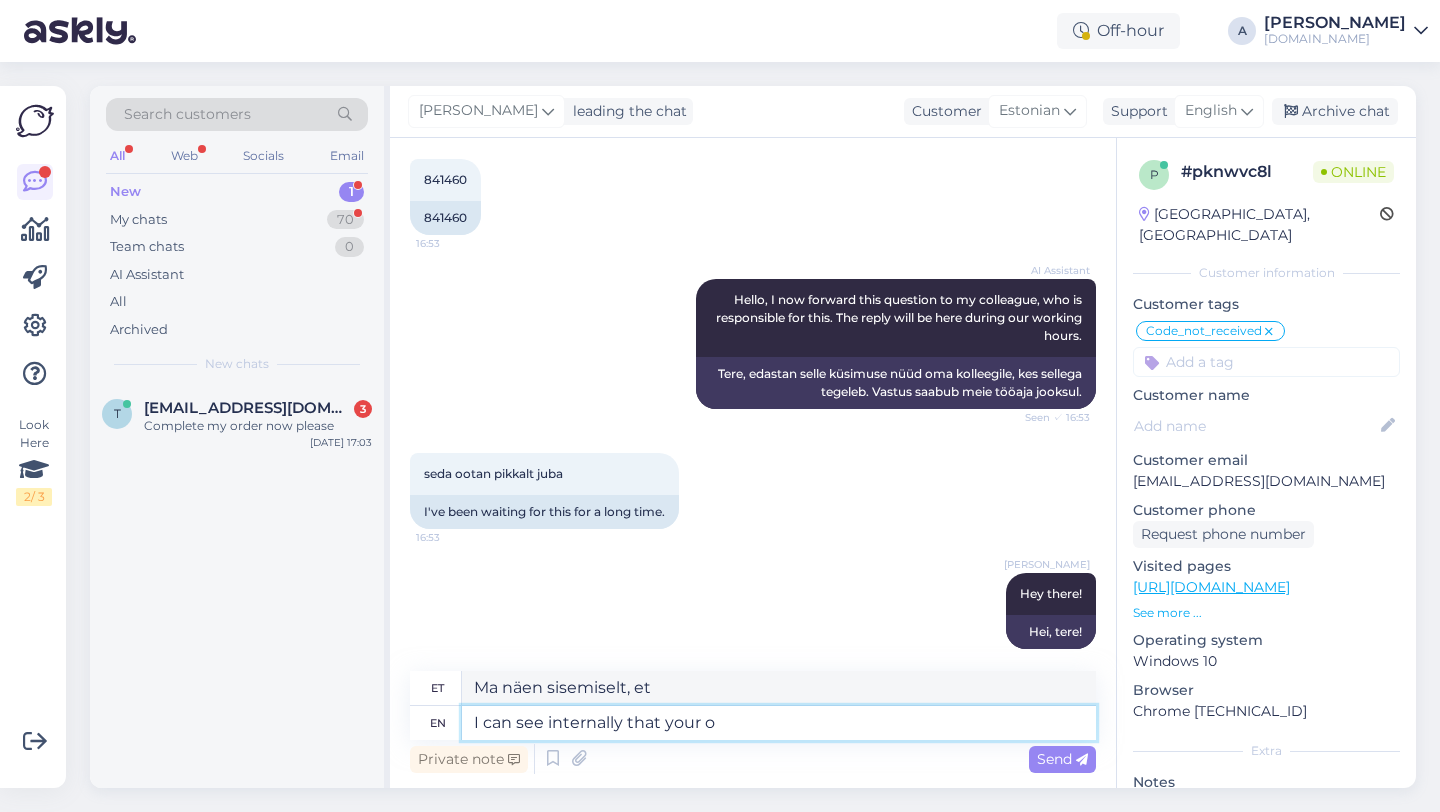 type on "I can see internally that your of" 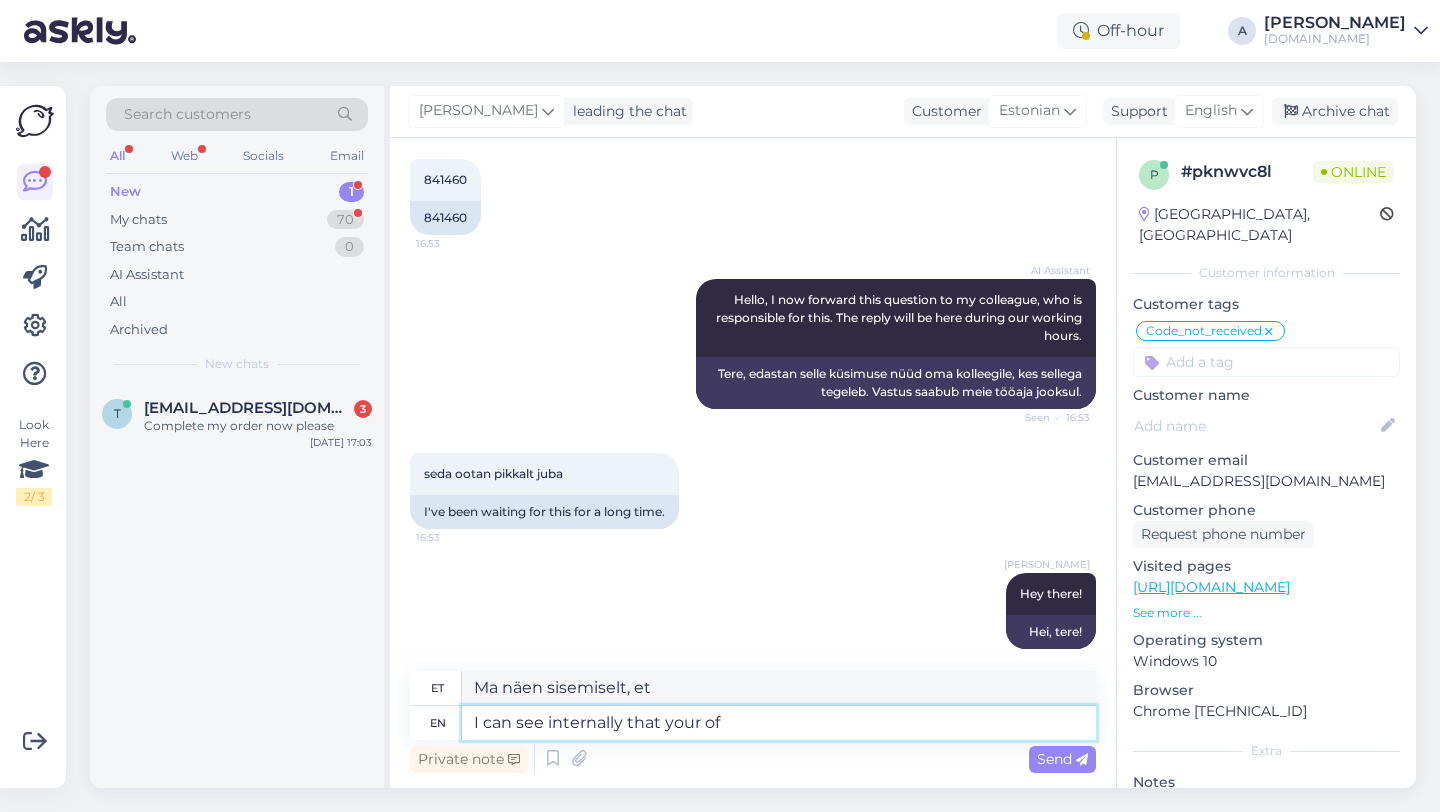 type on "Ma näen sisemiselt, et sinu" 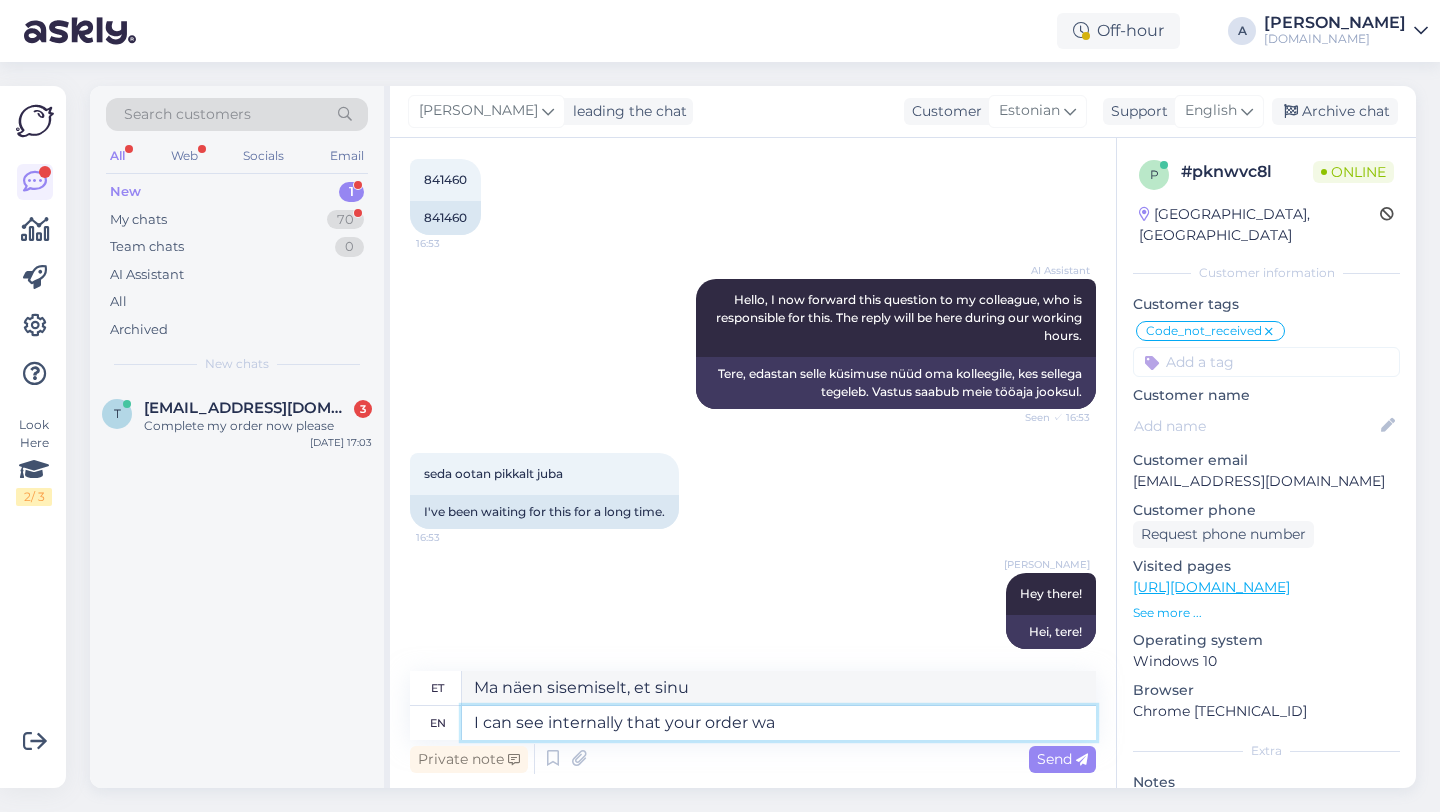 type on "I can see internally that your order was" 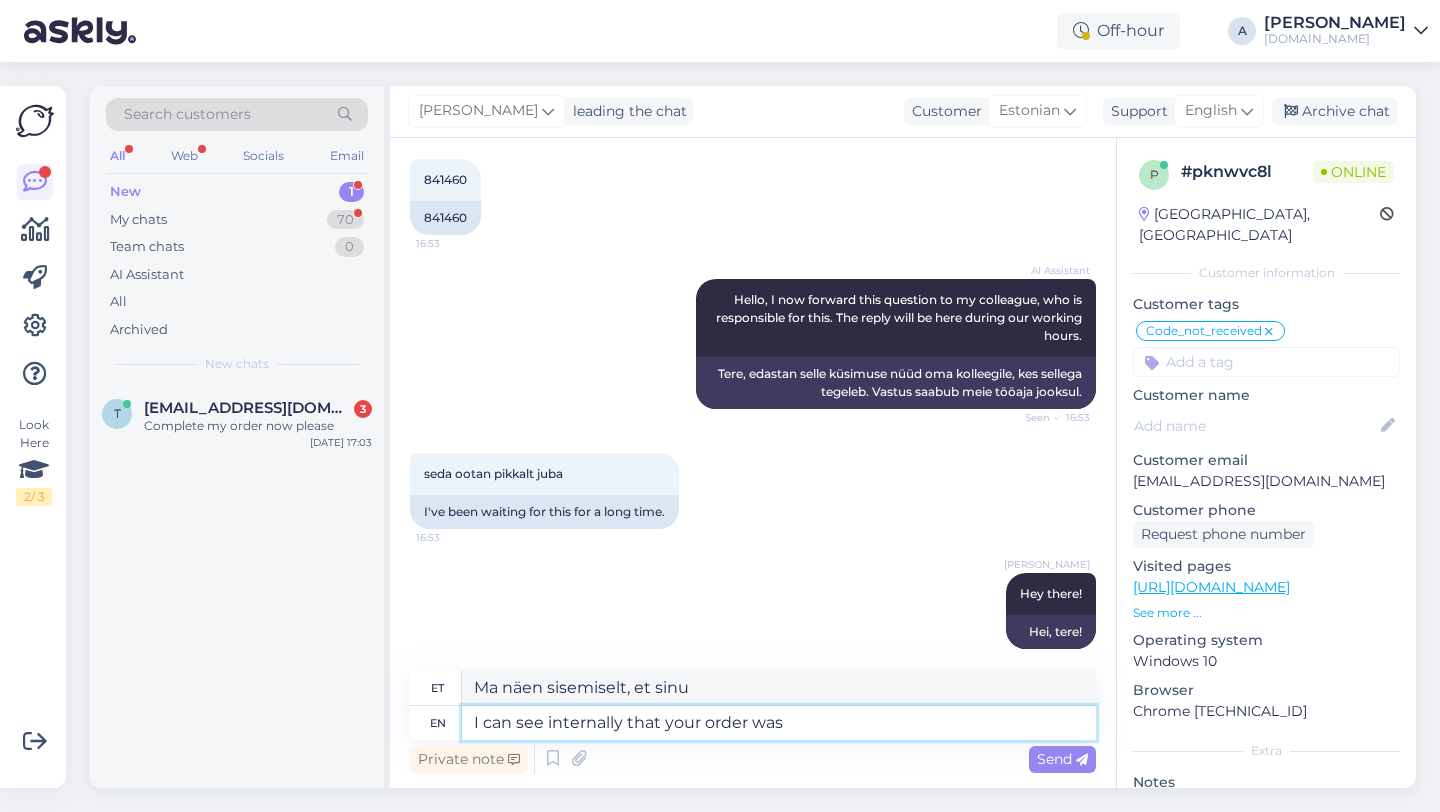 type on "Näen sisemiselt, et teie tellimus" 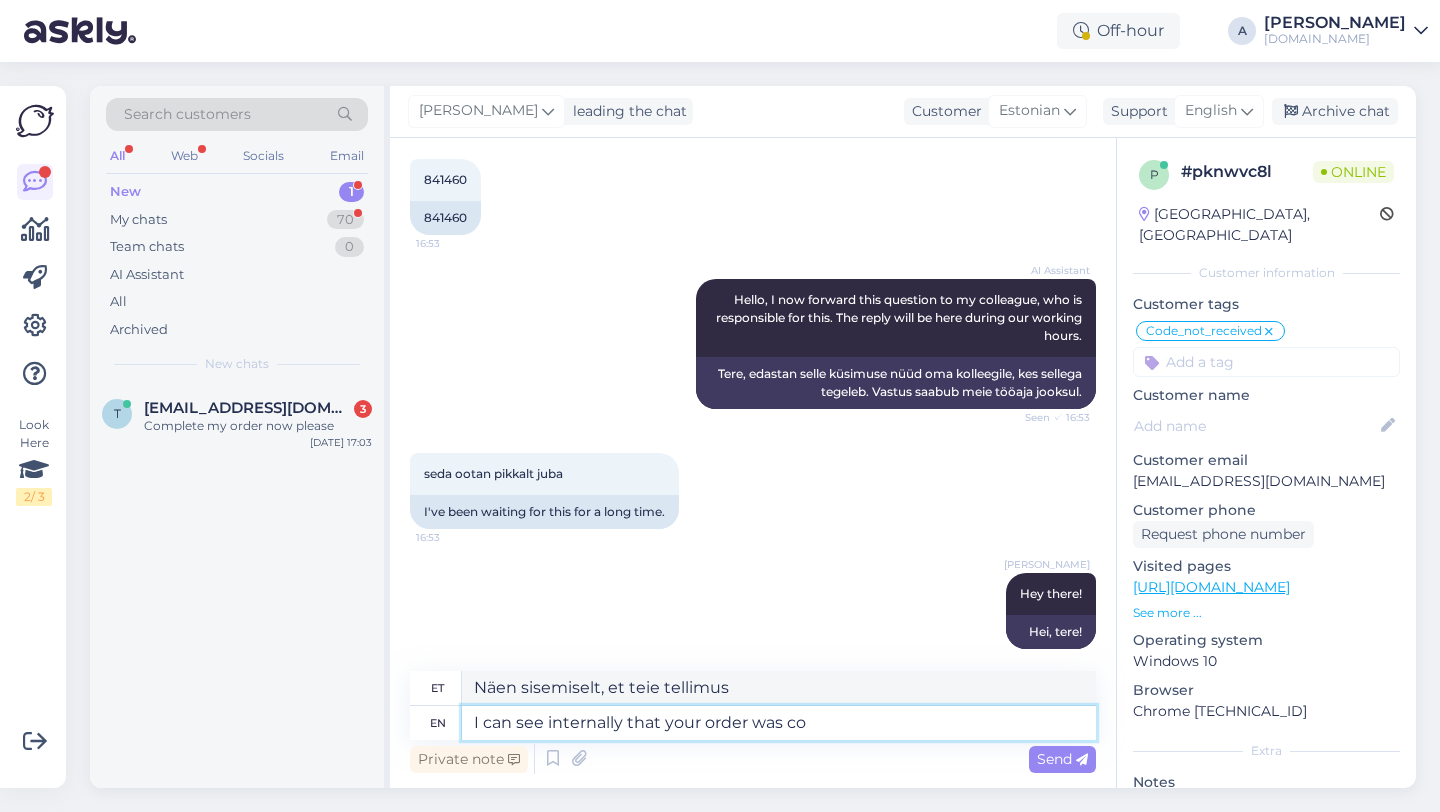 type on "I can see internally that your order was com" 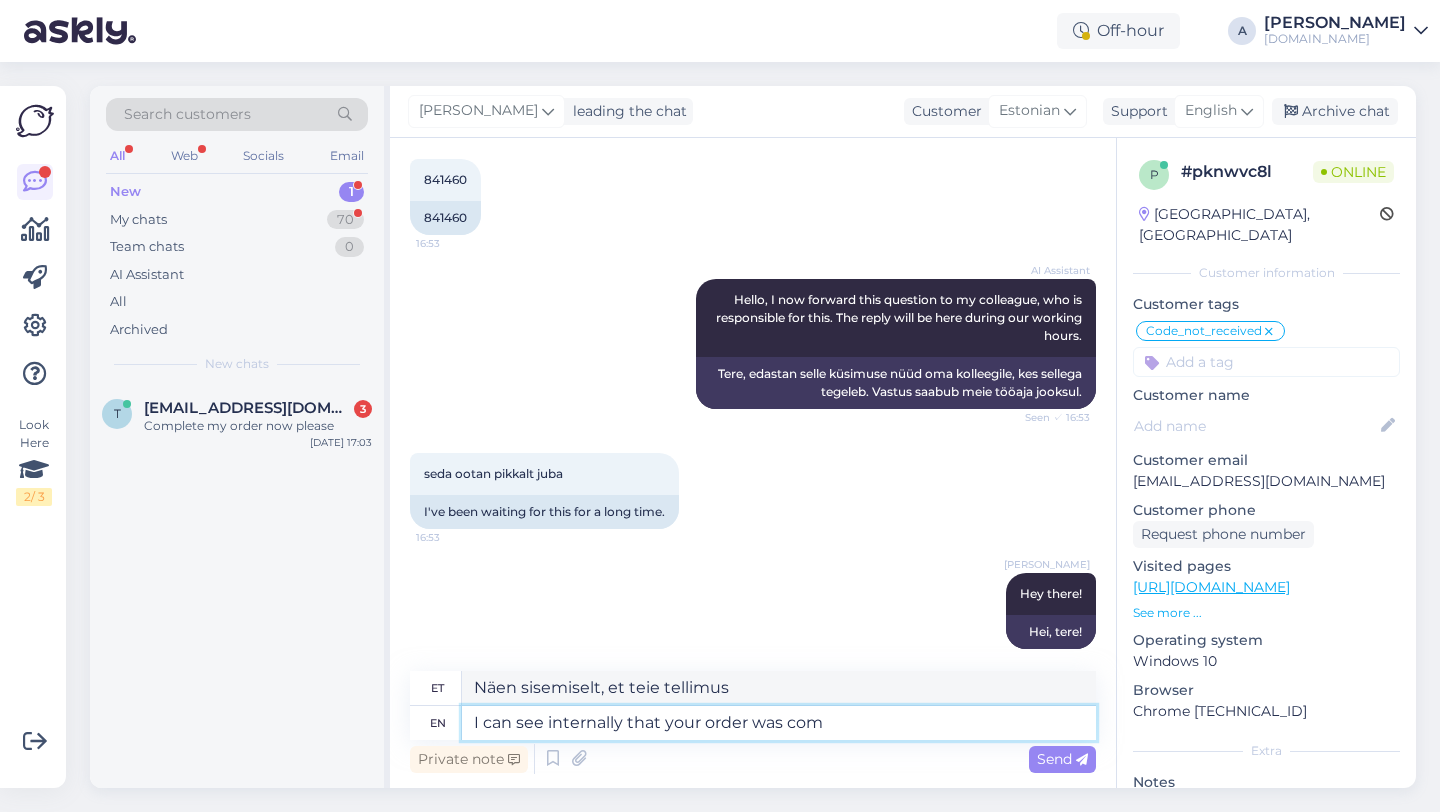 type on "Näen sisemiselt, et teie tellimus oli" 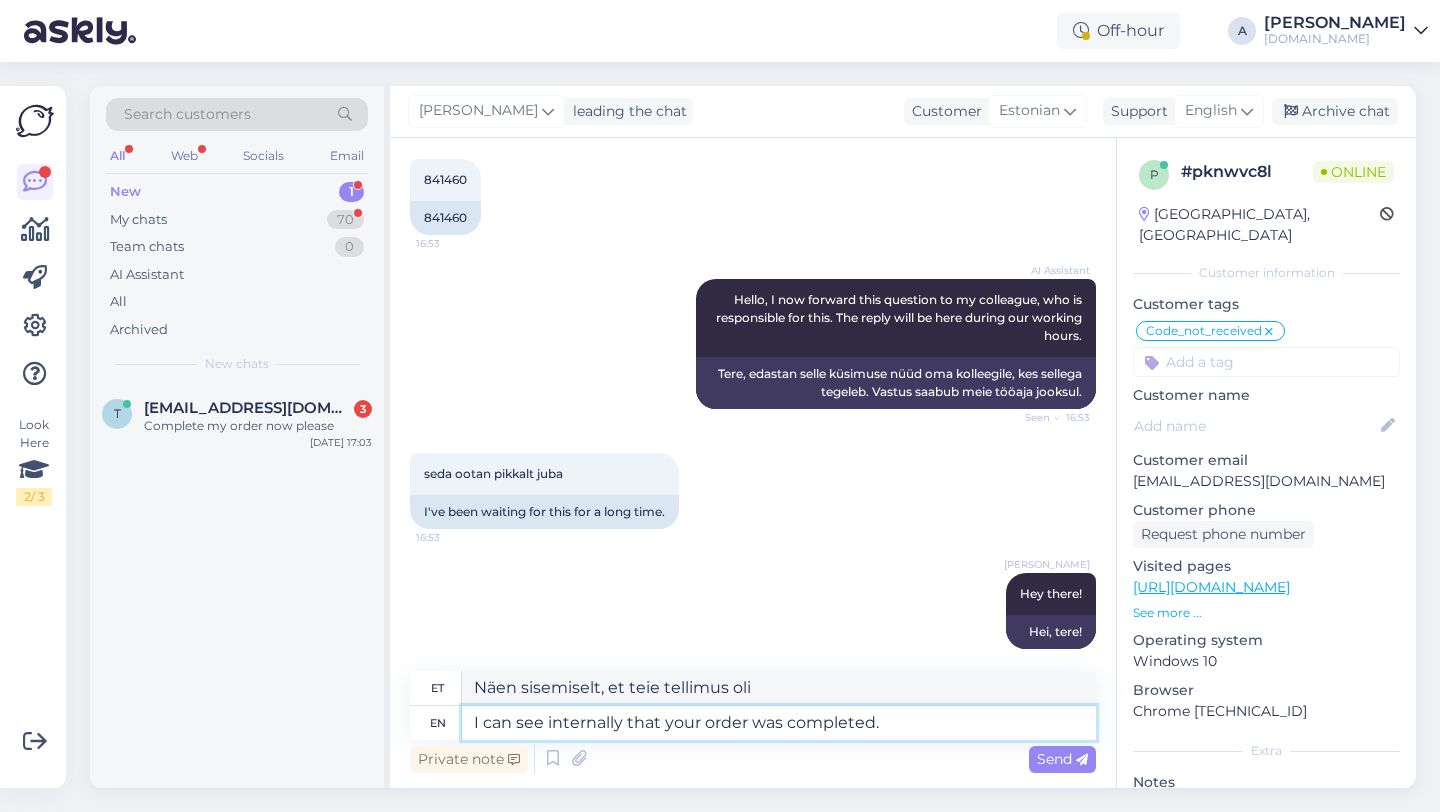 type on "I can see internally that your order was completed." 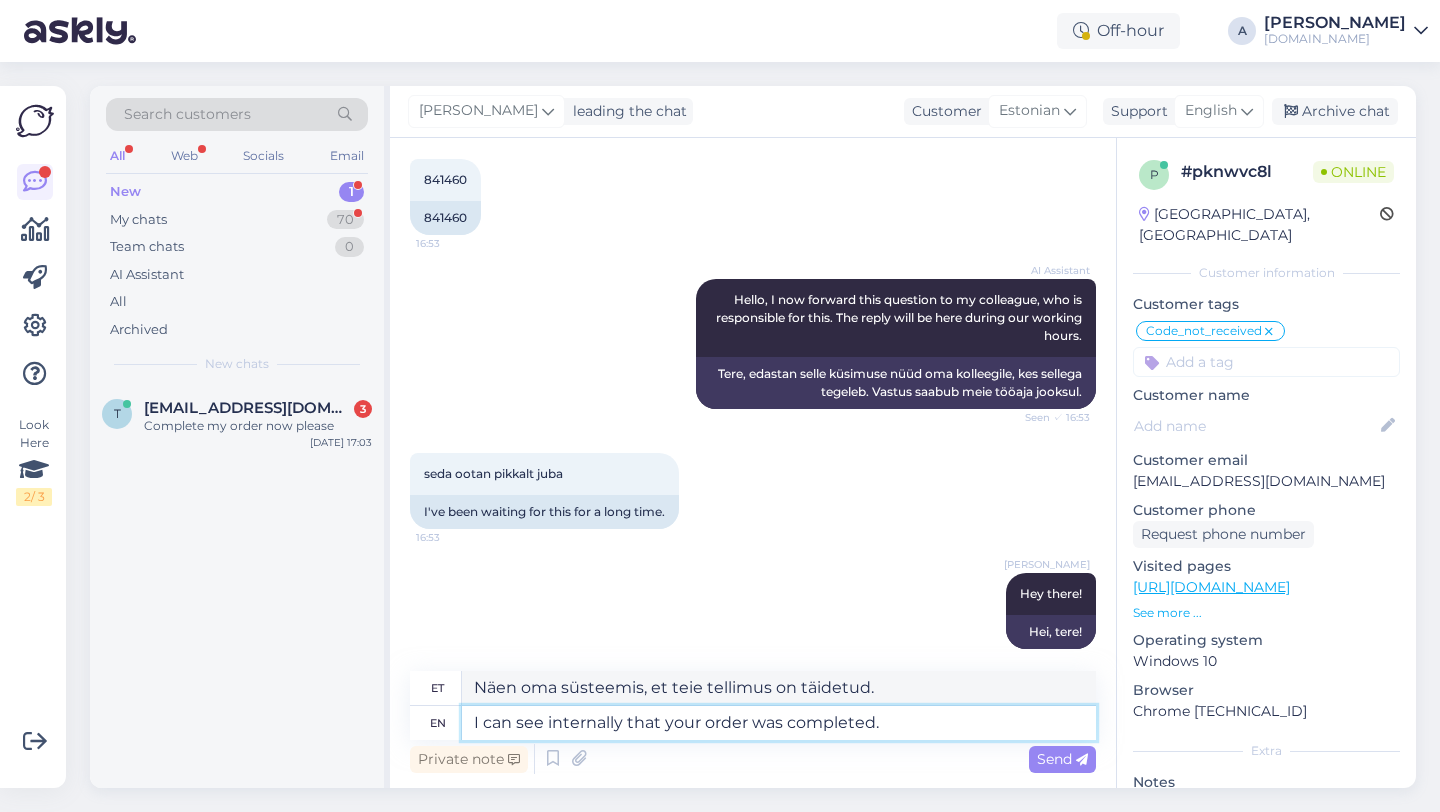 type 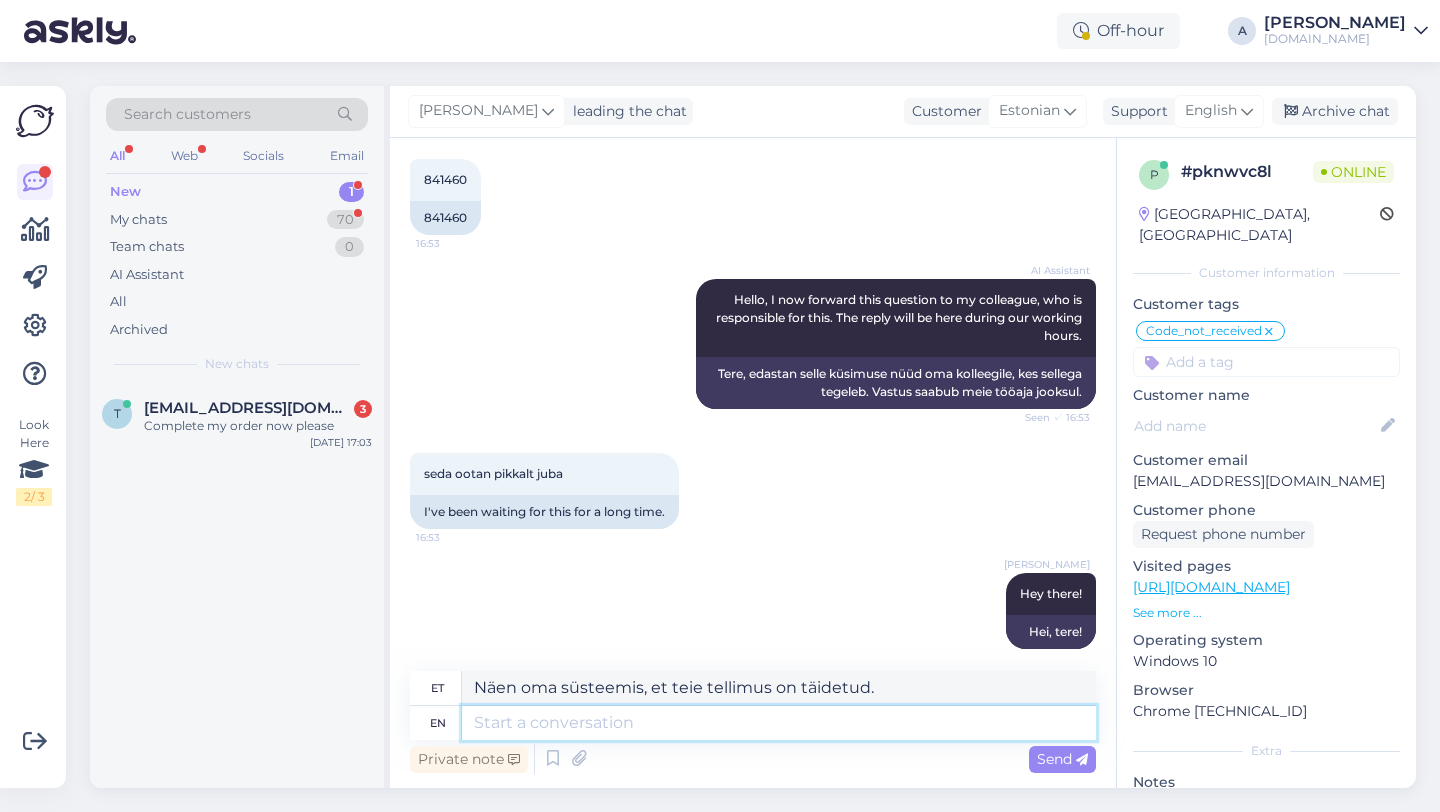 type 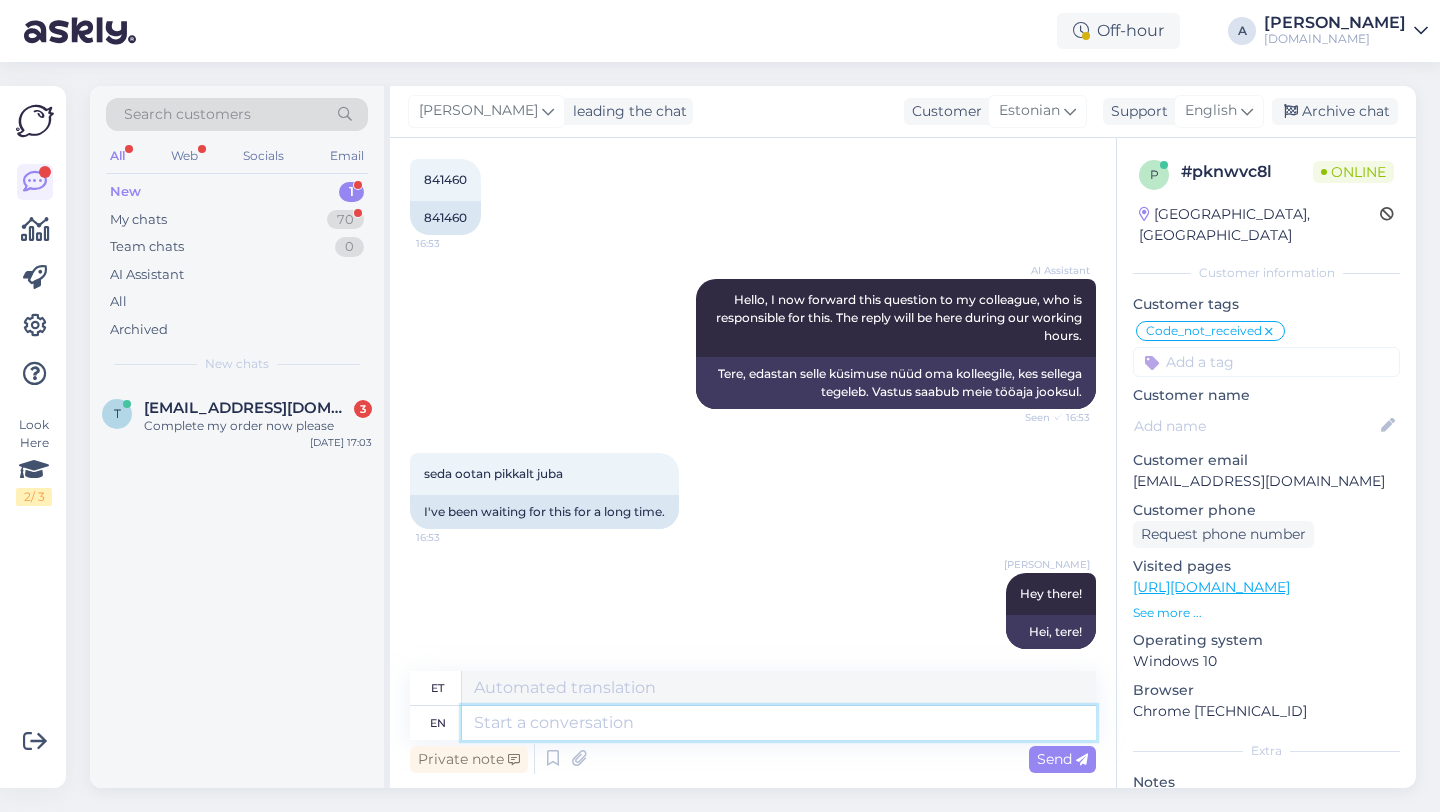 scroll, scrollTop: 6159, scrollLeft: 0, axis: vertical 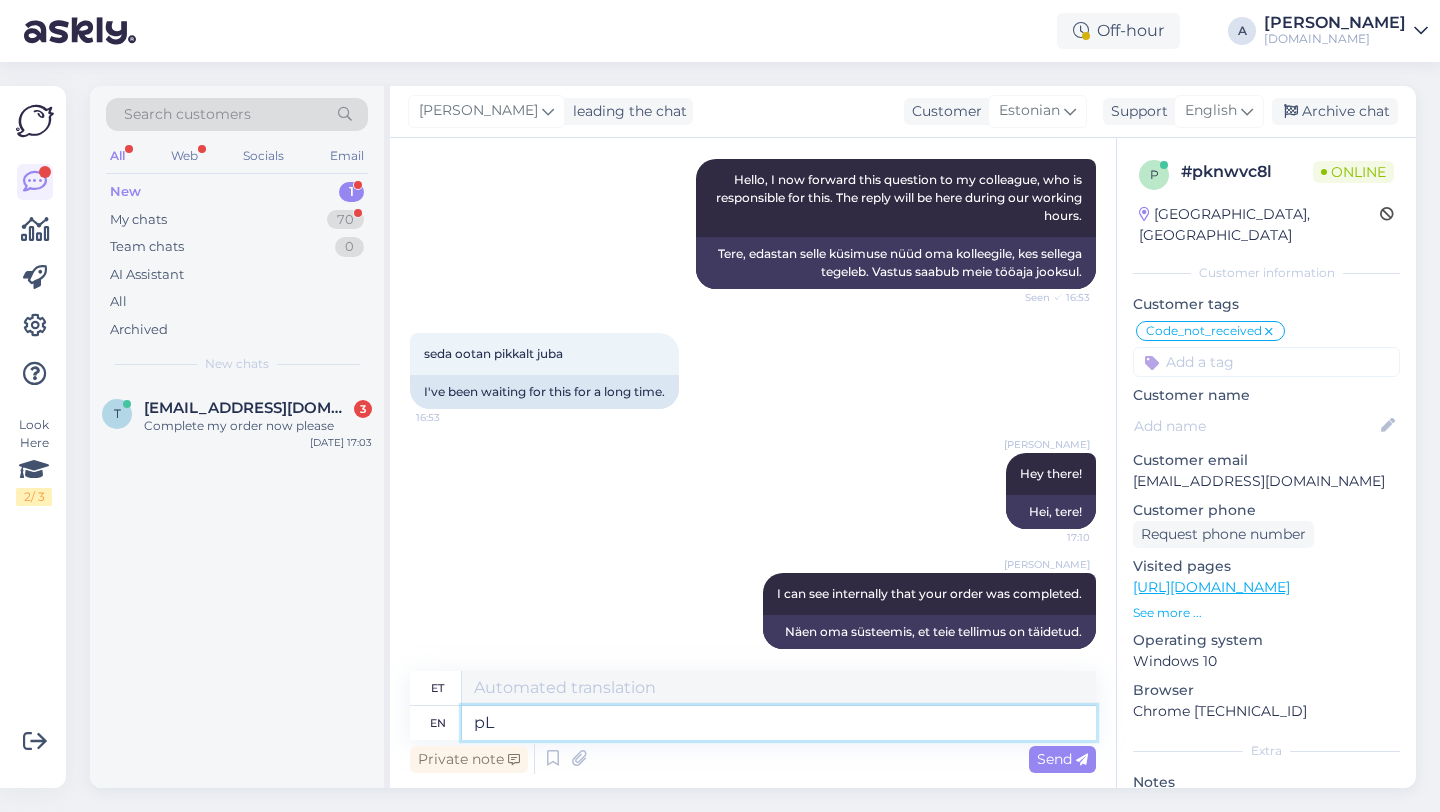 type on "p" 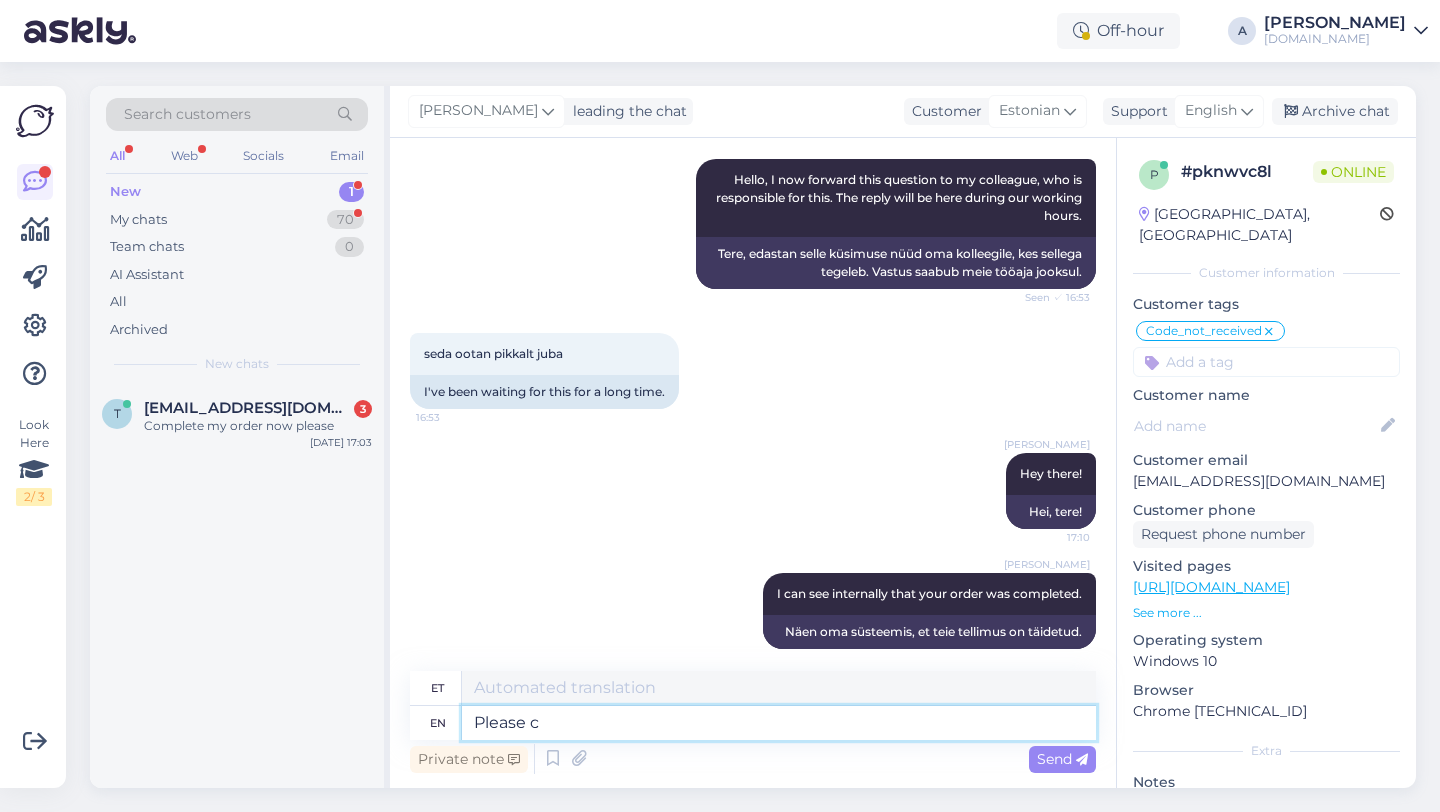 type on "Please ch" 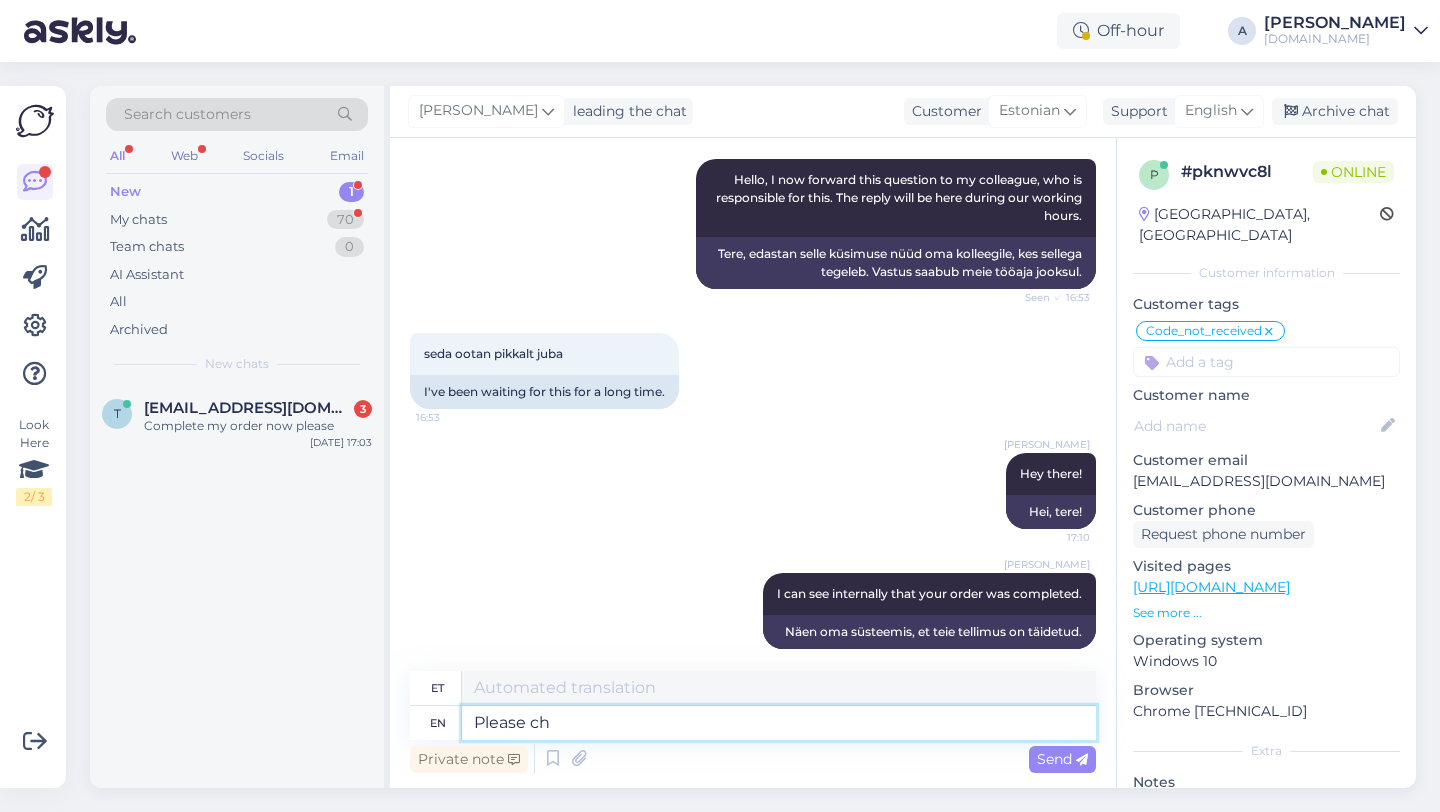 type on "Palun." 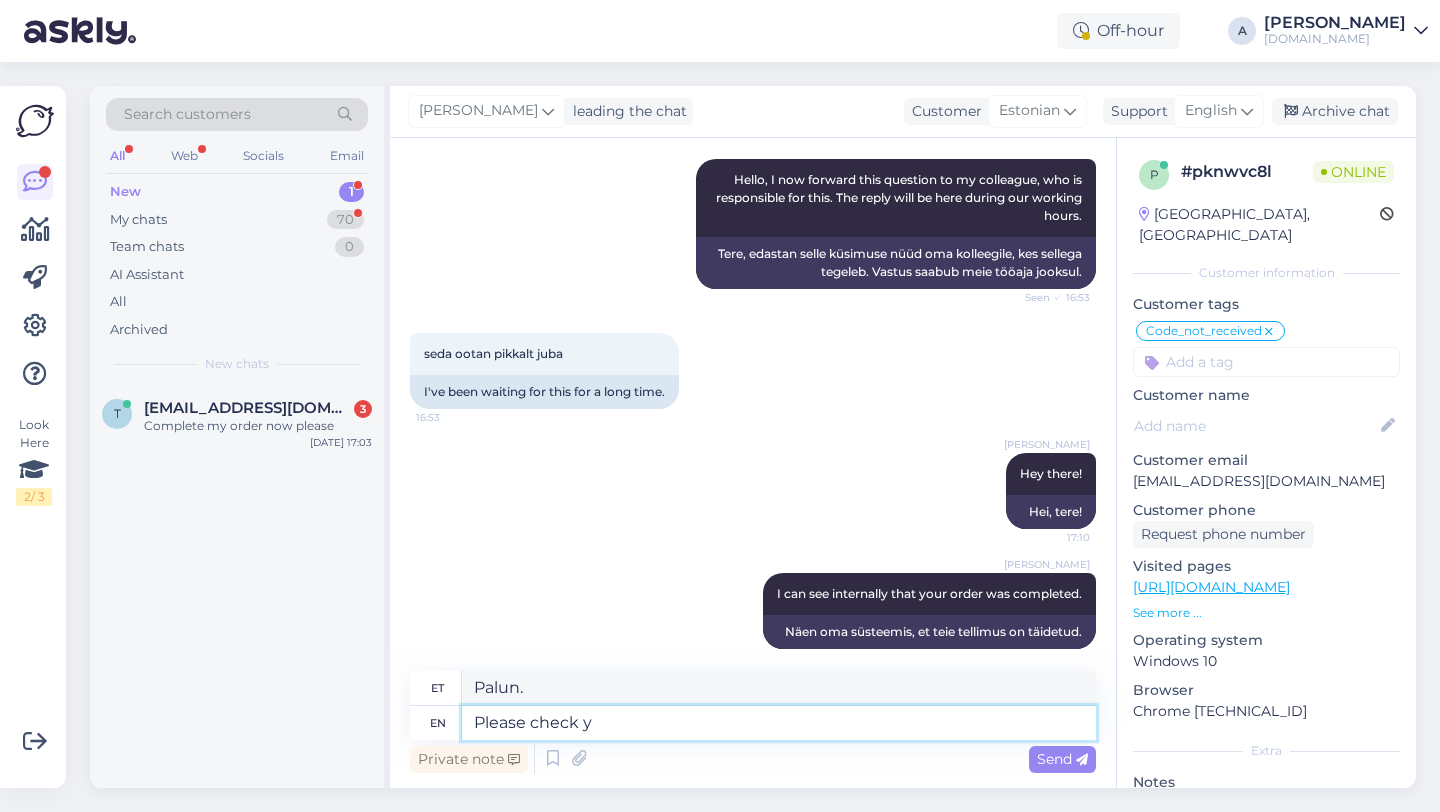 type on "Please check yo" 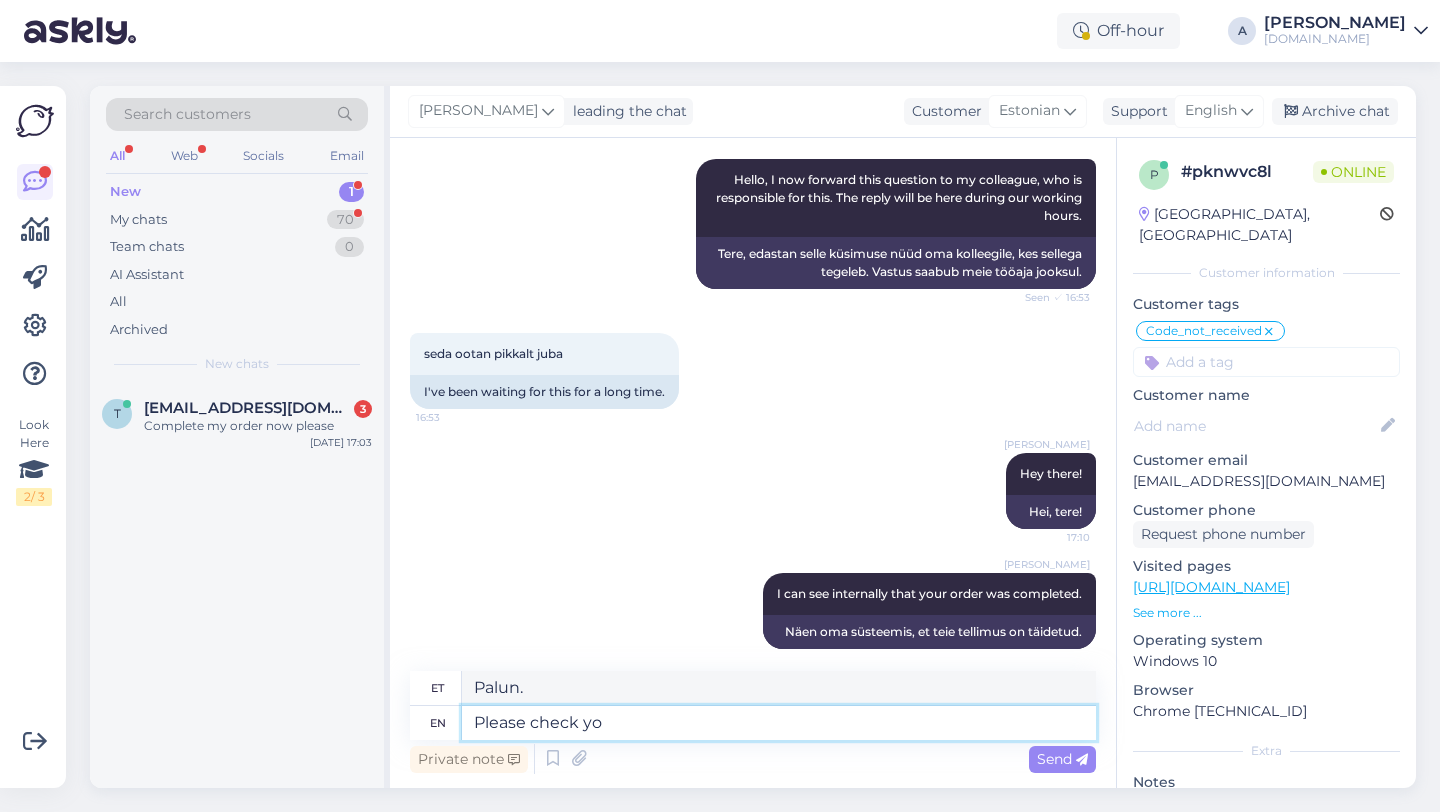 type on "Palun kontrollige." 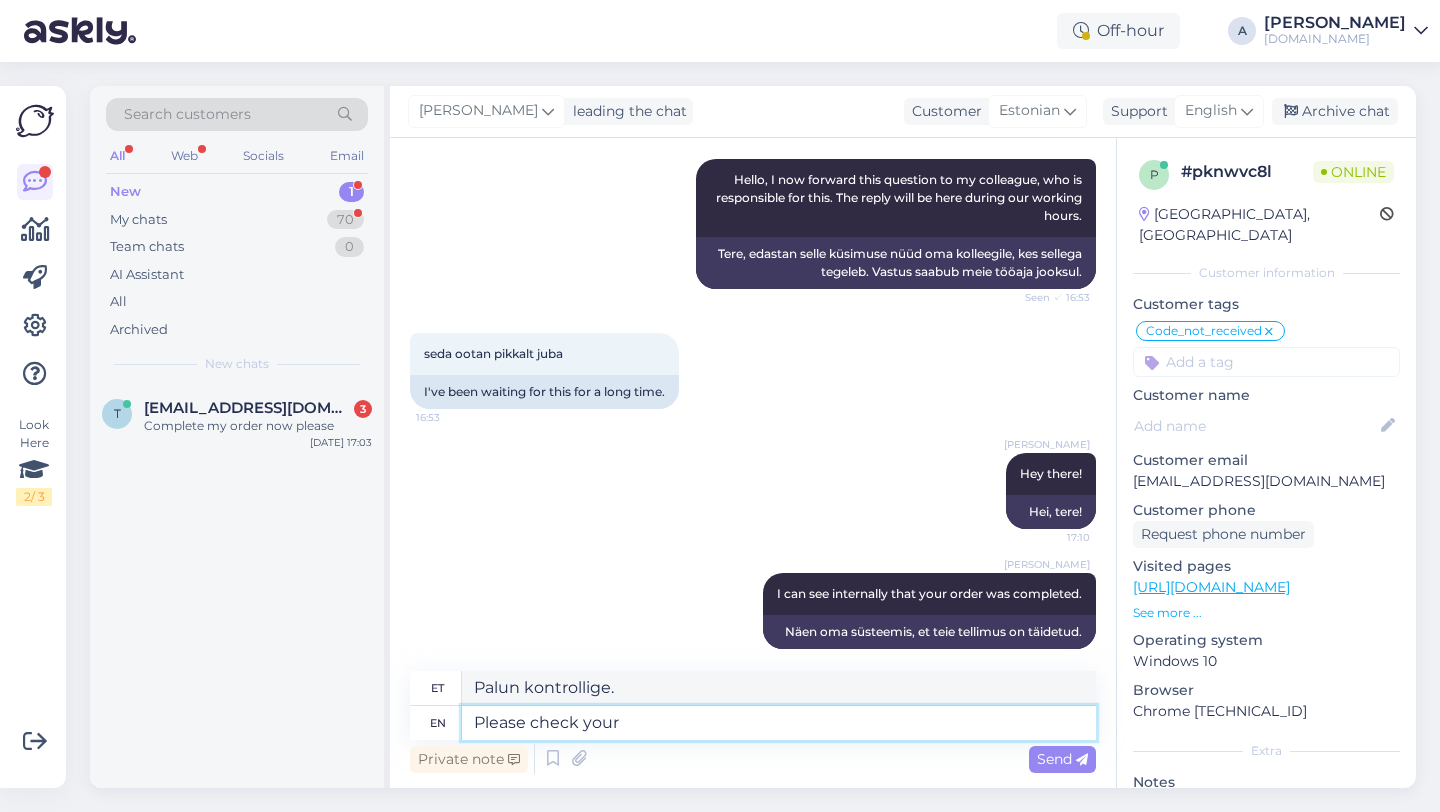 type on "Please check your e" 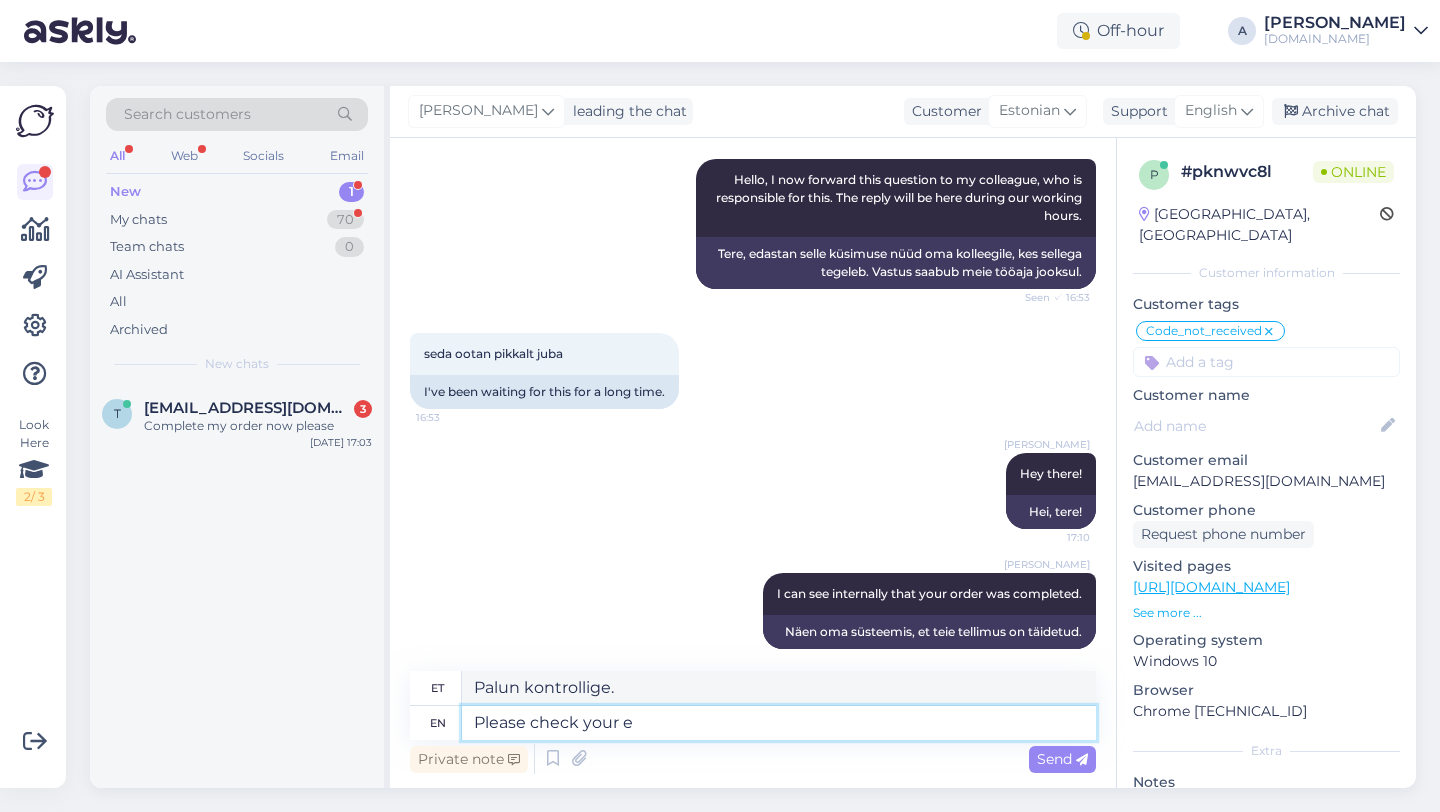 type on "Palun kontrollige oma" 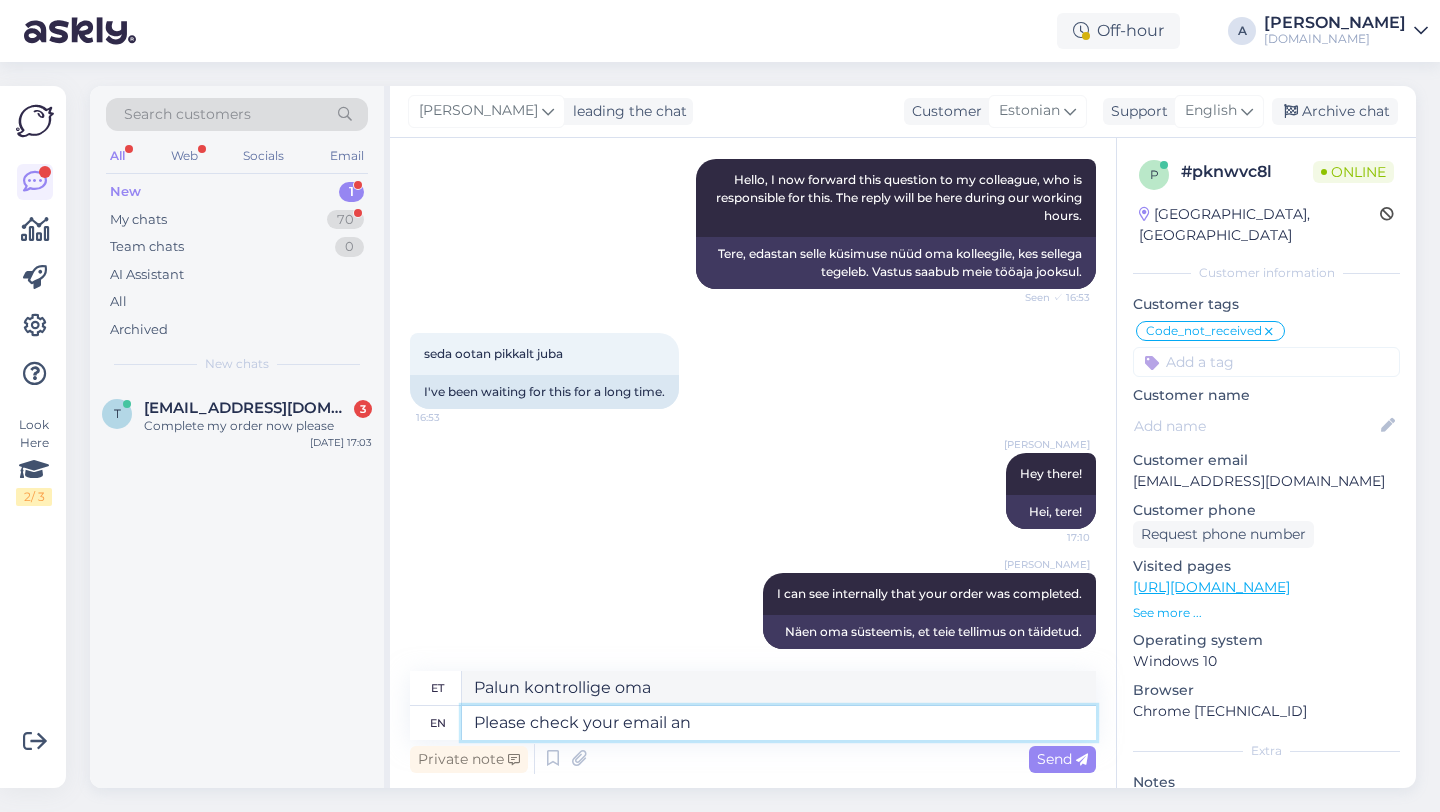 type on "Please check your email ans" 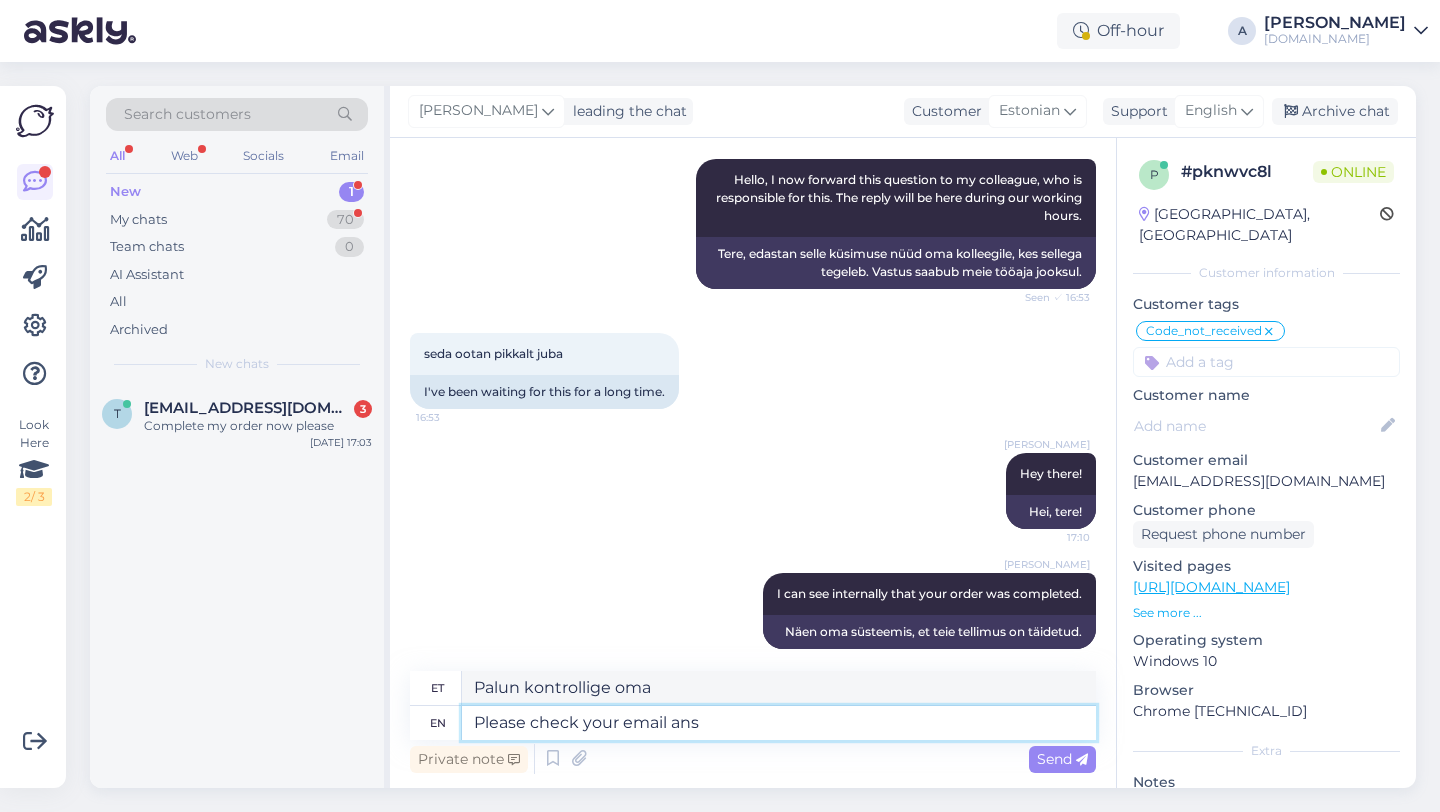 type on "Palun kontrollige oma e-posti." 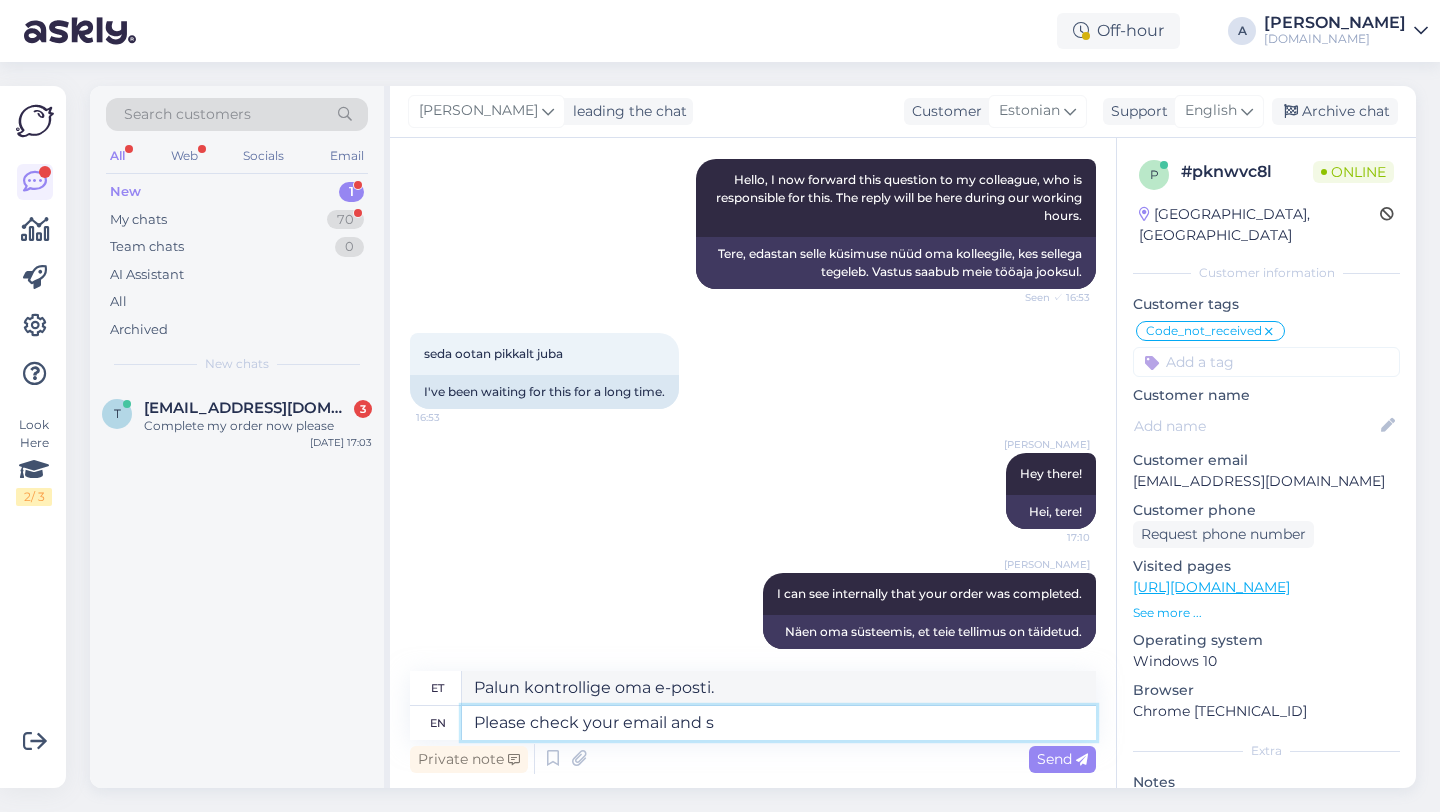 type on "Please check your email and sm" 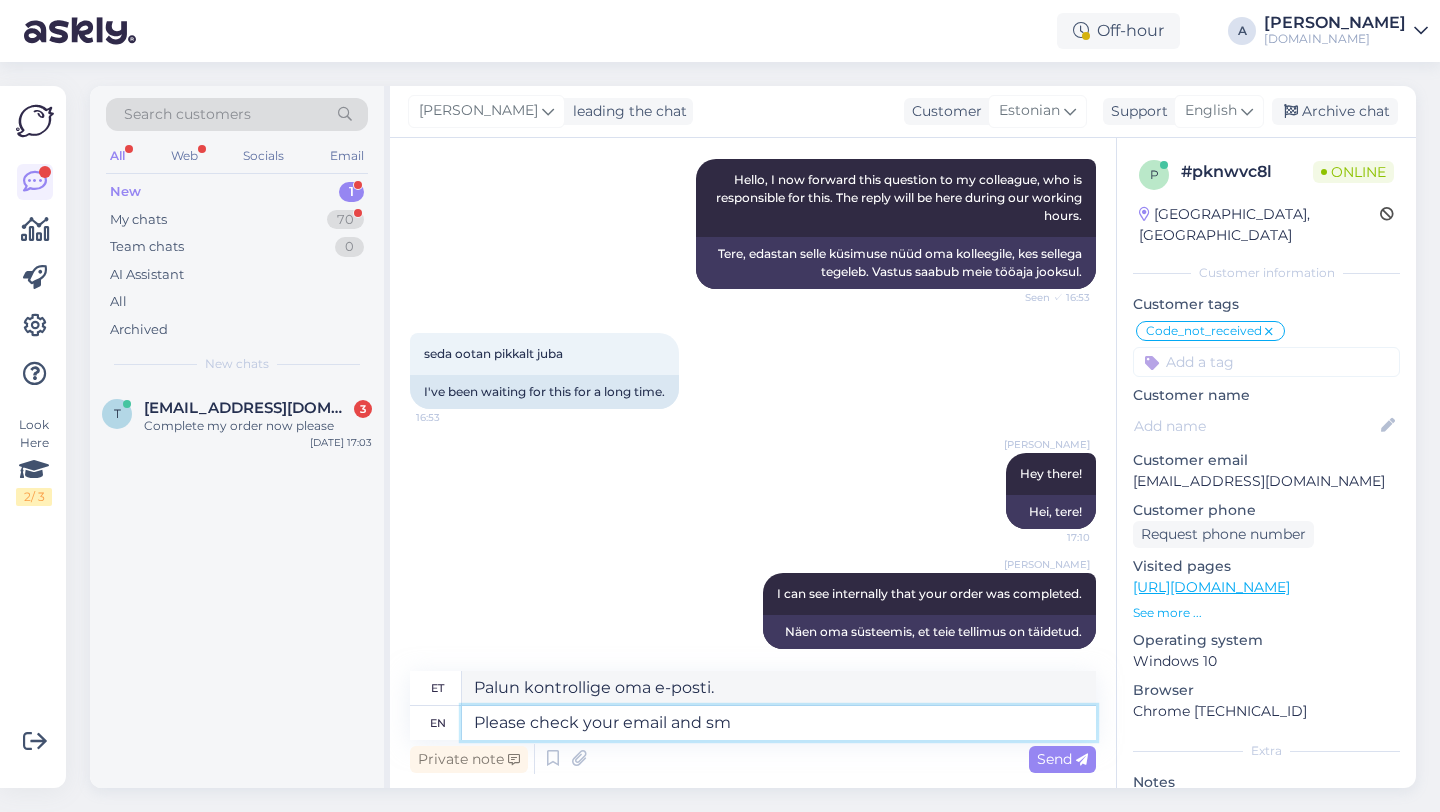 type on "Palun kontrollige oma e-posti ja" 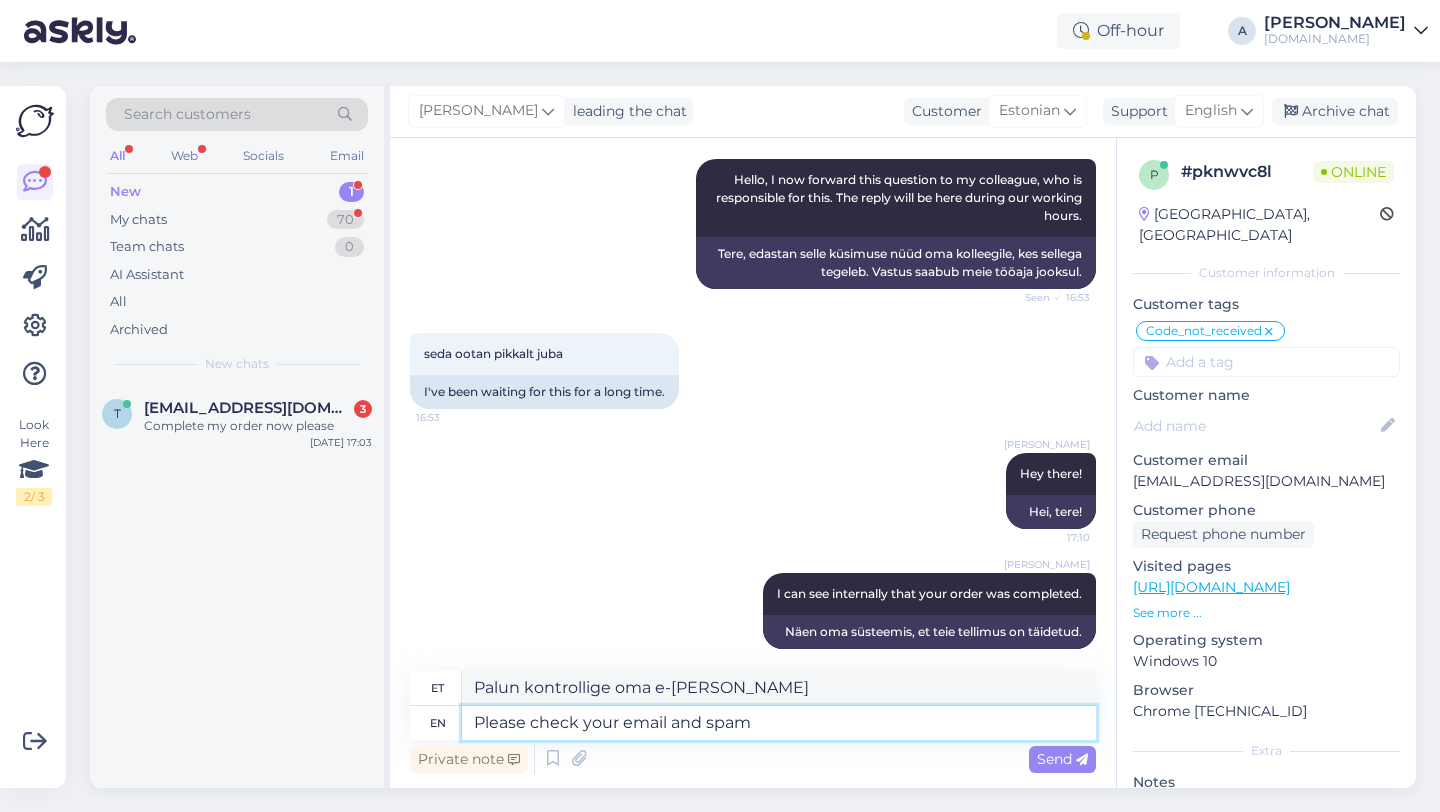 type on "Please check your email and spam" 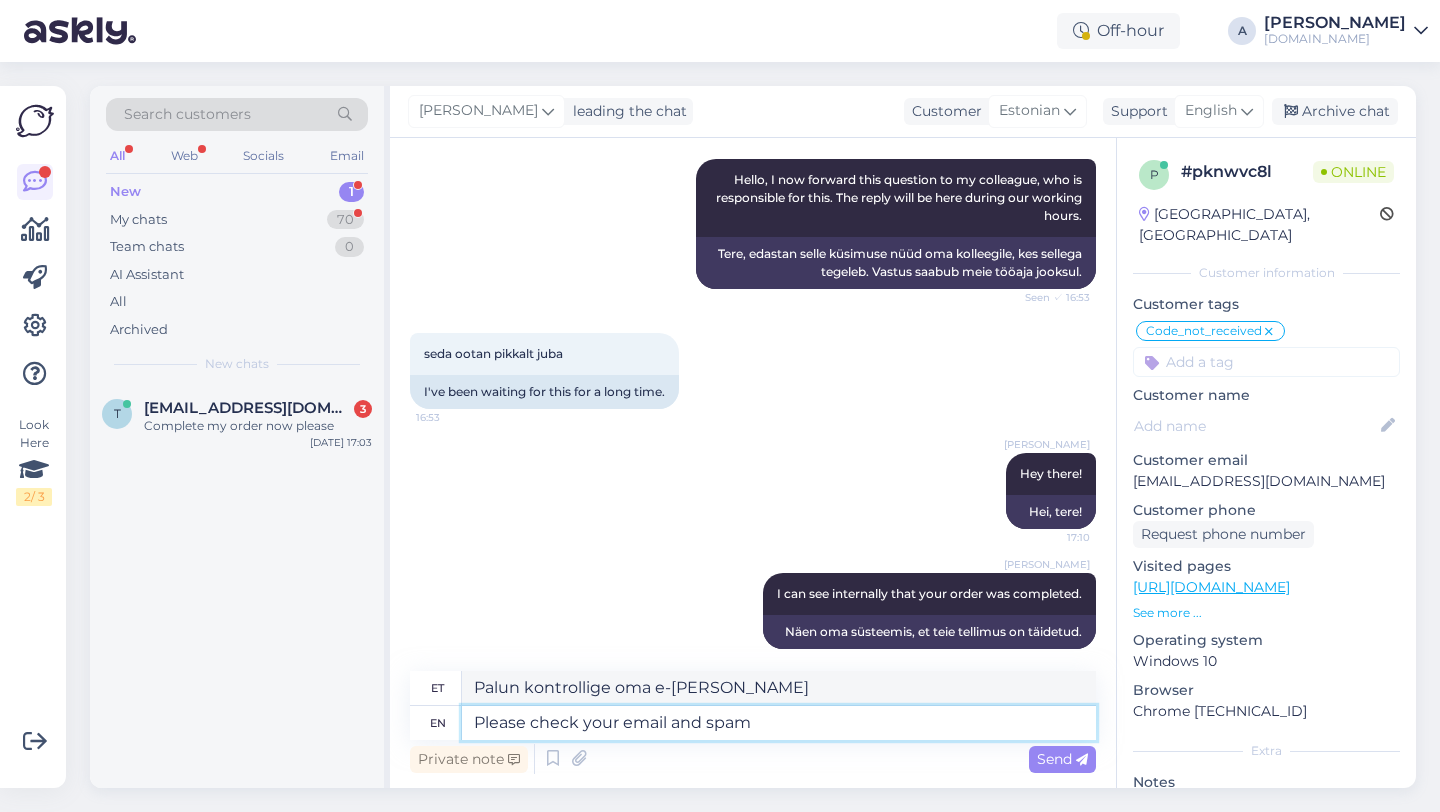 type on "Palun kontrollige oma e-posti ja rämpsposti." 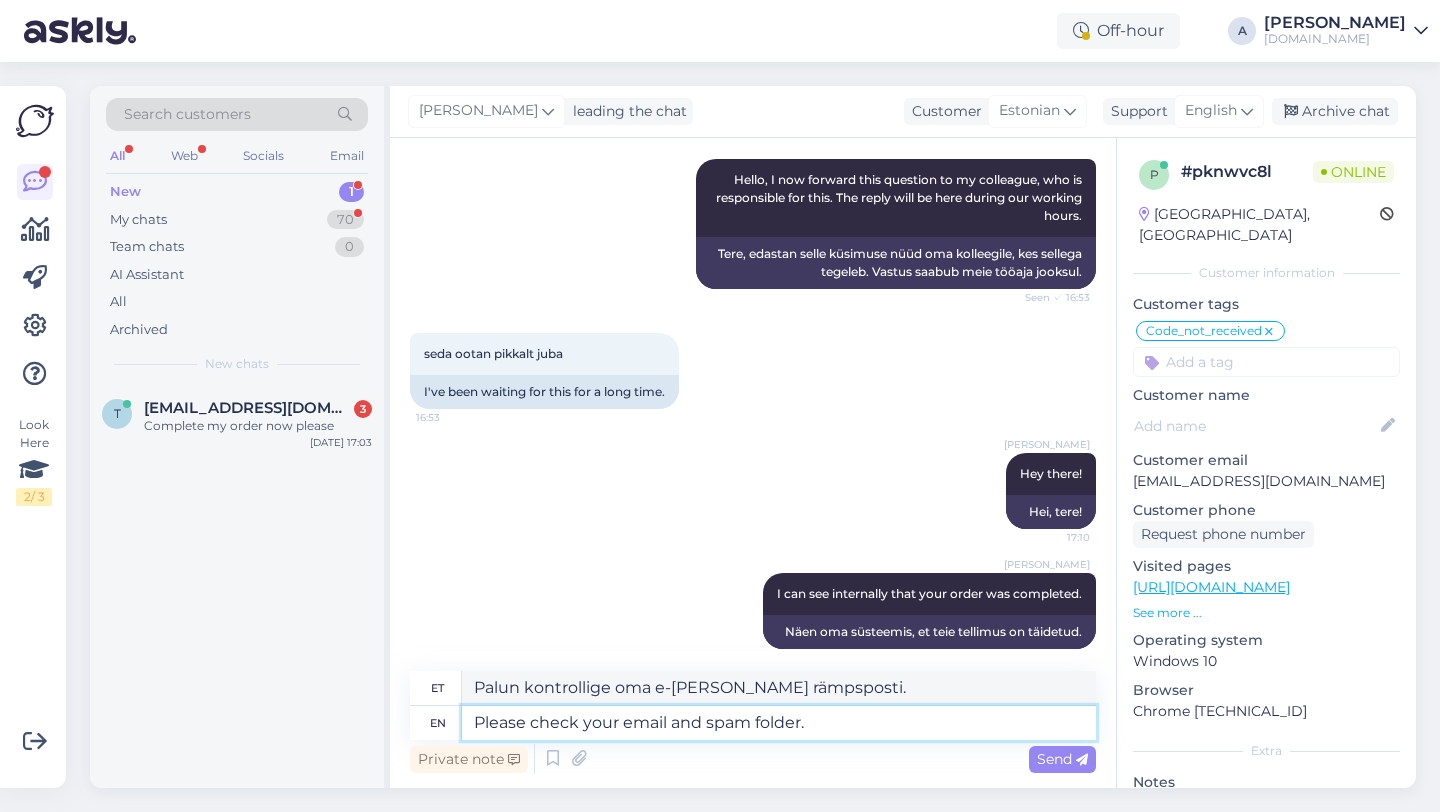 type on "Please check your email and spam folder." 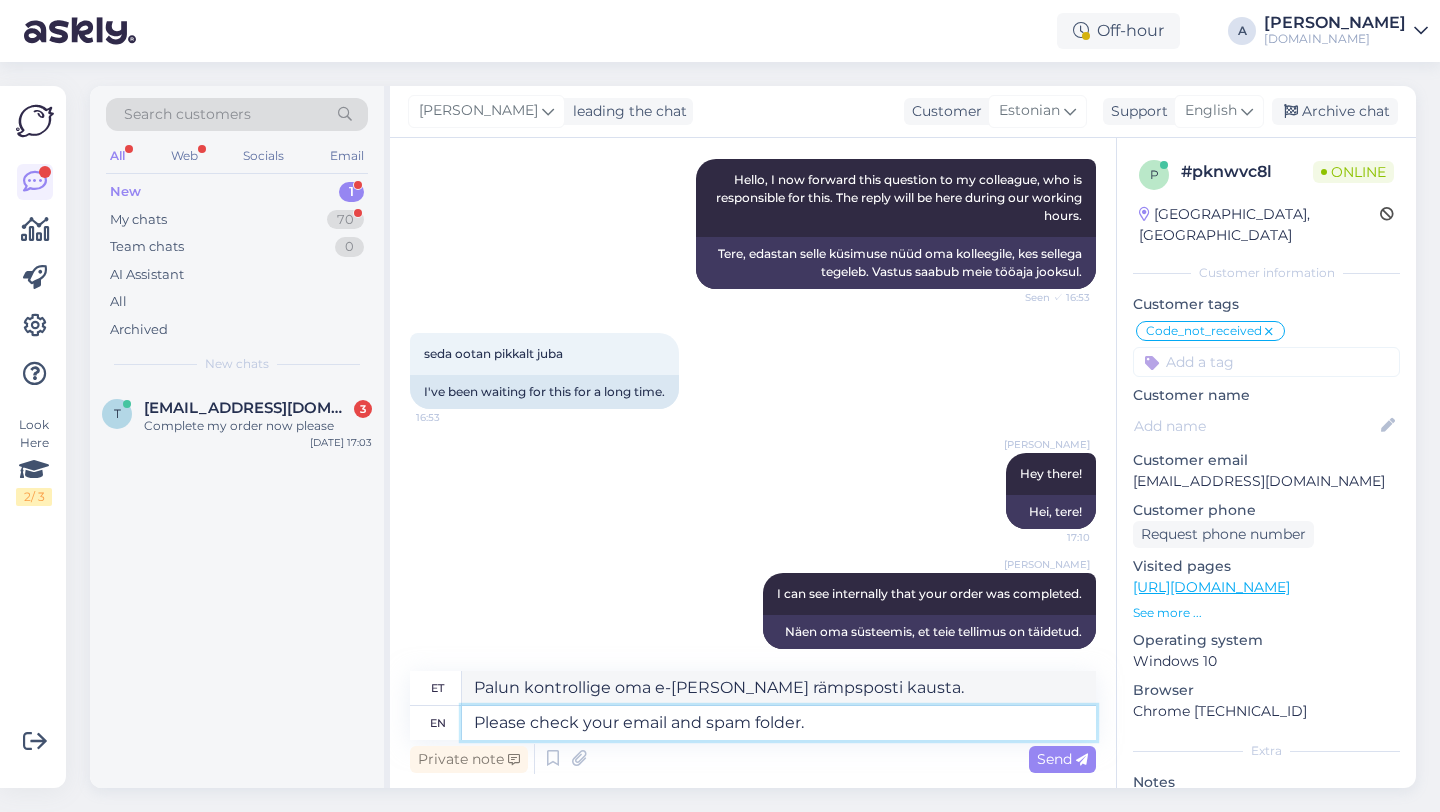 type 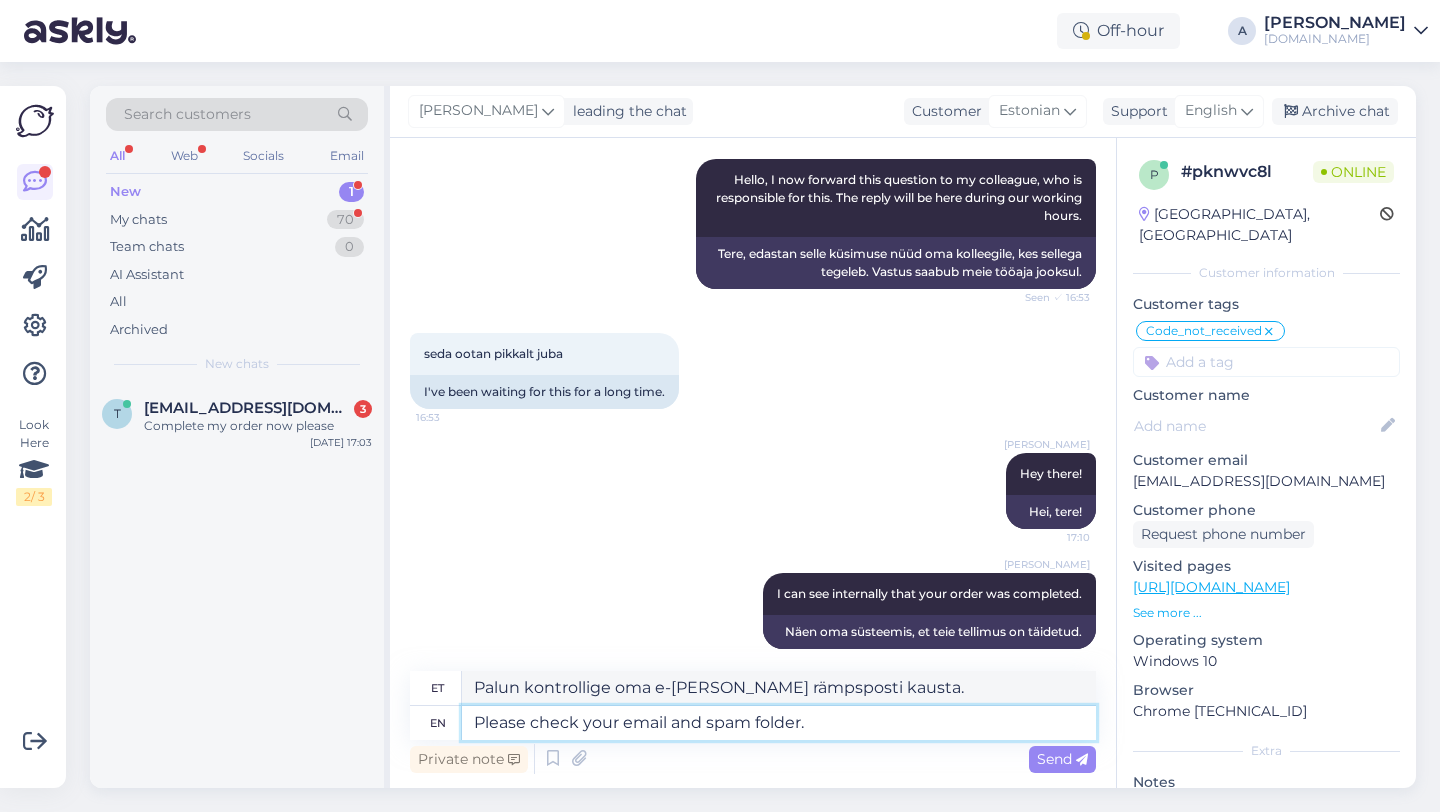 type 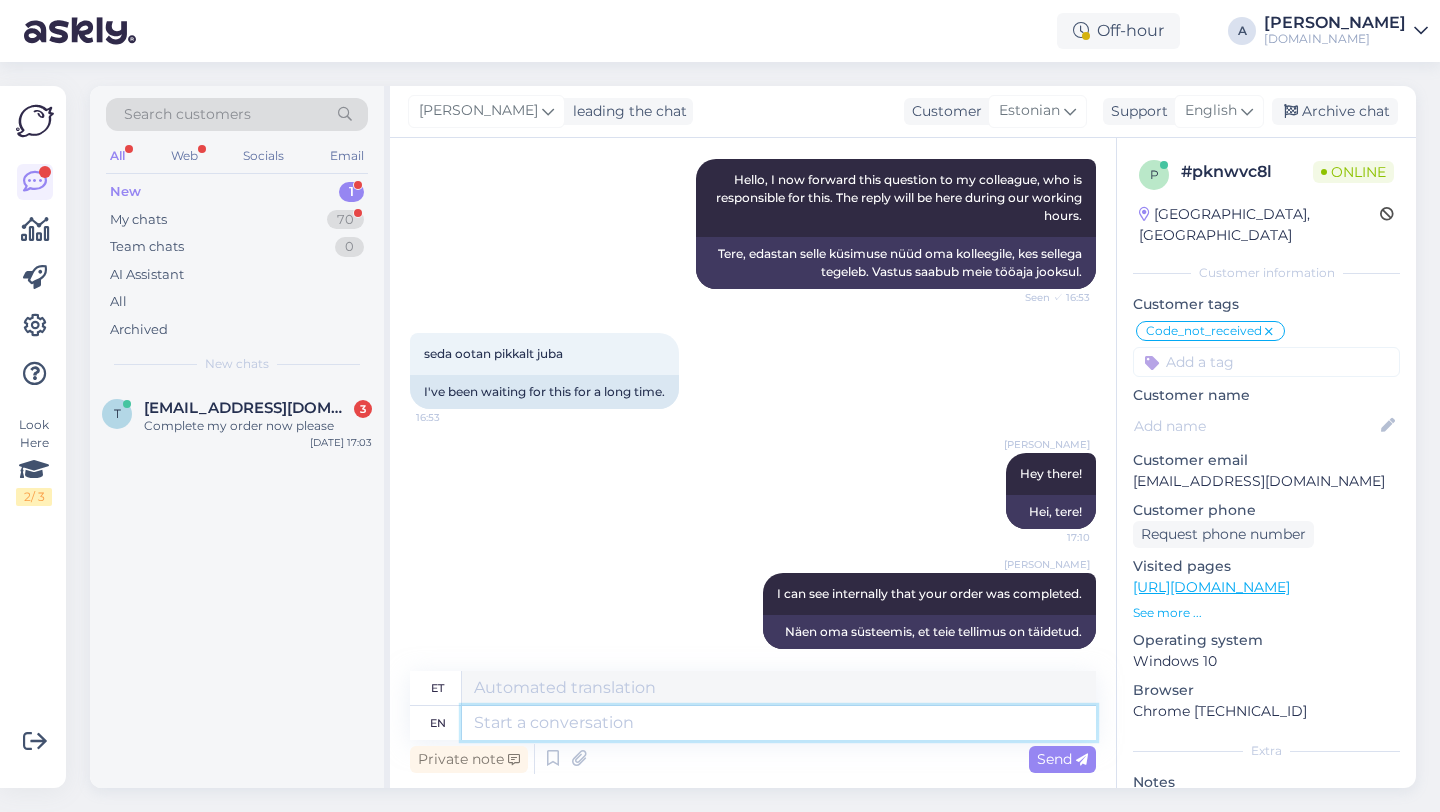 scroll, scrollTop: 6279, scrollLeft: 0, axis: vertical 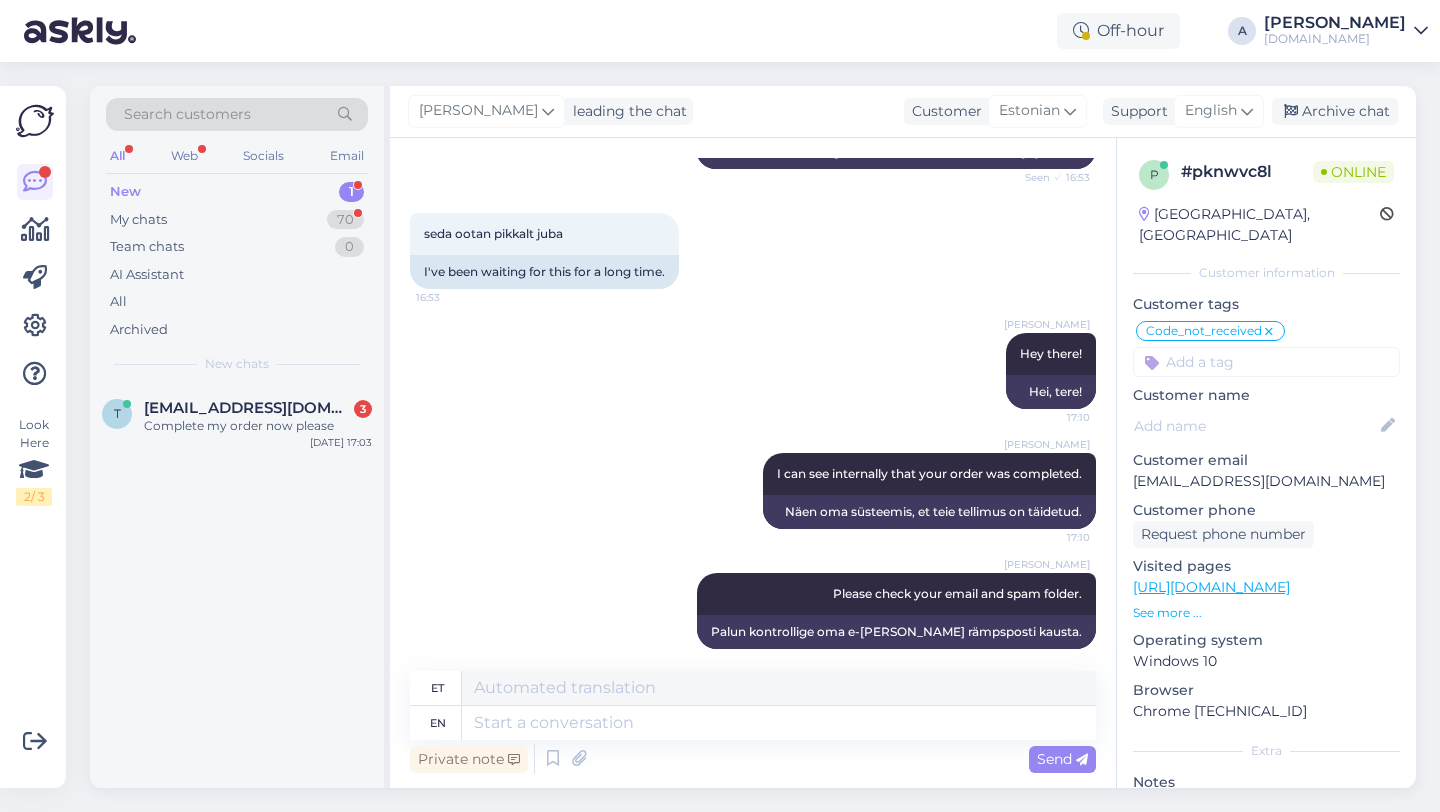 click on "t thomaseverson22@gmail.com 3 Complete my order now please  Jul 11 17:03" at bounding box center (237, 586) 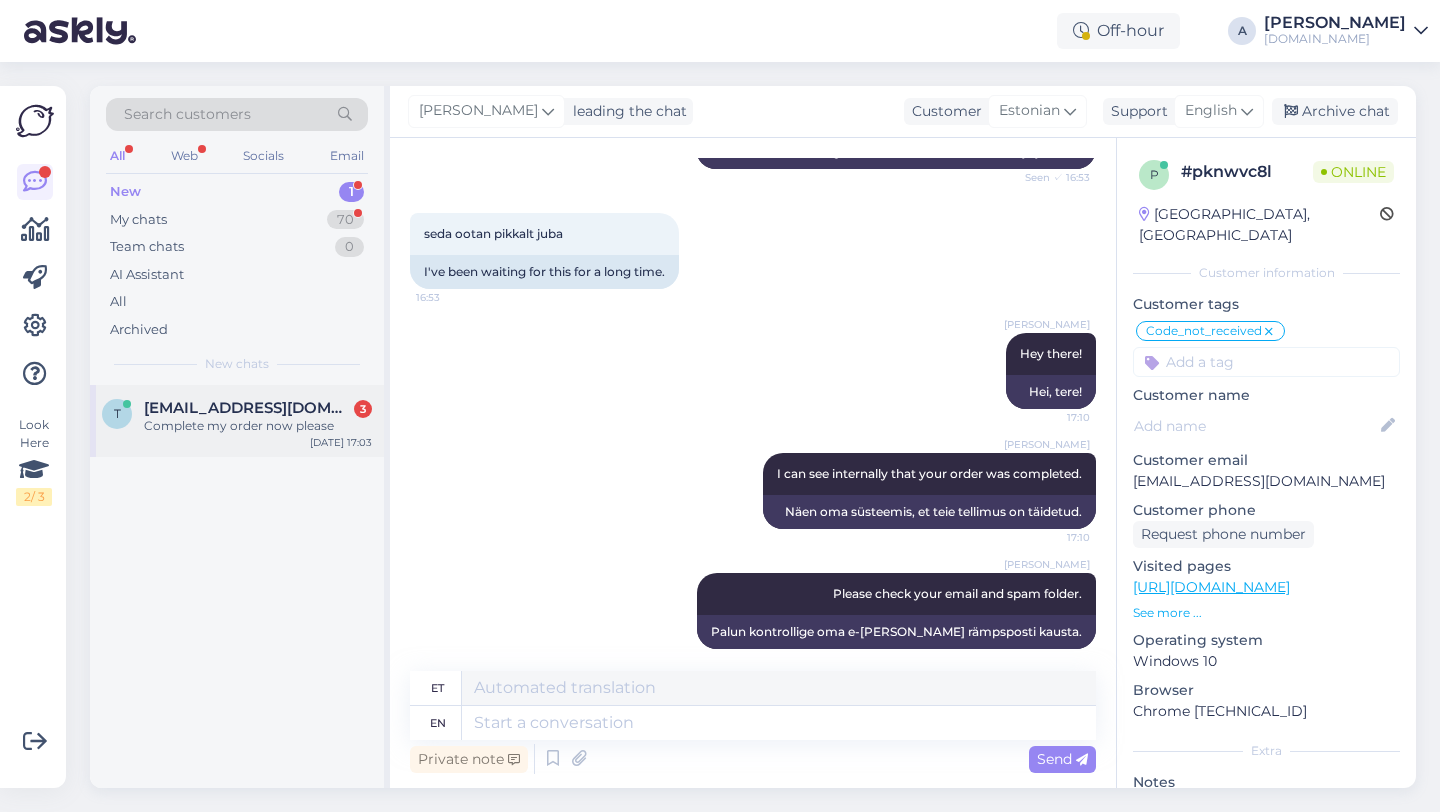 click on "t thomaseverson22@gmail.com 3 Complete my order now please  Jul 11 17:03" at bounding box center (237, 421) 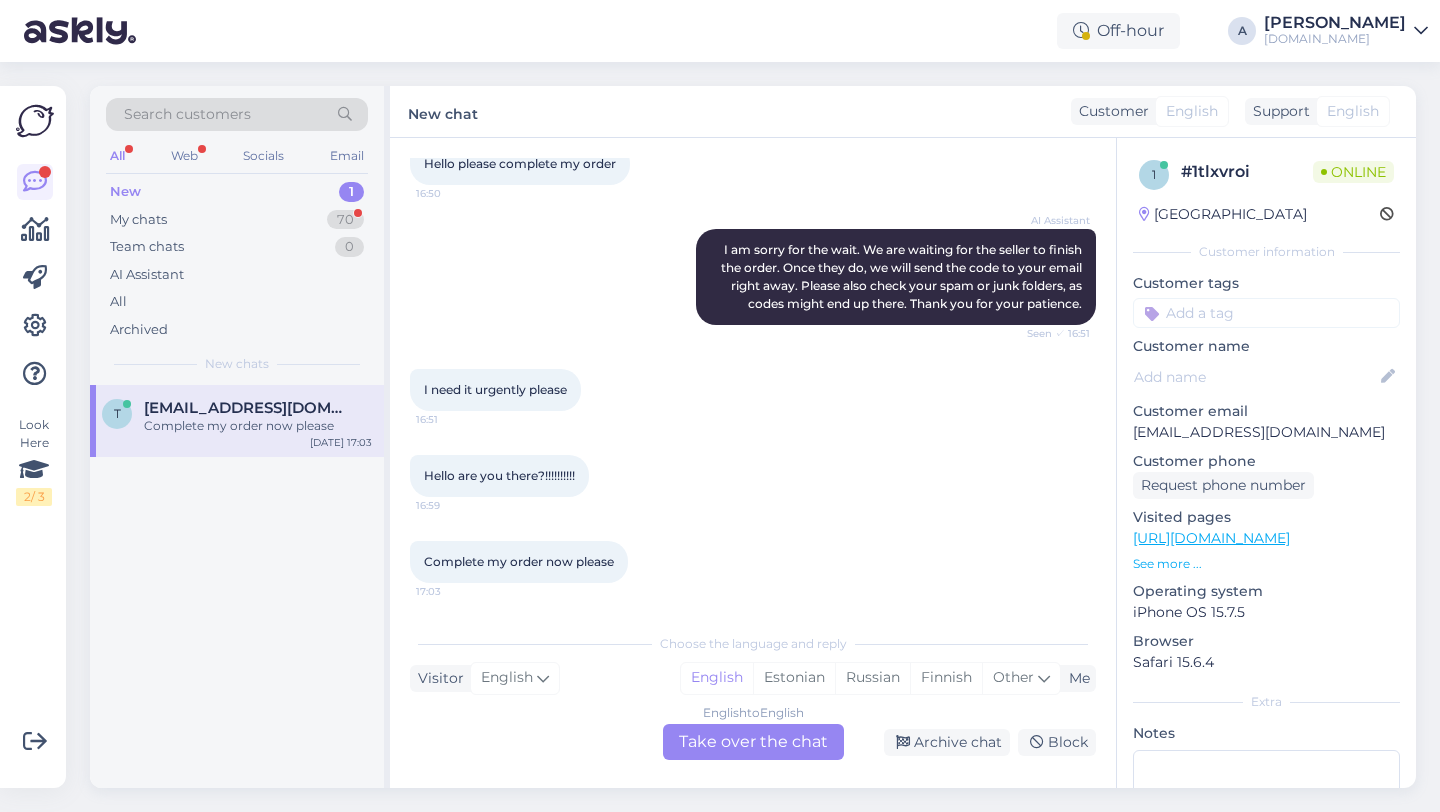 click on "English  to  English Take over the chat" at bounding box center [753, 742] 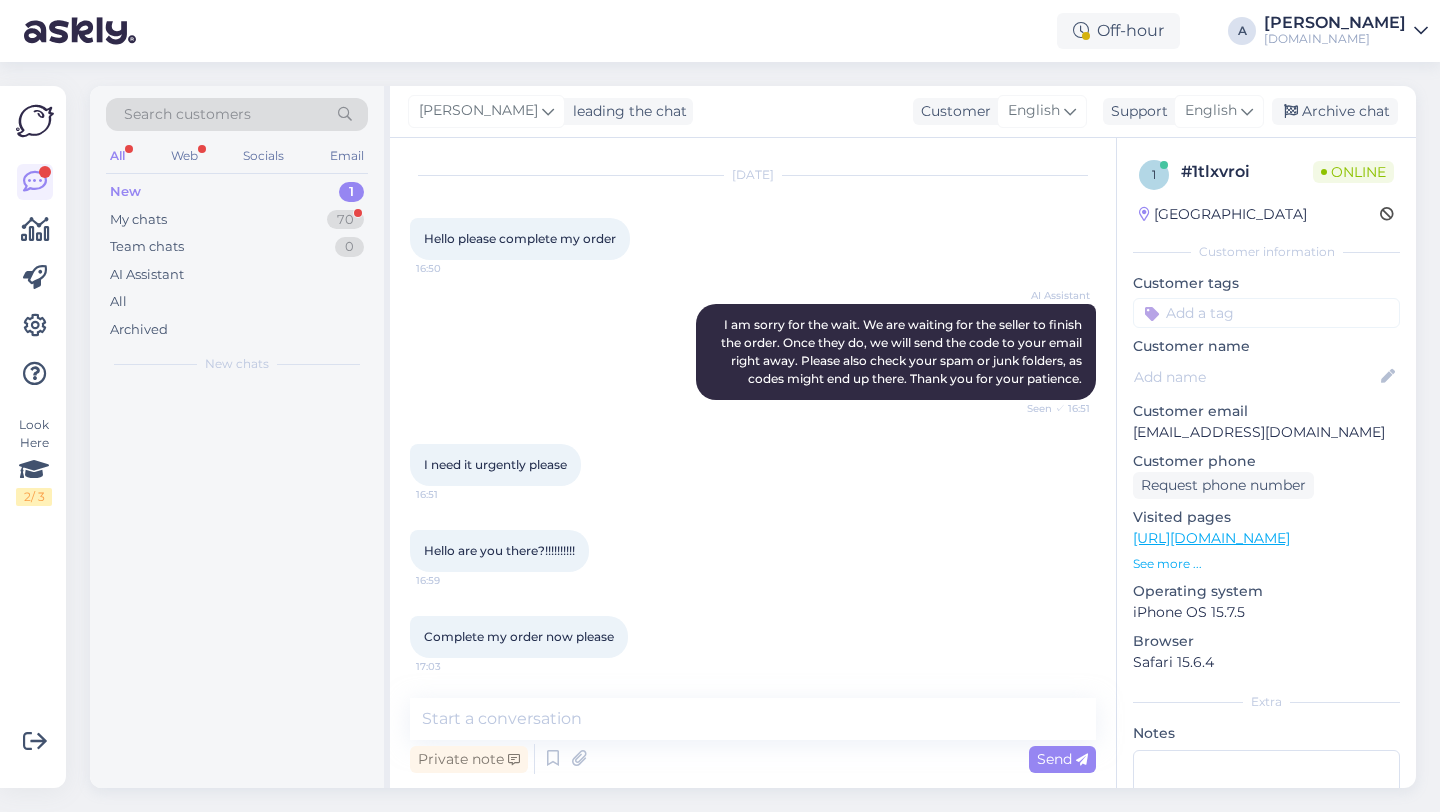 scroll, scrollTop: 46, scrollLeft: 0, axis: vertical 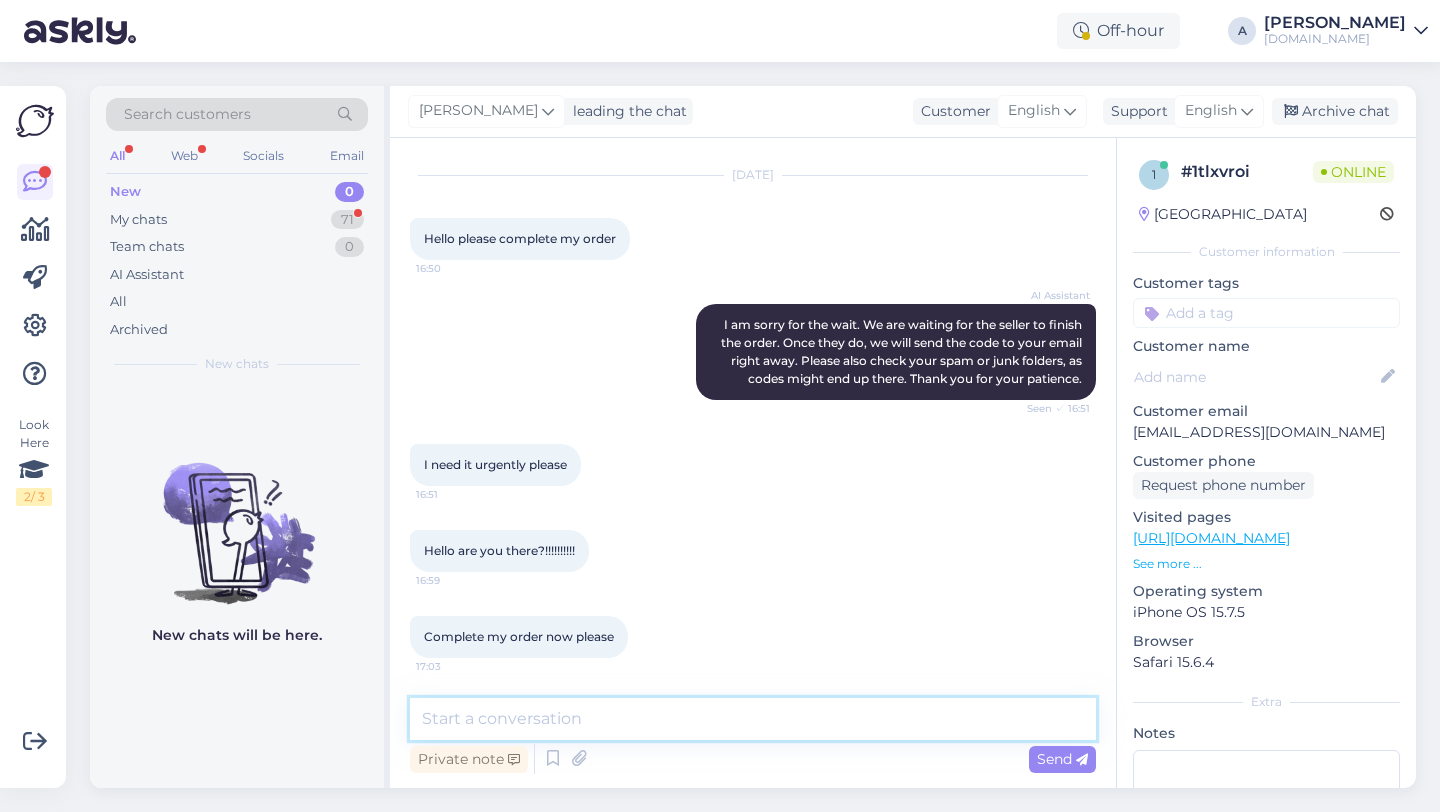 click at bounding box center (753, 719) 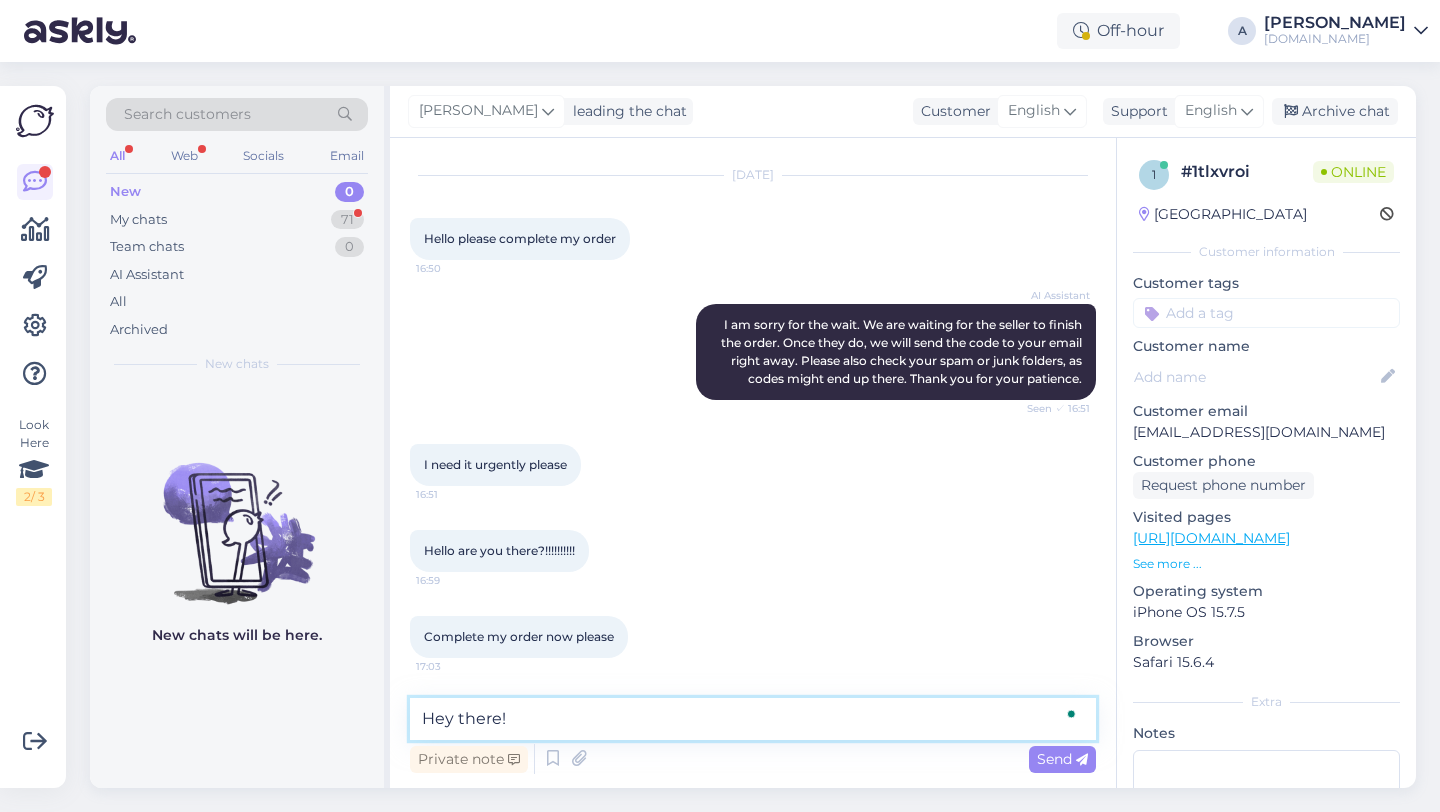 type on "Hey there!" 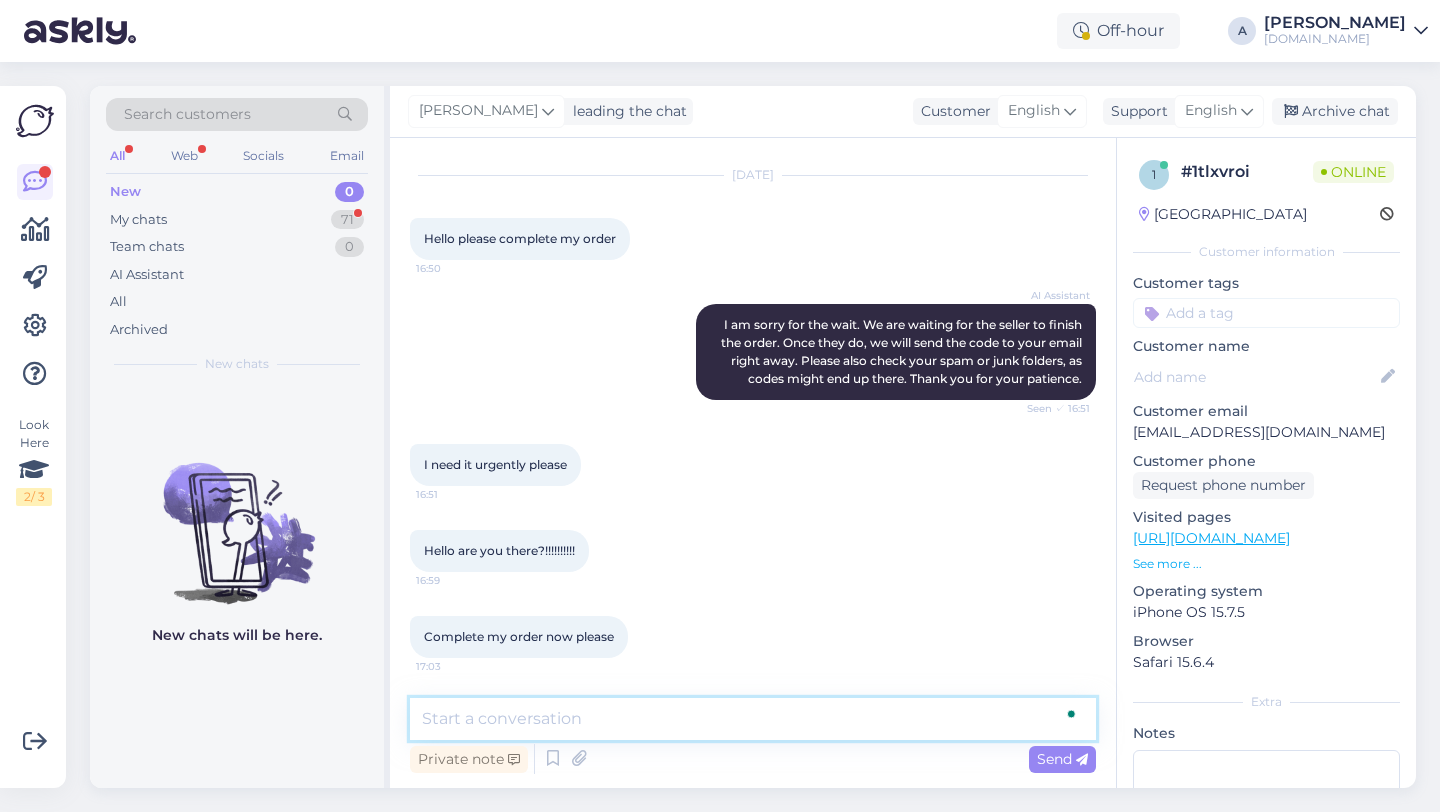 scroll, scrollTop: 132, scrollLeft: 0, axis: vertical 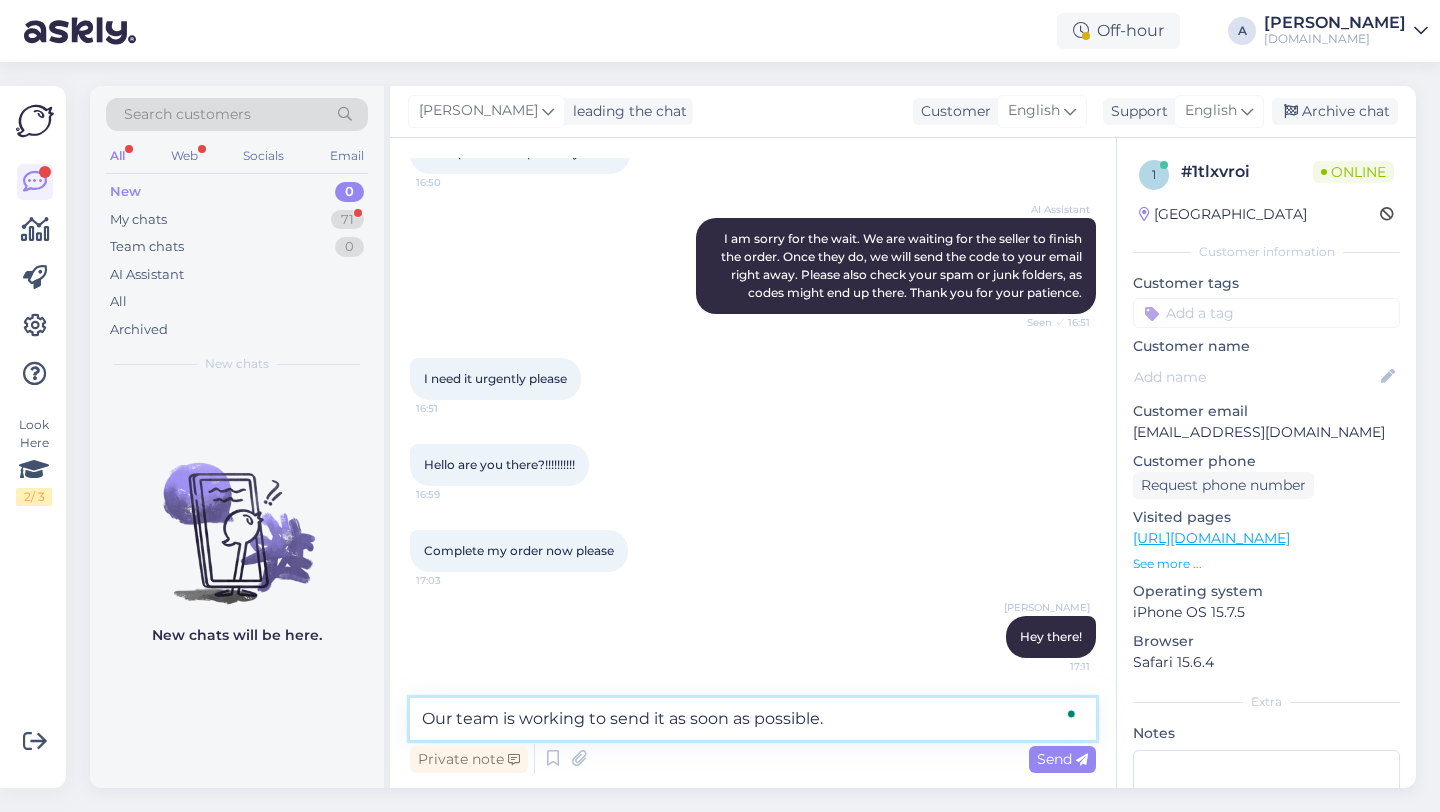 type on "Our team is working to send it as soon as possible." 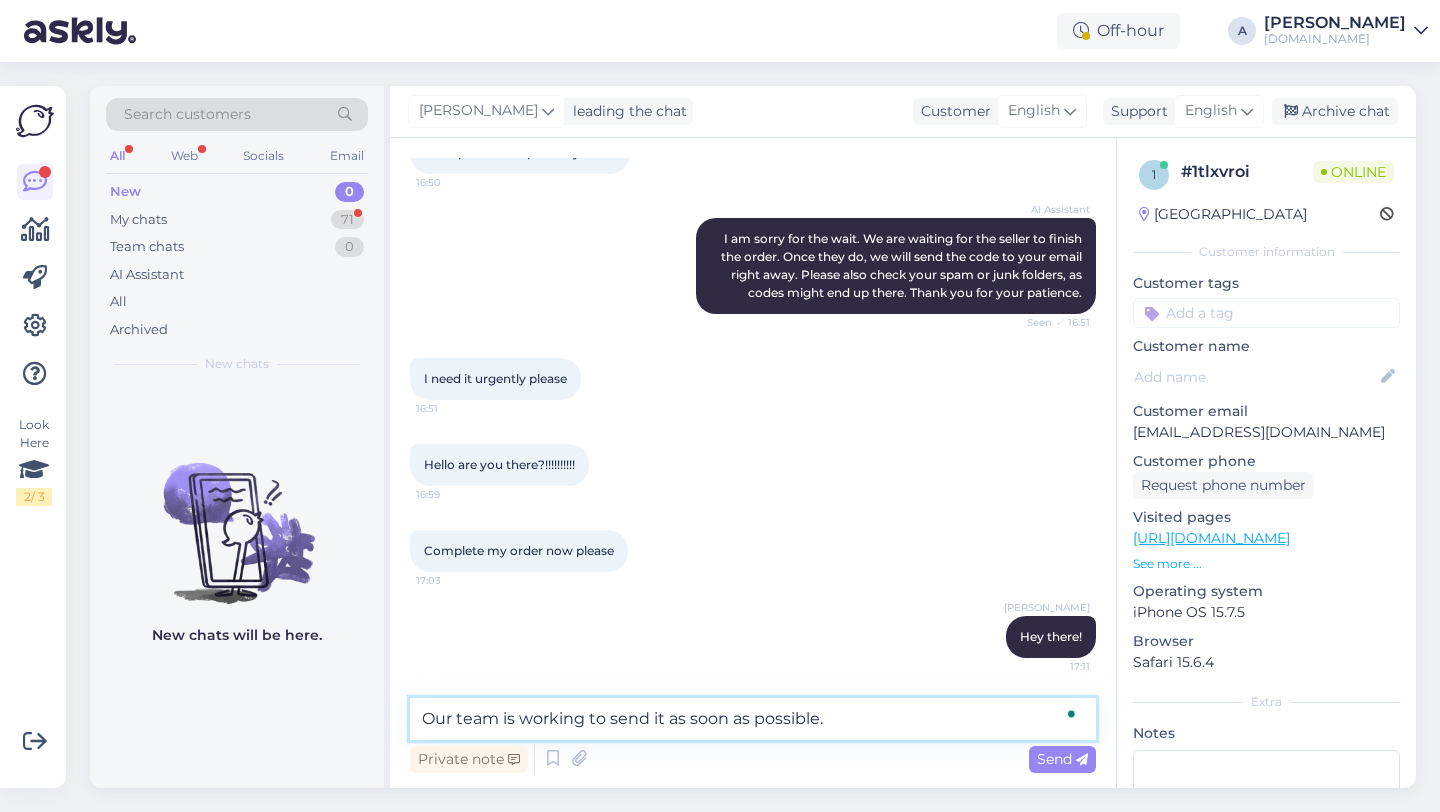 type 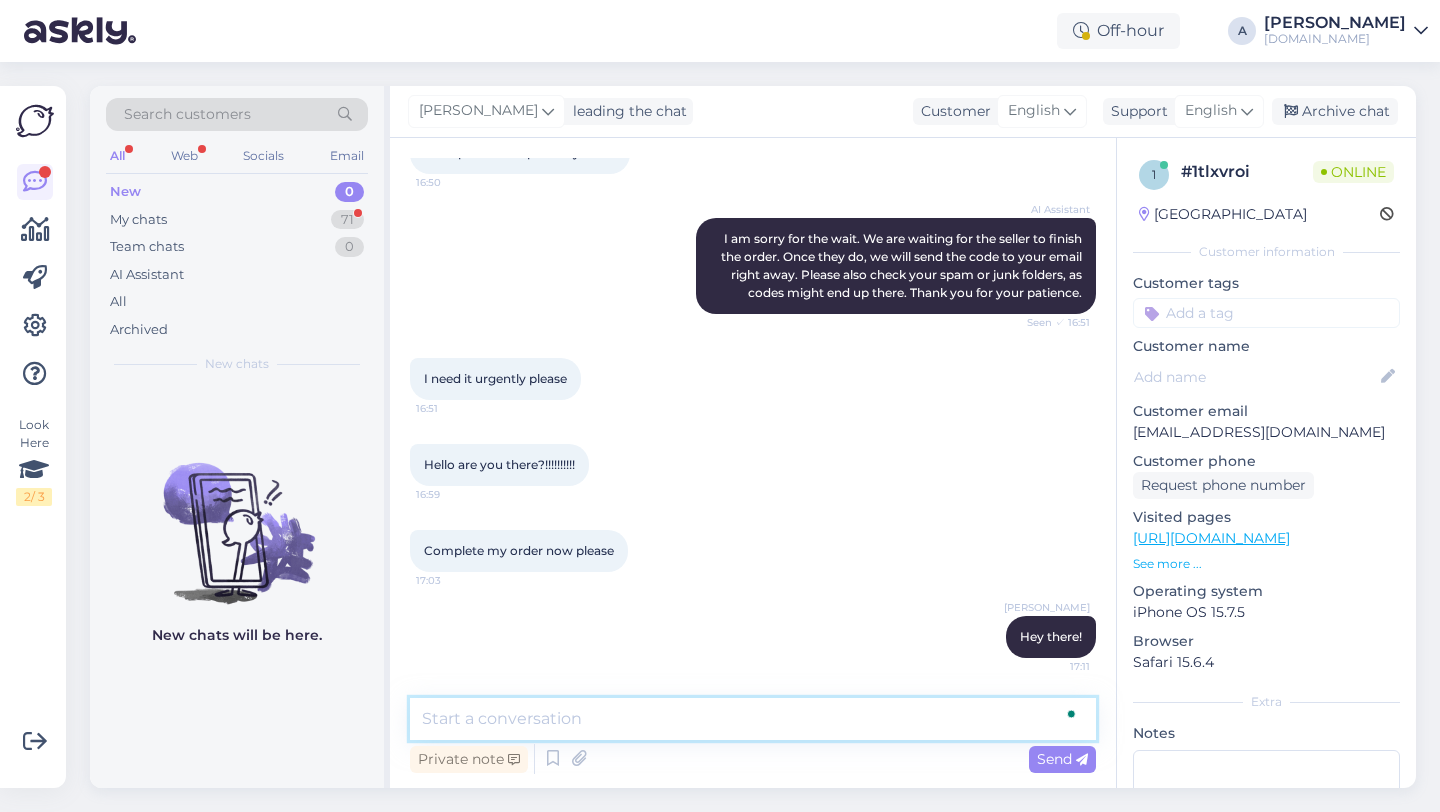 scroll, scrollTop: 218, scrollLeft: 0, axis: vertical 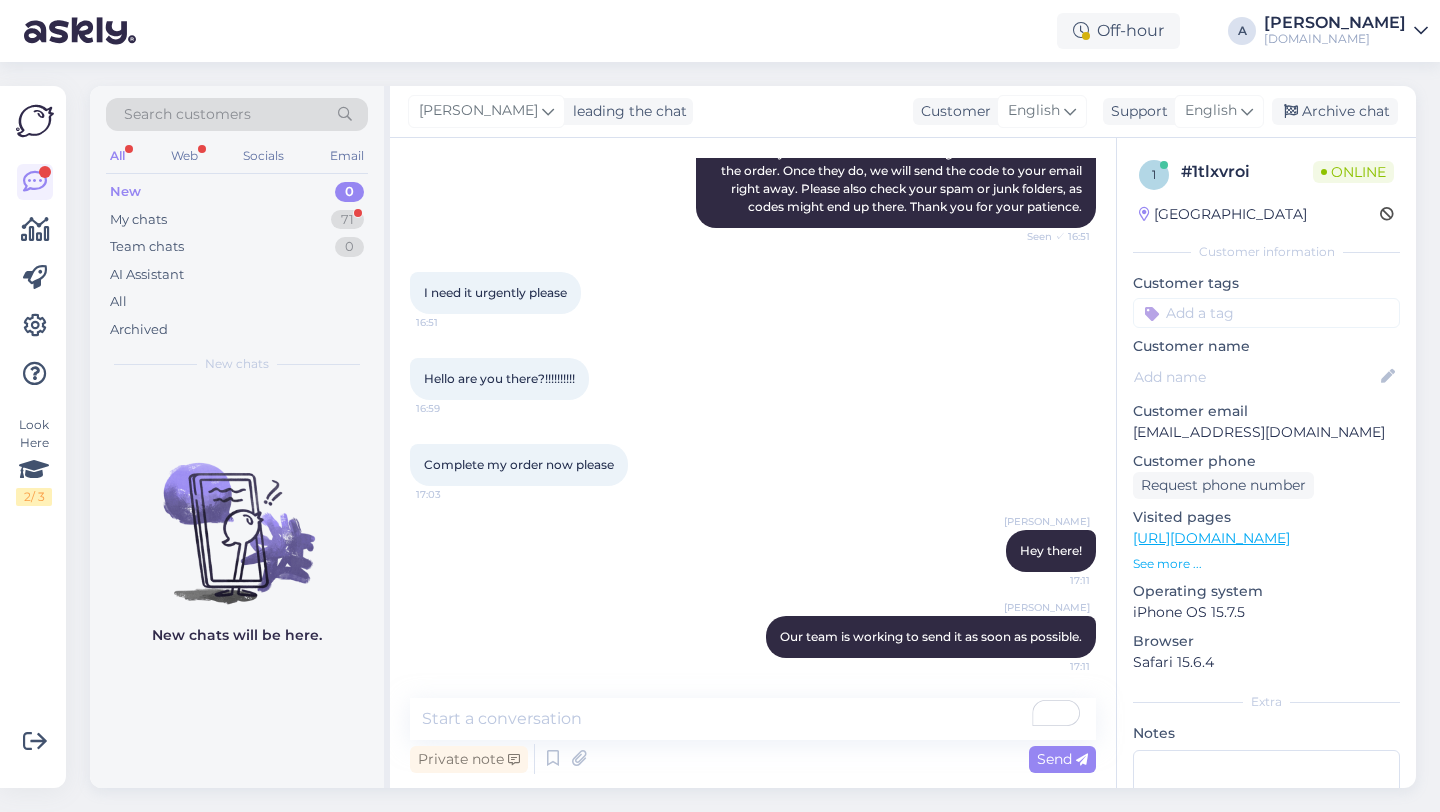 click at bounding box center [1266, 313] 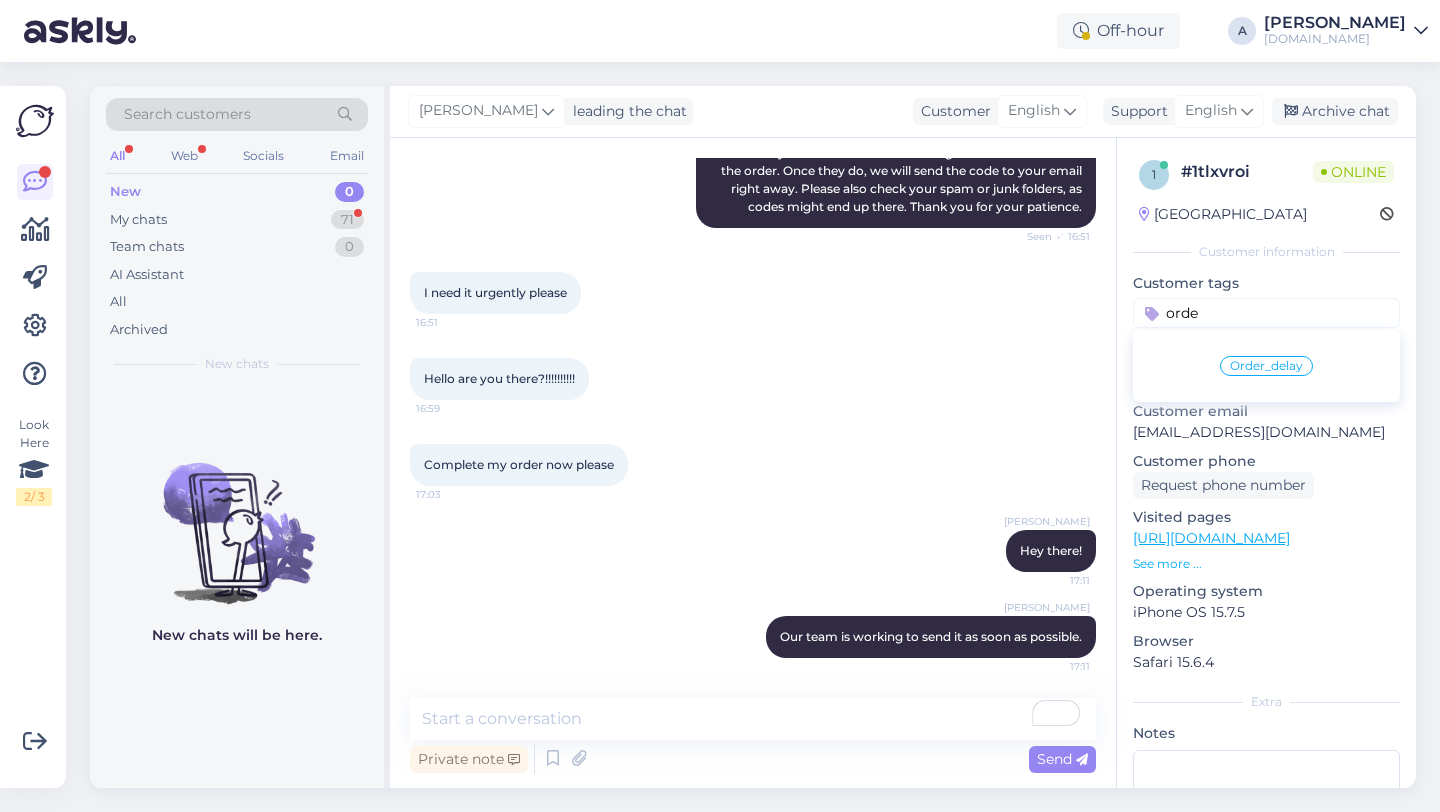 type on "orde" 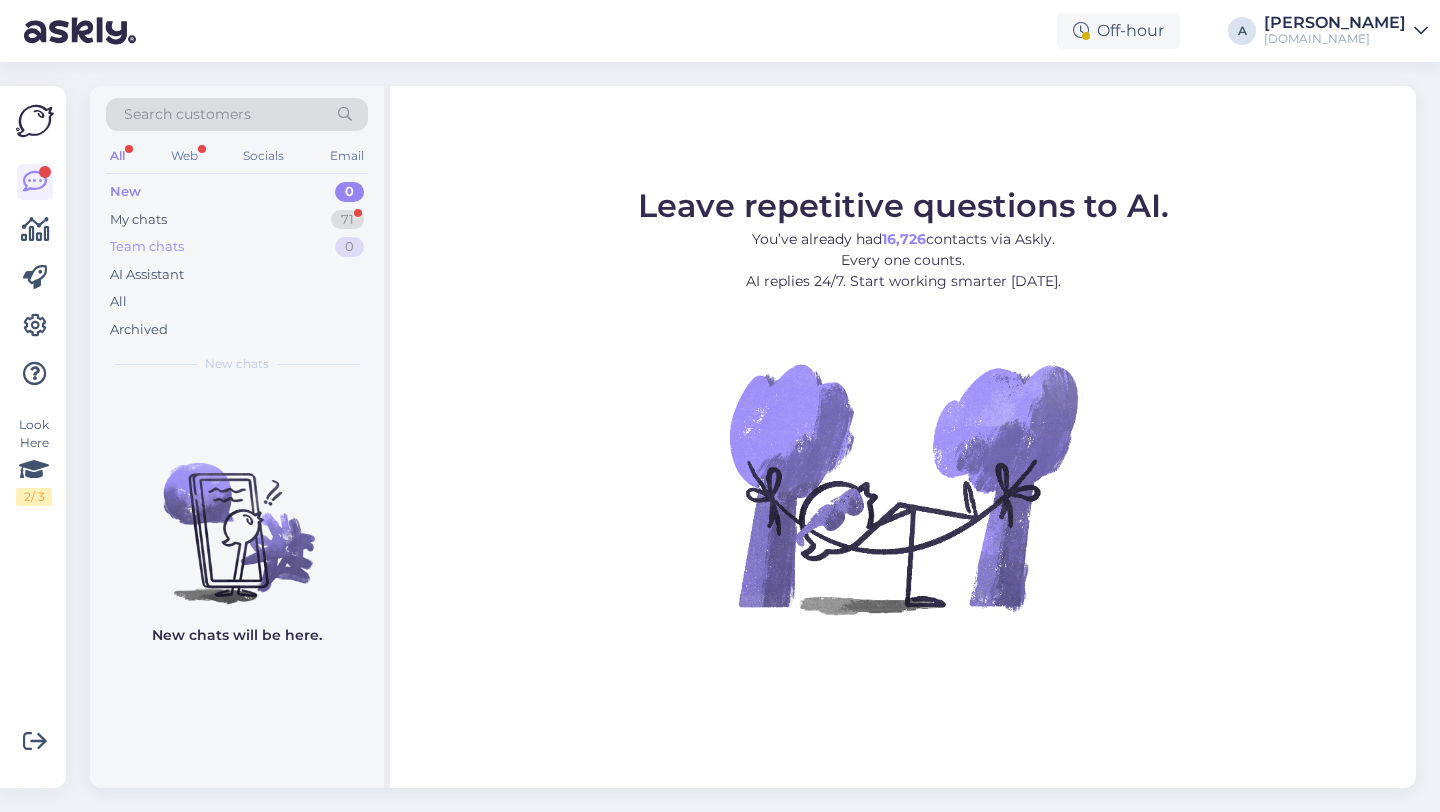 scroll, scrollTop: 0, scrollLeft: 0, axis: both 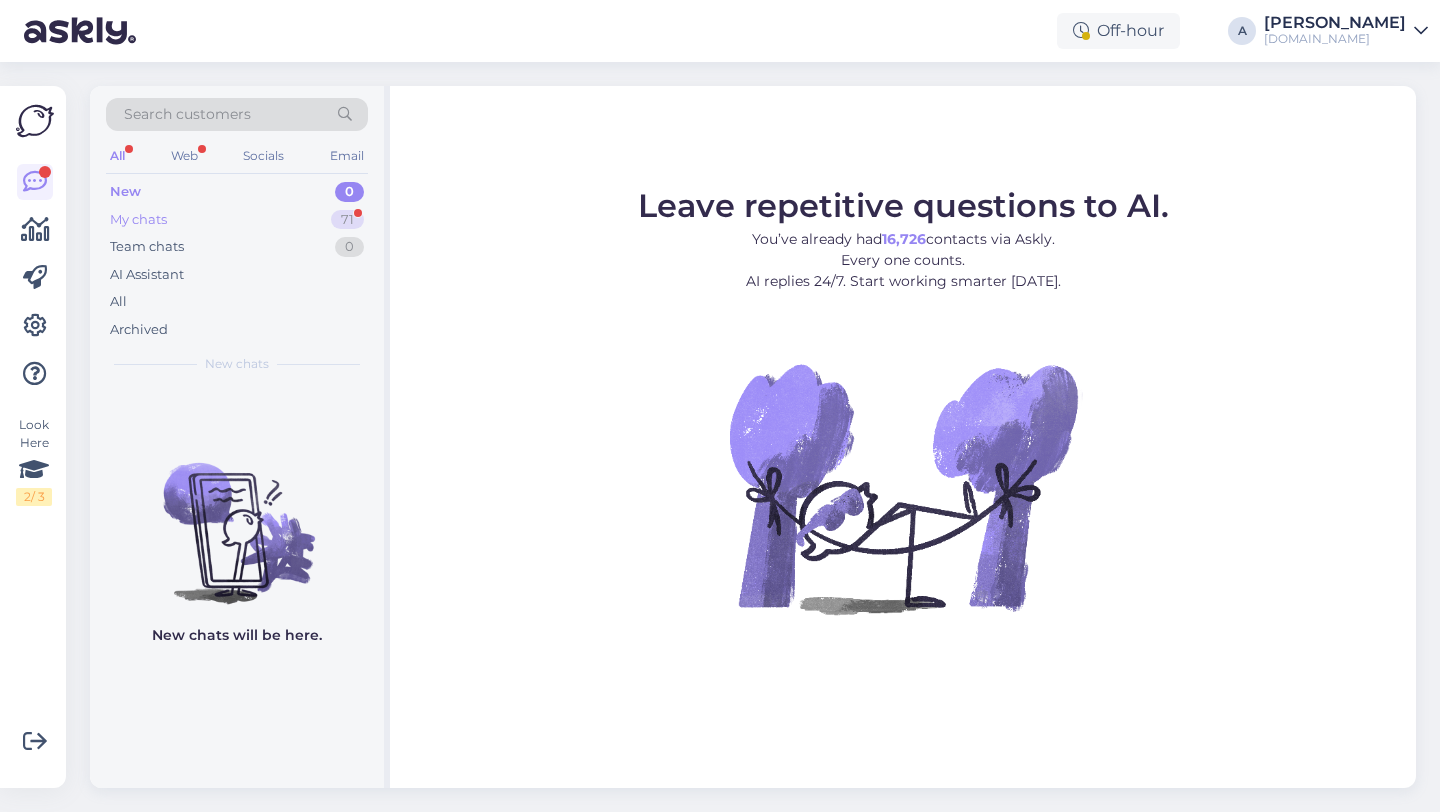 click on "My chats 71" at bounding box center [237, 220] 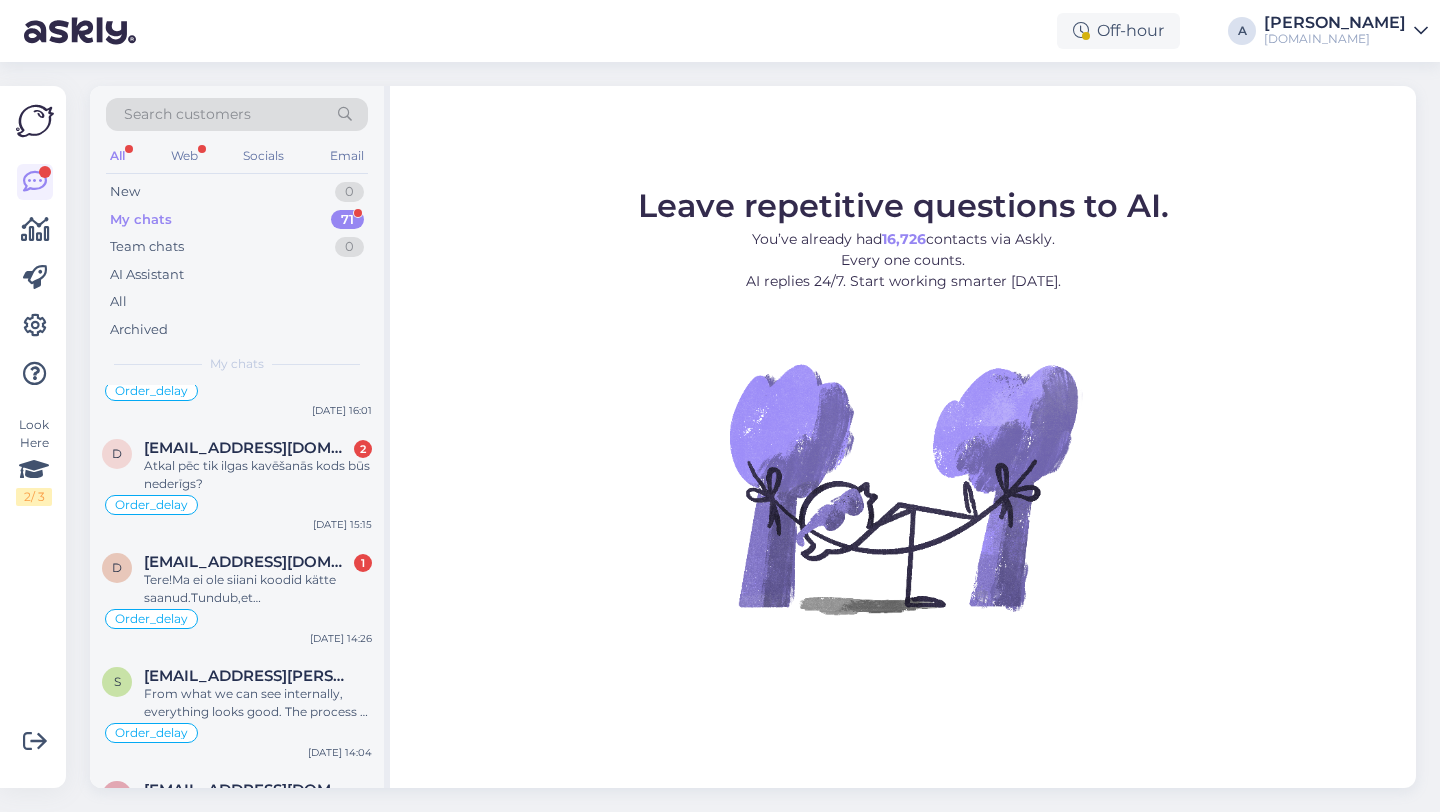 scroll, scrollTop: 888, scrollLeft: 0, axis: vertical 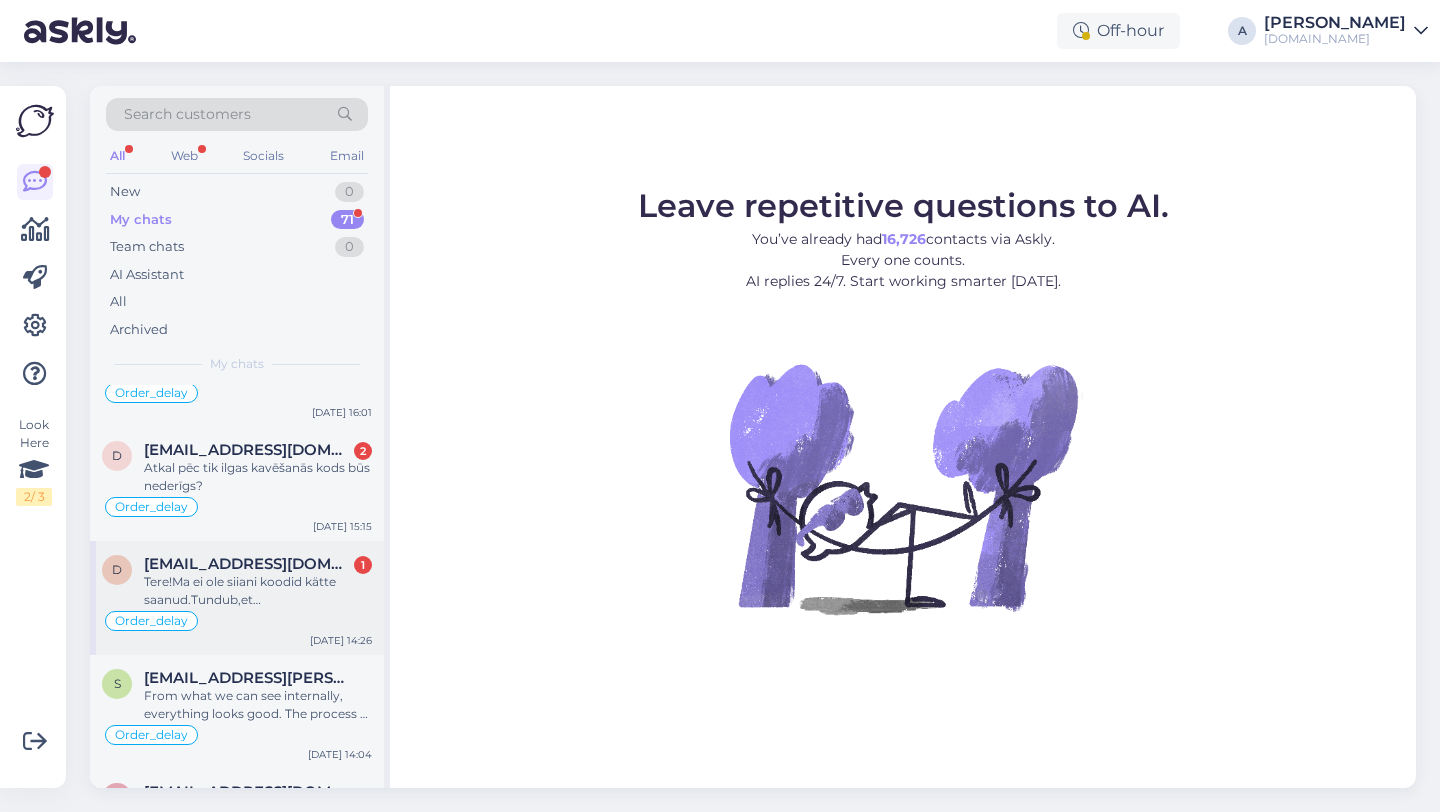 click on "Tere!Ma ei ole siiani koodid kätte saanud.Tundub,et [PERSON_NAME].Tegemist on mingi pettuskeemiga" at bounding box center (258, 591) 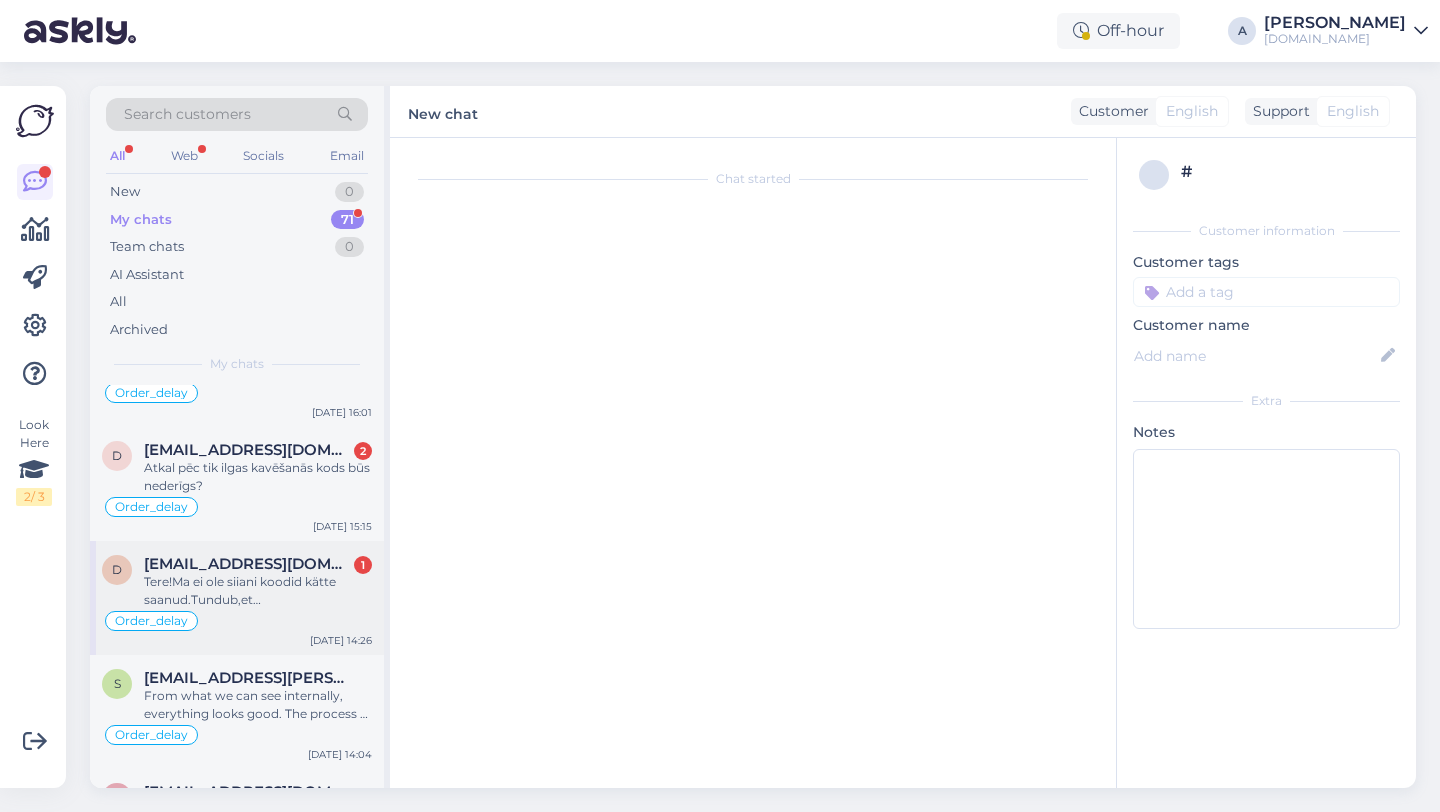 scroll, scrollTop: 630, scrollLeft: 0, axis: vertical 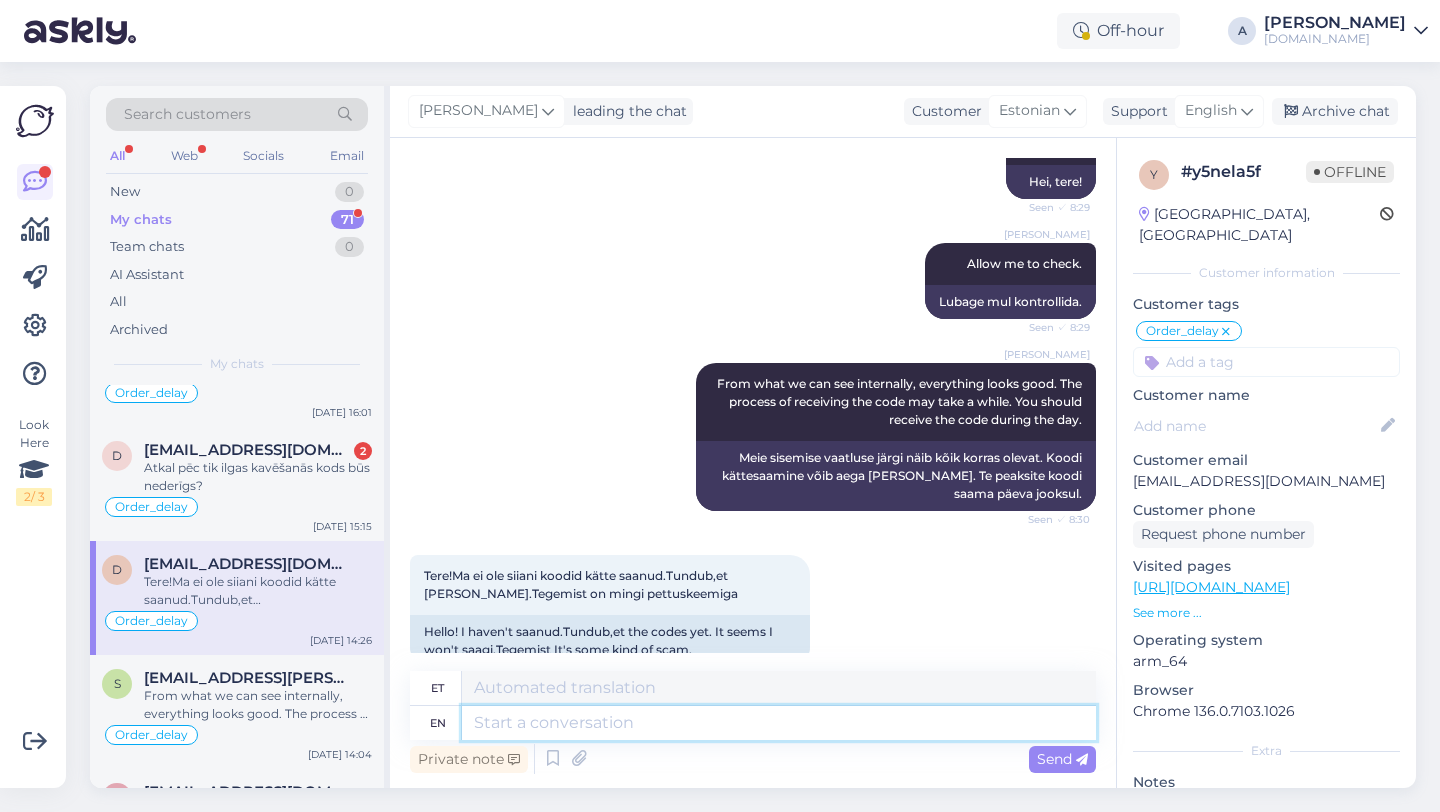 click at bounding box center (779, 723) 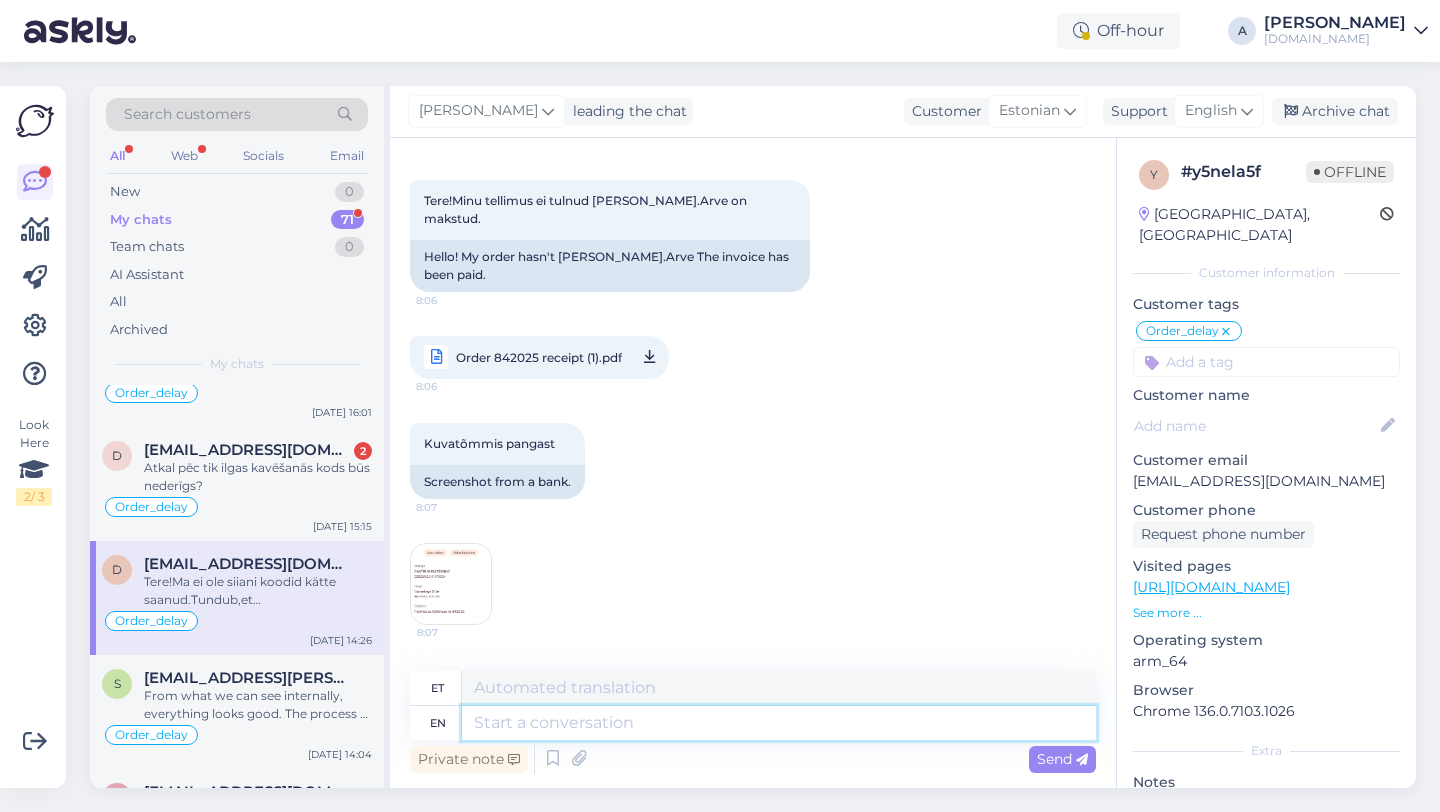 scroll, scrollTop: 85, scrollLeft: 0, axis: vertical 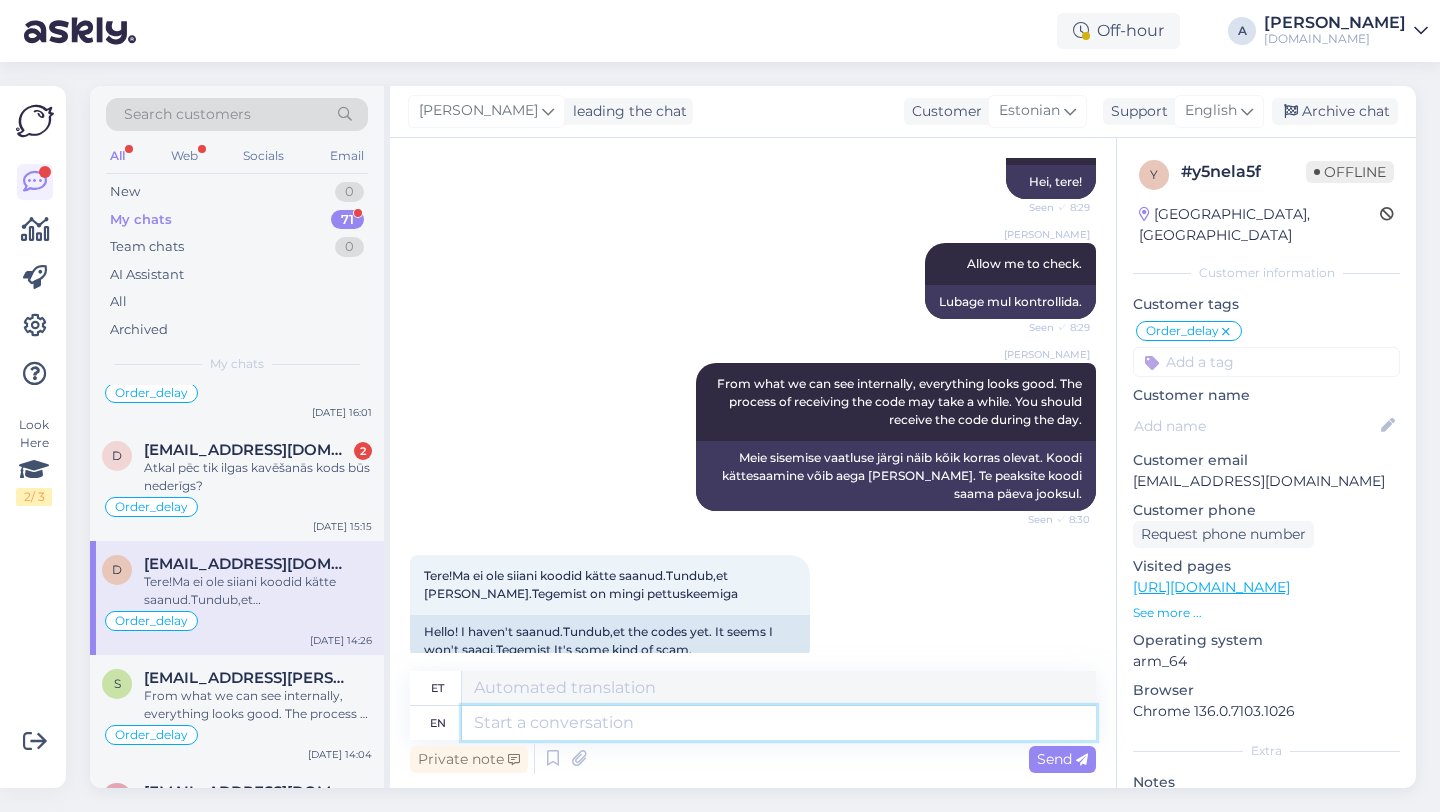 click at bounding box center (779, 723) 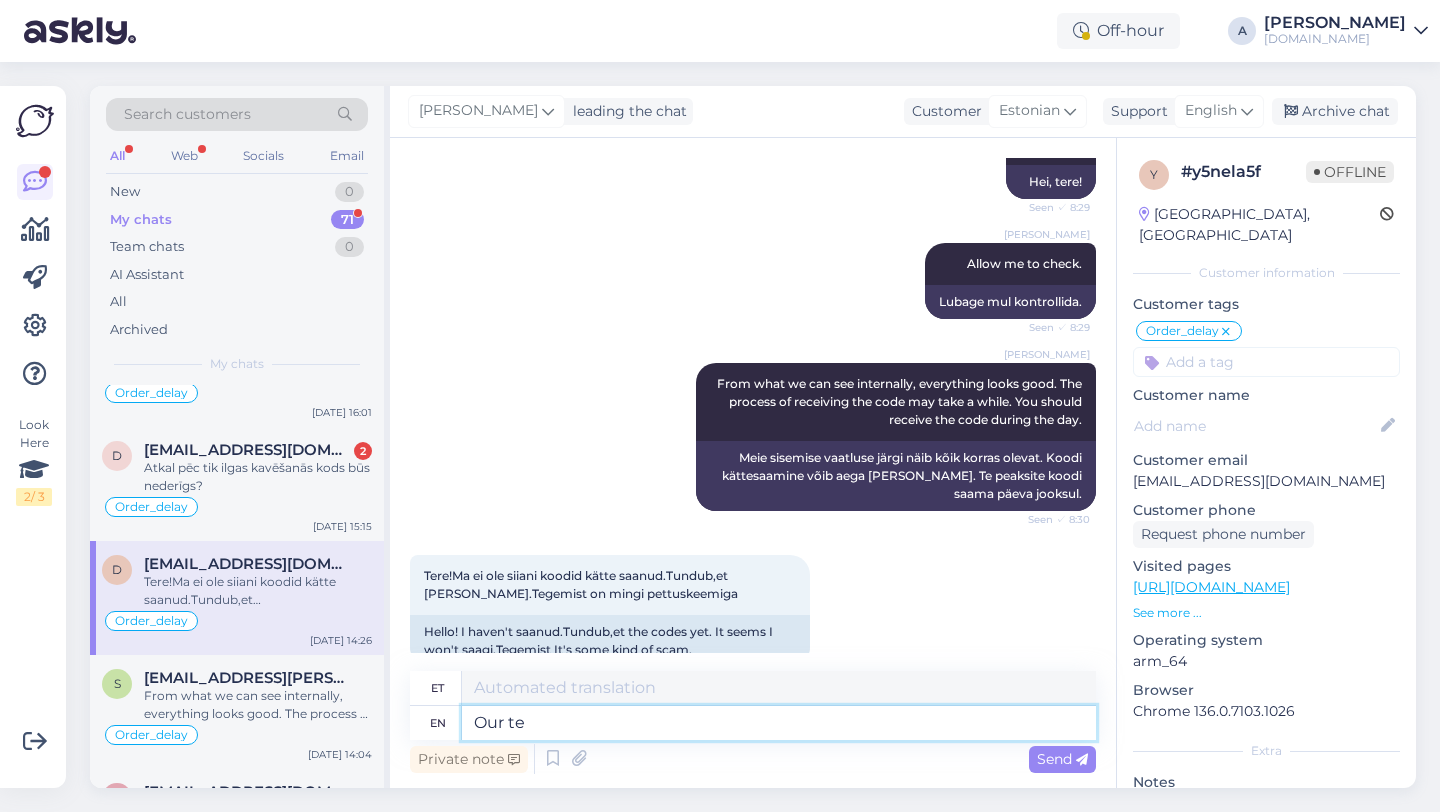 type on "Our tea" 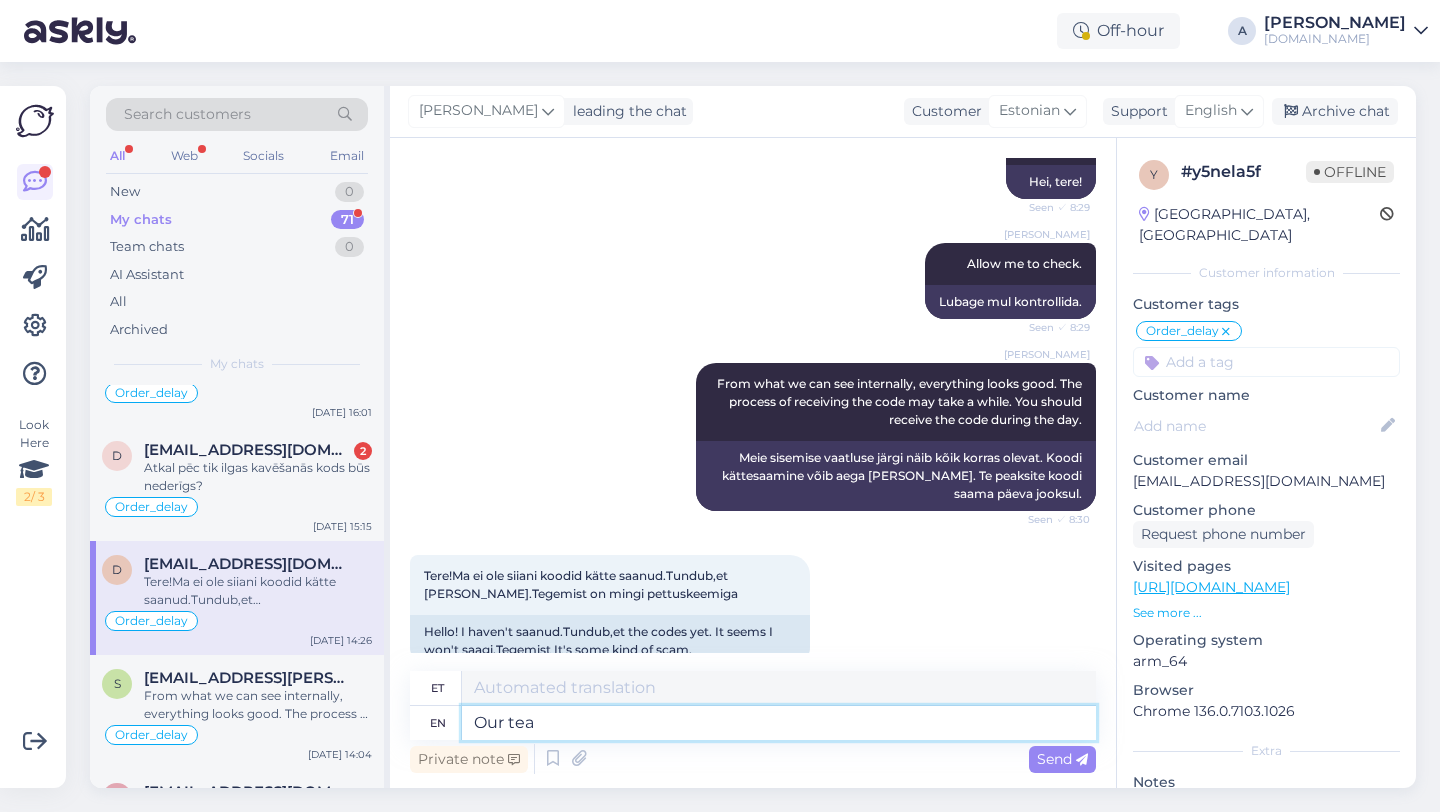 type on "Meie" 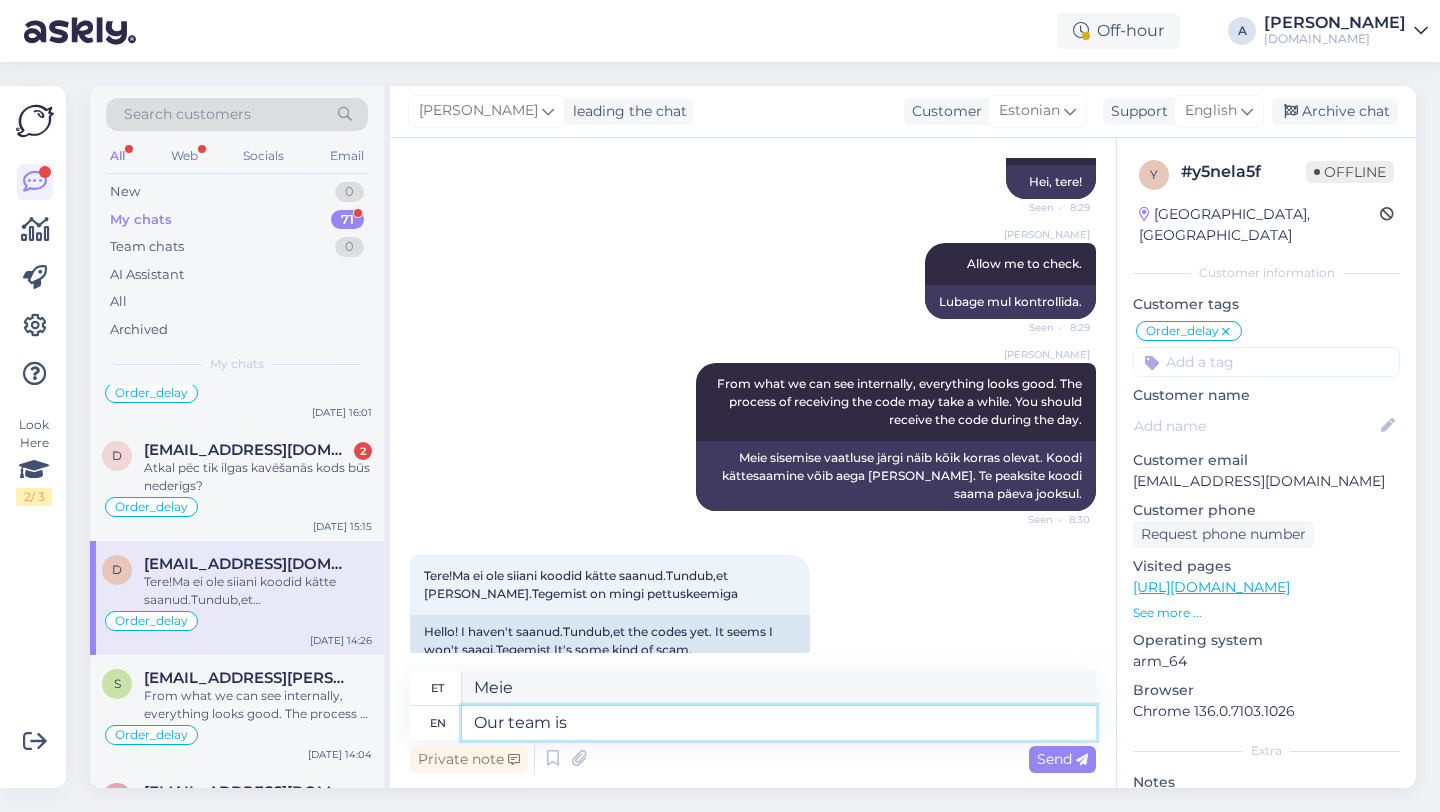 type on "Our team is" 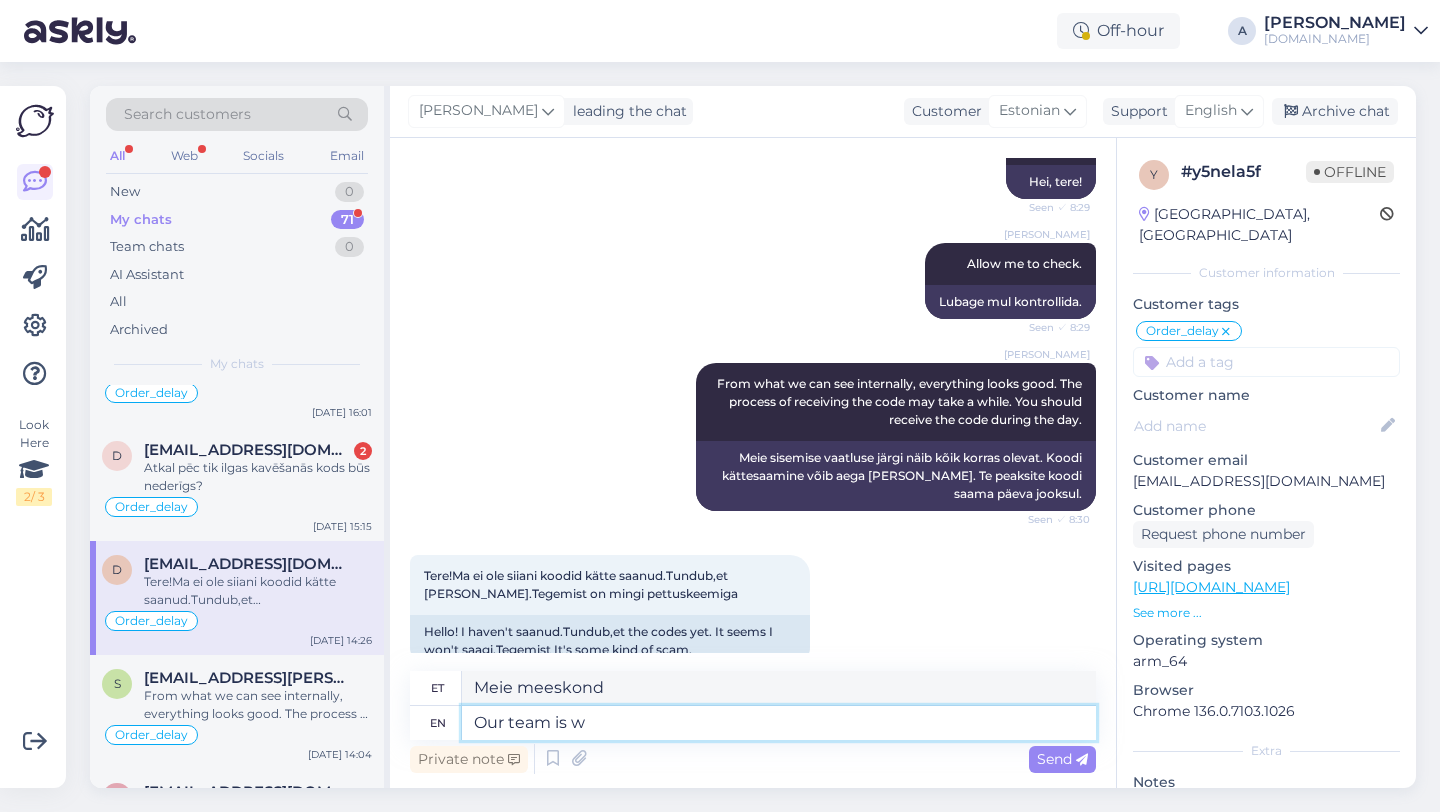 type on "Our team is wo" 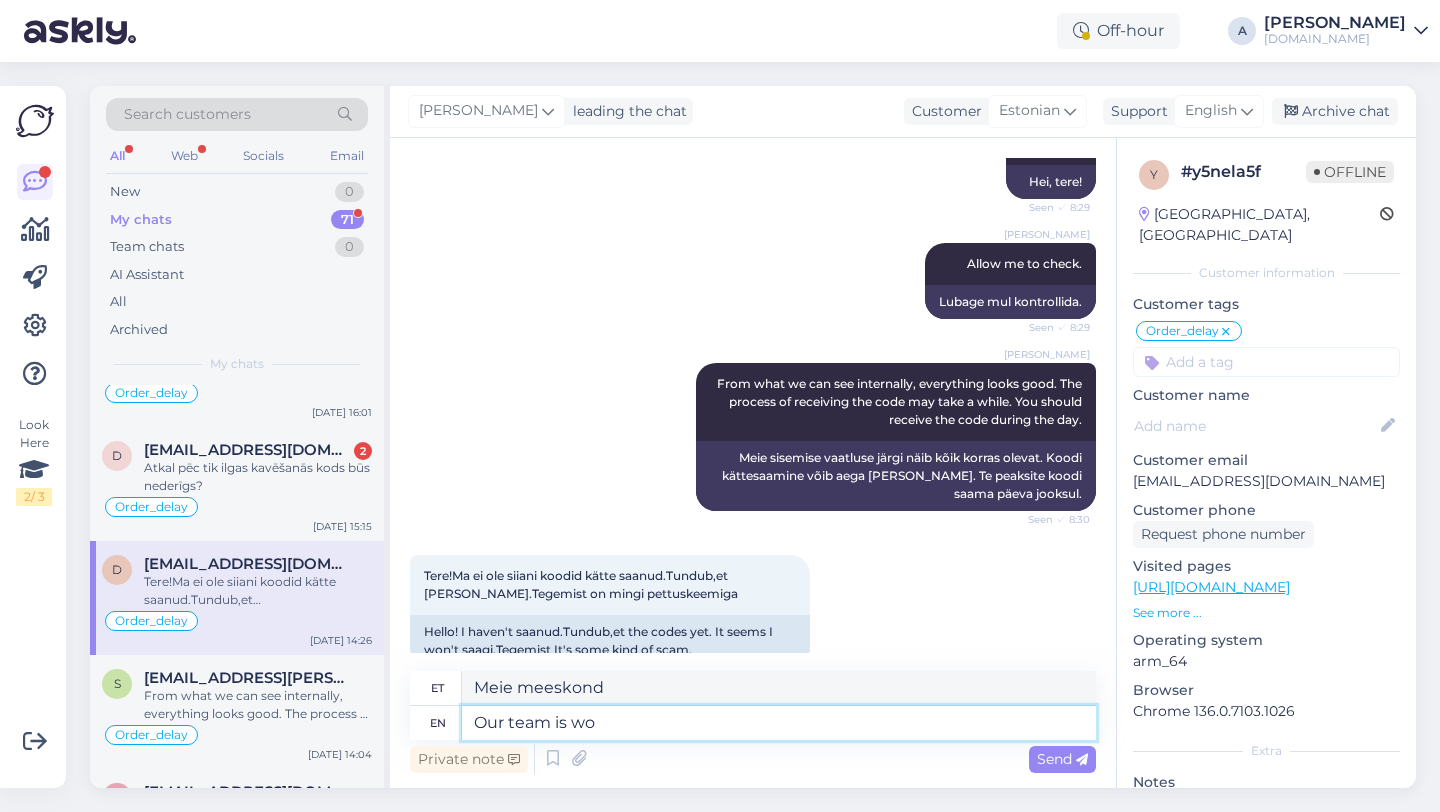 type on "Meie meeskond on" 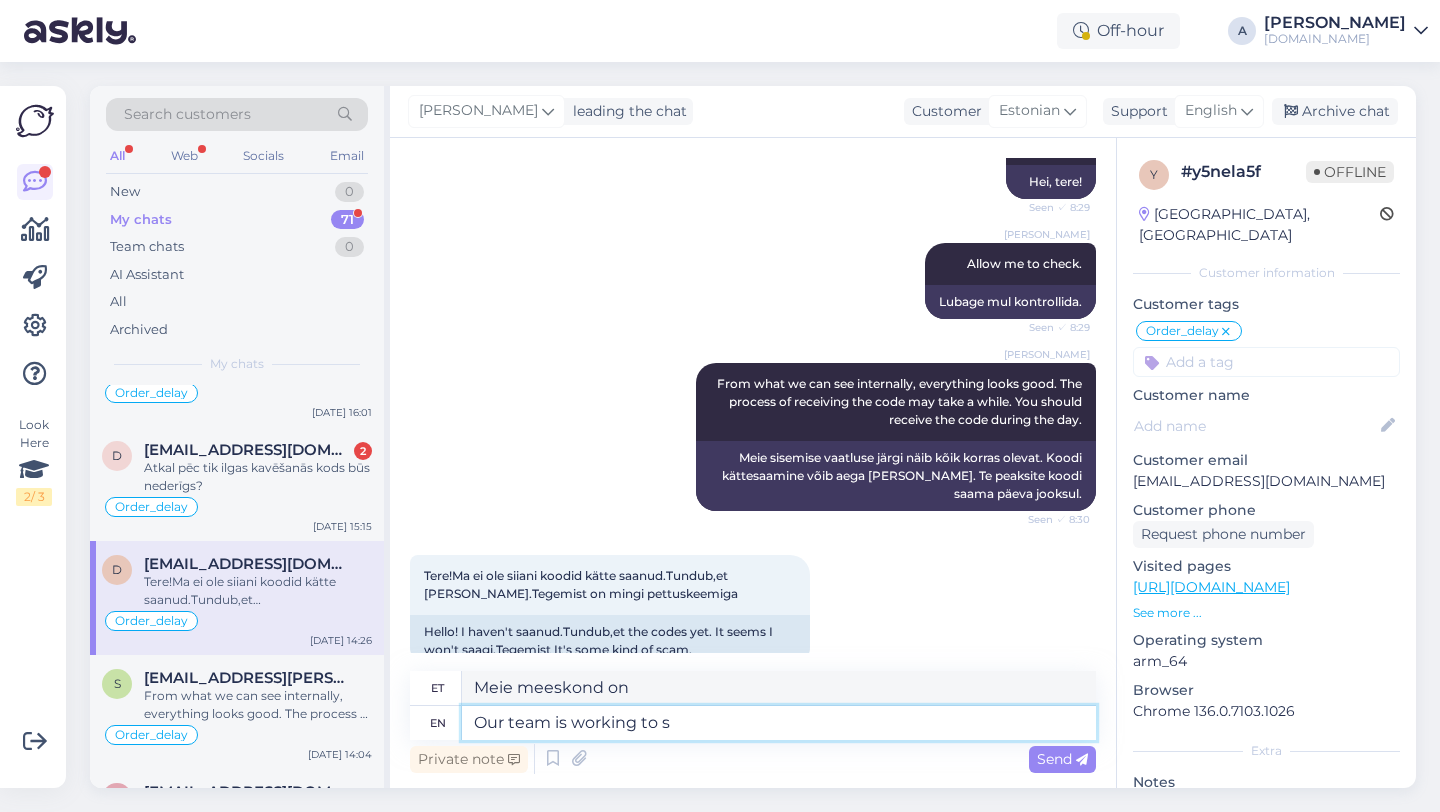 type on "Our team is working to se" 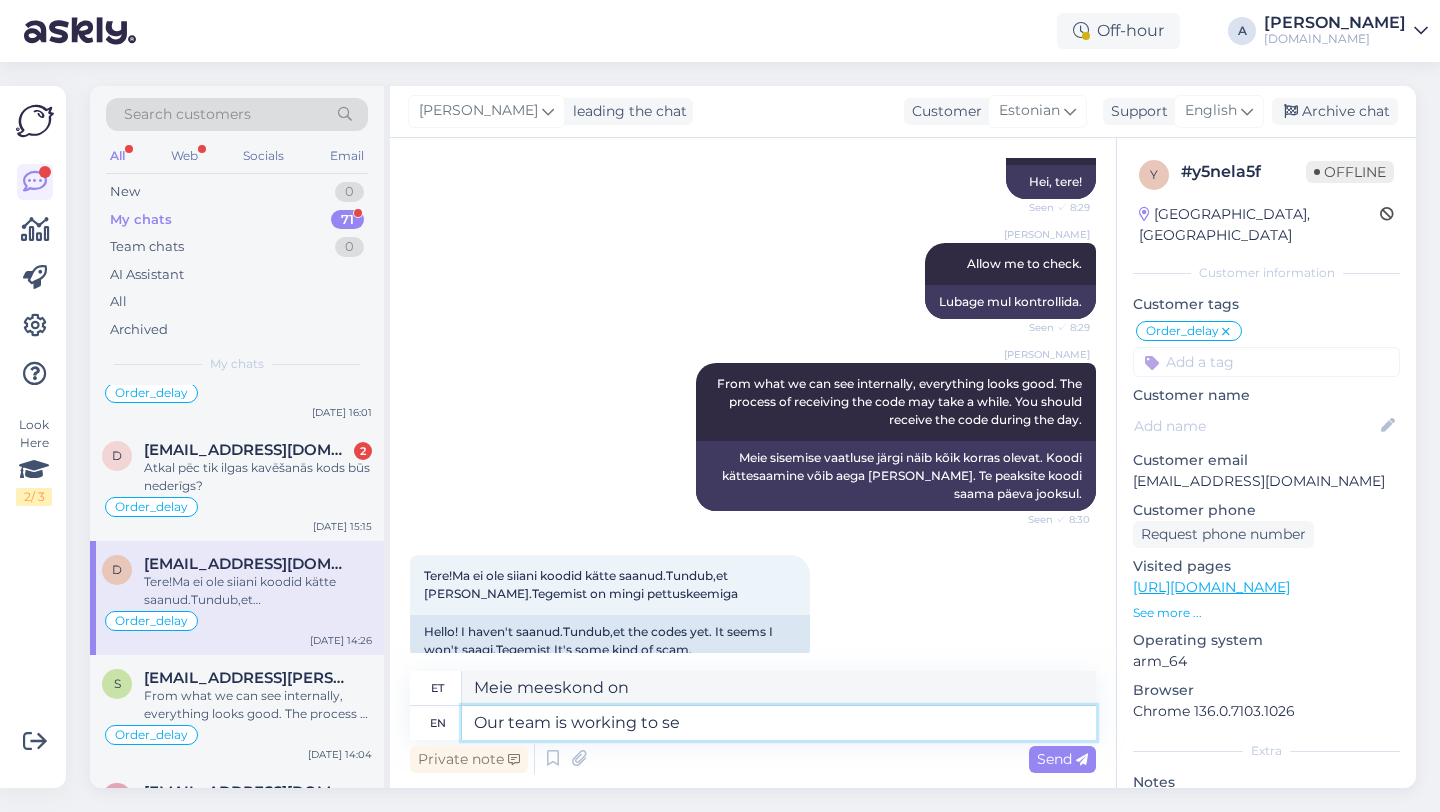 type on "Meie meeskond töötab." 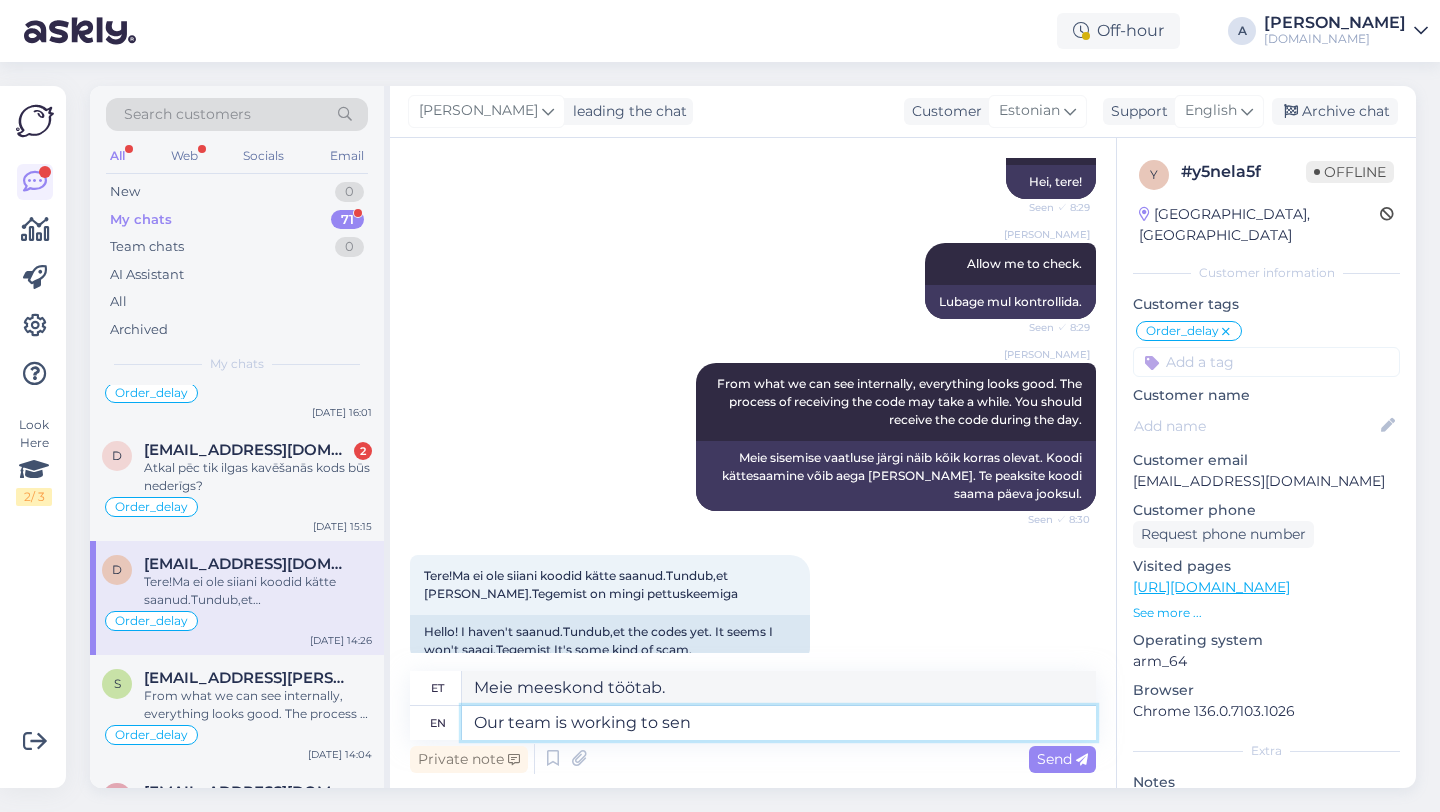 type on "Our team is working to send" 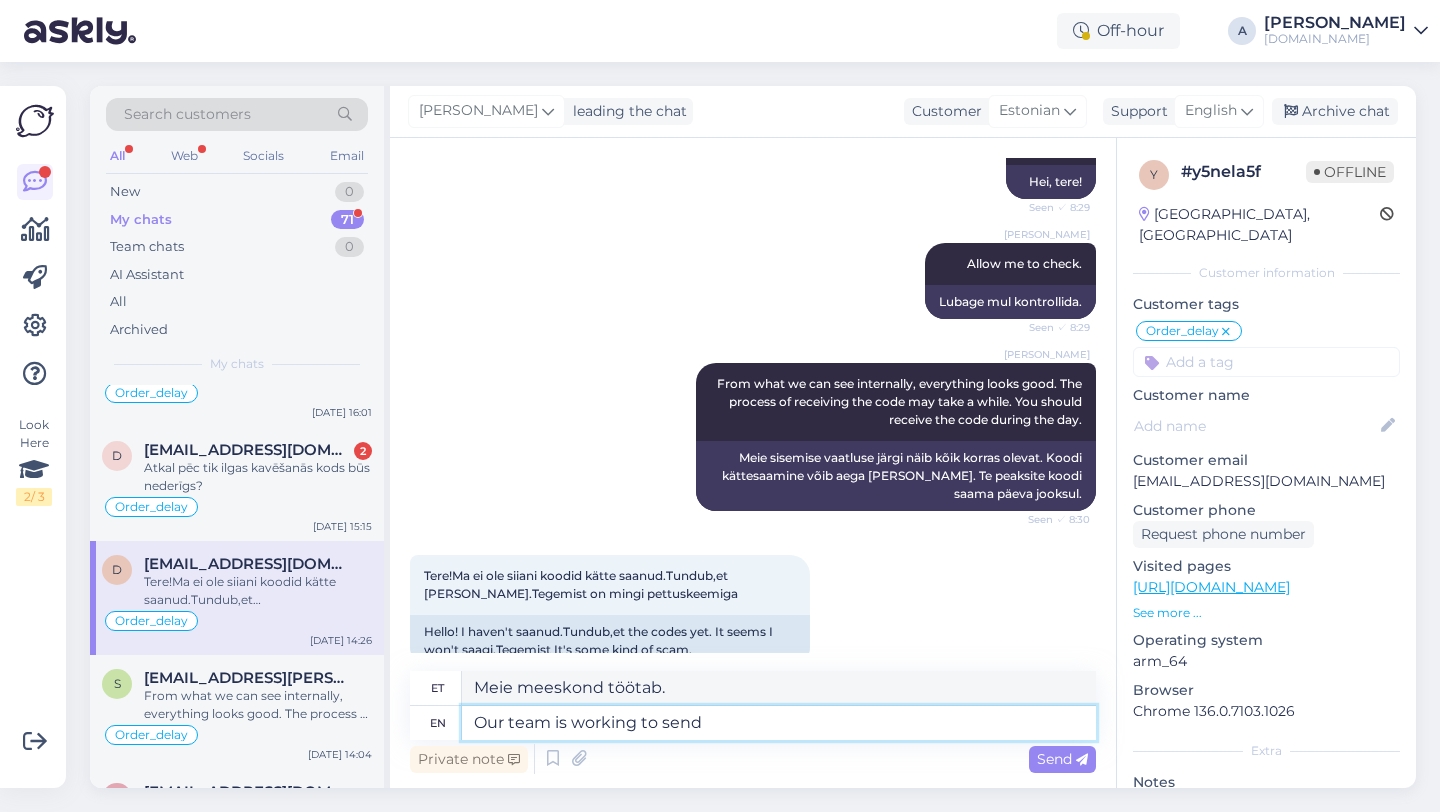 type on "Meie meeskond töötab selle nimel, et" 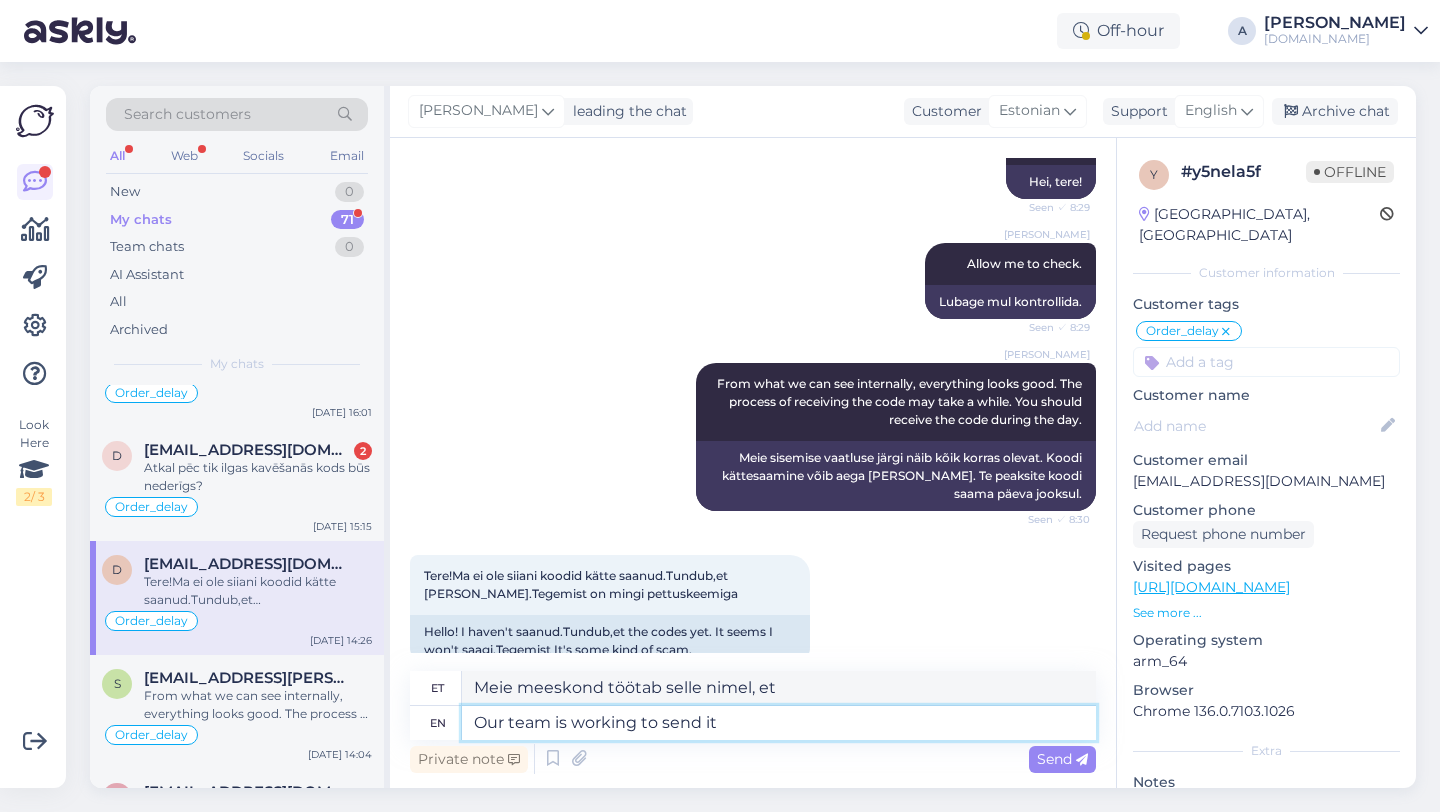 type on "Our team is working to send it" 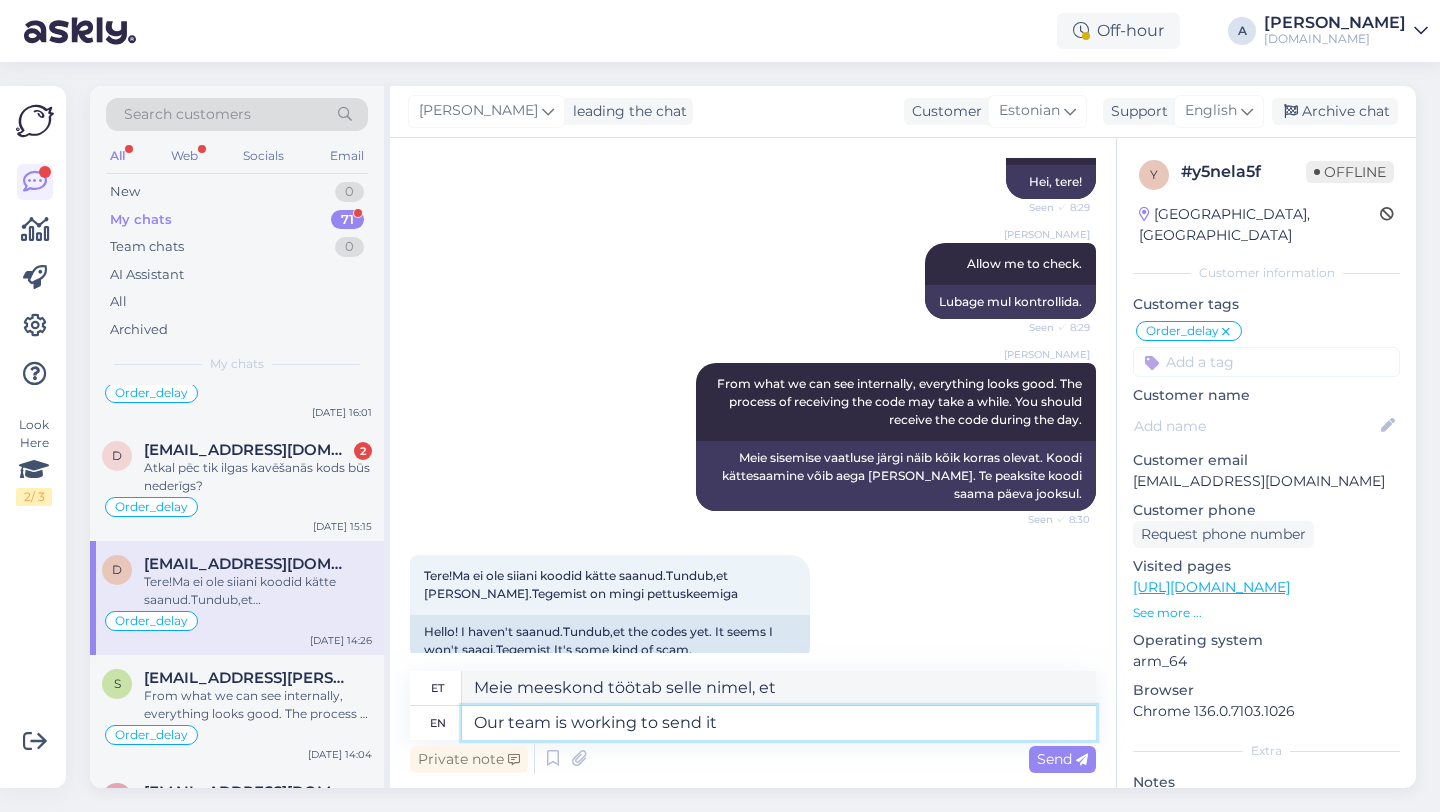 type on "Meie meeskond tegeleb saatmisega." 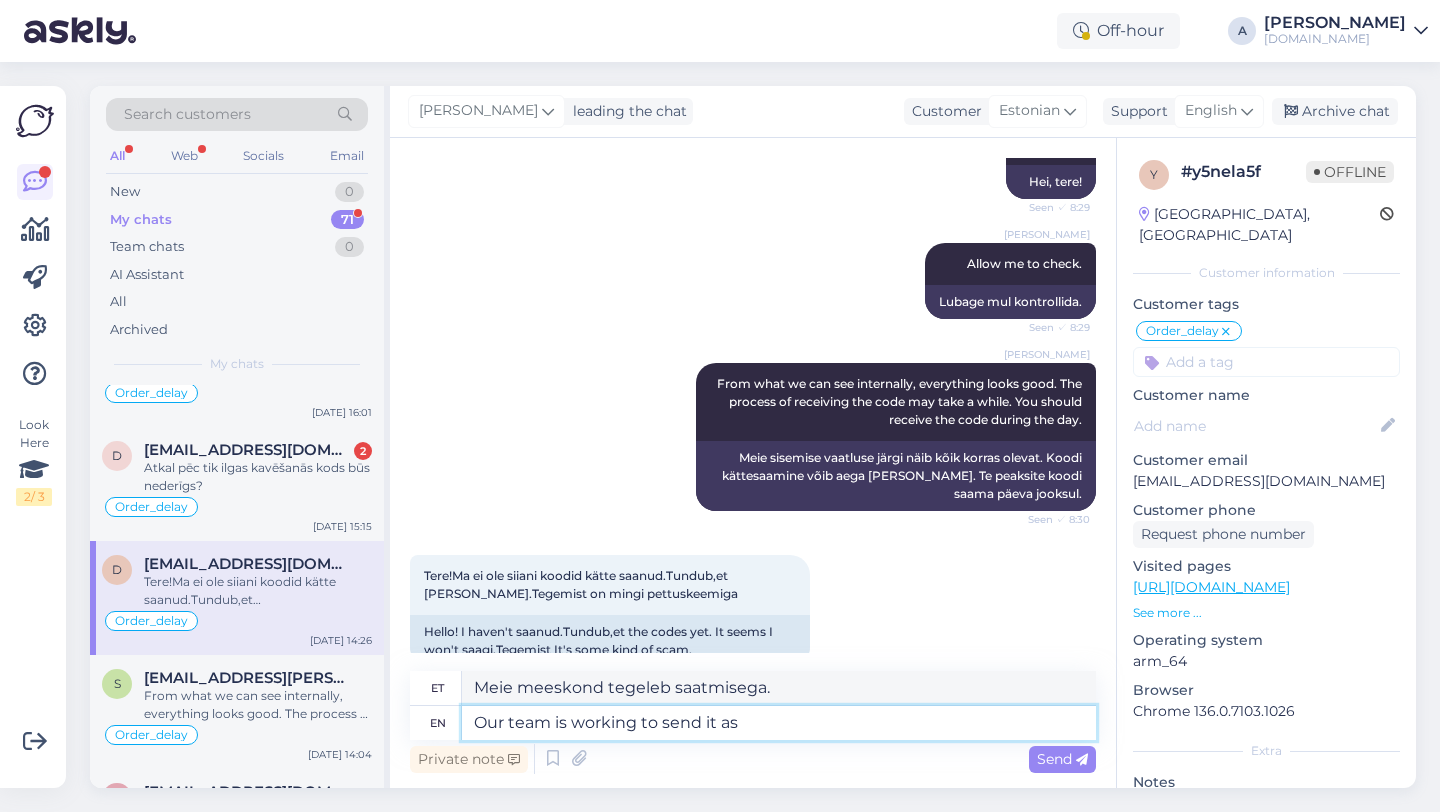 type on "Our team is working to send it as s" 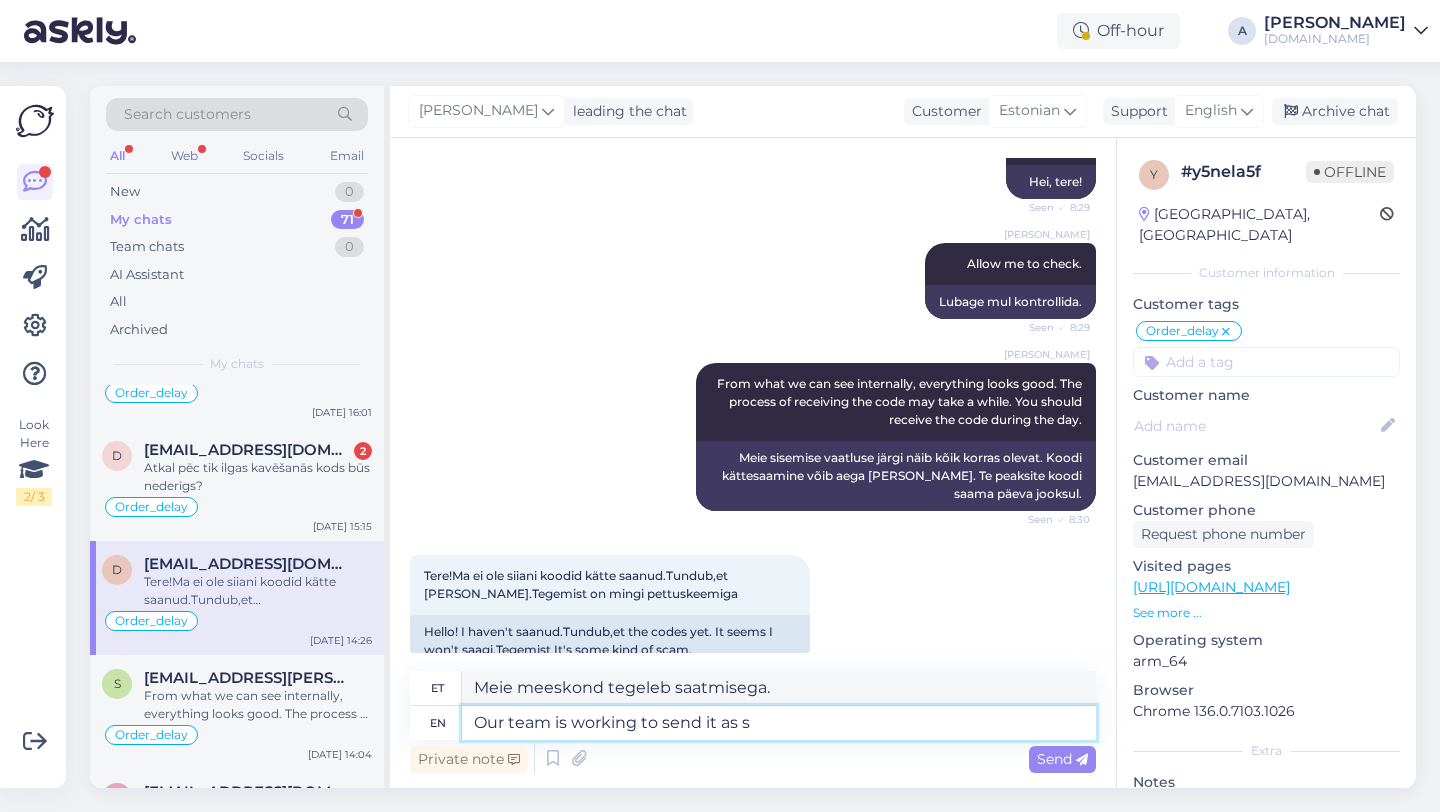 type on "Meie meeskond tegeleb selle saatmisega." 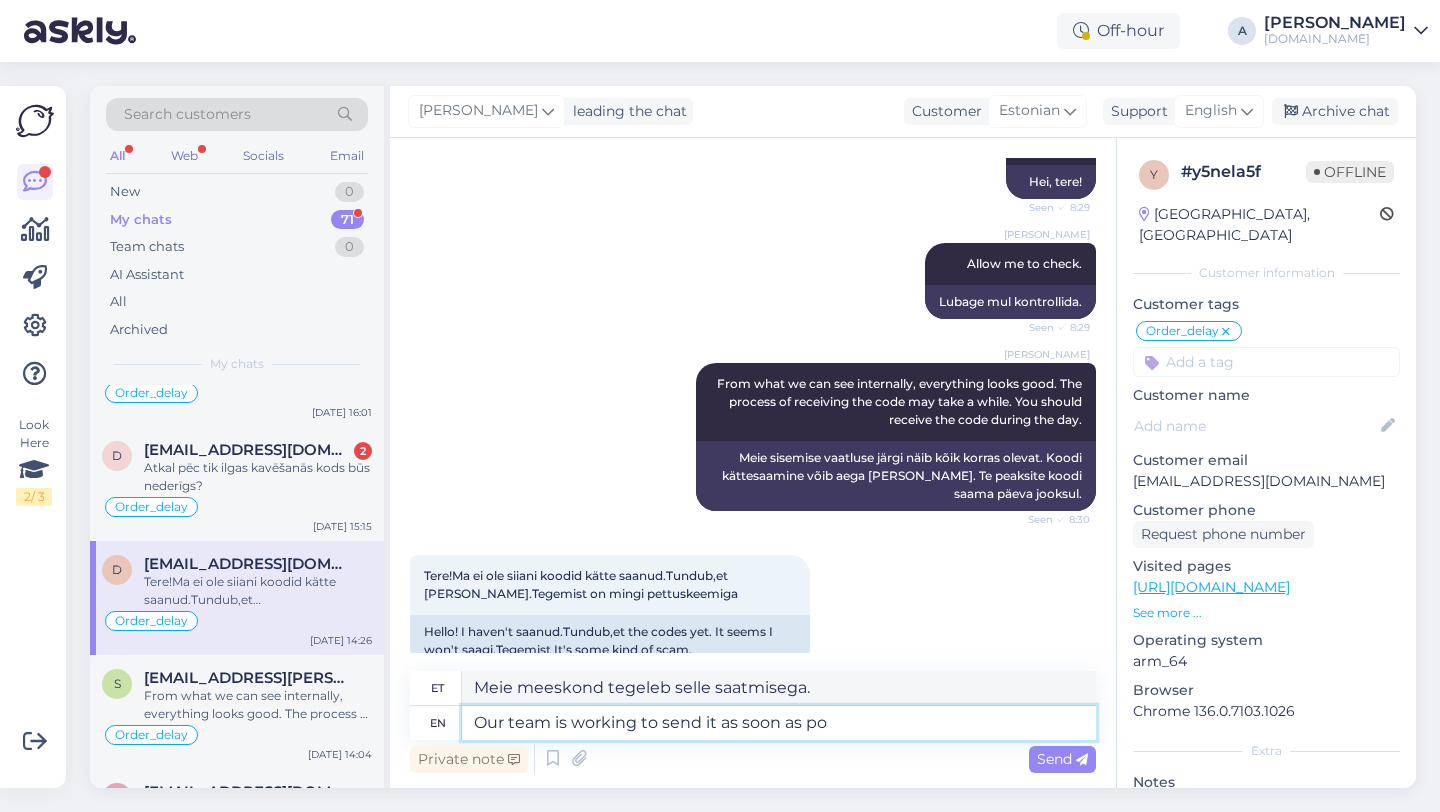 type on "Our team is working to send it as soon as pos" 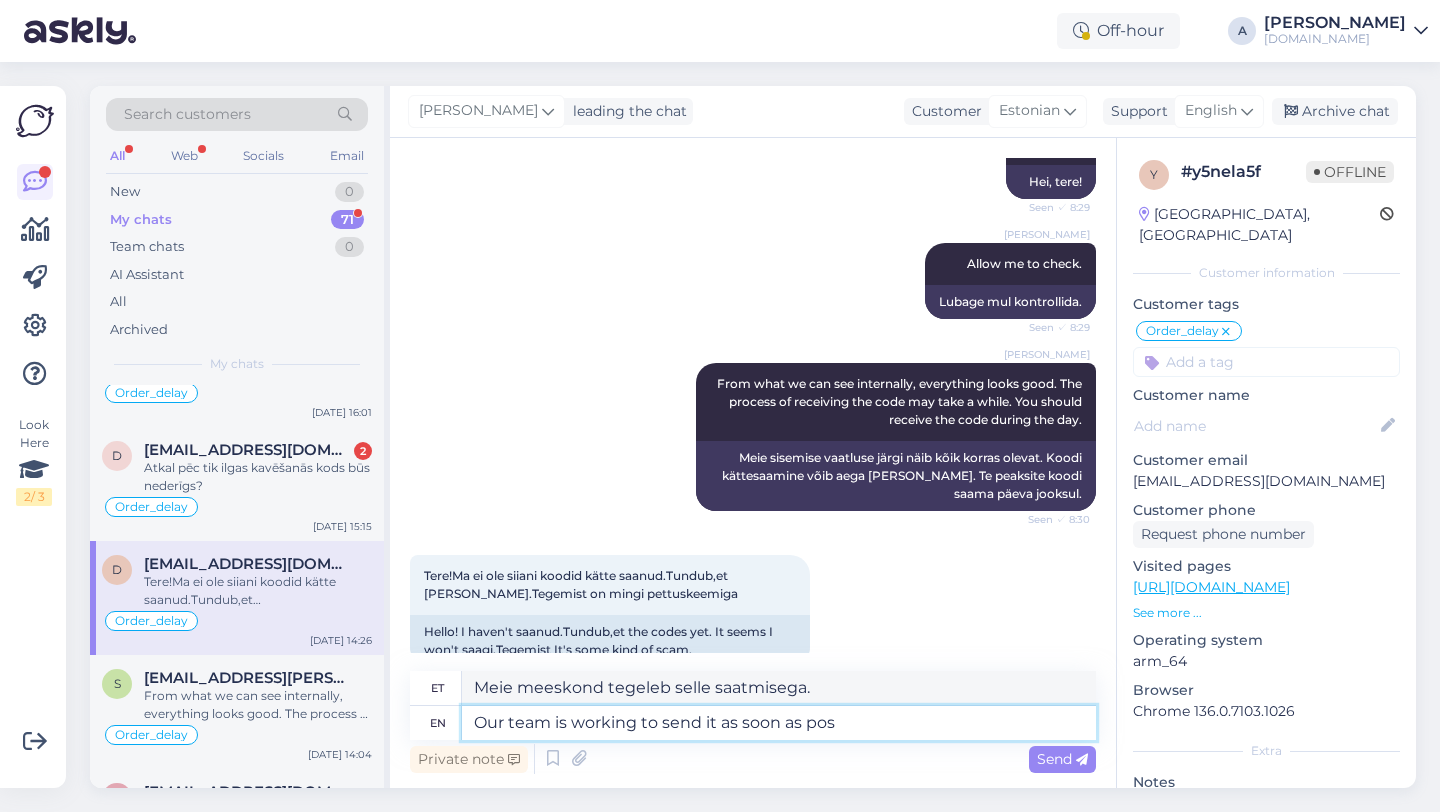 type on "Meie meeskond teeb tööd selle nimel, et see saata niipea kui võimalik." 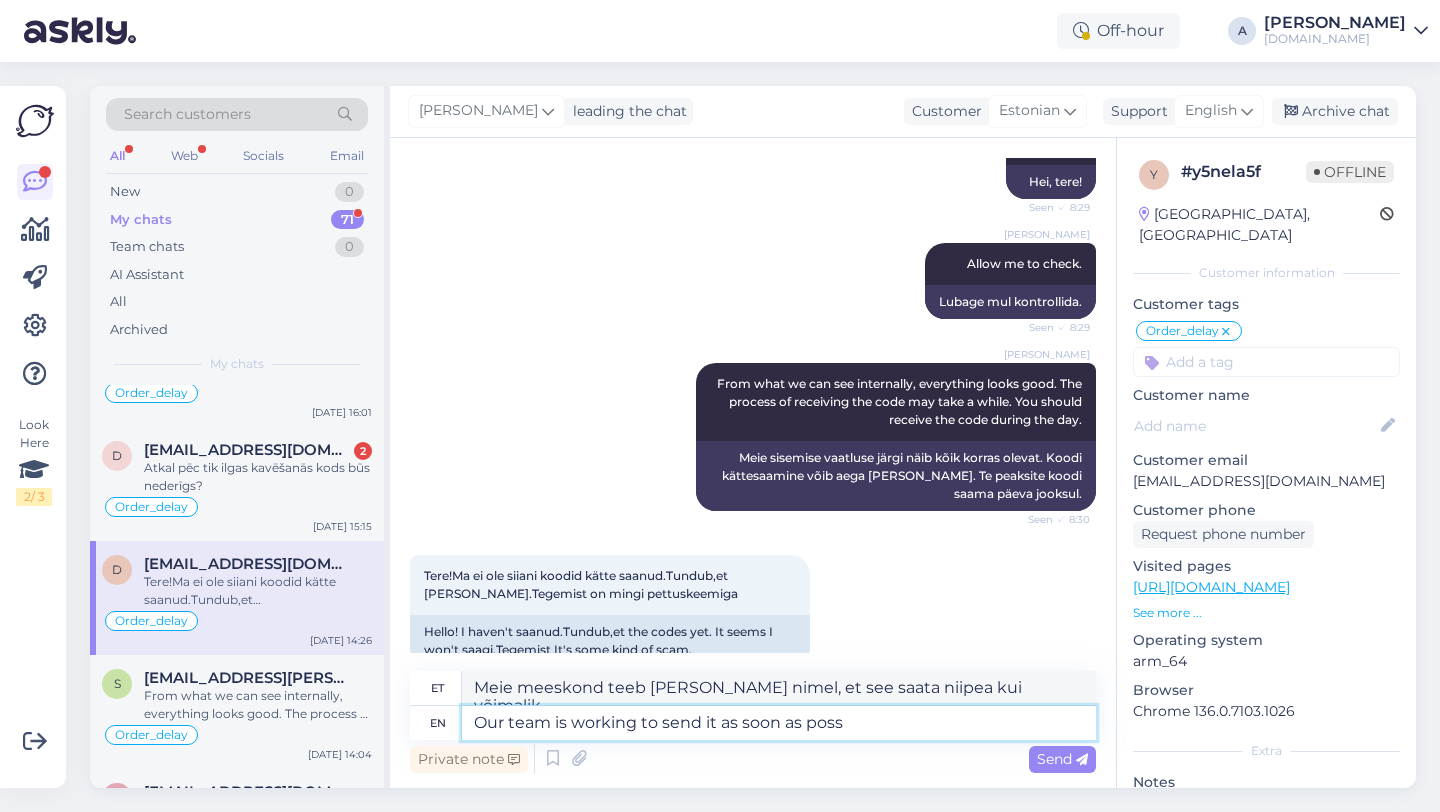 type on "Our team is working to send it as soon as possi" 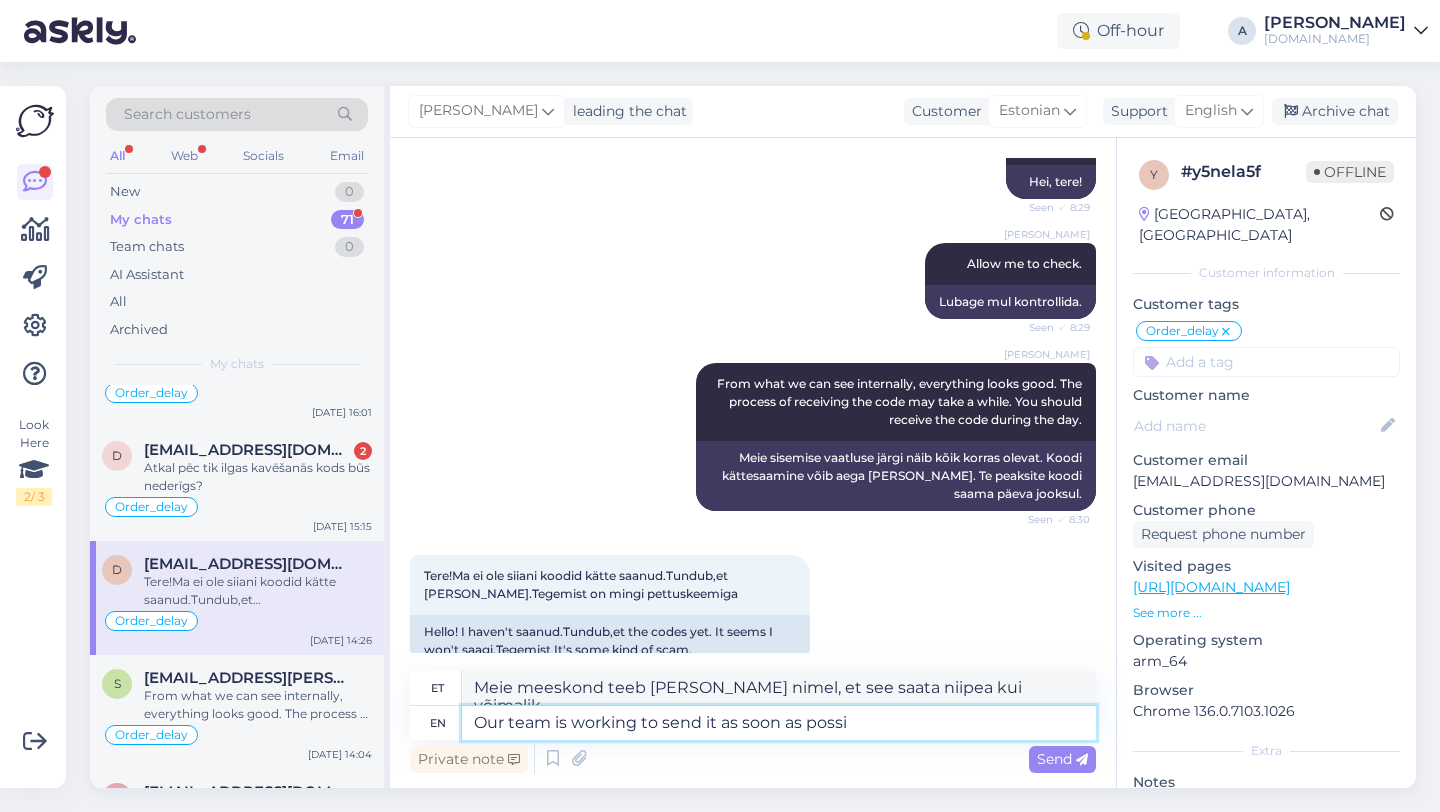type on "Meie meeskond teeb tööd selle nimel, et see saadetaks niipea kui võimalik." 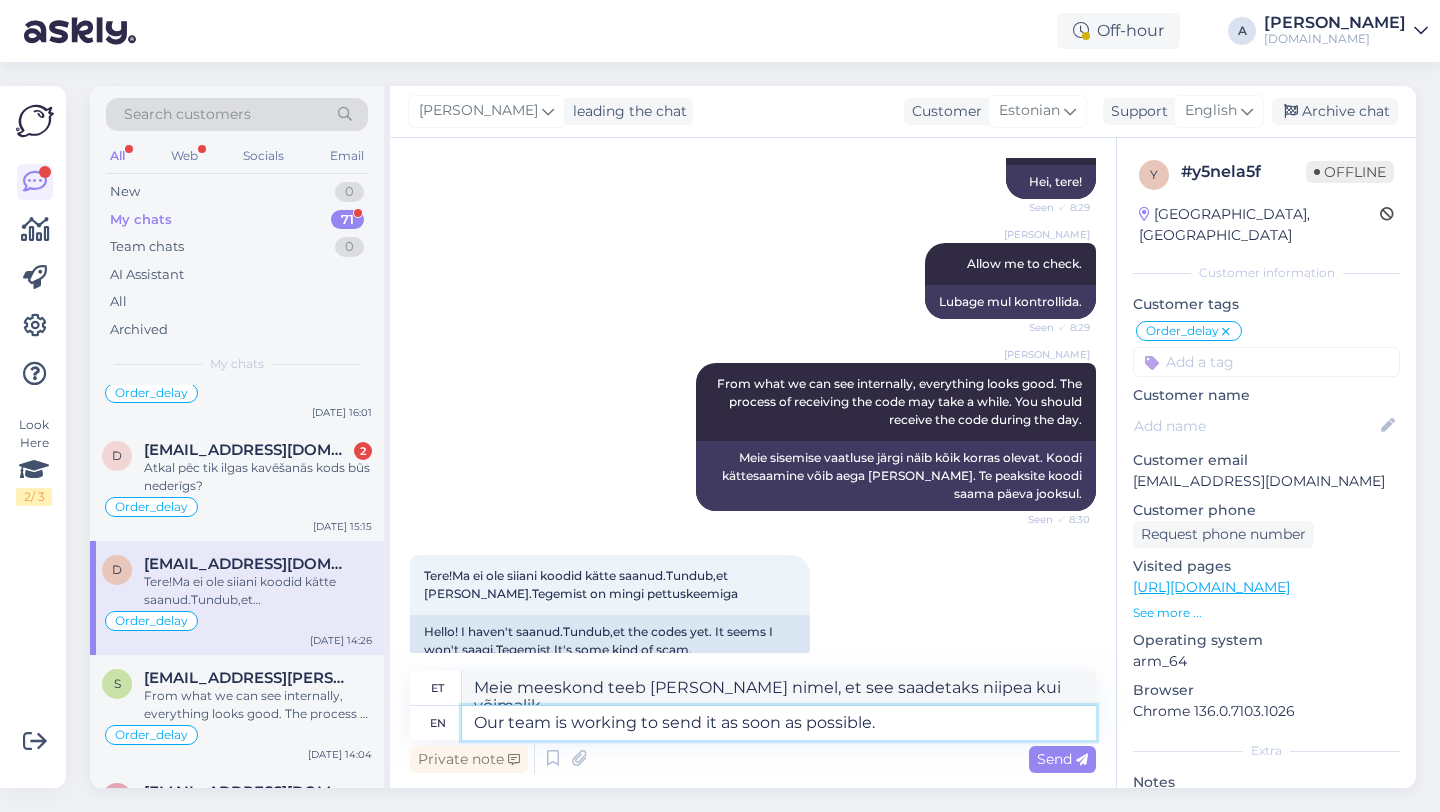 type on "Our team is working to send it as soon as possible." 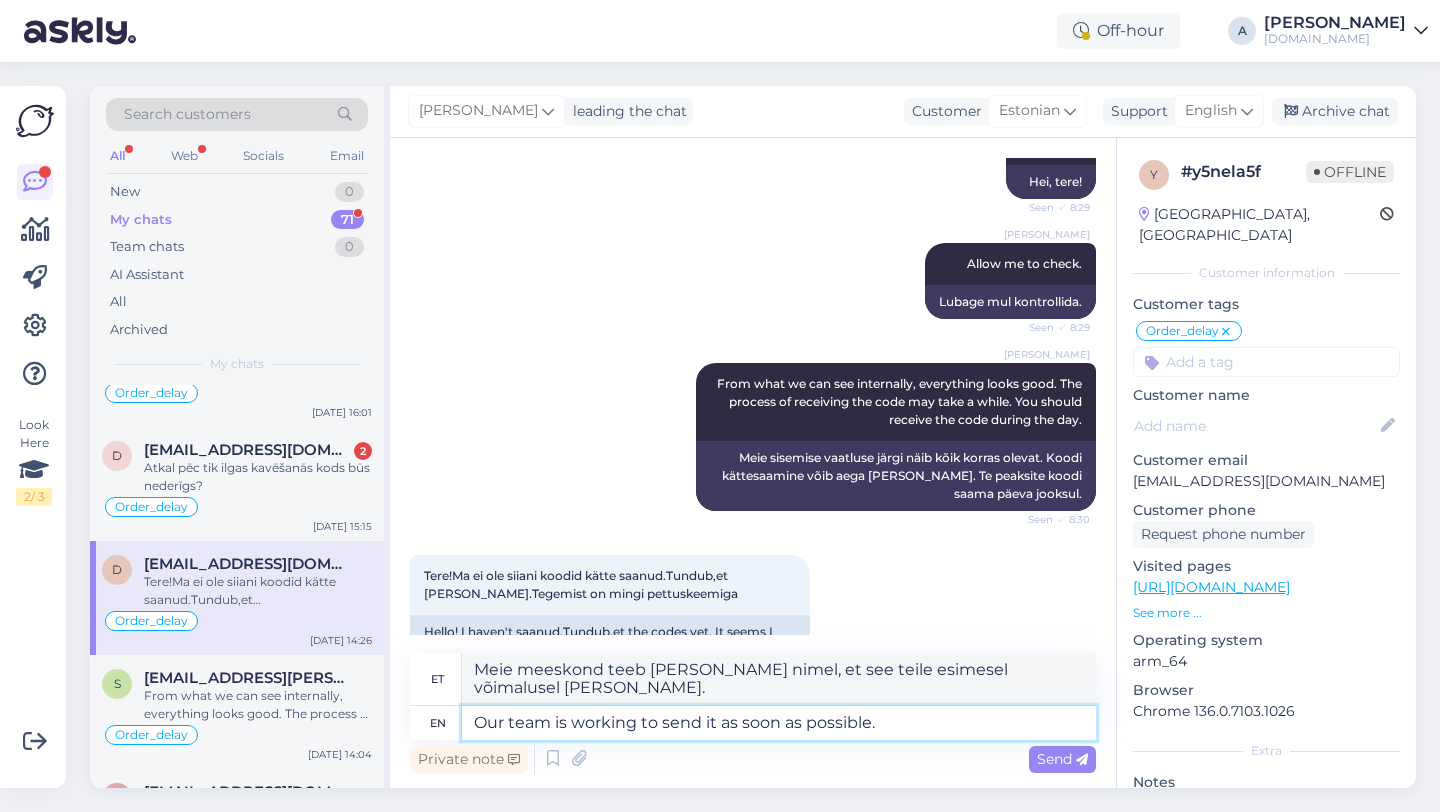 type 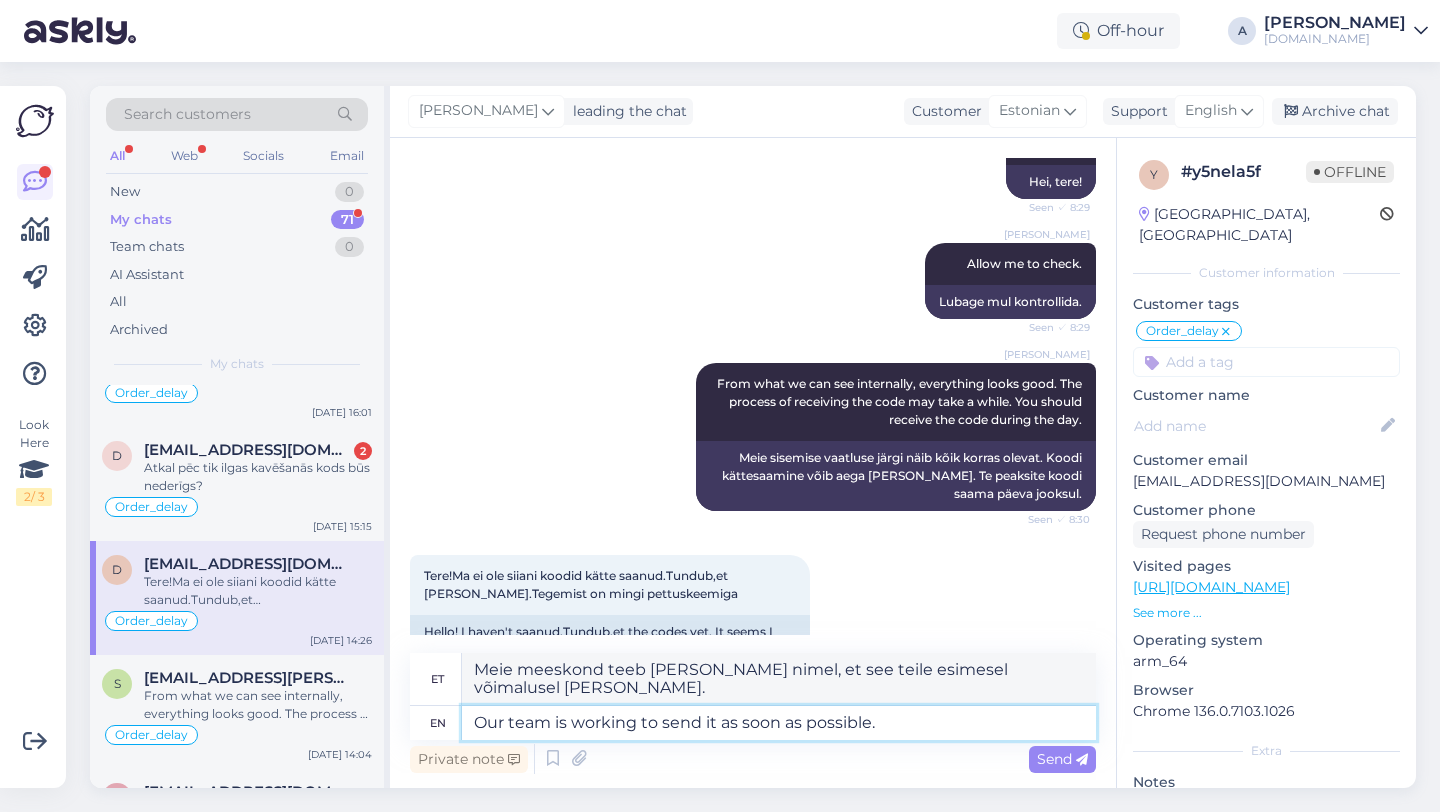 type 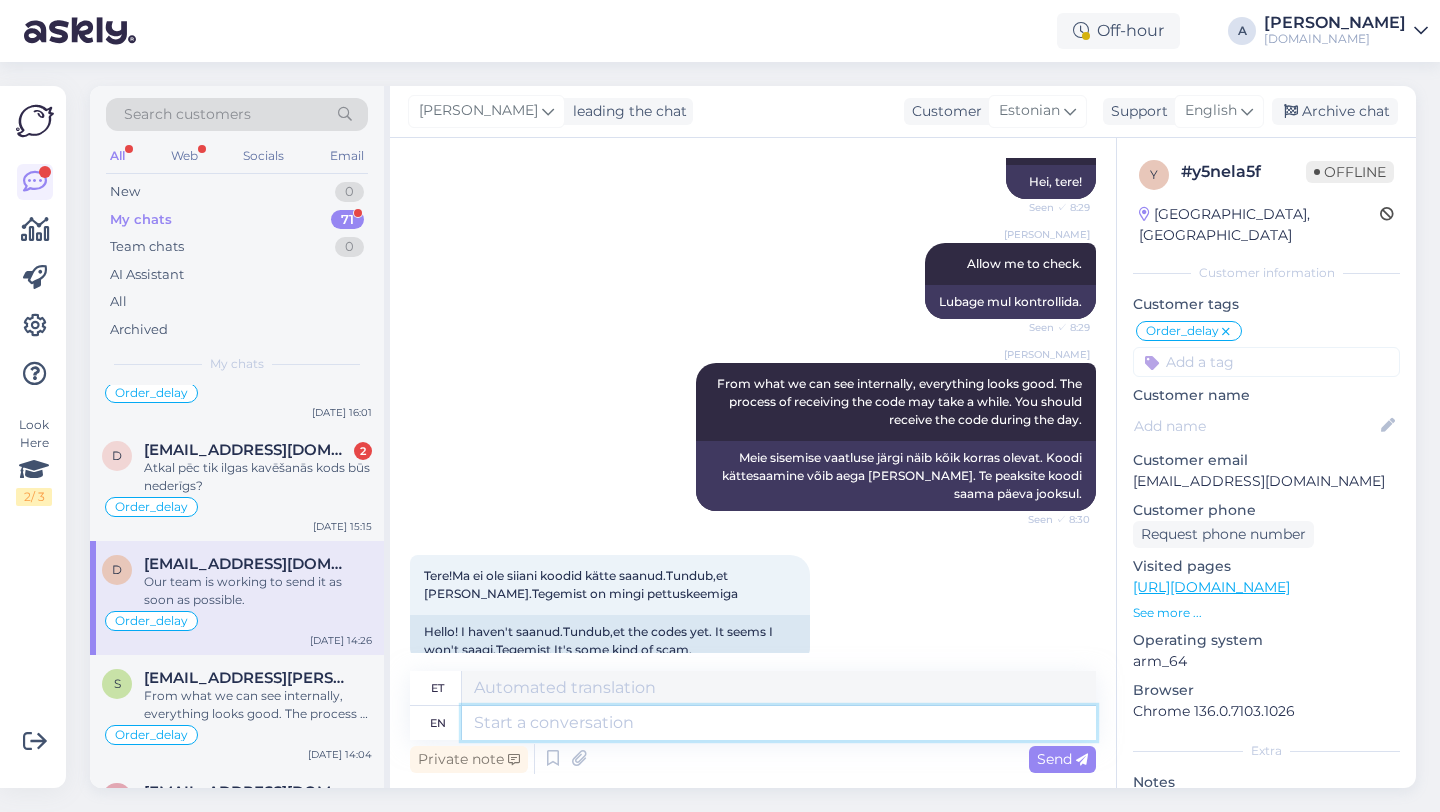 scroll, scrollTop: 768, scrollLeft: 0, axis: vertical 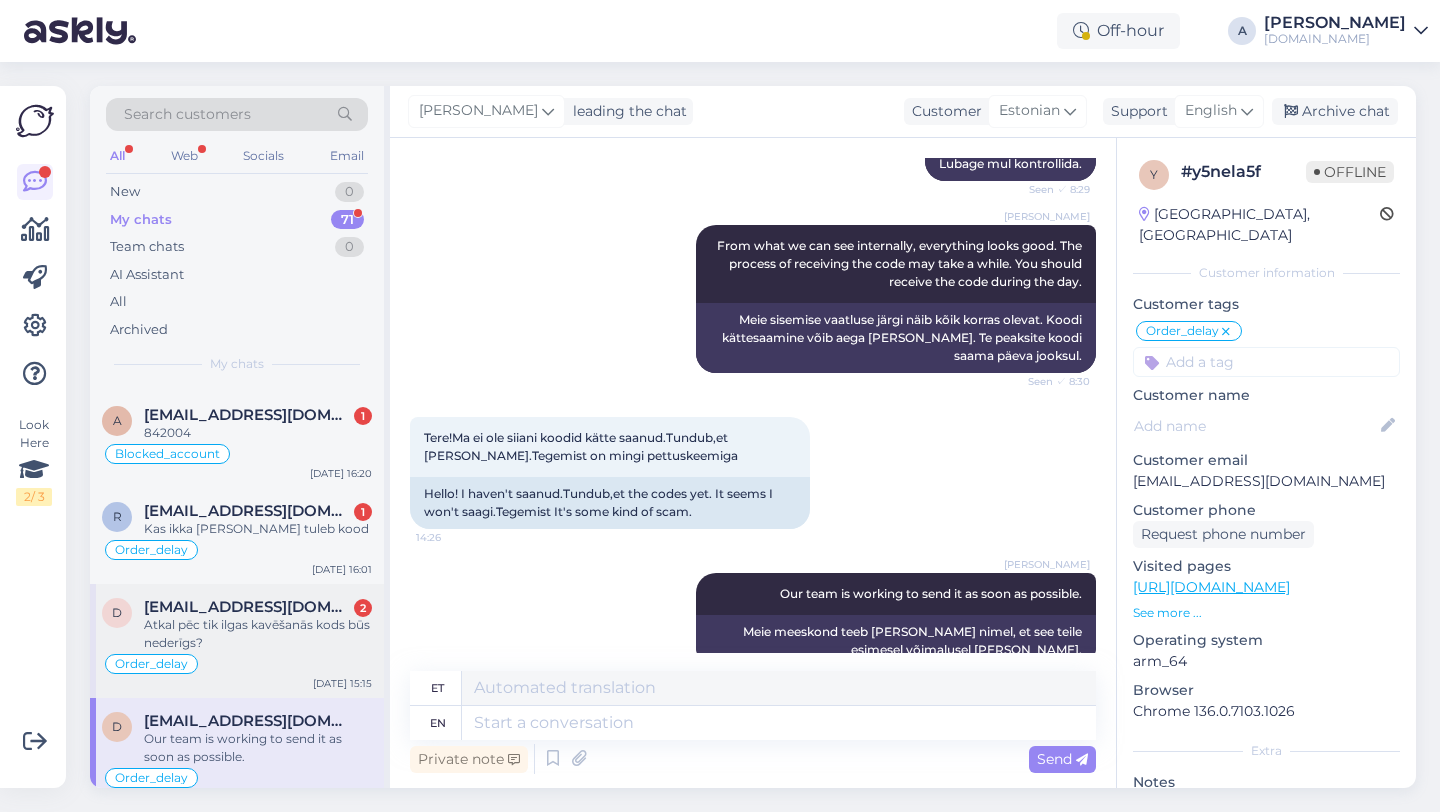 click on "Order_delay" at bounding box center (237, 664) 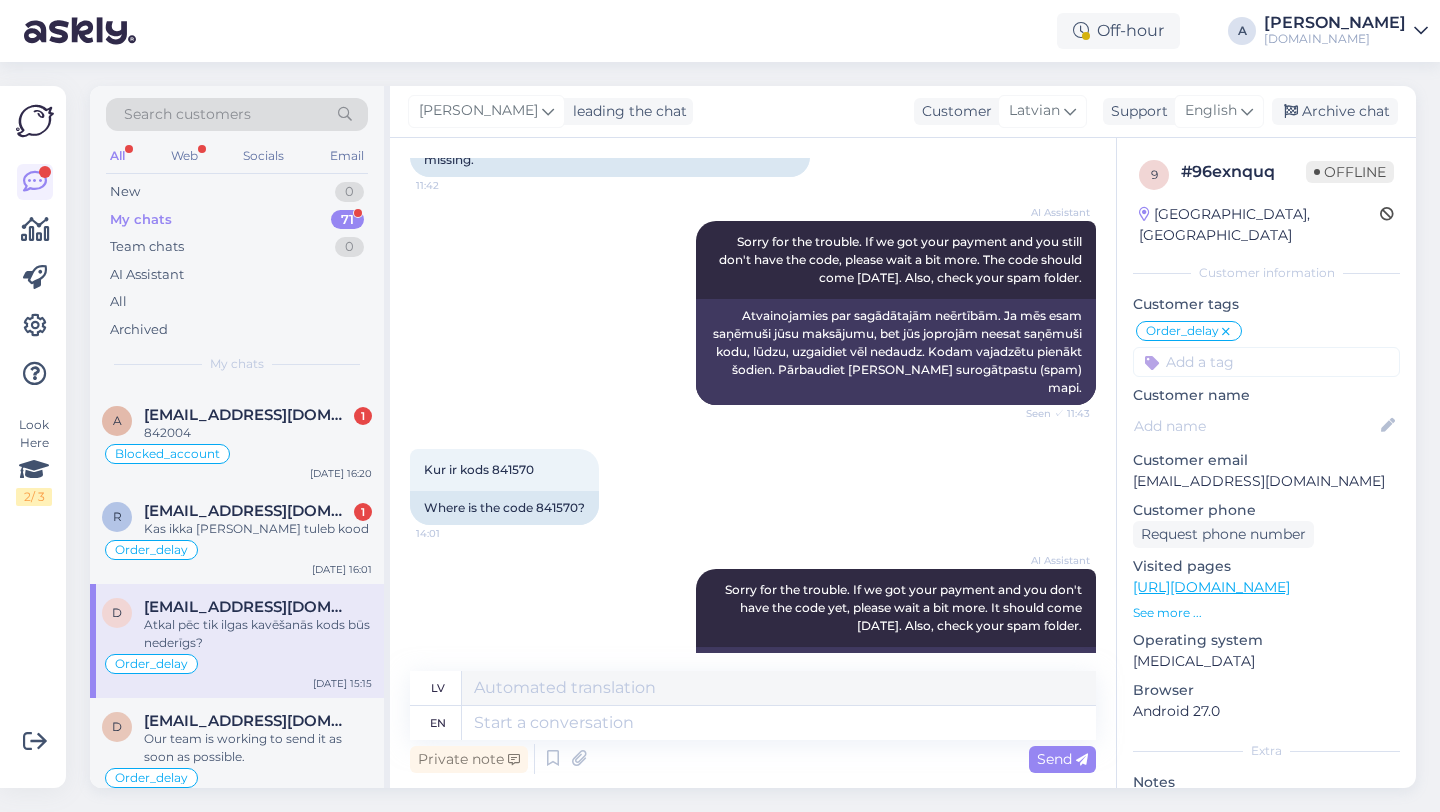 scroll, scrollTop: 14477, scrollLeft: 0, axis: vertical 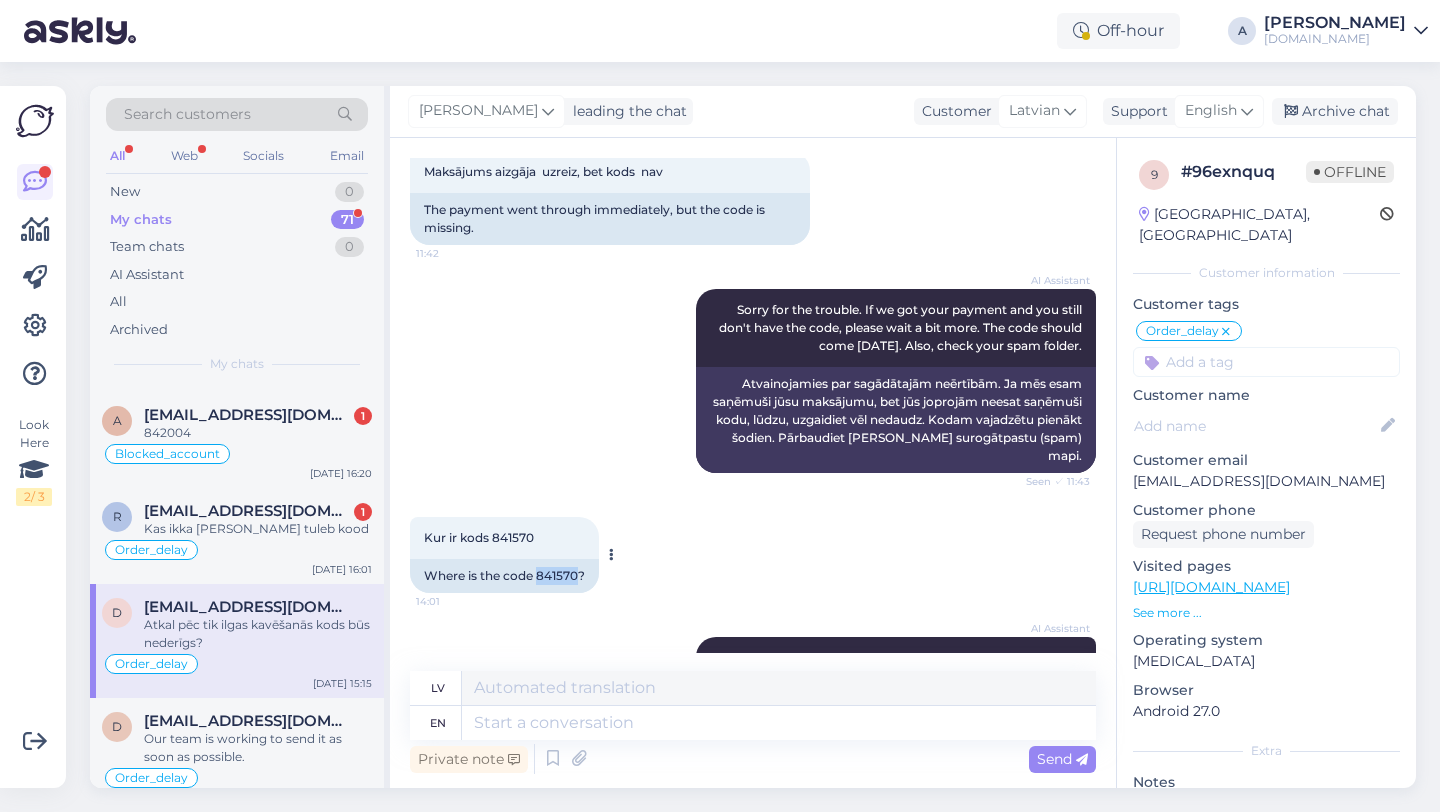 drag, startPoint x: 580, startPoint y: 501, endPoint x: 537, endPoint y: 504, distance: 43.104523 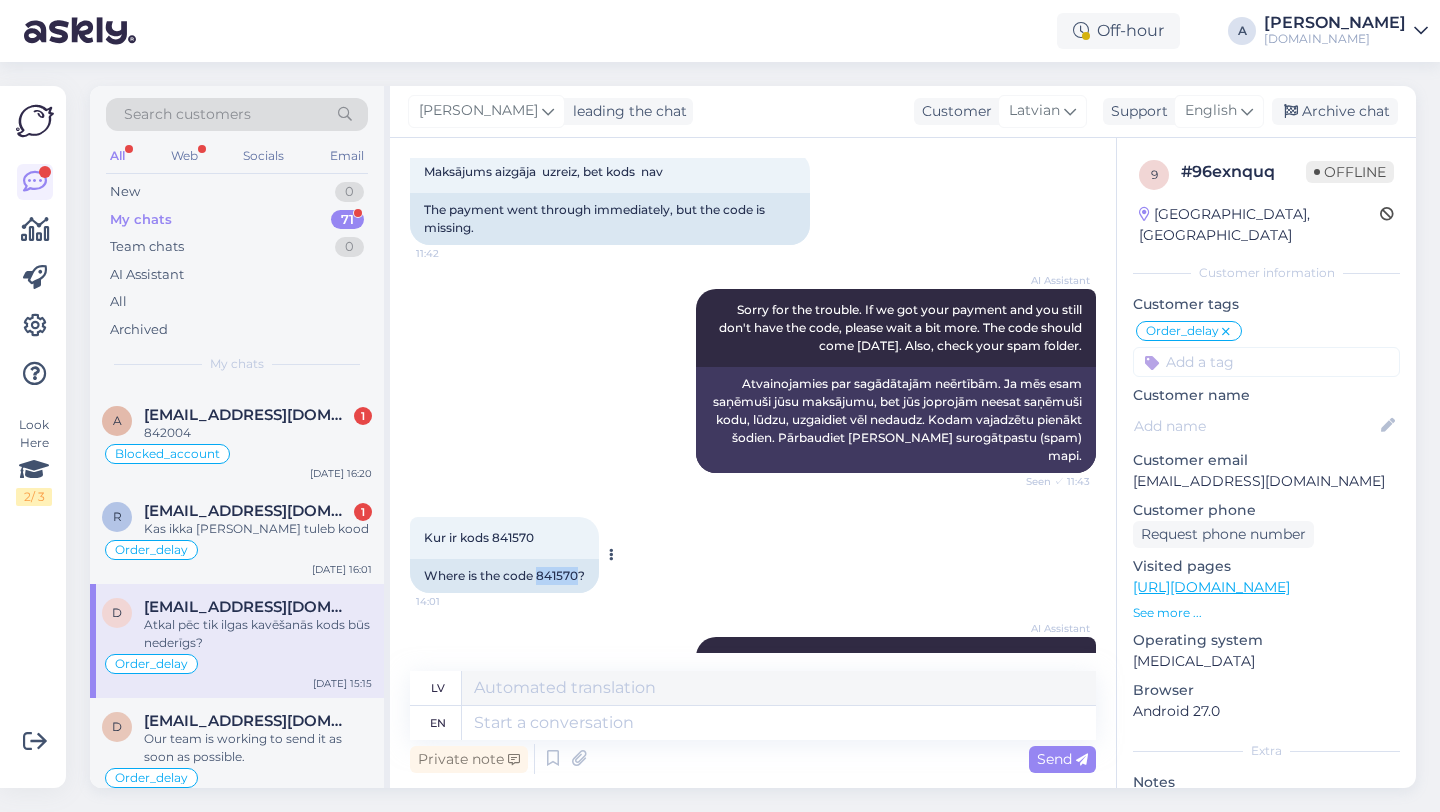 click on "Where is the code 841570?" at bounding box center [504, 576] 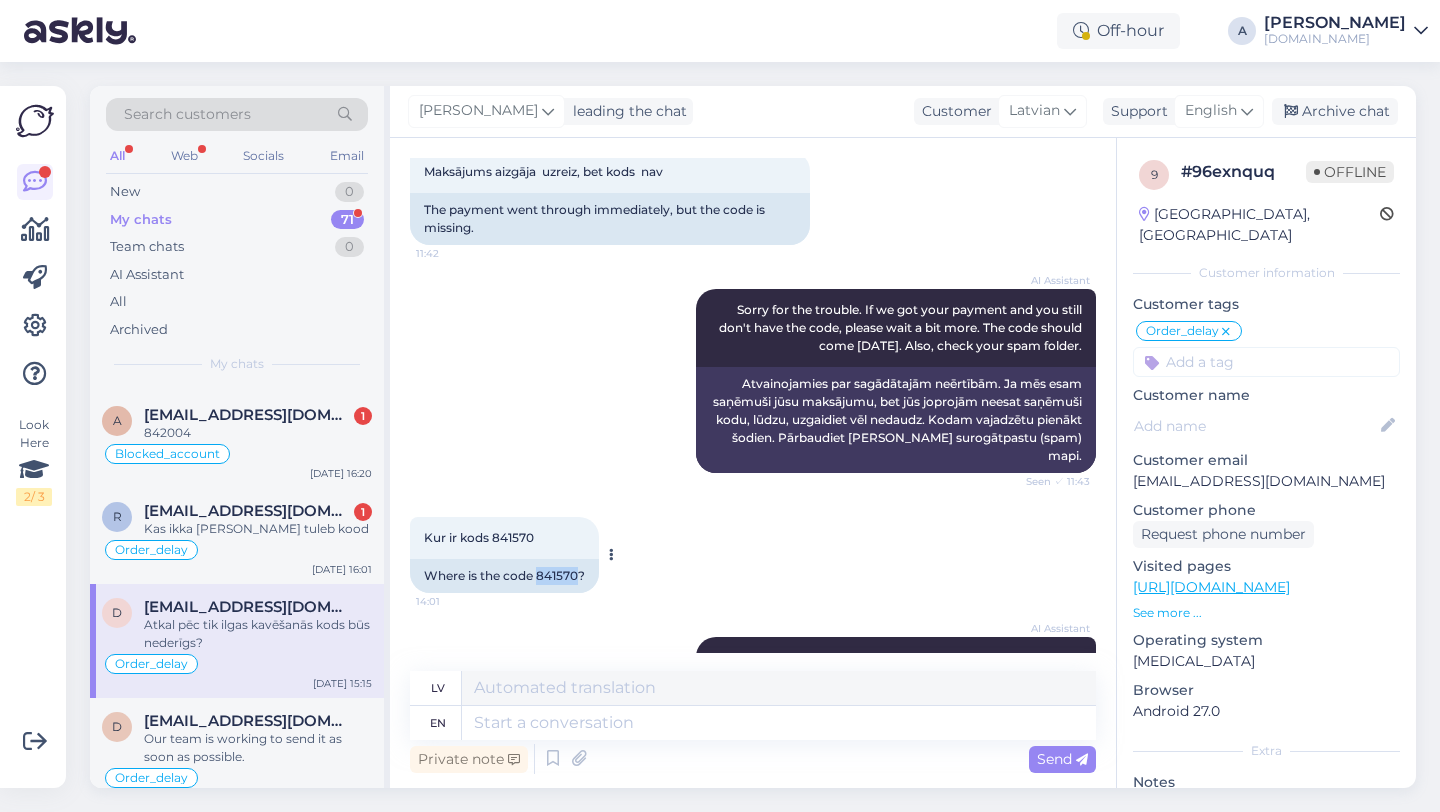 copy on "841570" 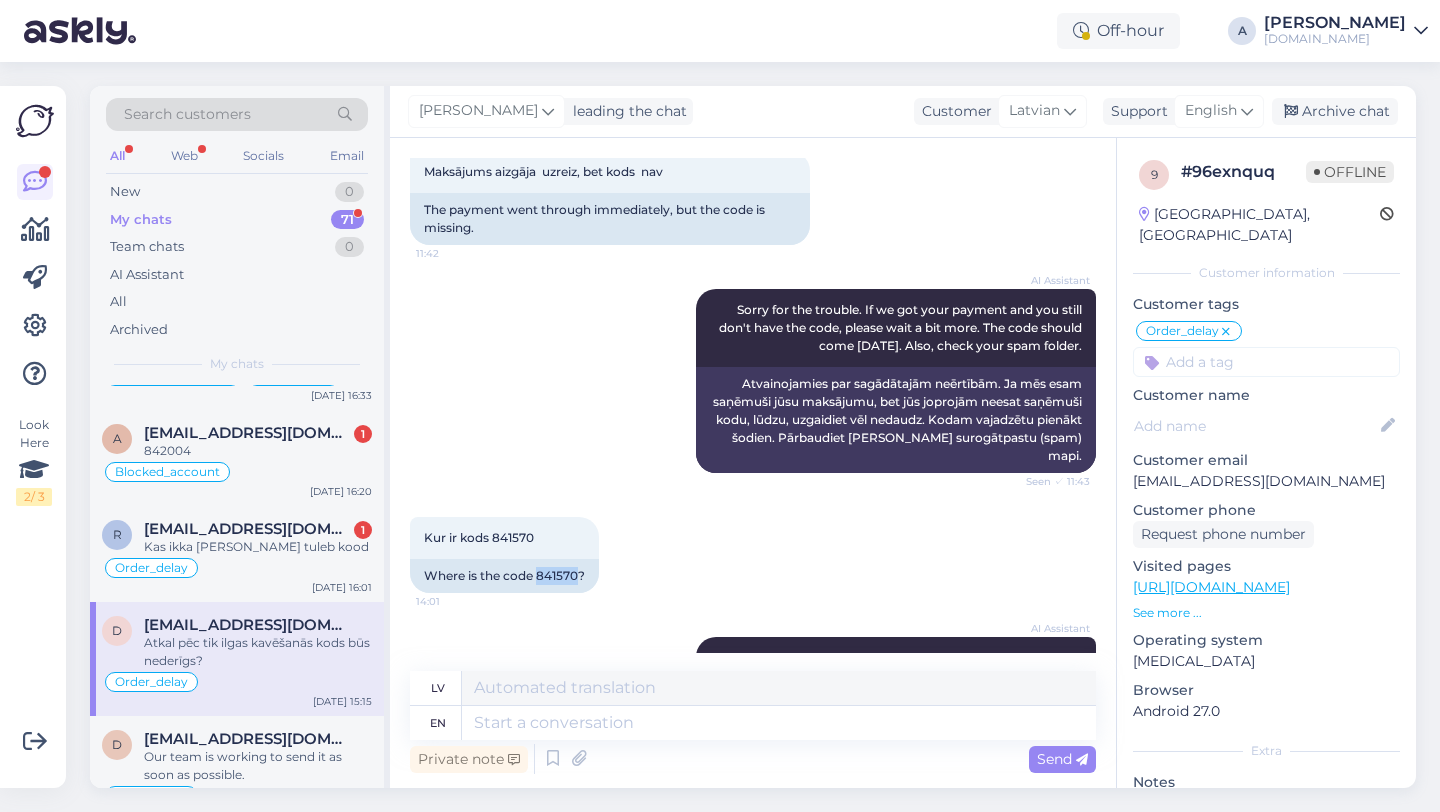 scroll, scrollTop: 731, scrollLeft: 0, axis: vertical 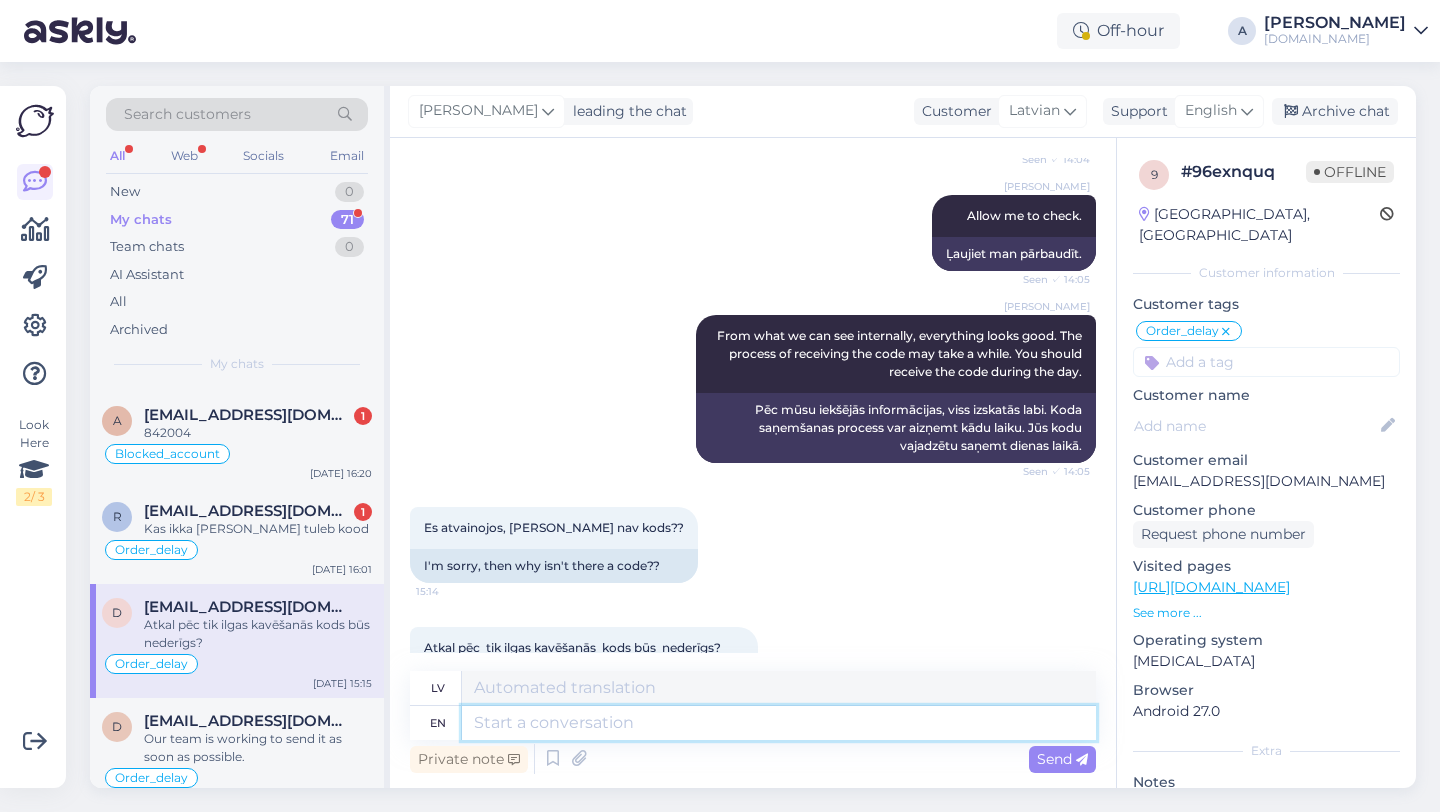 click at bounding box center (779, 723) 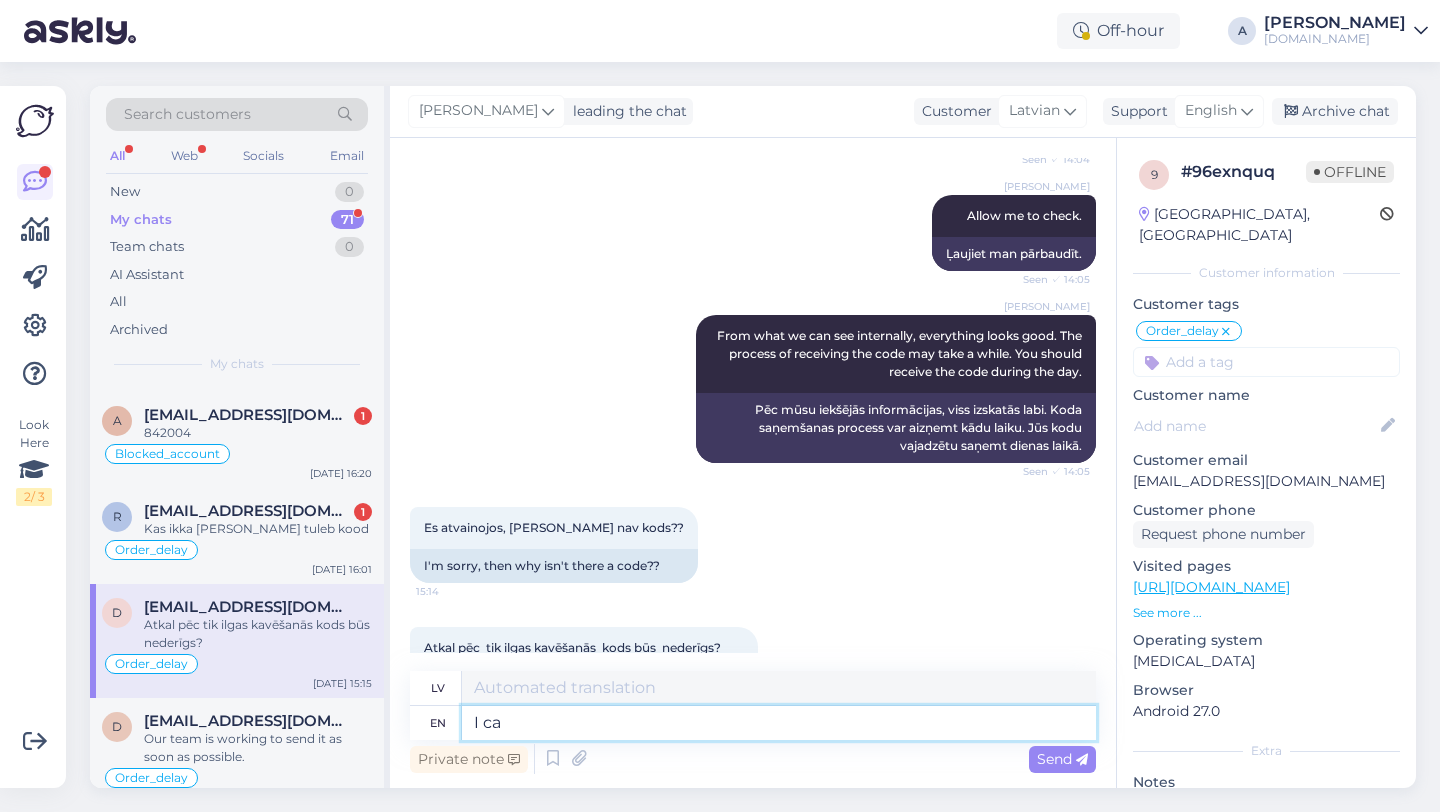 type on "I can" 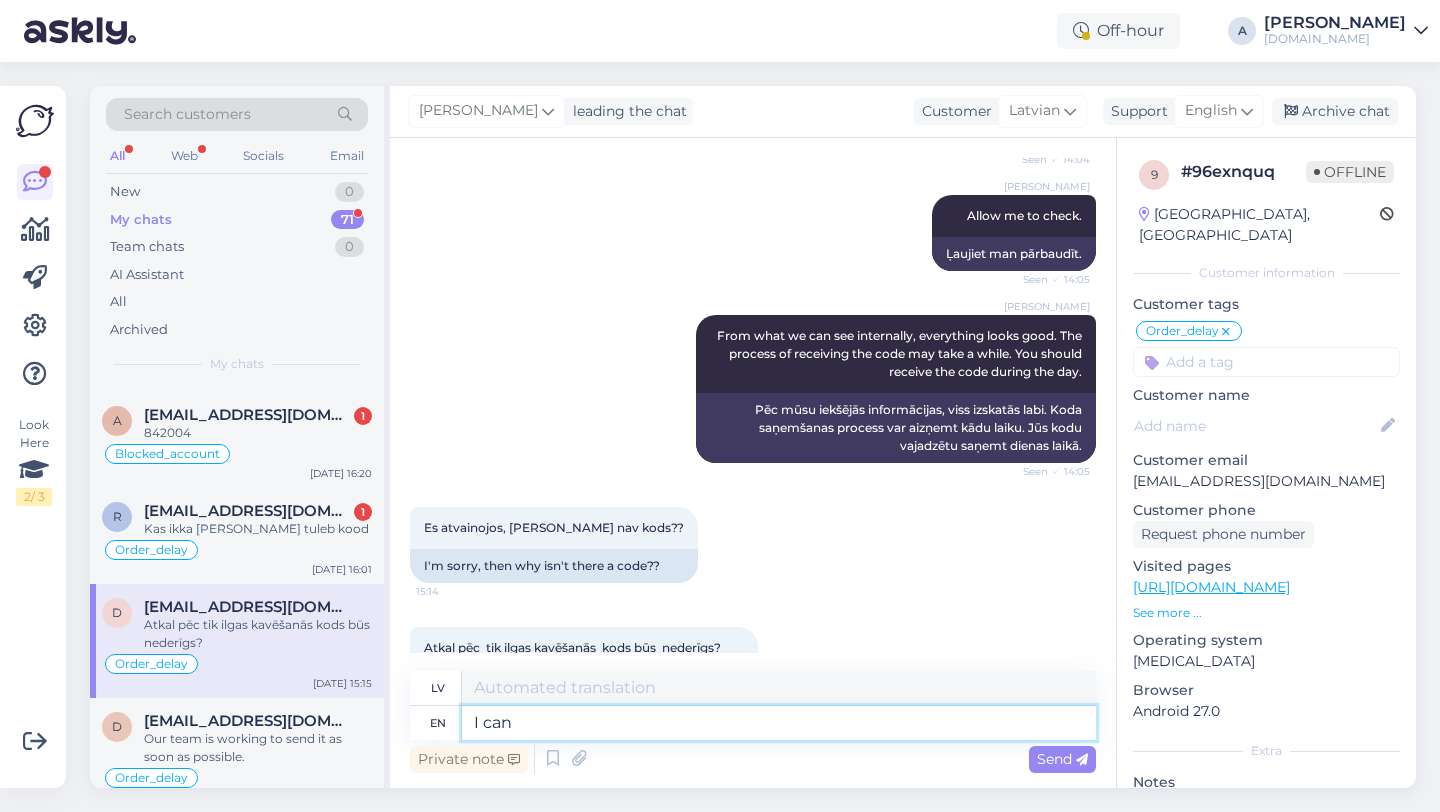 type on "Es" 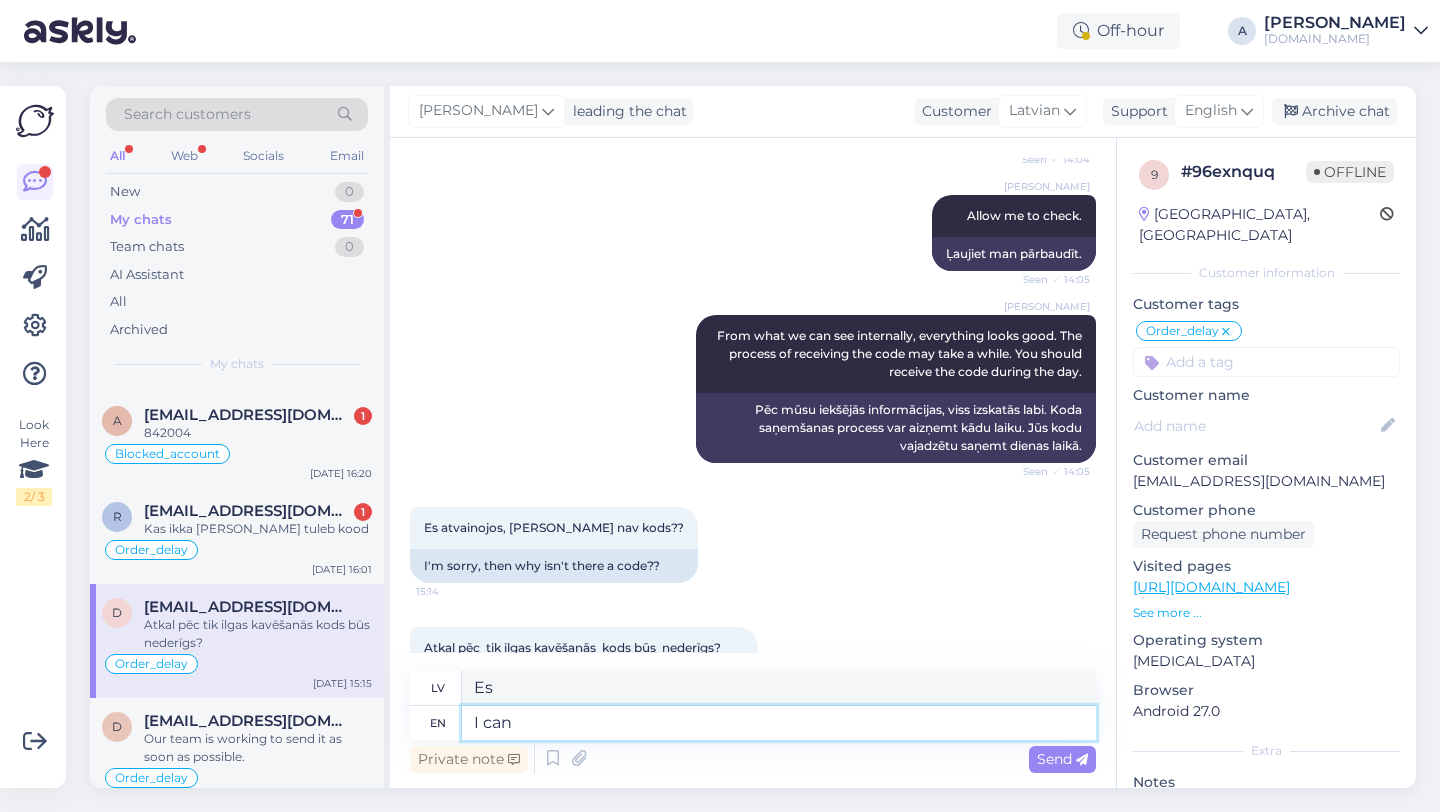 type on "I can" 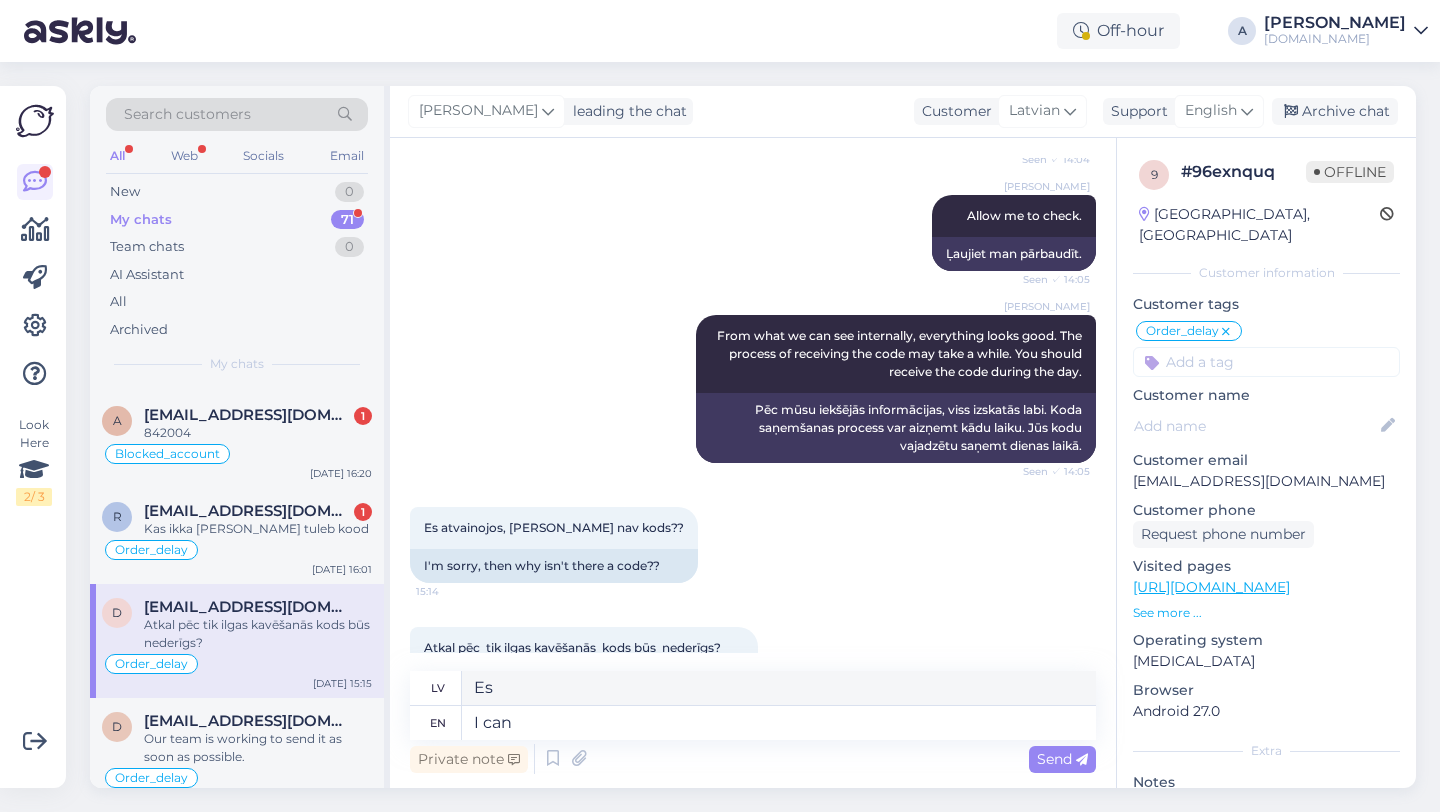 type on "Es varu" 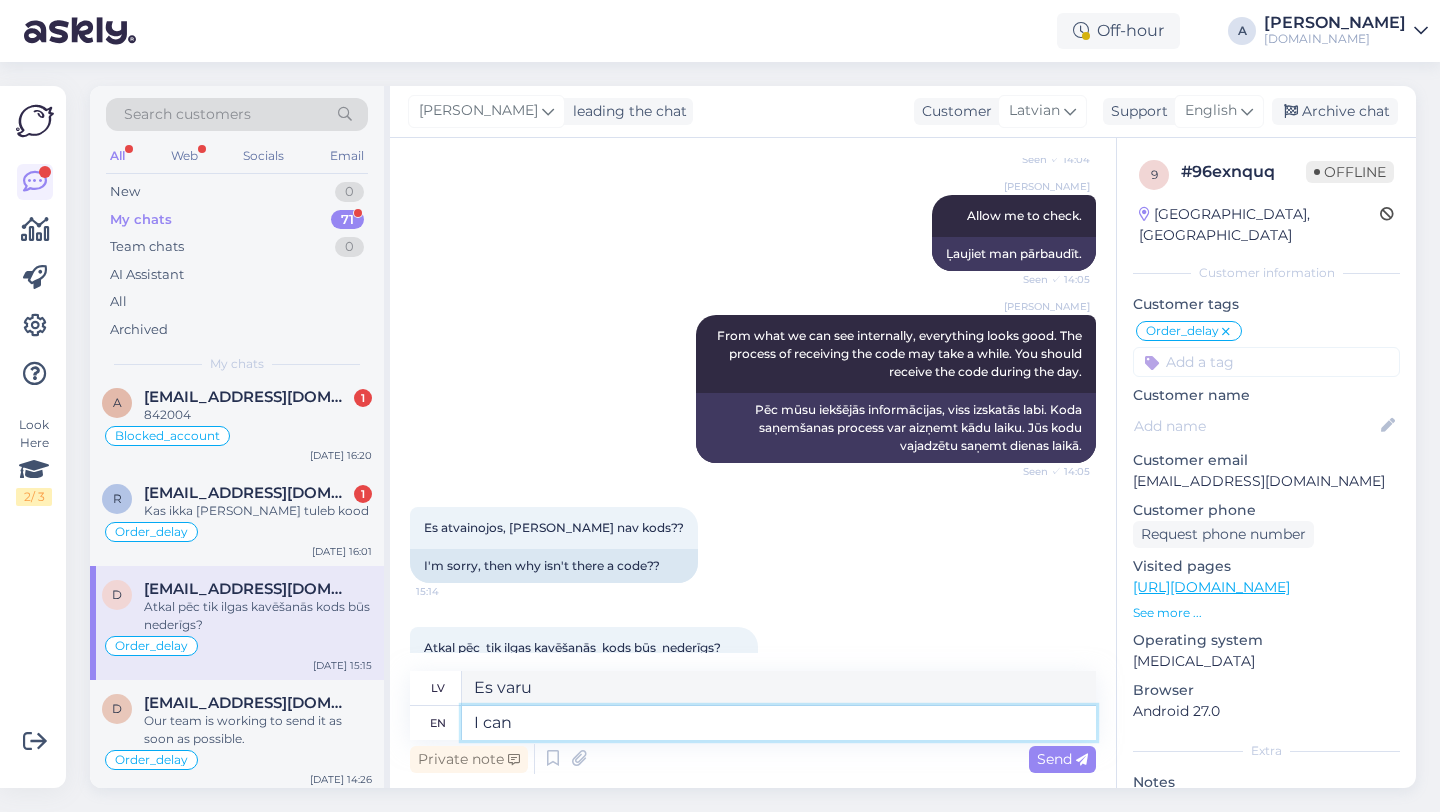 scroll, scrollTop: 713, scrollLeft: 0, axis: vertical 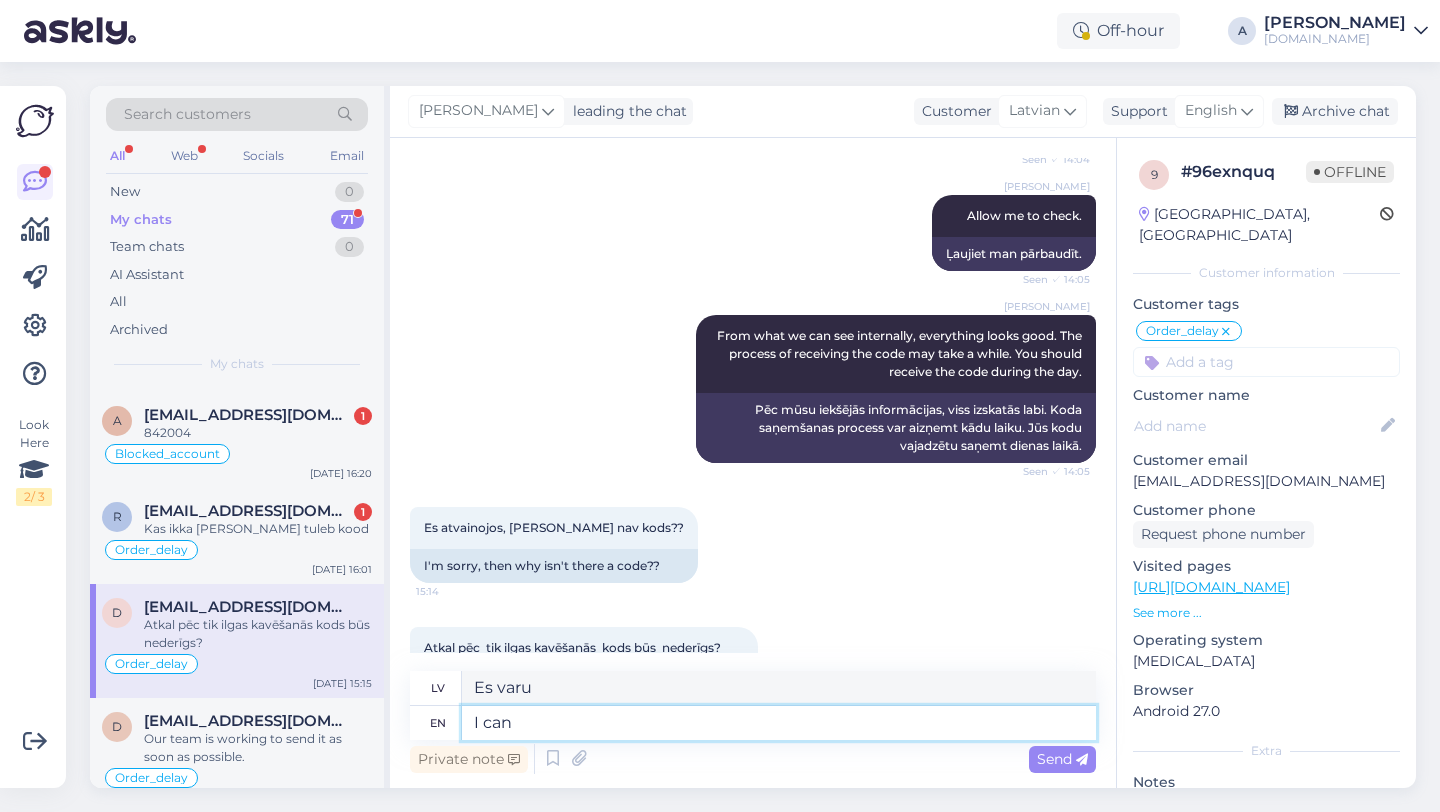 drag, startPoint x: 536, startPoint y: 726, endPoint x: 410, endPoint y: 709, distance: 127.141655 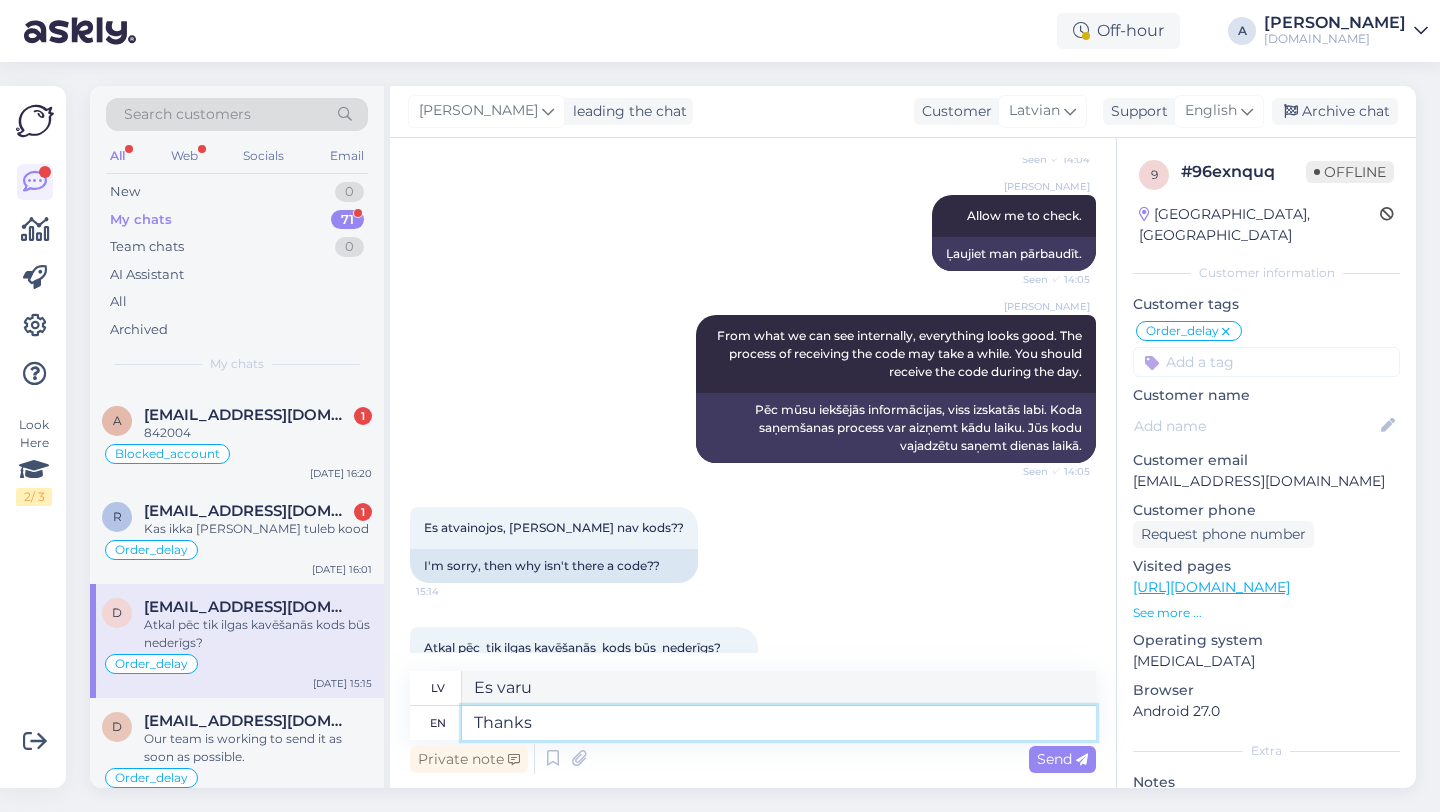 type on "Thanks f" 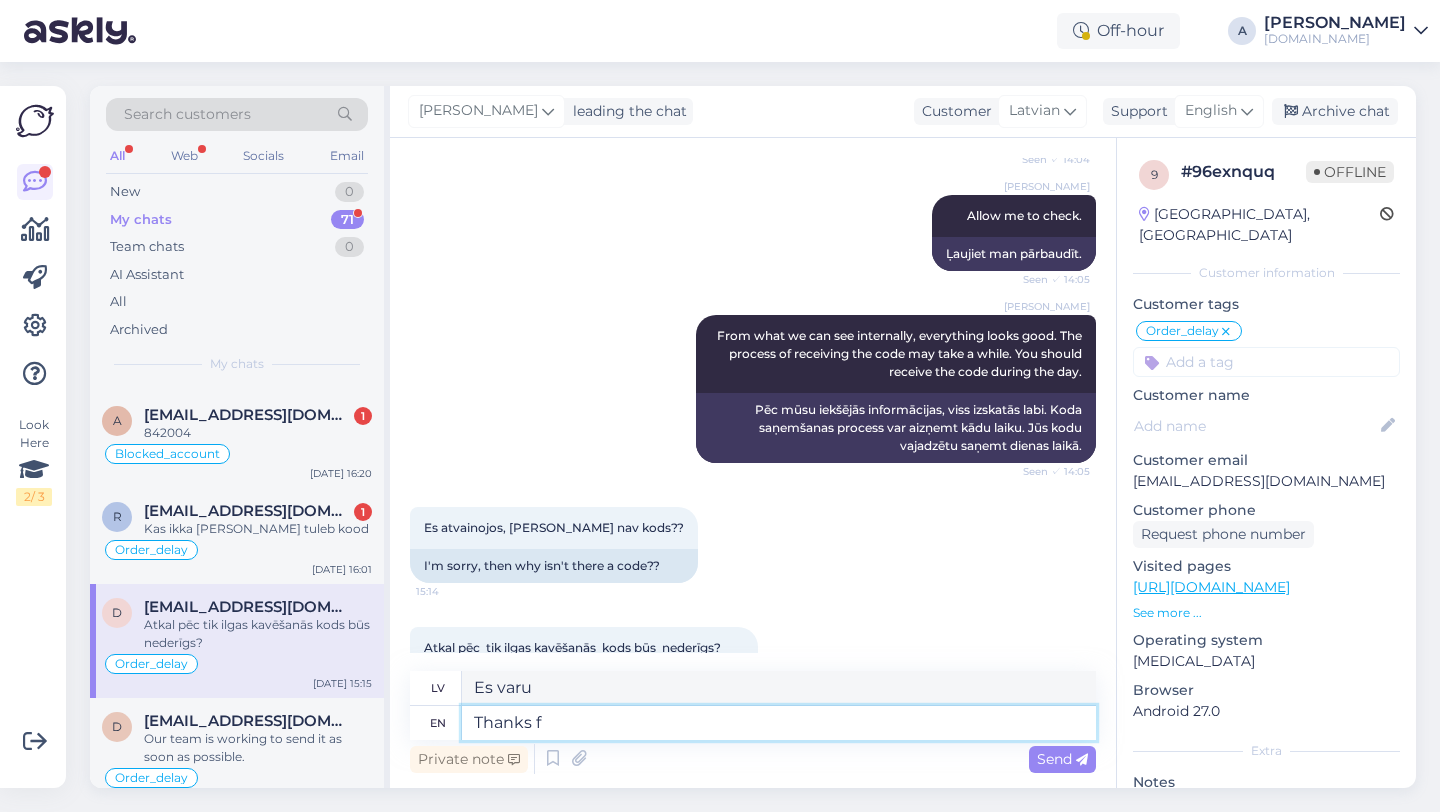 type on "Paldies" 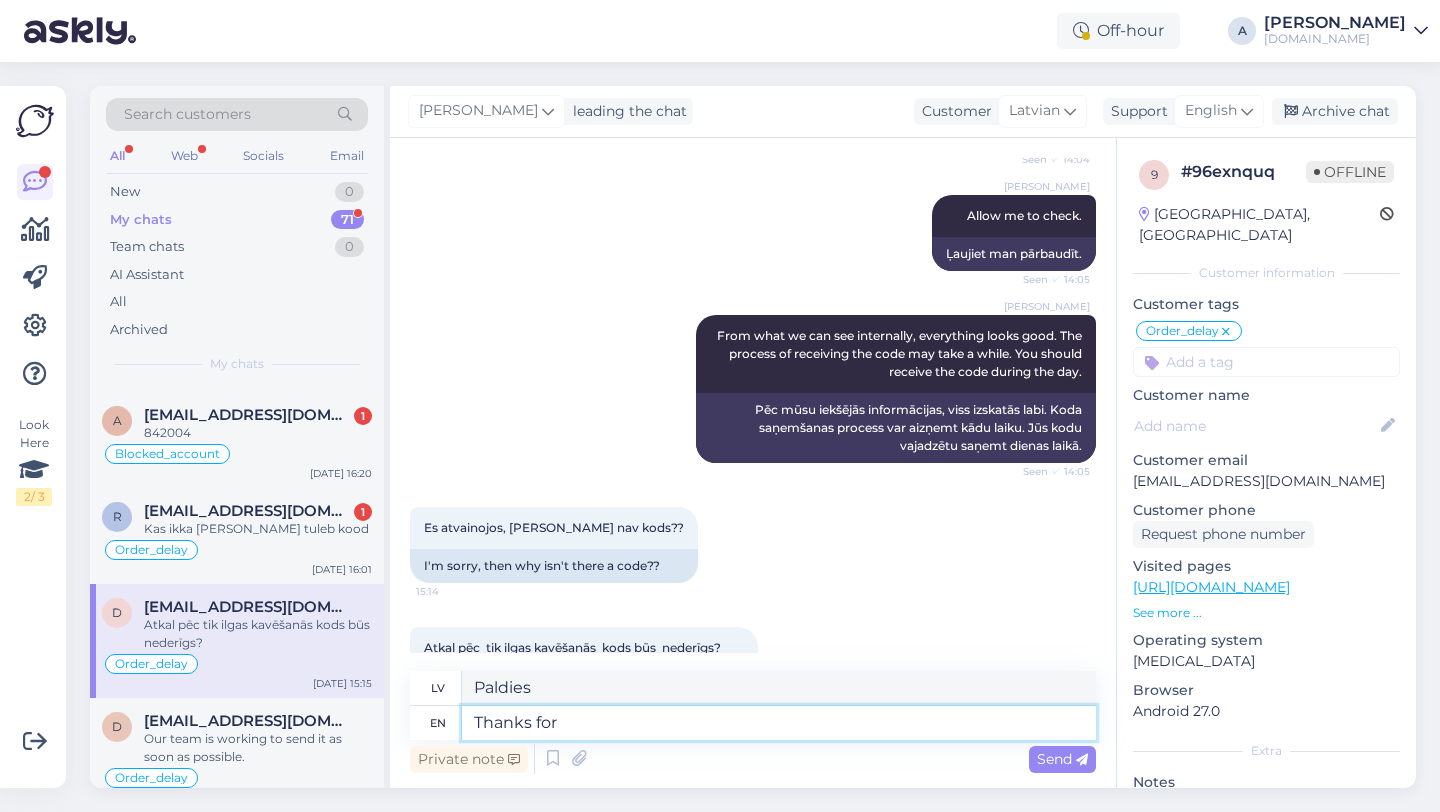 type on "Thanks for b" 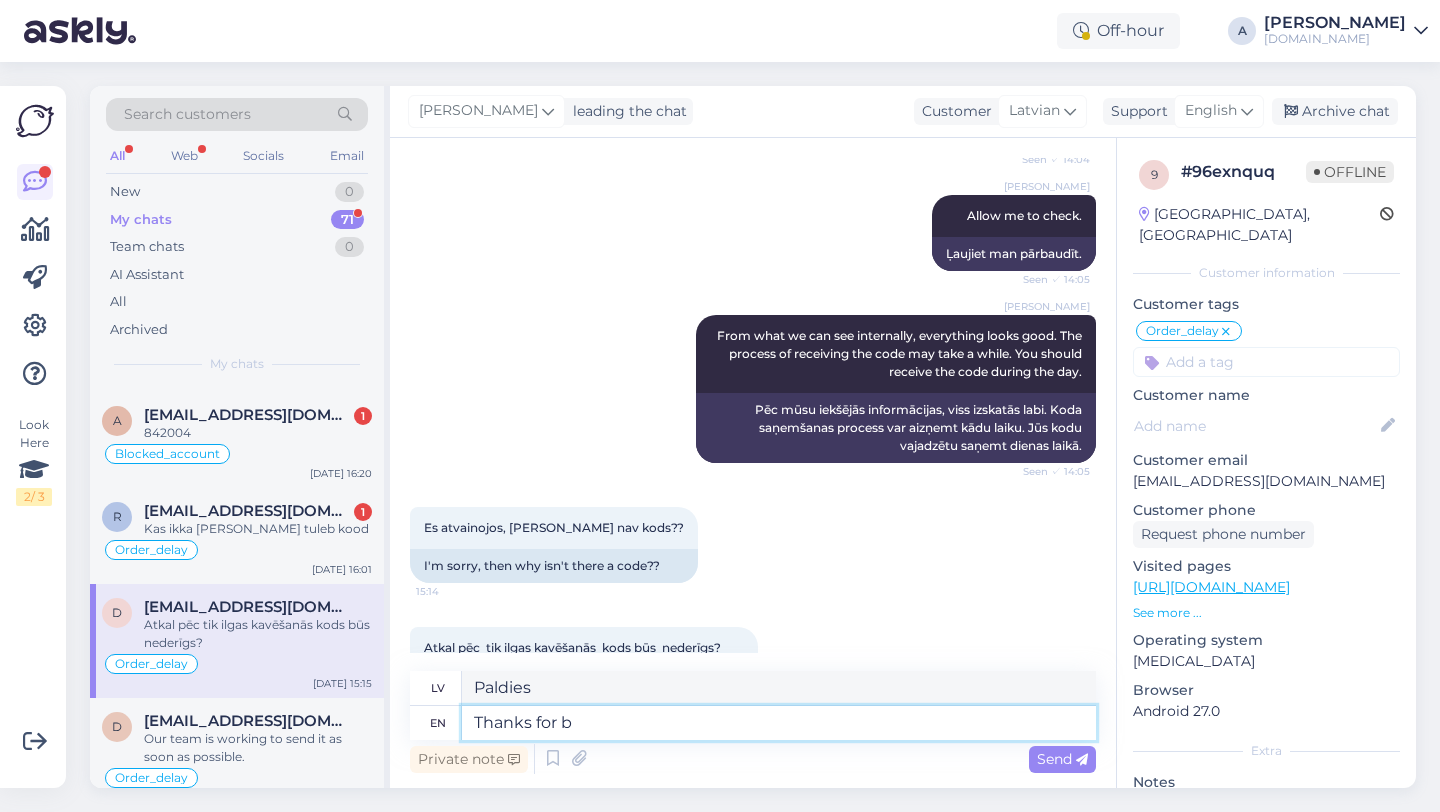 type on "Paldies par" 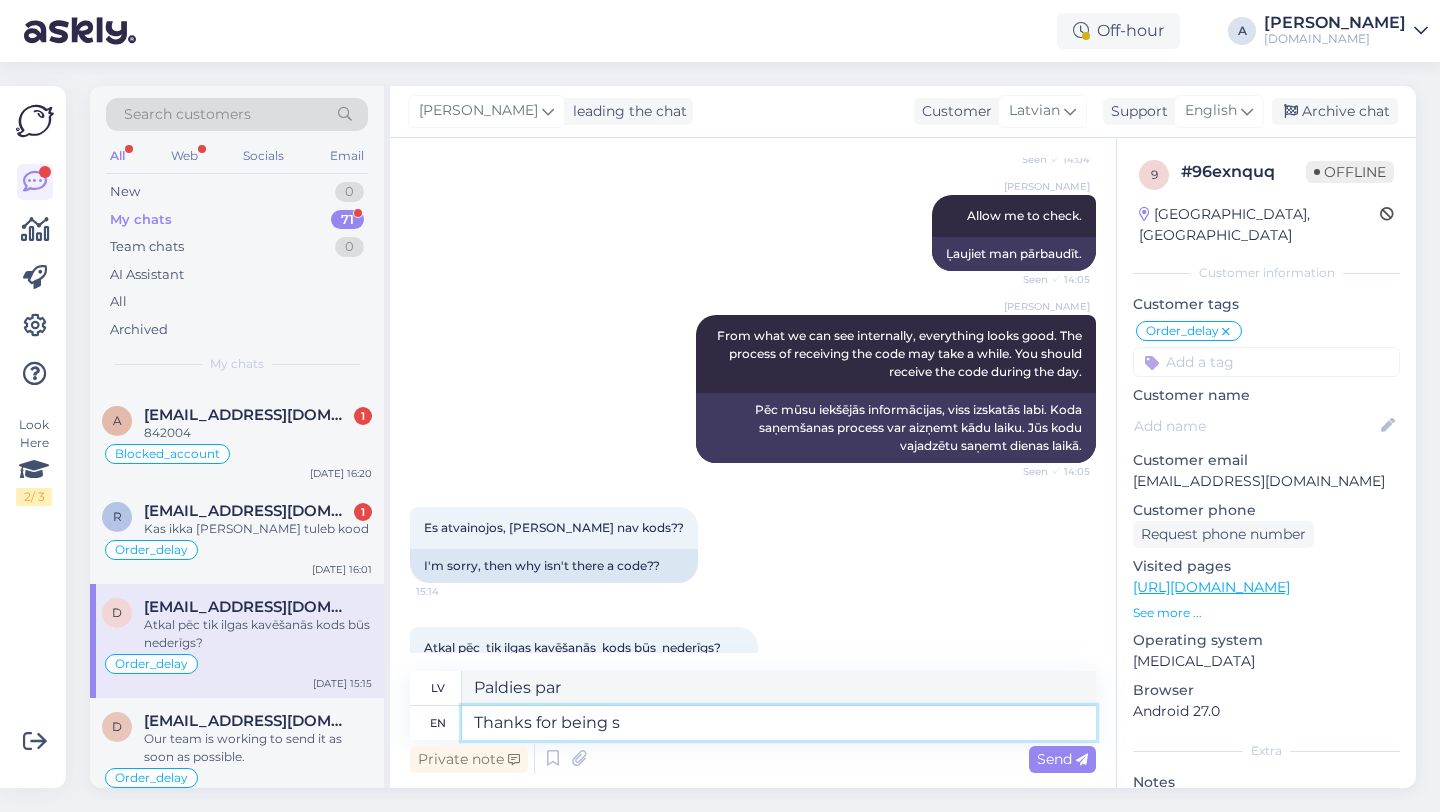 type on "Thanks for being so" 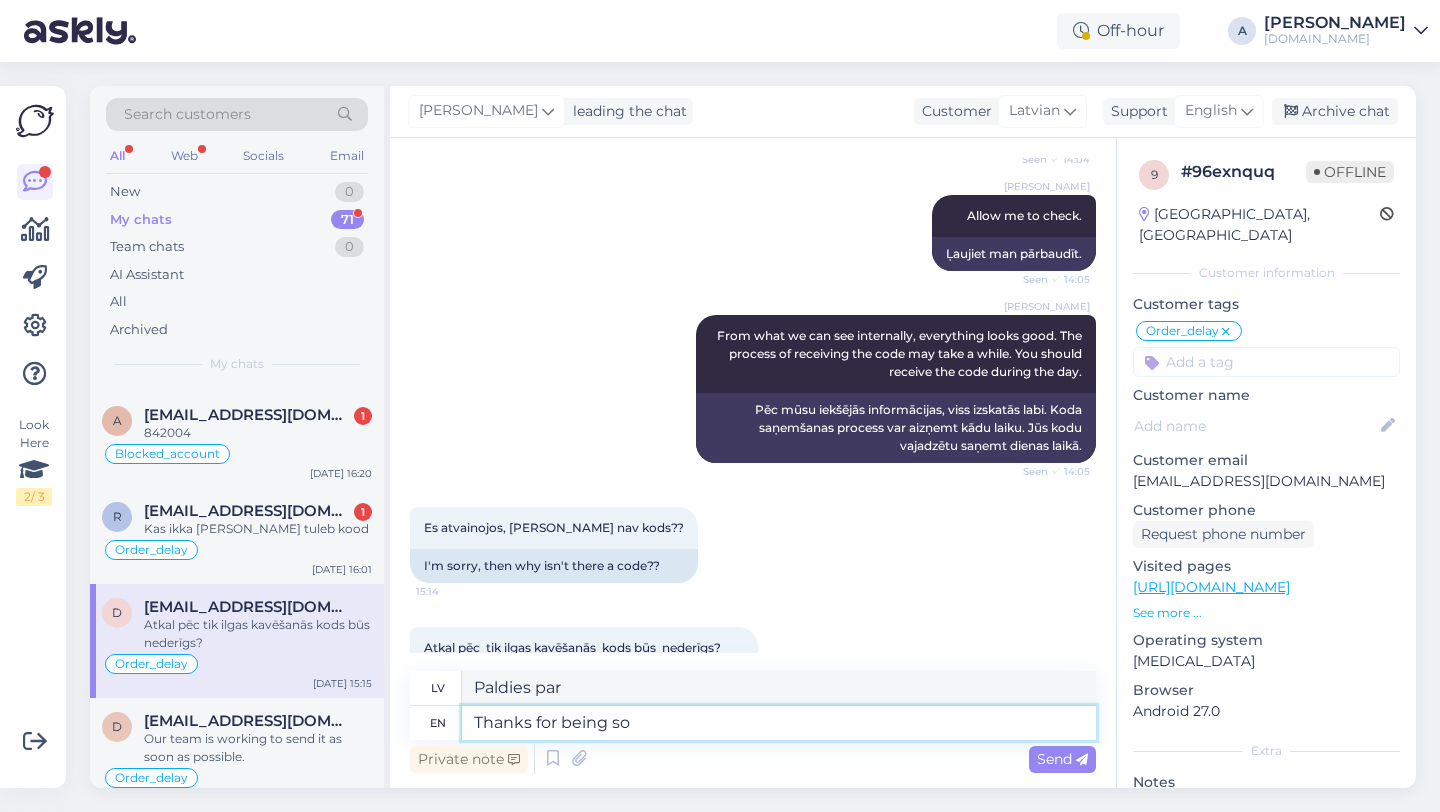 type on "Paldies, ka esi." 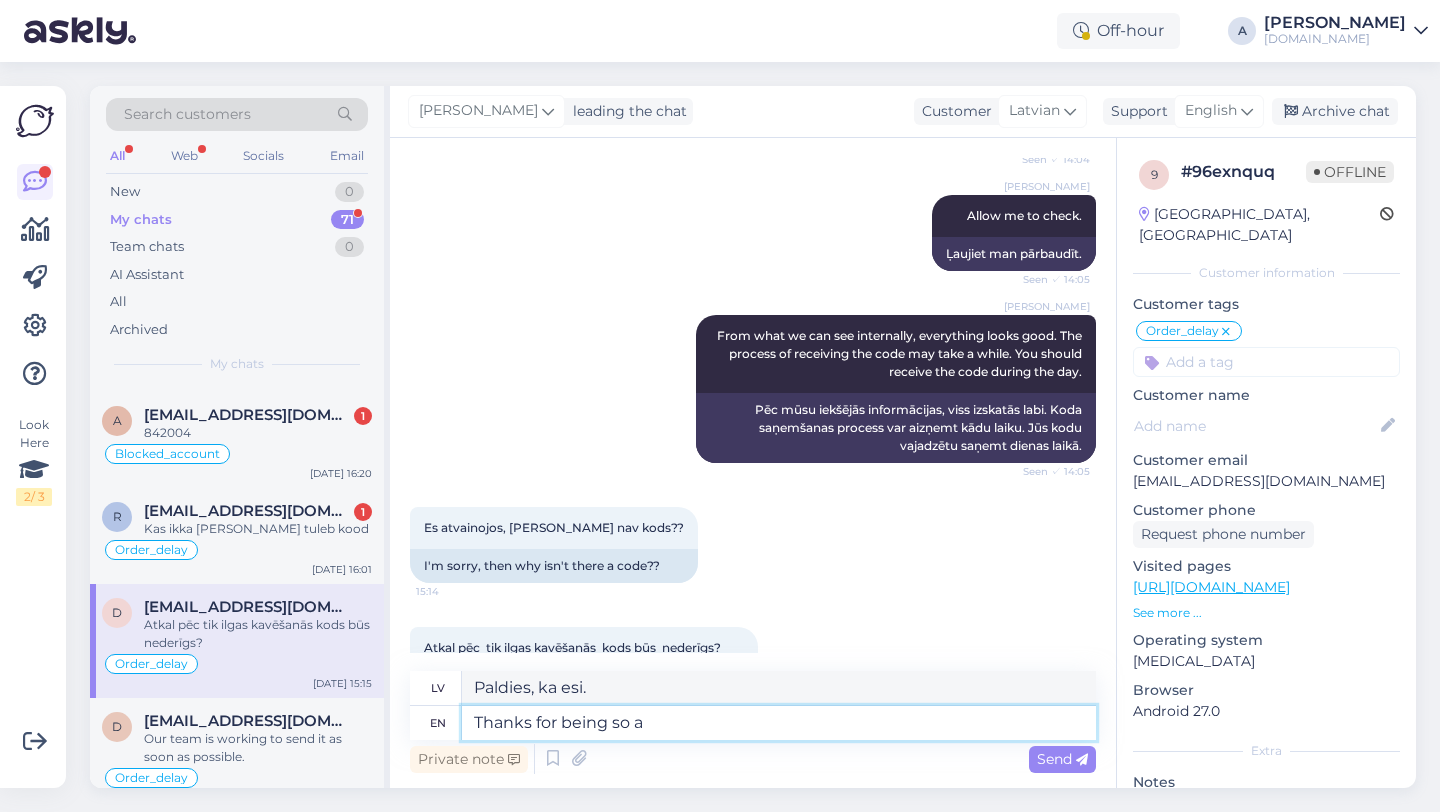 type on "Thanks for being so ap" 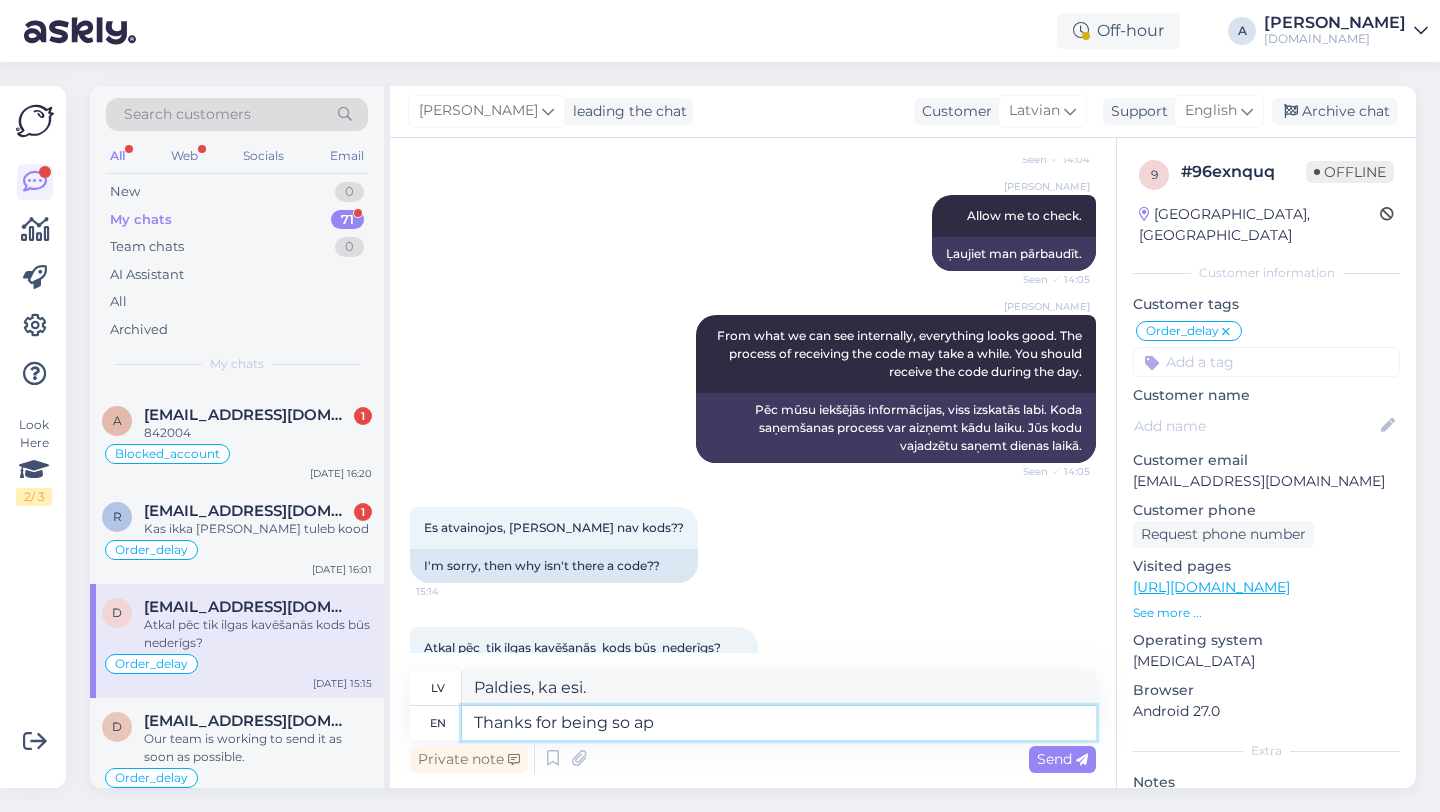 type on "Paldies, ka esi tik" 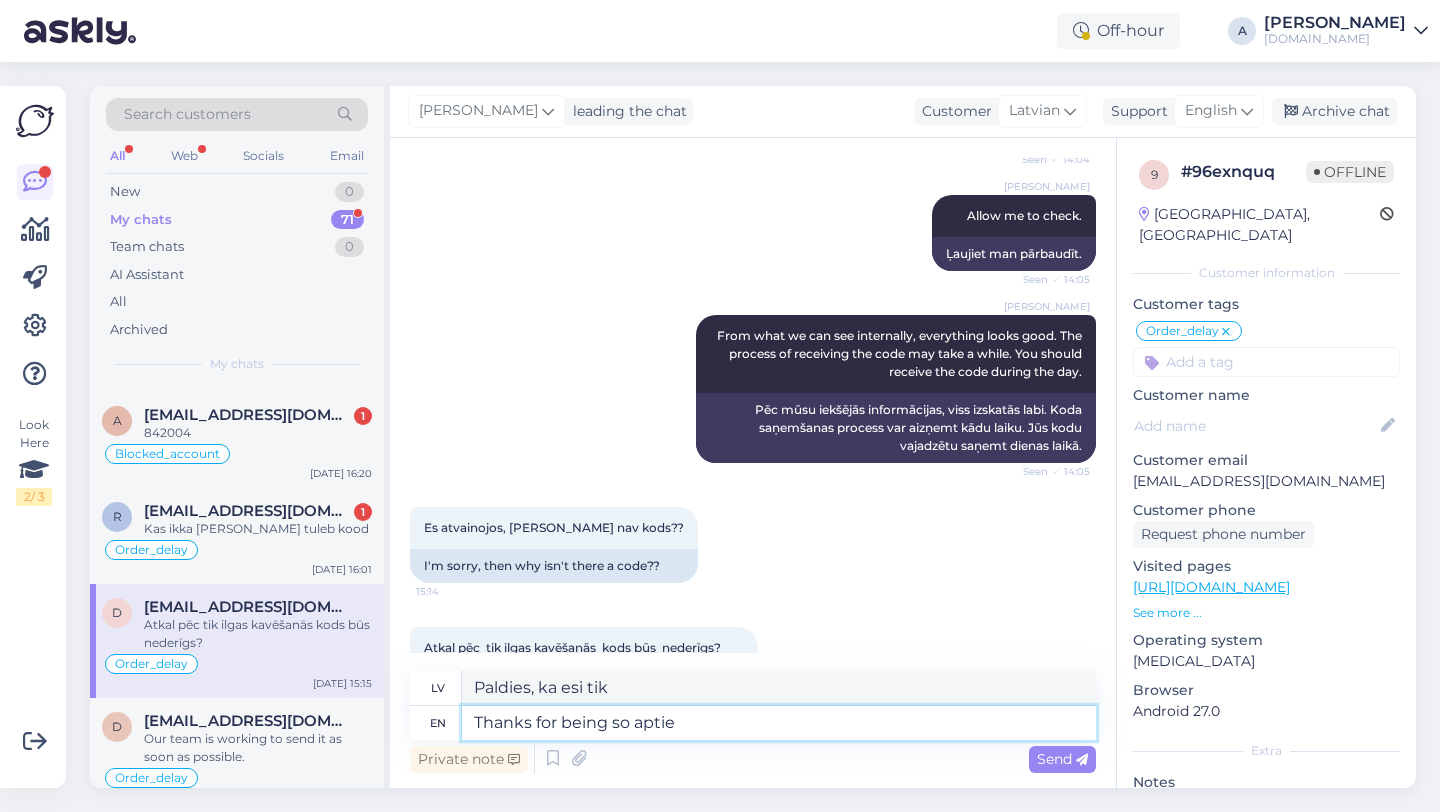 type on "Thanks for being so aptien" 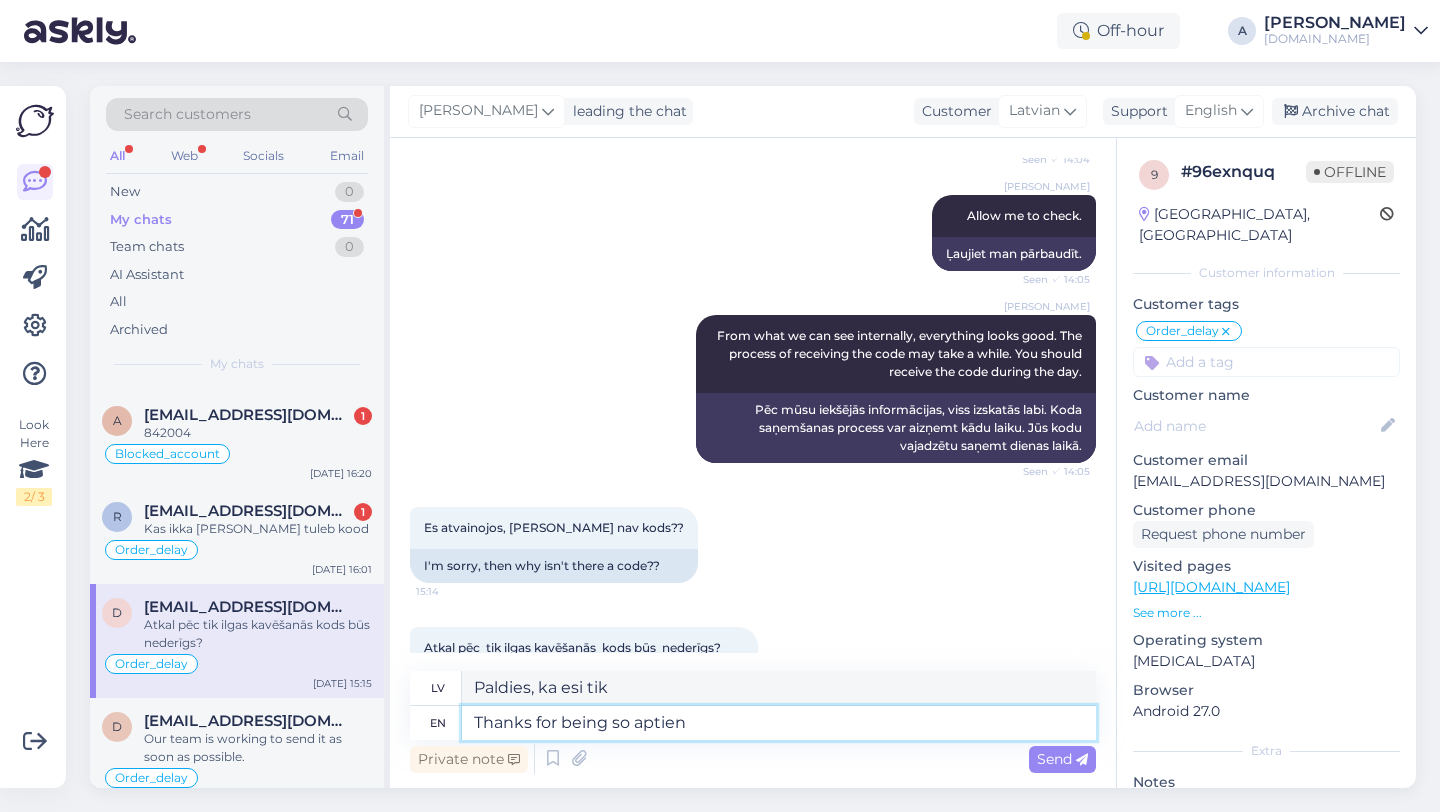 type on "Paldies, ka bijāt tik saprotoši." 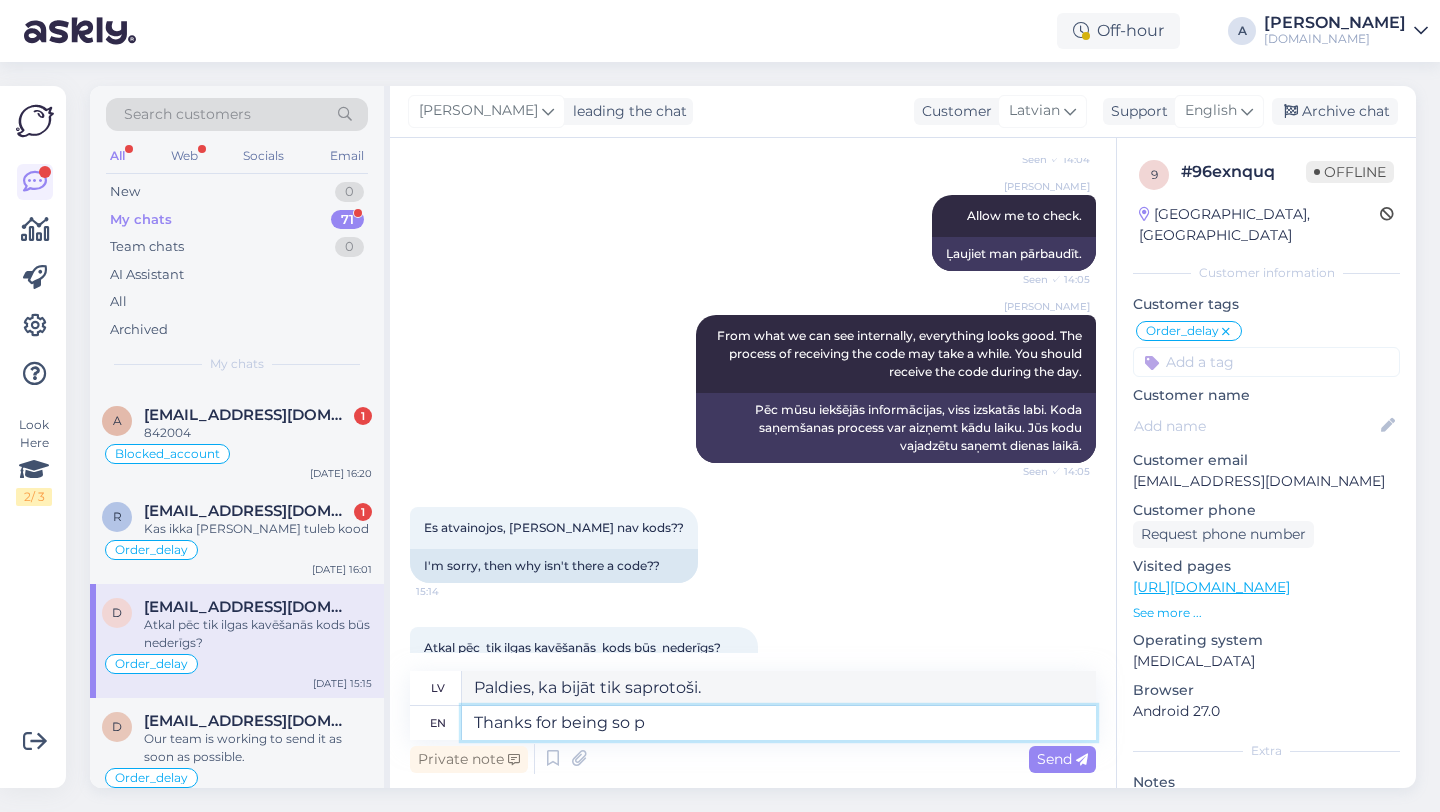 type on "Thanks for being so pa" 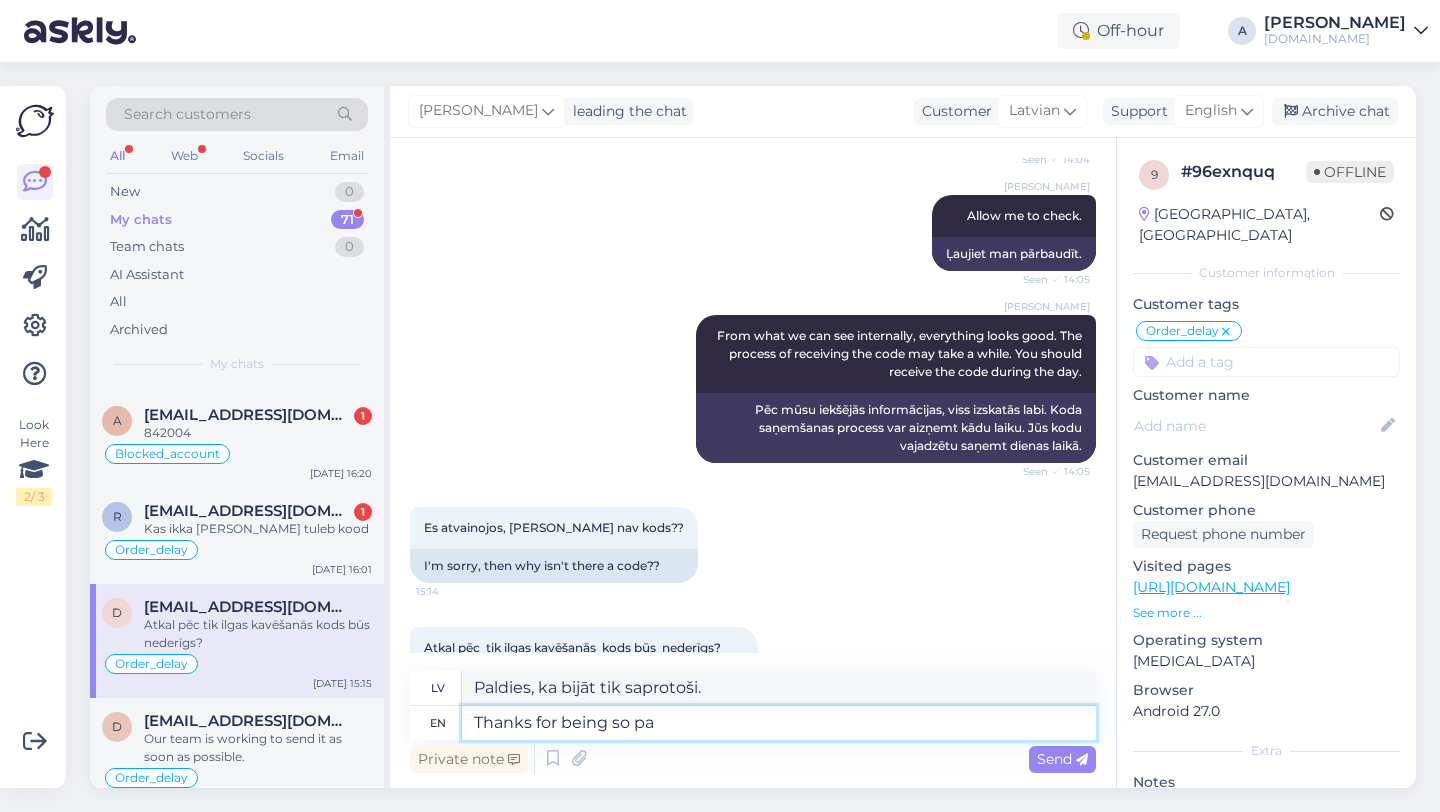 type on "Paldies, ka esi tik" 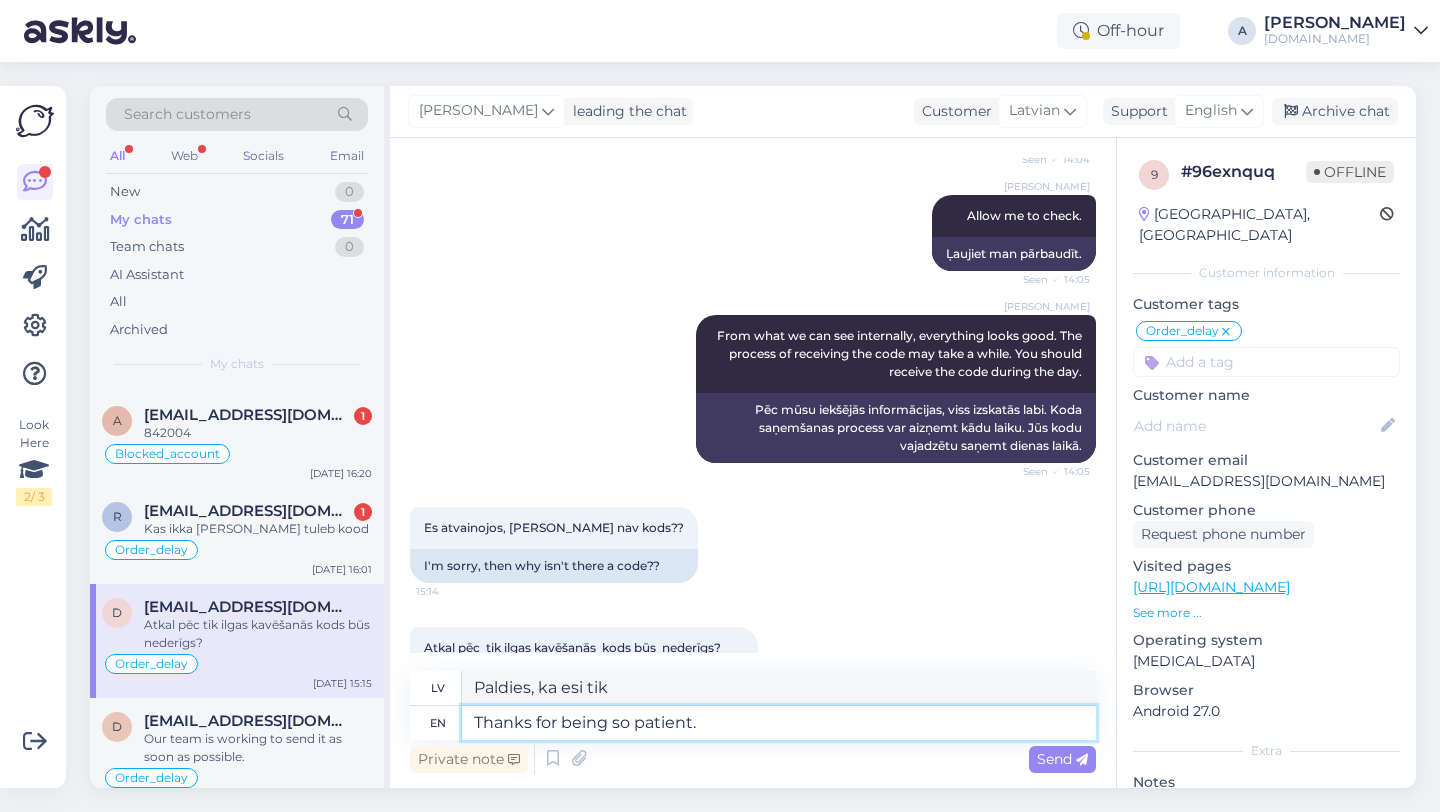 type on "Thanks for being so patient." 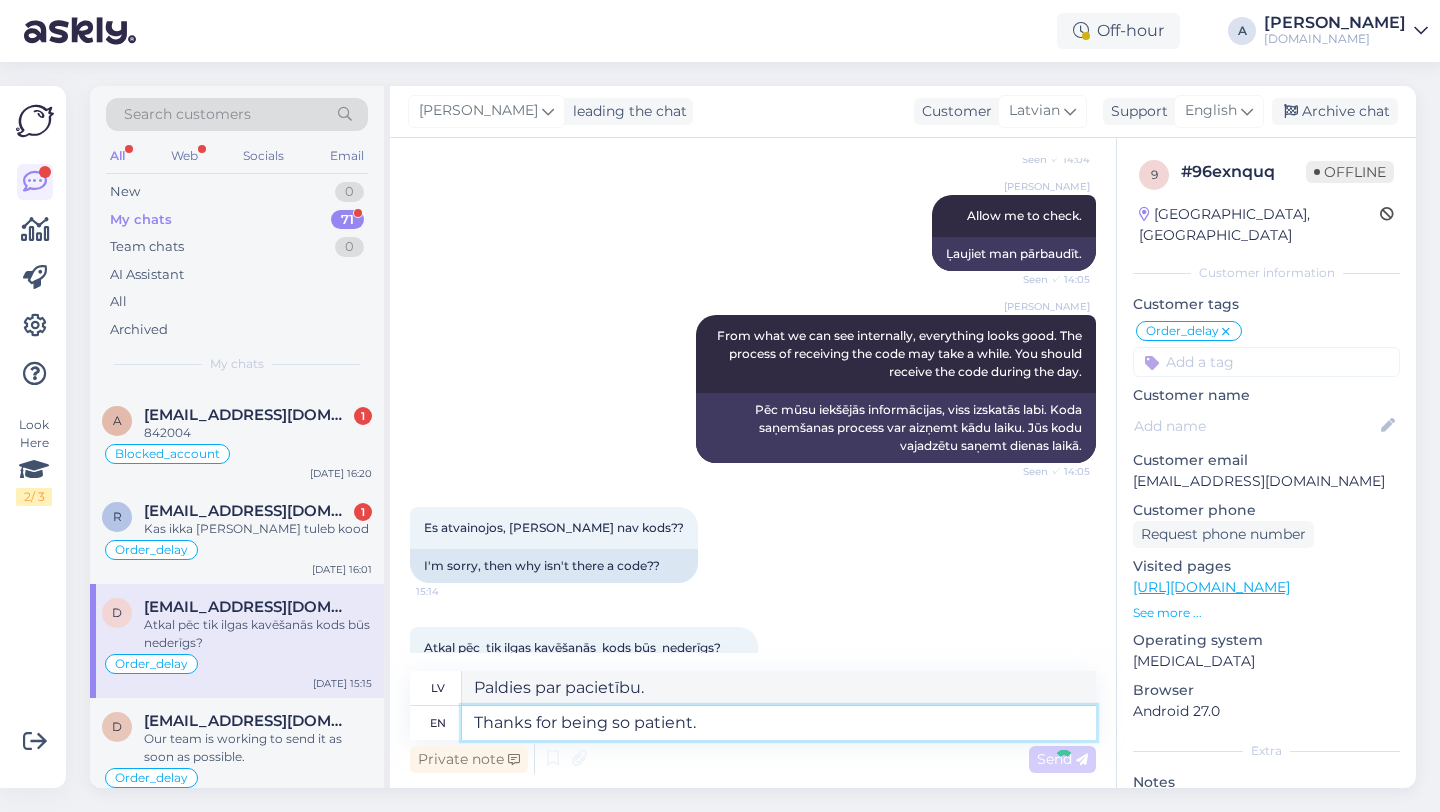 type 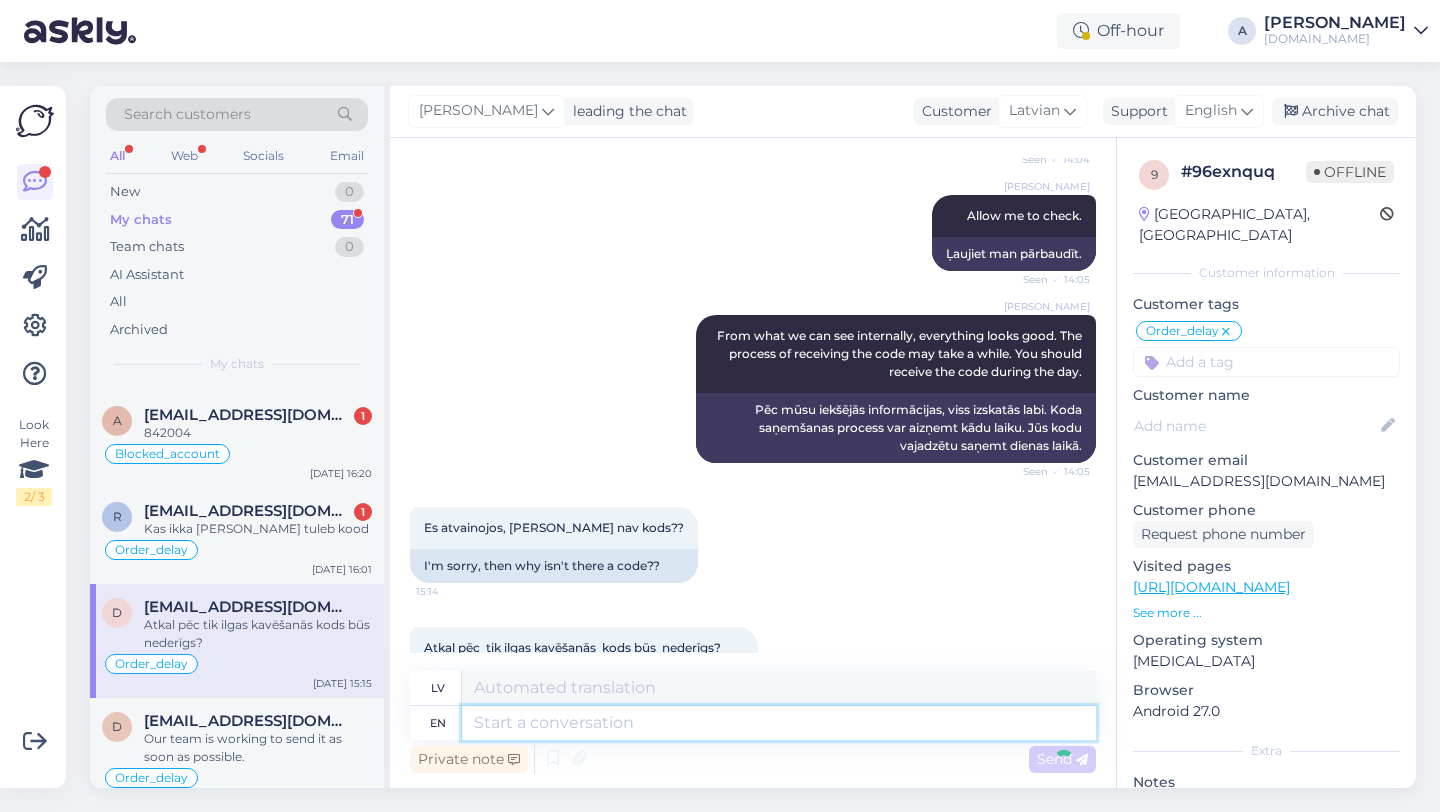 scroll, scrollTop: 15489, scrollLeft: 0, axis: vertical 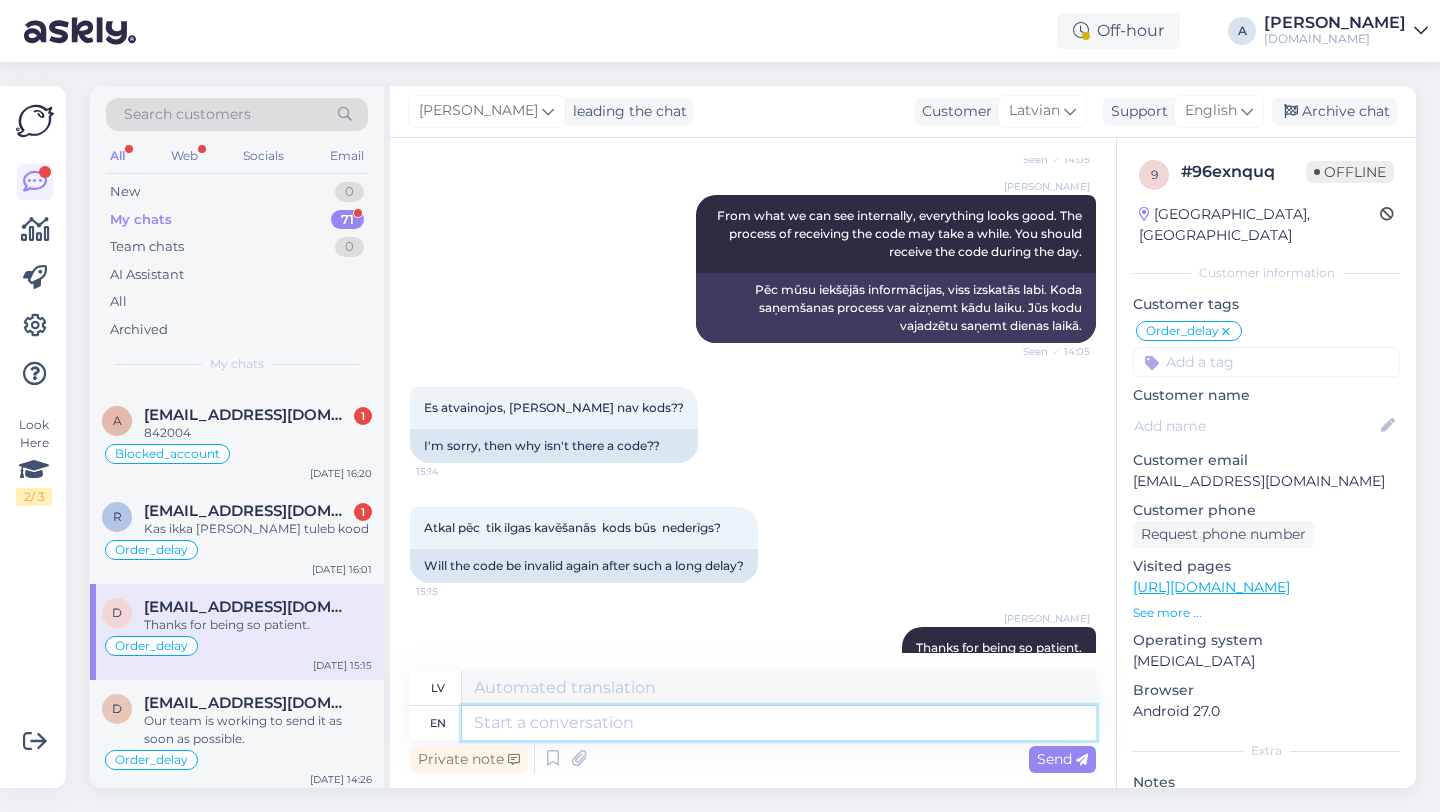 type on "U" 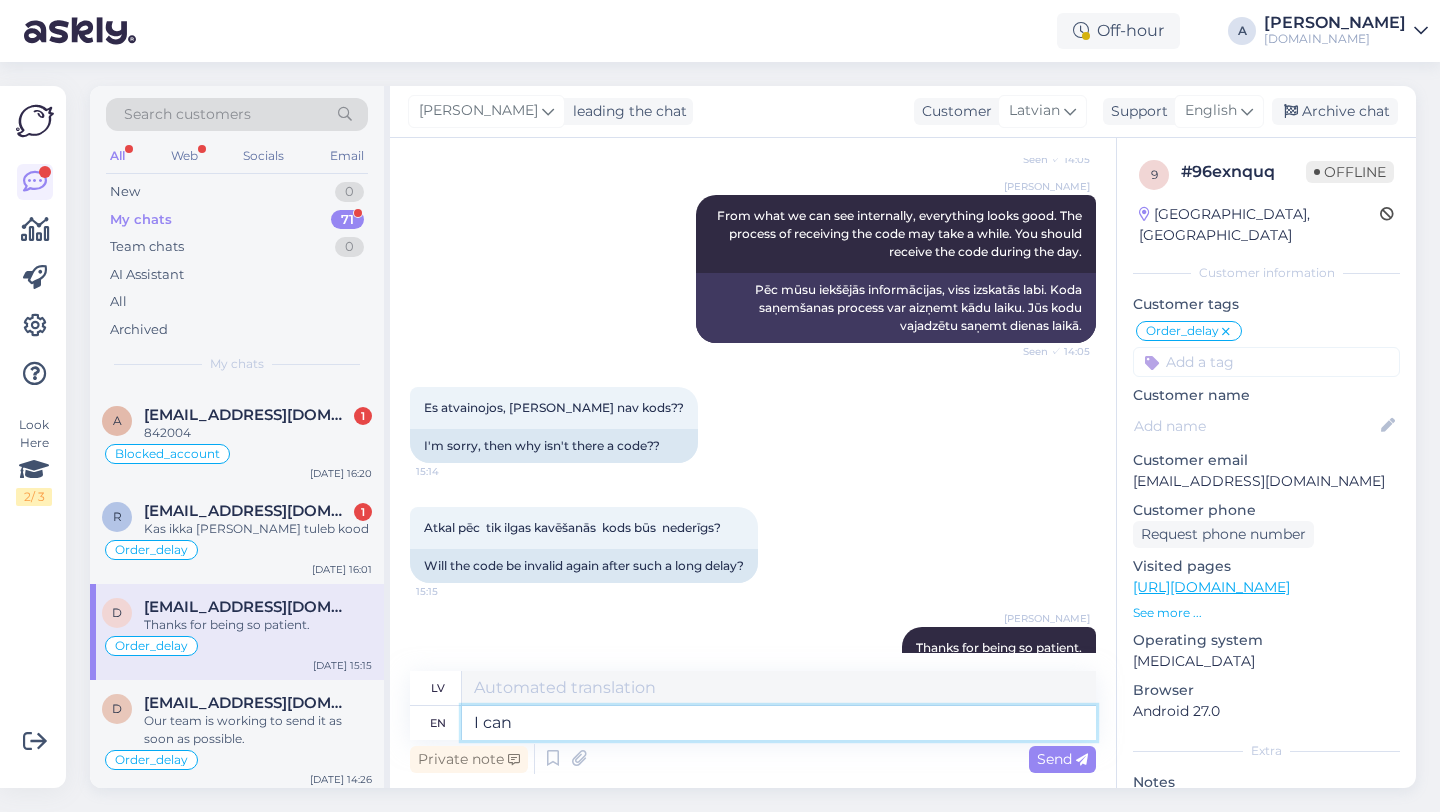 type on "I can" 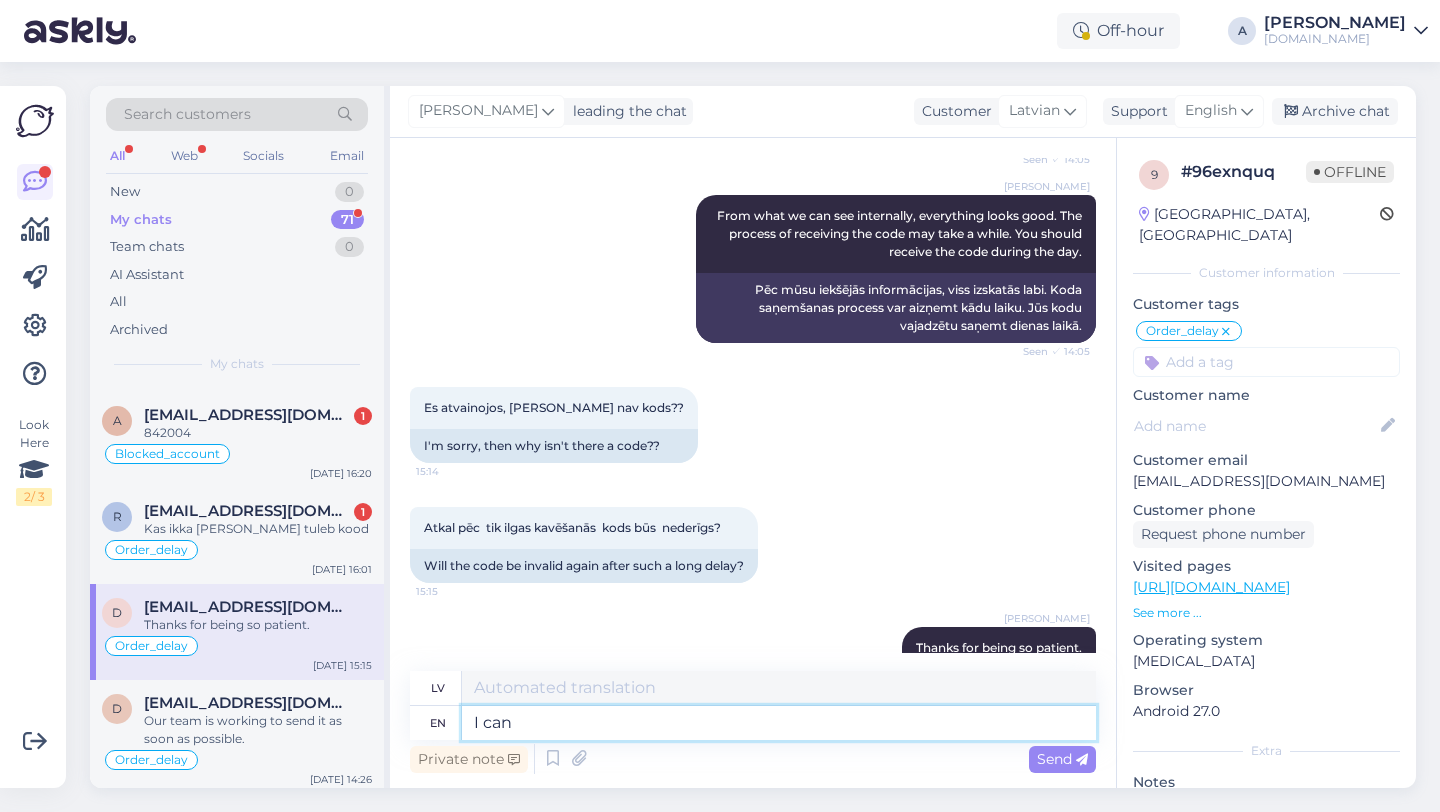 type on "Es" 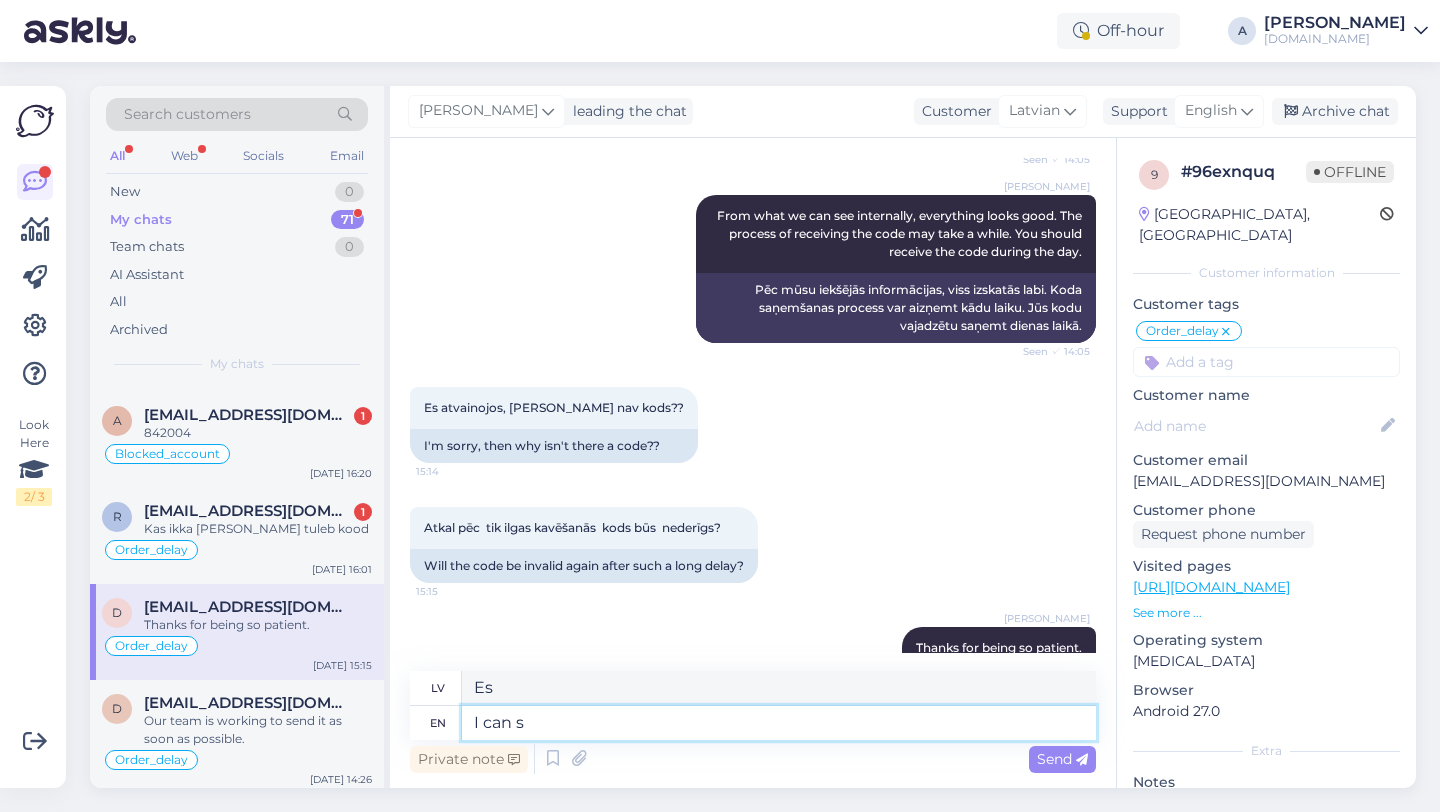 type on "I can se" 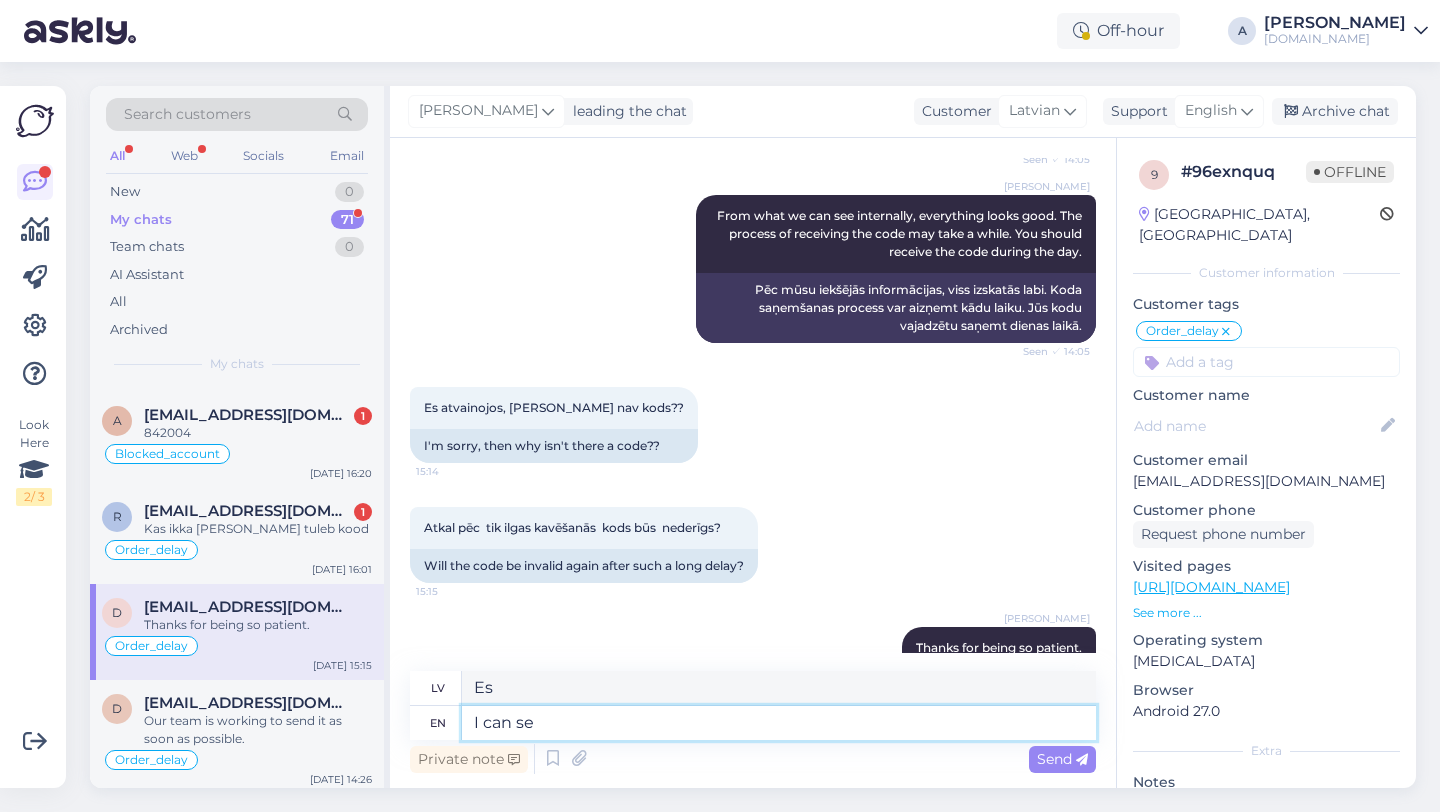 type on "Es varu" 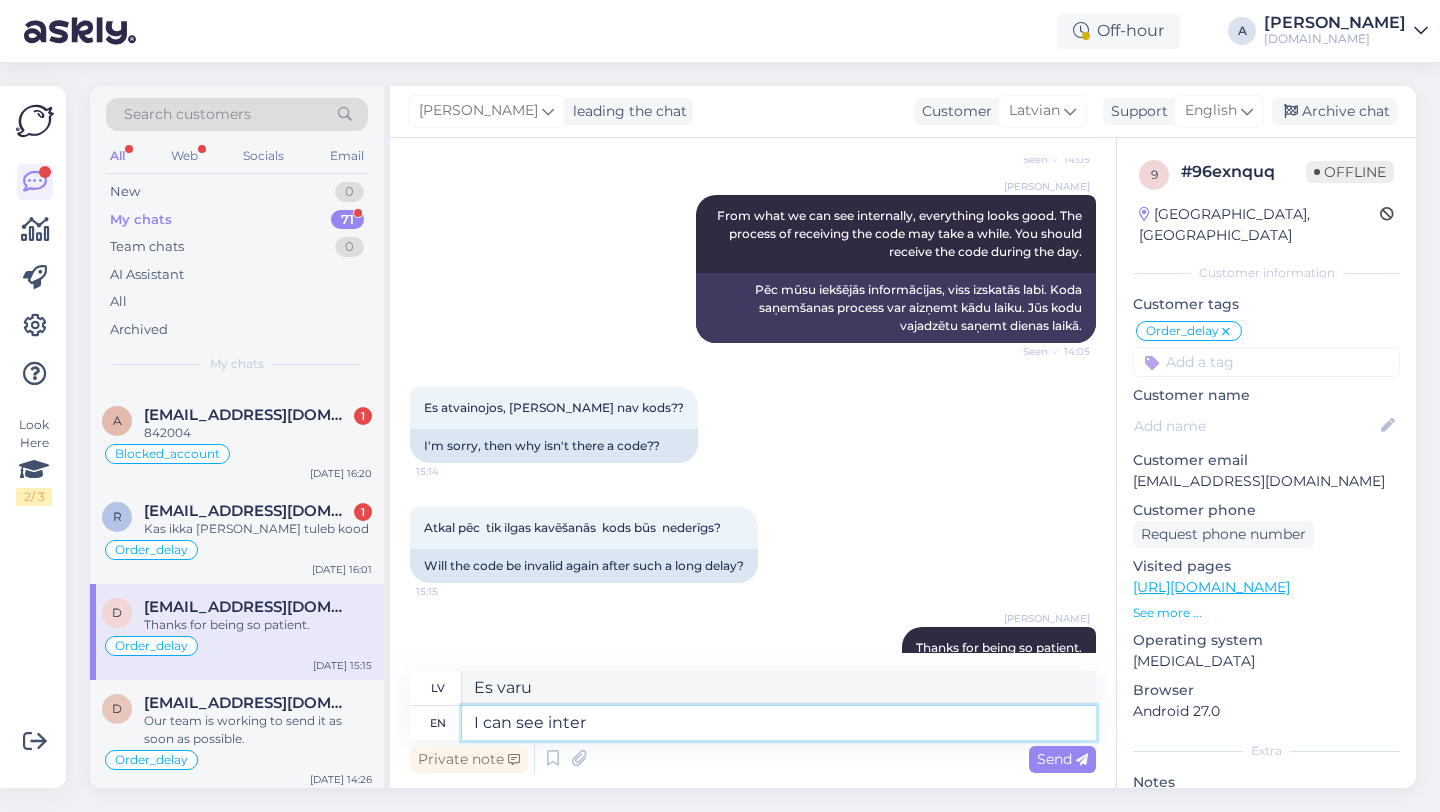 type on "I can see intern" 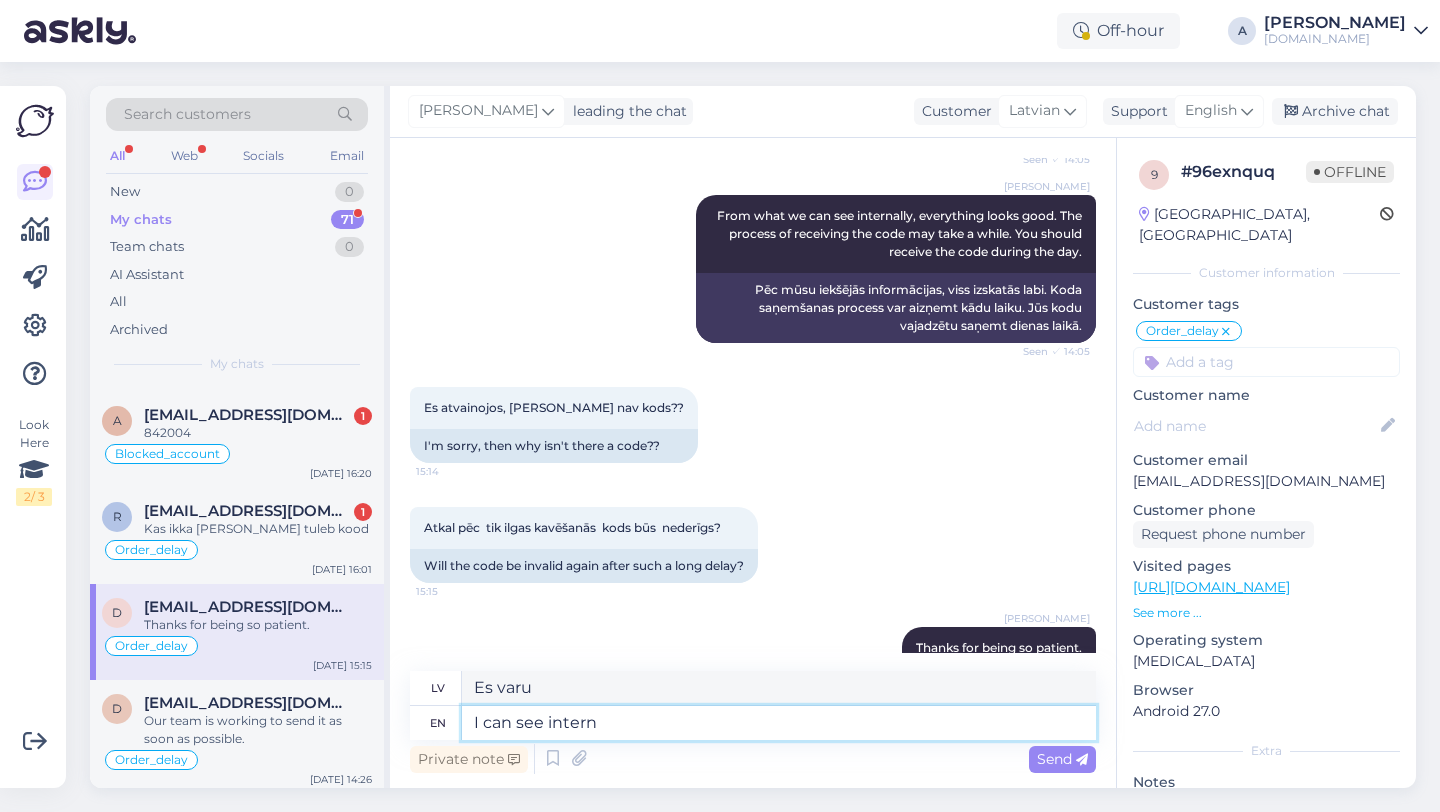 type on "Es varu redzēt." 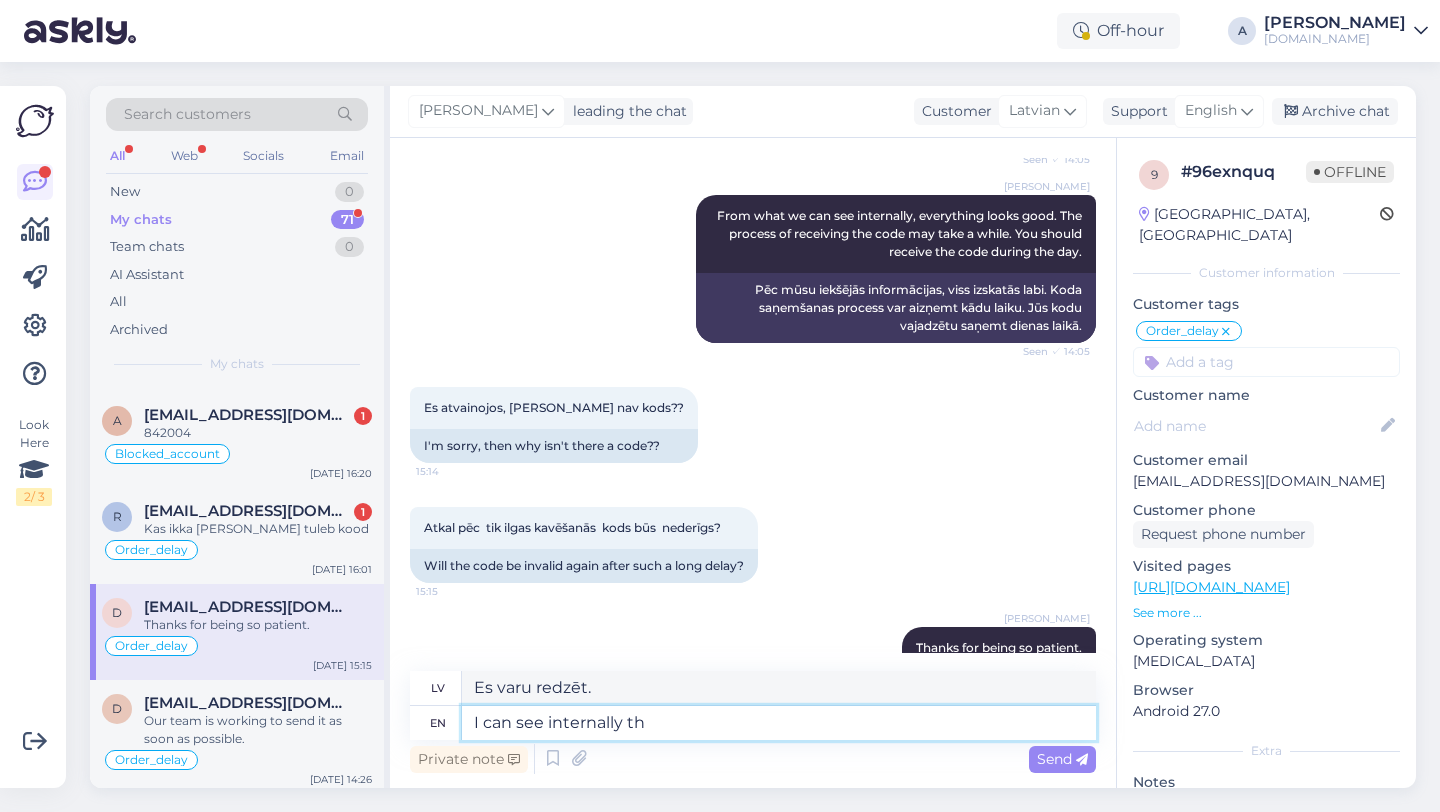 type on "I can see internally tha" 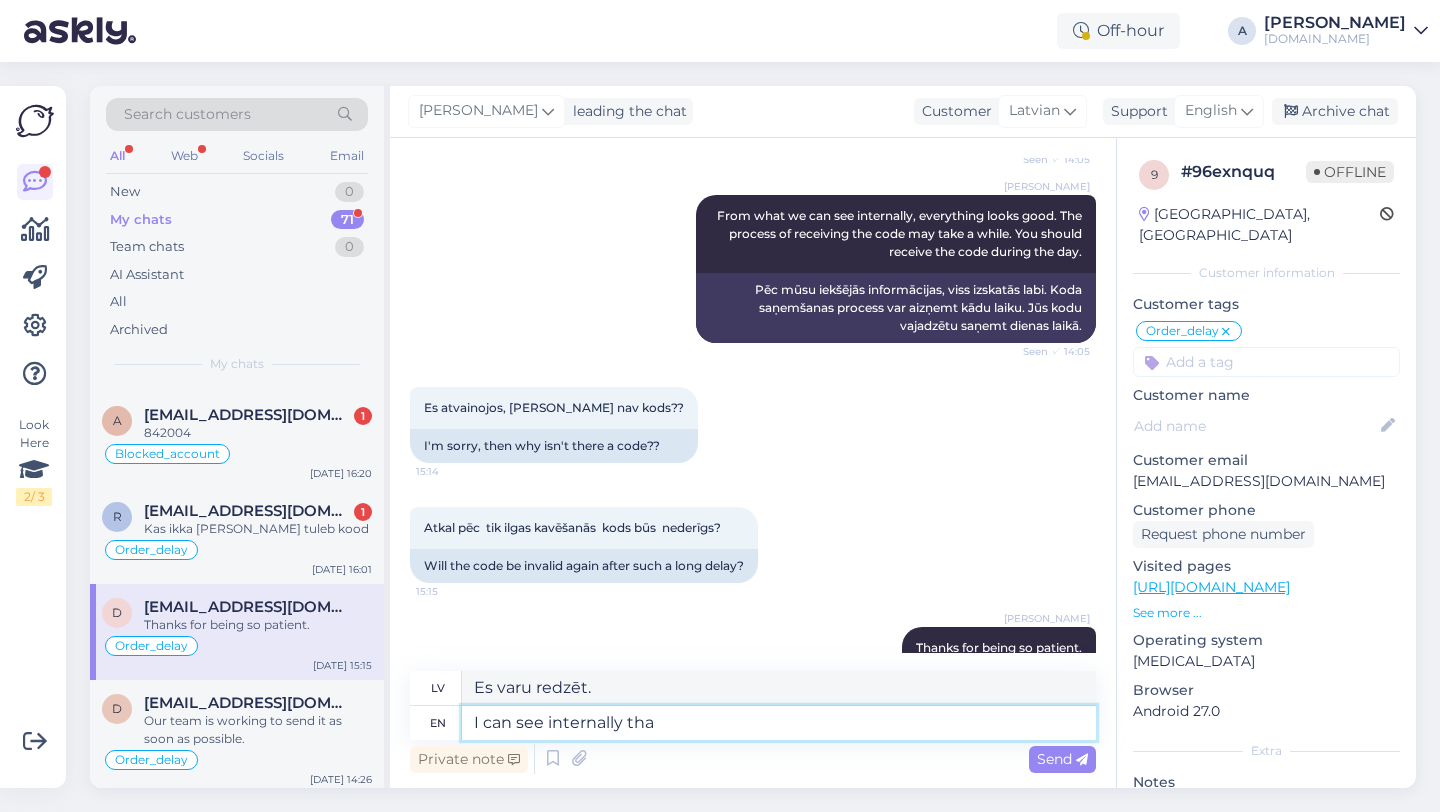 type on "Es varu redzēt iekšēji." 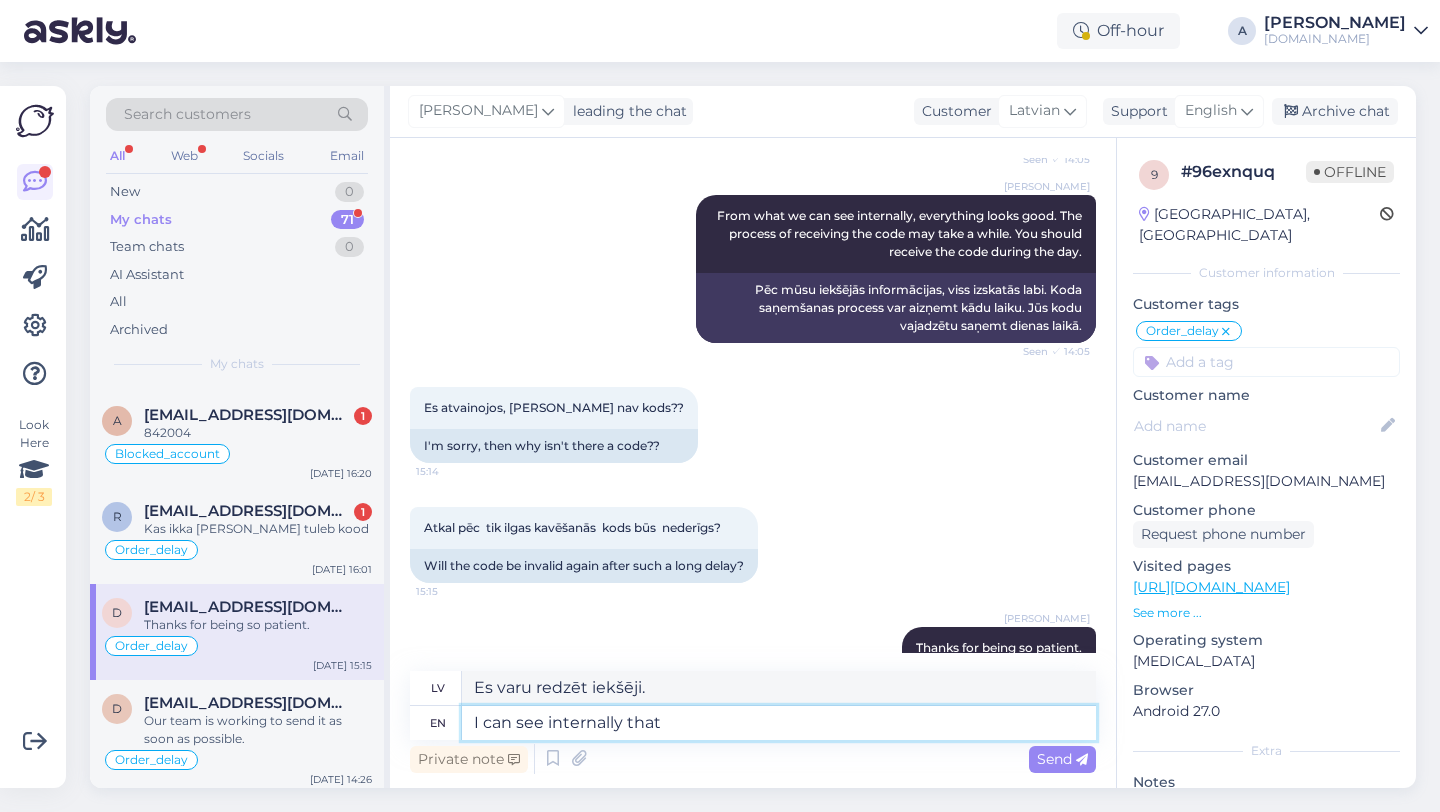 type on "I can see internally that" 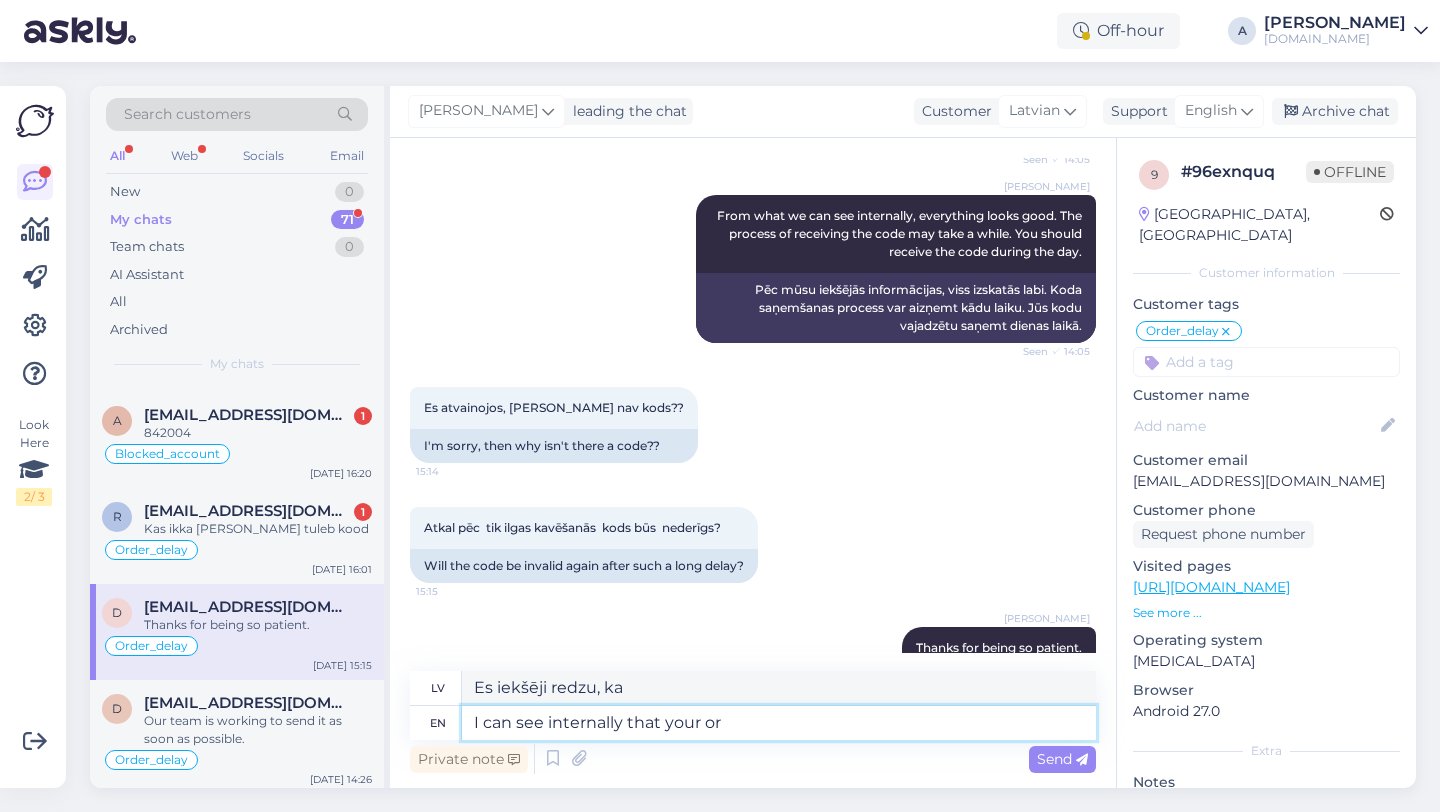 type on "I can see internally that your ord" 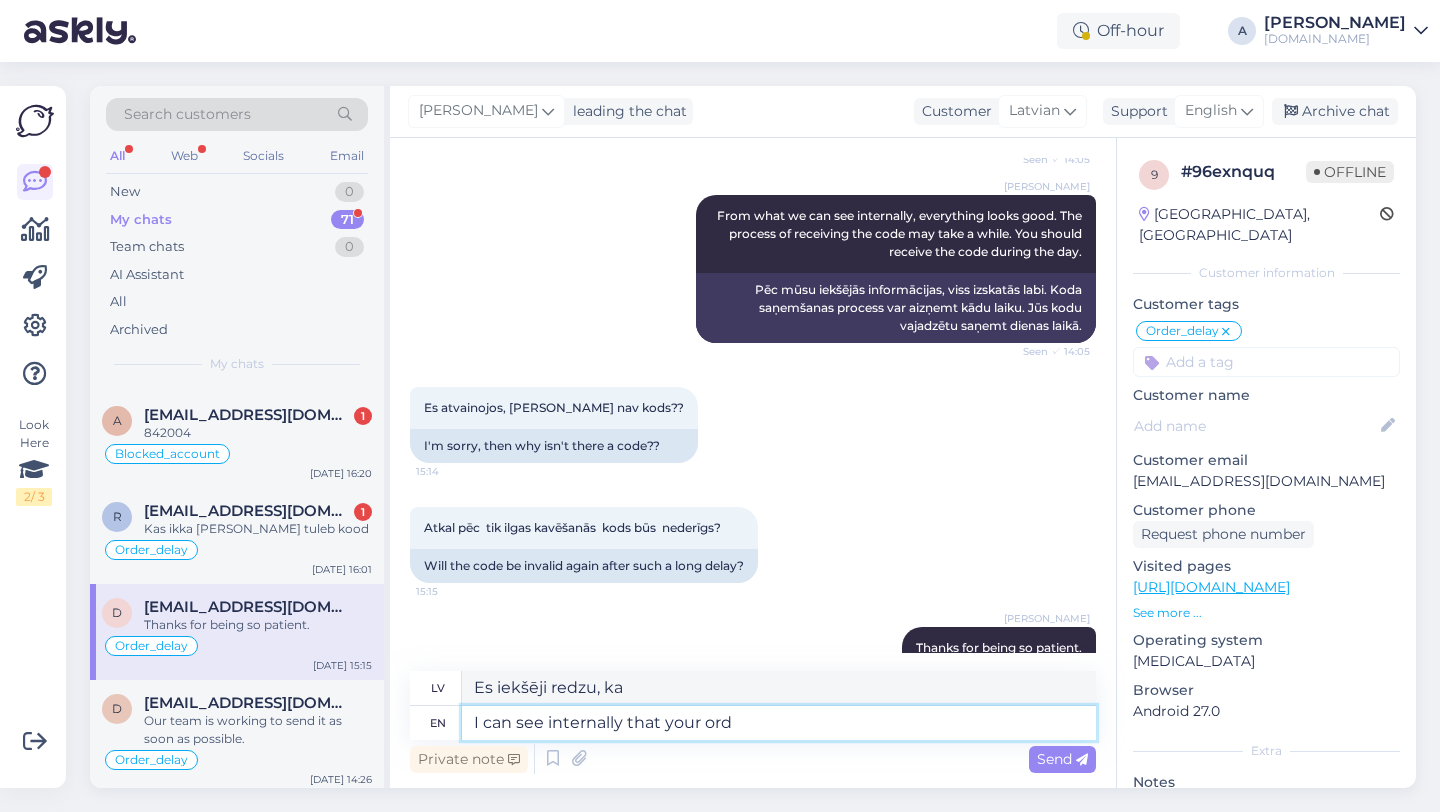 type on "Es iekšēji redzu, ka jūsu" 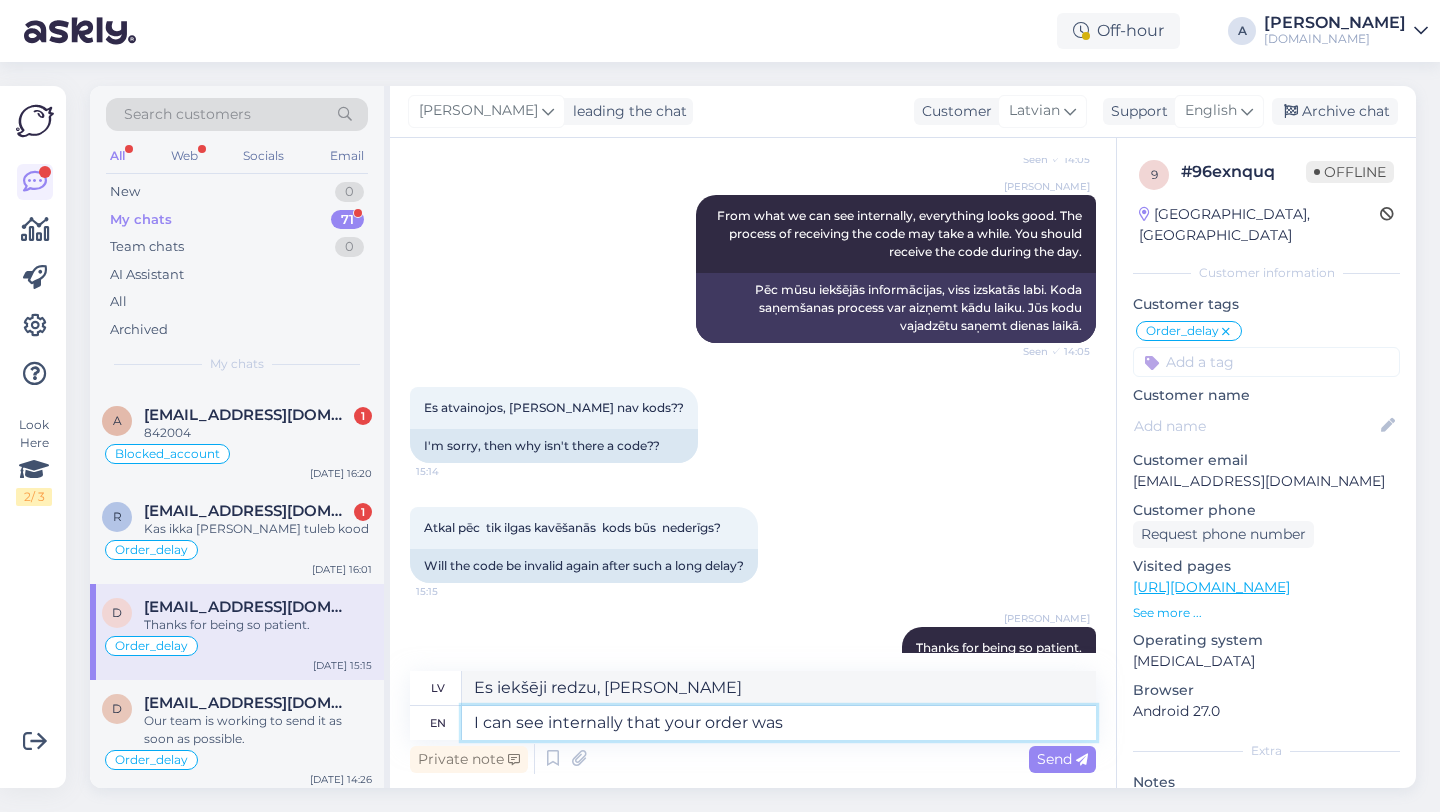 type on "I can see internally that your order was" 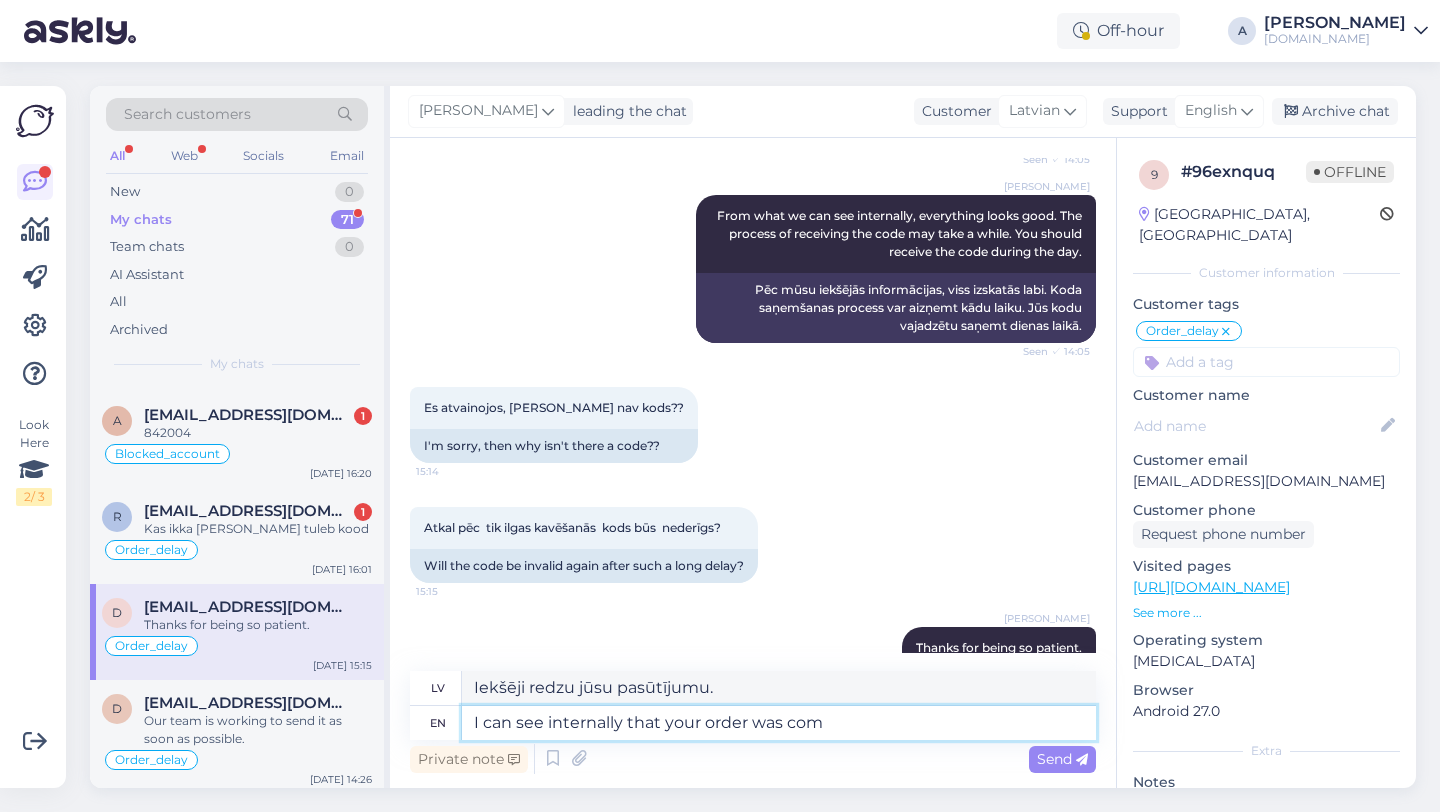 type on "I can see internally that your order was comp" 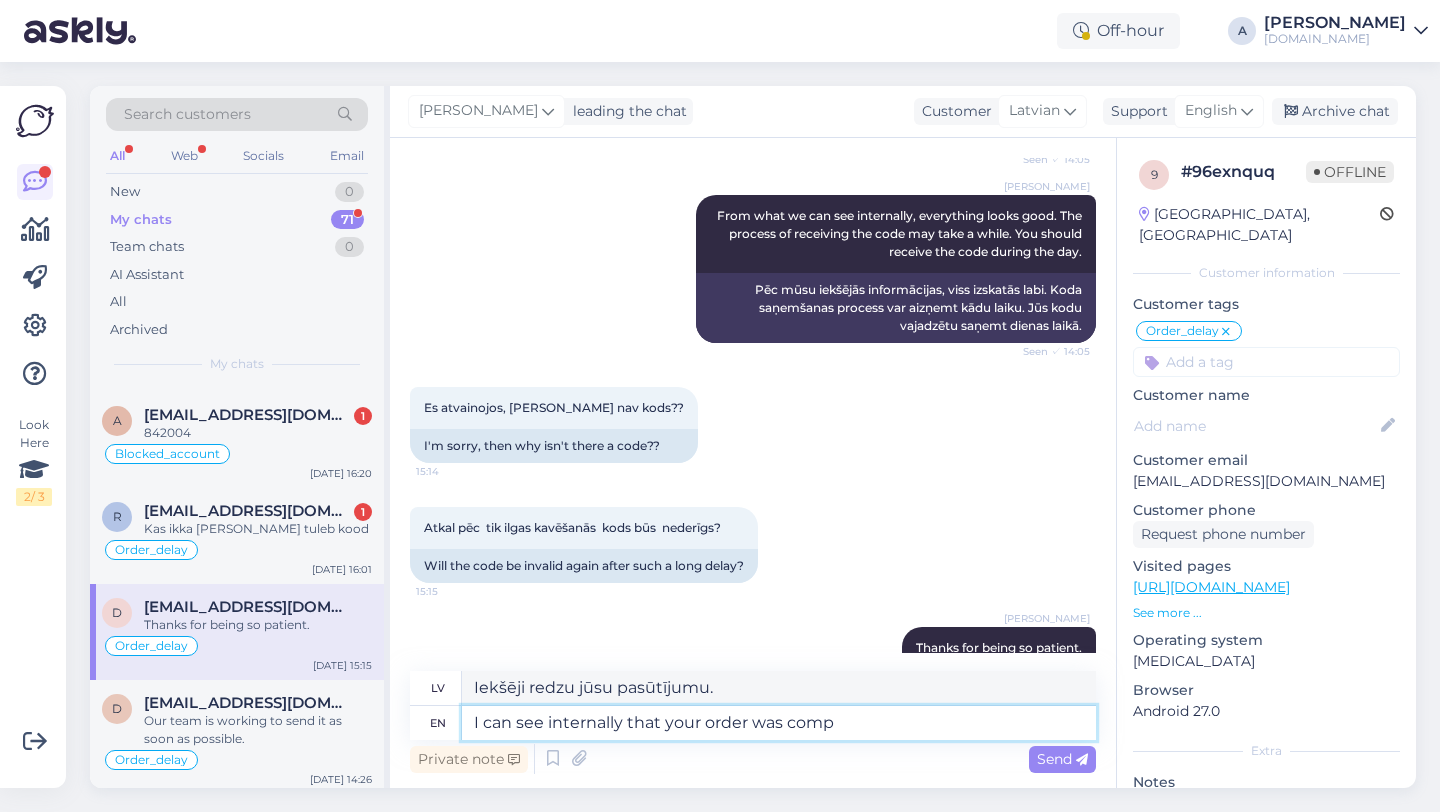 type on "Iekšēji redzu, ka jūsu pasūtījums bija" 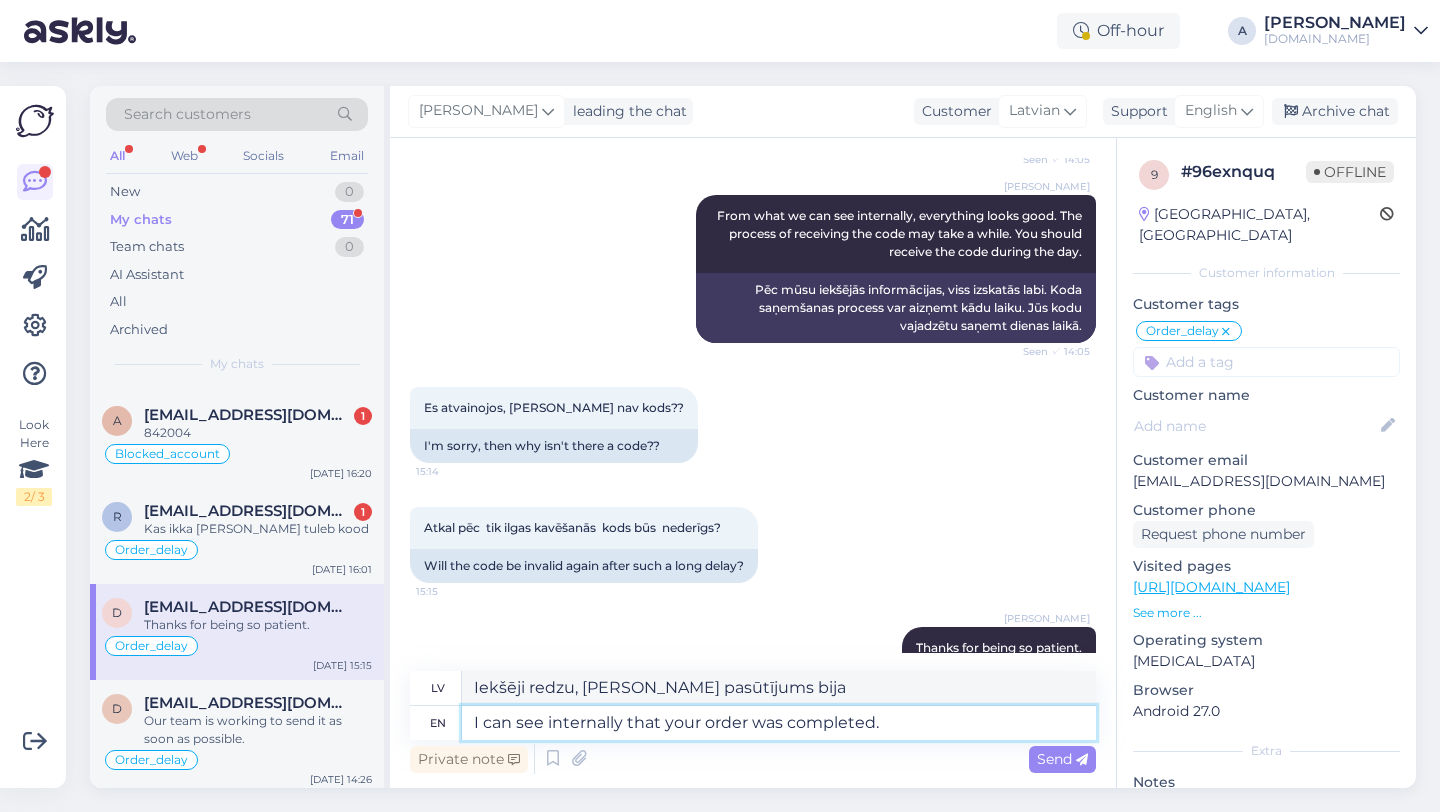 type on "I can see internally that your order was completed." 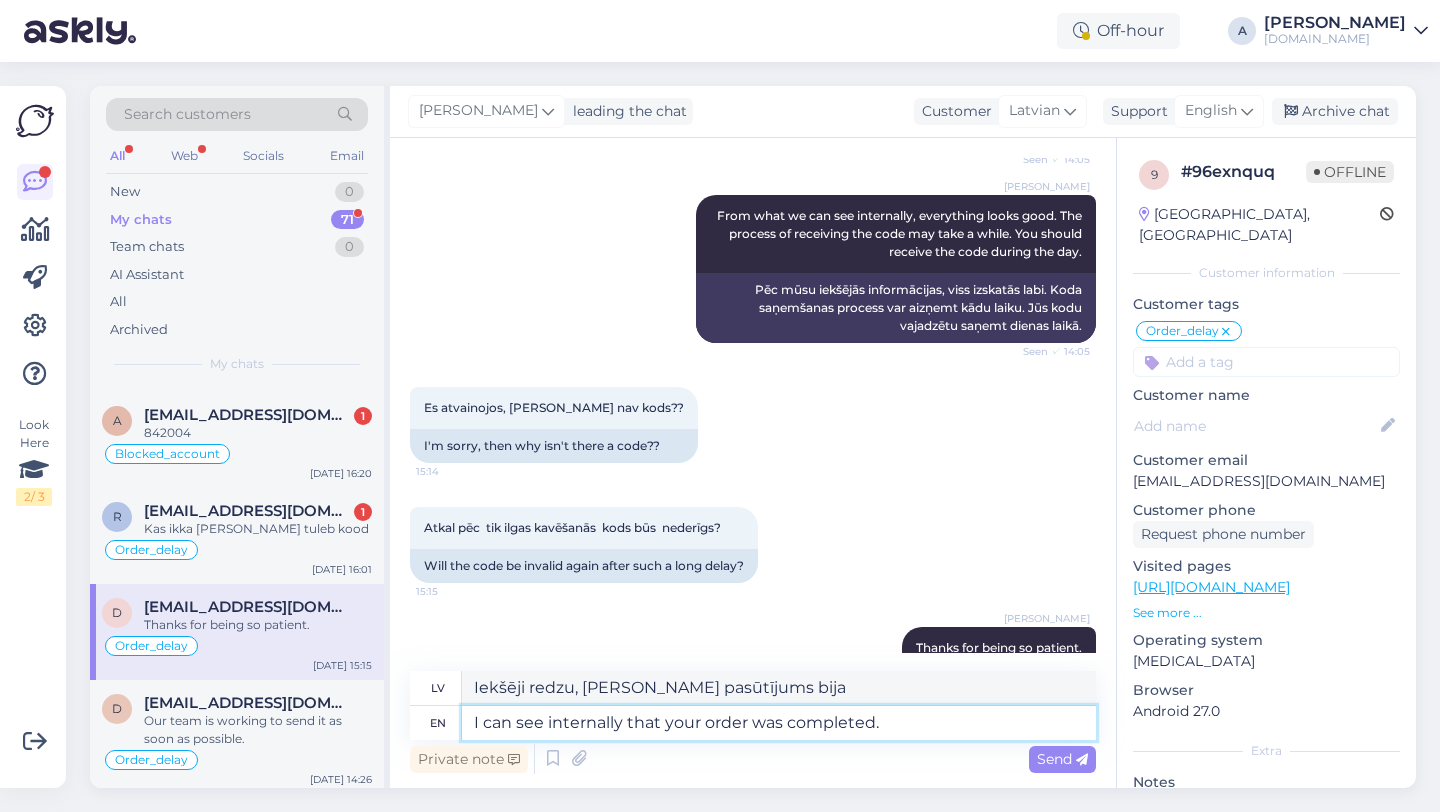 type on "Iekšēji redzu, ka jūsu pasūtījums ir pabeigts." 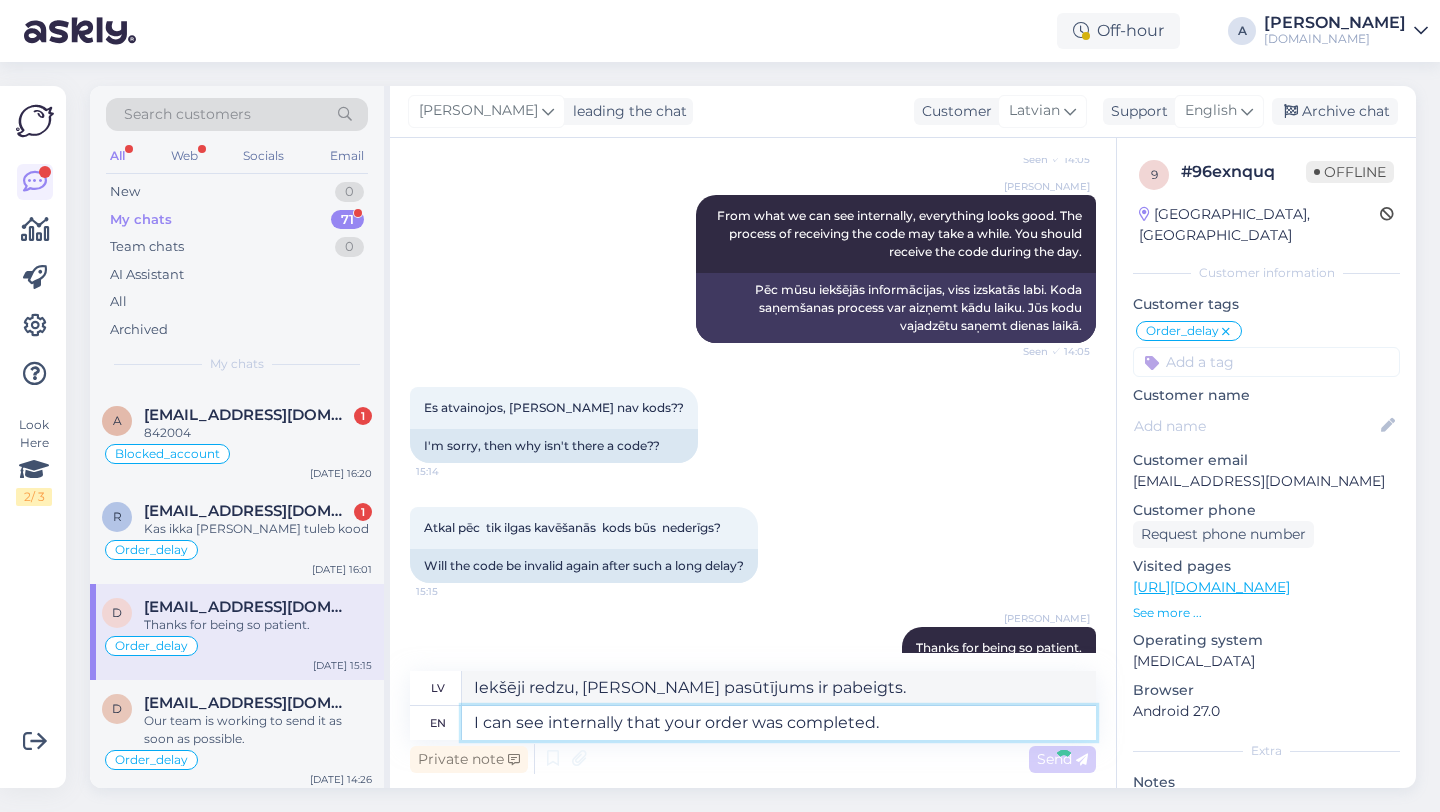 type 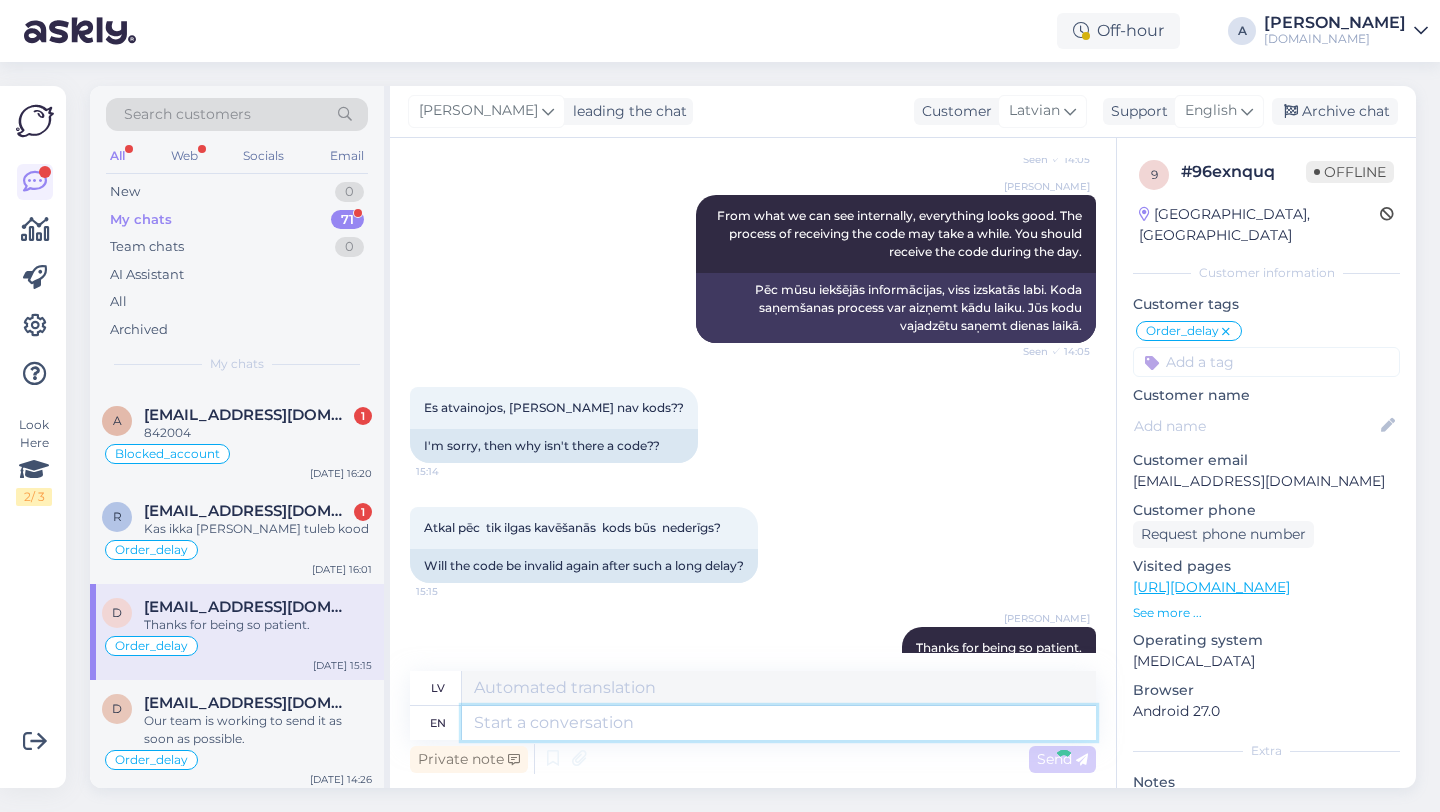 scroll, scrollTop: 15609, scrollLeft: 0, axis: vertical 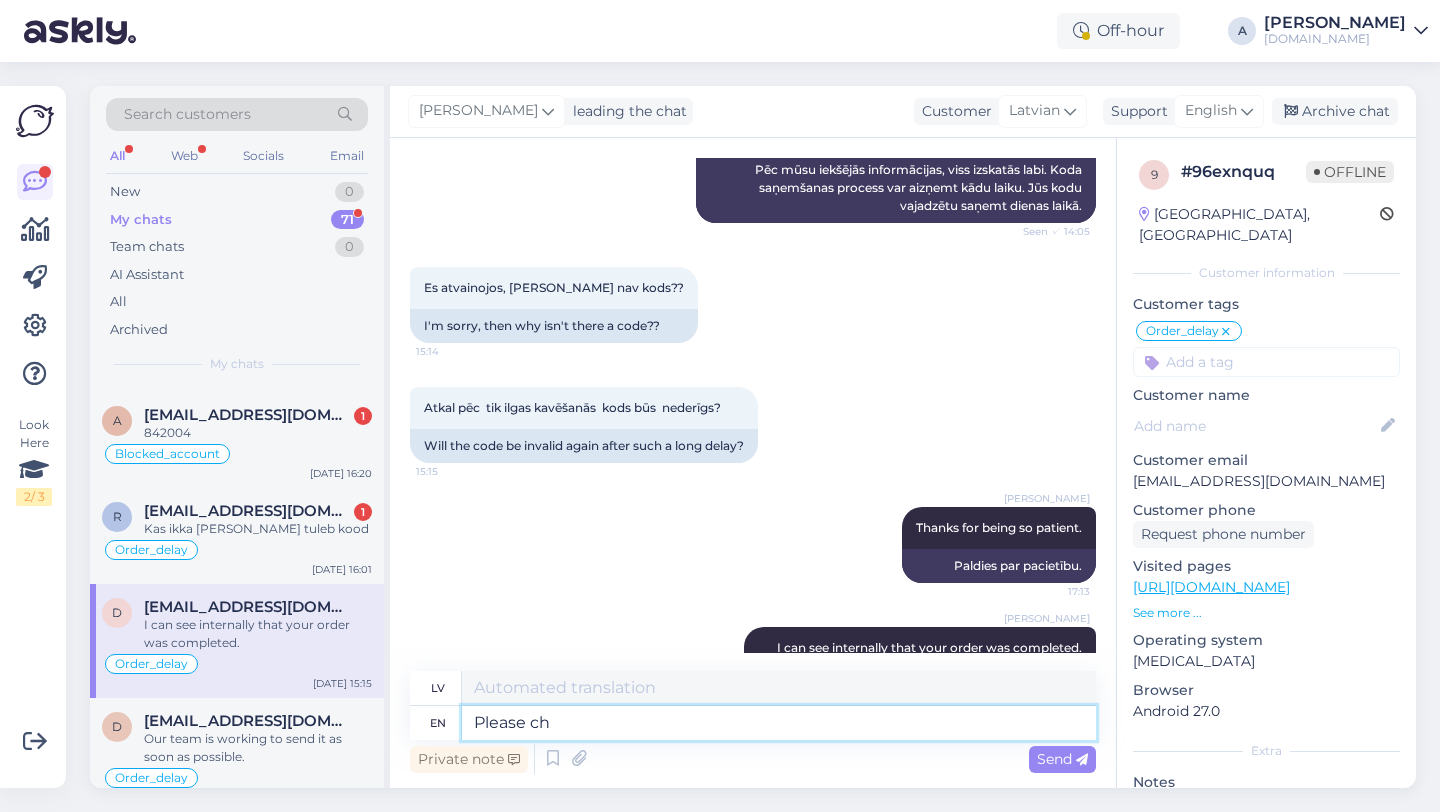 type on "Please che" 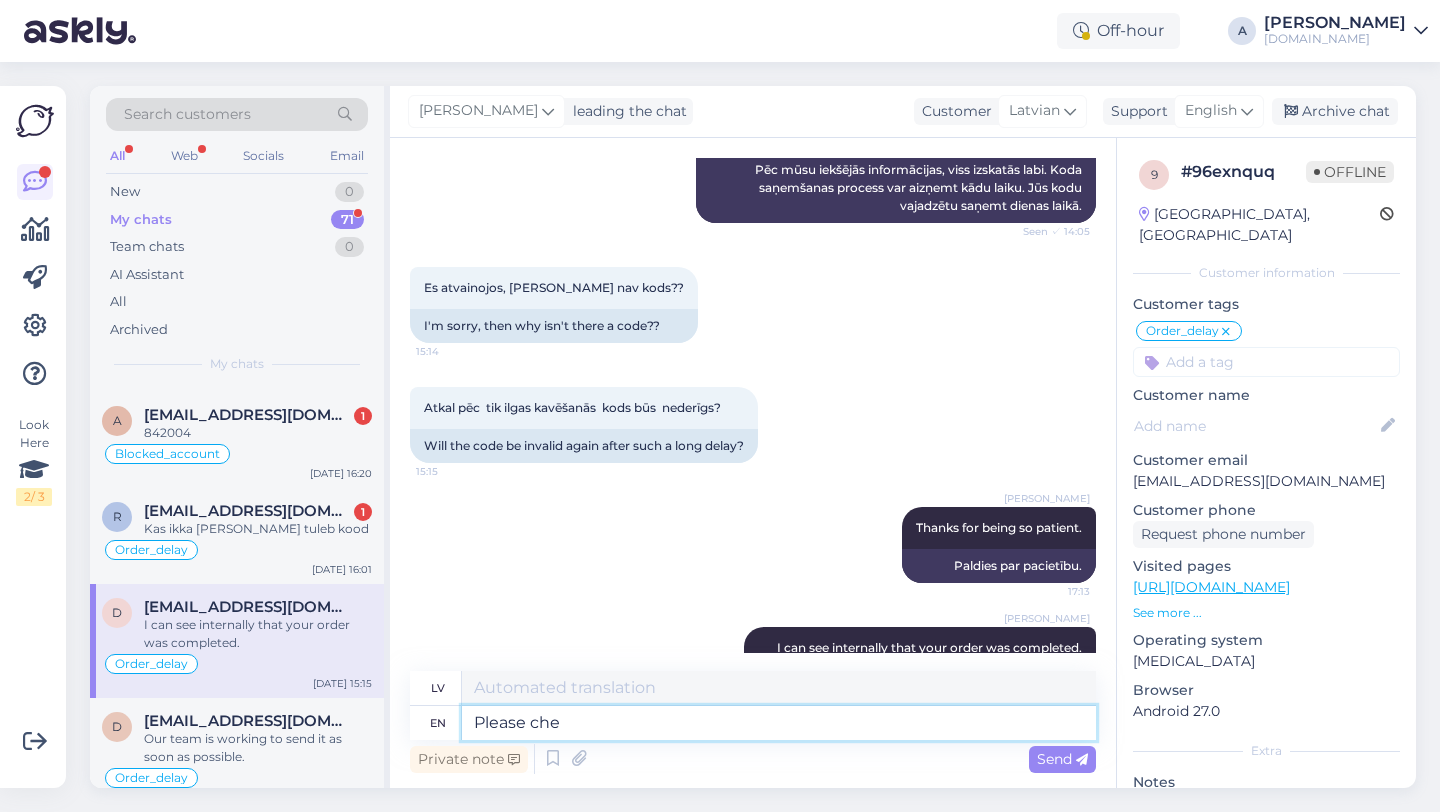 type on "Lūdzu" 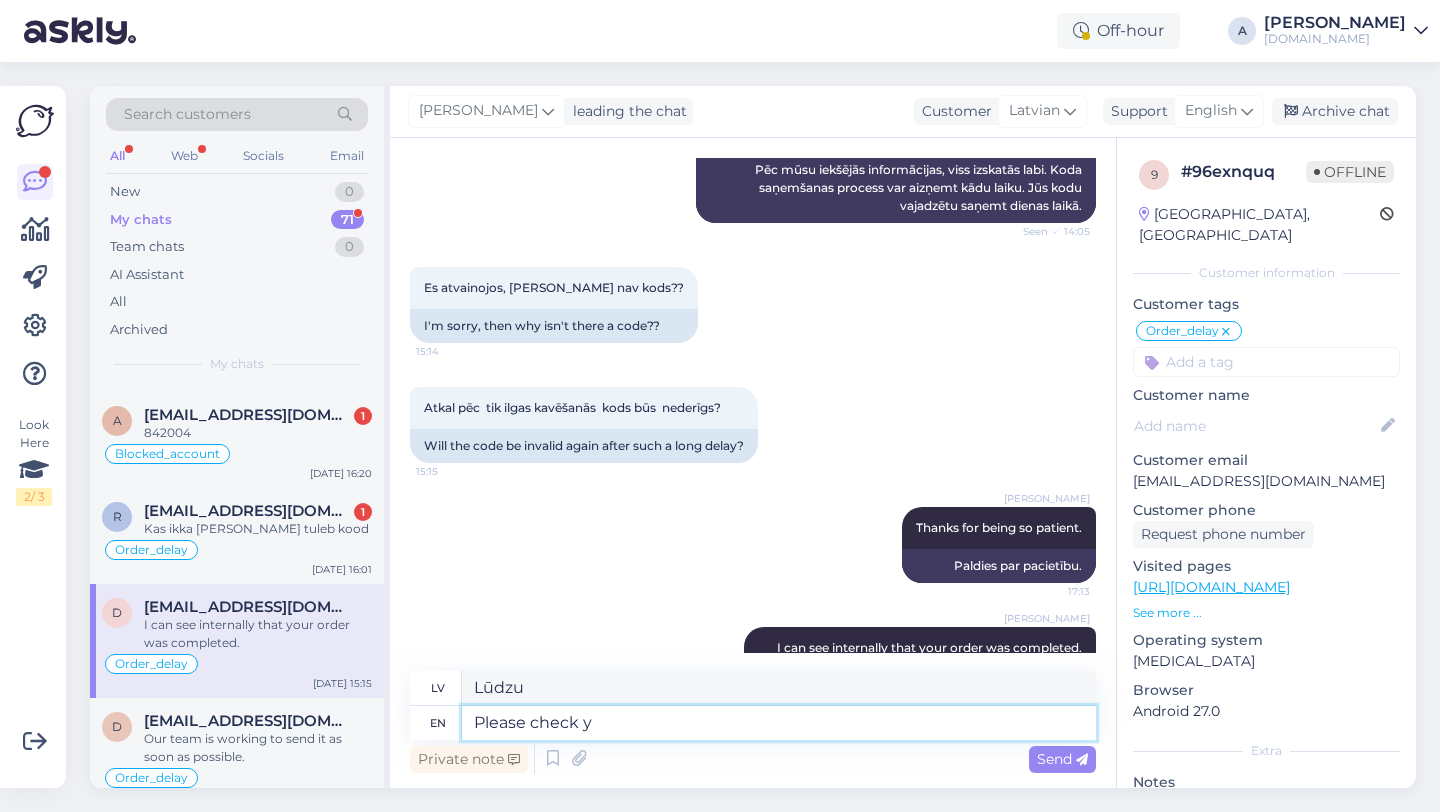 type on "Please check yo" 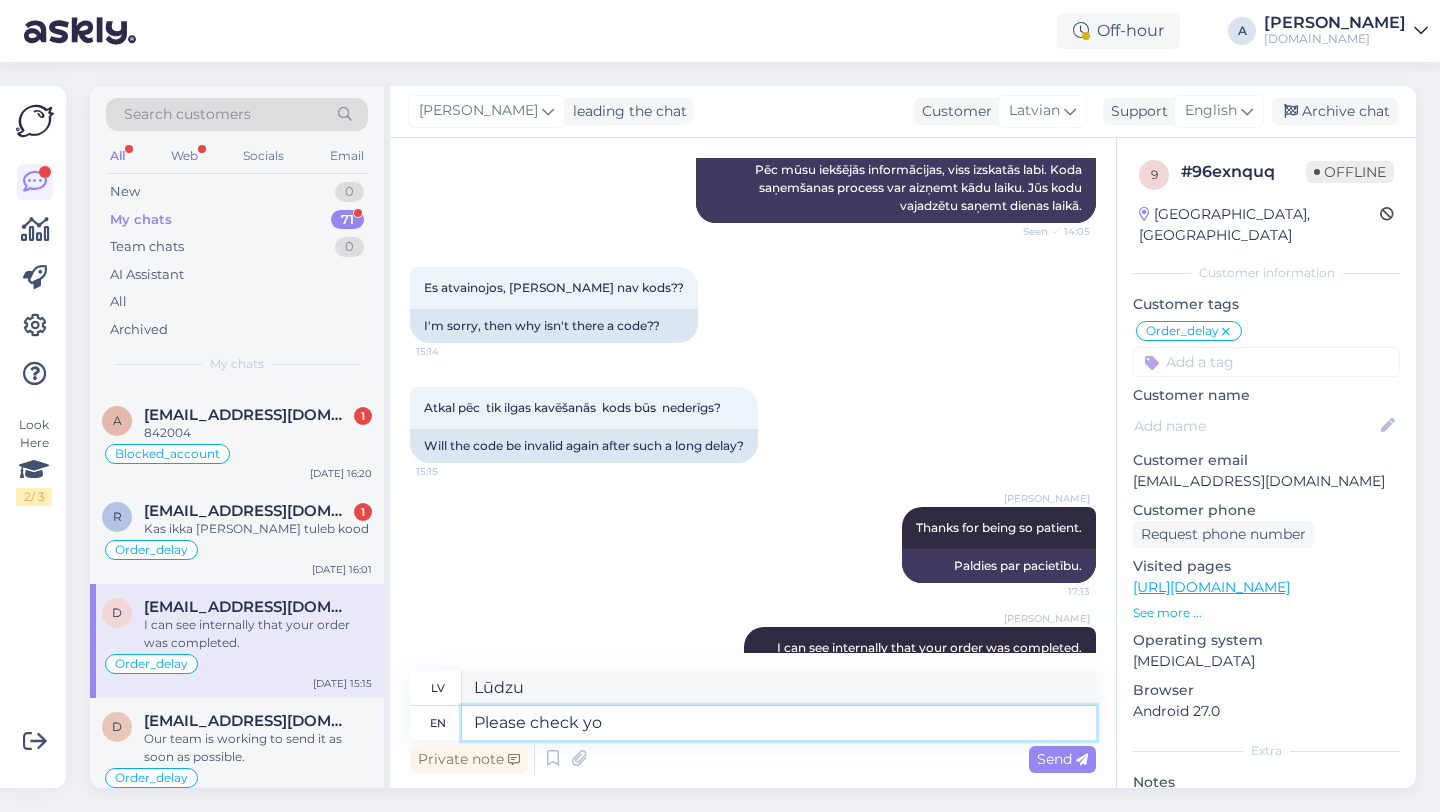 type on "Lūdzu, pārbaudiet." 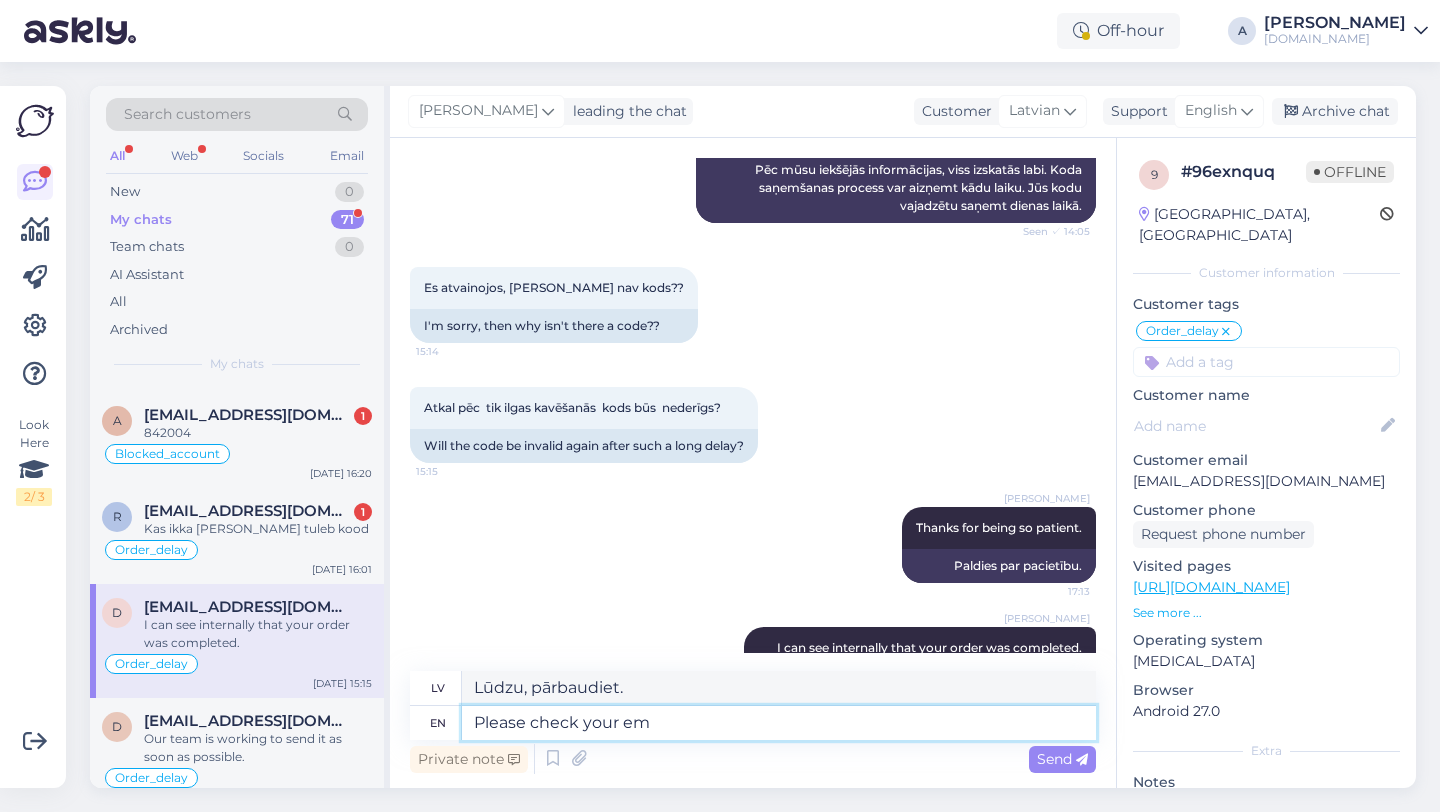 type on "Please check your ema" 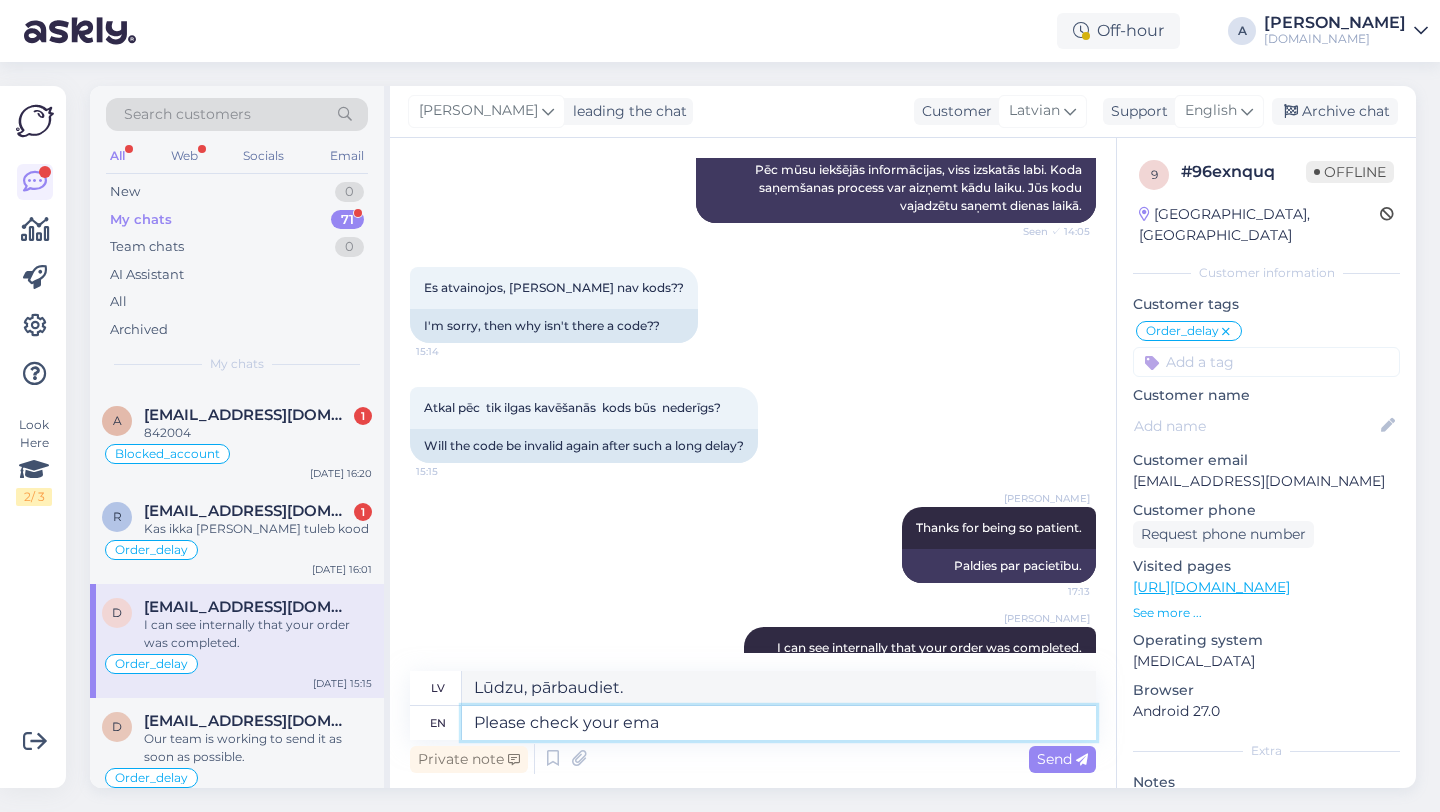 type on "Lūdzu, pārbaudiet savu" 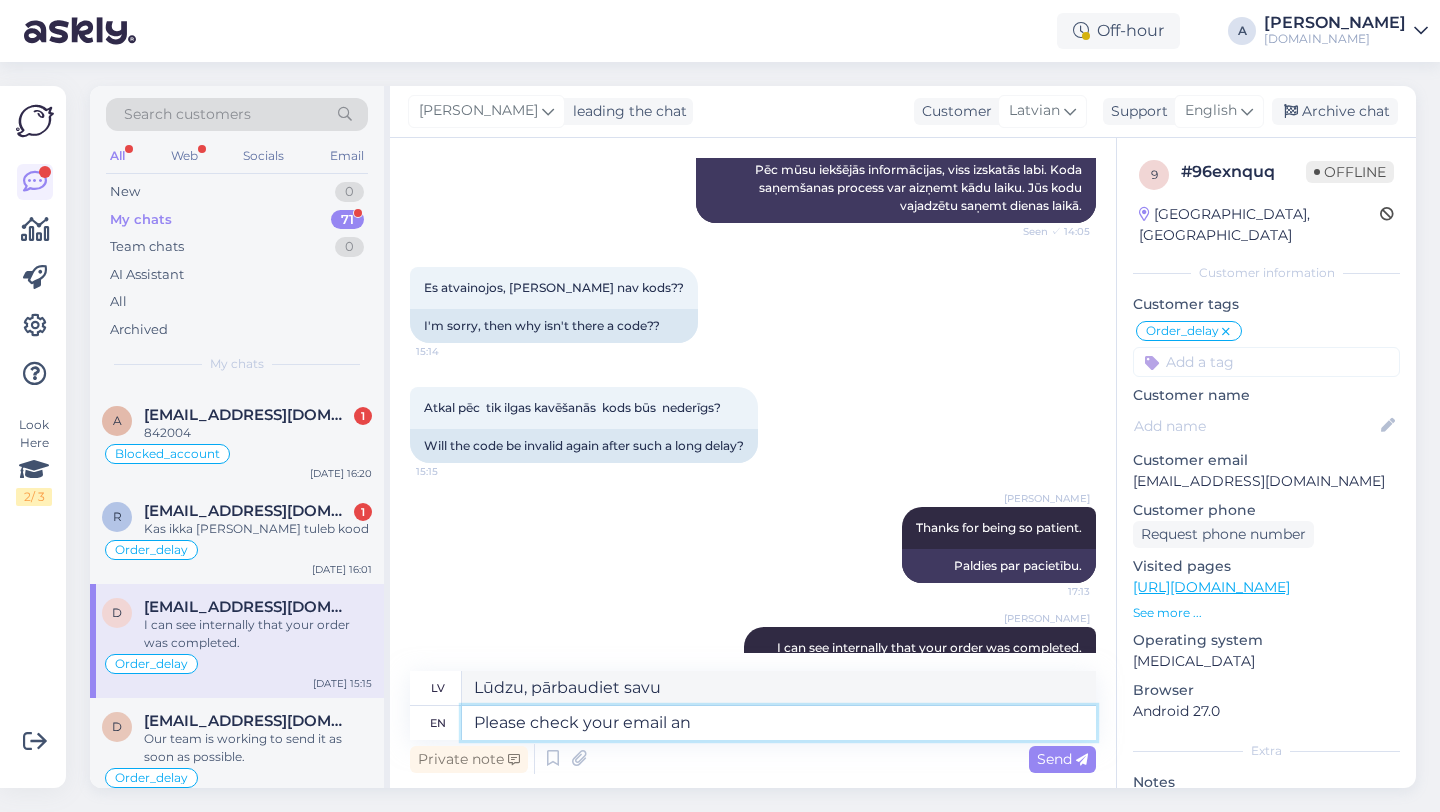 type on "Please check your email an" 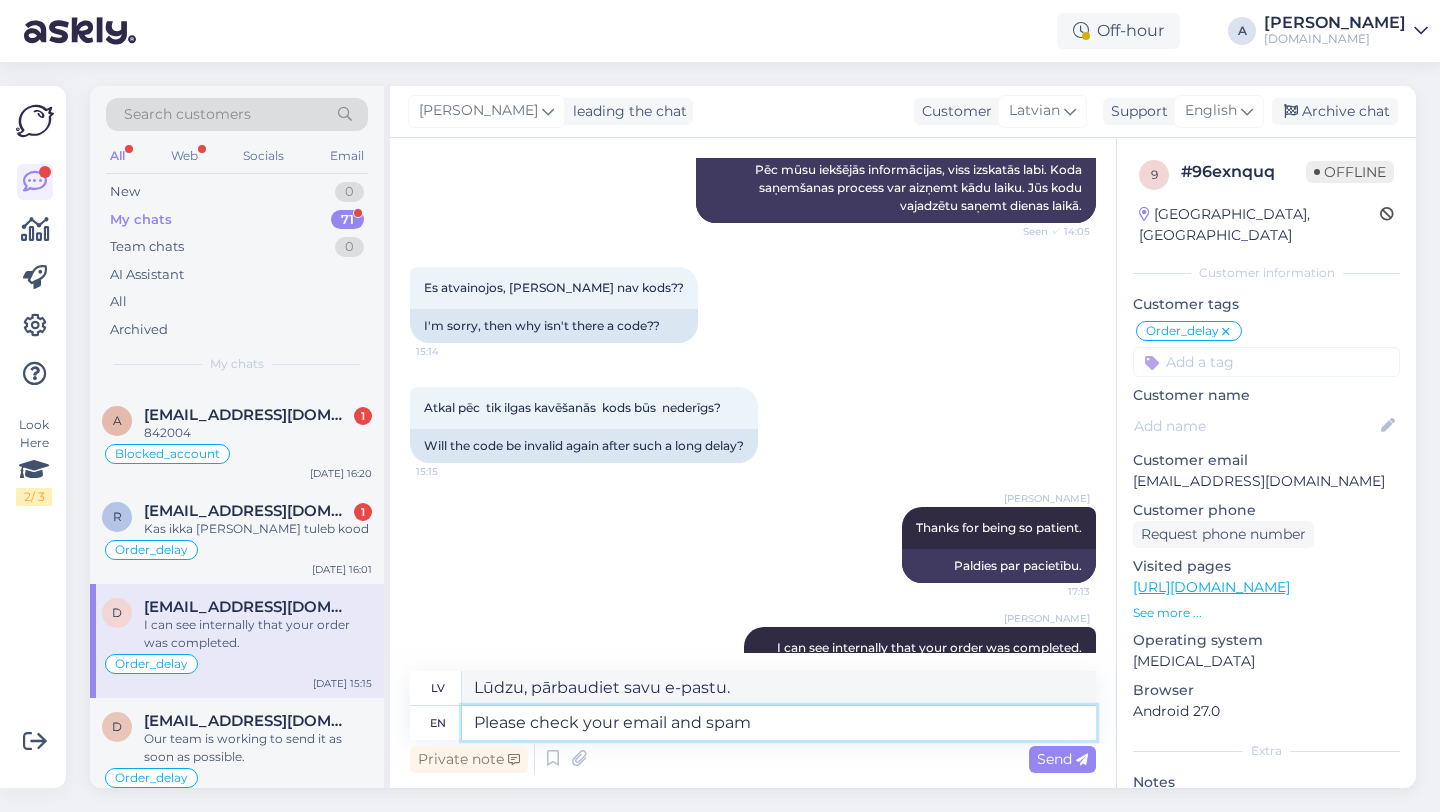 type on "Please check your email and spam" 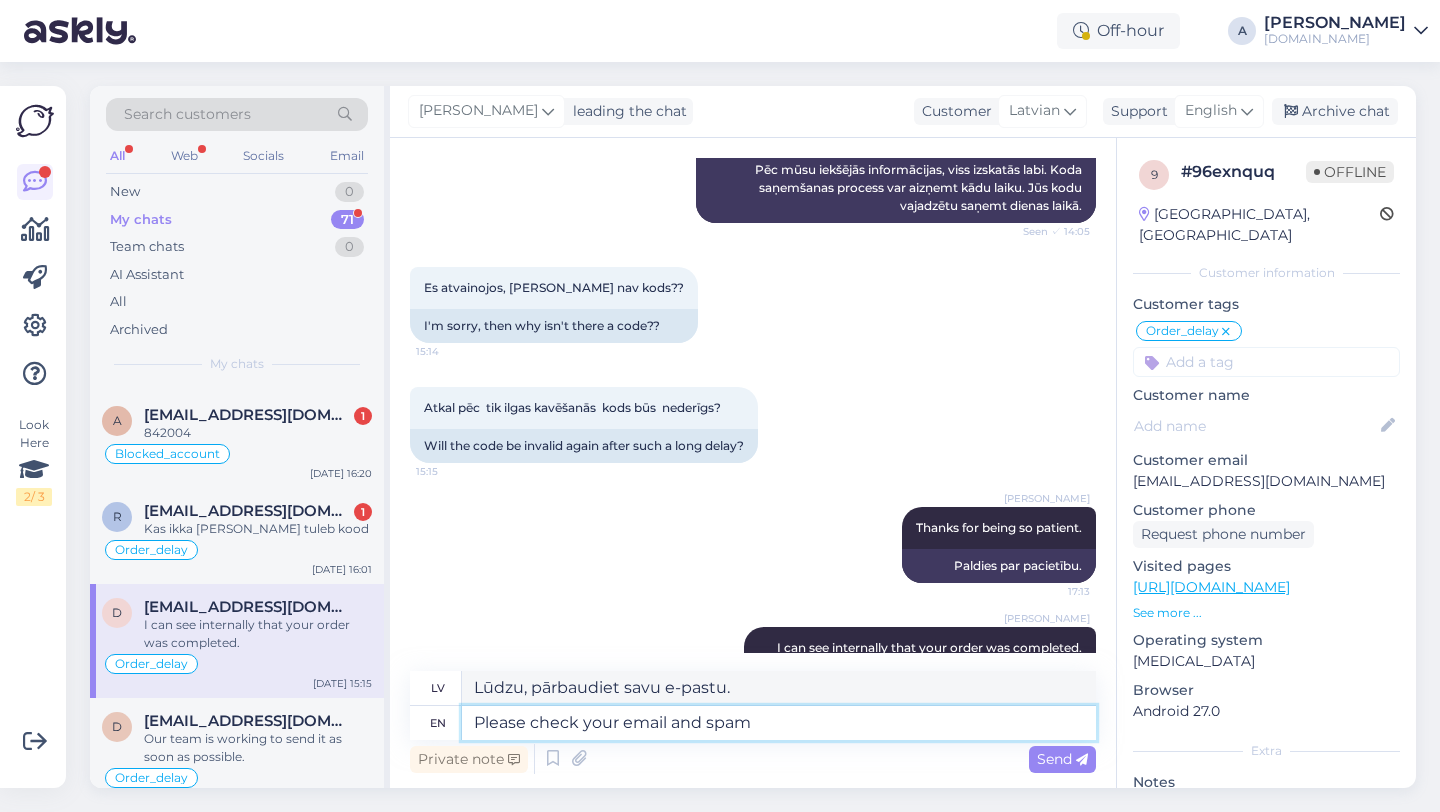 type on "Lūdzu, pārbaudiet savu e-pastu un" 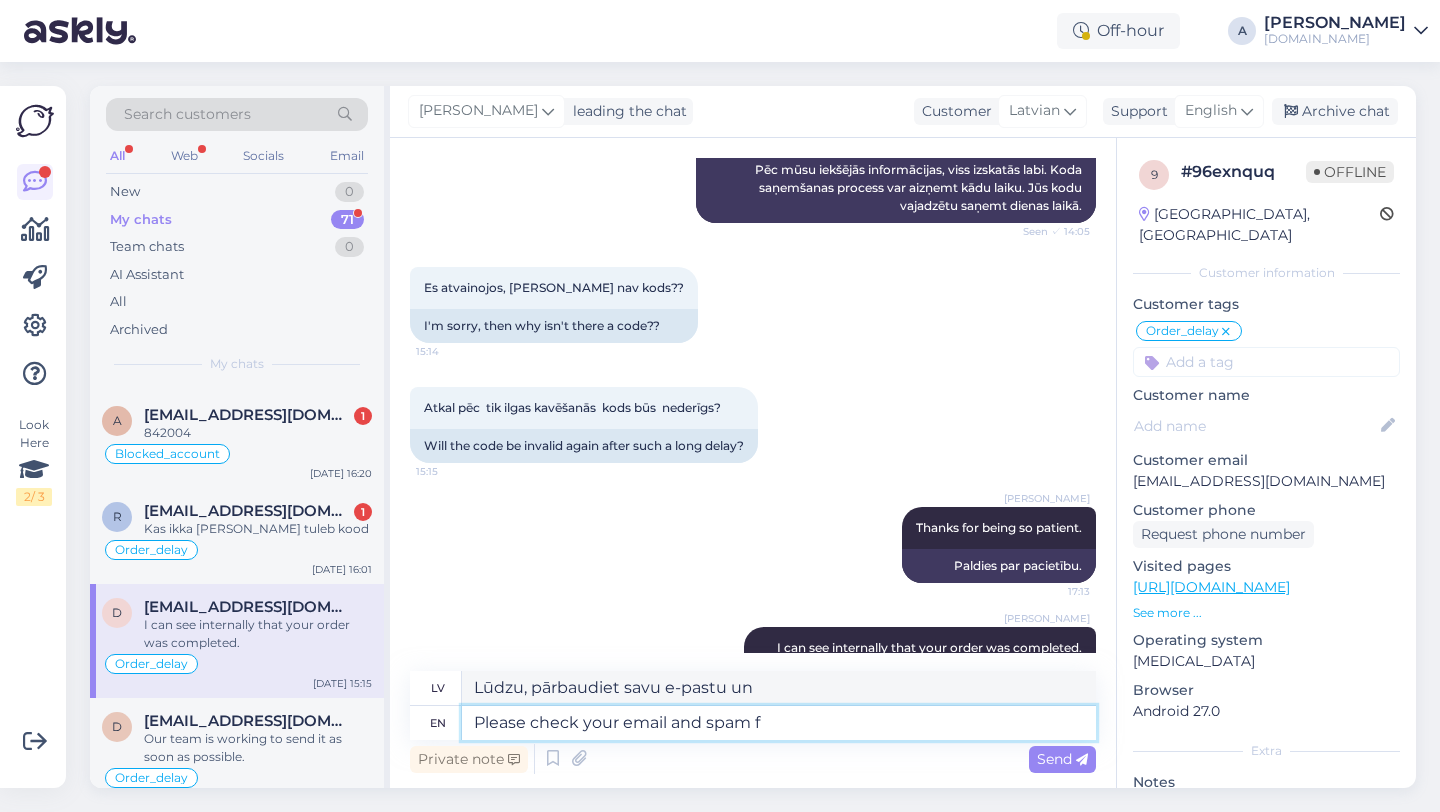 type on "Please check your email and spam fo" 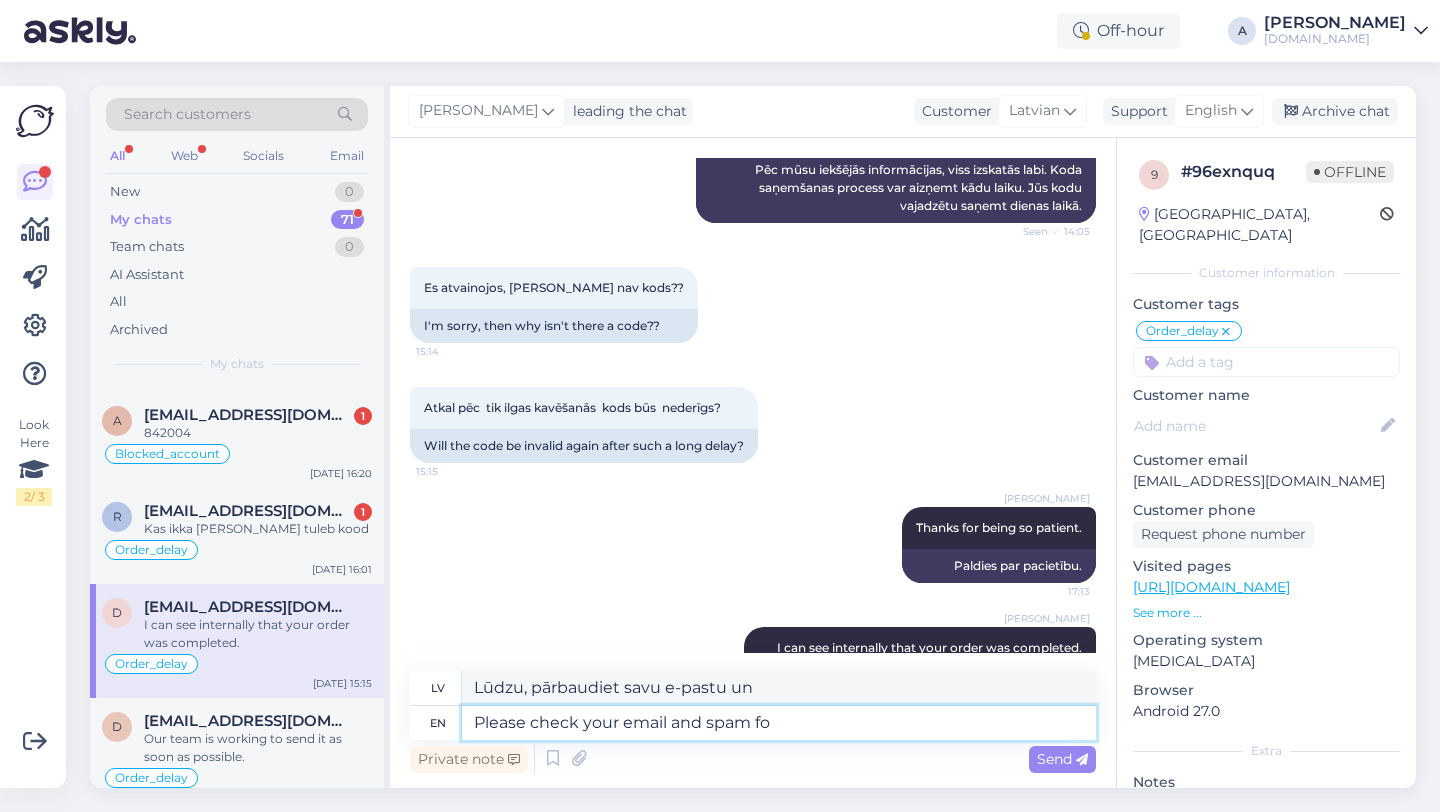 type on "Lūdzu, pārbaudiet savu e-pastu un mēstuļu mapi." 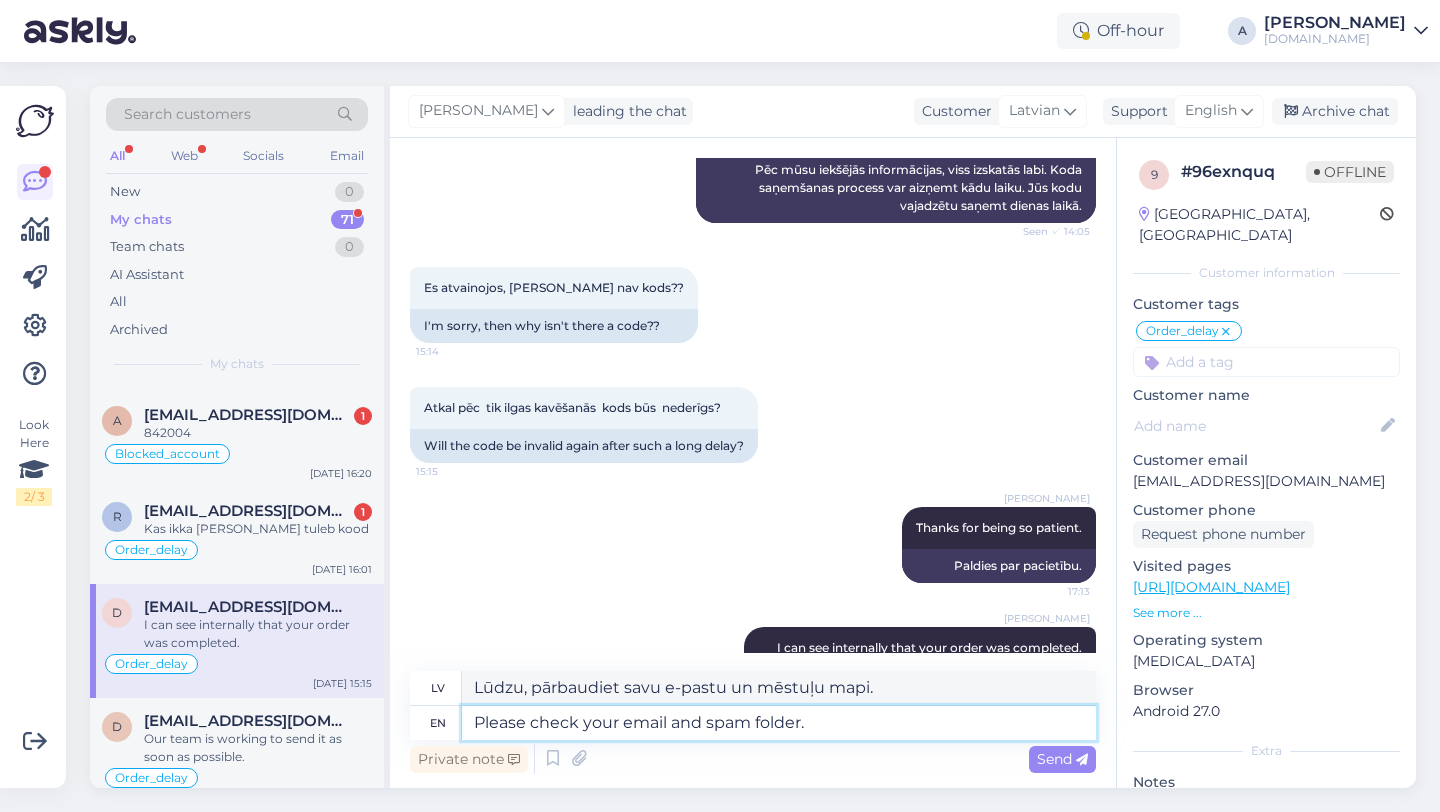 type on "Please check your email and spam folder." 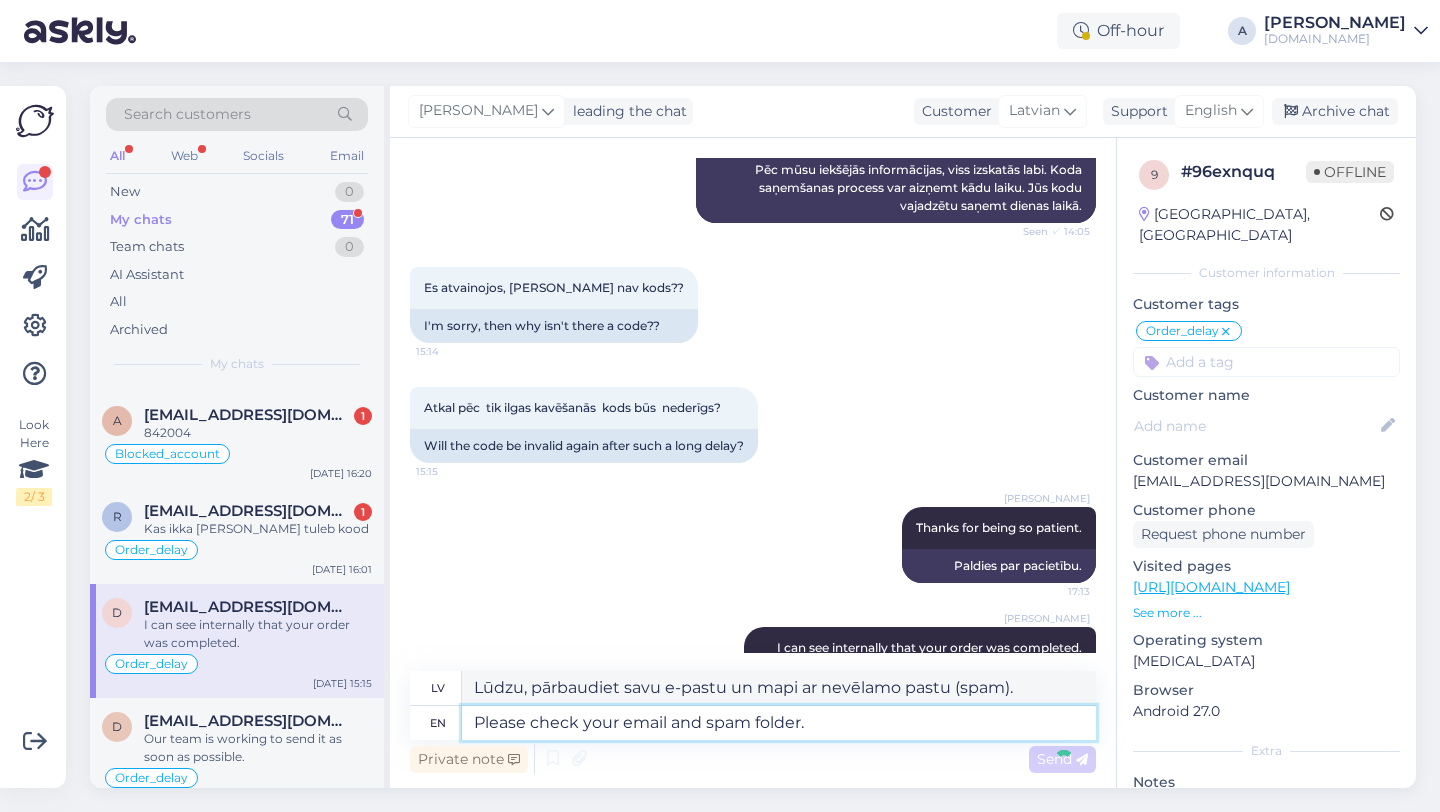 type 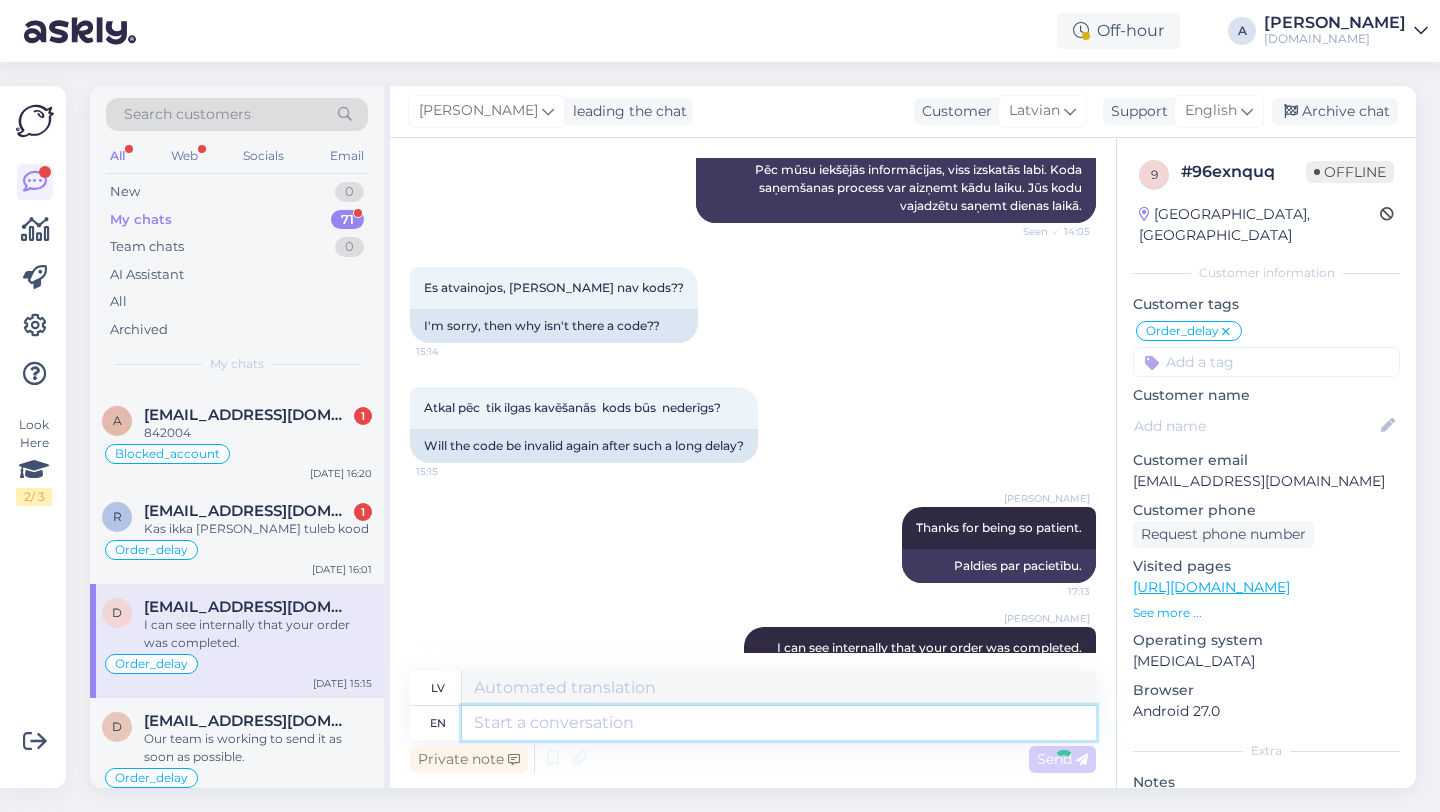 scroll, scrollTop: 15747, scrollLeft: 0, axis: vertical 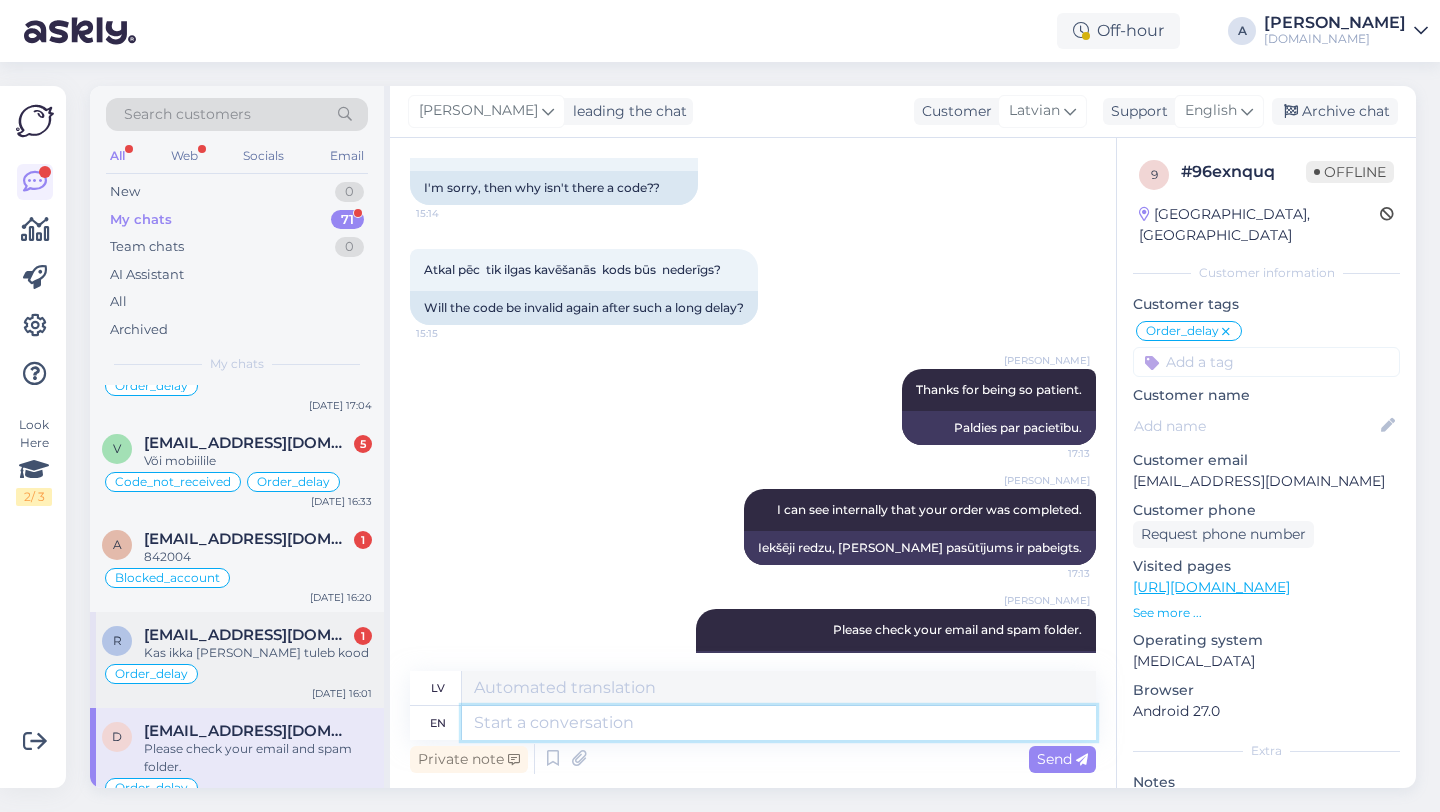 type 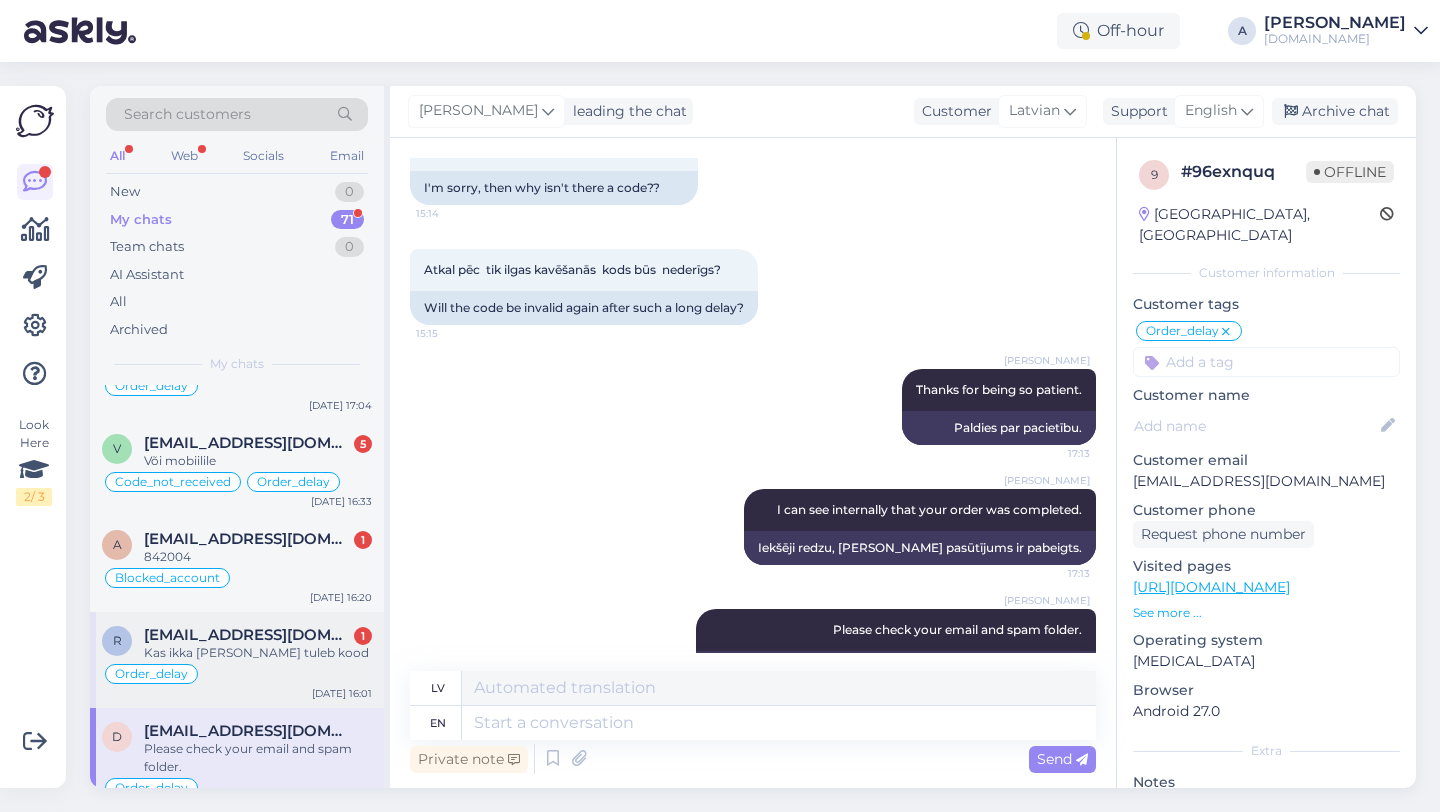 click on "raulonsuur@gmail.com" at bounding box center (248, 635) 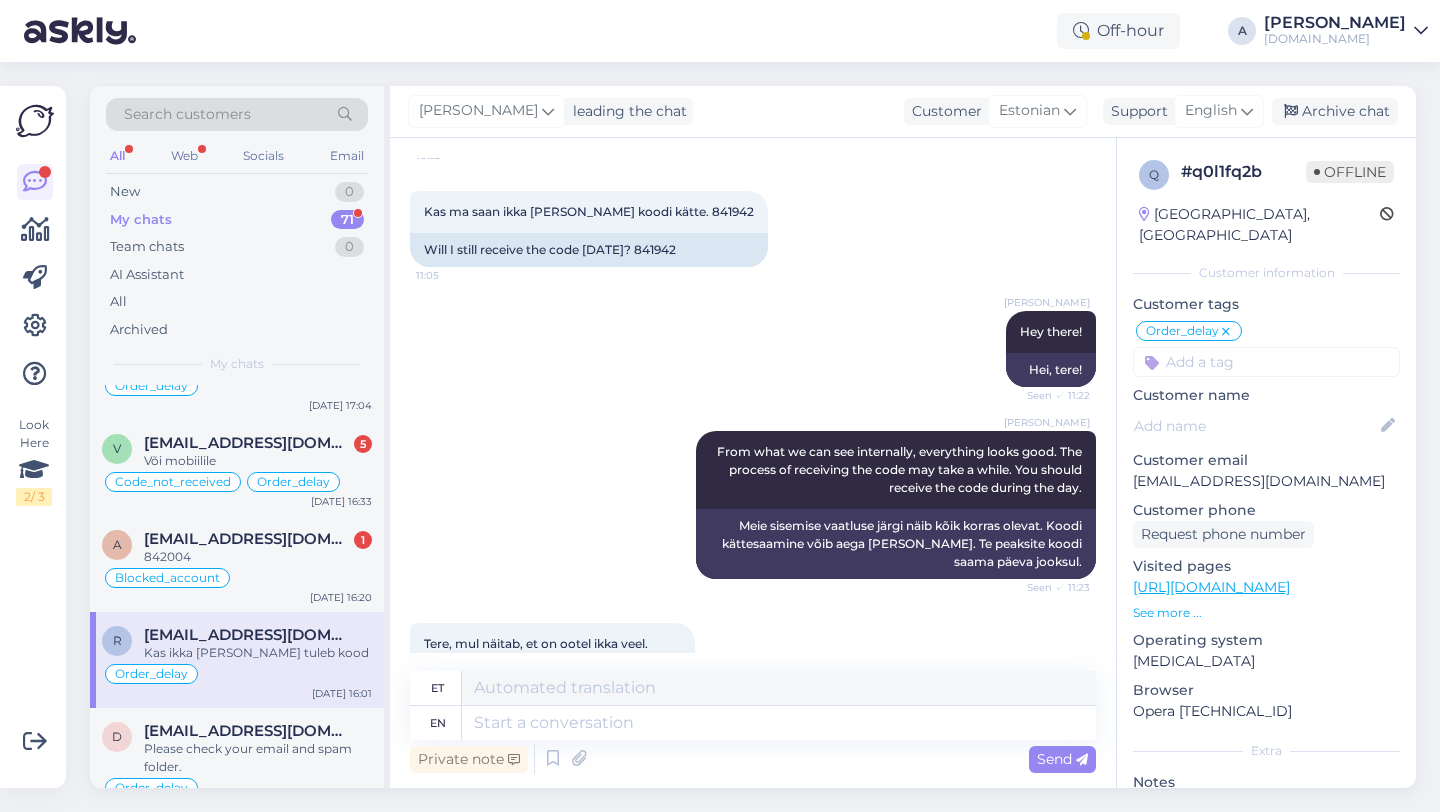 scroll, scrollTop: 5682, scrollLeft: 0, axis: vertical 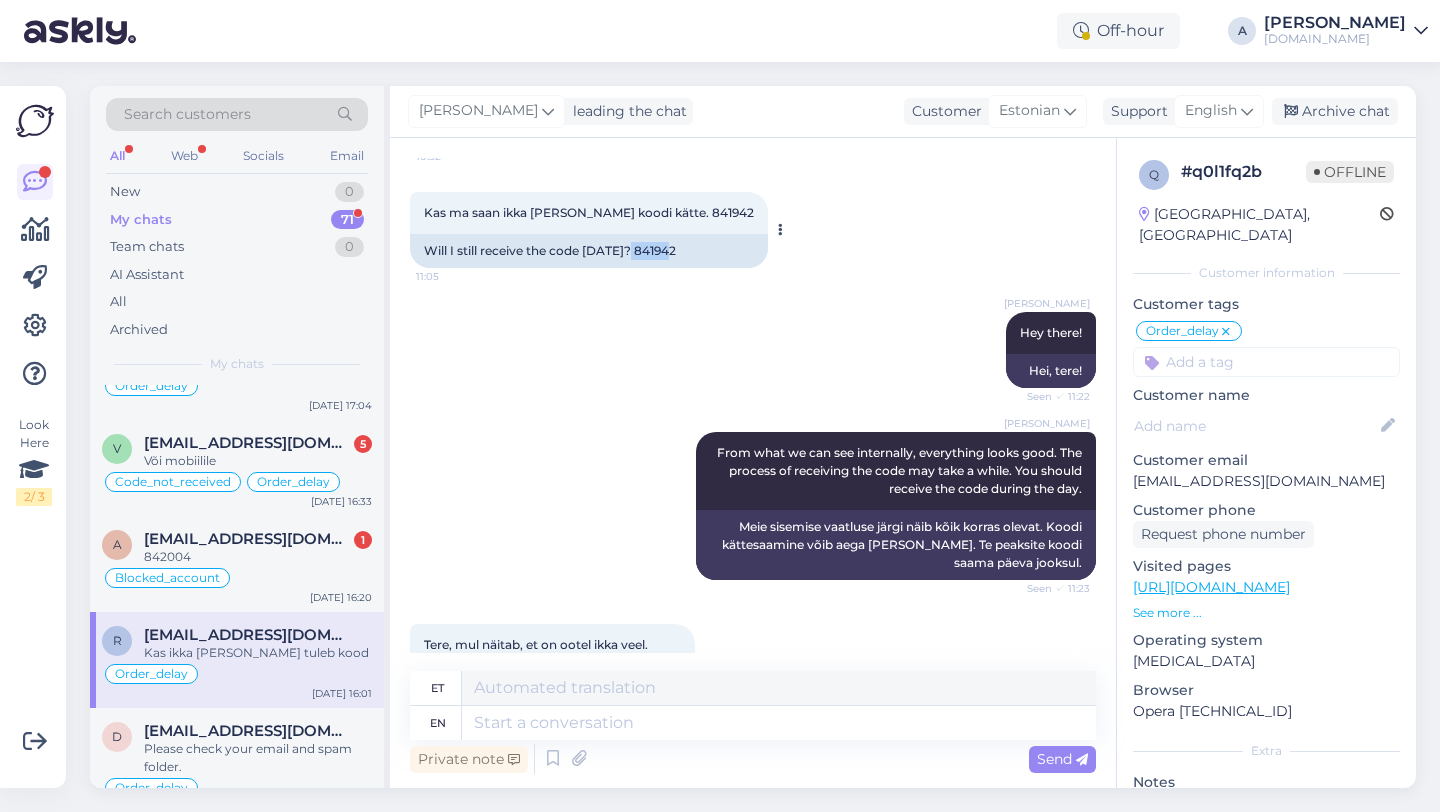 drag, startPoint x: 675, startPoint y: 284, endPoint x: 631, endPoint y: 286, distance: 44.04543 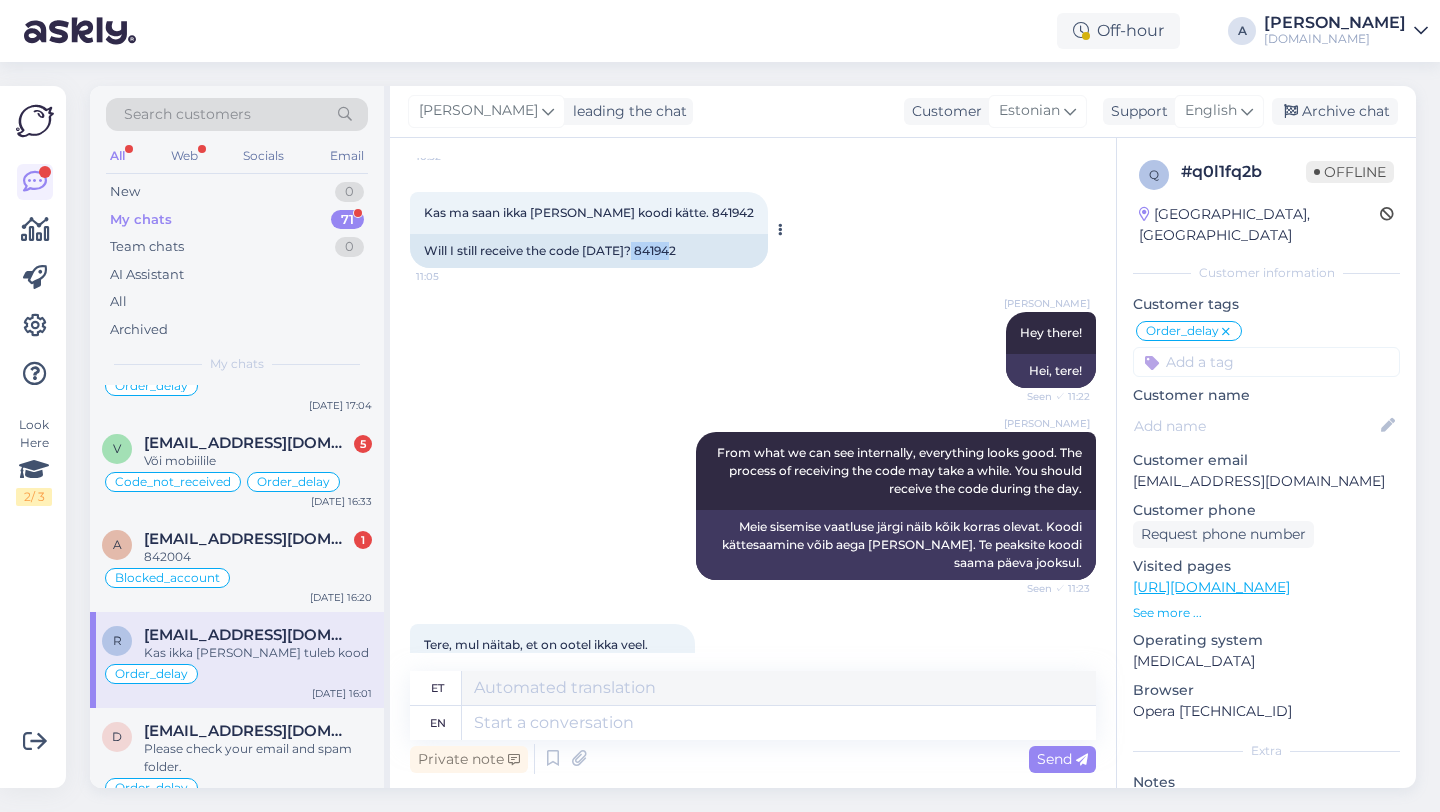 copy on "841942" 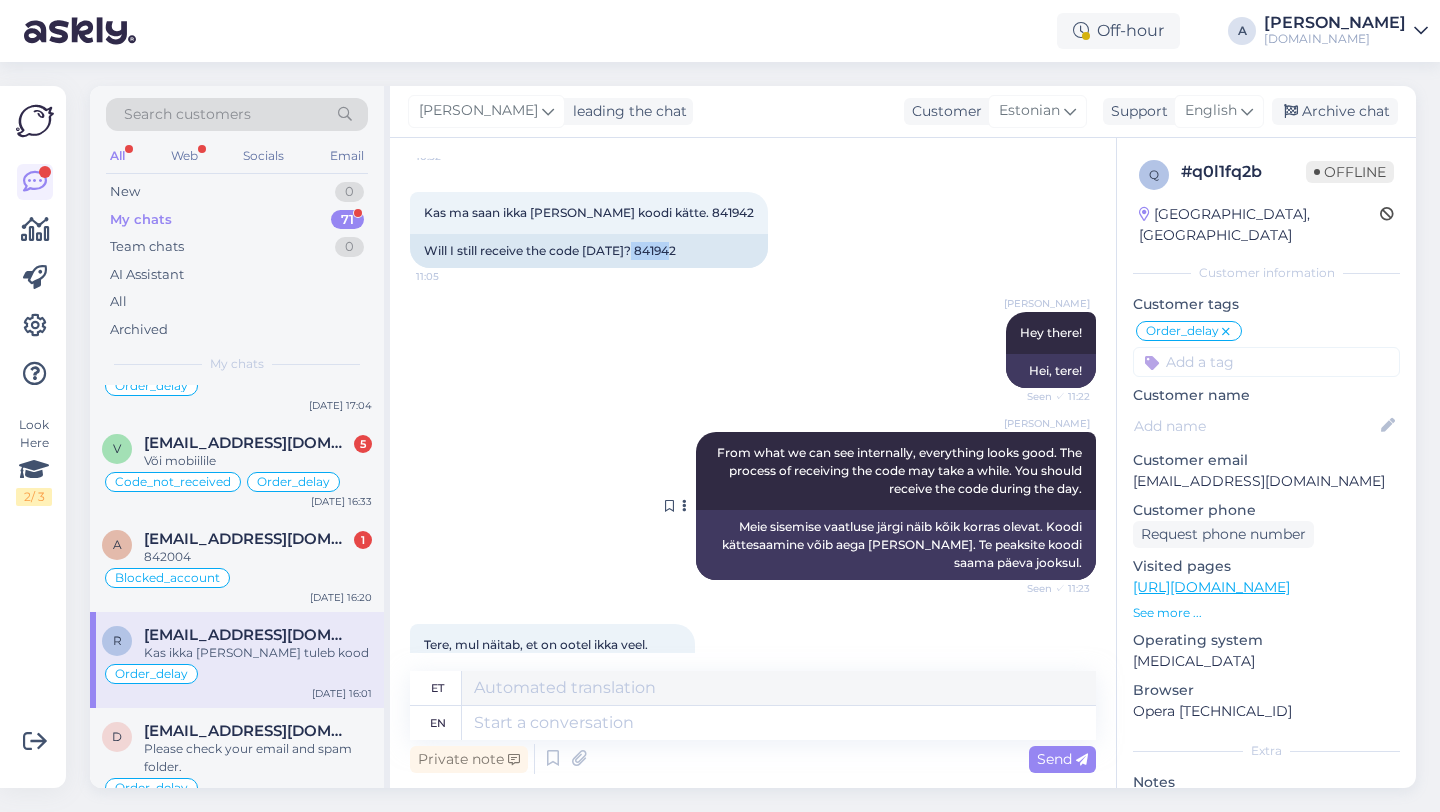 scroll, scrollTop: 6045, scrollLeft: 0, axis: vertical 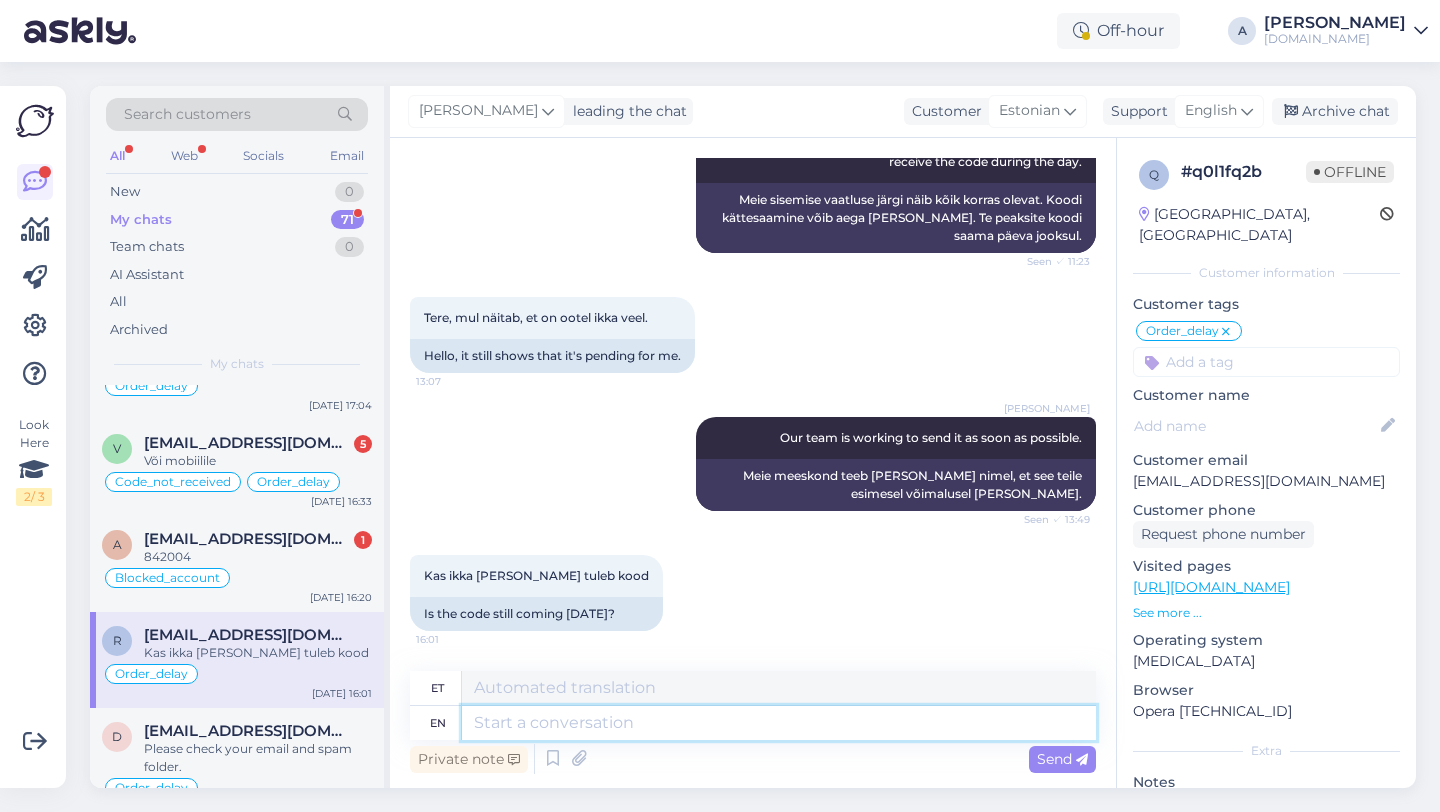 click at bounding box center [779, 723] 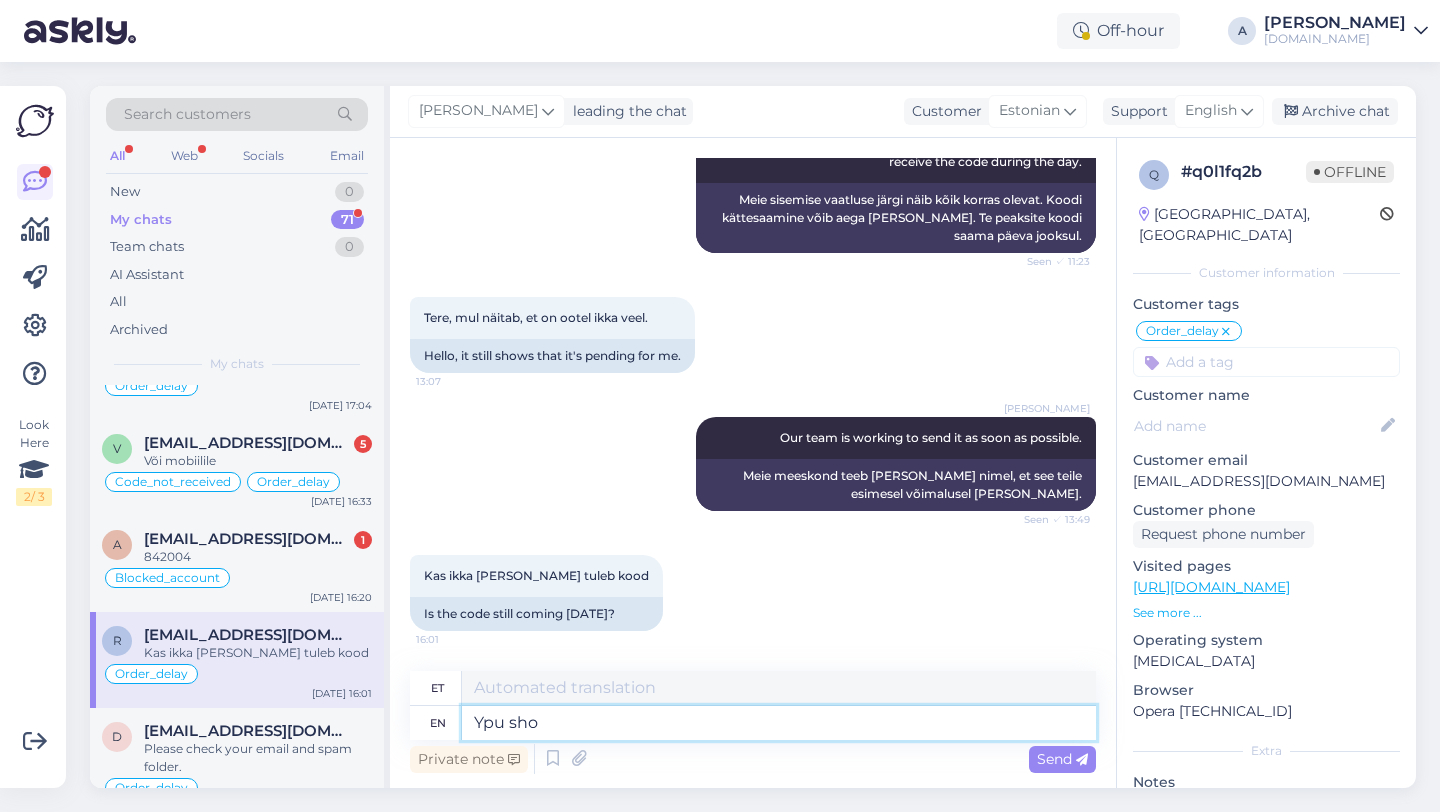 type on "Ypu sh" 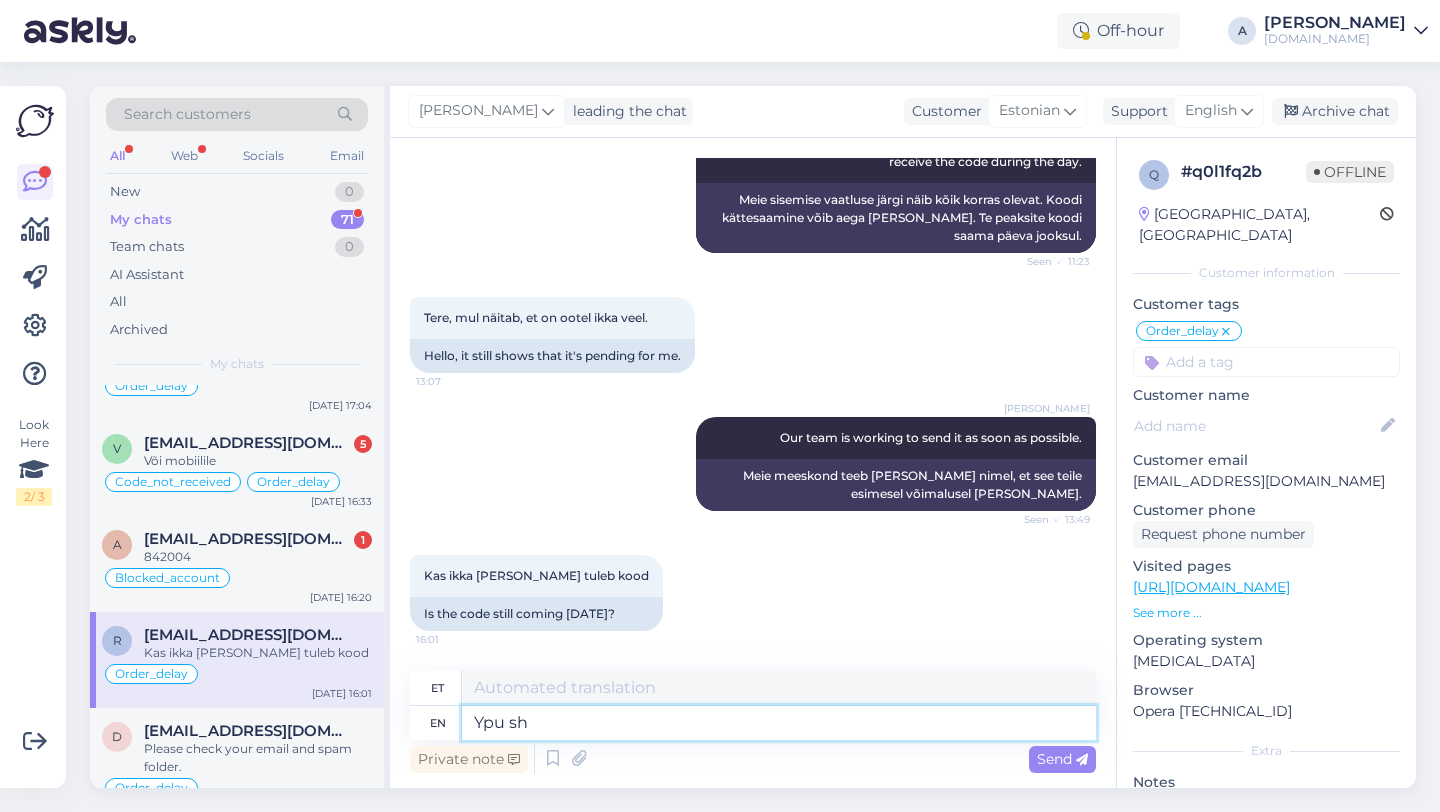 type on "Ypu" 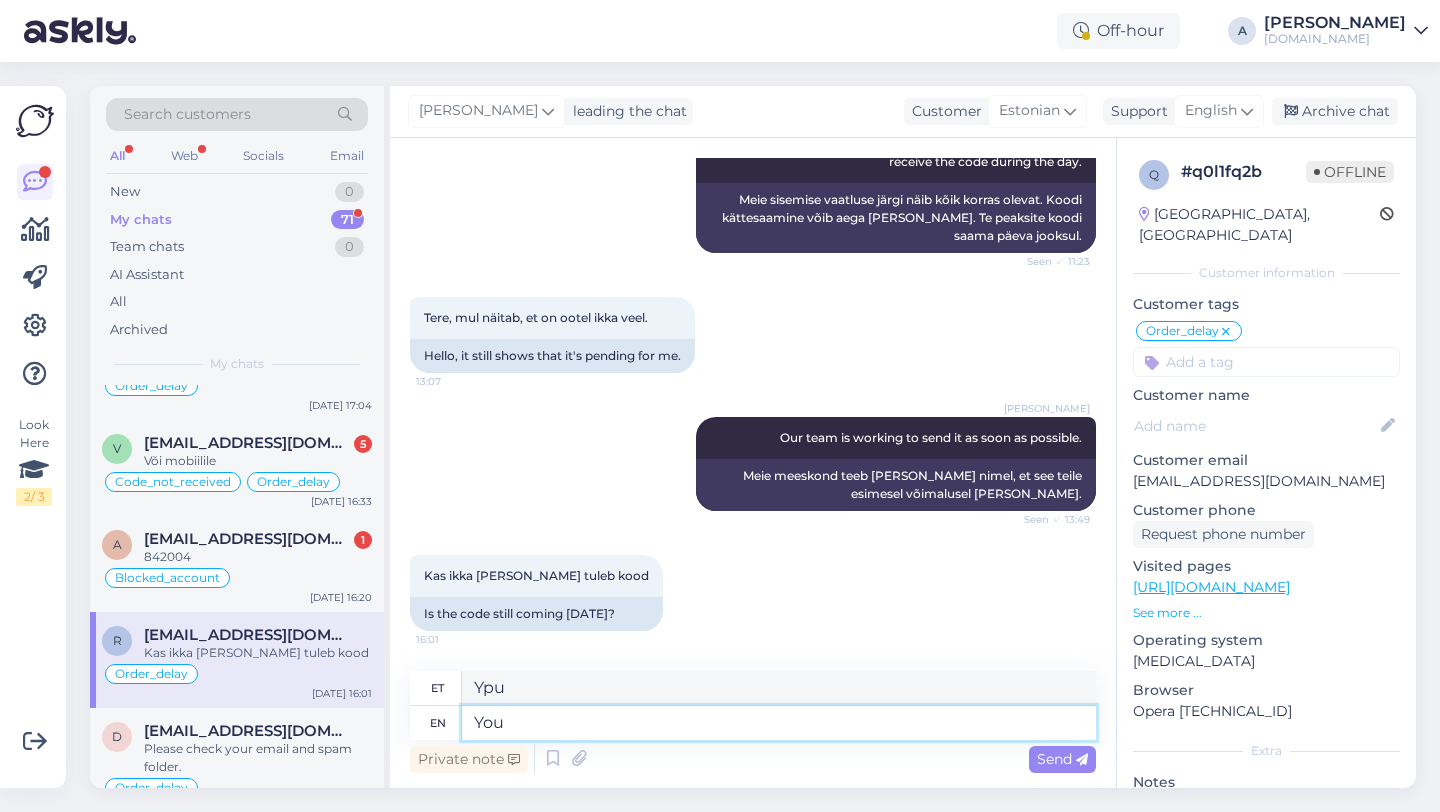 type on "You s" 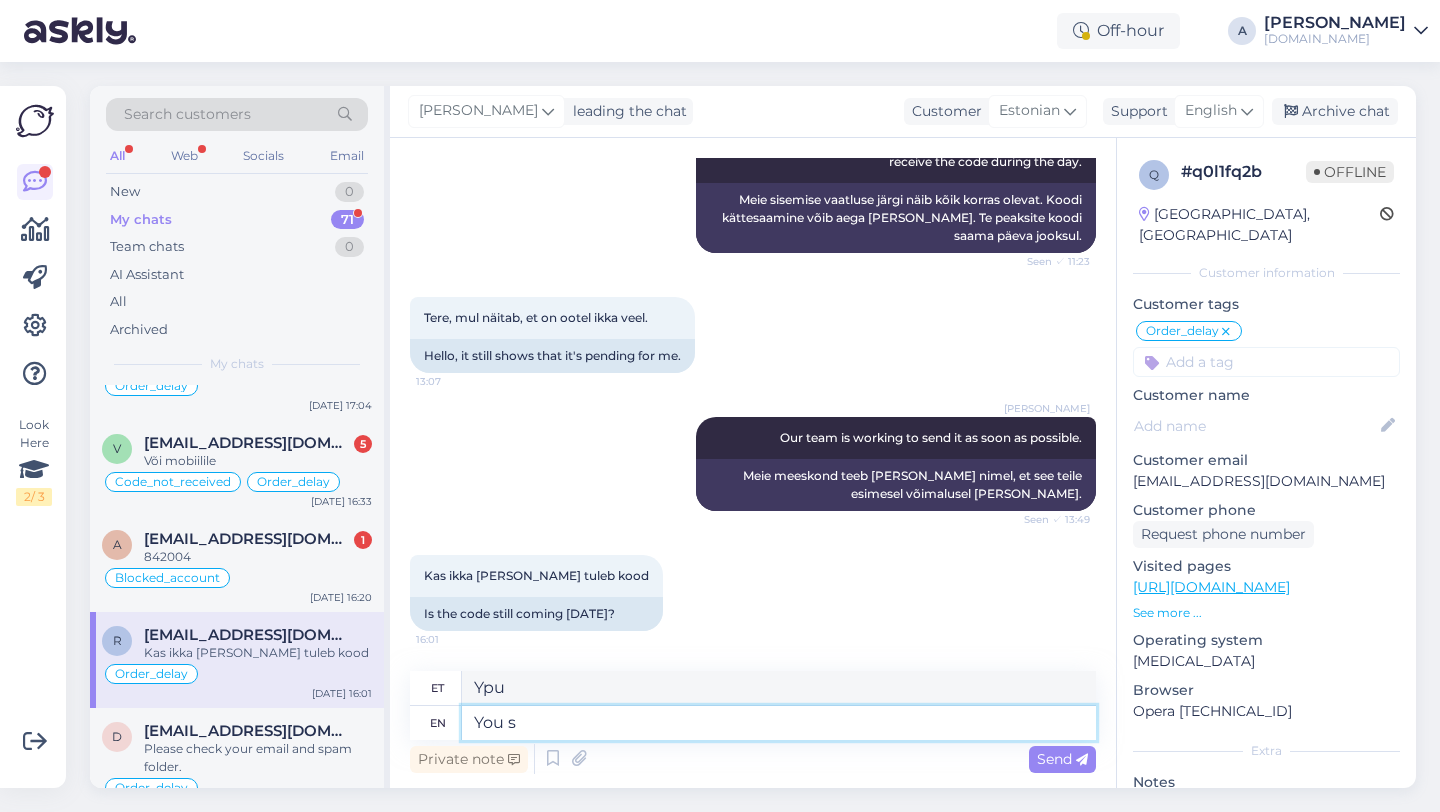 type on "Sina" 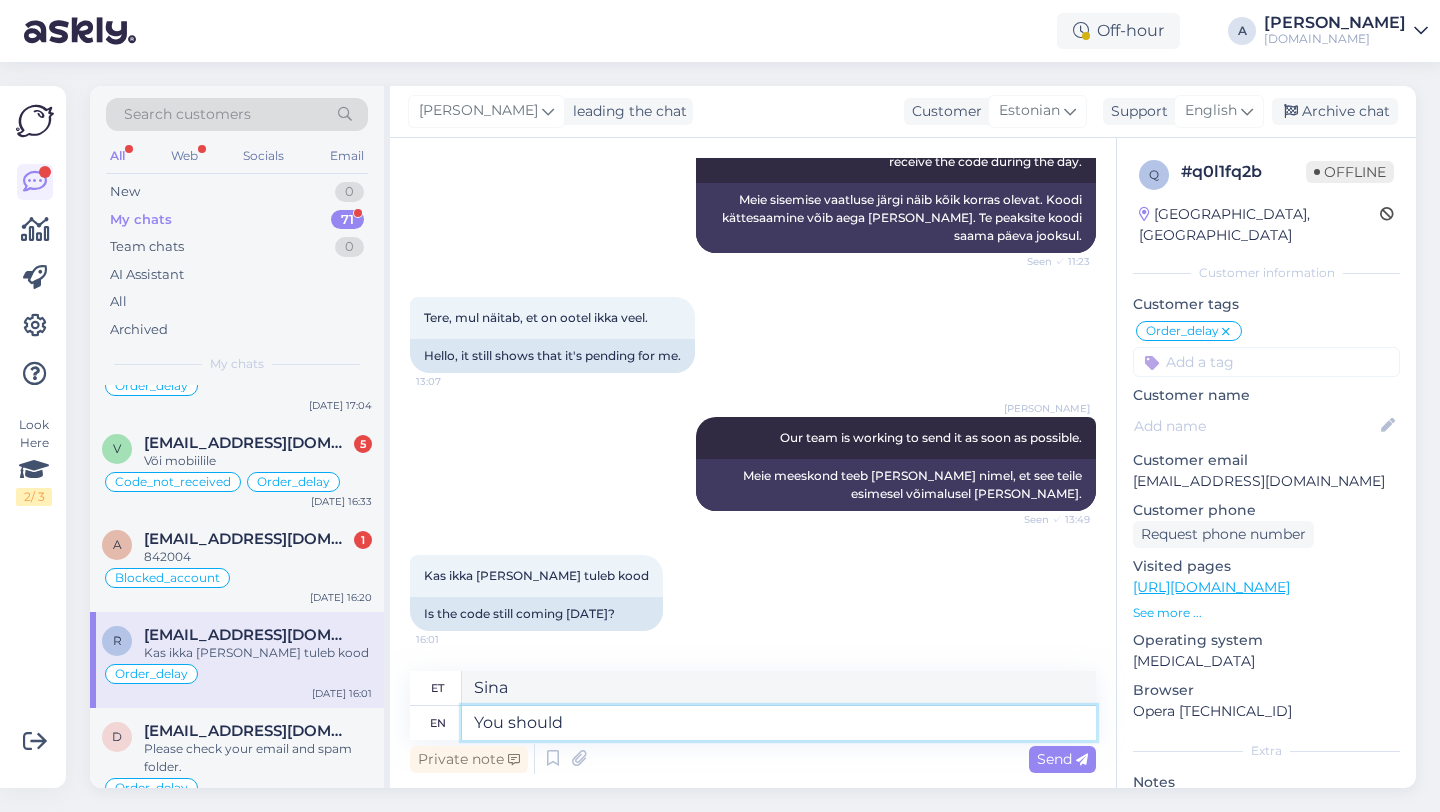 type on "You should" 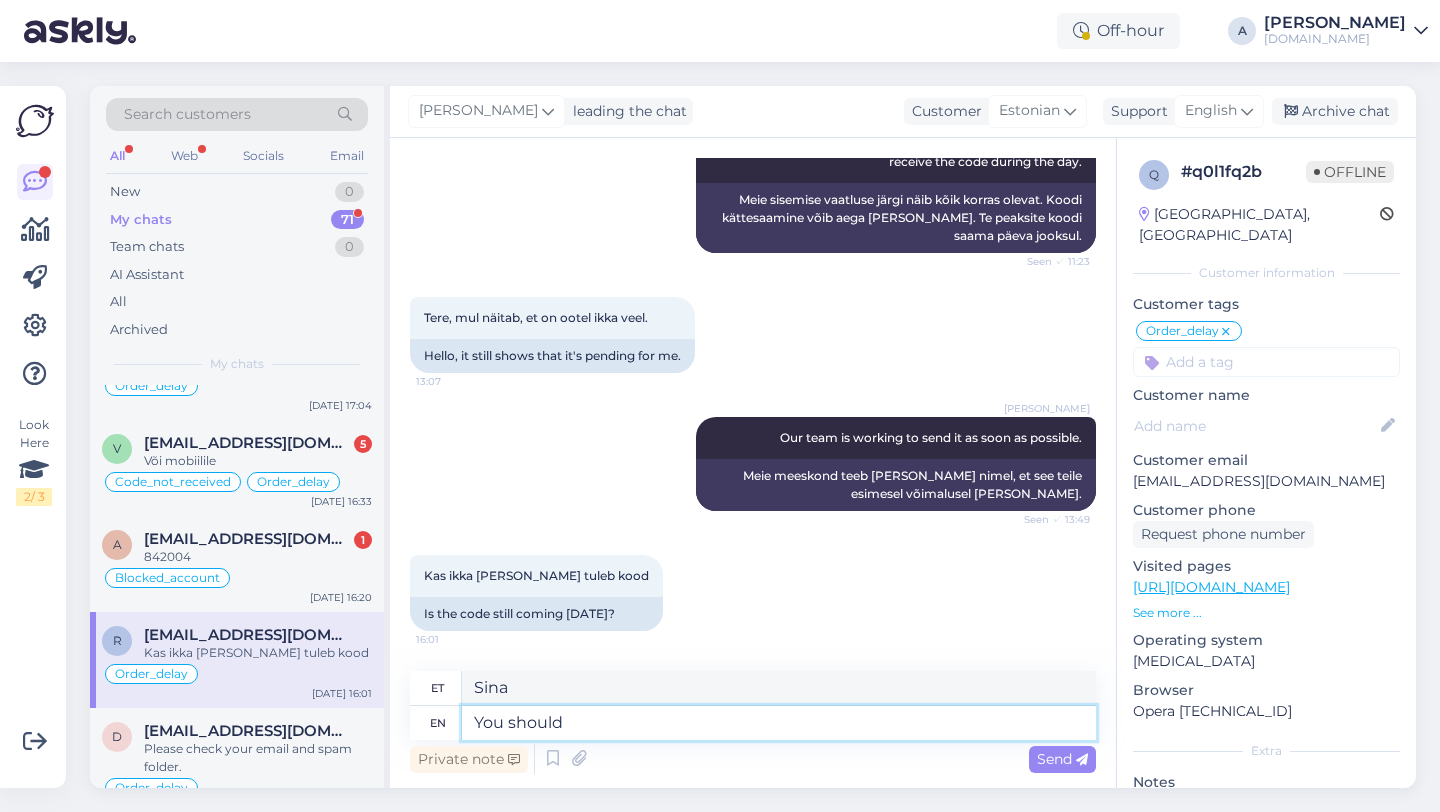 scroll, scrollTop: 589, scrollLeft: 0, axis: vertical 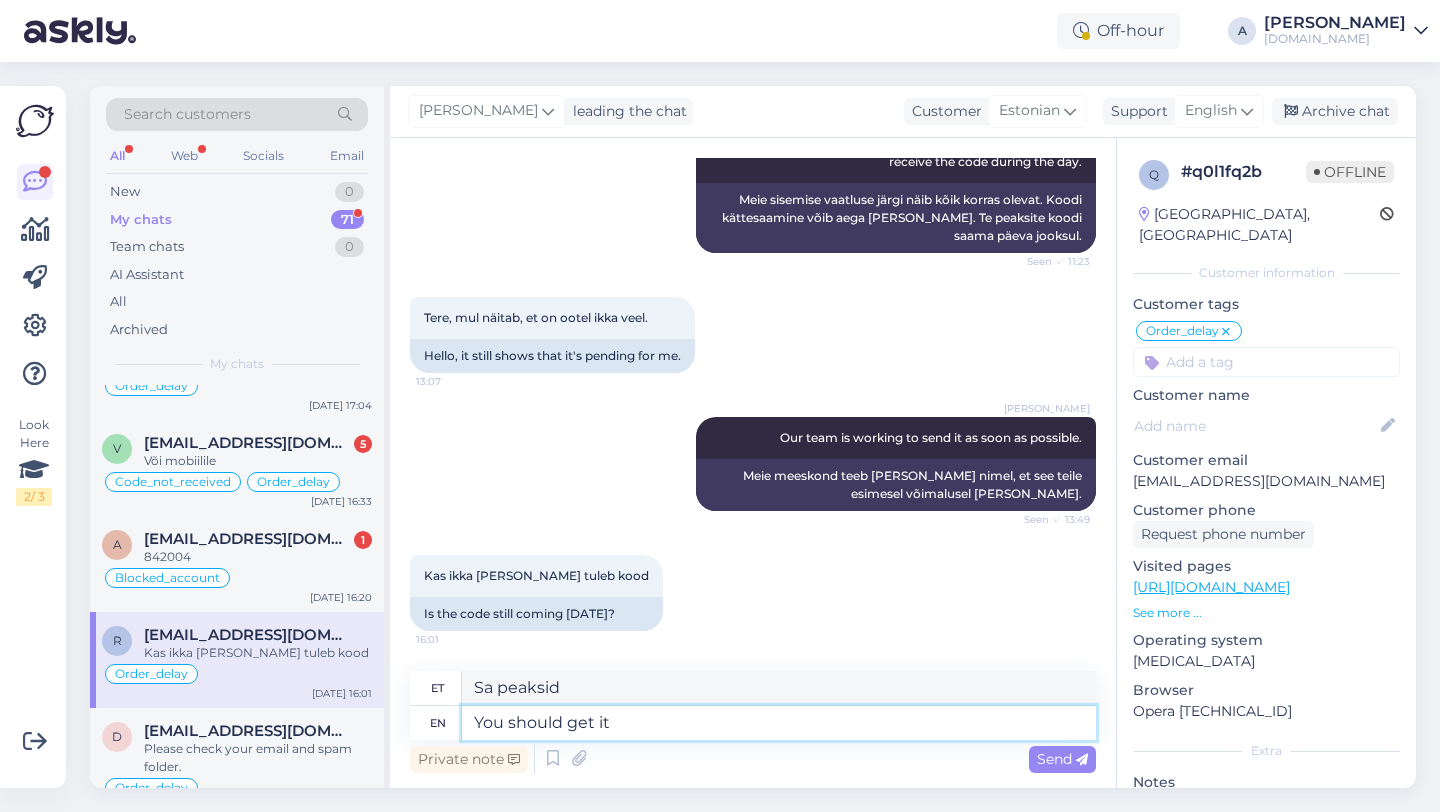type on "You should get it" 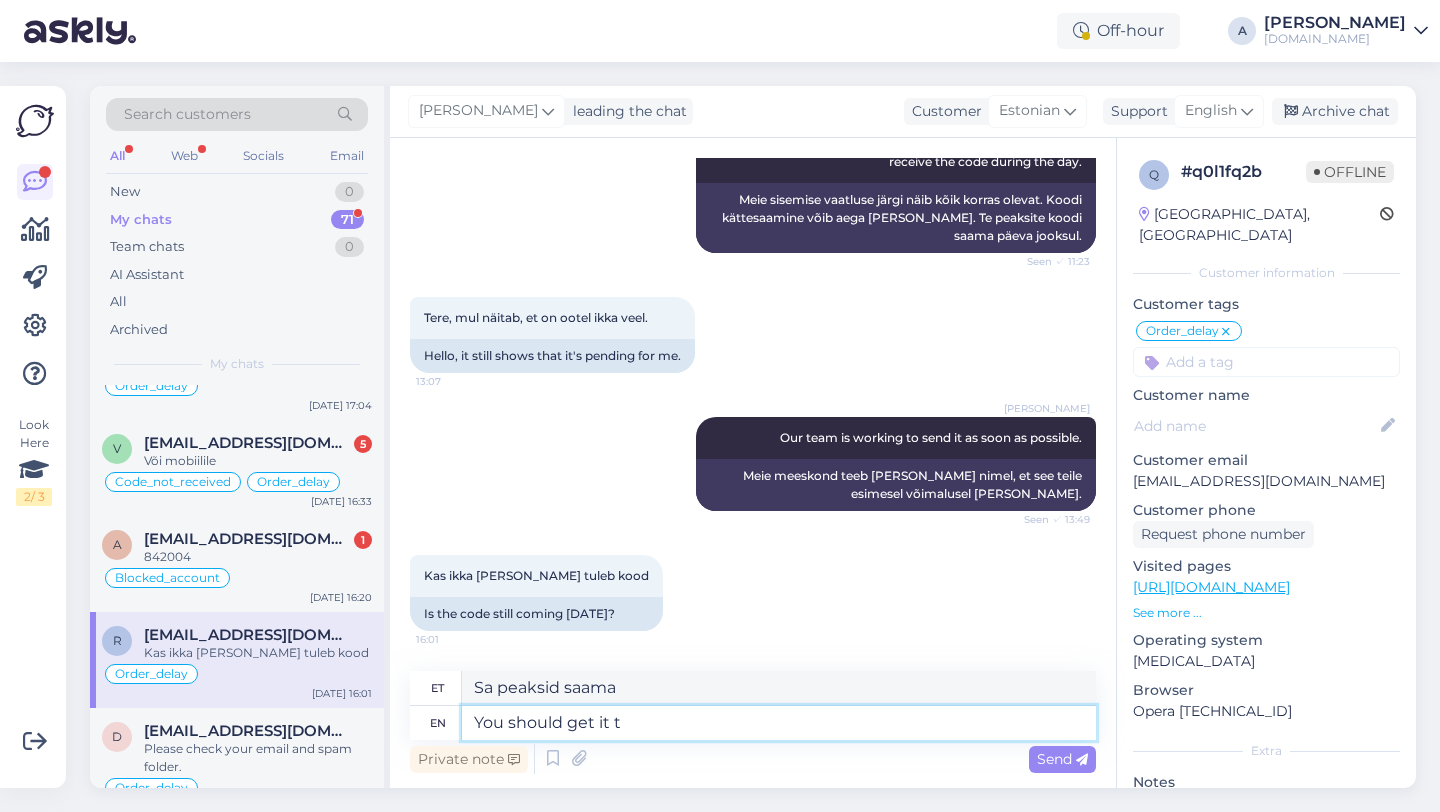 type on "You should get it to" 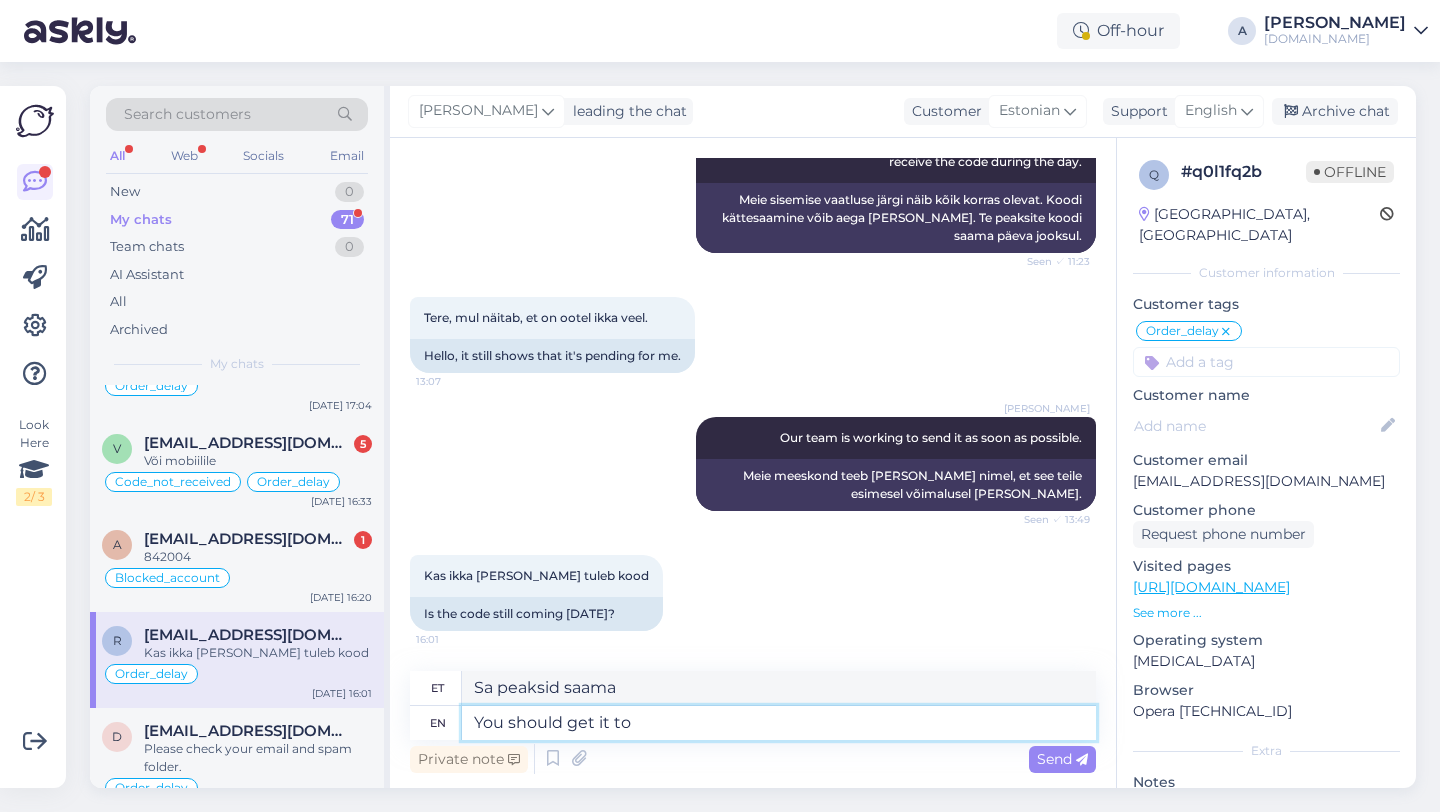 type on "Sa peaksid selle kätte saama." 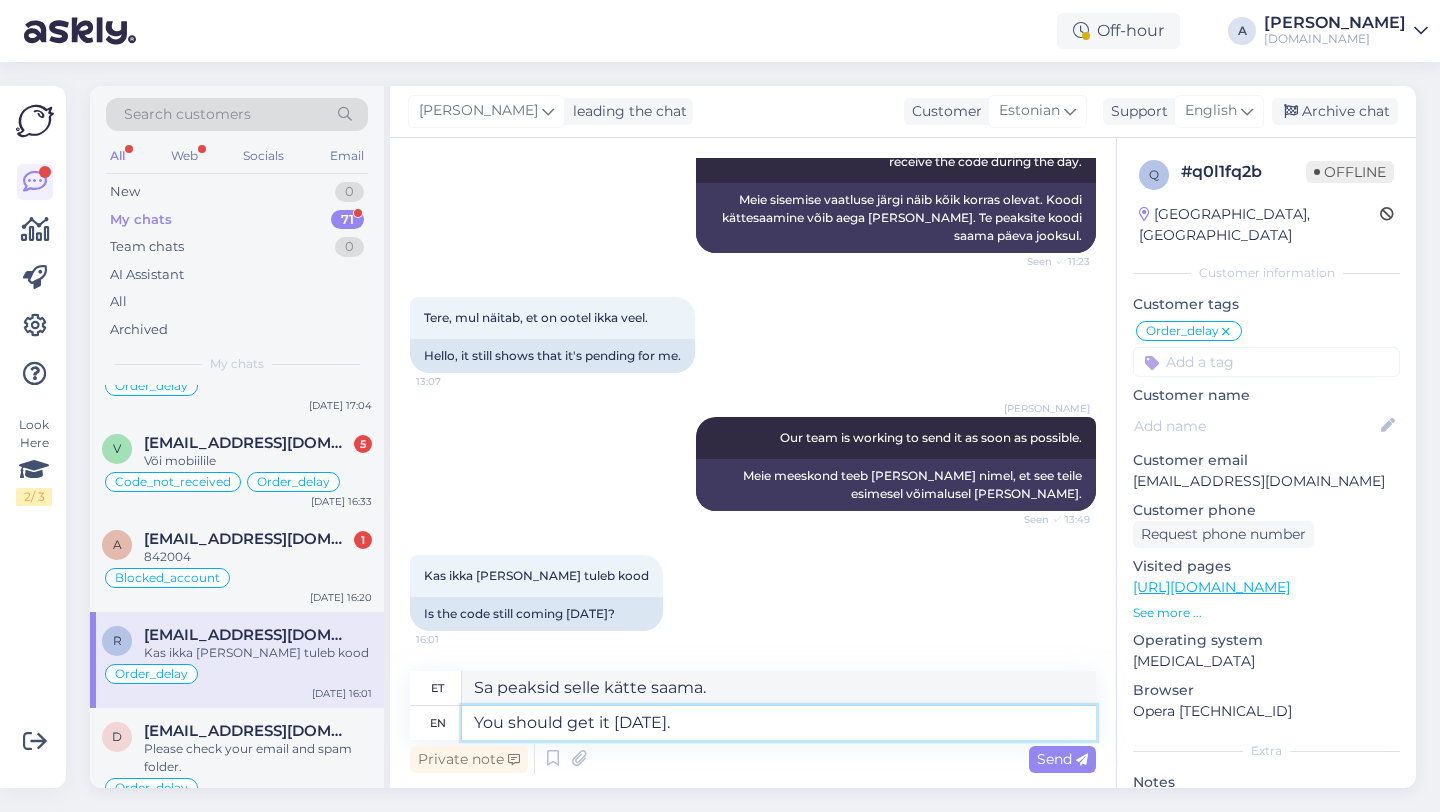 type on "You should get it today." 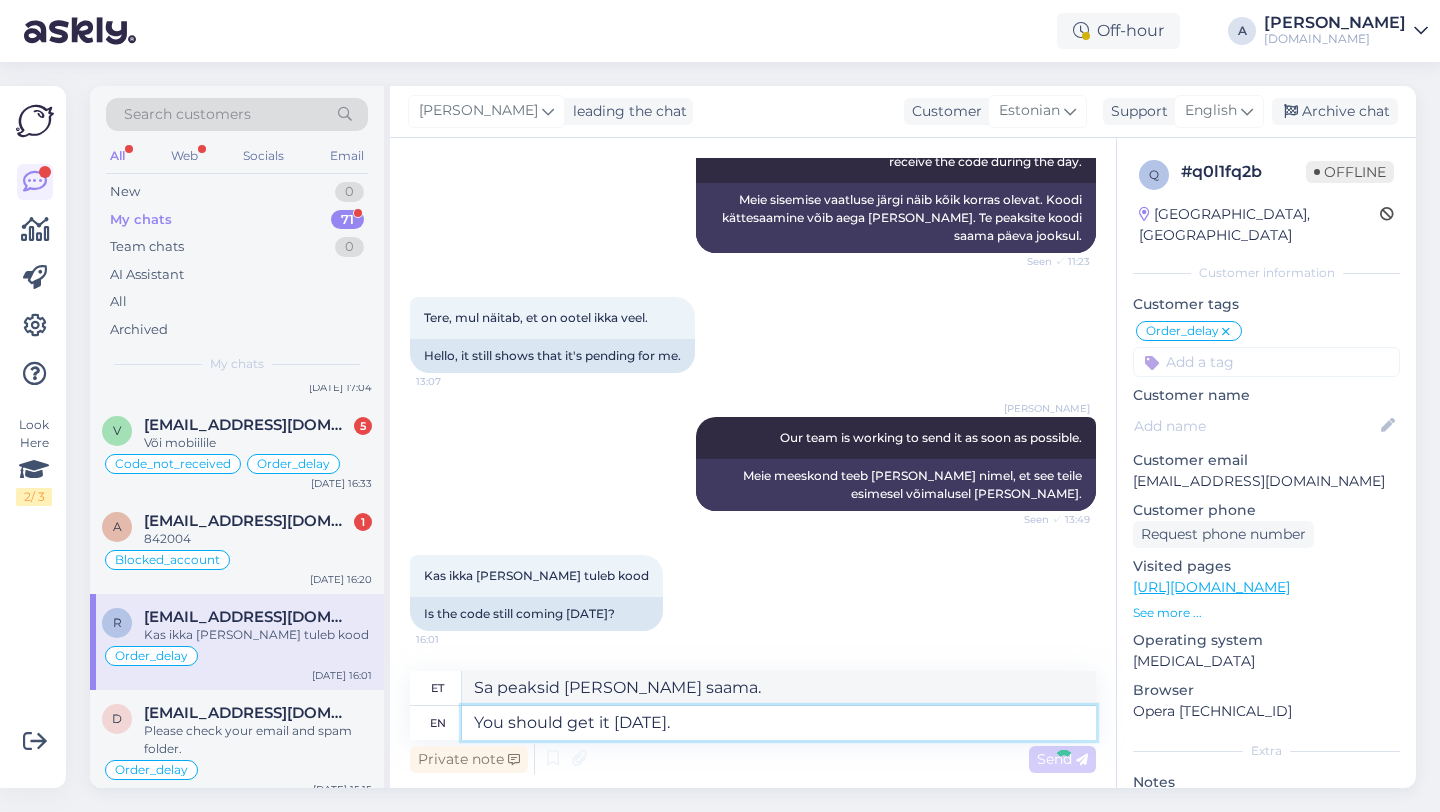 scroll, scrollTop: 571, scrollLeft: 0, axis: vertical 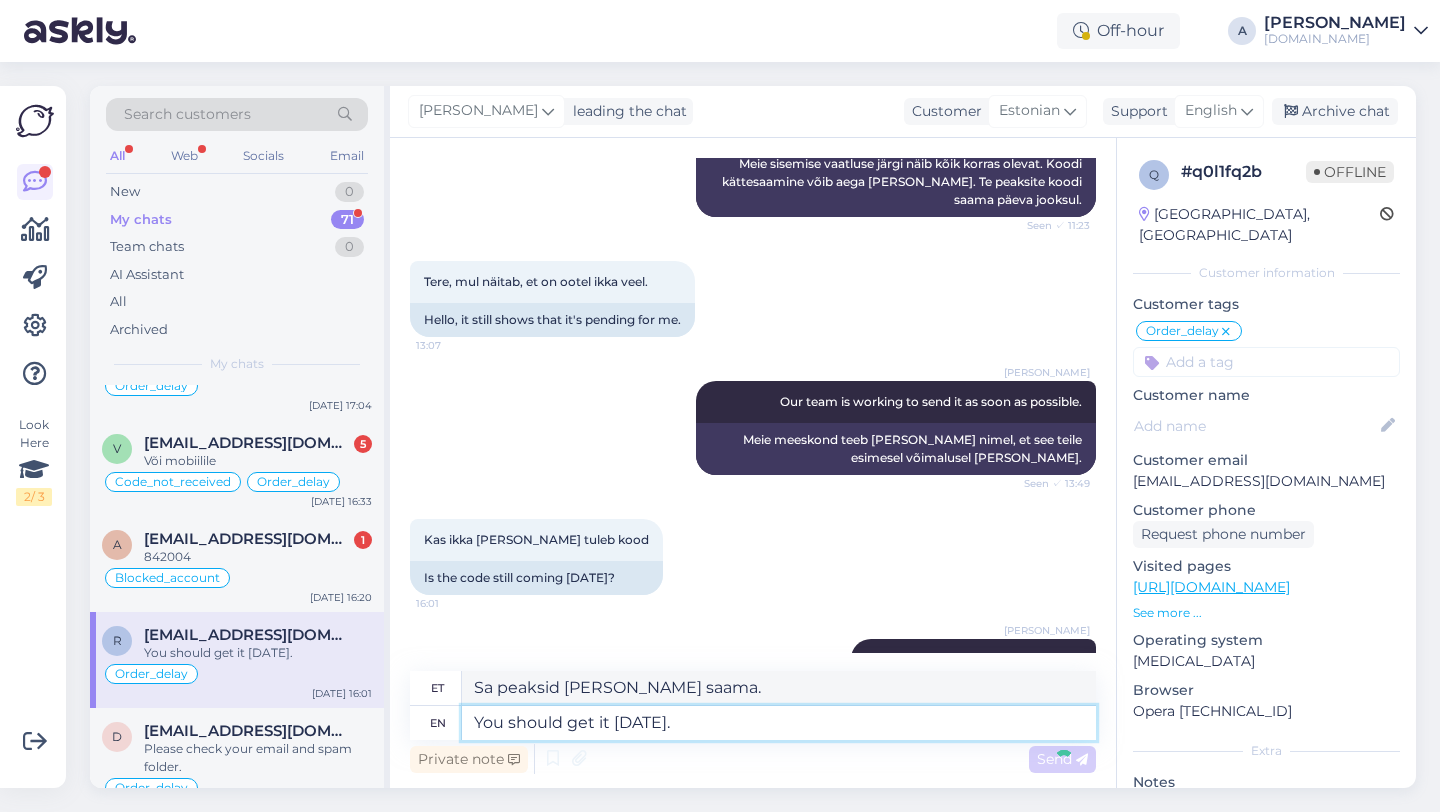 type 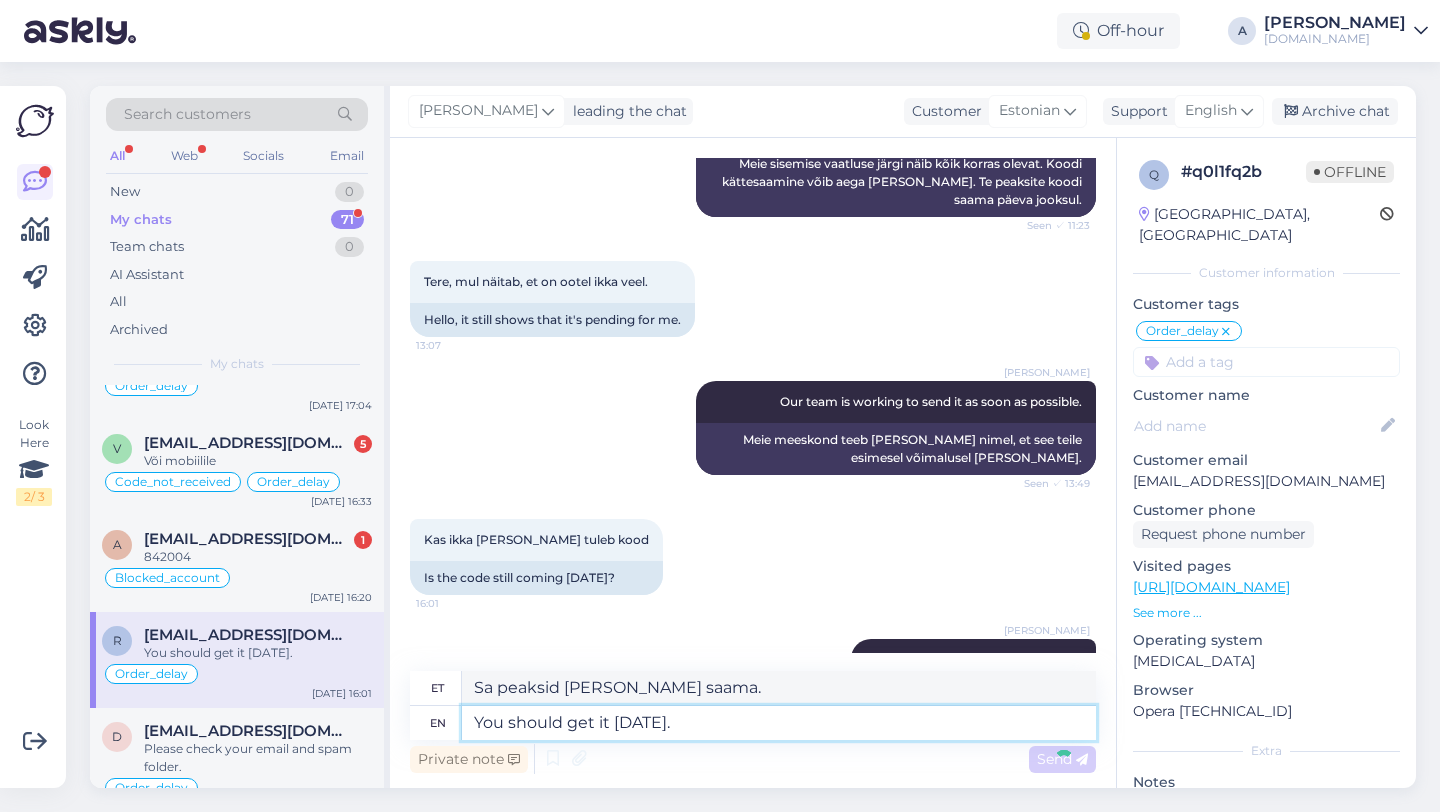 type 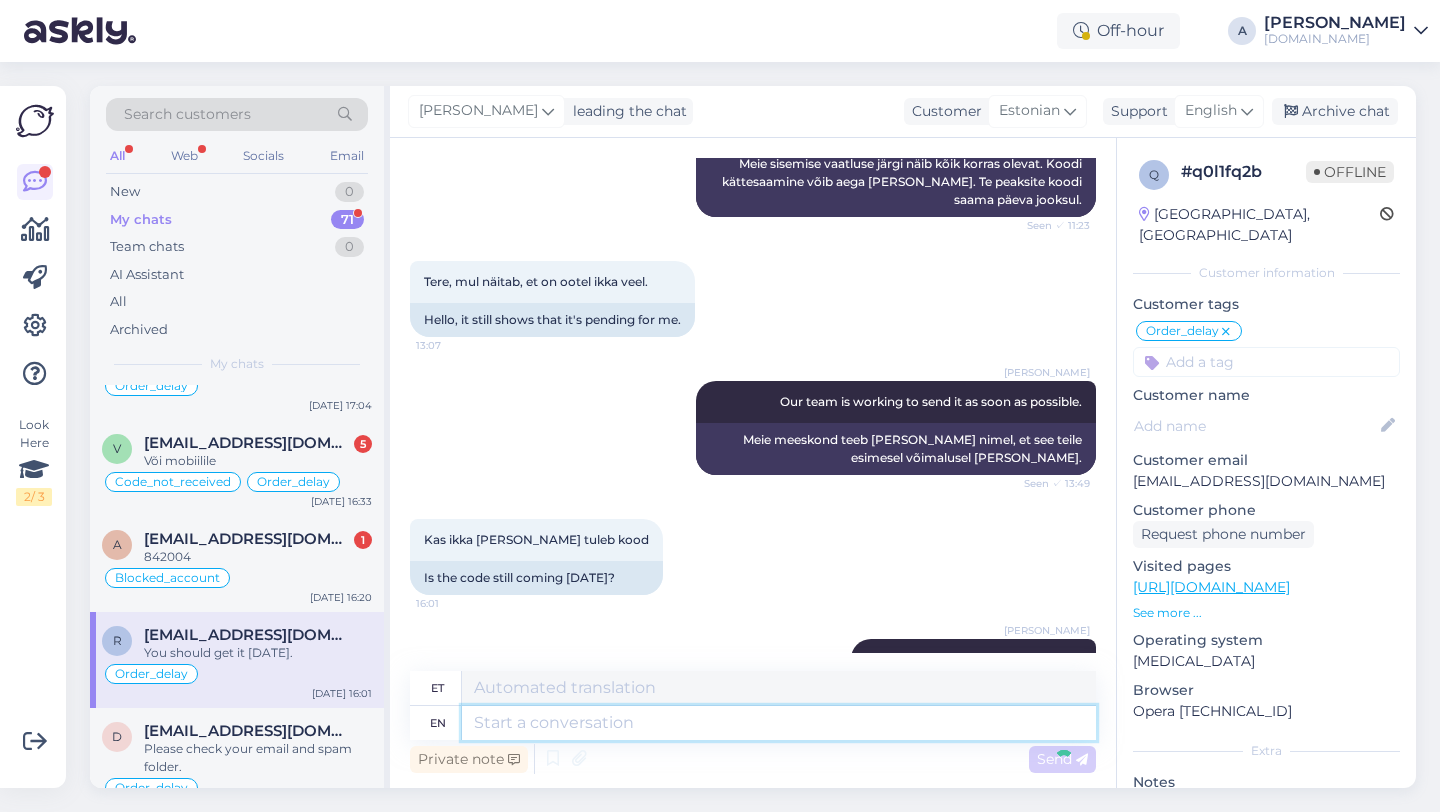 scroll, scrollTop: 6165, scrollLeft: 0, axis: vertical 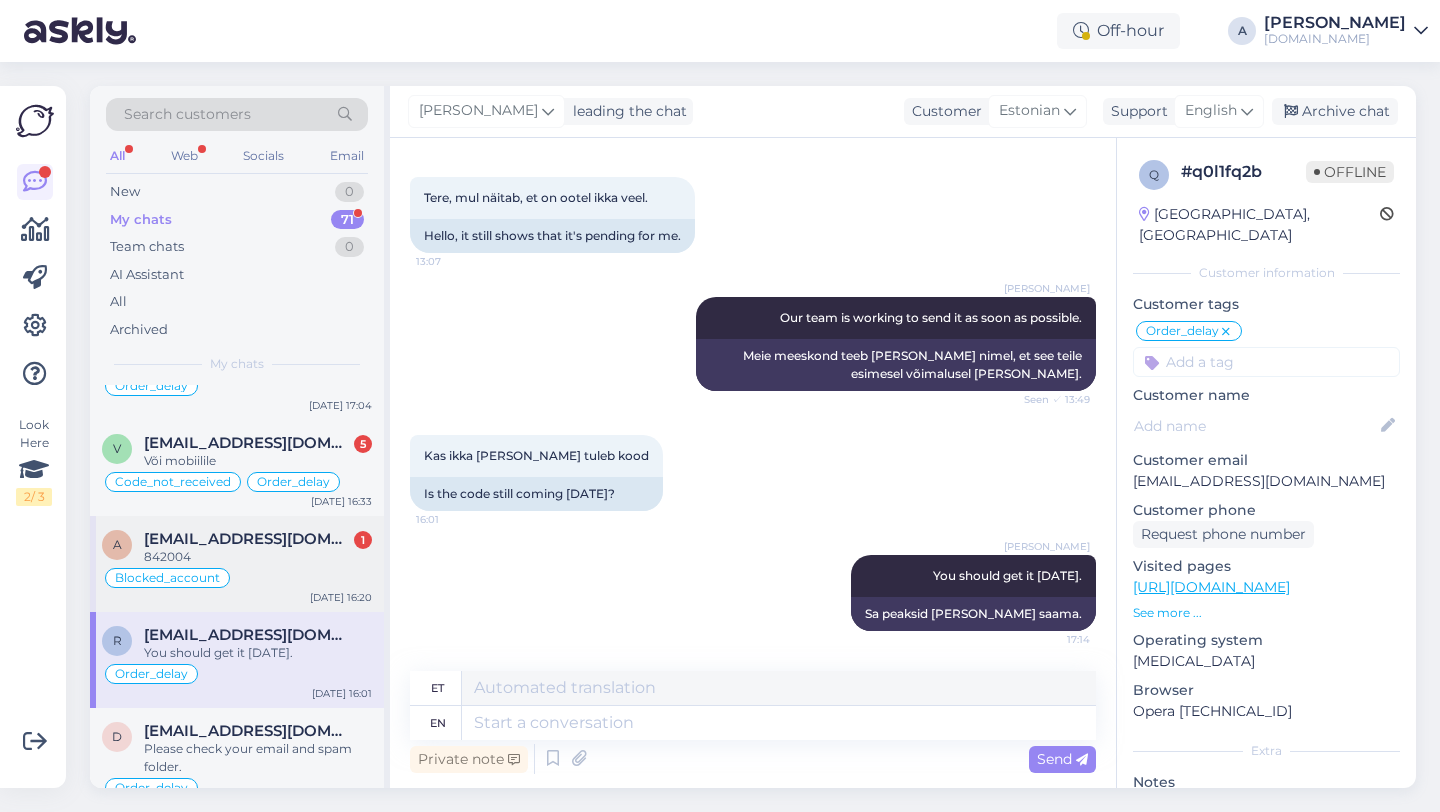 click on "Blocked_account" at bounding box center [237, 578] 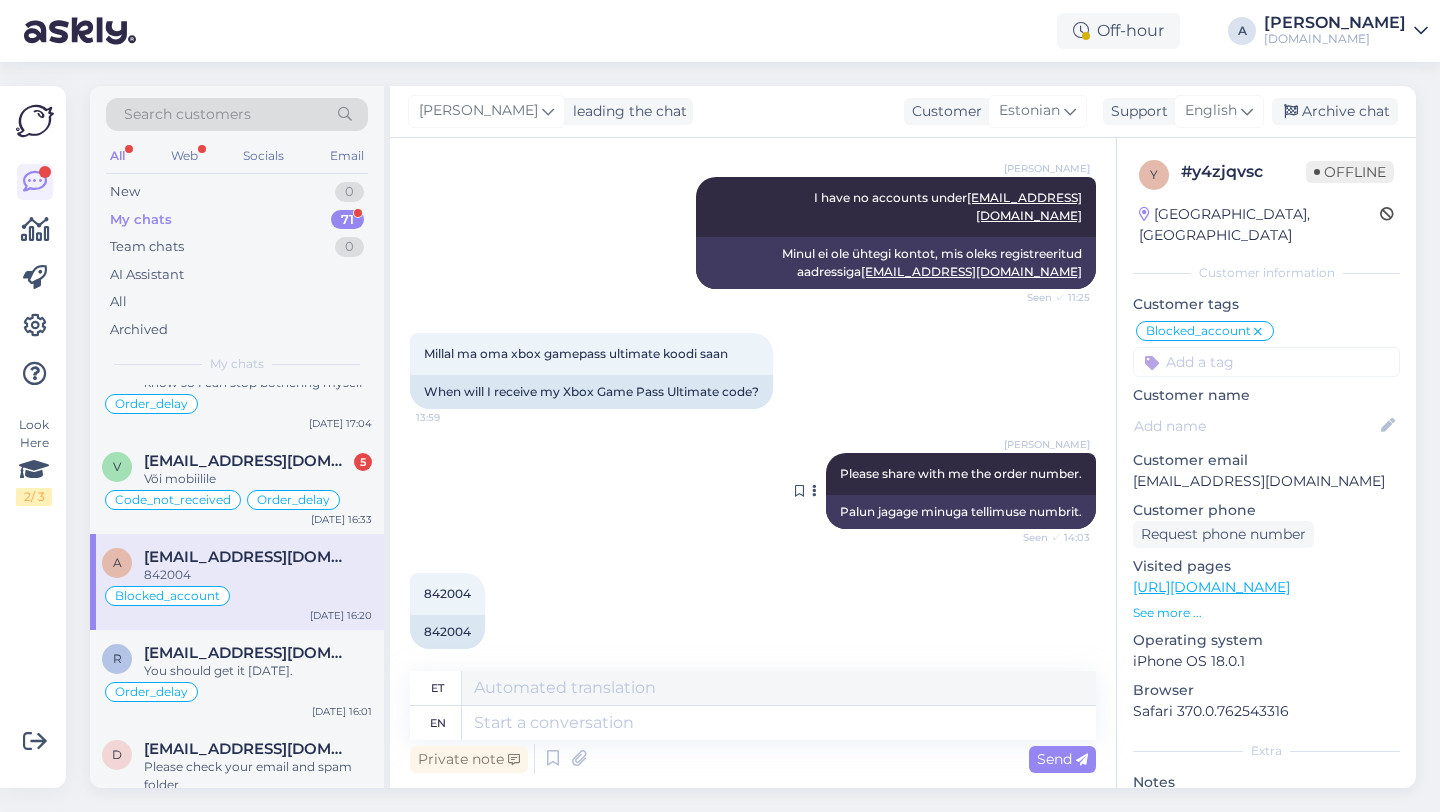 scroll, scrollTop: 589, scrollLeft: 0, axis: vertical 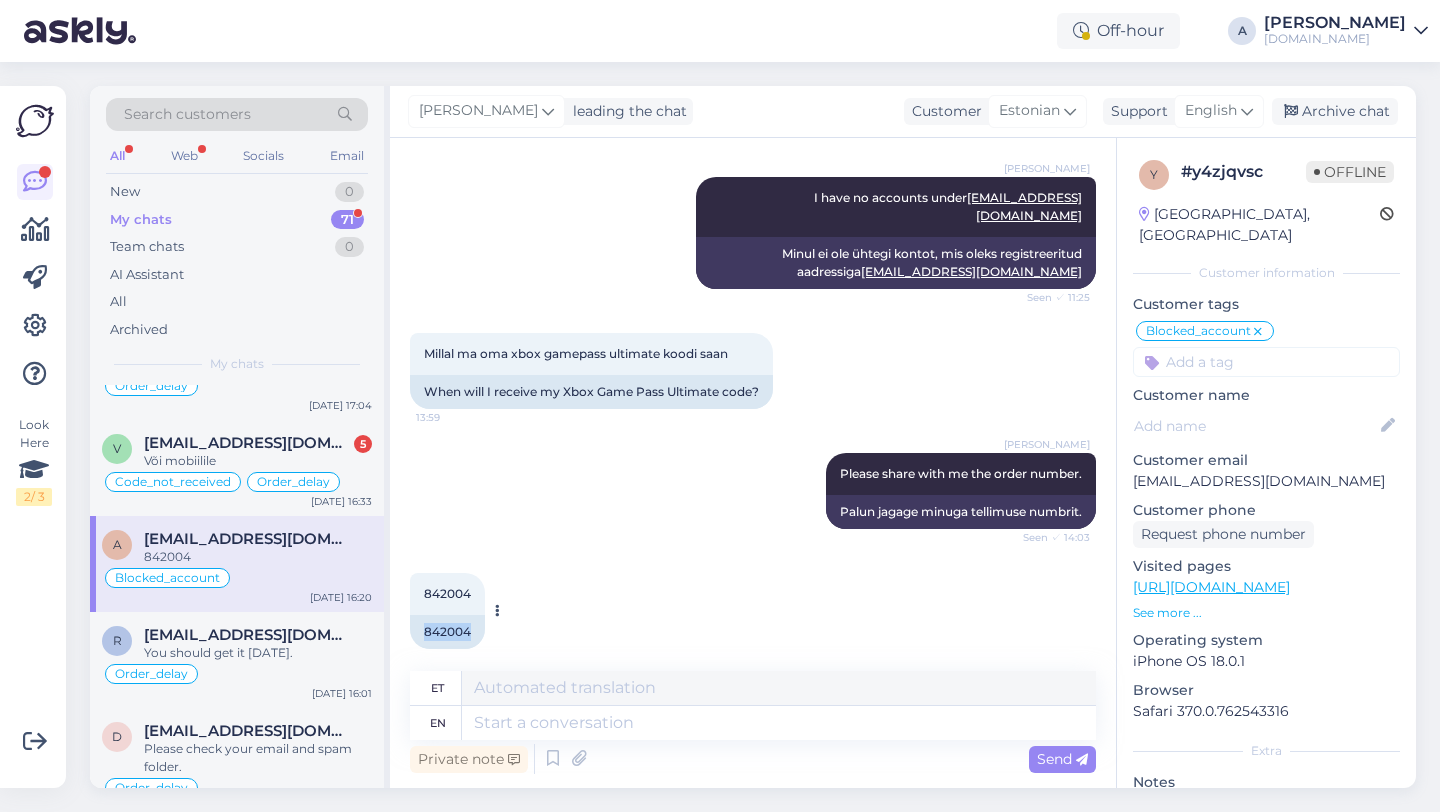 drag, startPoint x: 478, startPoint y: 616, endPoint x: 416, endPoint y: 611, distance: 62.201286 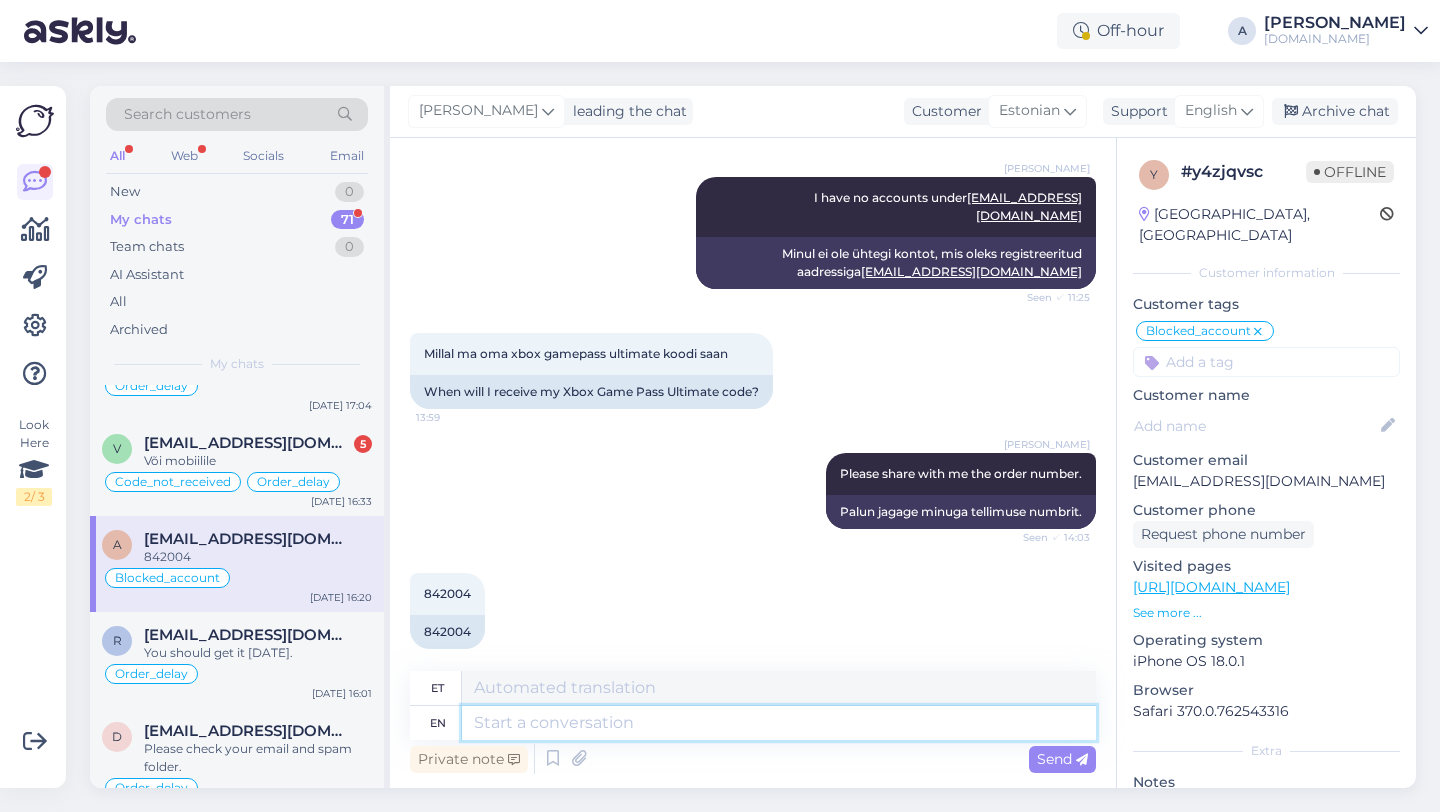 click at bounding box center [779, 723] 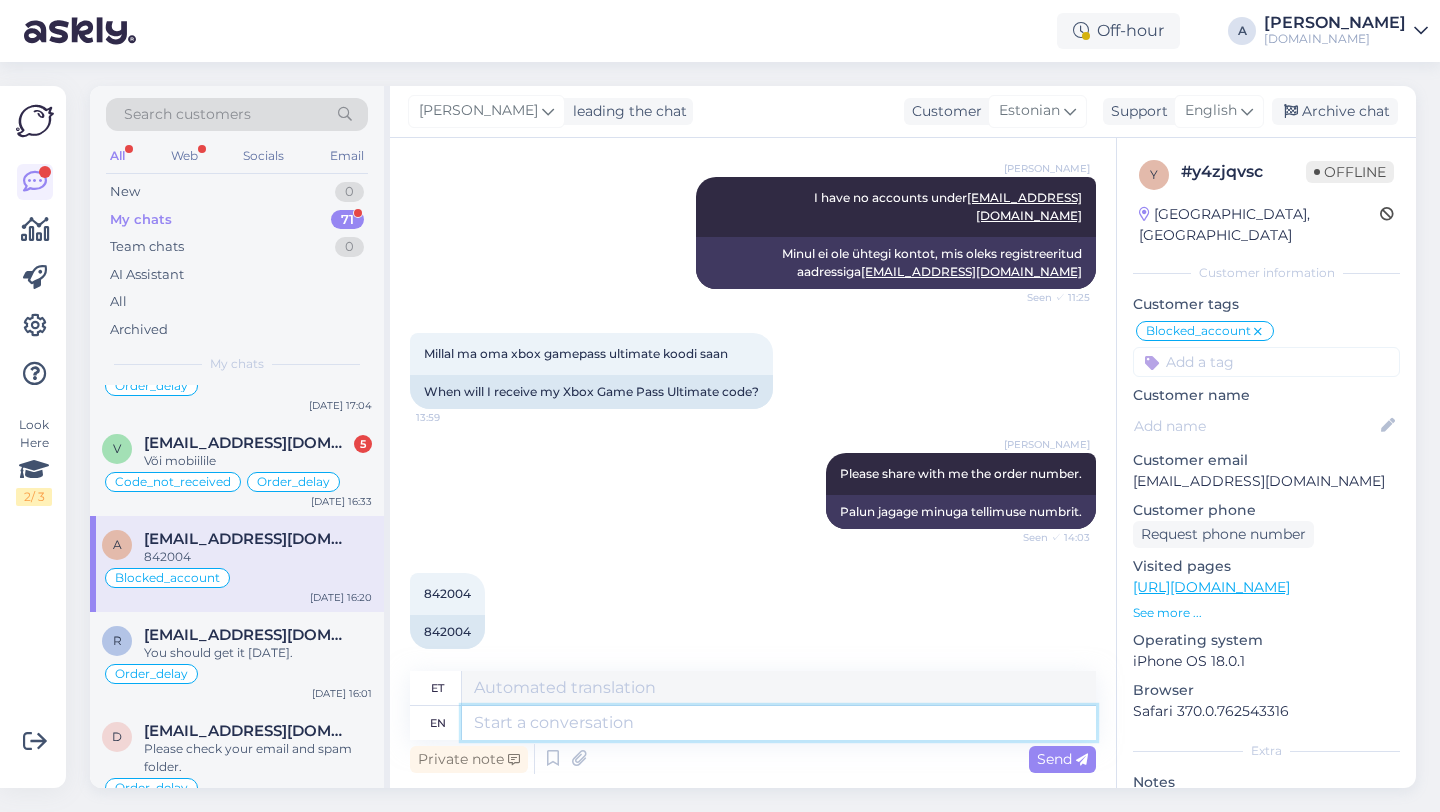 scroll, scrollTop: 571, scrollLeft: 0, axis: vertical 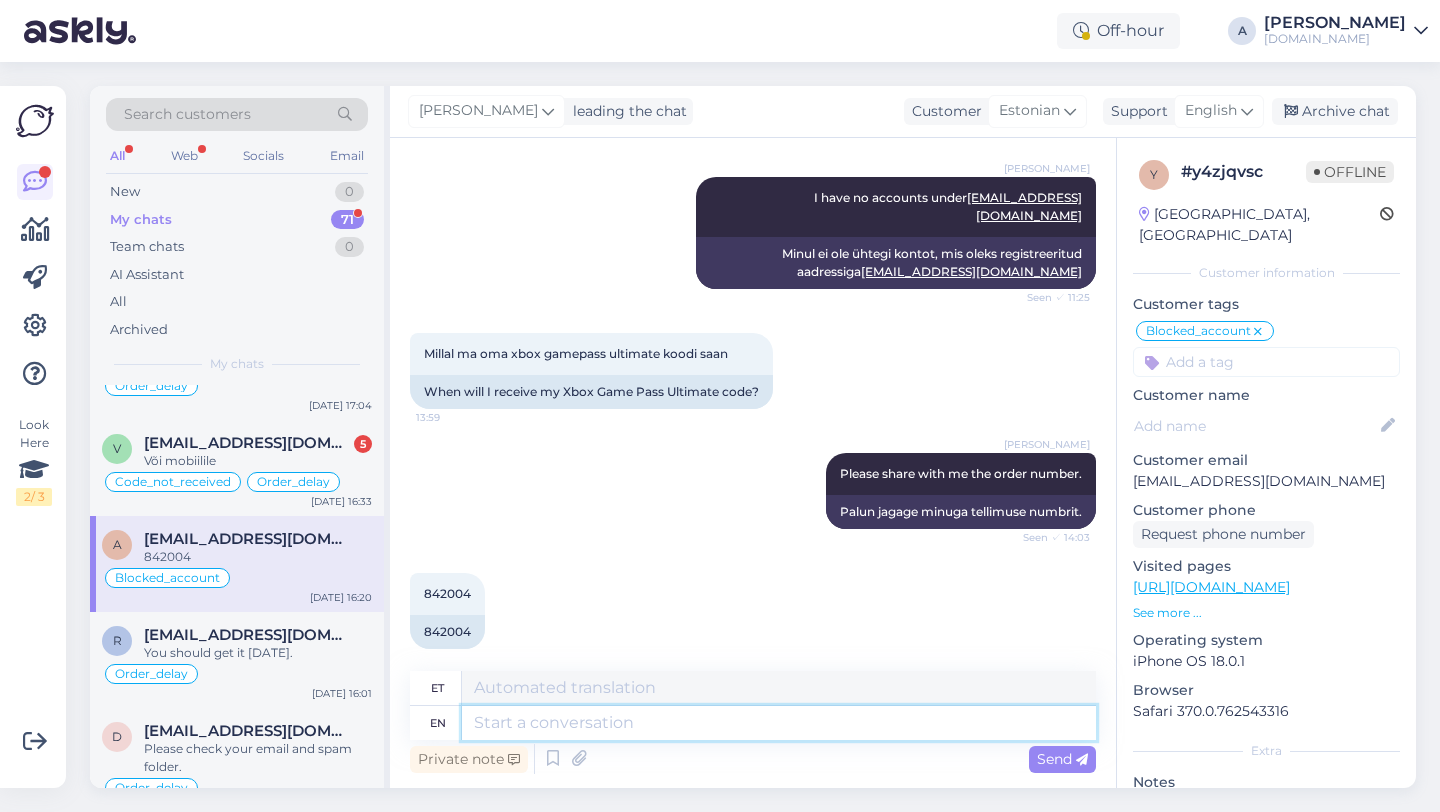 click at bounding box center [779, 723] 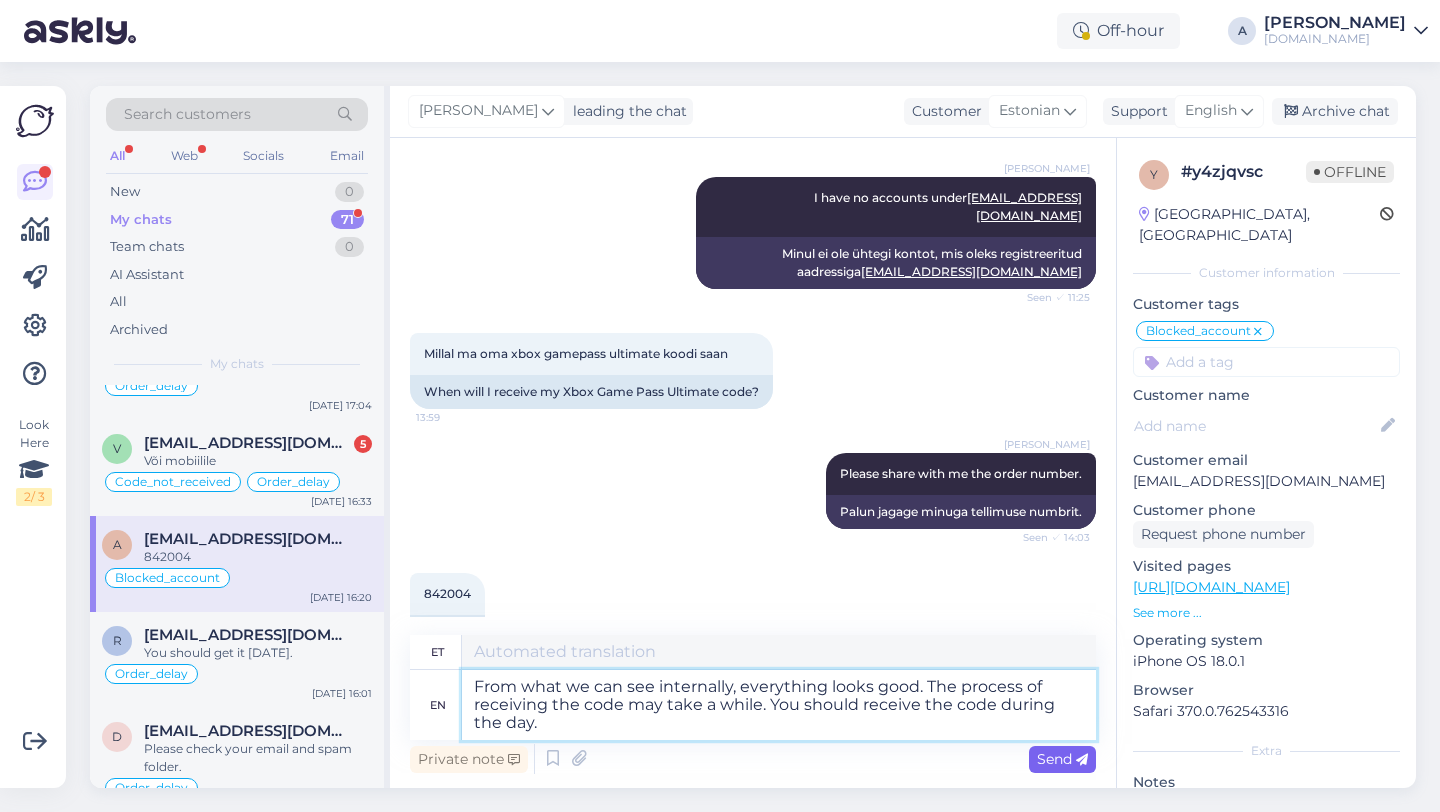 type on "Meie sisemise vaatluse järgi näib kõik korras olevat. Koodi kättesaamine võib aega võtta. Te peaksite koodi saama päeva jooksul." 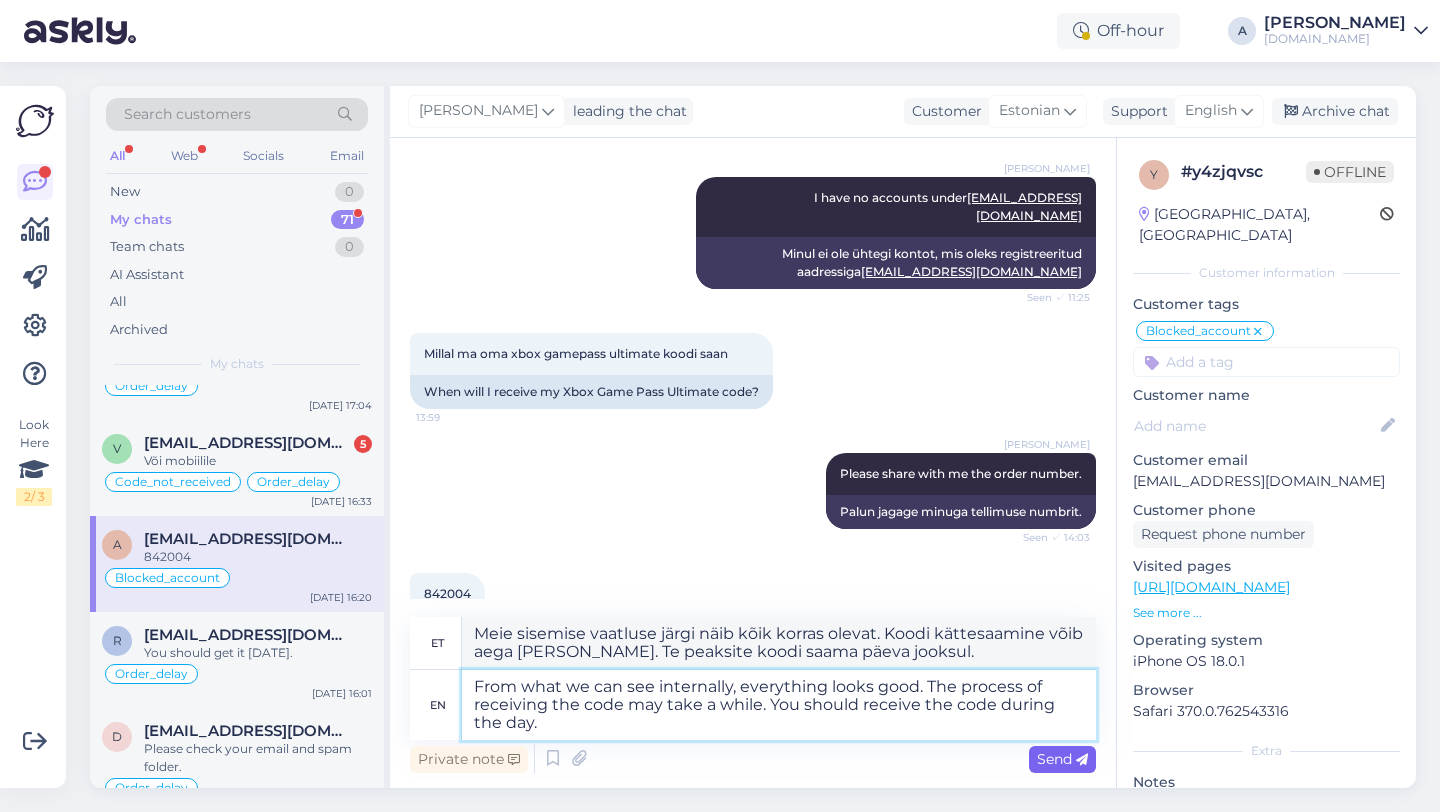 type on "From what we can see internally, everything looks good. The process of receiving the code may take a while. You should receive the code during the day." 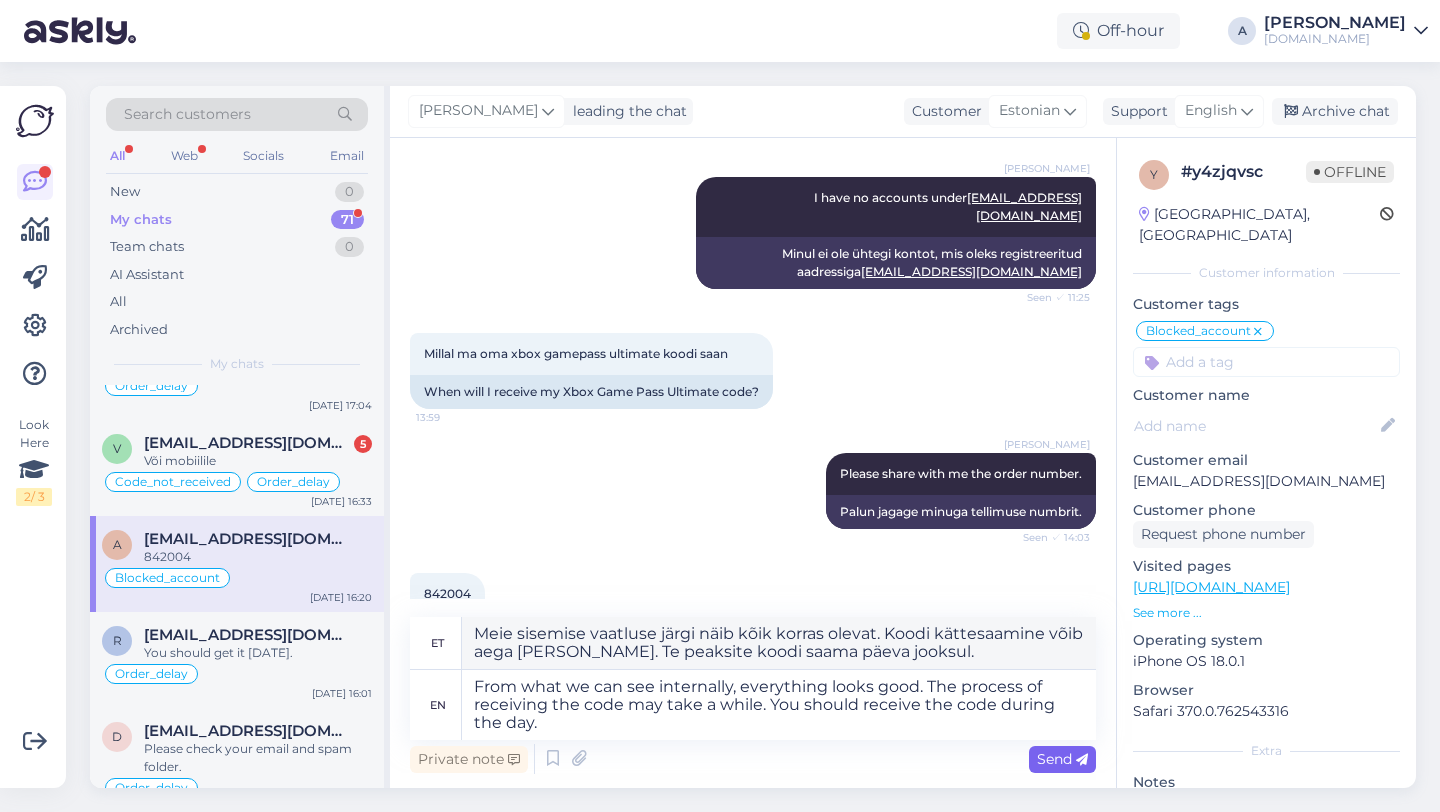 click on "Send" at bounding box center (1062, 759) 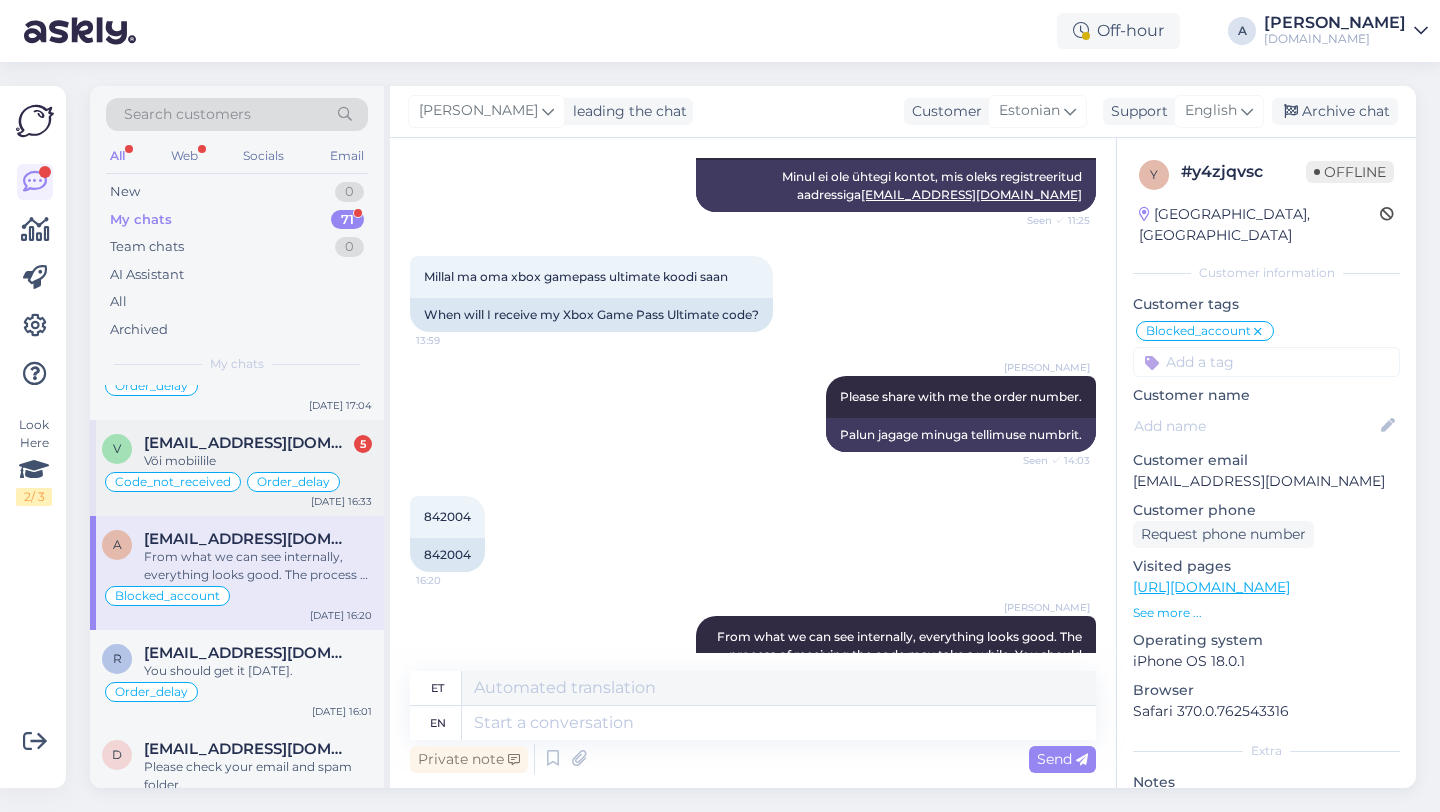 scroll, scrollTop: 1815, scrollLeft: 0, axis: vertical 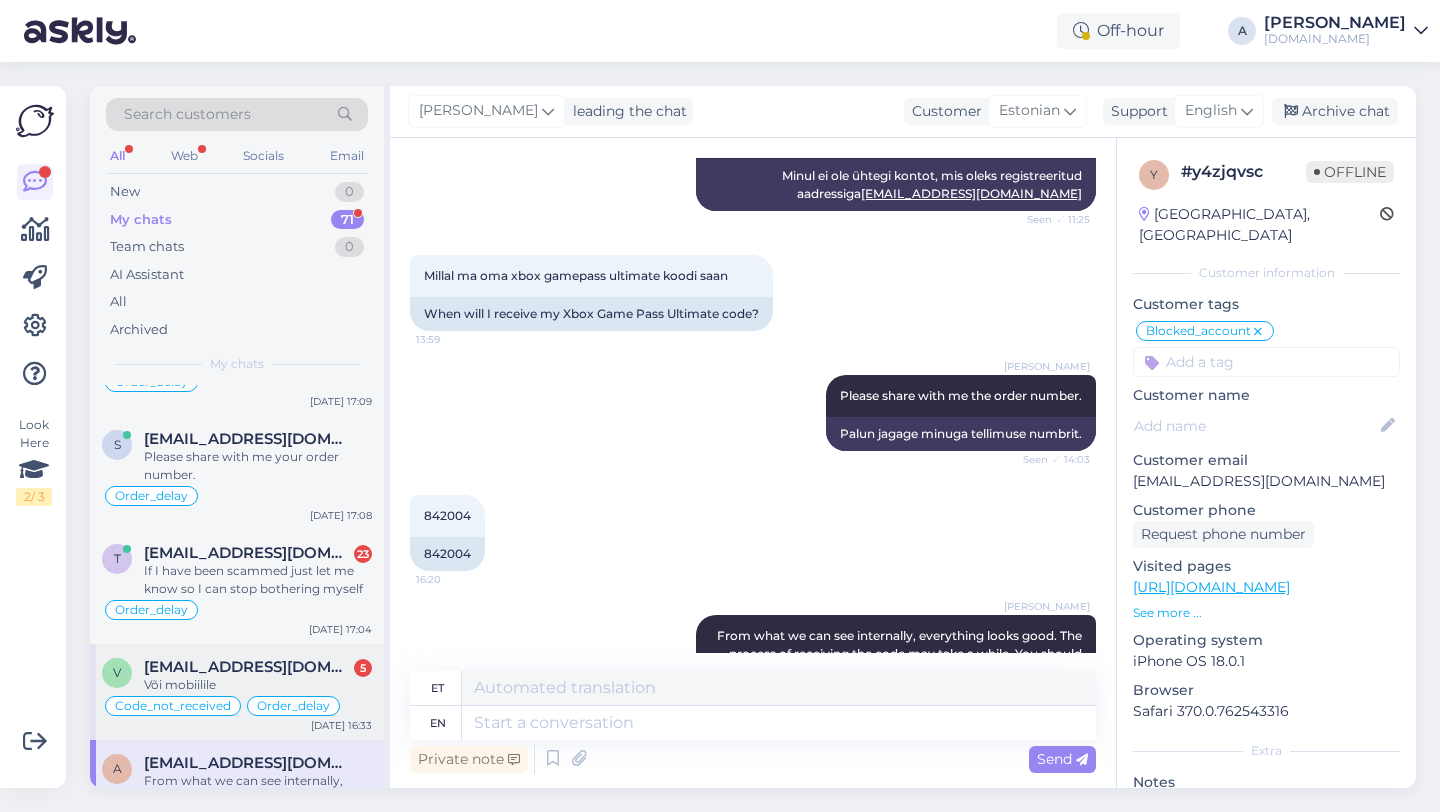 click on "vassuur9@suhtlus.ee" at bounding box center [248, 667] 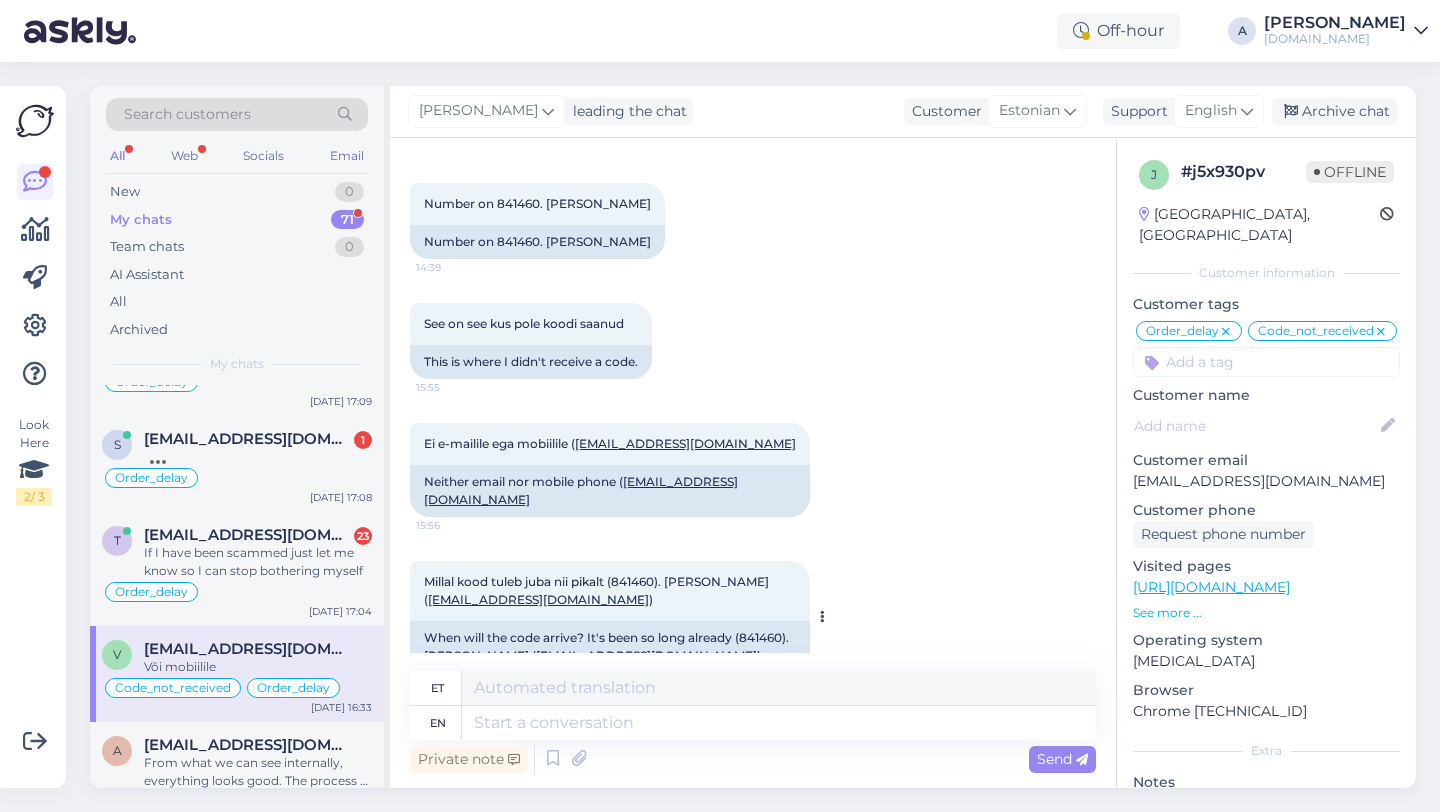 scroll, scrollTop: 9400, scrollLeft: 0, axis: vertical 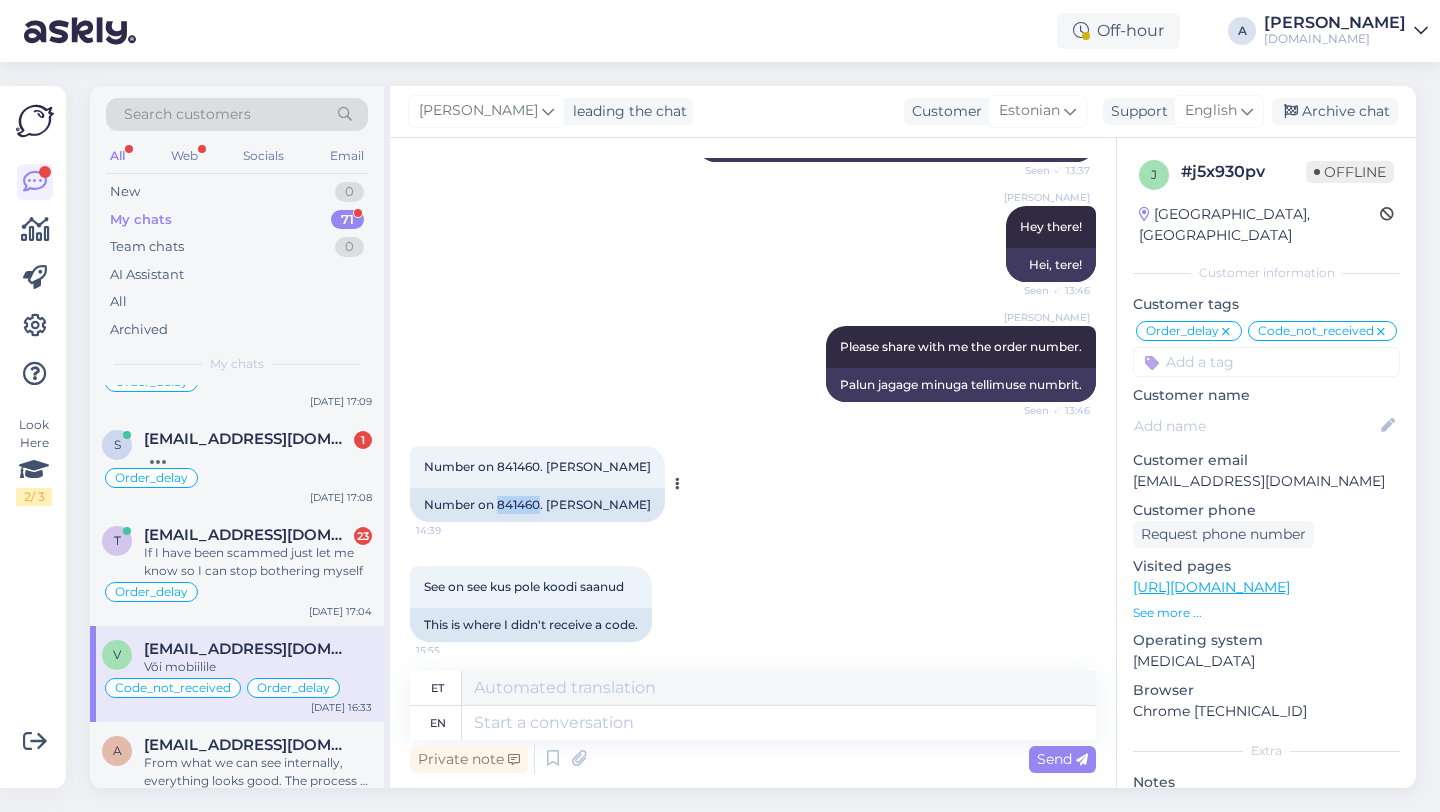 drag, startPoint x: 538, startPoint y: 360, endPoint x: 500, endPoint y: 362, distance: 38.052597 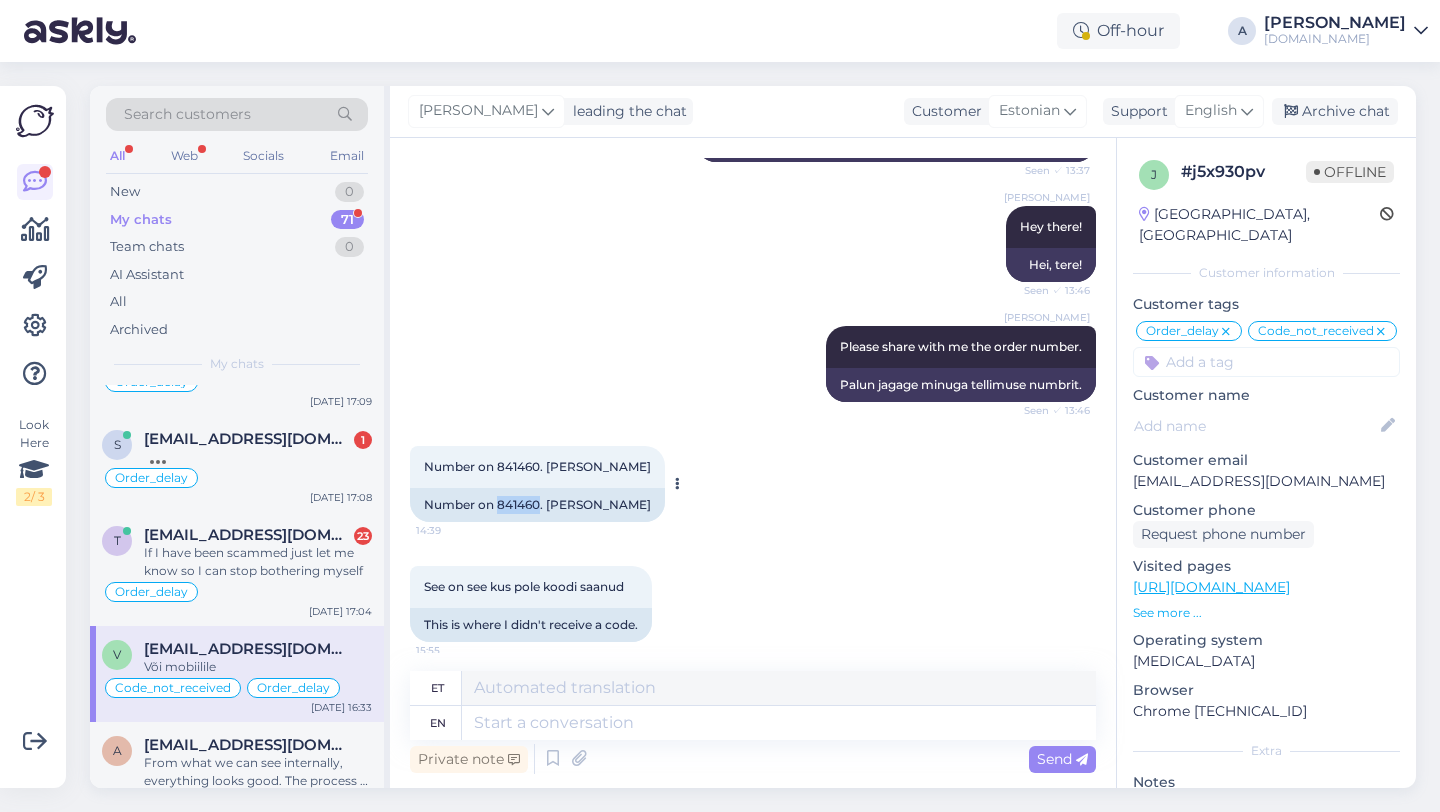 click on "Number on 841460. Vassili Suurväli." at bounding box center (537, 505) 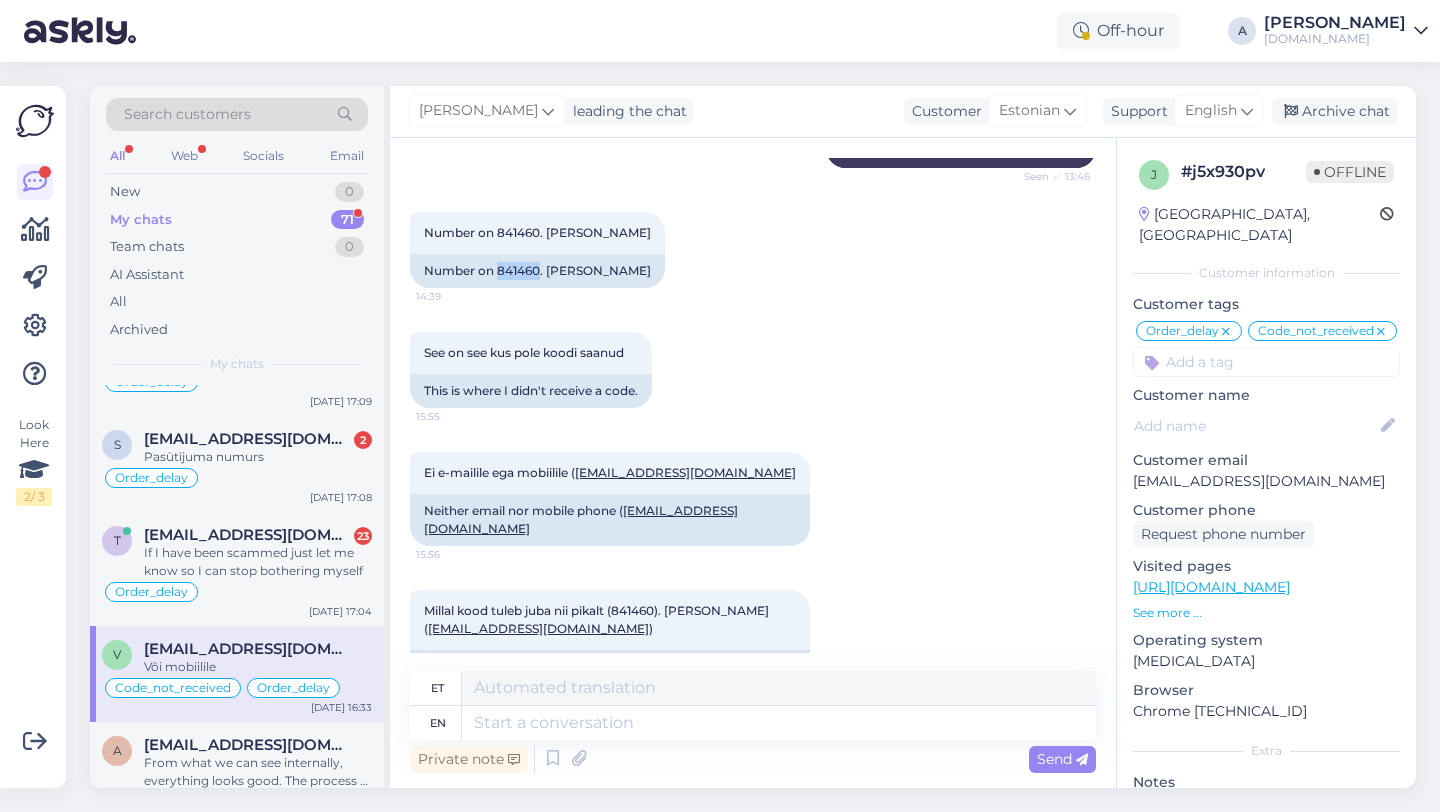 scroll, scrollTop: 9663, scrollLeft: 0, axis: vertical 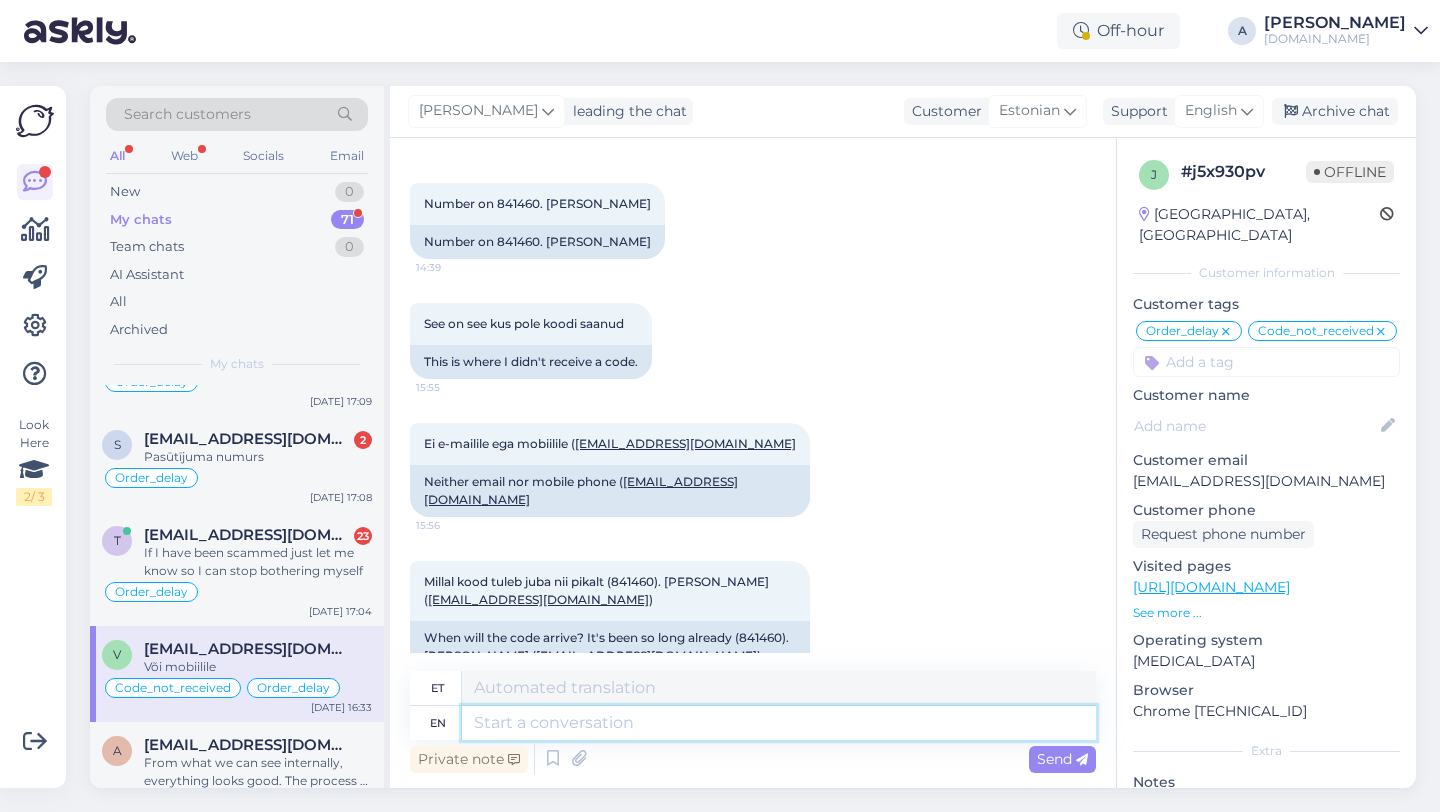 click at bounding box center [779, 723] 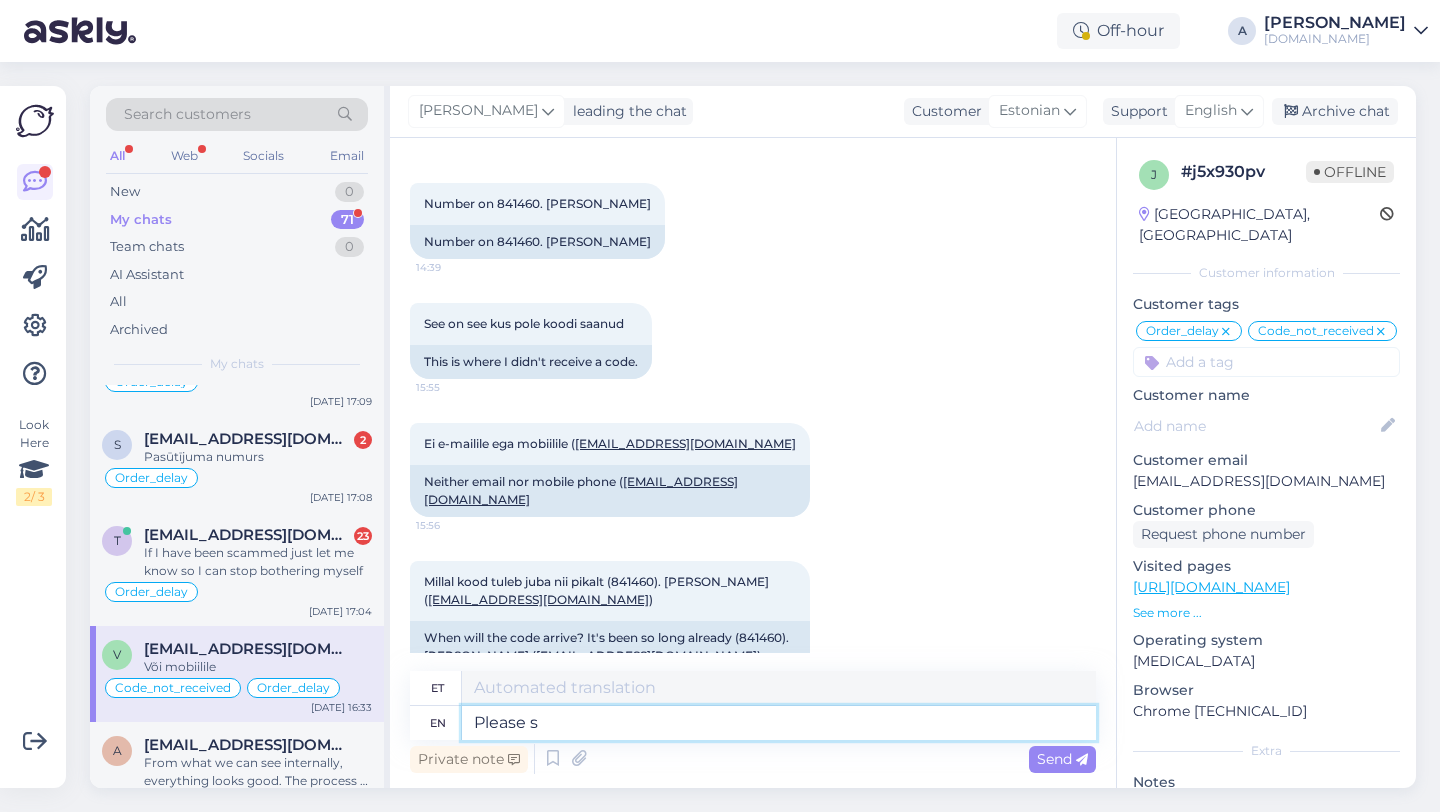 type on "Please sh" 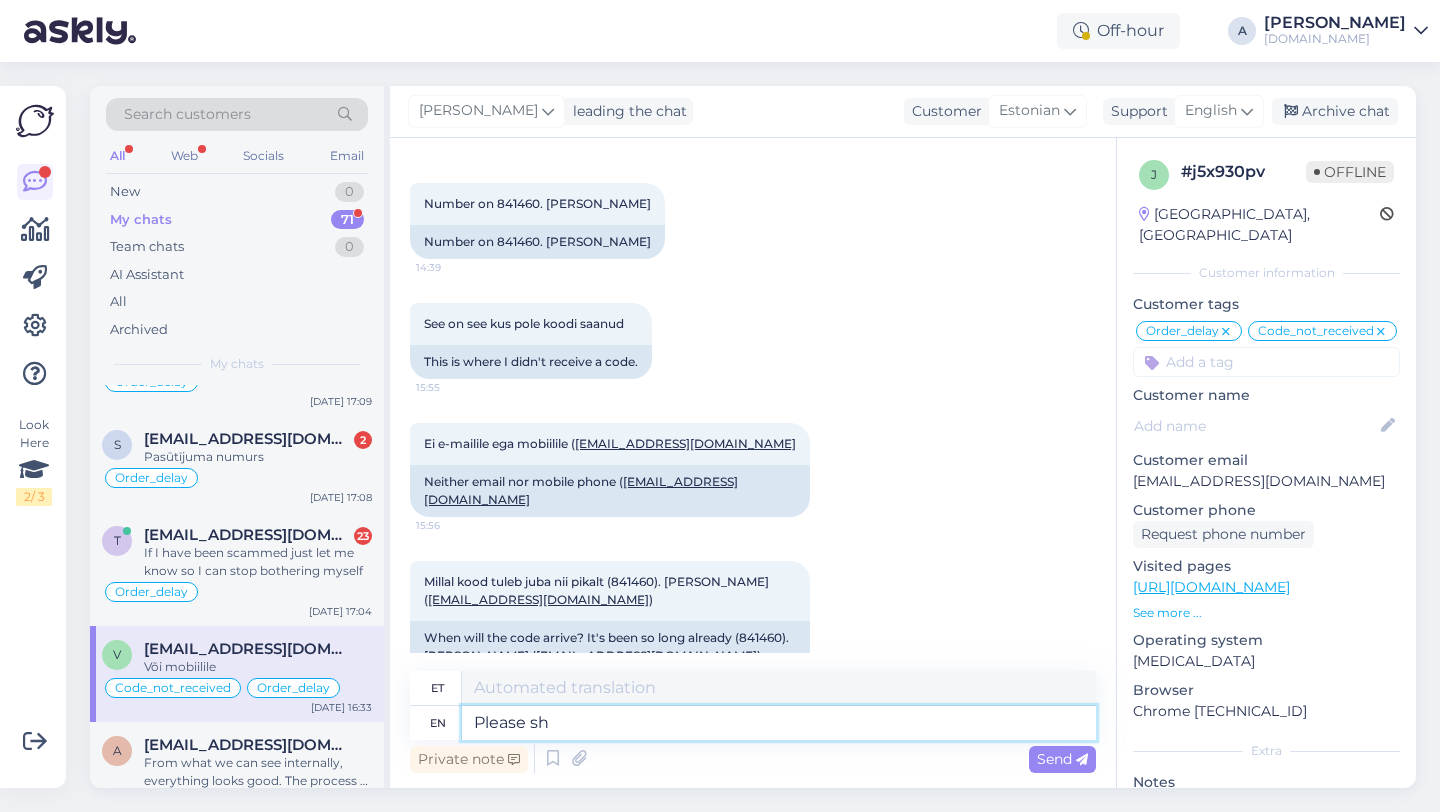 type on "Palun." 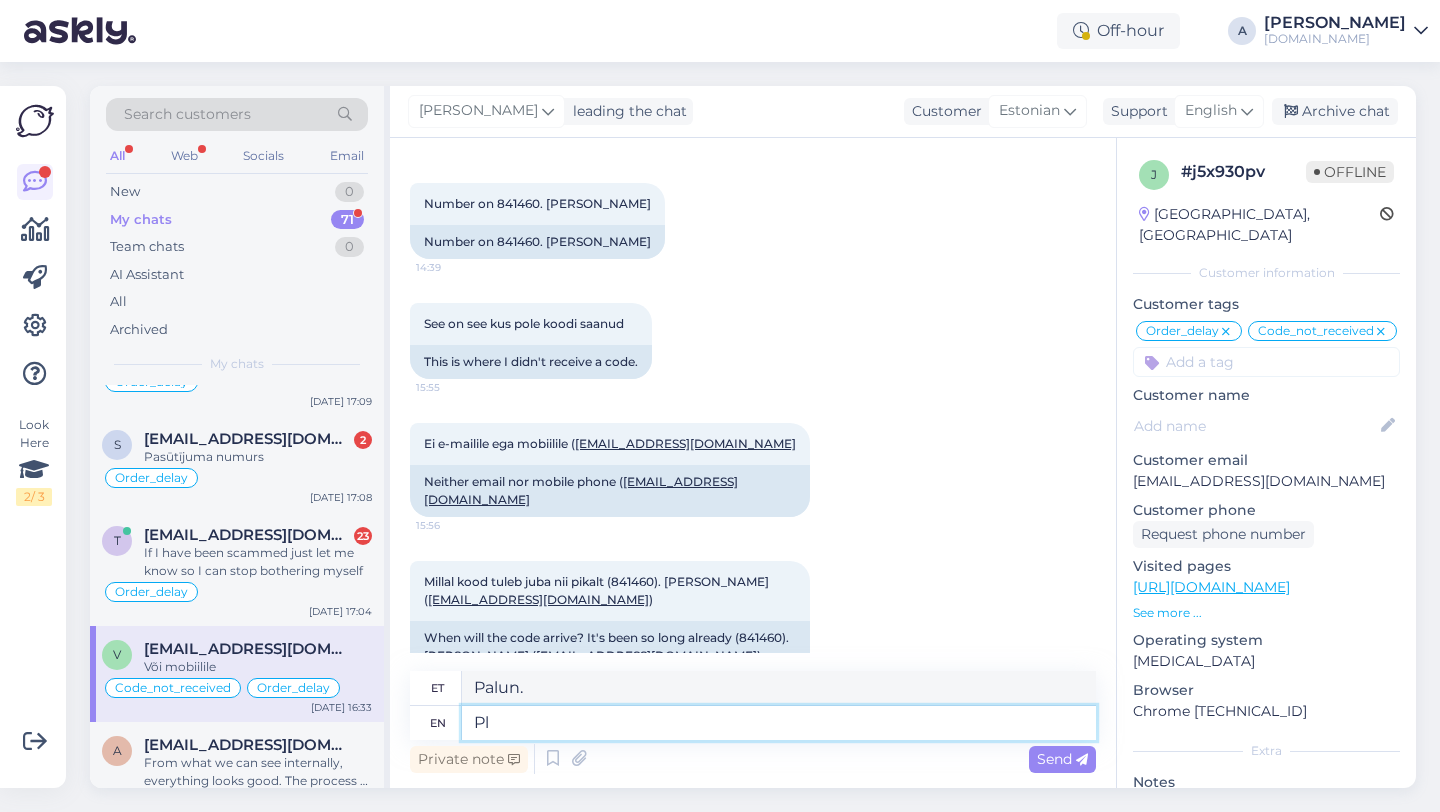 type on "P" 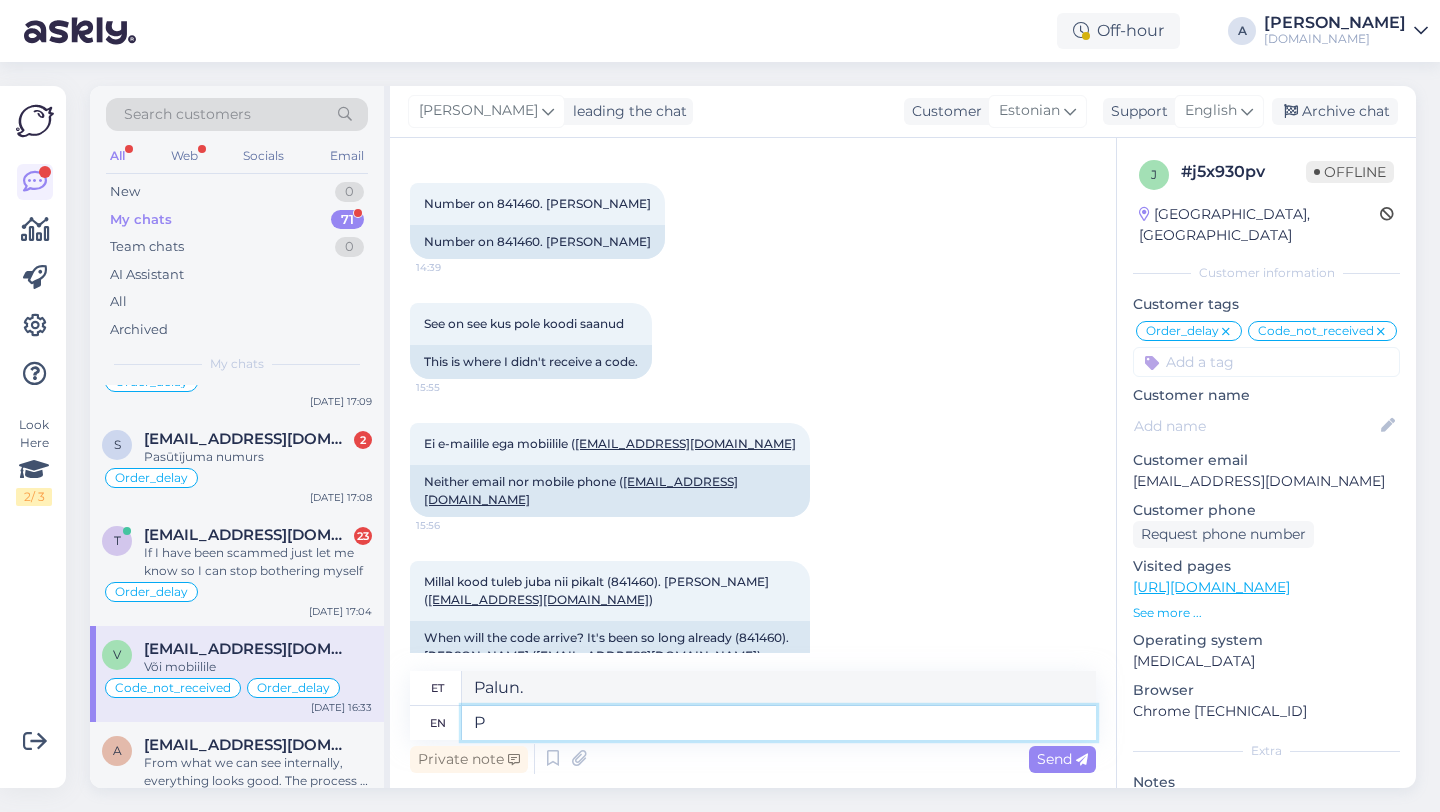 type 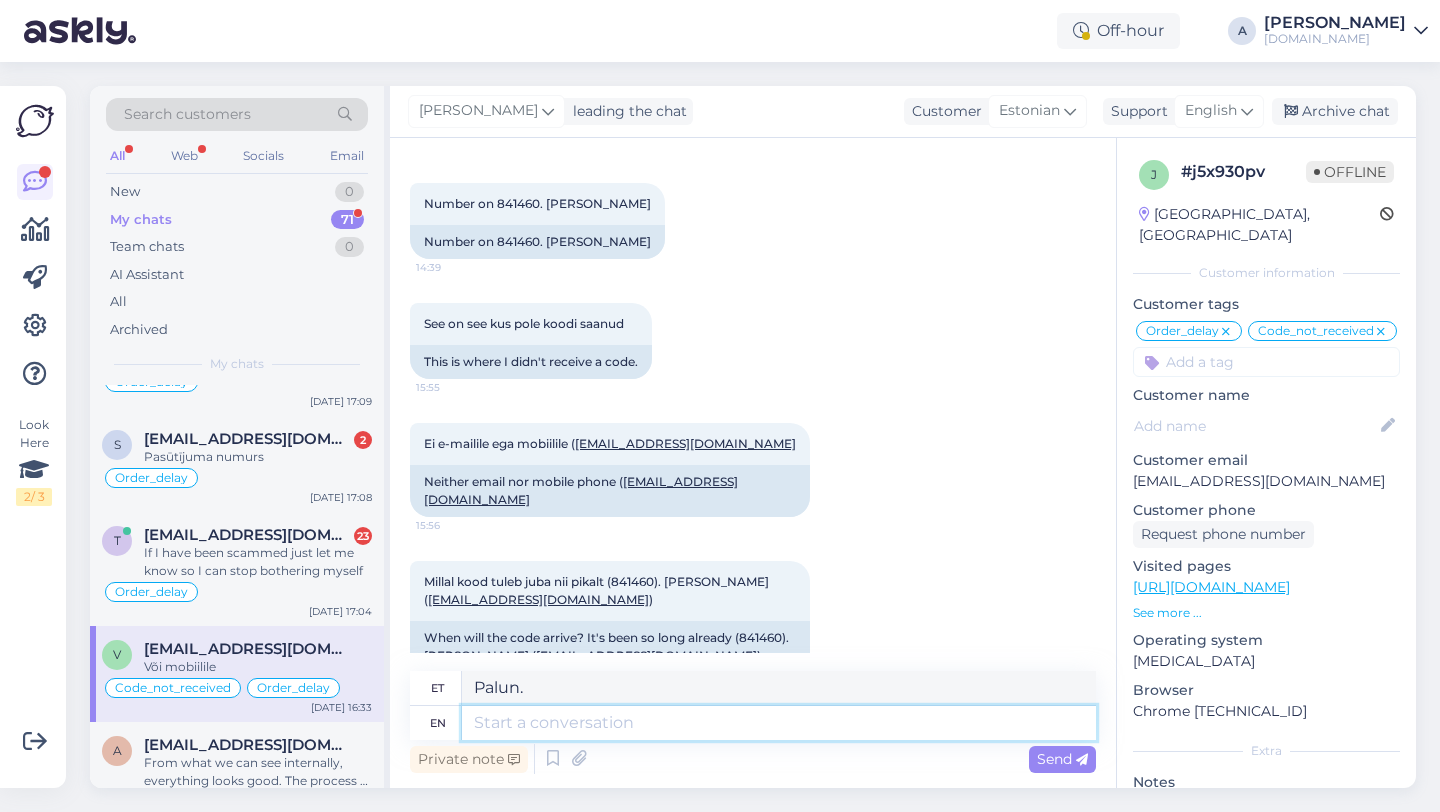 type 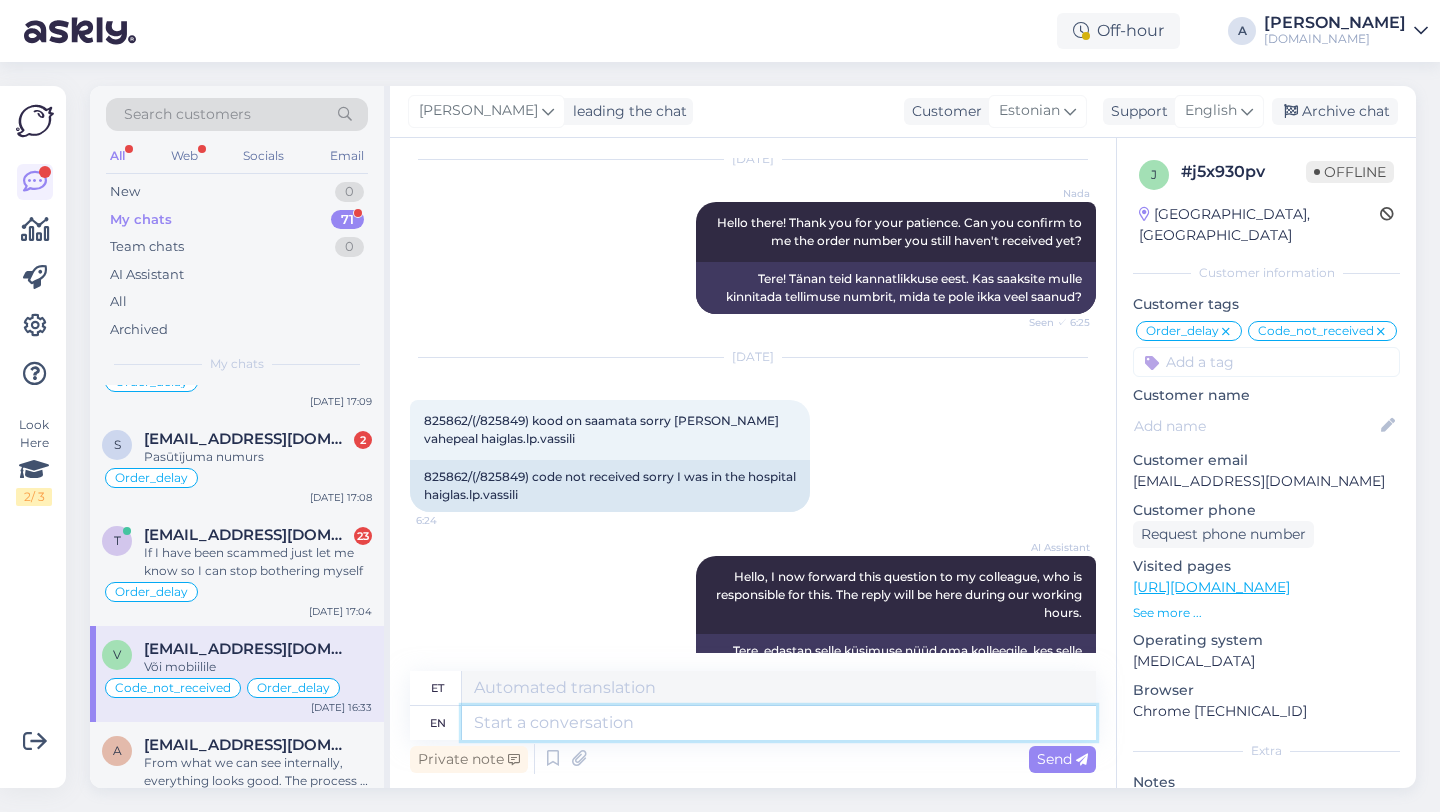 scroll, scrollTop: 8135, scrollLeft: 0, axis: vertical 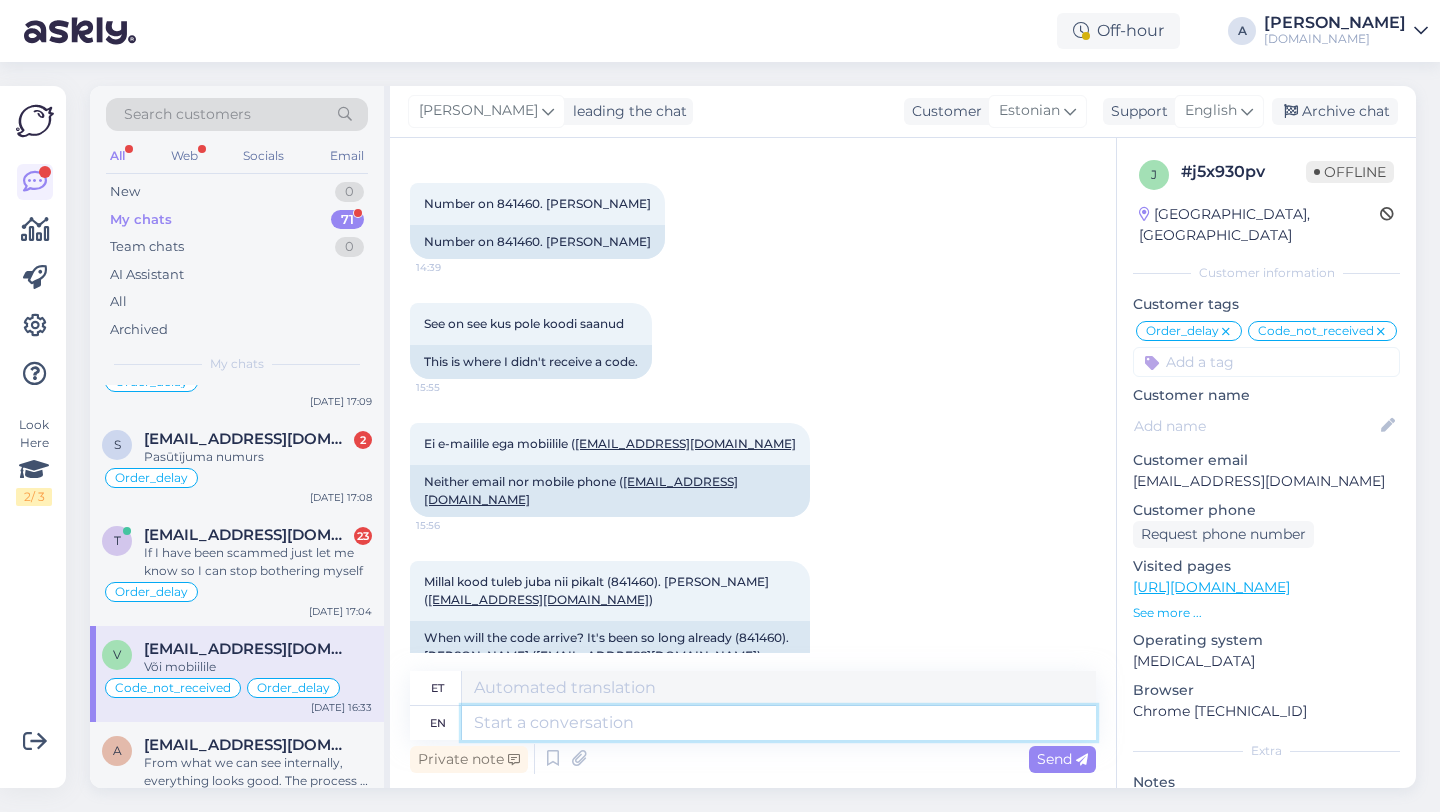 click at bounding box center [779, 723] 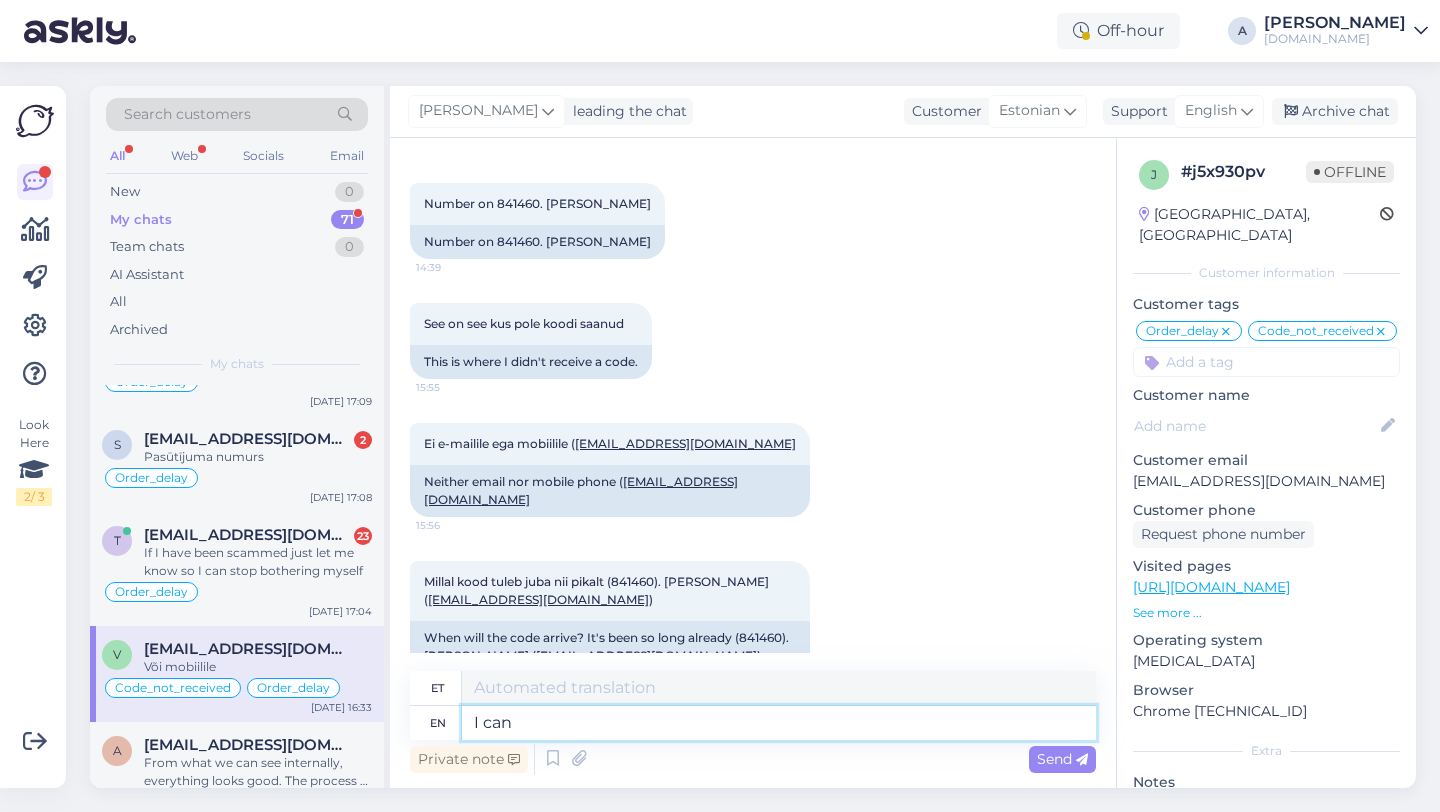 type on "I can" 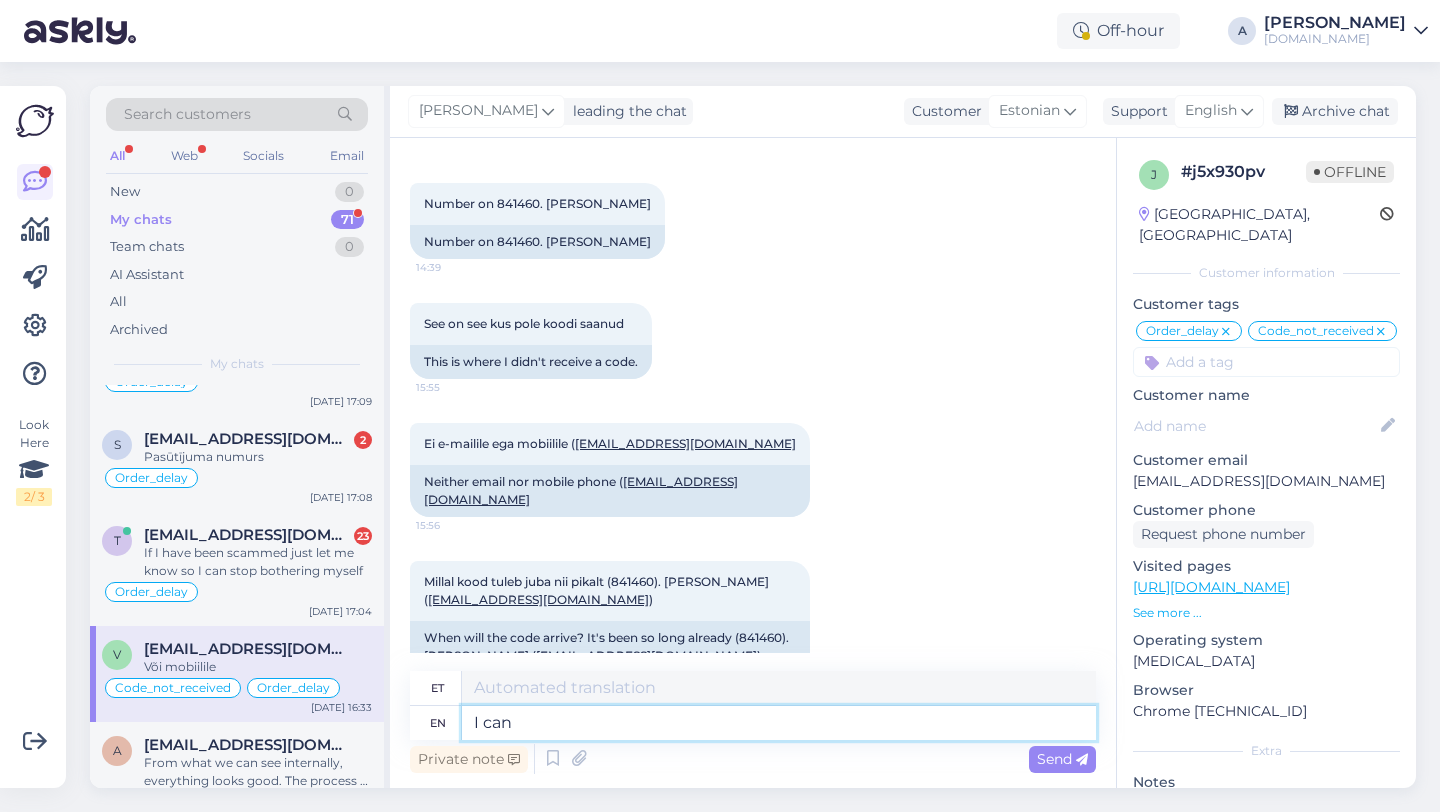 type on "Mina" 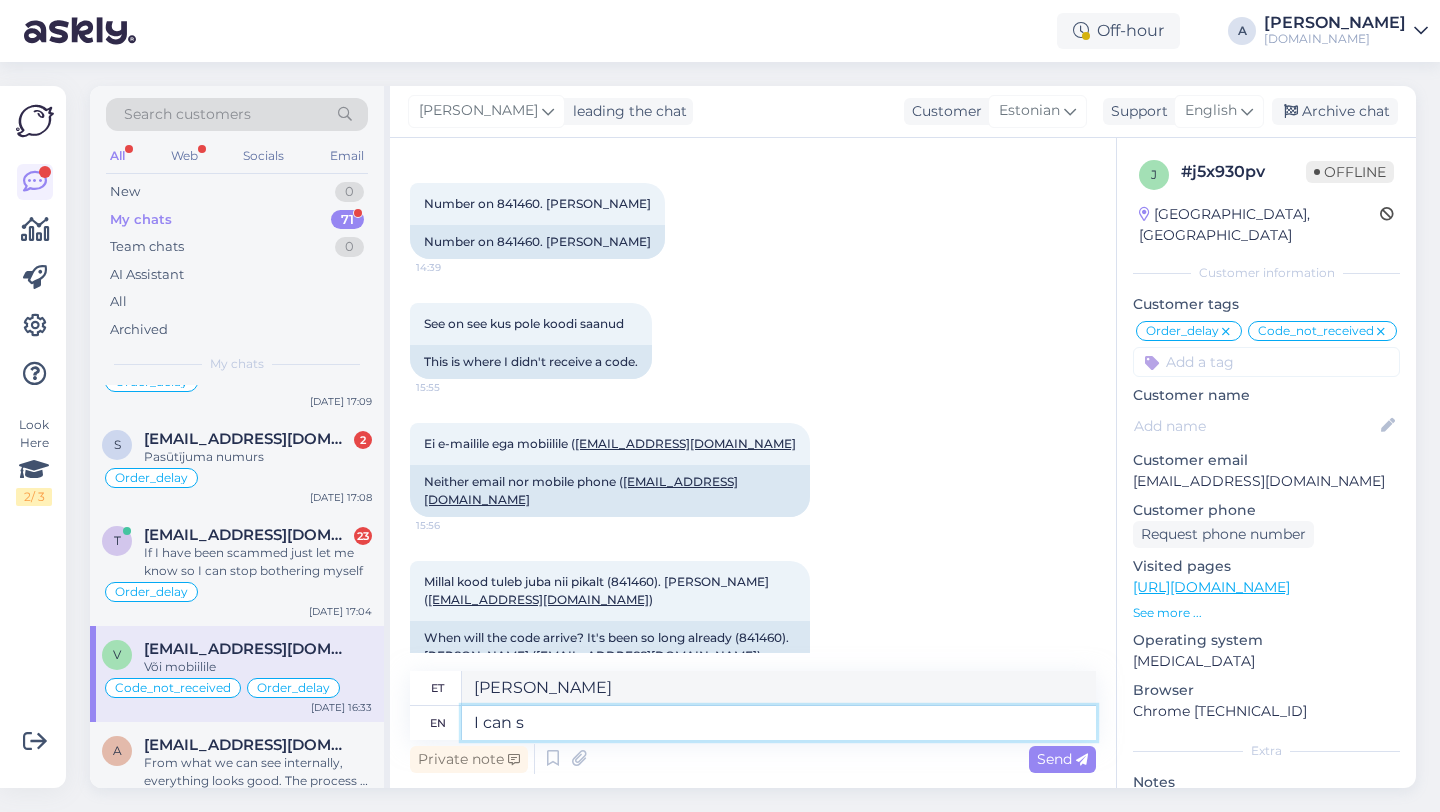 type on "I can se" 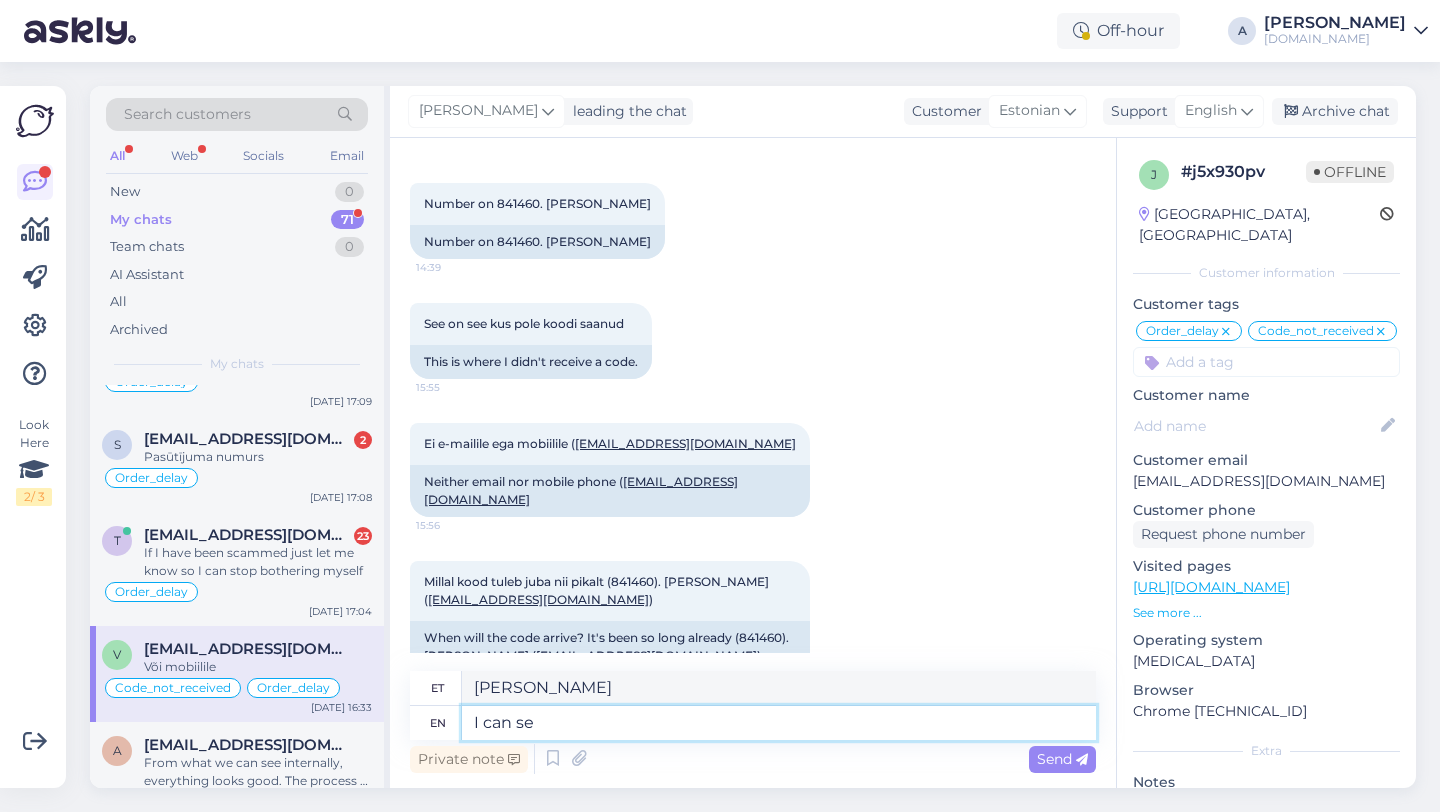 type on "Ma saan" 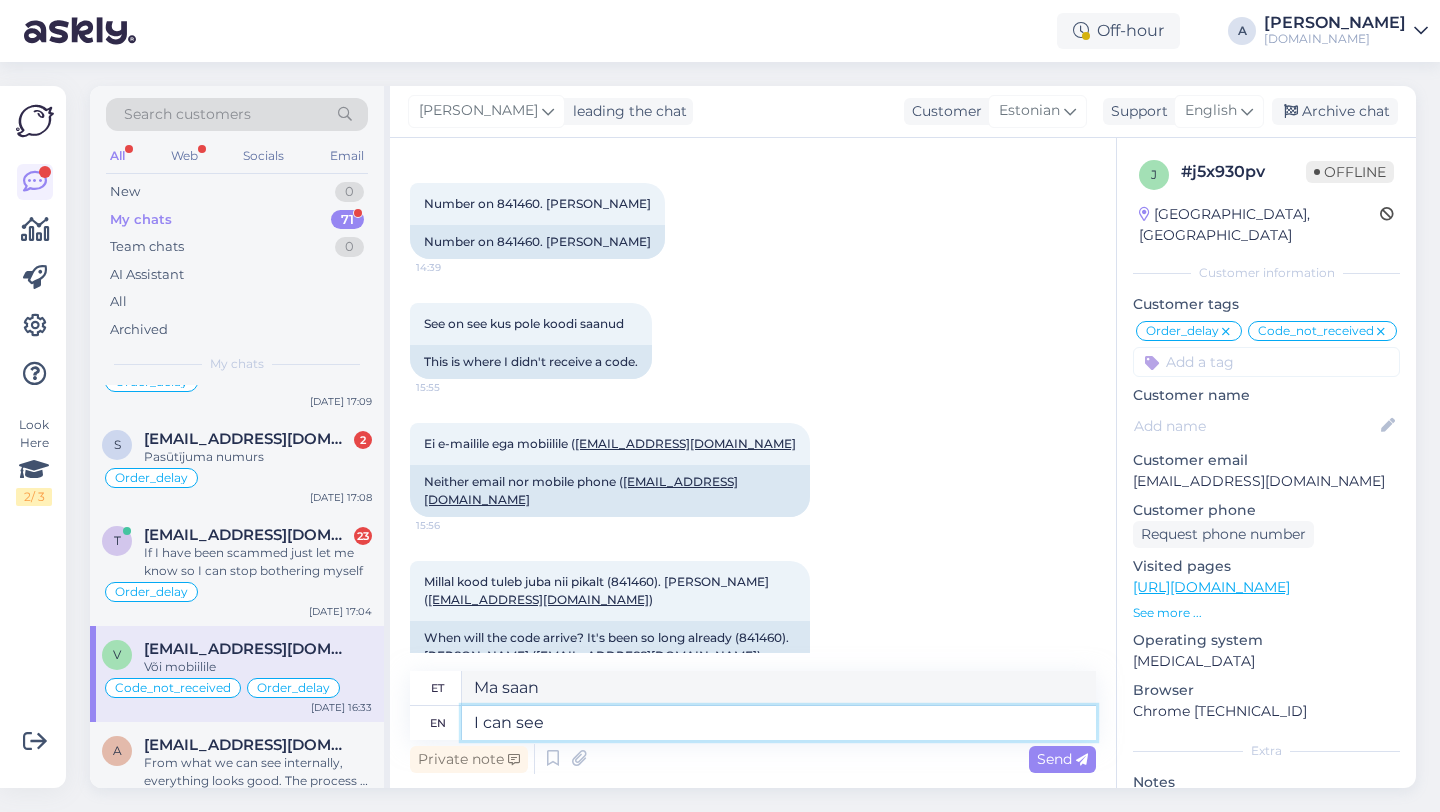 type on "I can see" 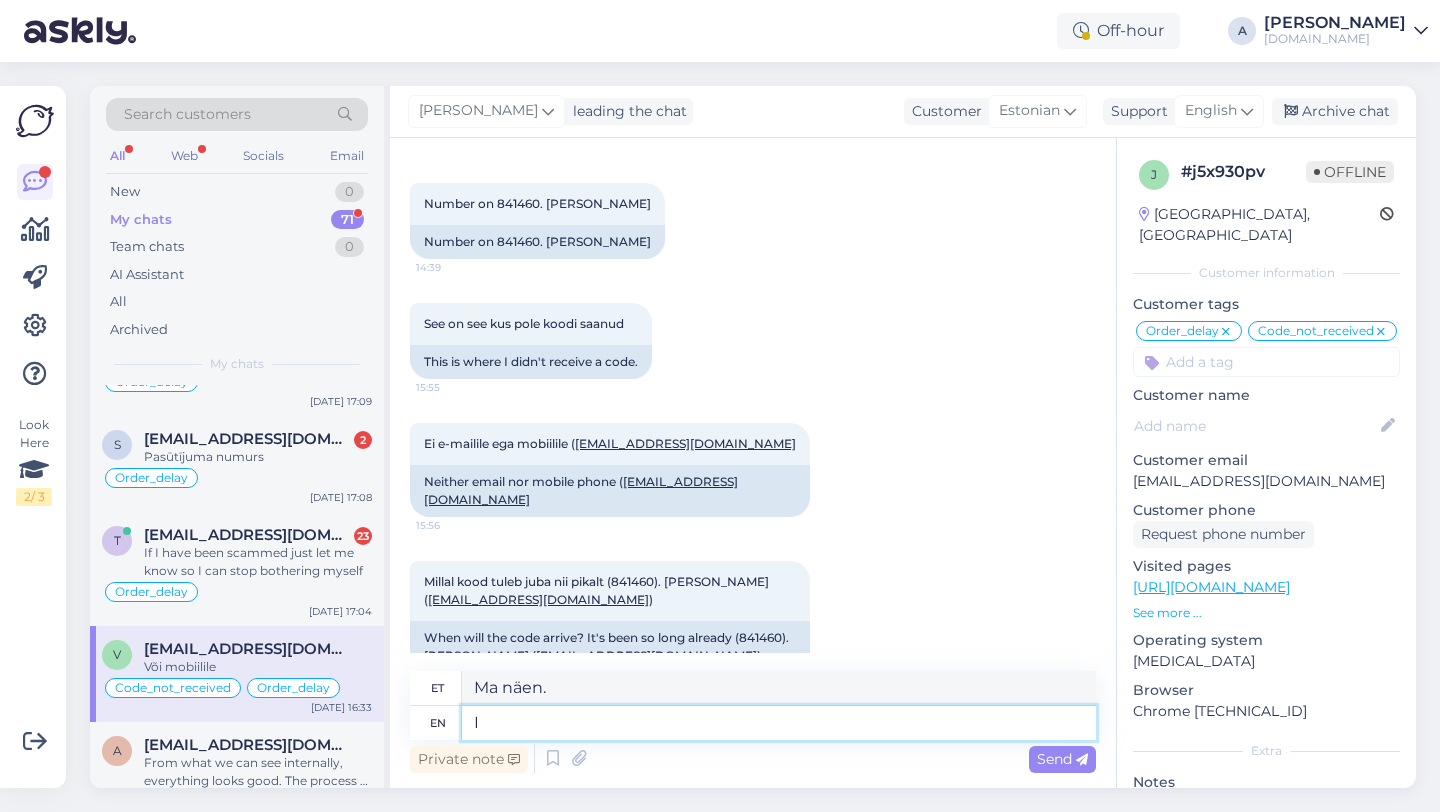 type on "I" 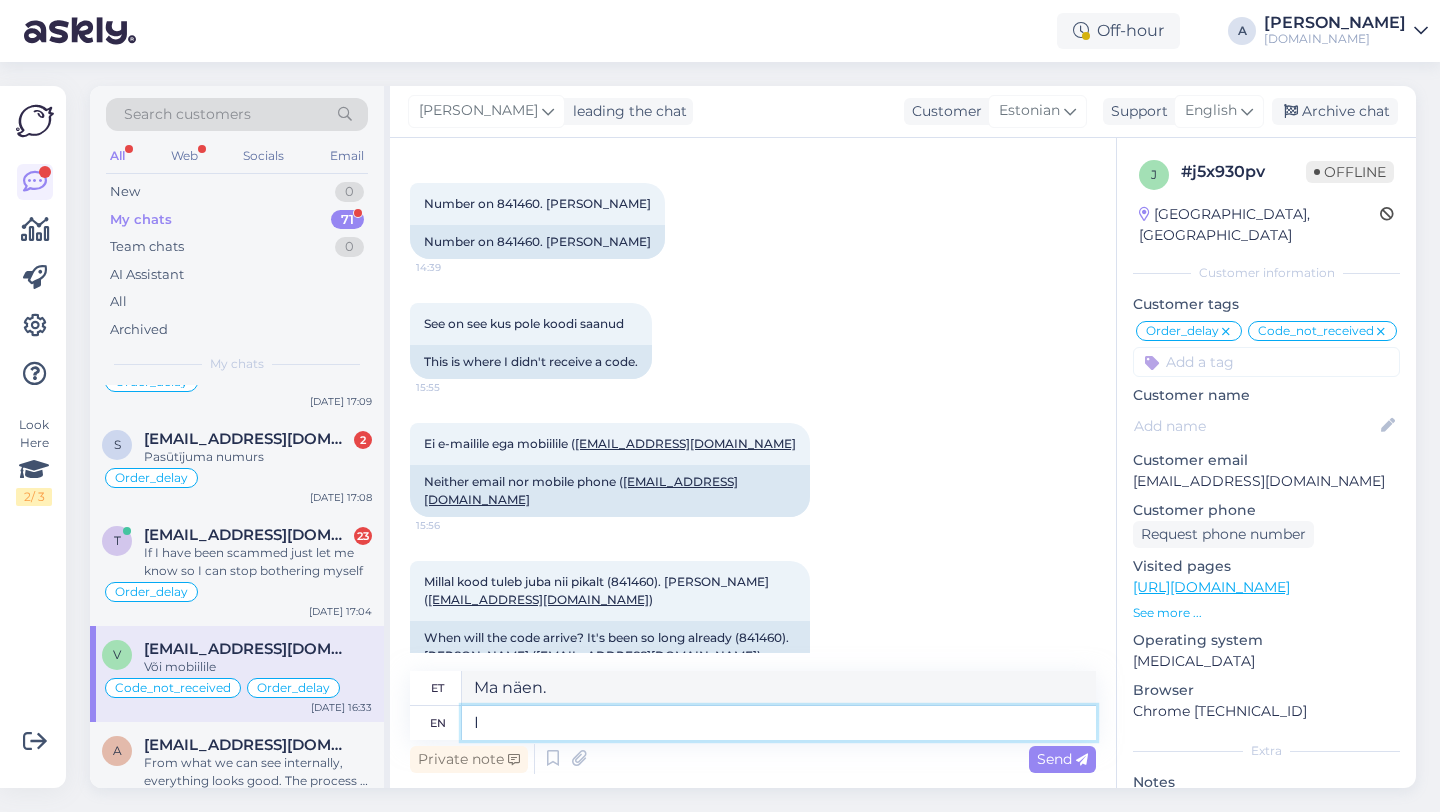 type 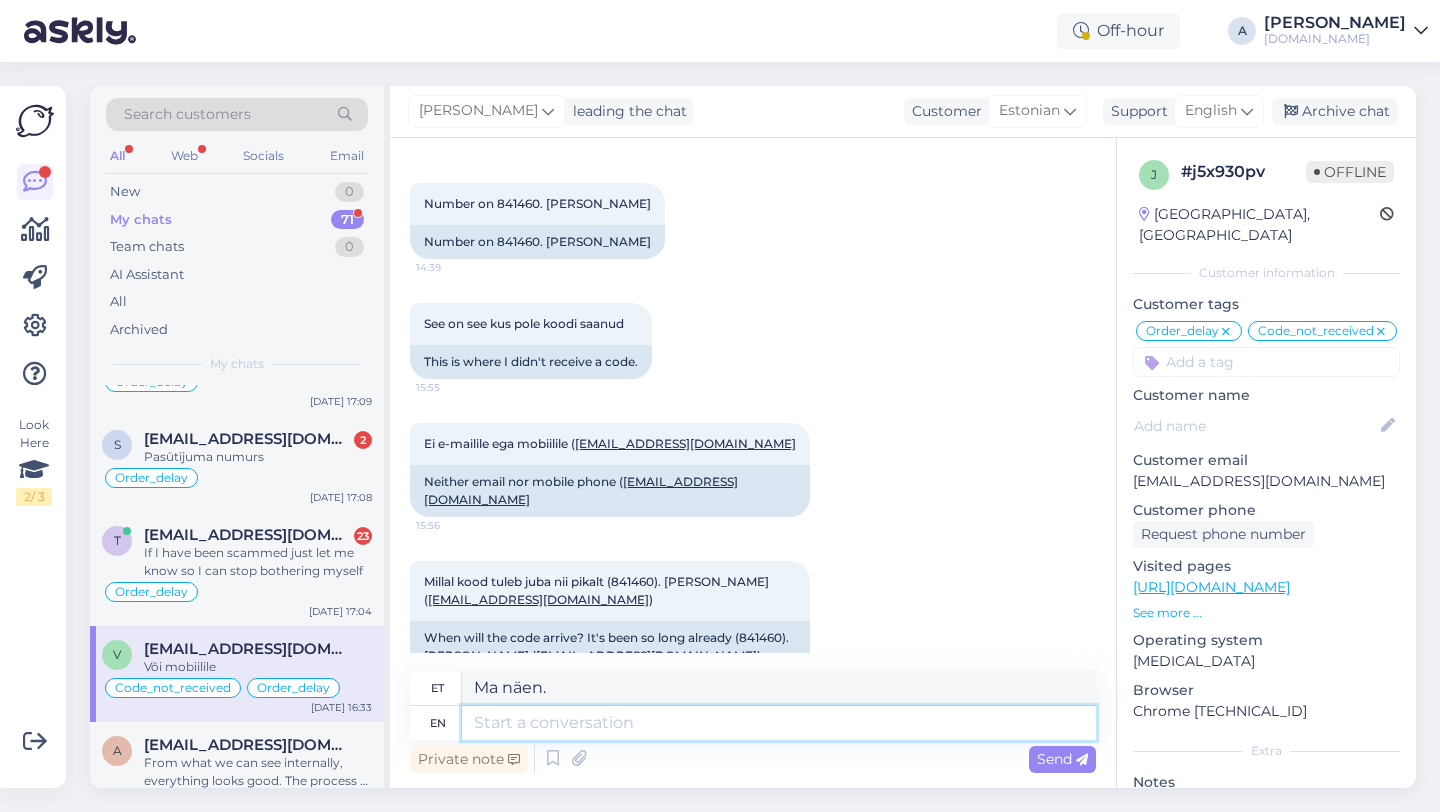 type on "Mina" 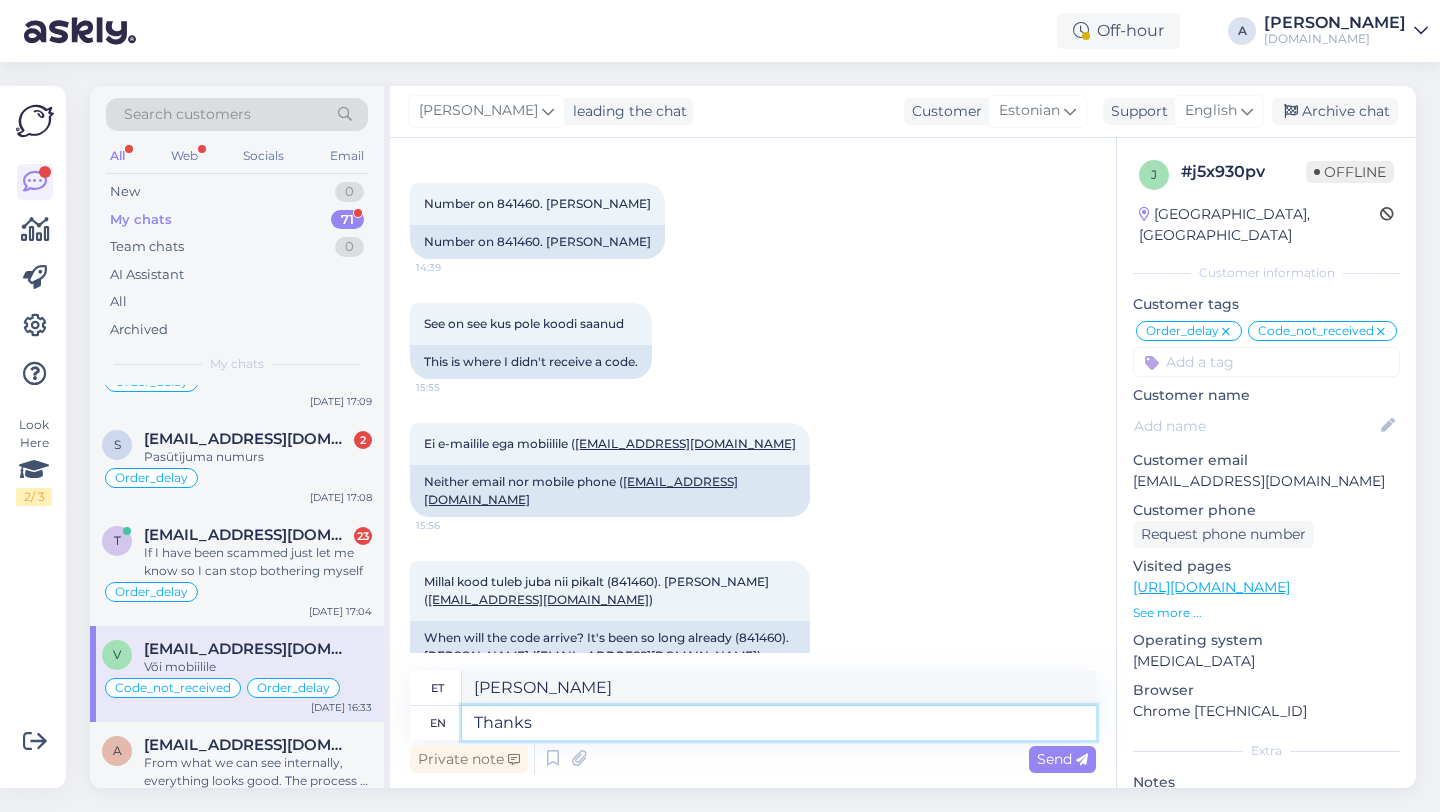 type on "Thanks" 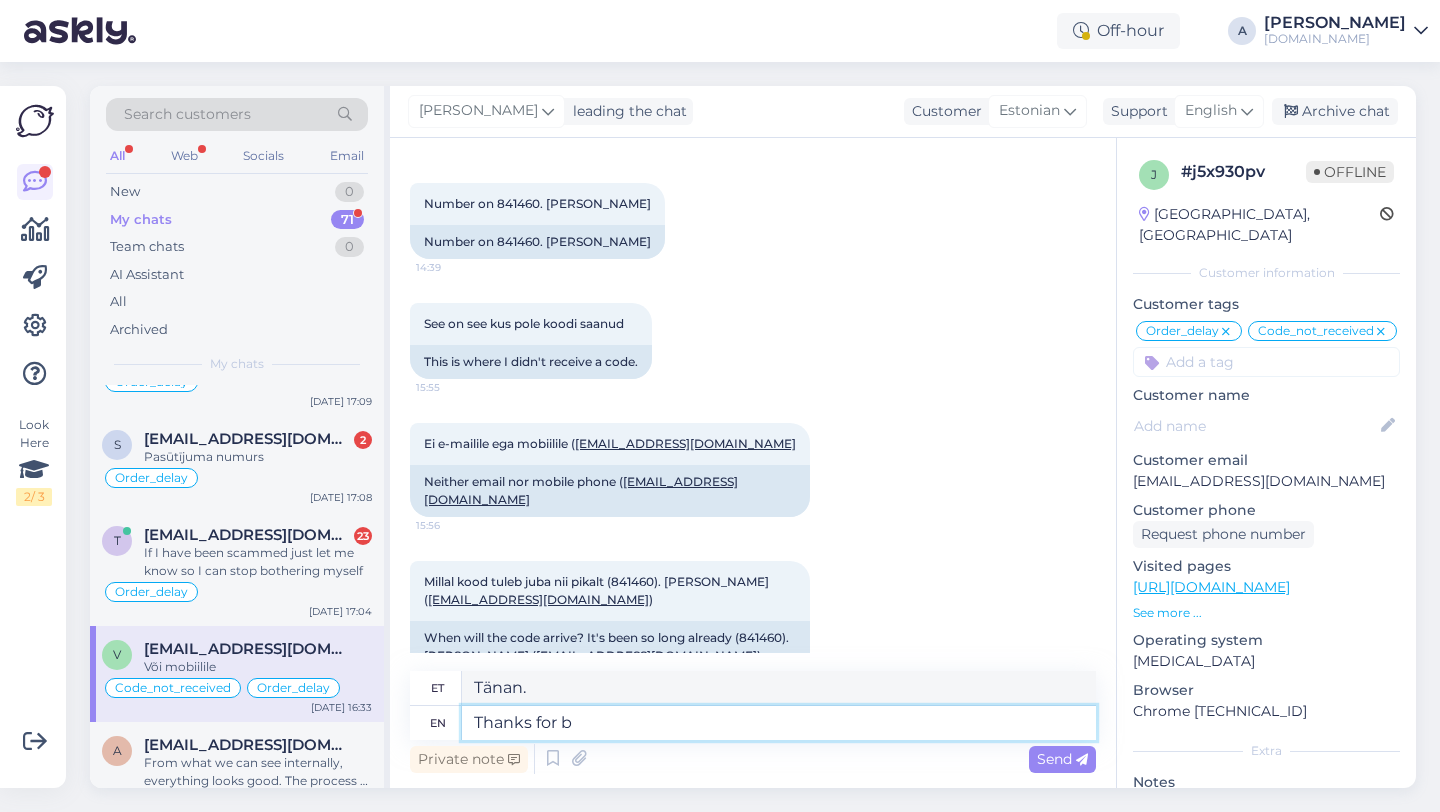 type on "Thanks for be" 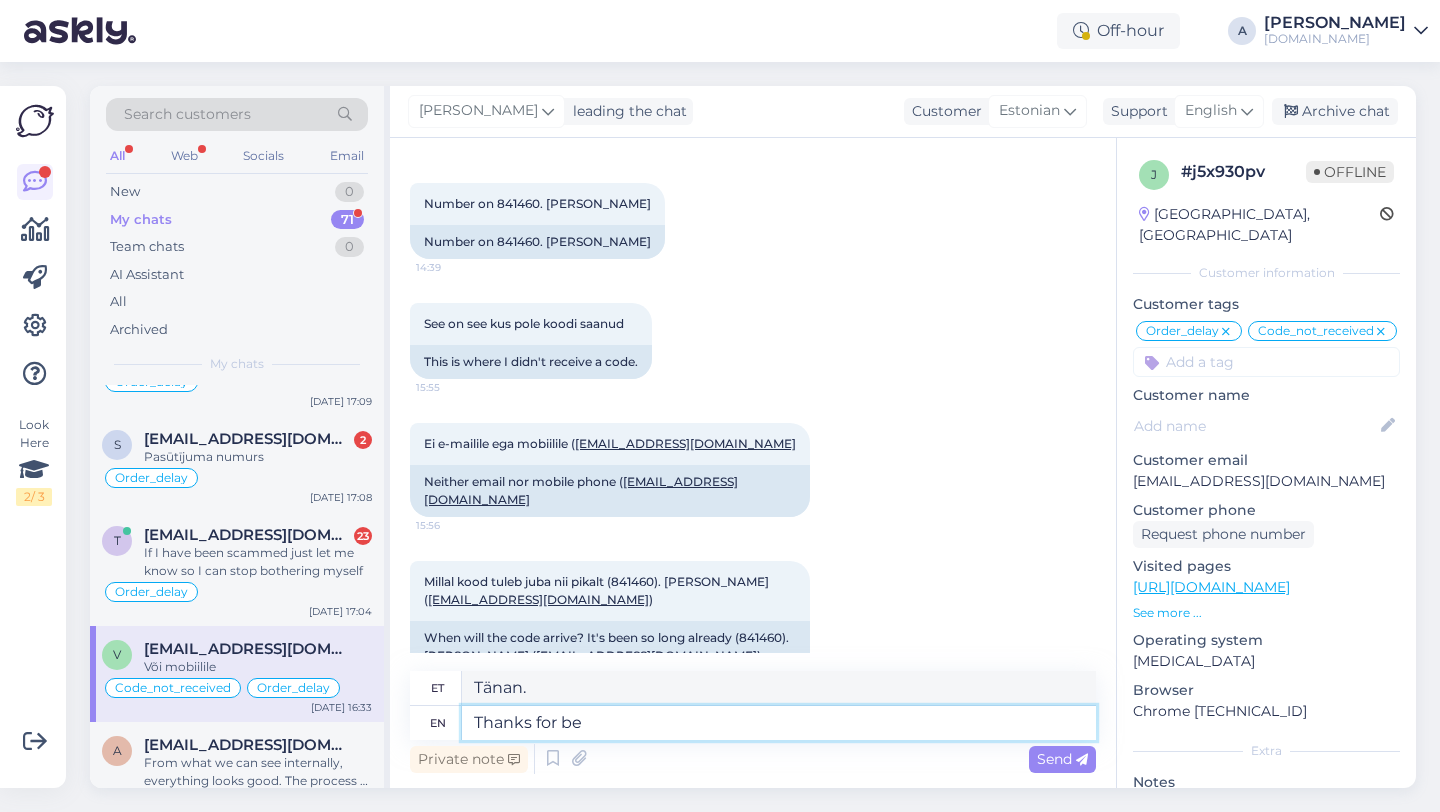 type on "Tänan, et" 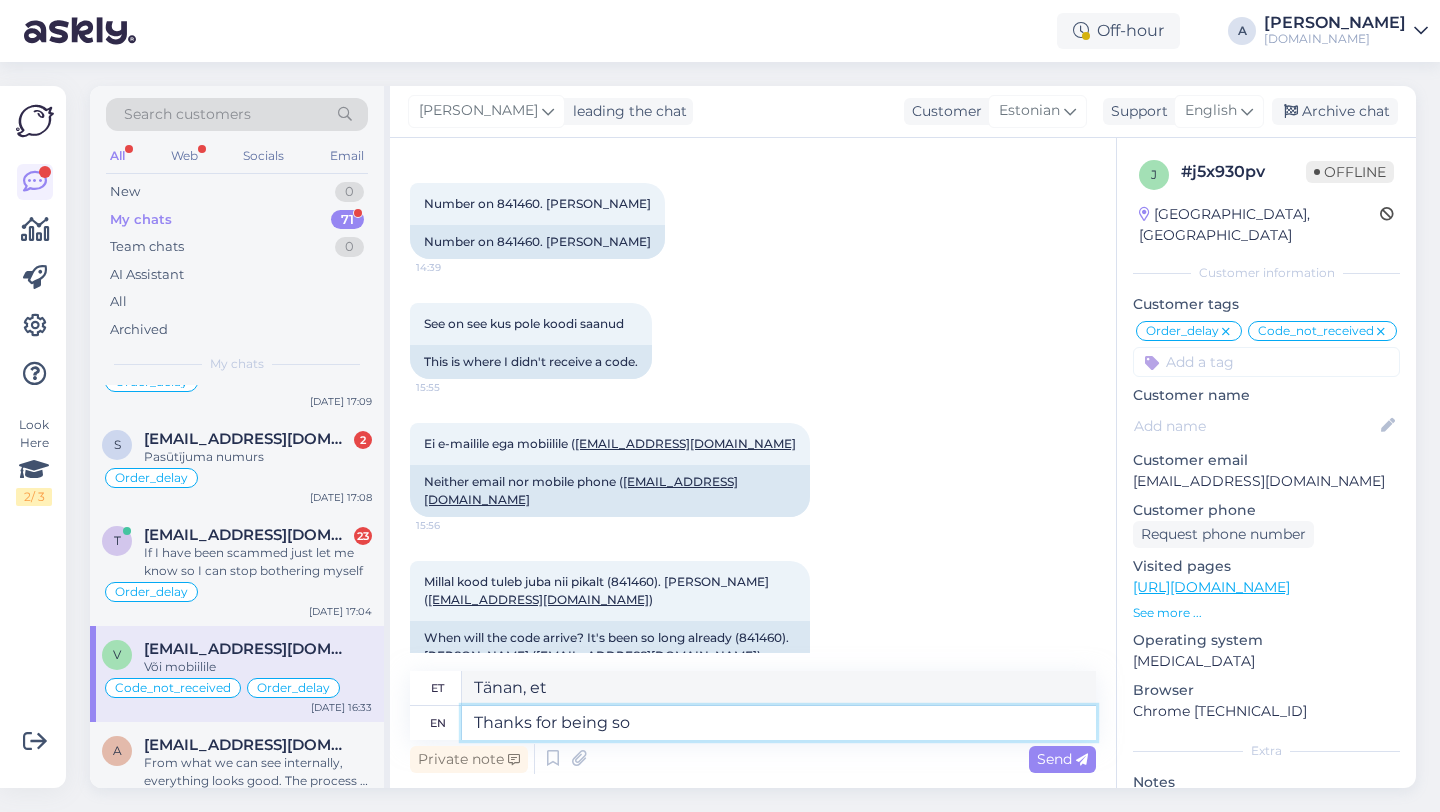 type on "Thanks for being so" 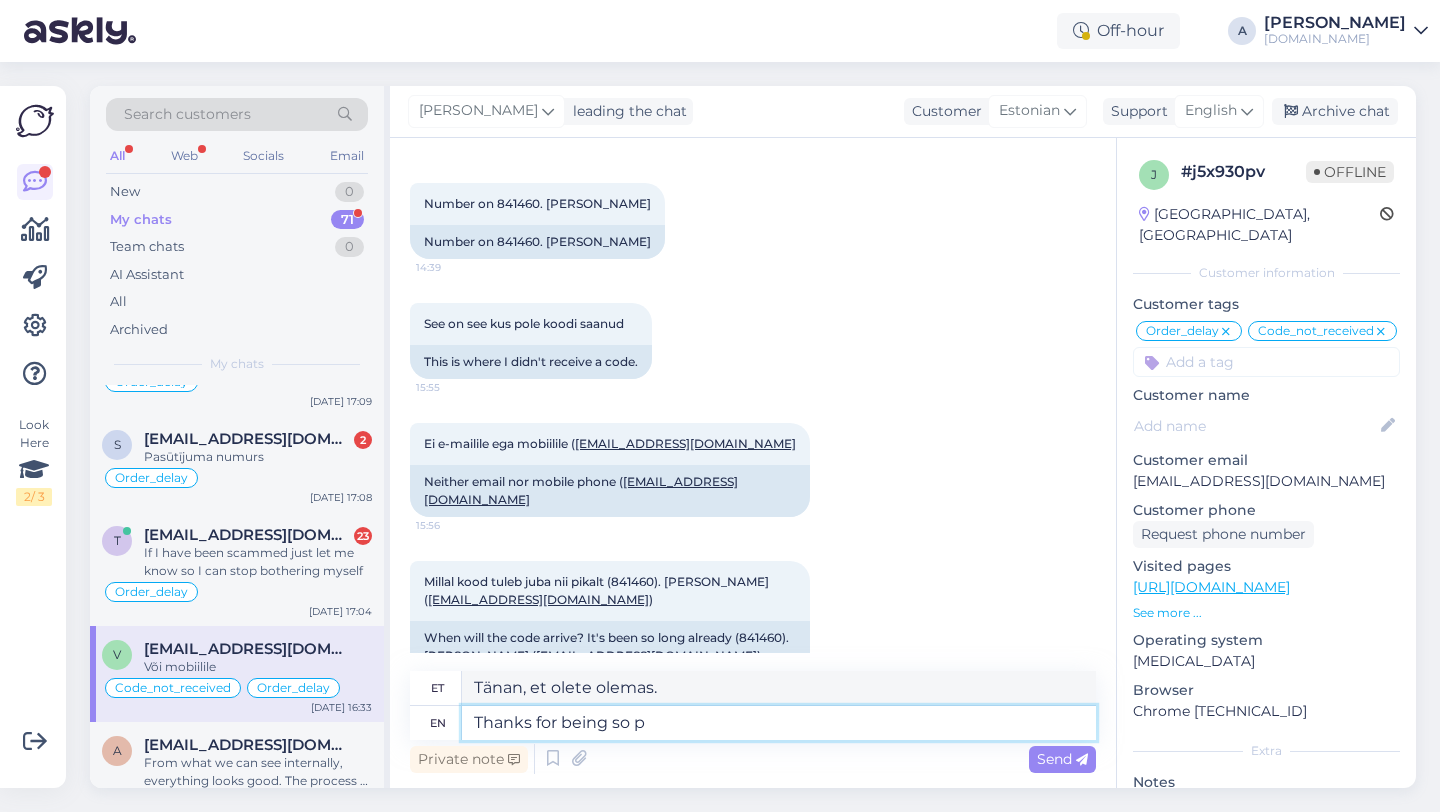 type on "Thanks for being so pa" 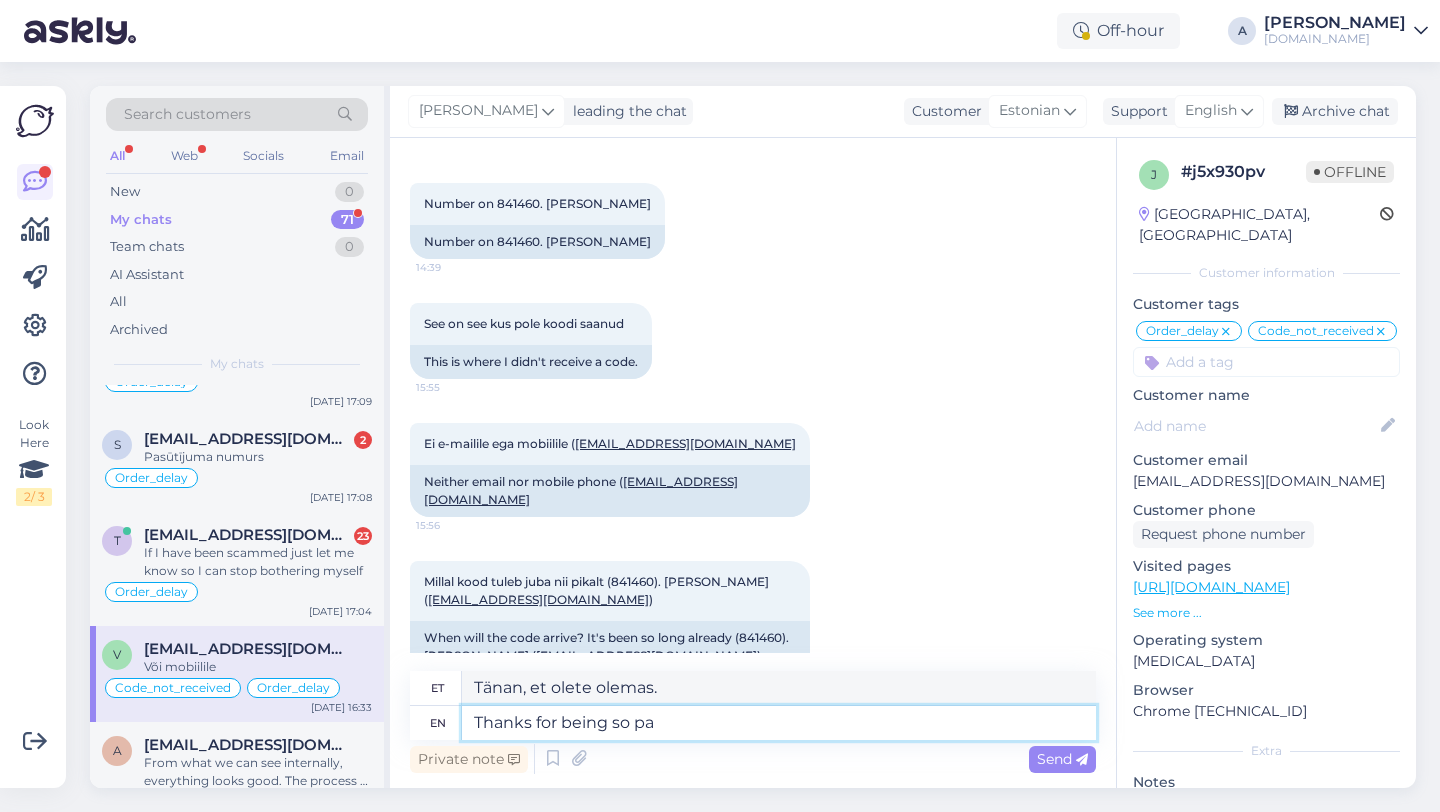 type on "Tänan, et olete nii" 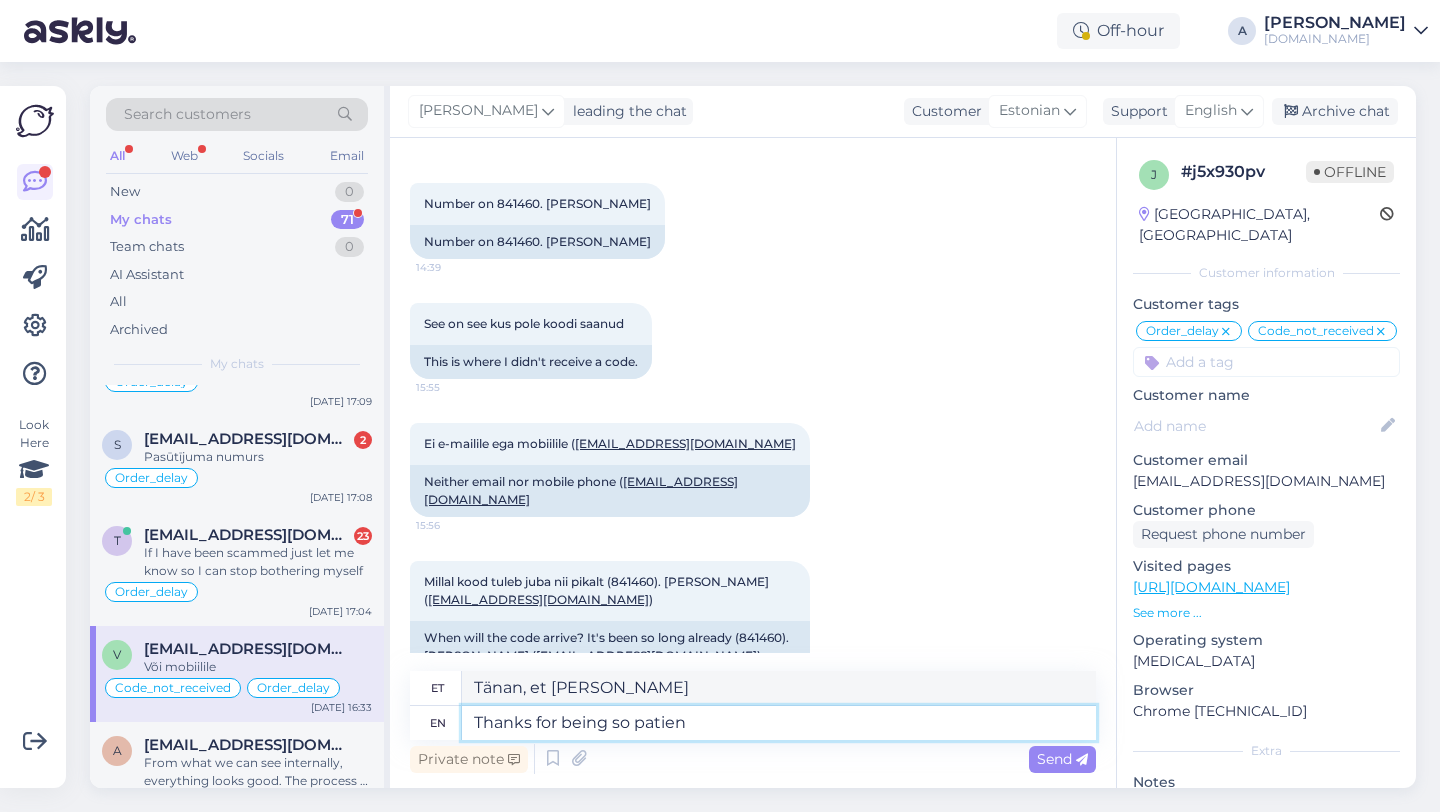 type on "Thanks for being so patient" 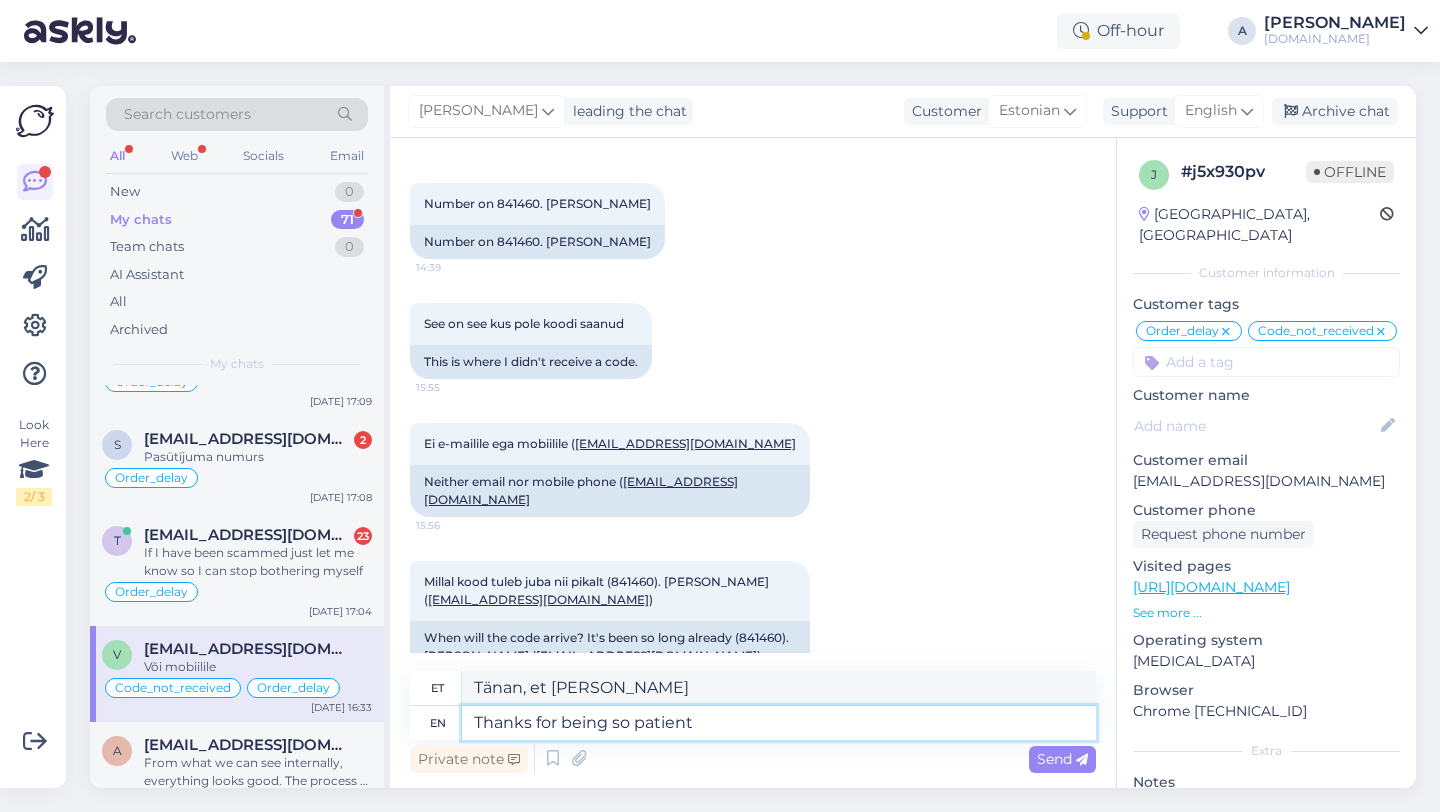 type on "Tänan, et nii kannatlik olite." 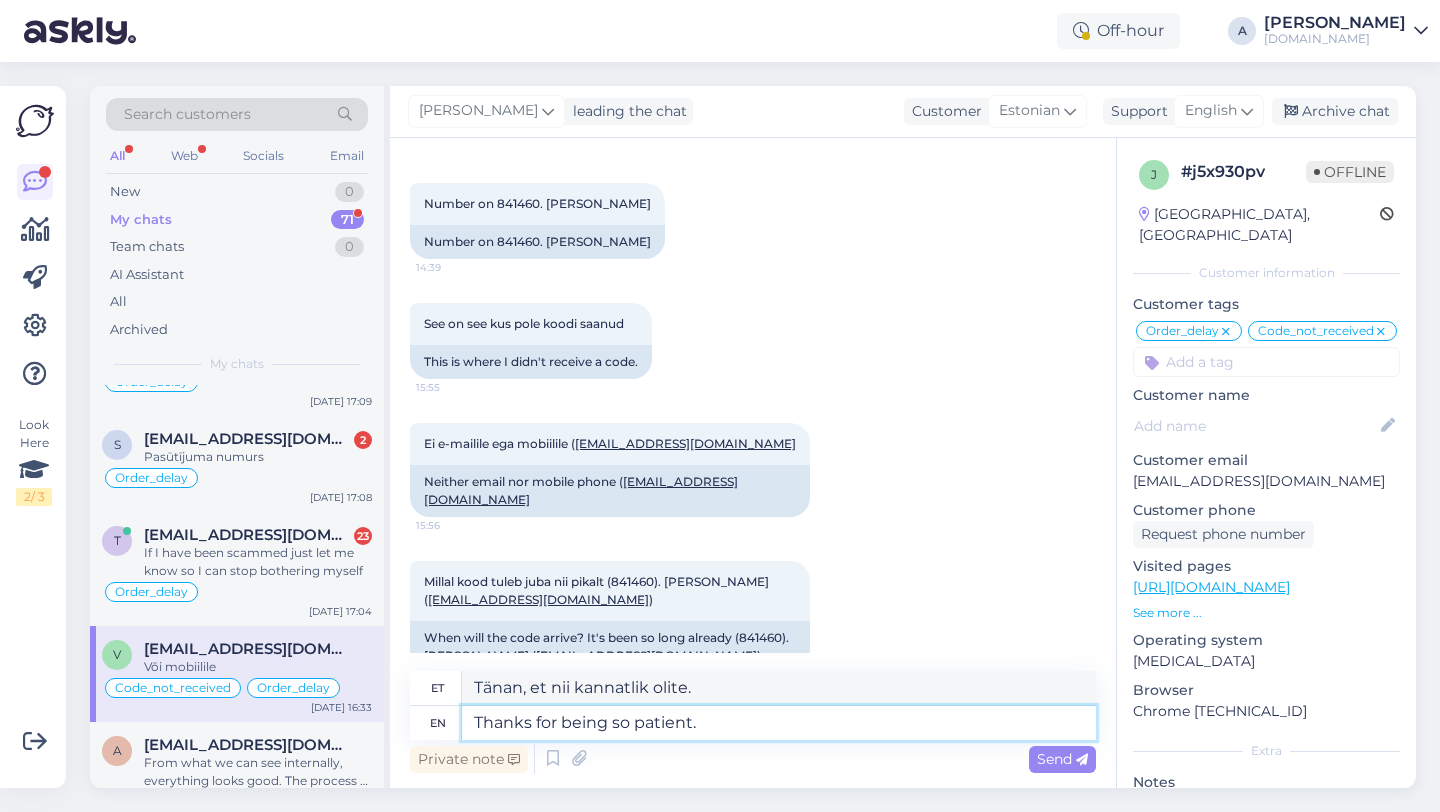 type on "Thanks for being so patient." 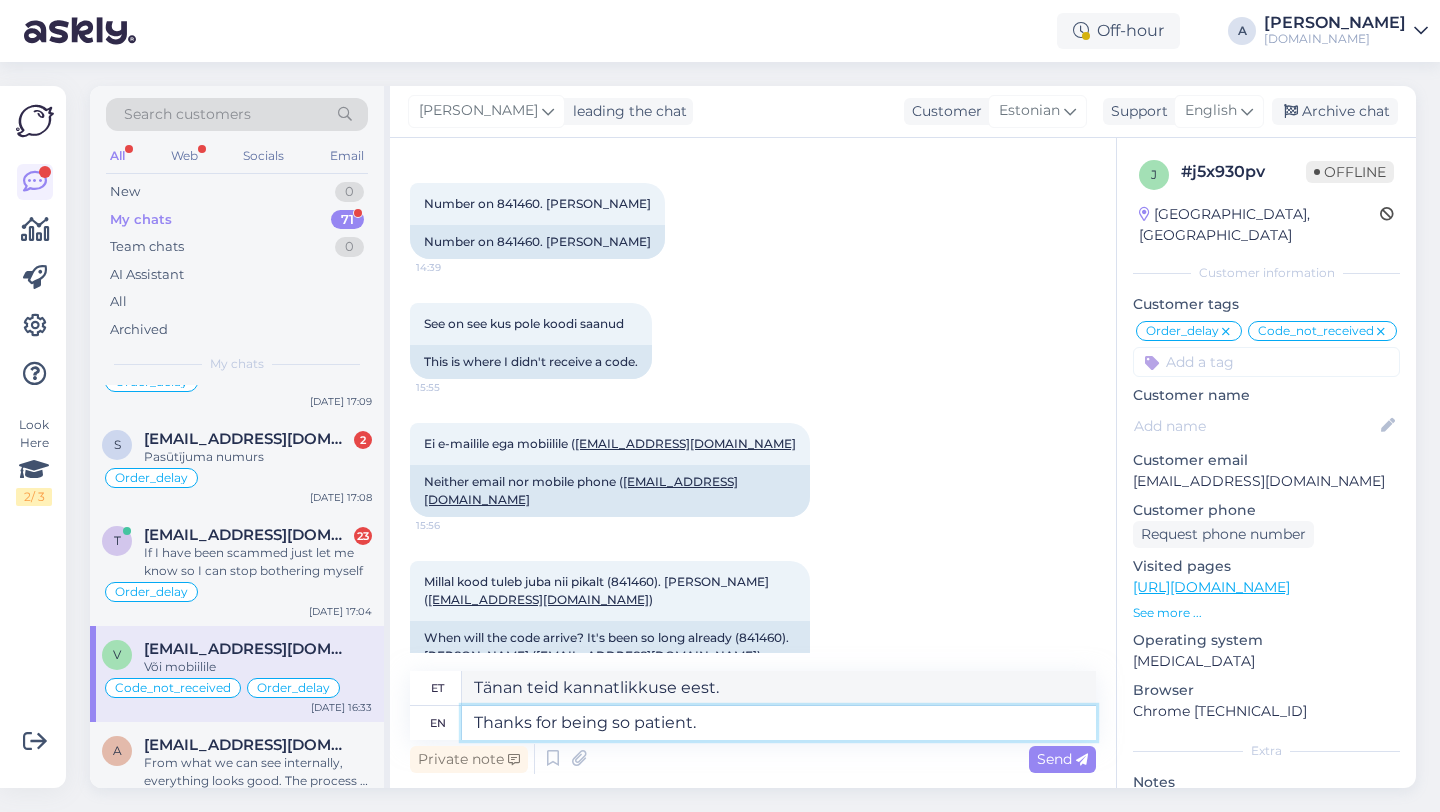 type 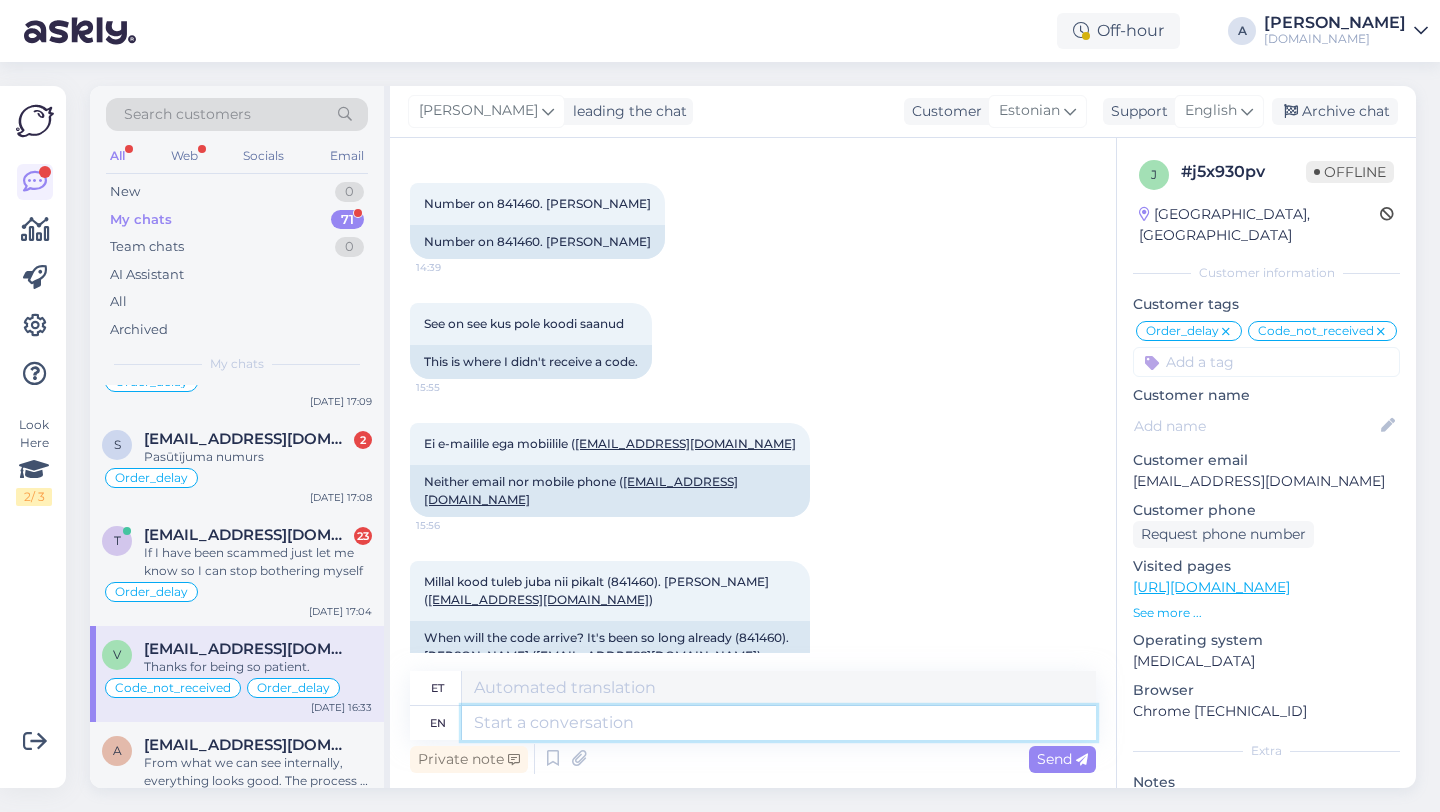 scroll, scrollTop: 9783, scrollLeft: 0, axis: vertical 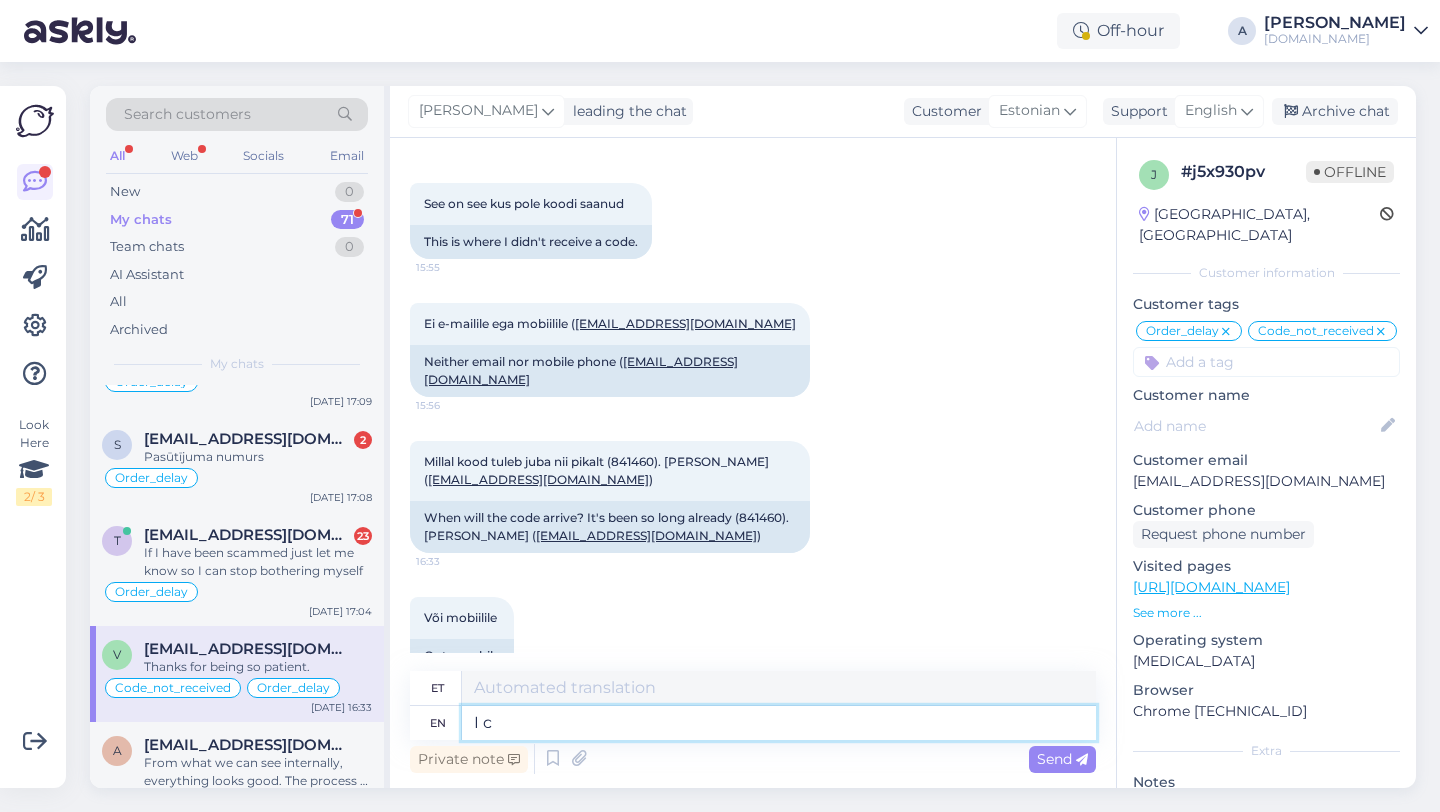type on "I ca" 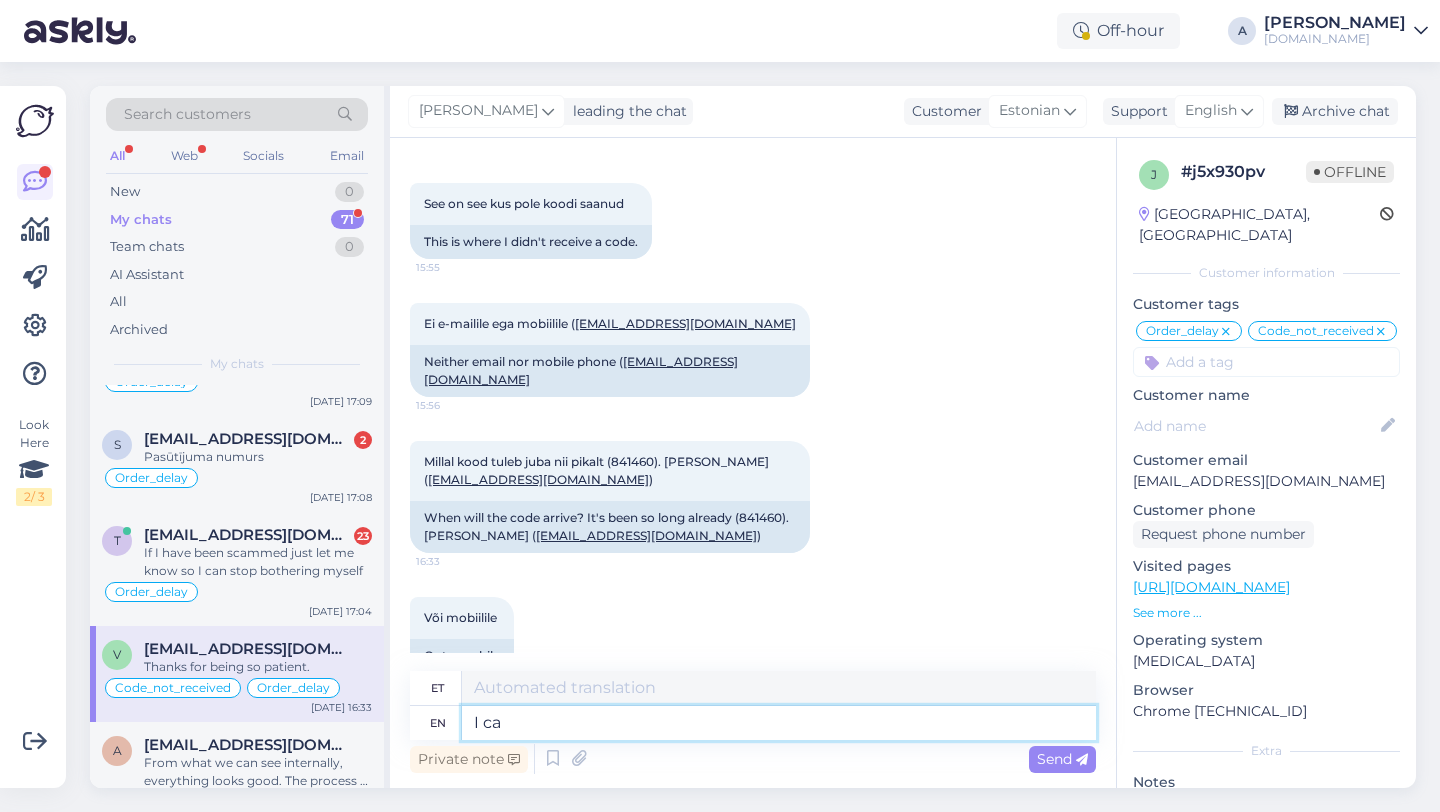 type on "Mina" 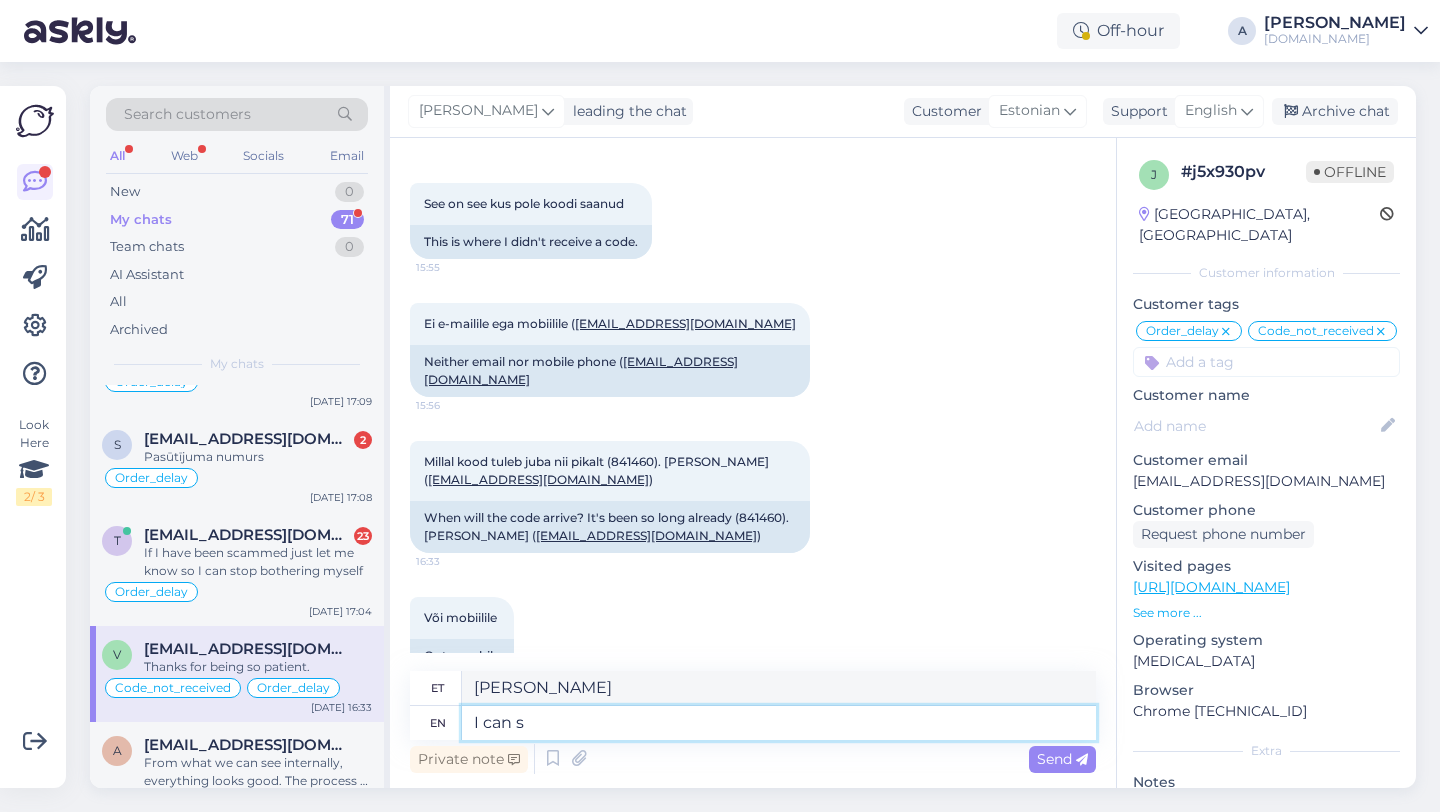 type on "I can se" 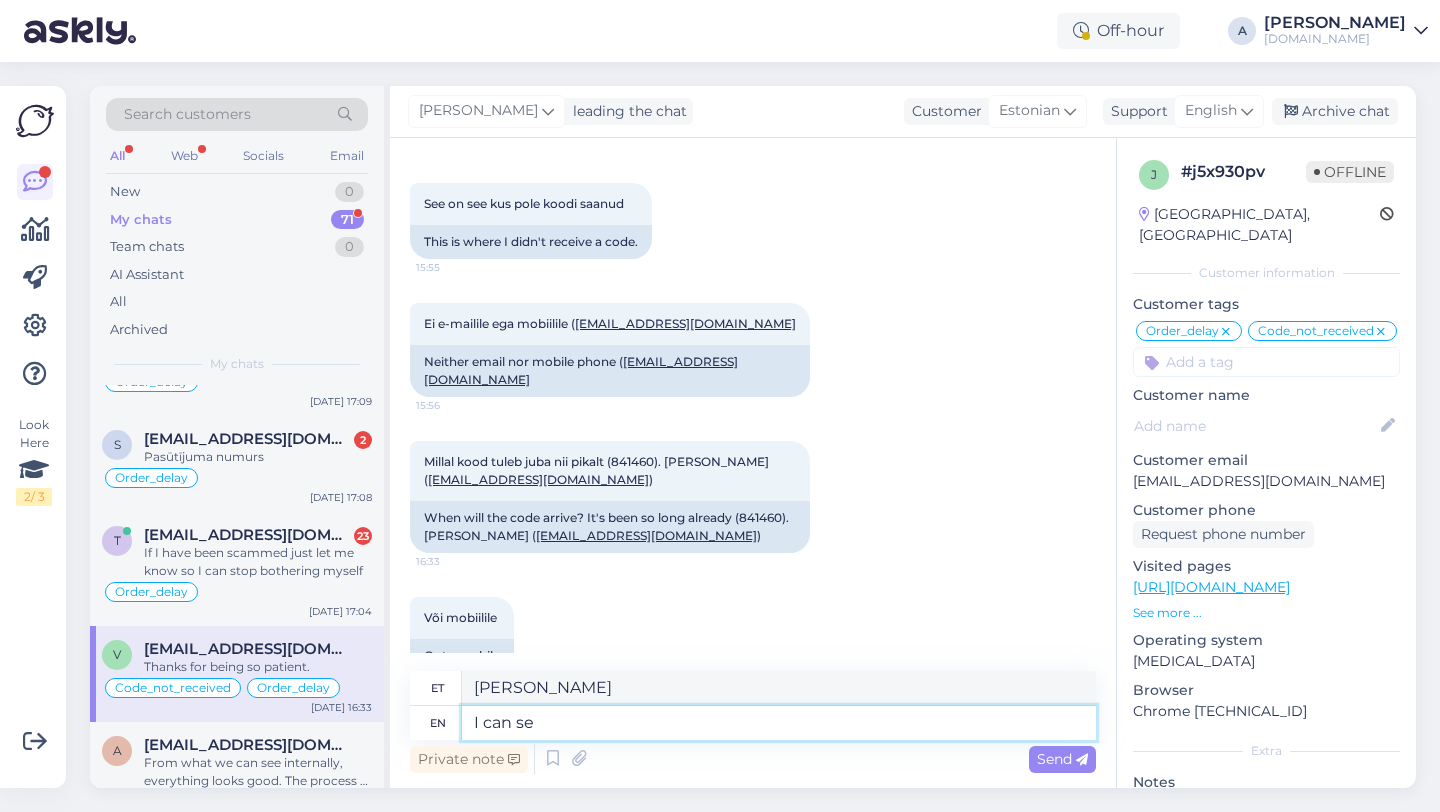 type on "Ma saan" 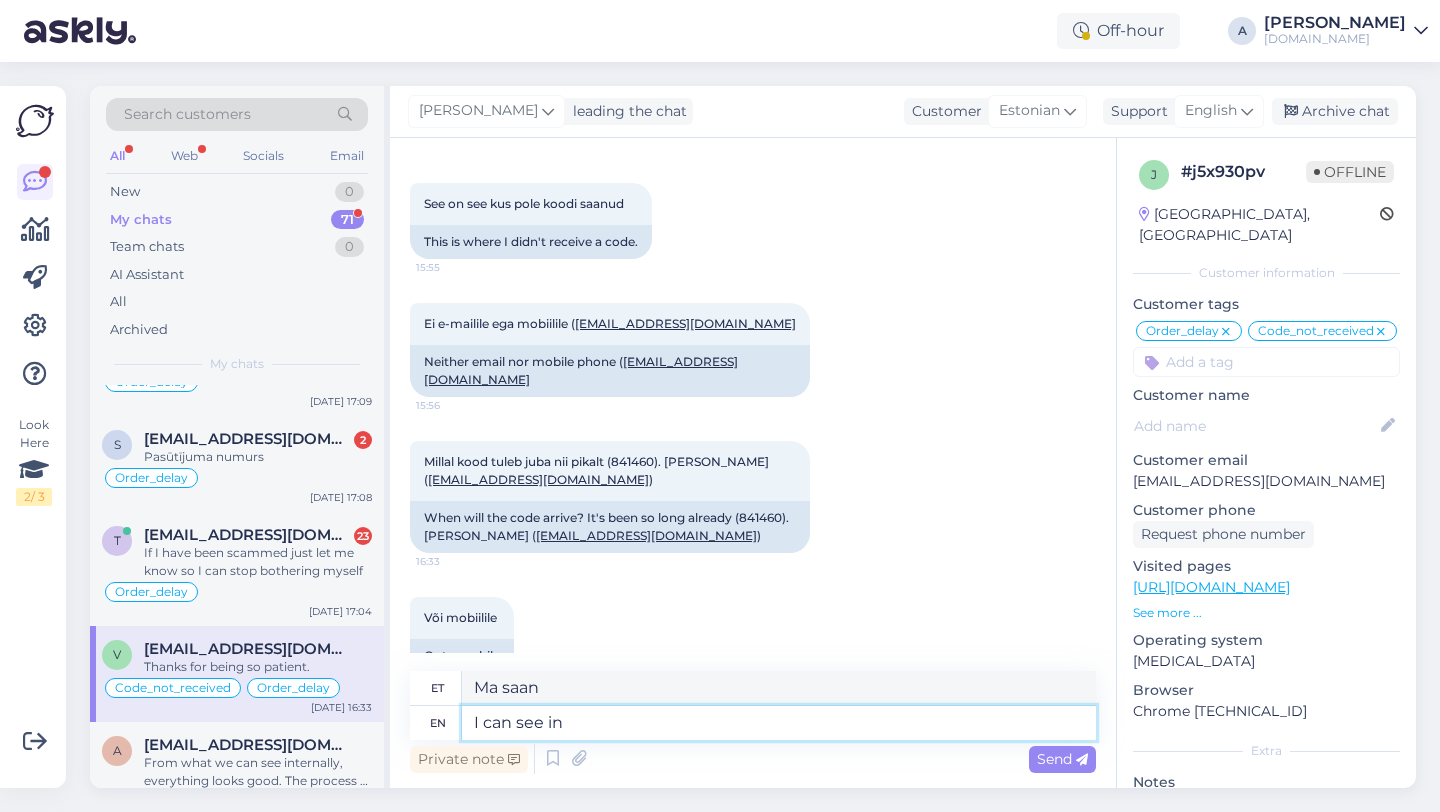 type on "I can see int" 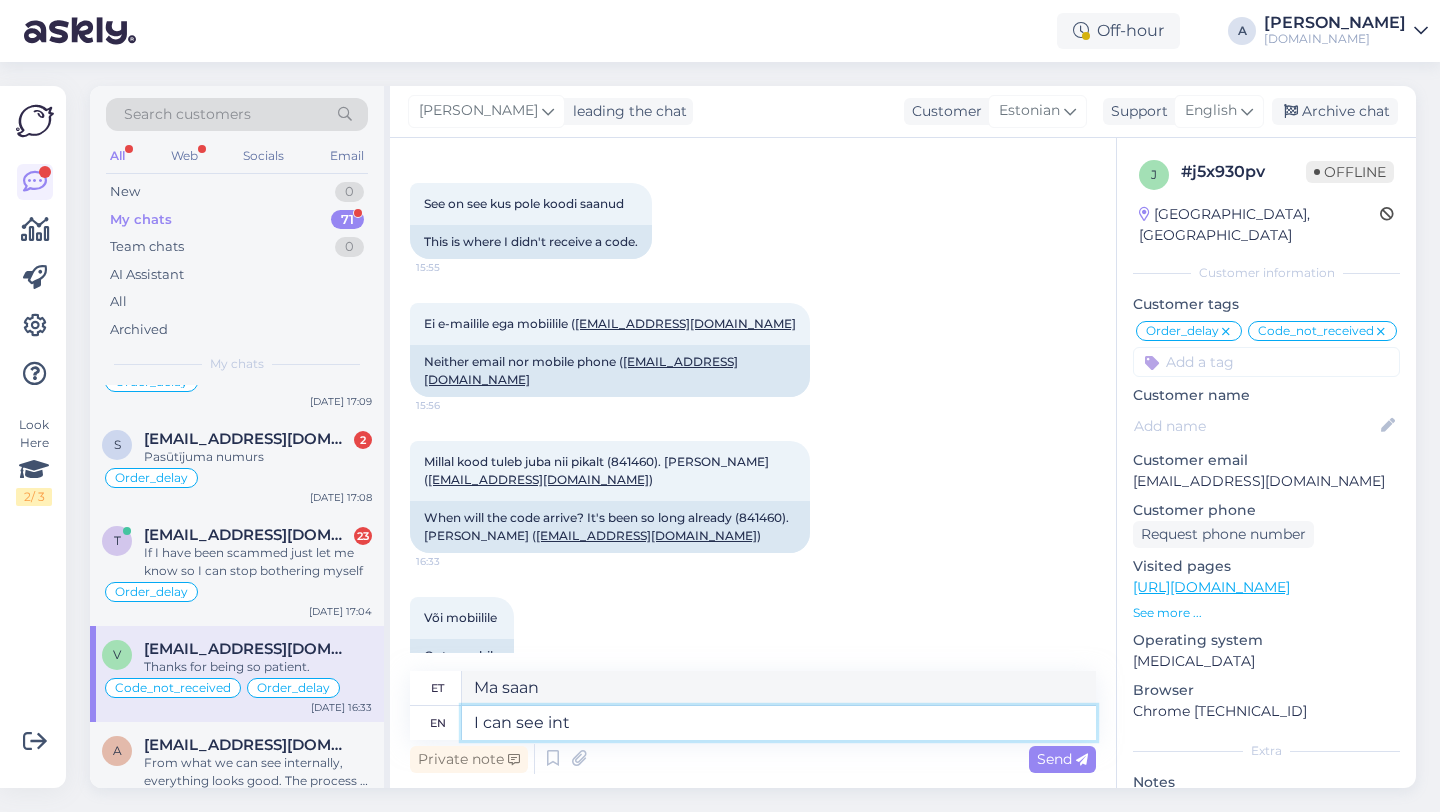 type on "Ma näen." 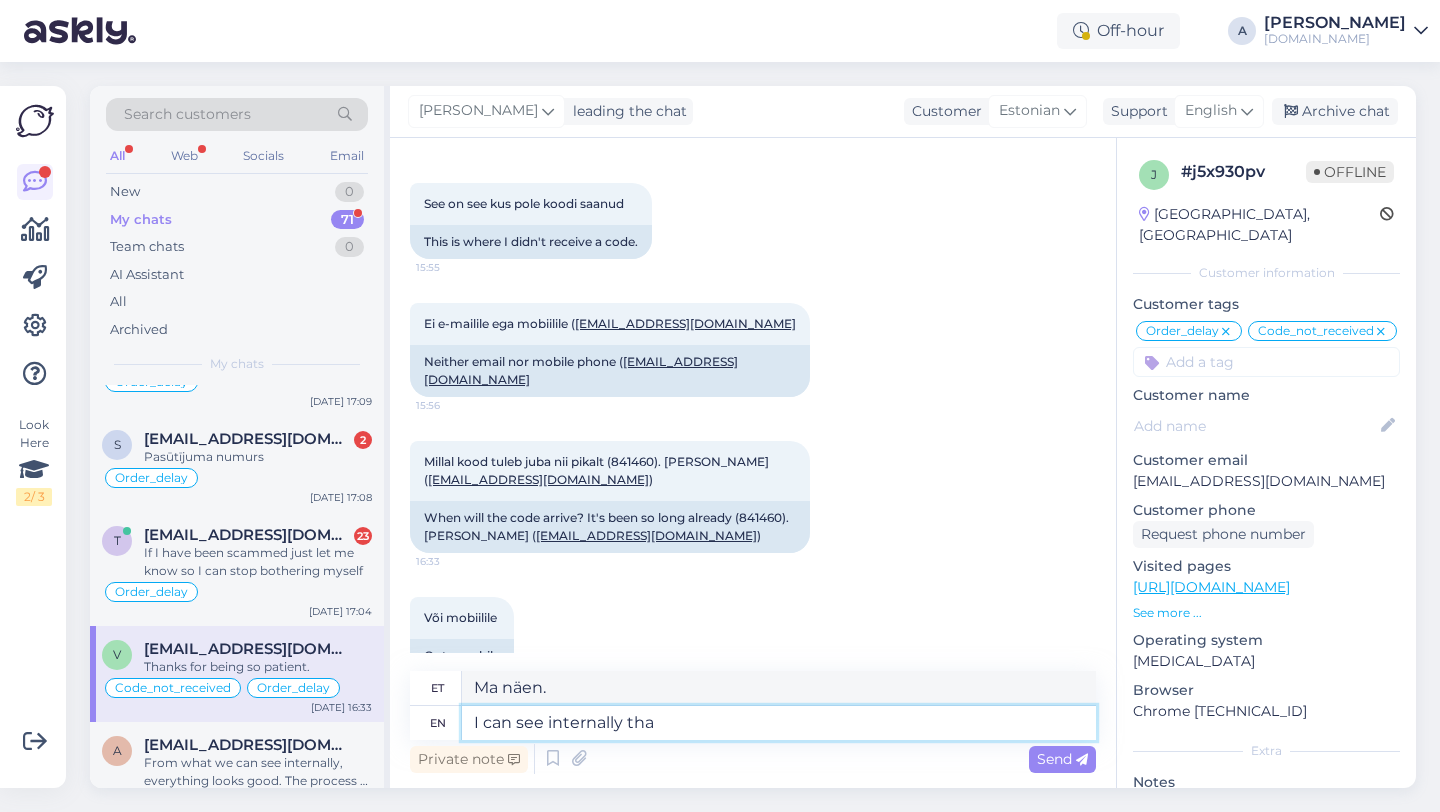 type on "I can see internally that" 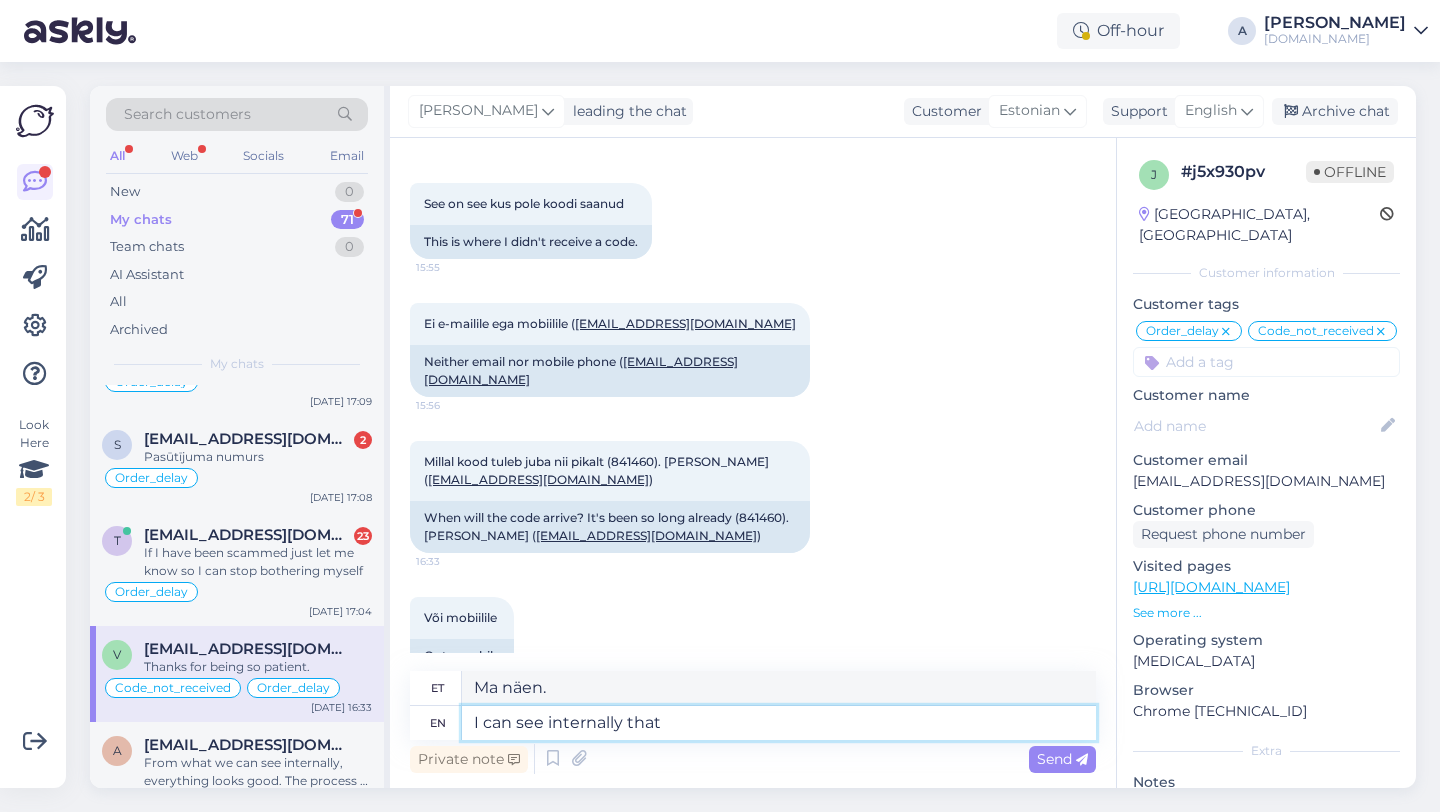 type on "Ma näen seda sisemiselt." 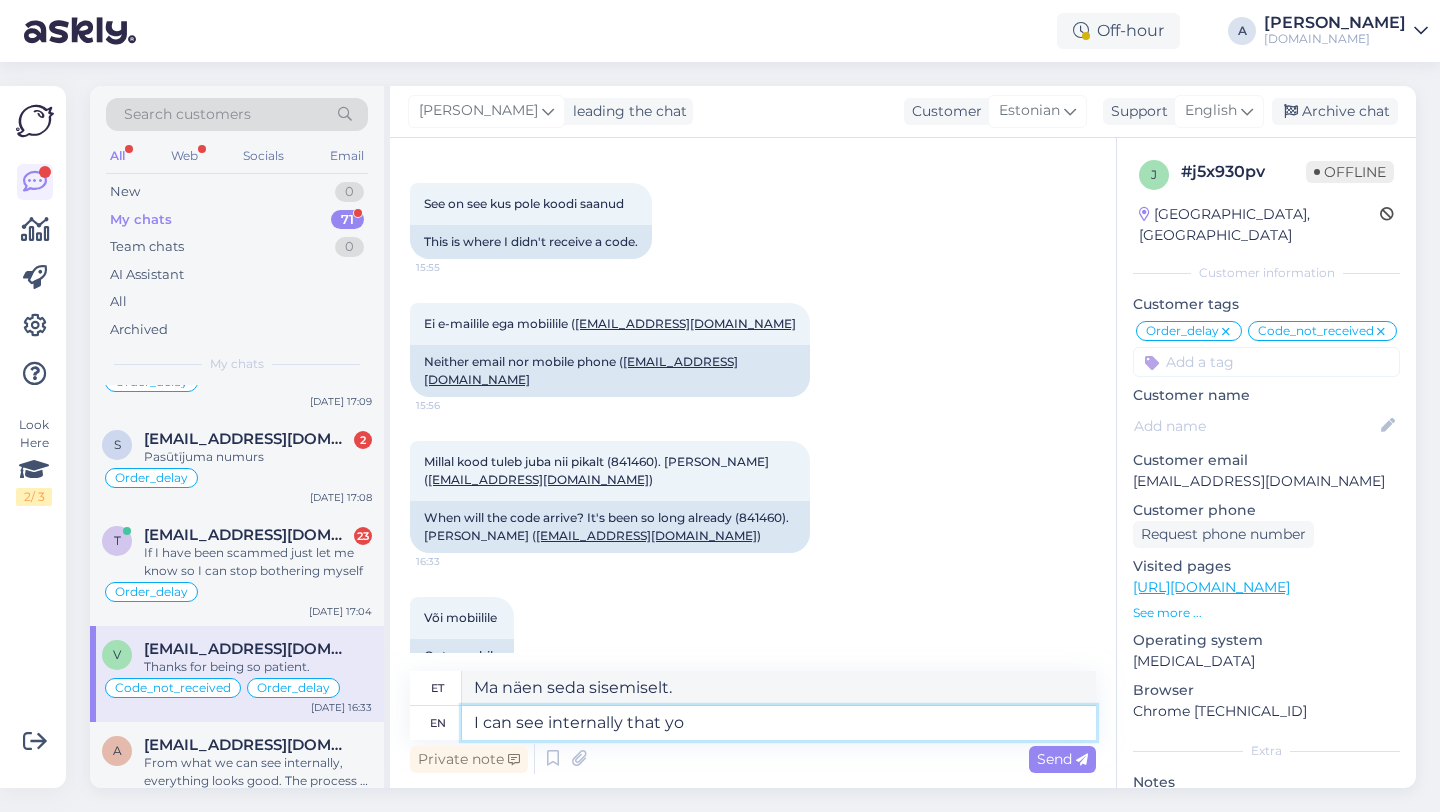 type on "I can see internally that you" 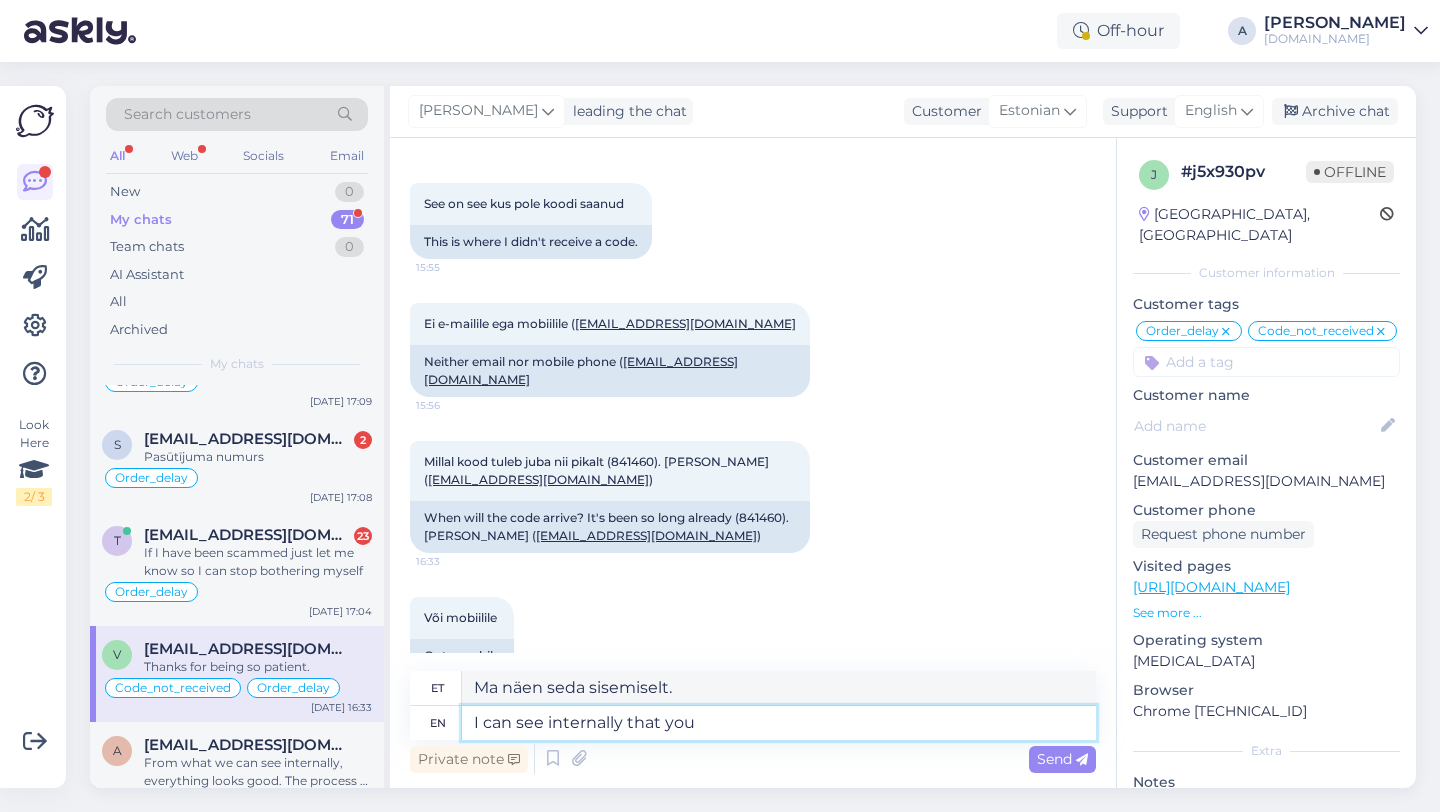 type on "Ma näen sisemiselt, et" 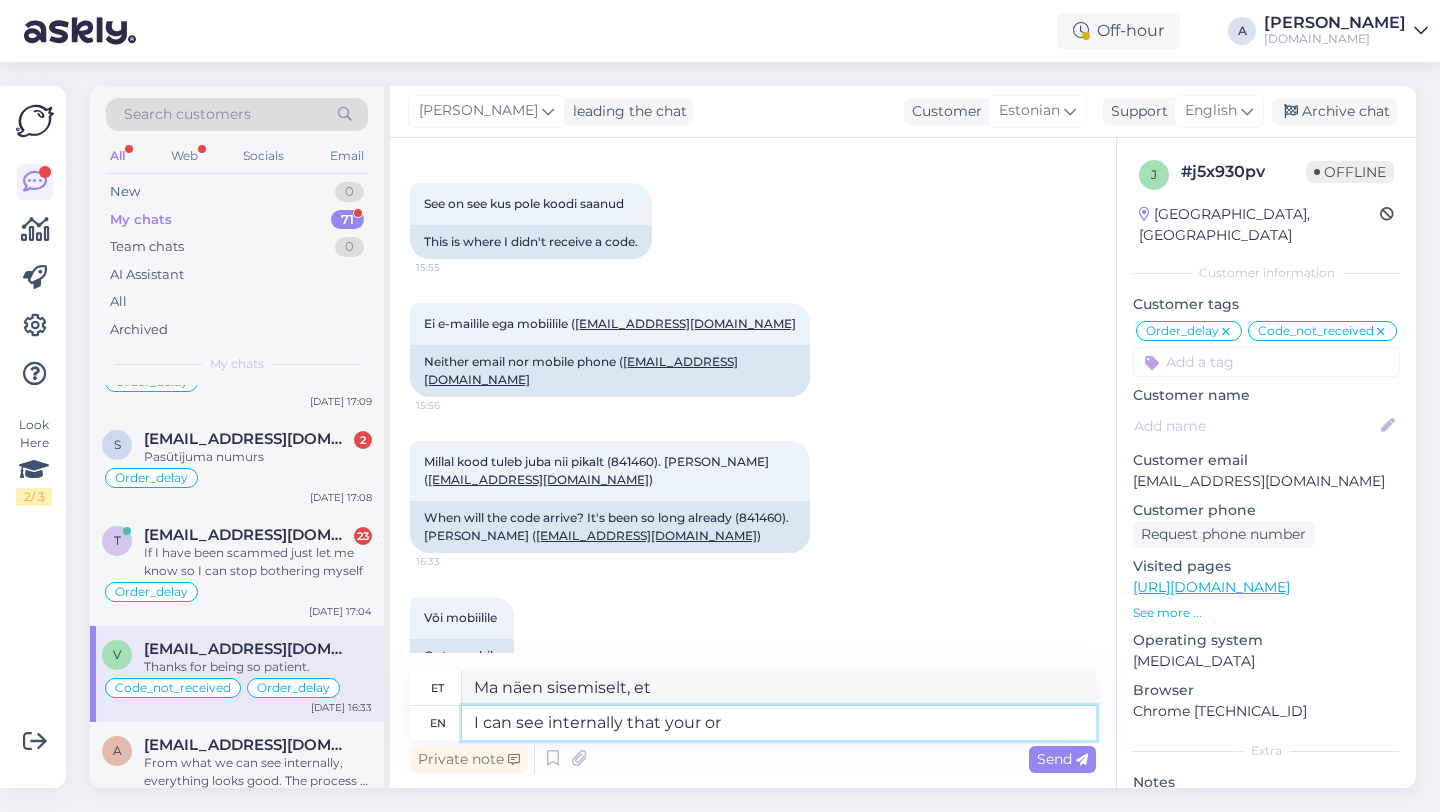 type on "I can see internally that your ord" 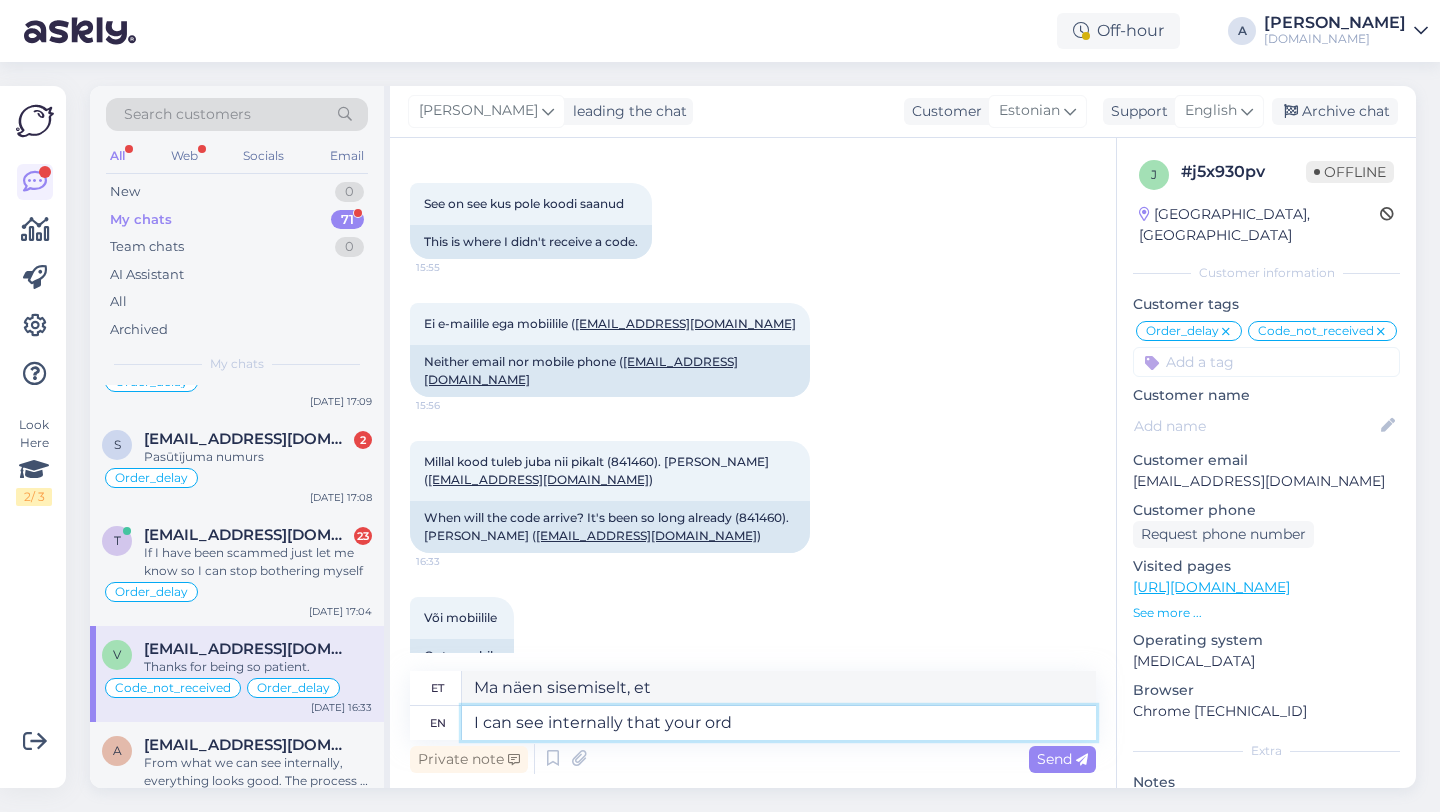 type on "Ma näen sisemiselt, et sinu" 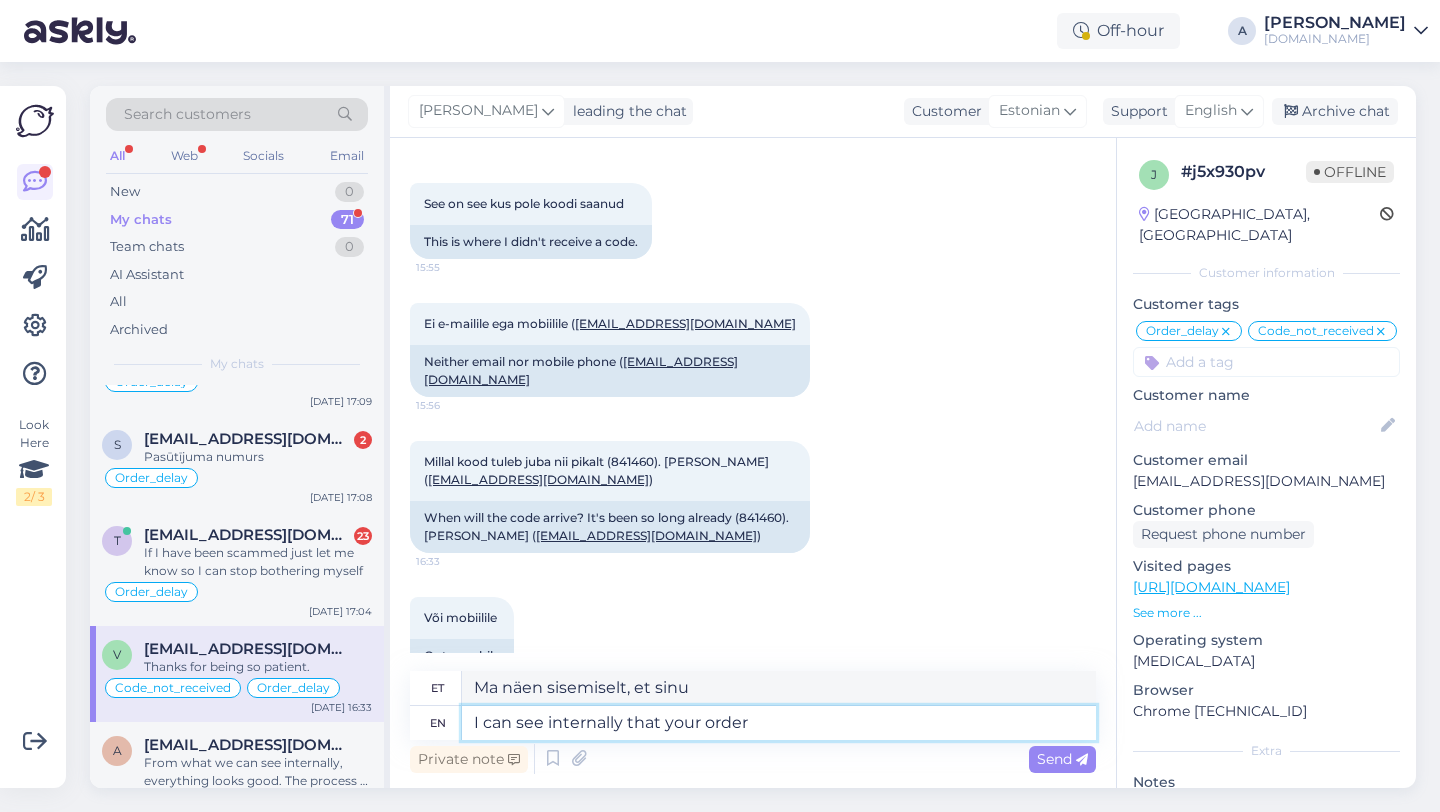 type on "I can see internally that your order" 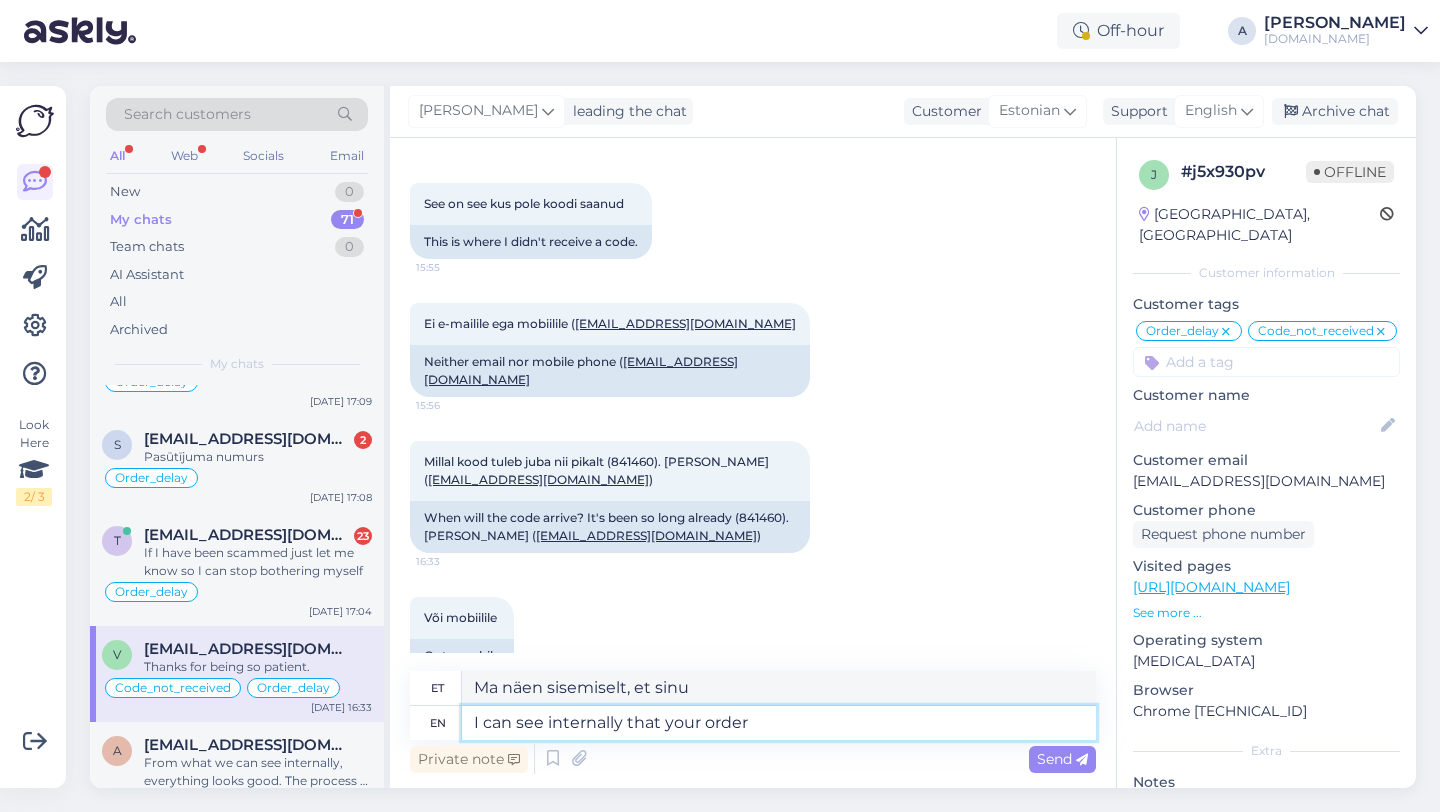 type on "Näen sisemiselt, et teie tellimus" 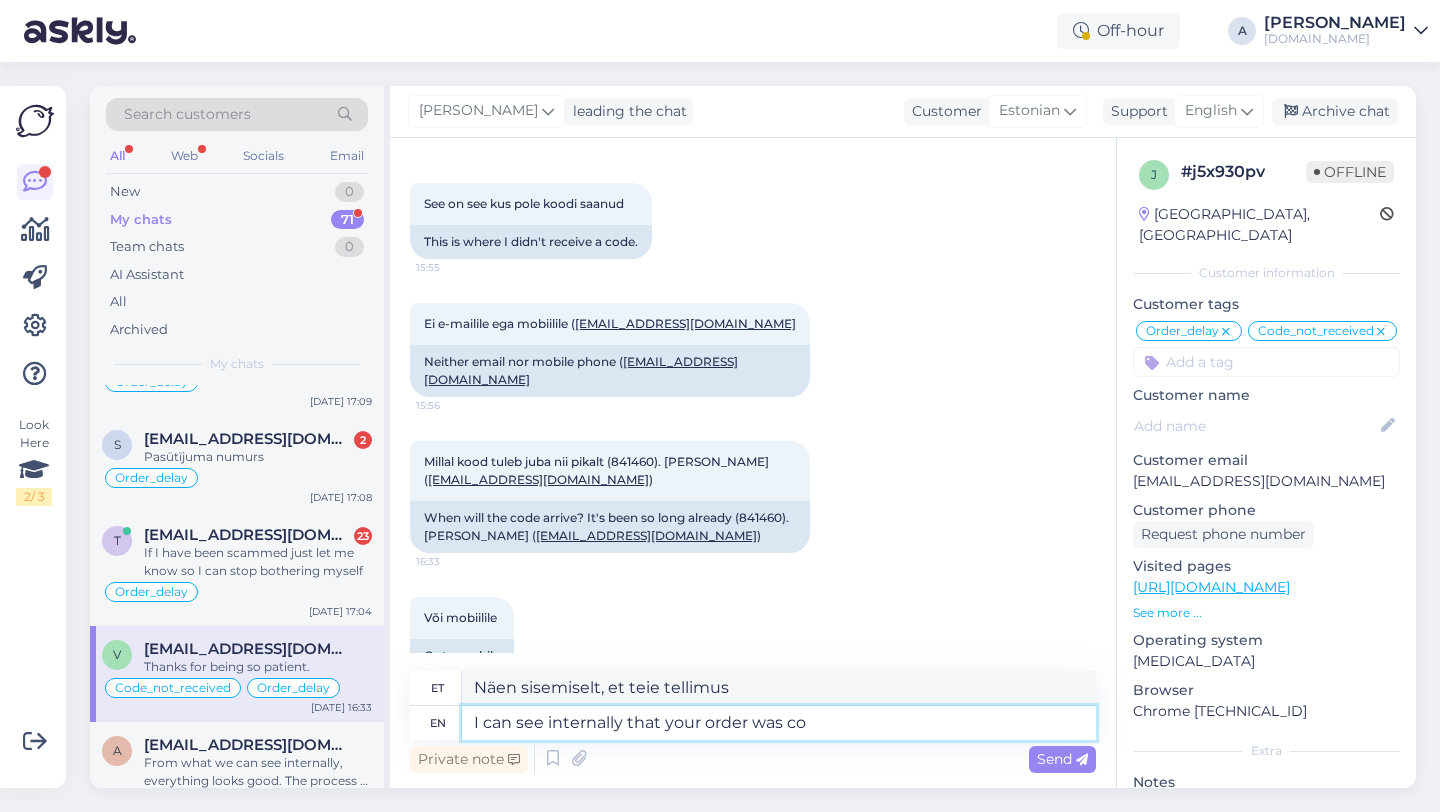 type on "I can see internally that your order was com" 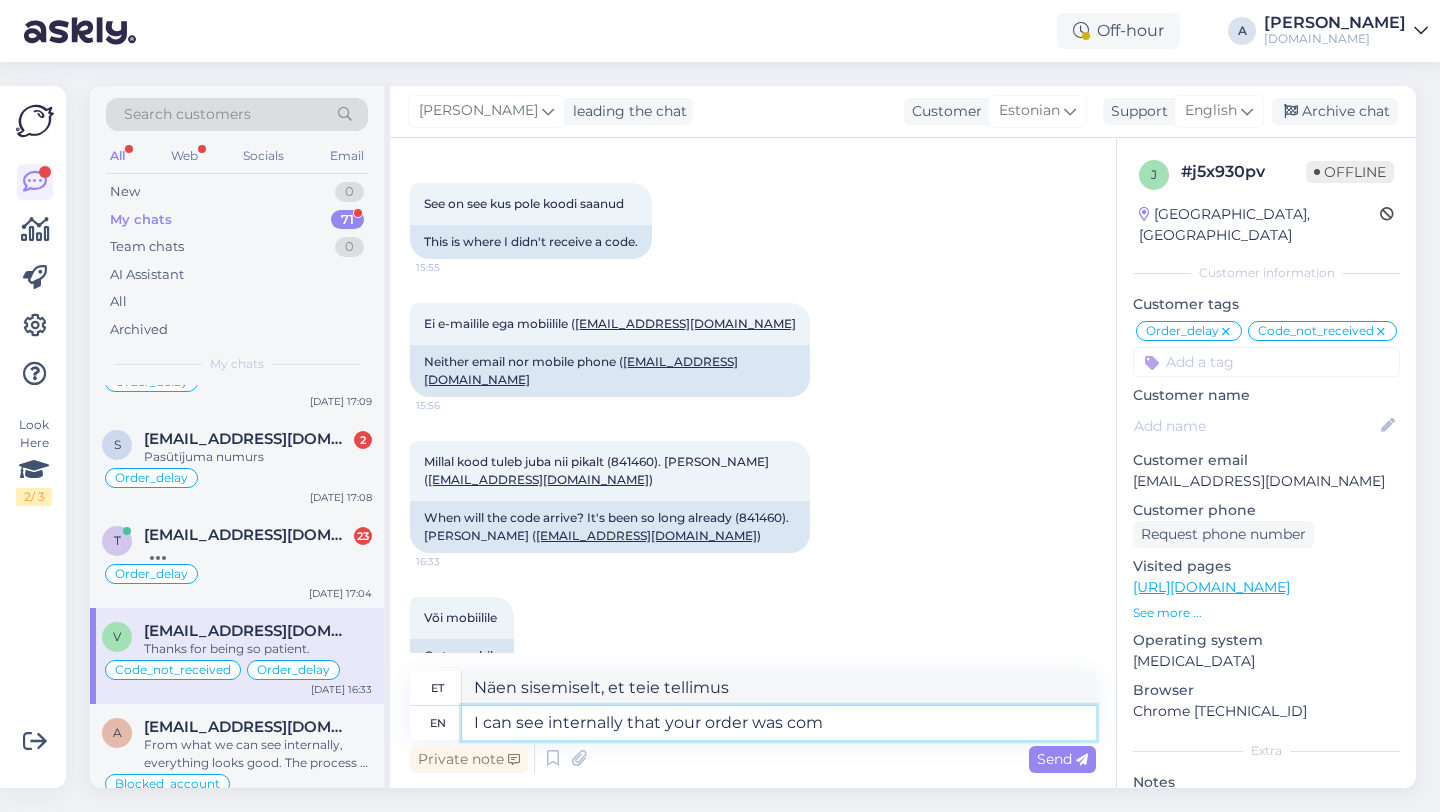 type on "Näen sisemiselt, et teie tellimus oli" 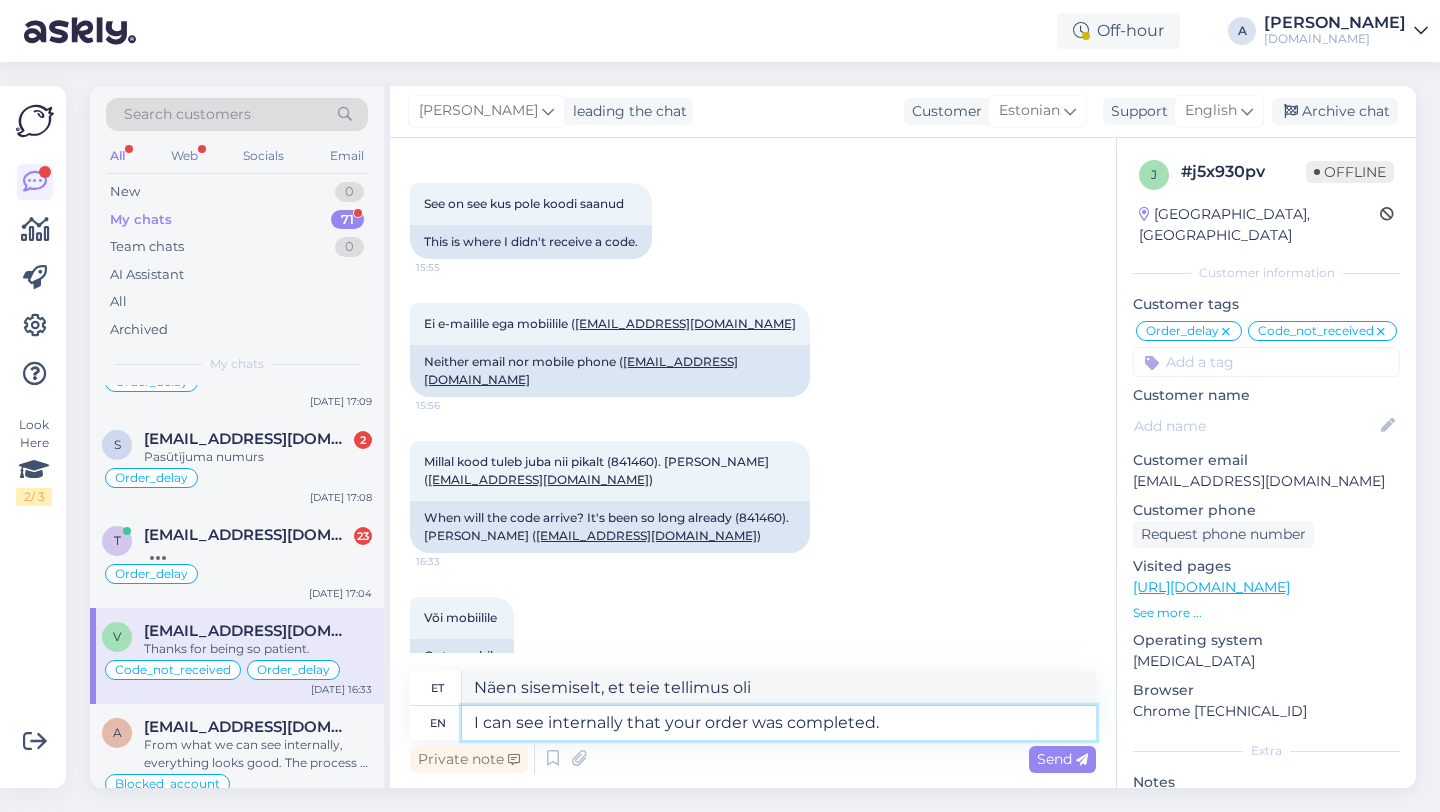 type on "I can see internally that your order was completed." 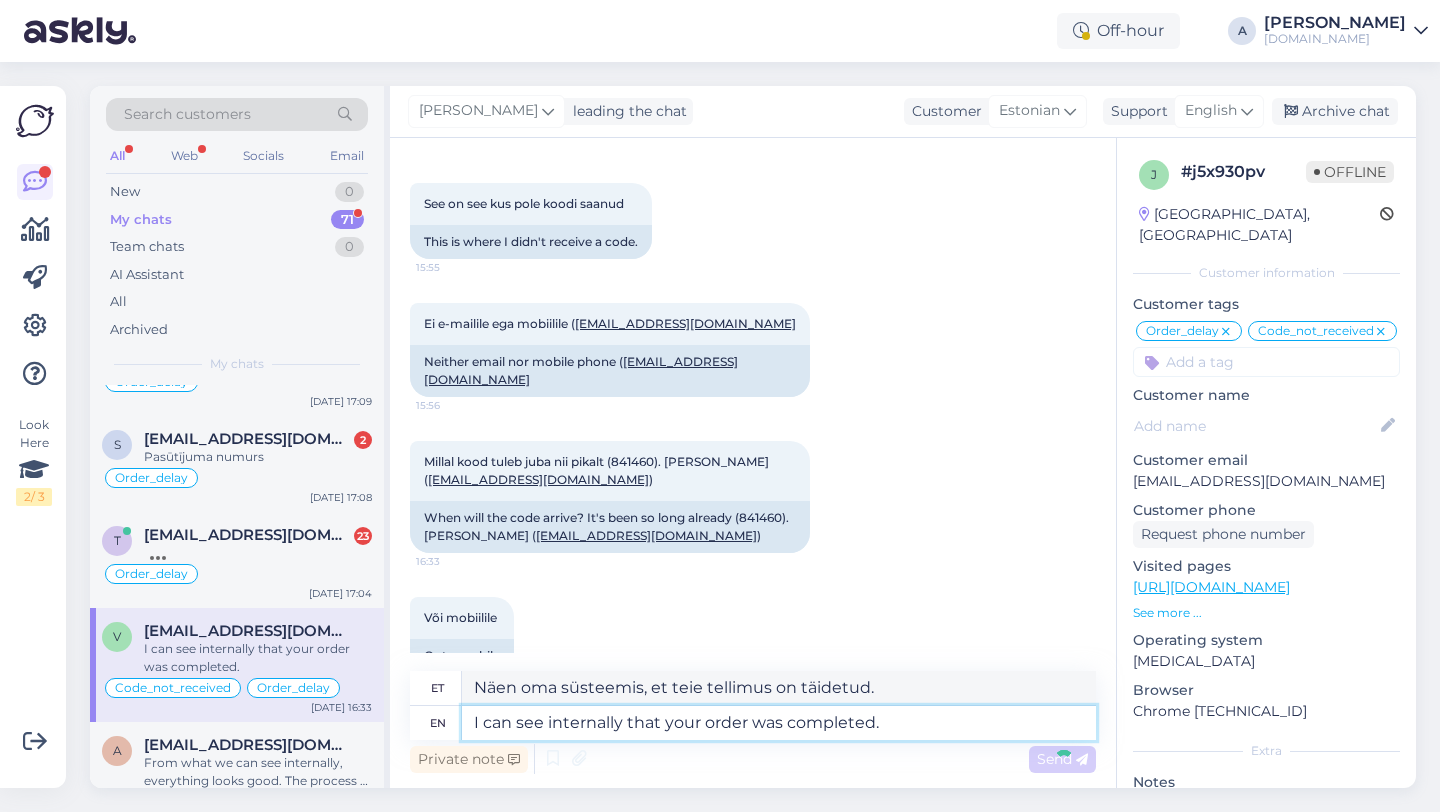 type 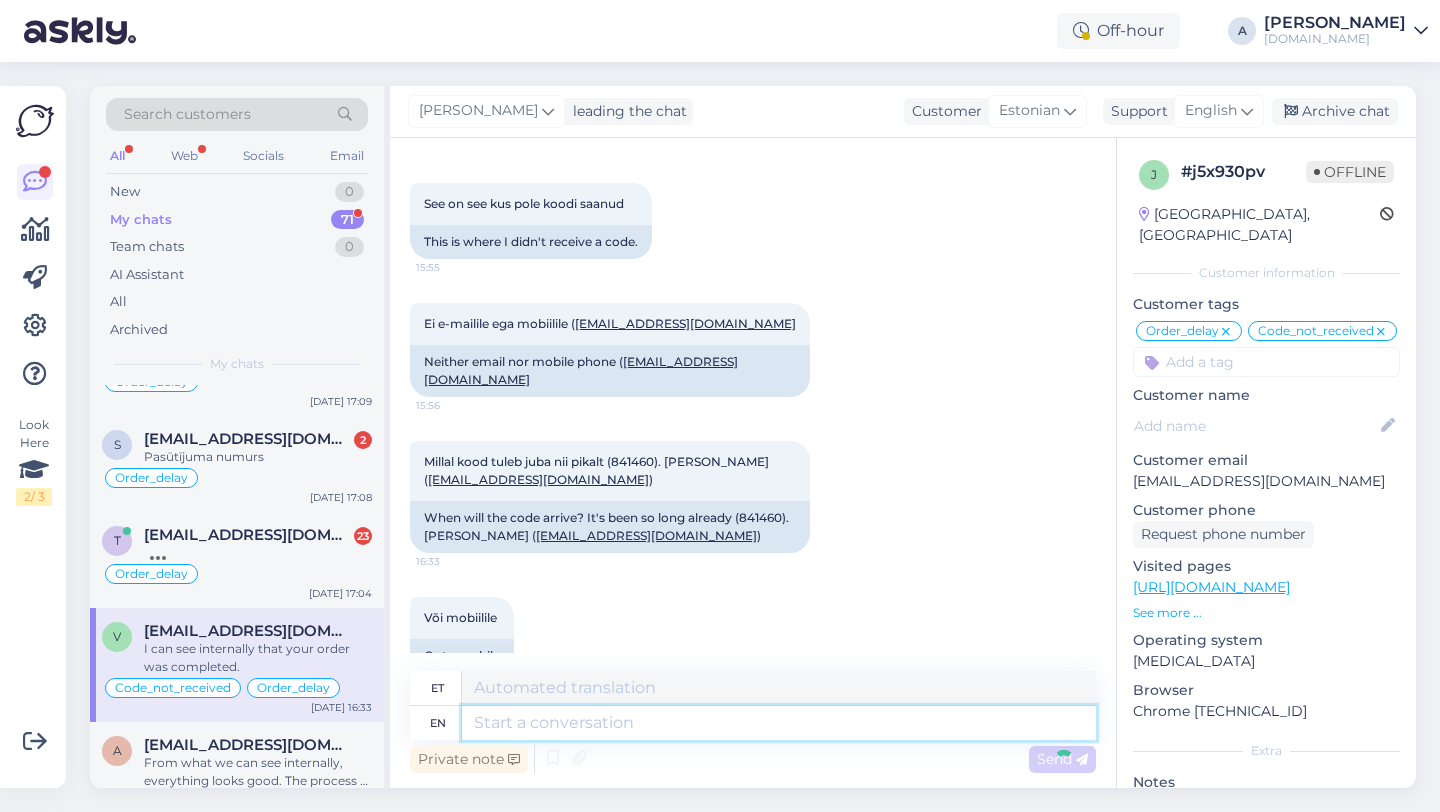 scroll, scrollTop: 9903, scrollLeft: 0, axis: vertical 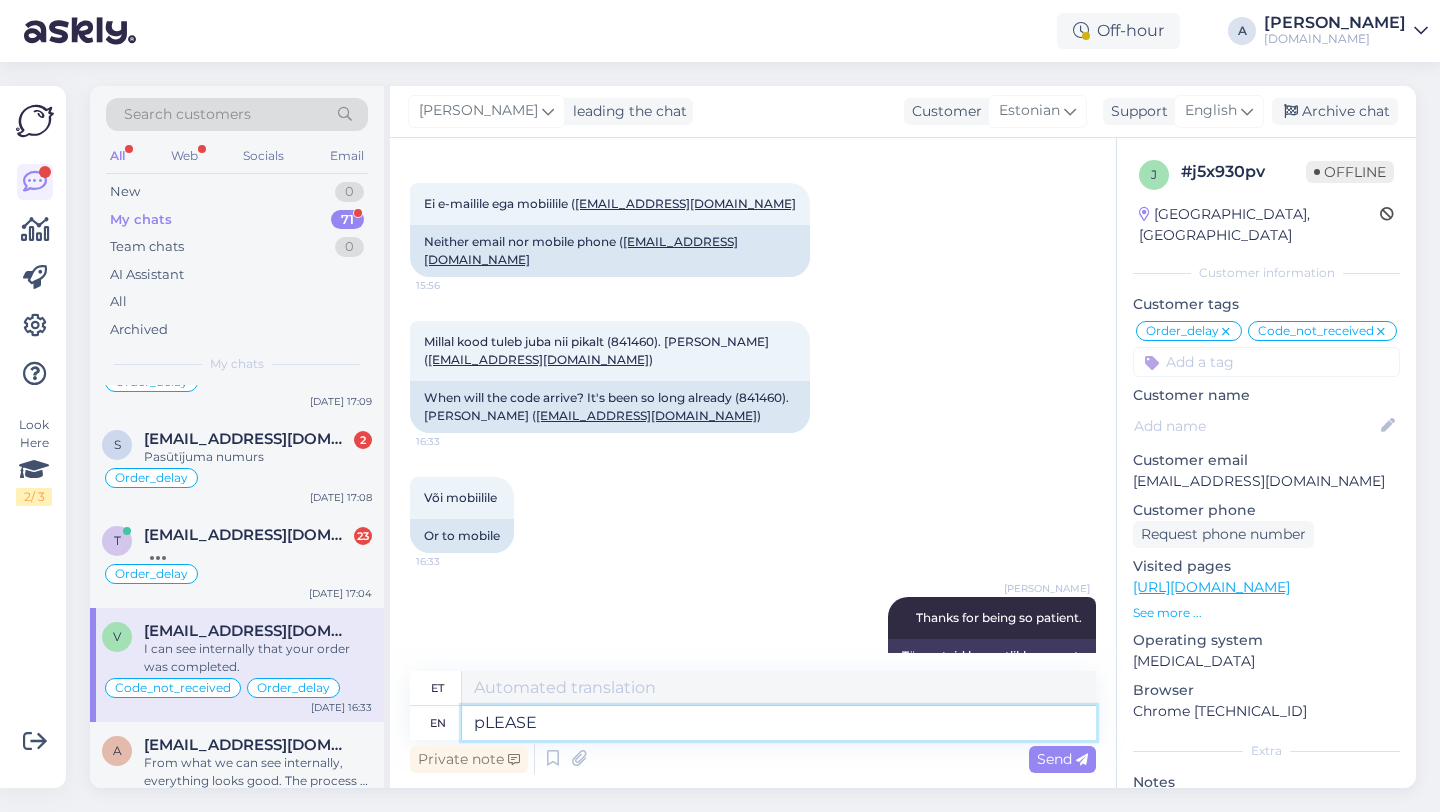 type on "pLEASE" 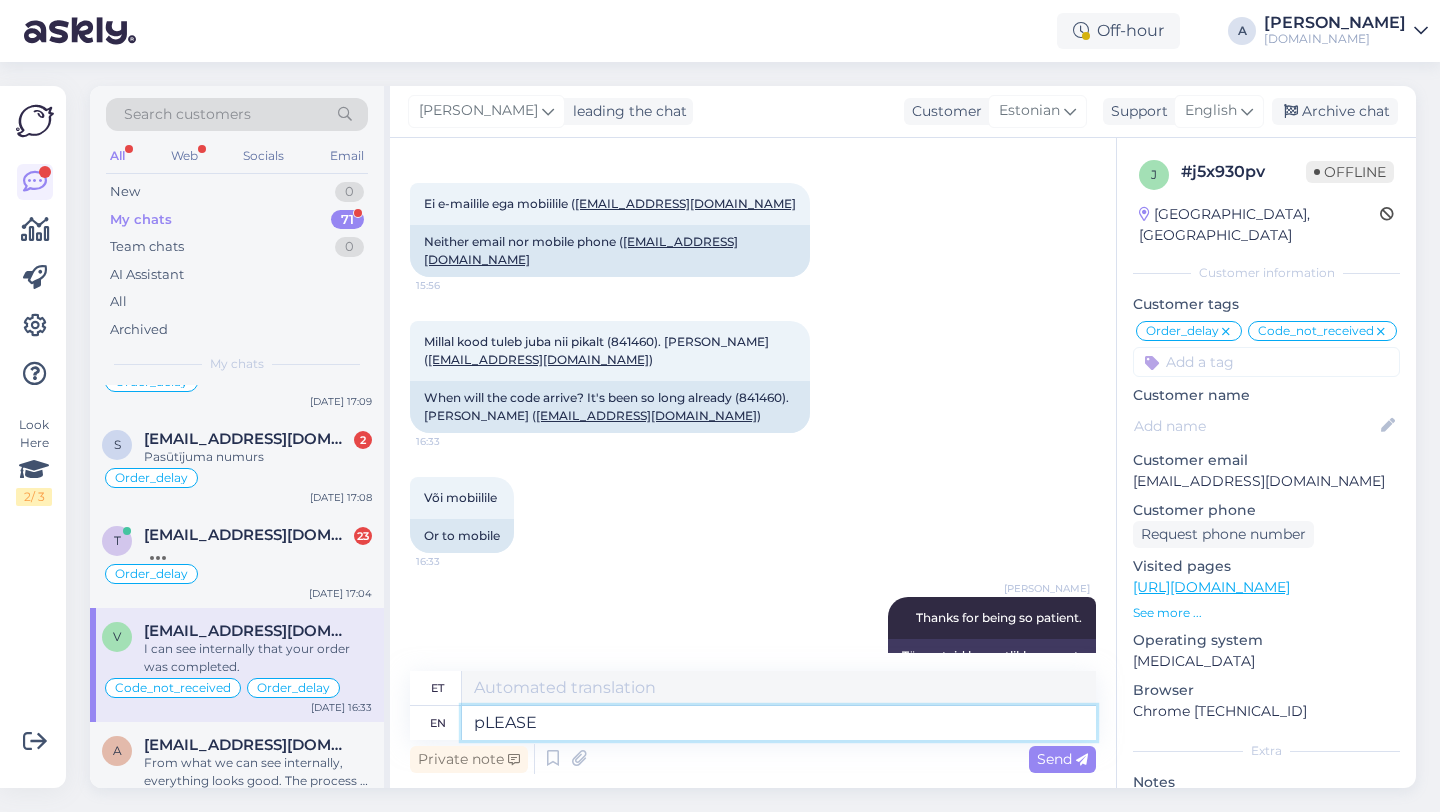 type on "PALUN" 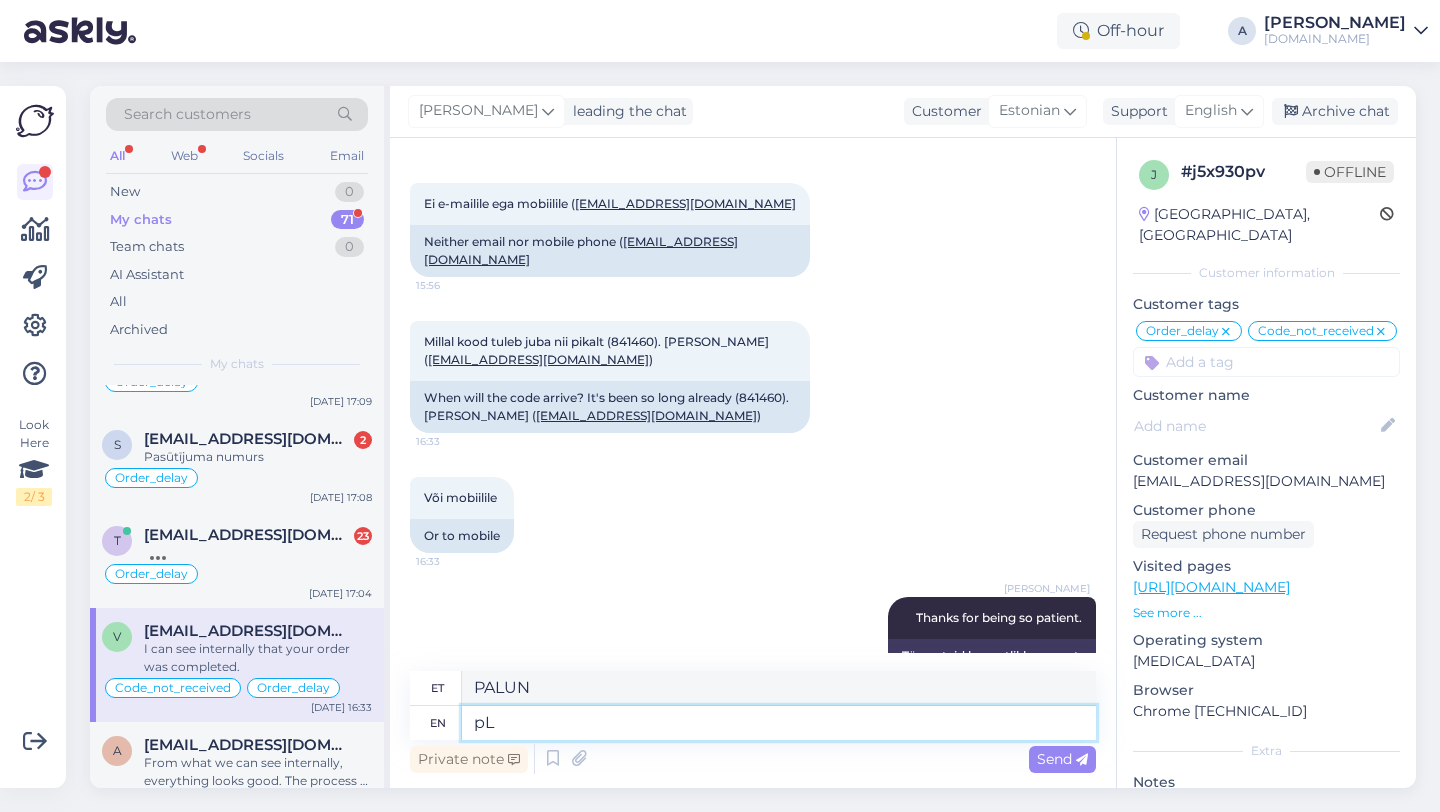 type on "p" 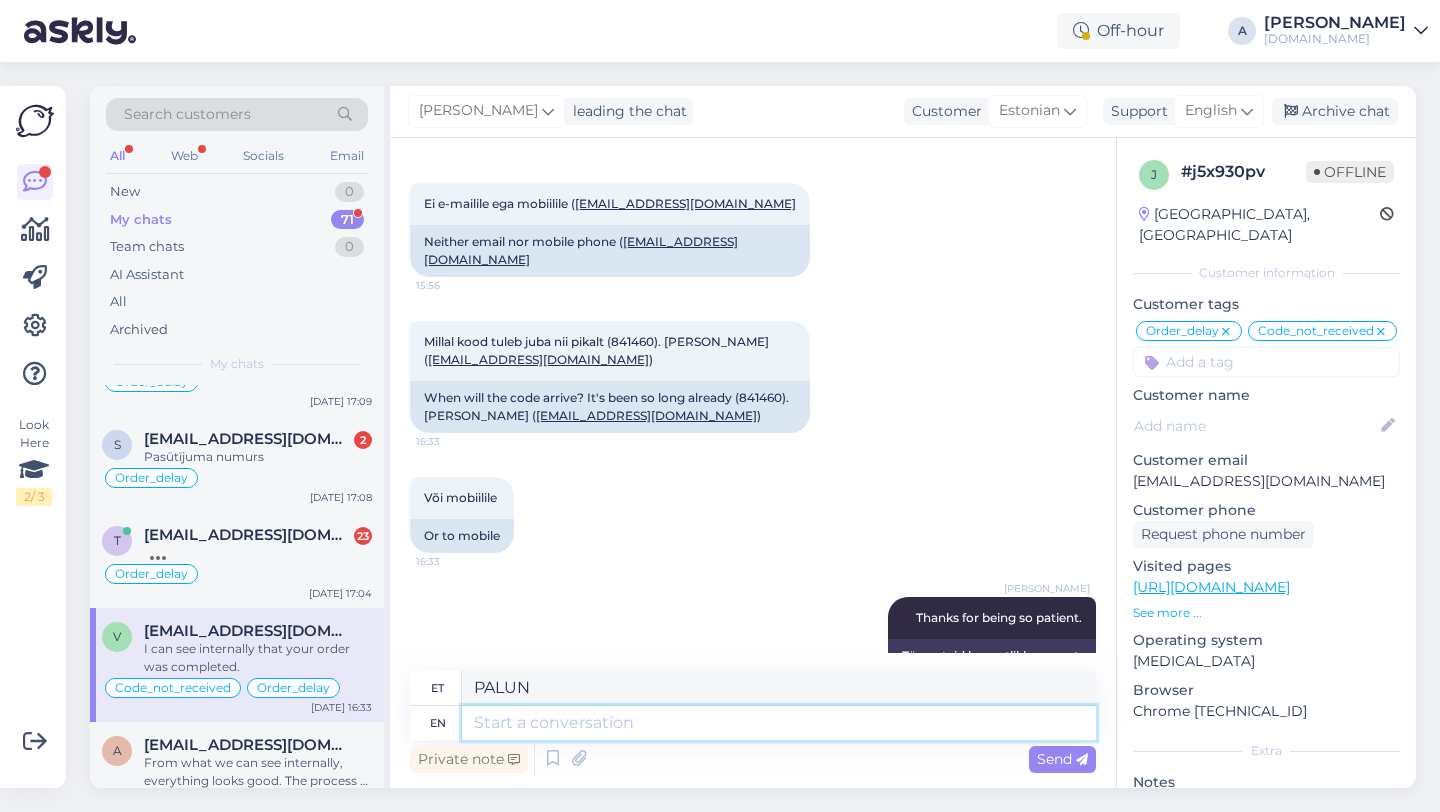 type on "P" 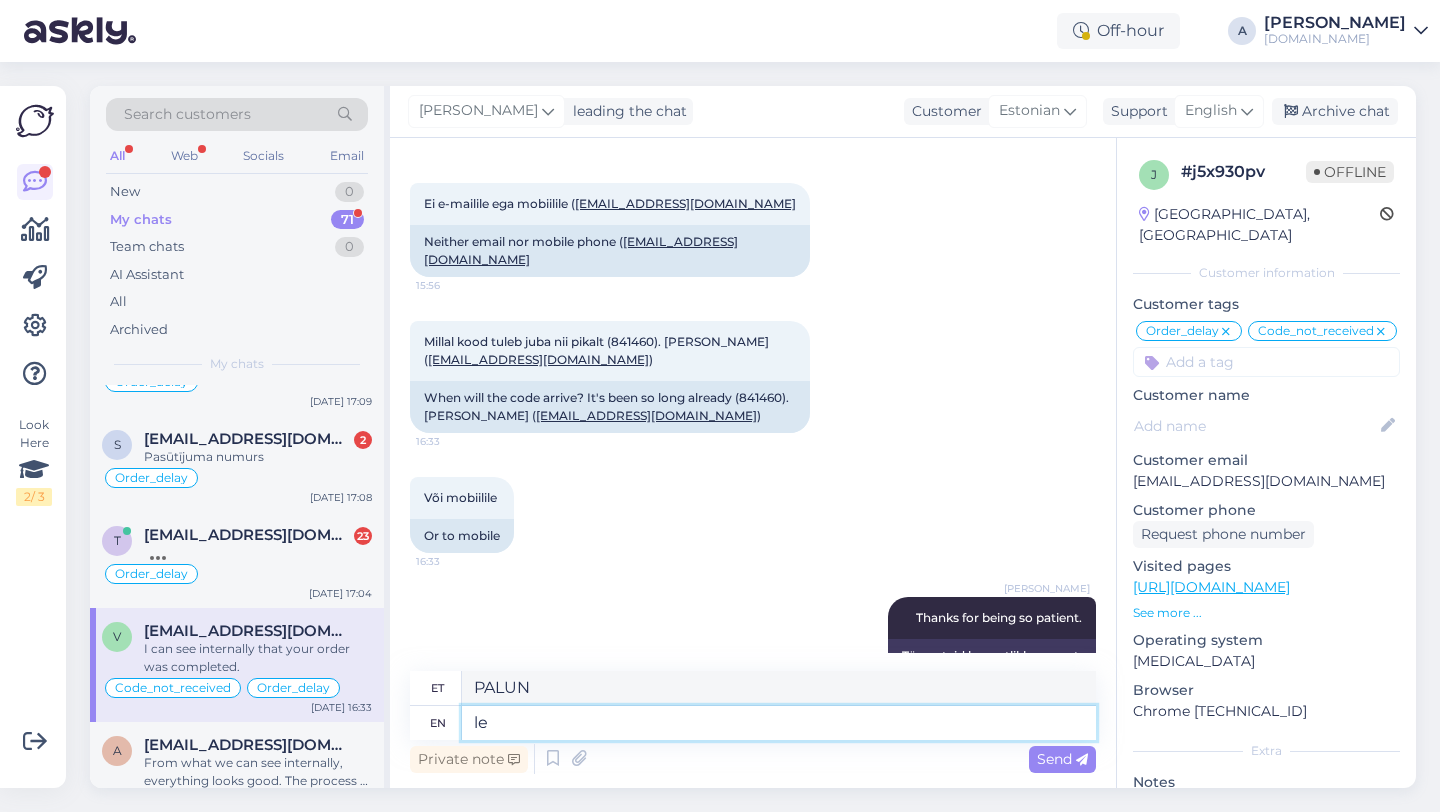 type on "l" 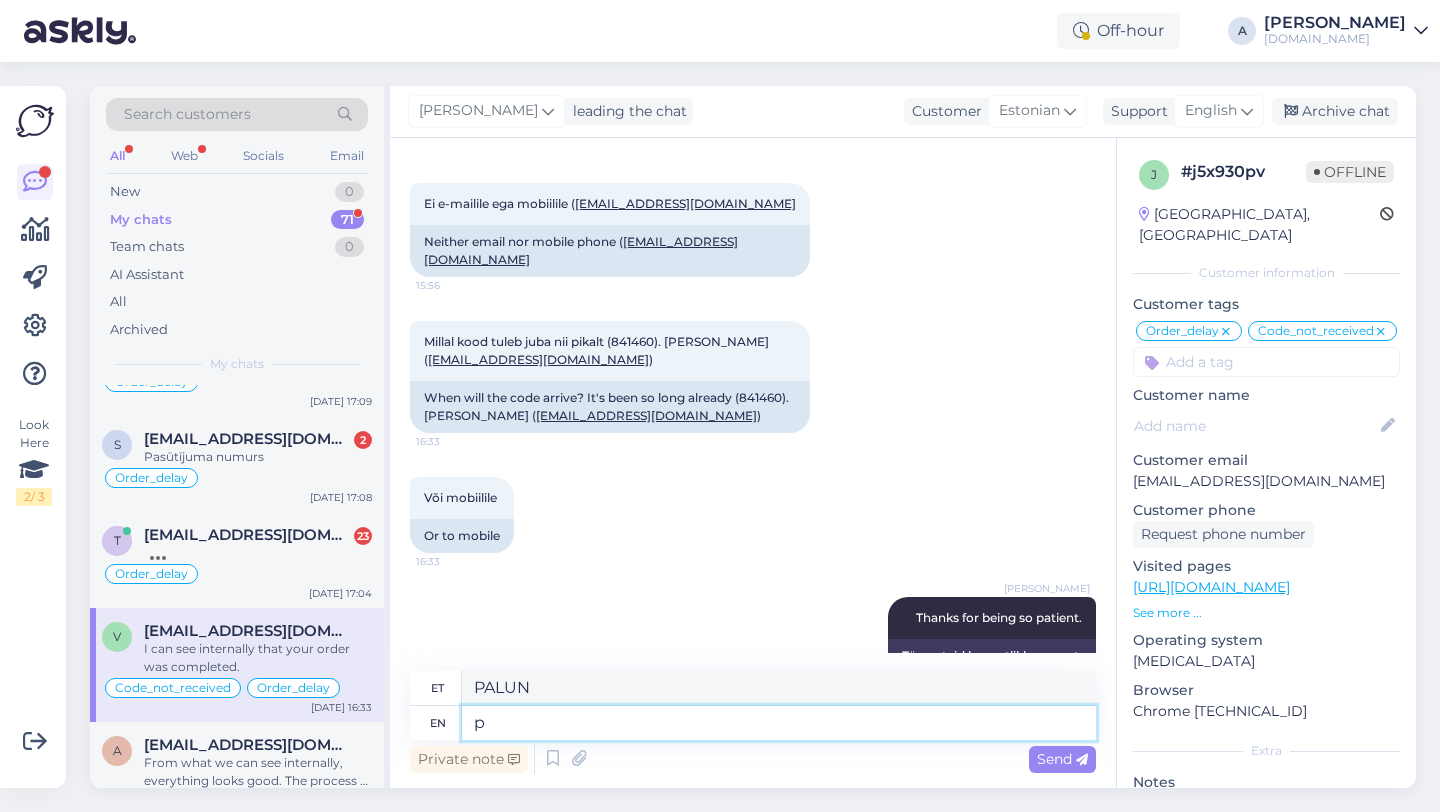 type on "pP" 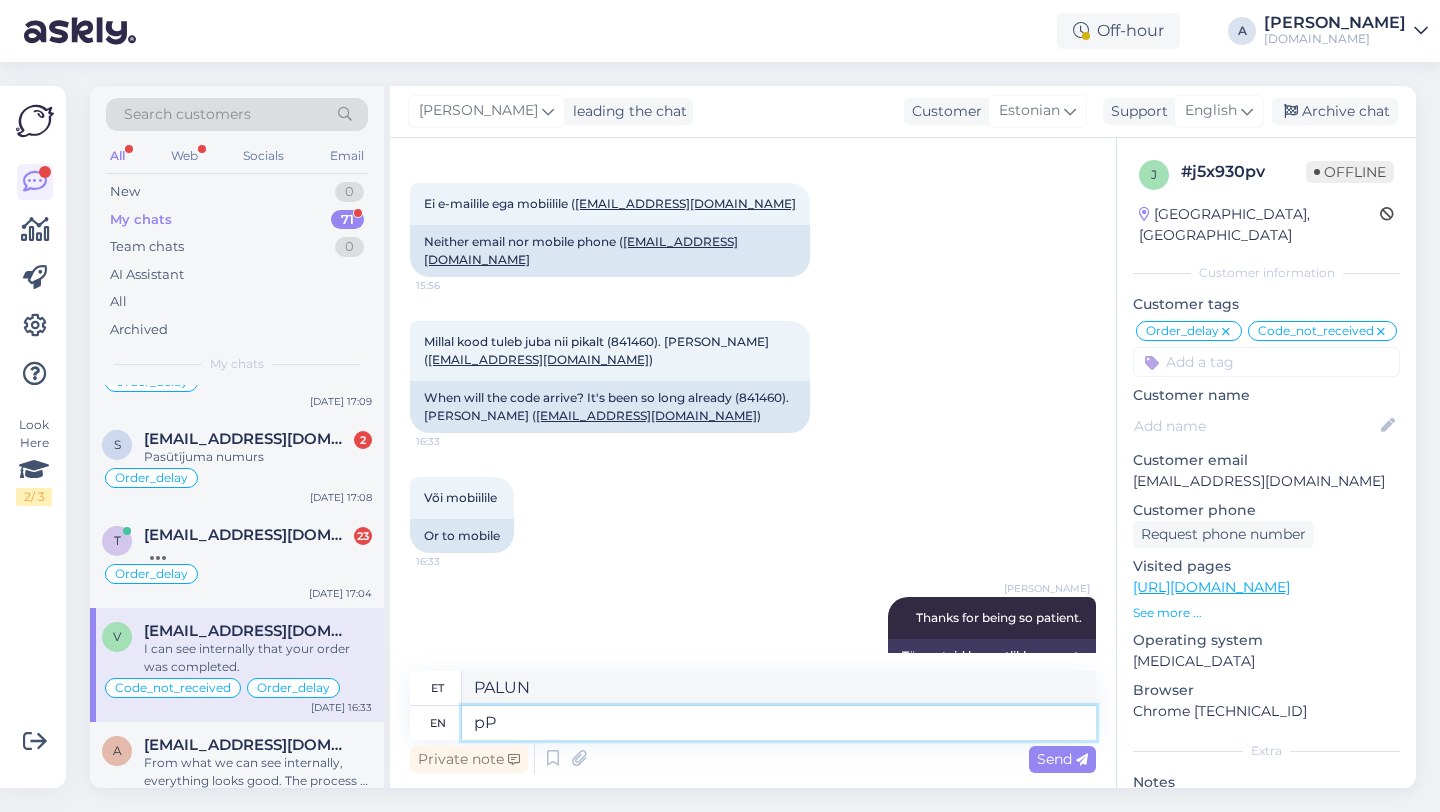 type on "lk" 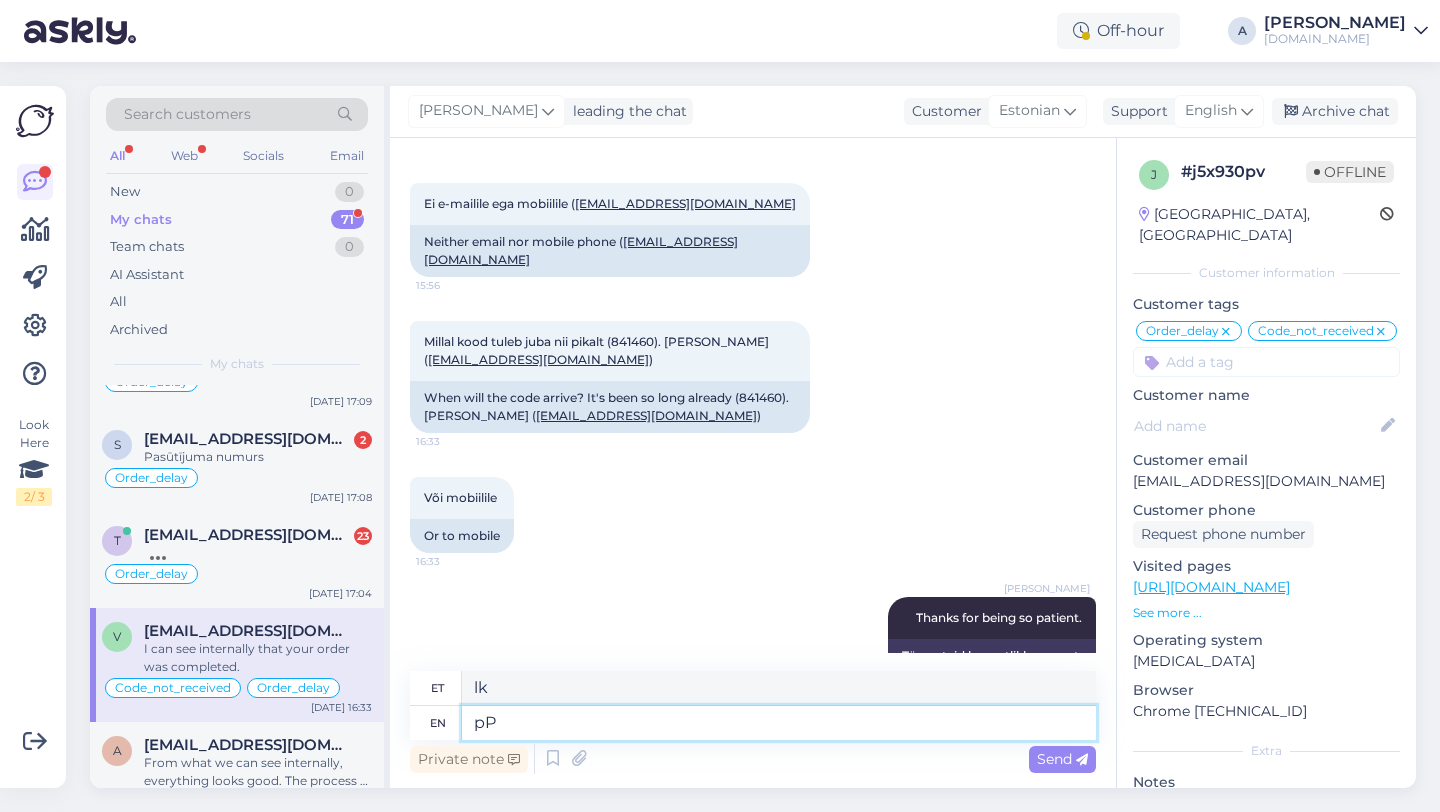 type on "p" 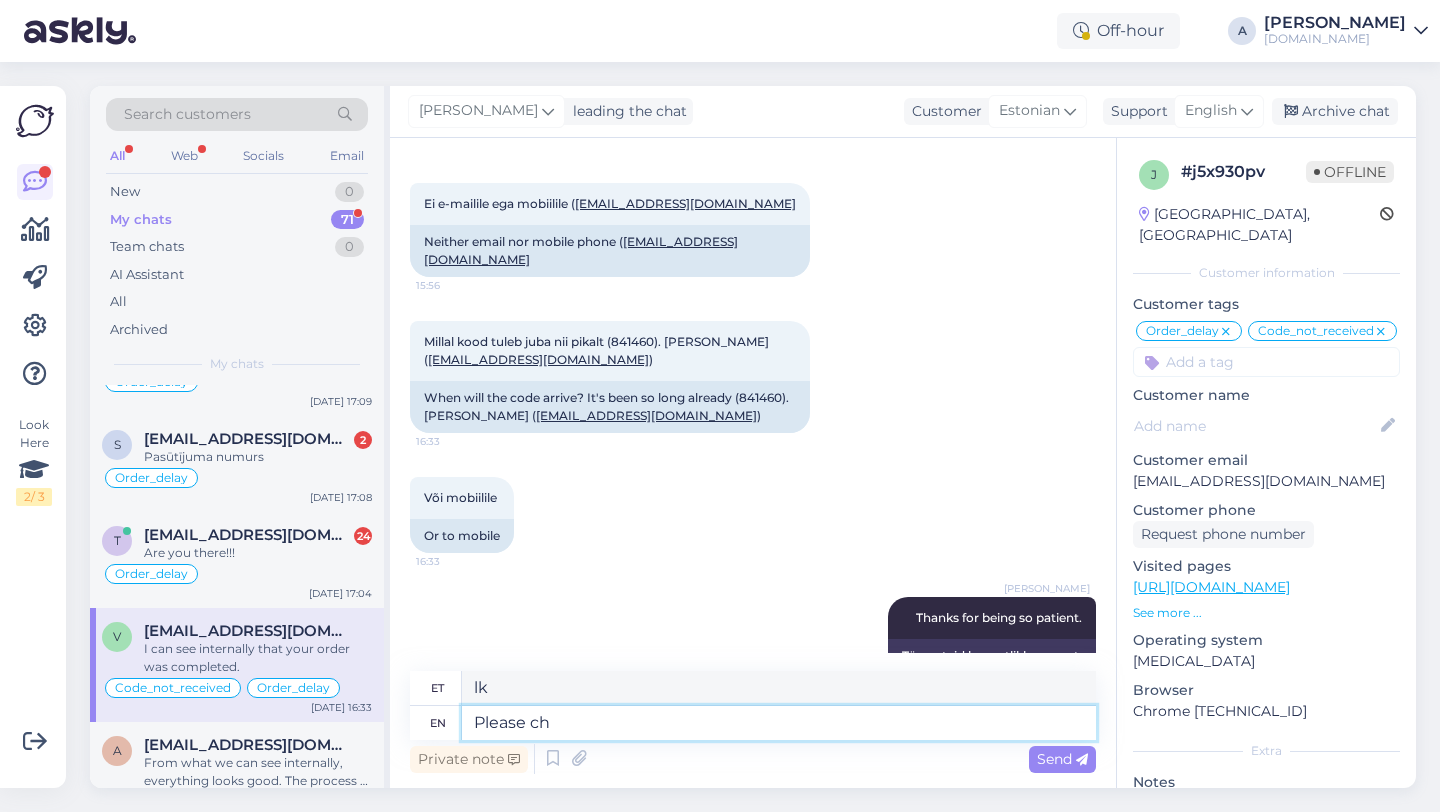 type on "Please che" 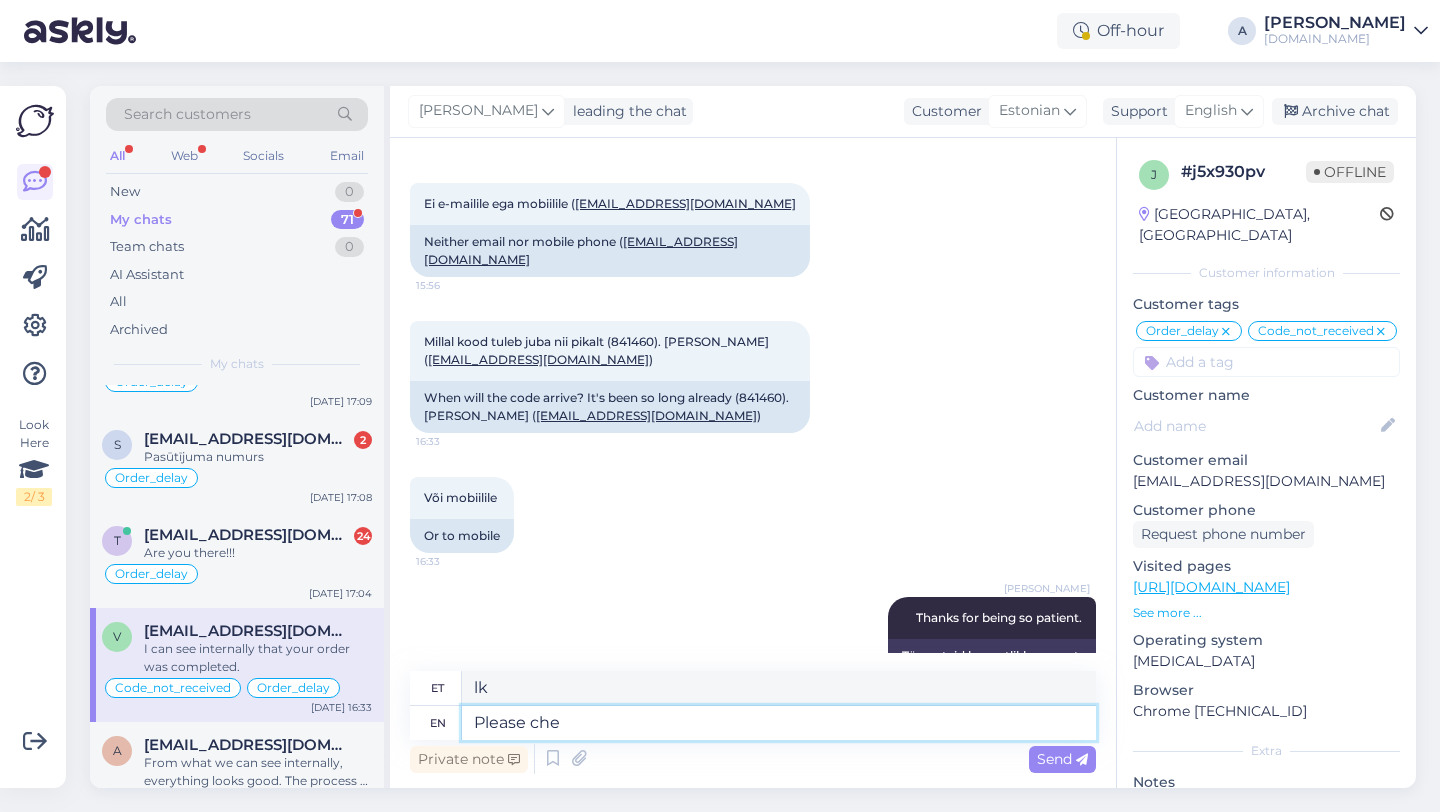 type on "Palun." 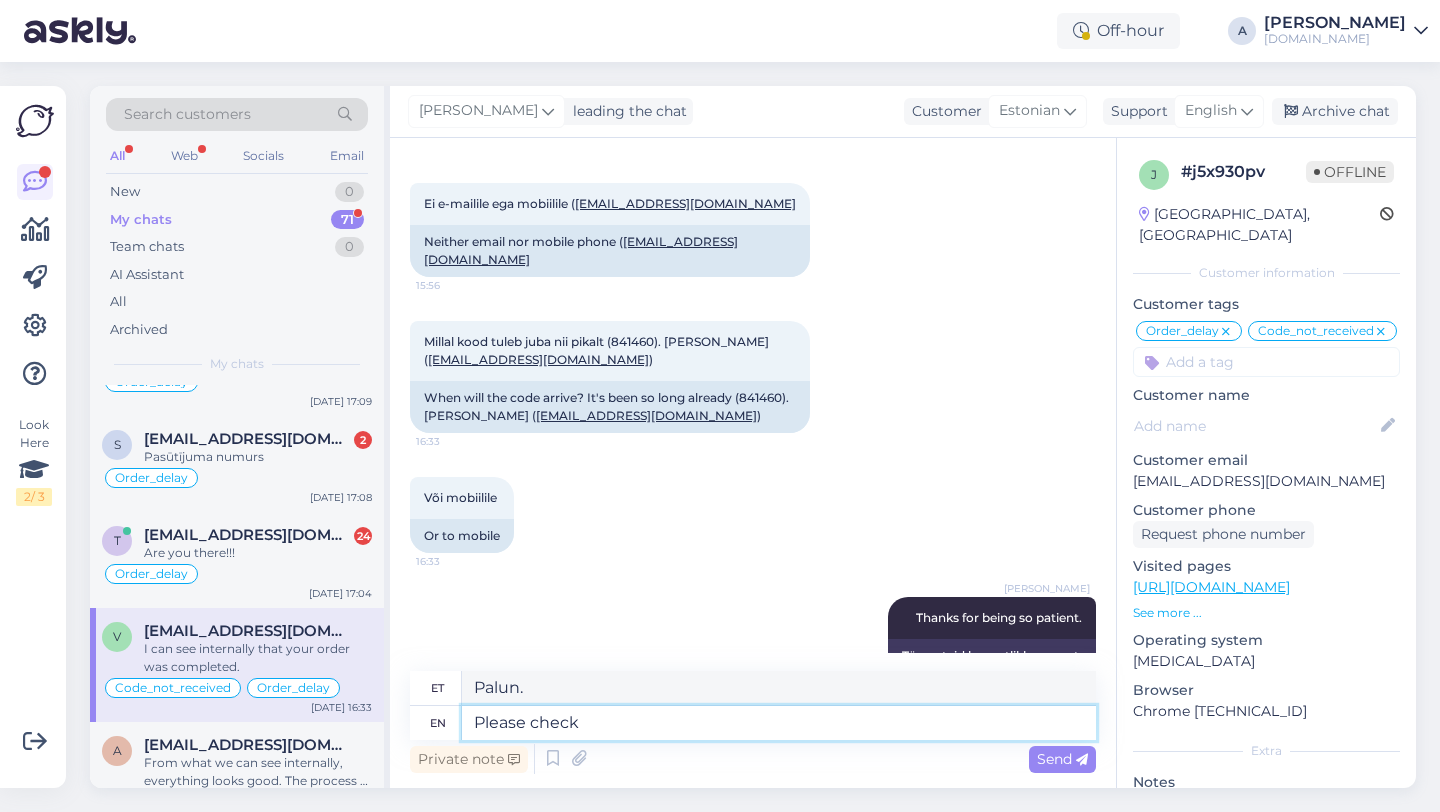type on "Please check" 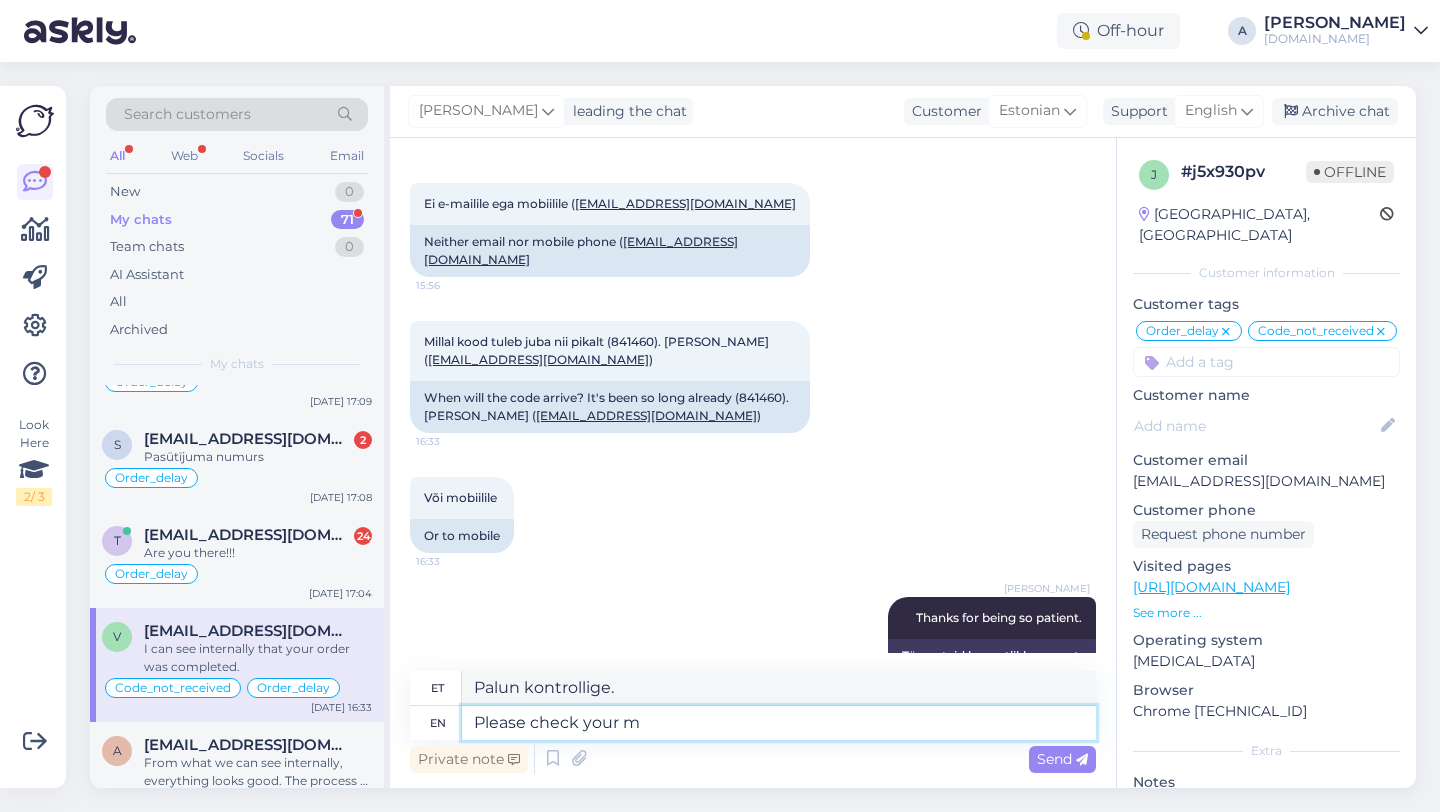 type on "Please check your me" 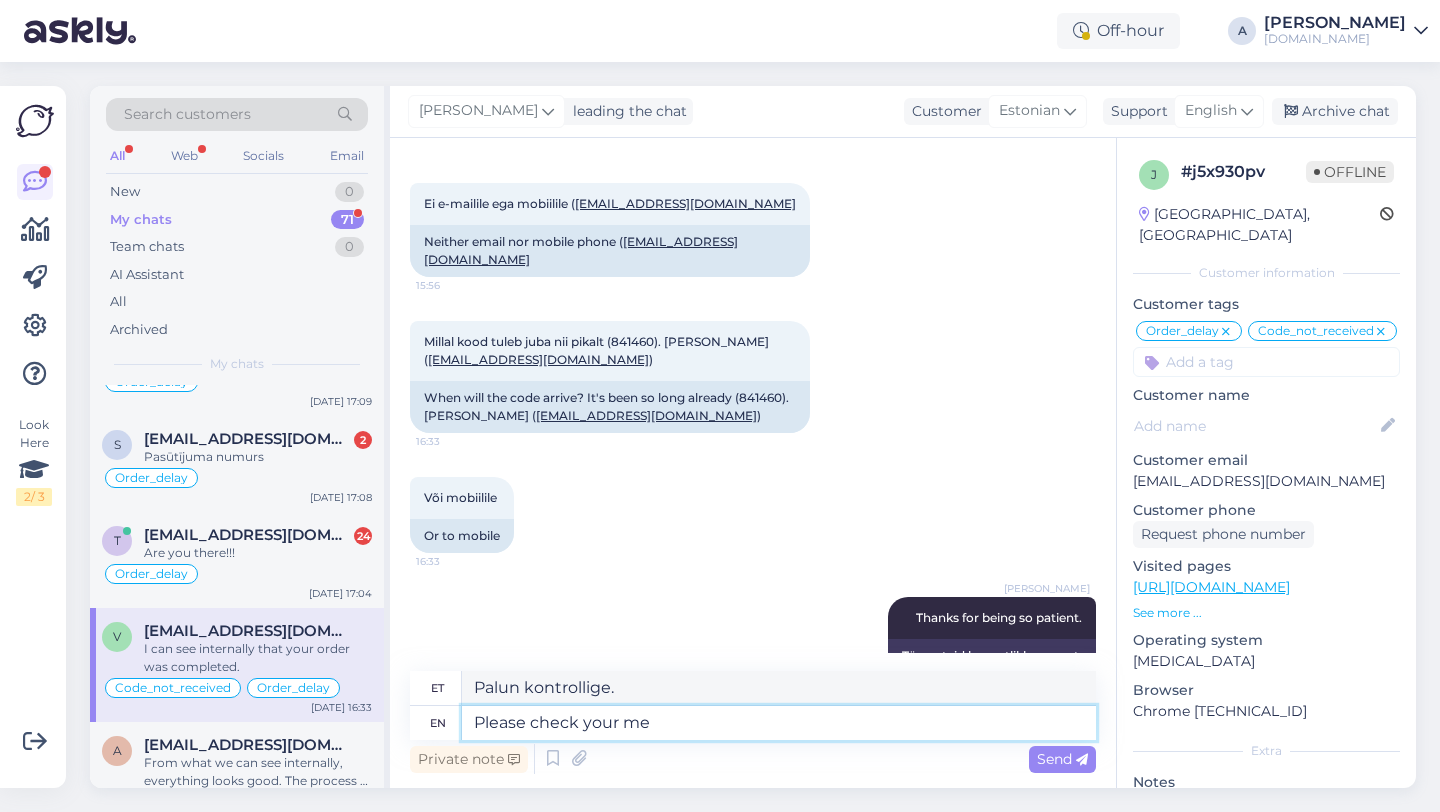 type on "Palun kontrollige oma" 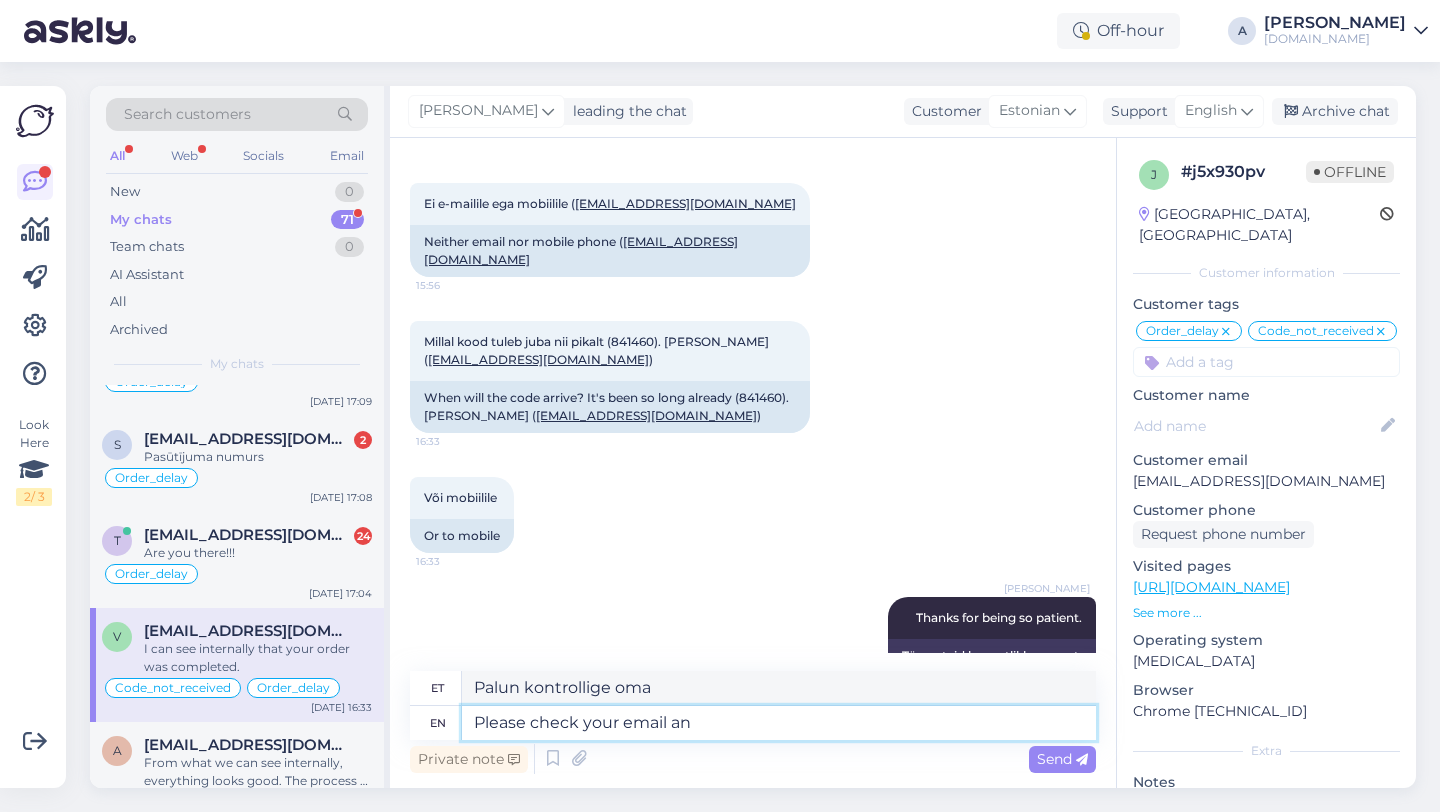 type on "Please check your email and" 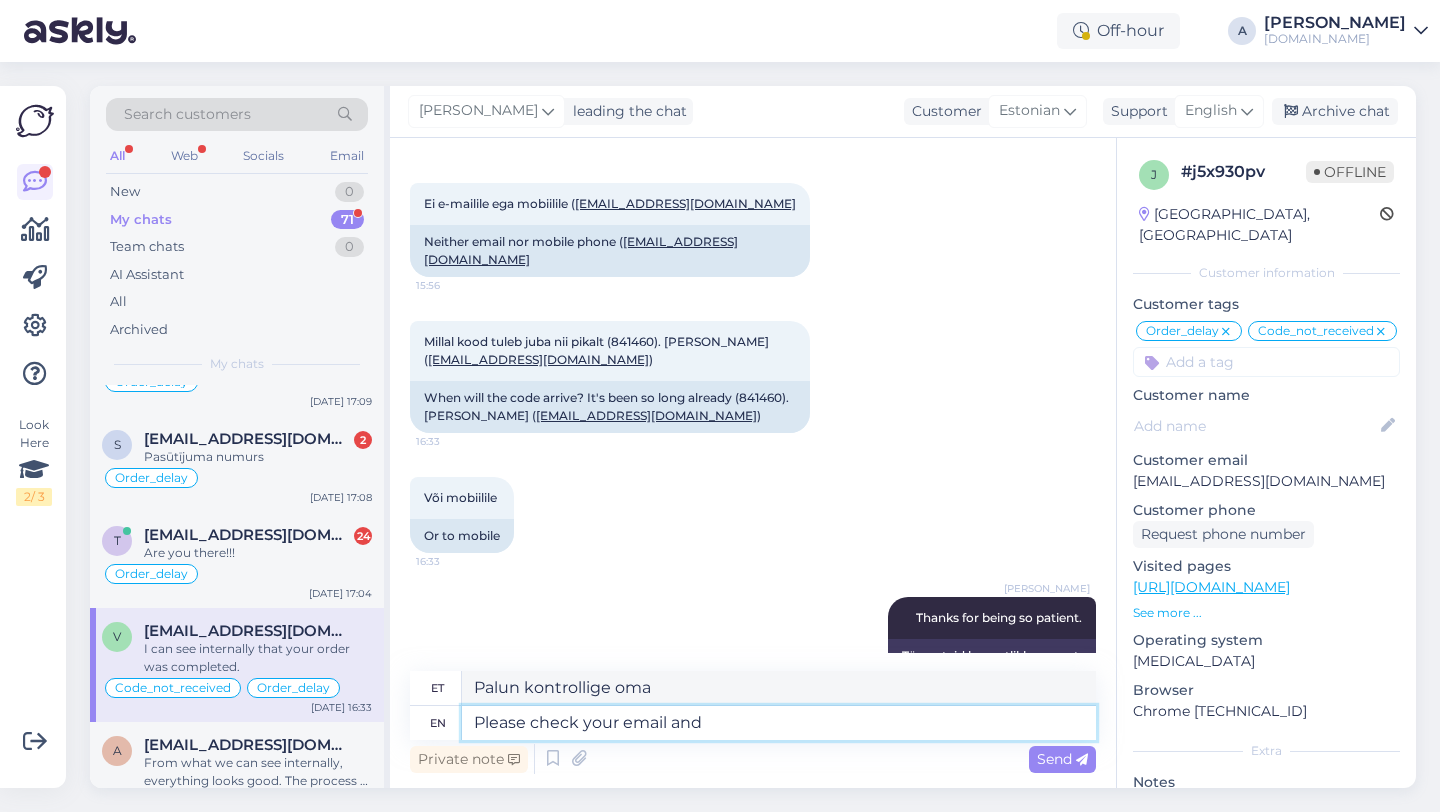 type on "Palun kontrollige oma e-posti." 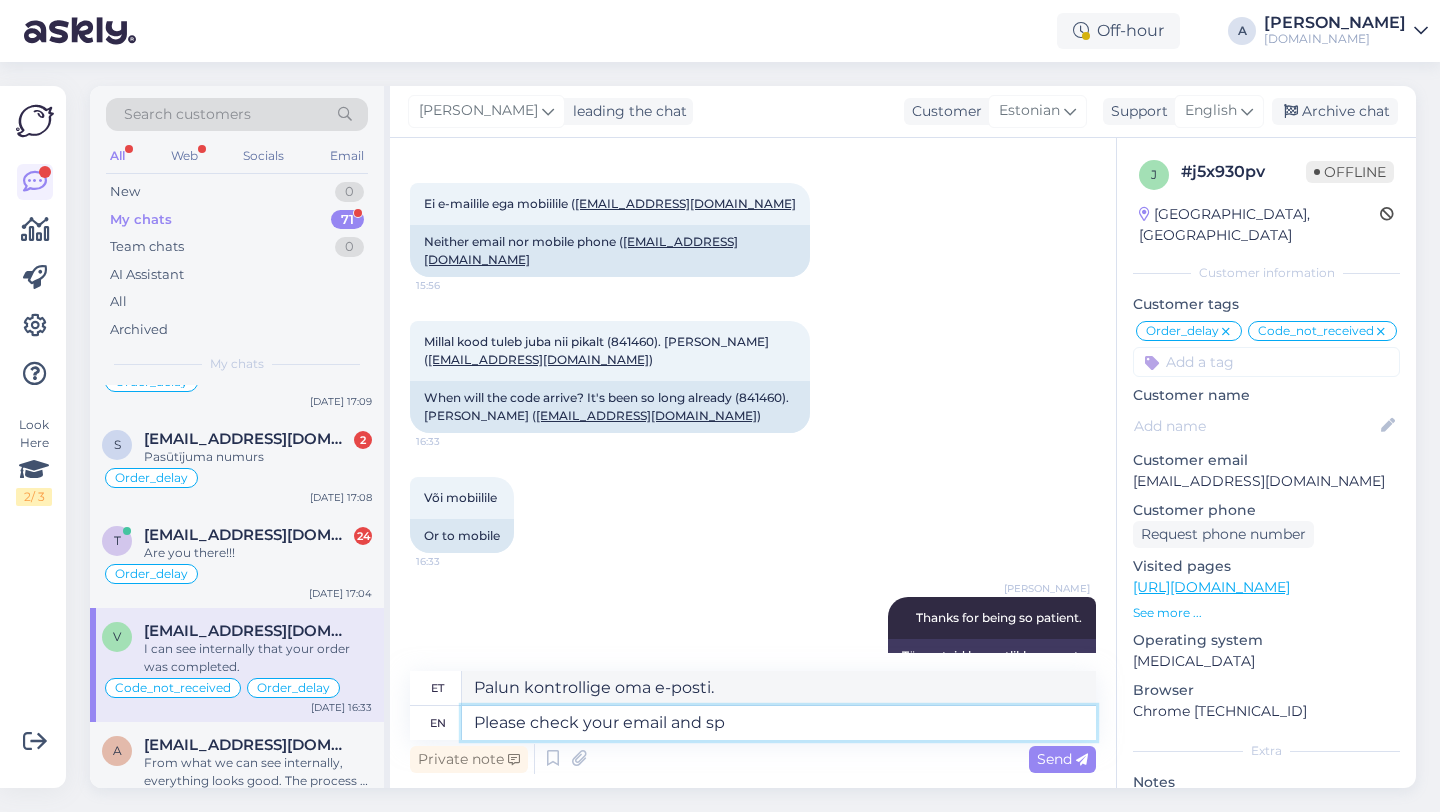 type on "Please check your email and spa" 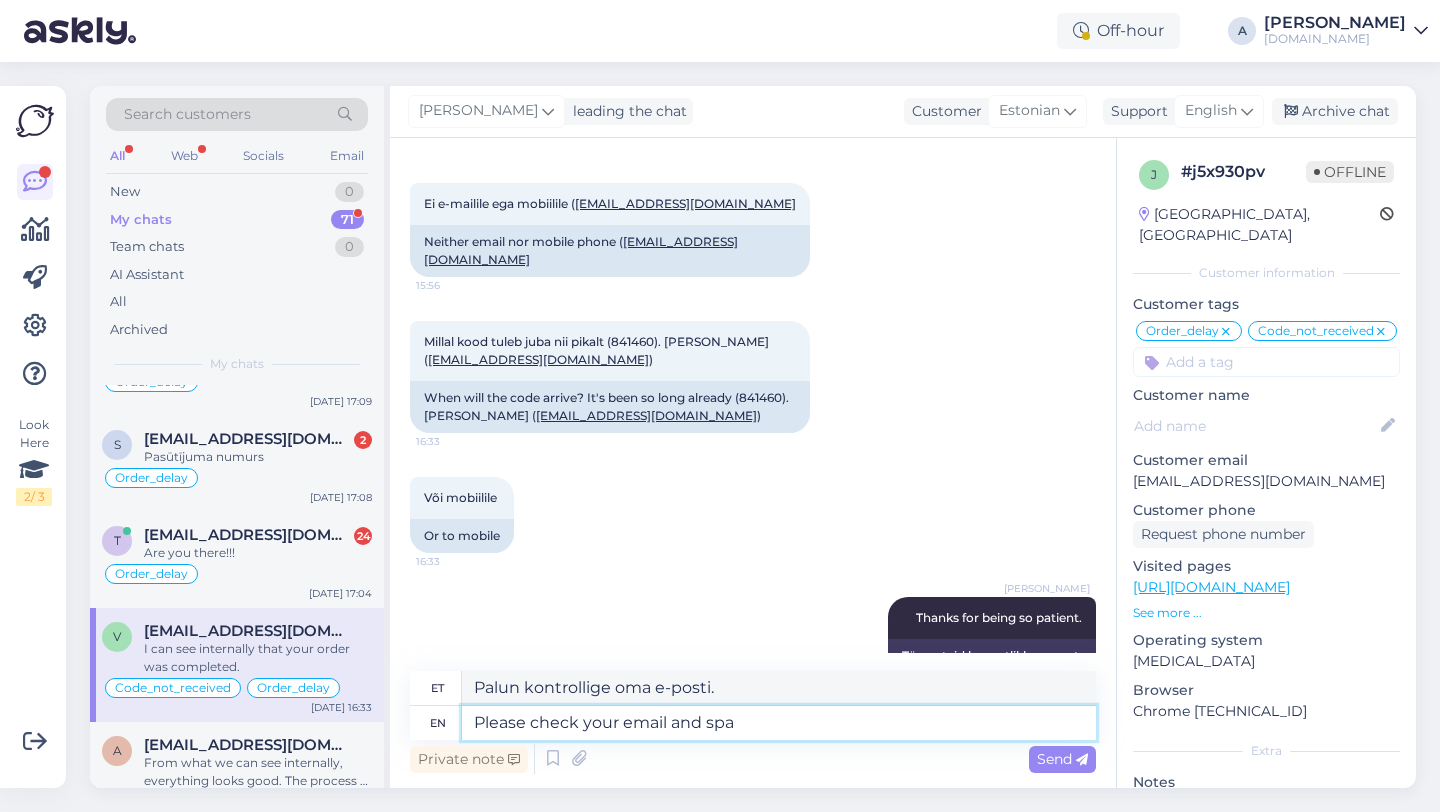 type on "Palun kontrollige oma e-posti ja" 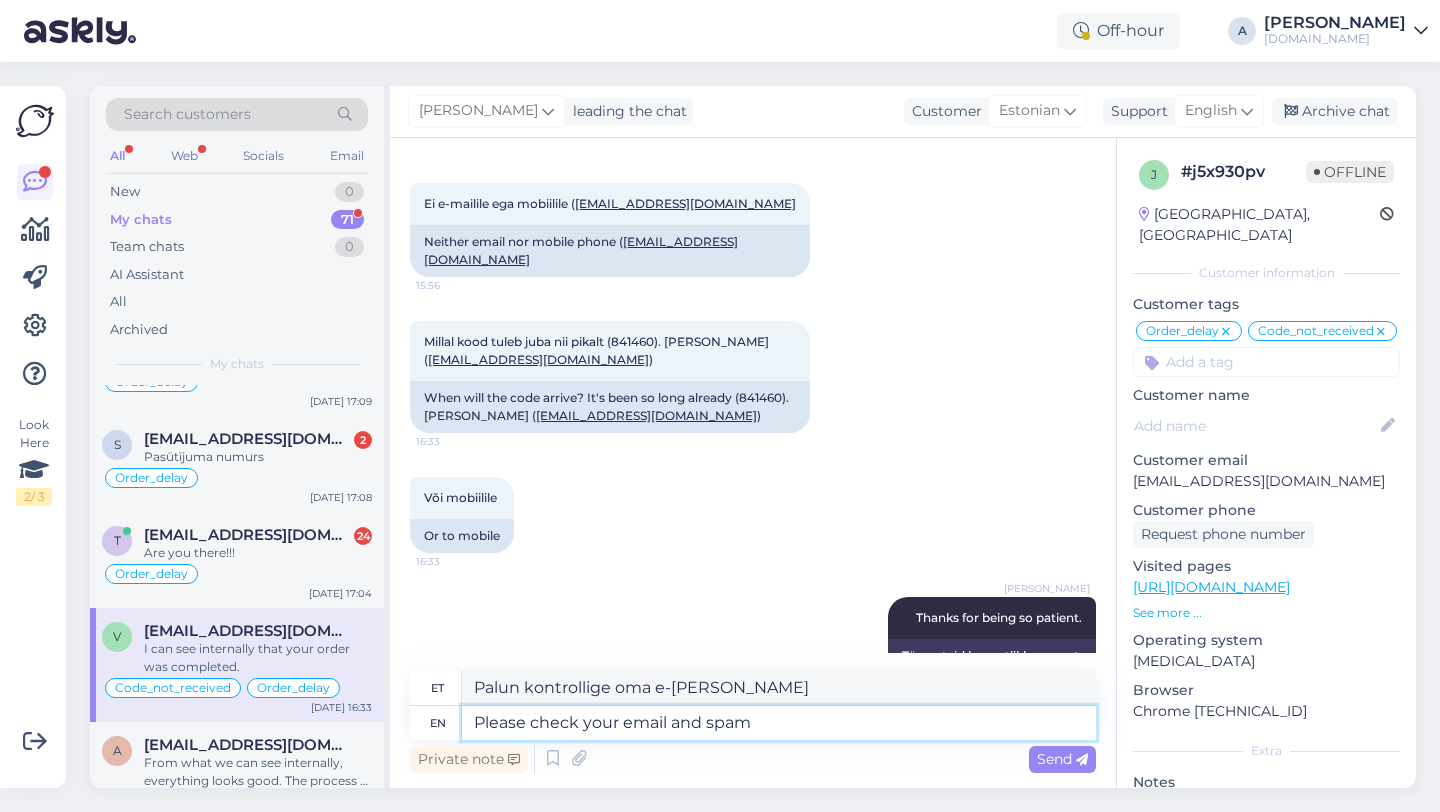 type on "Please check your email and spam f" 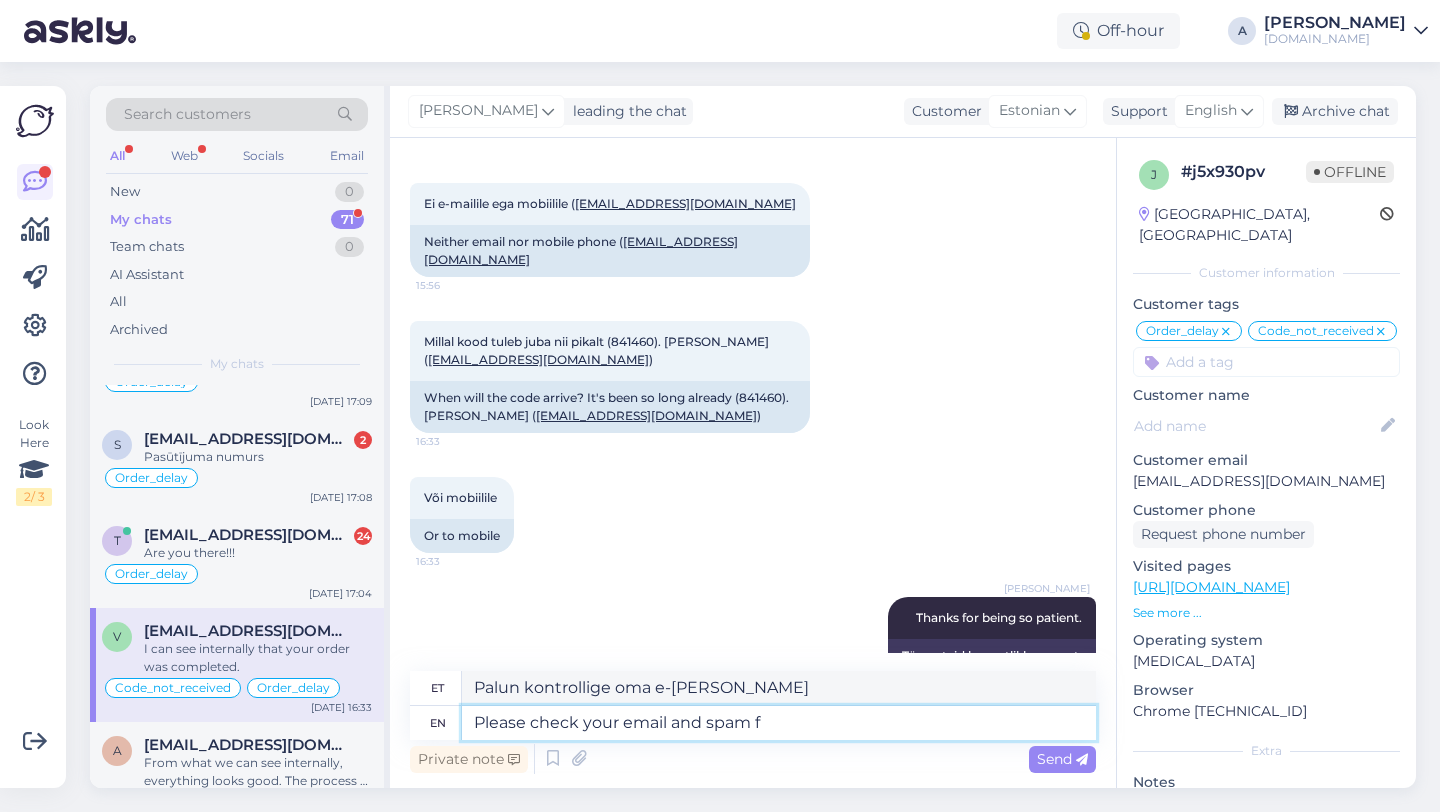 type on "Palun kontrollige oma e-posti ja rämpsposti." 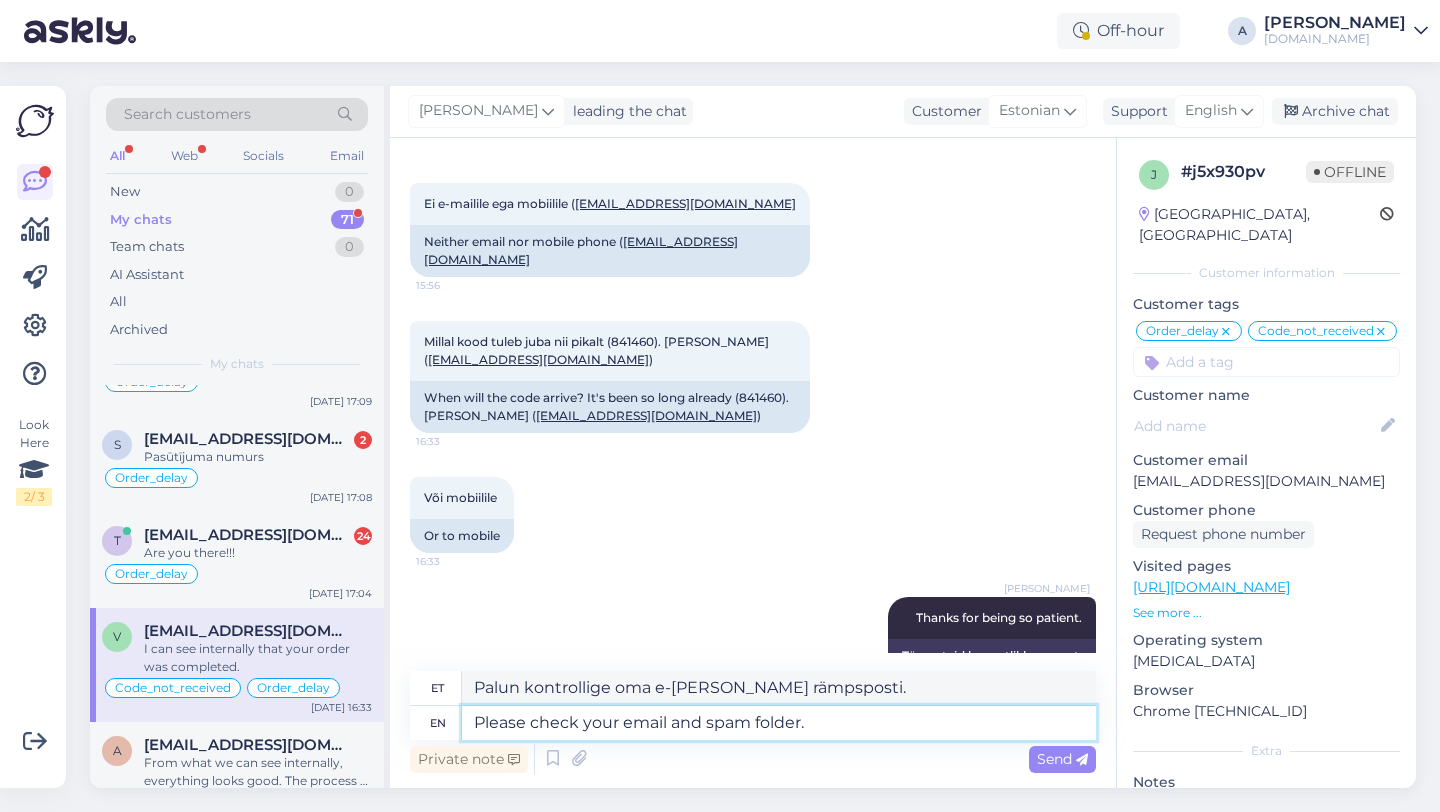 type on "Please check your email and spam folder." 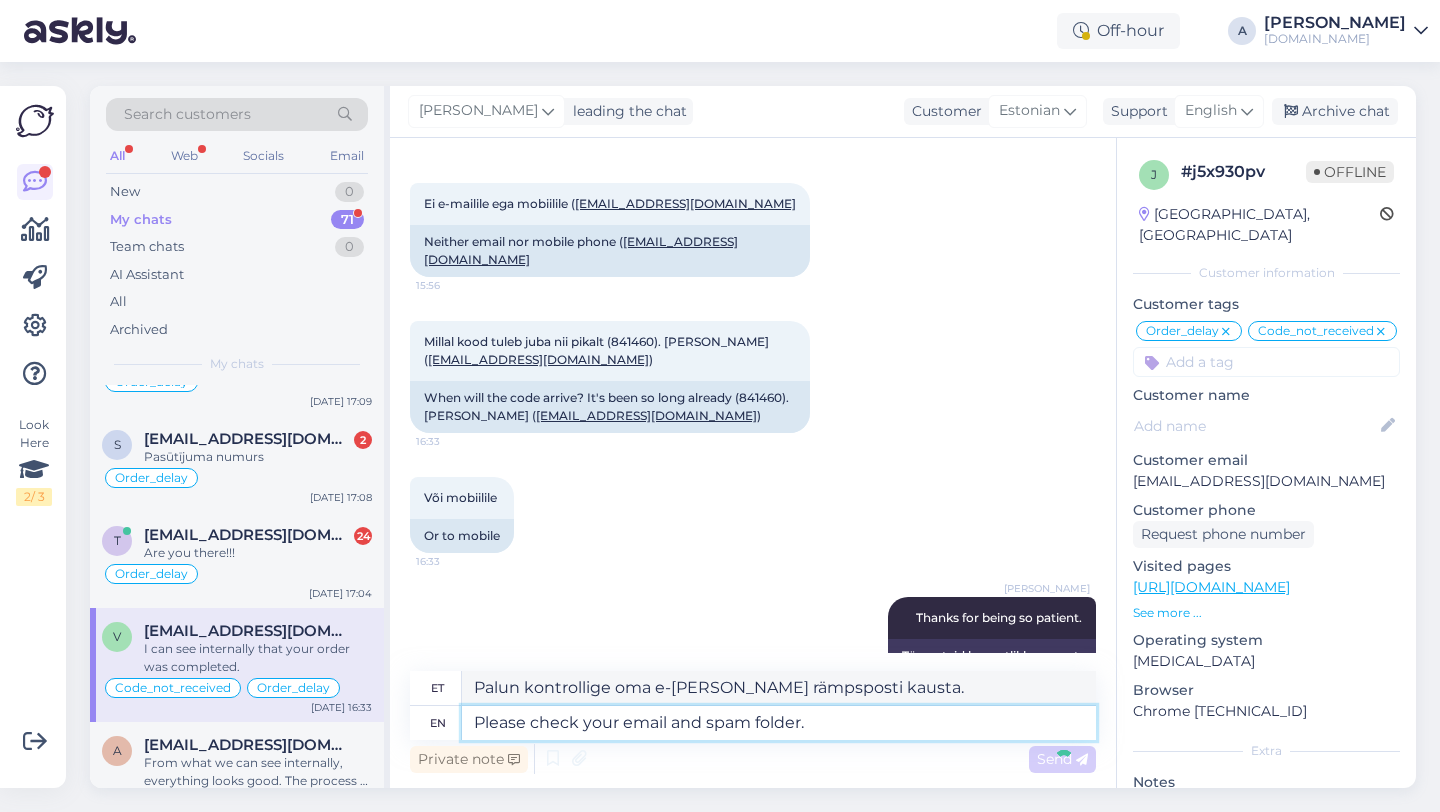 type 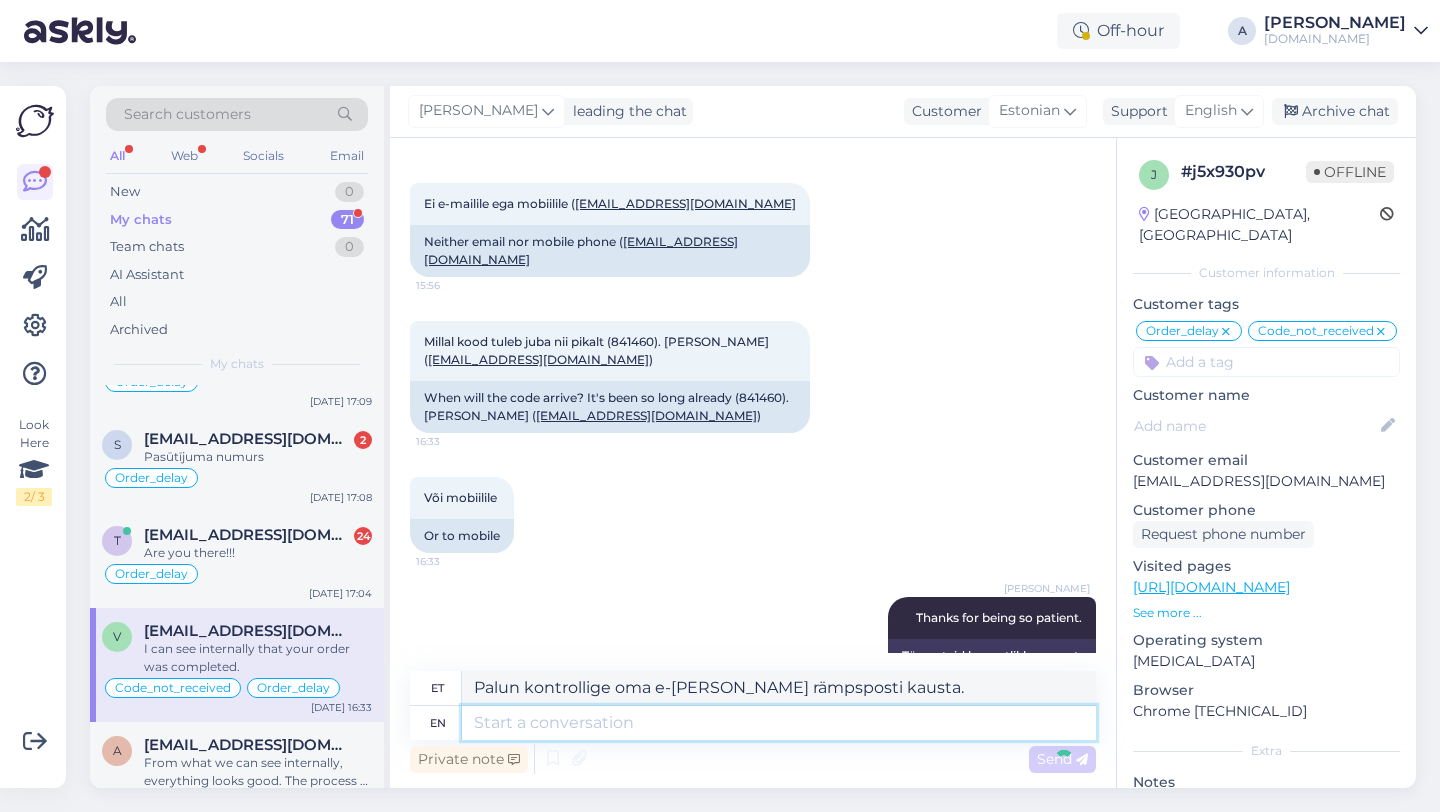 type 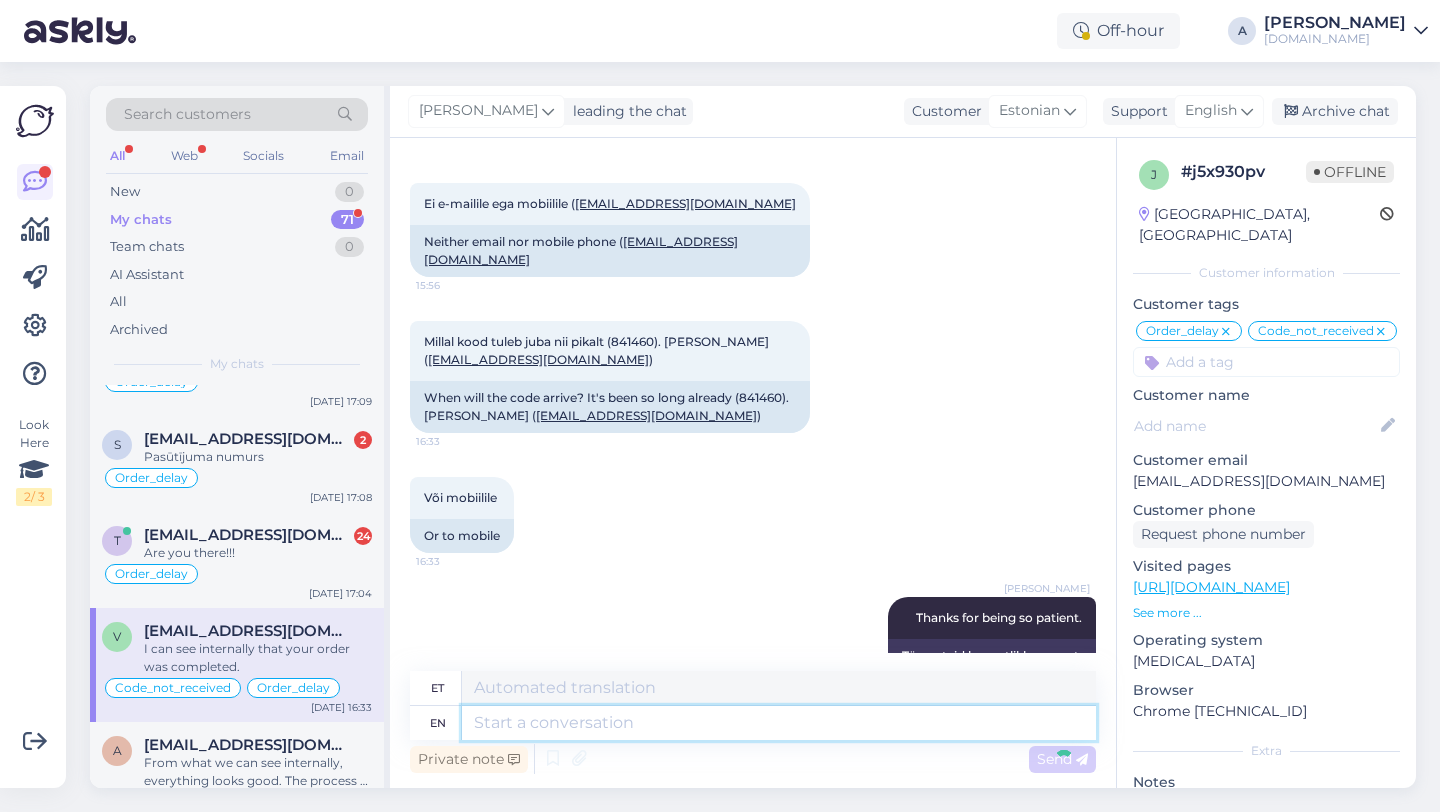 scroll, scrollTop: 10023, scrollLeft: 0, axis: vertical 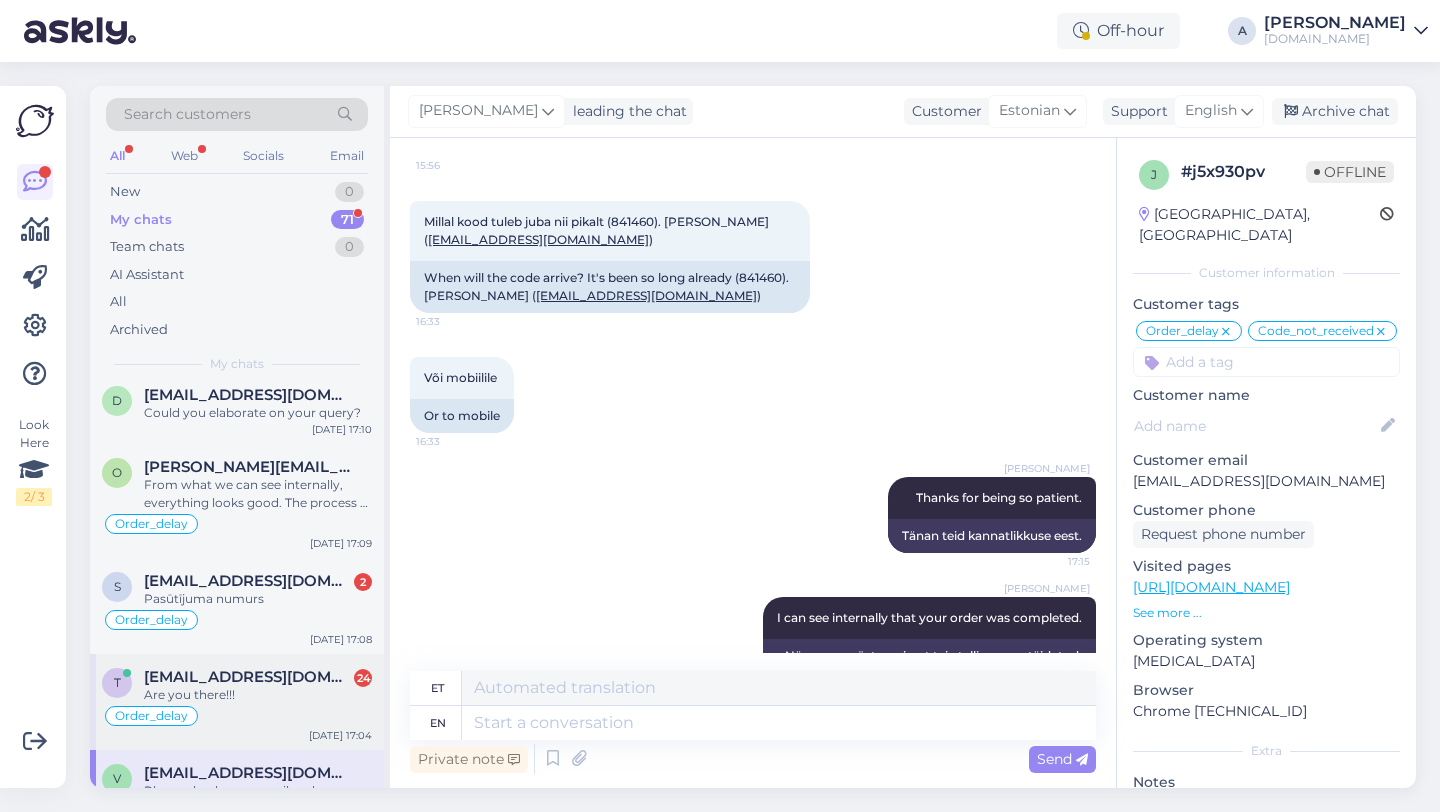 click on "Pasūtījuma numurs" at bounding box center [258, 599] 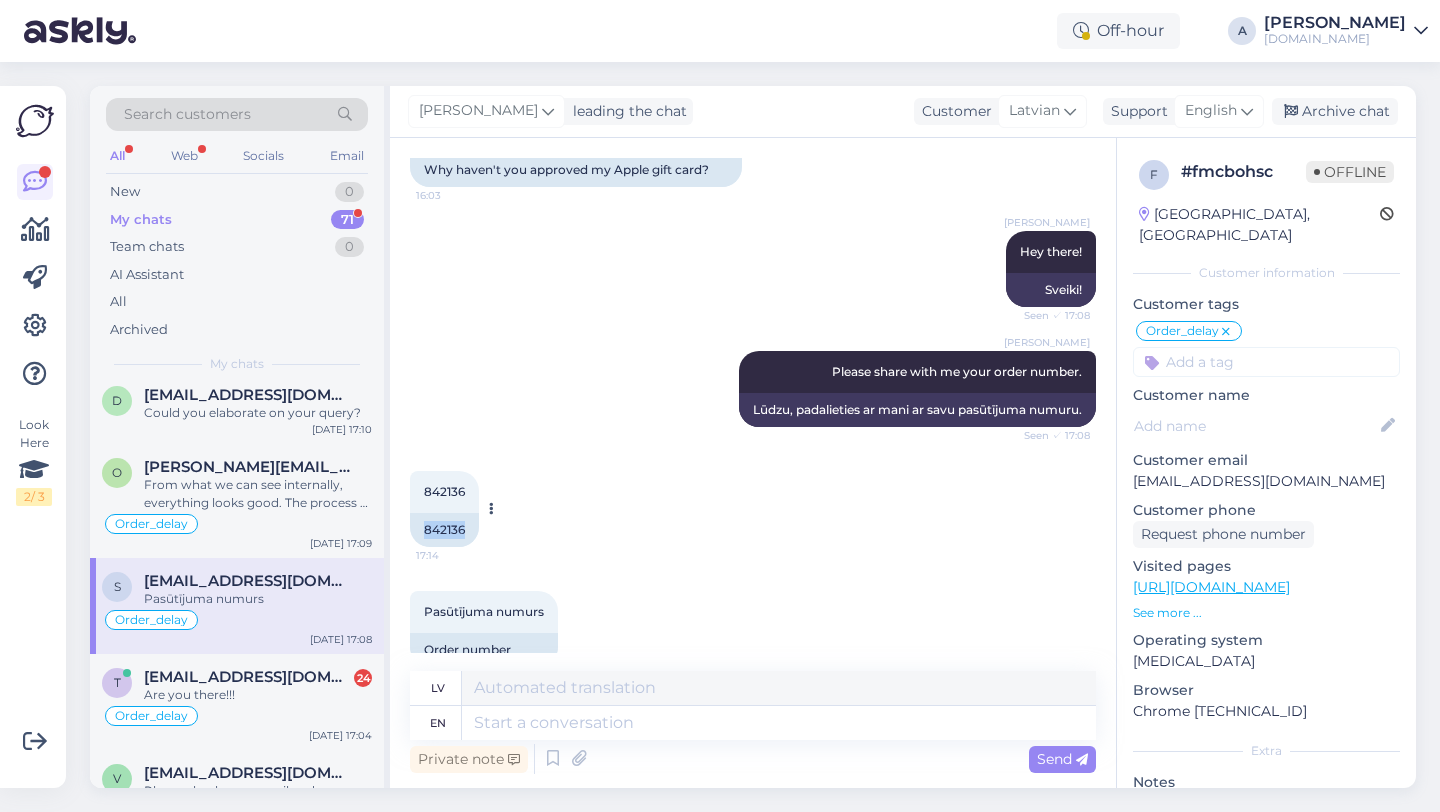drag, startPoint x: 470, startPoint y: 489, endPoint x: 410, endPoint y: 484, distance: 60.207973 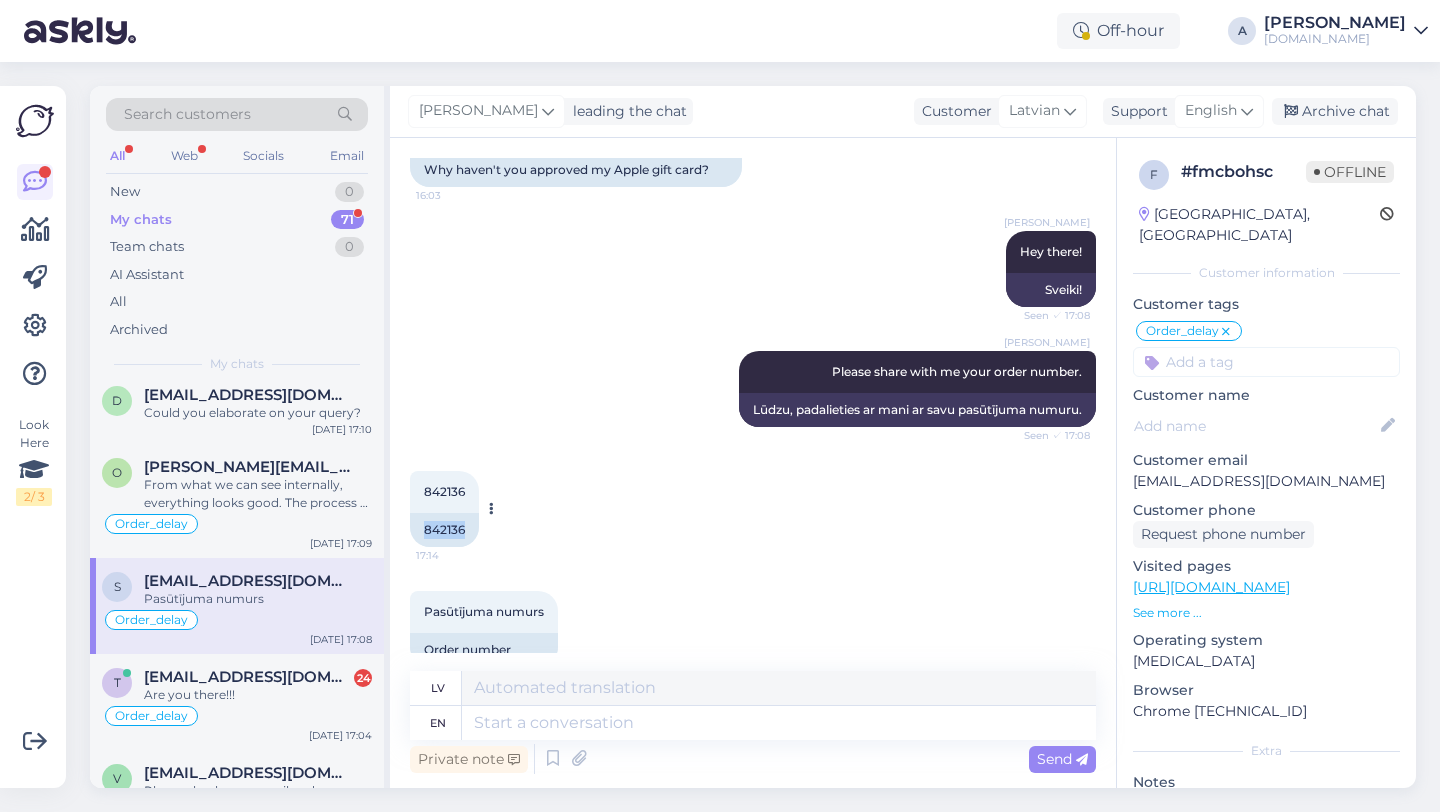 copy on "842136" 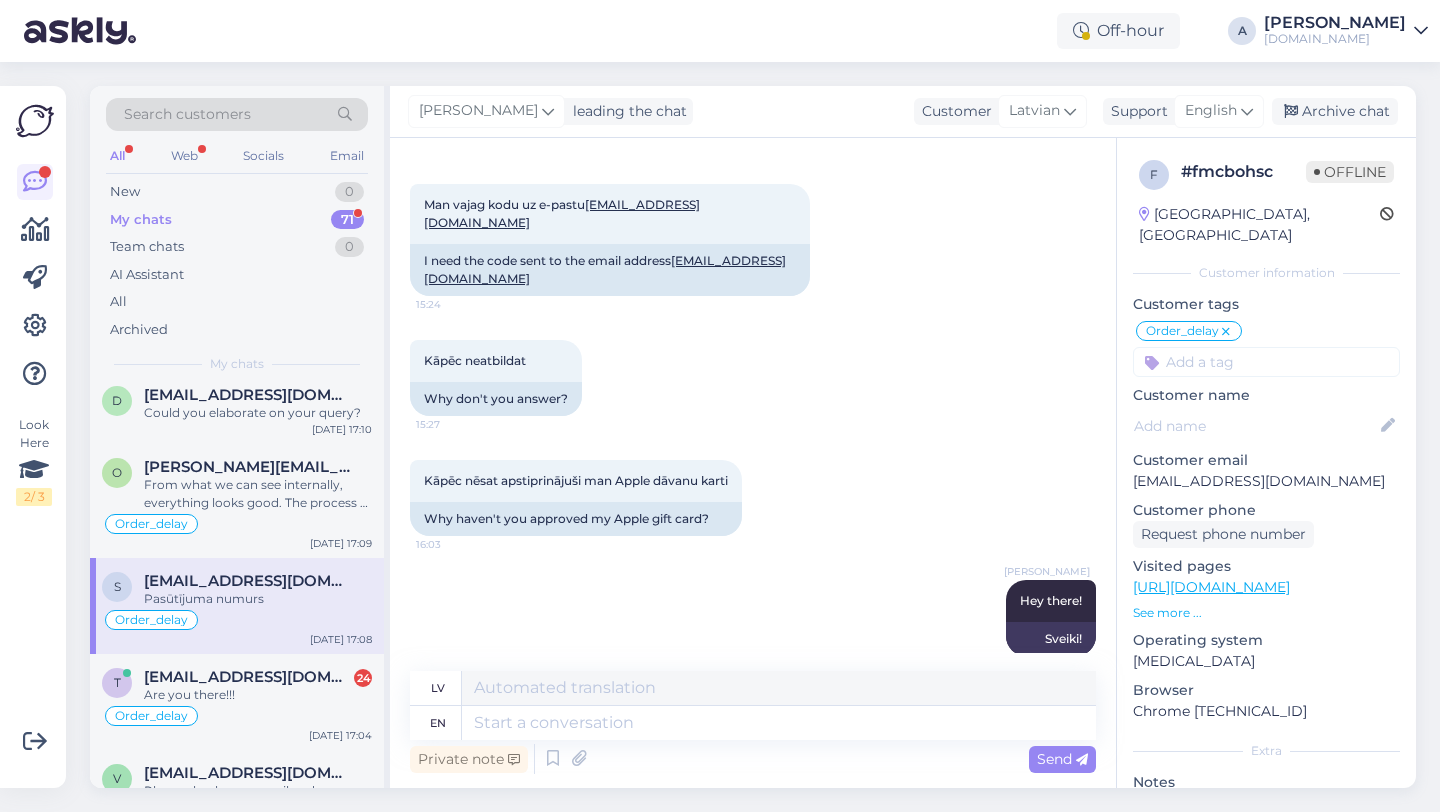 scroll, scrollTop: 3189, scrollLeft: 0, axis: vertical 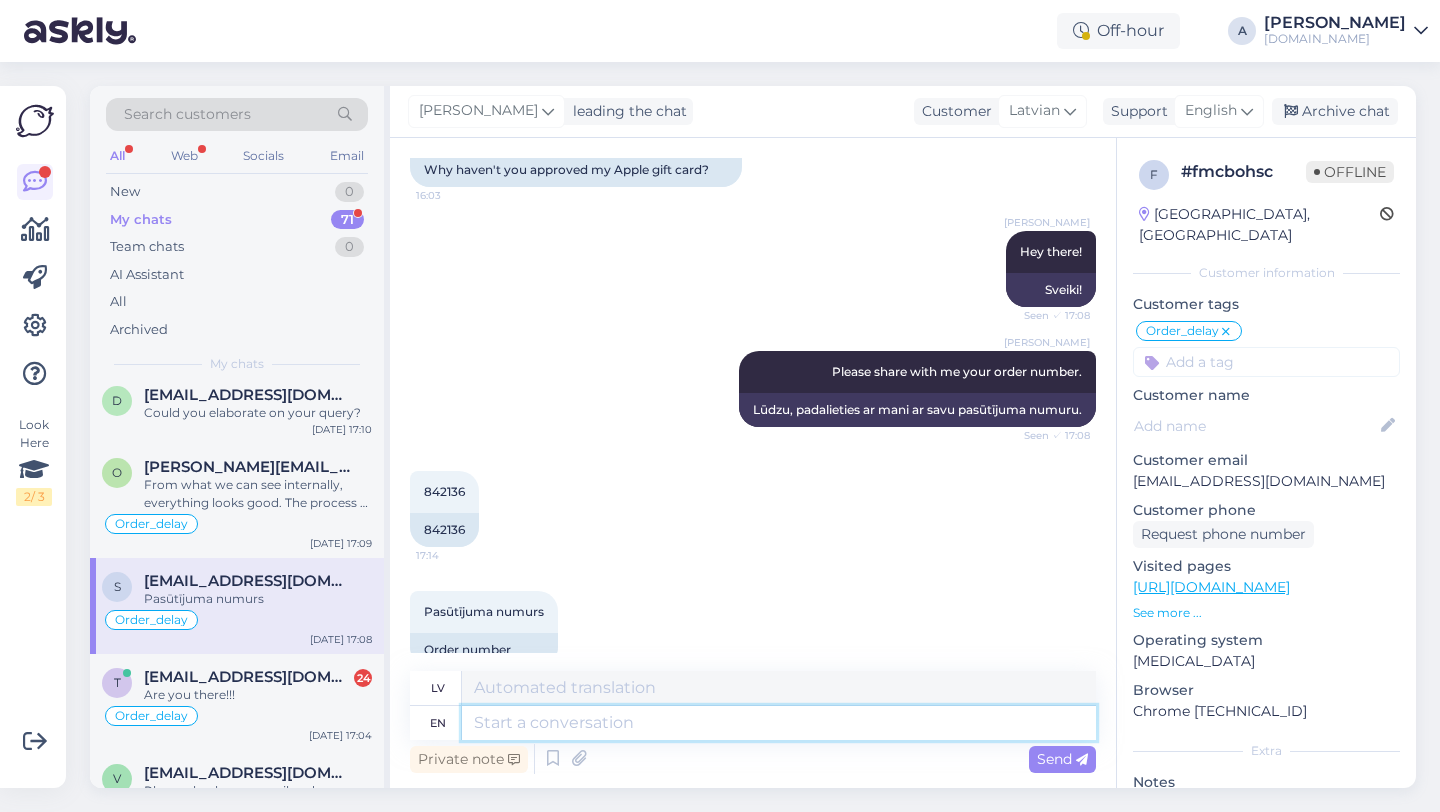 click at bounding box center (779, 723) 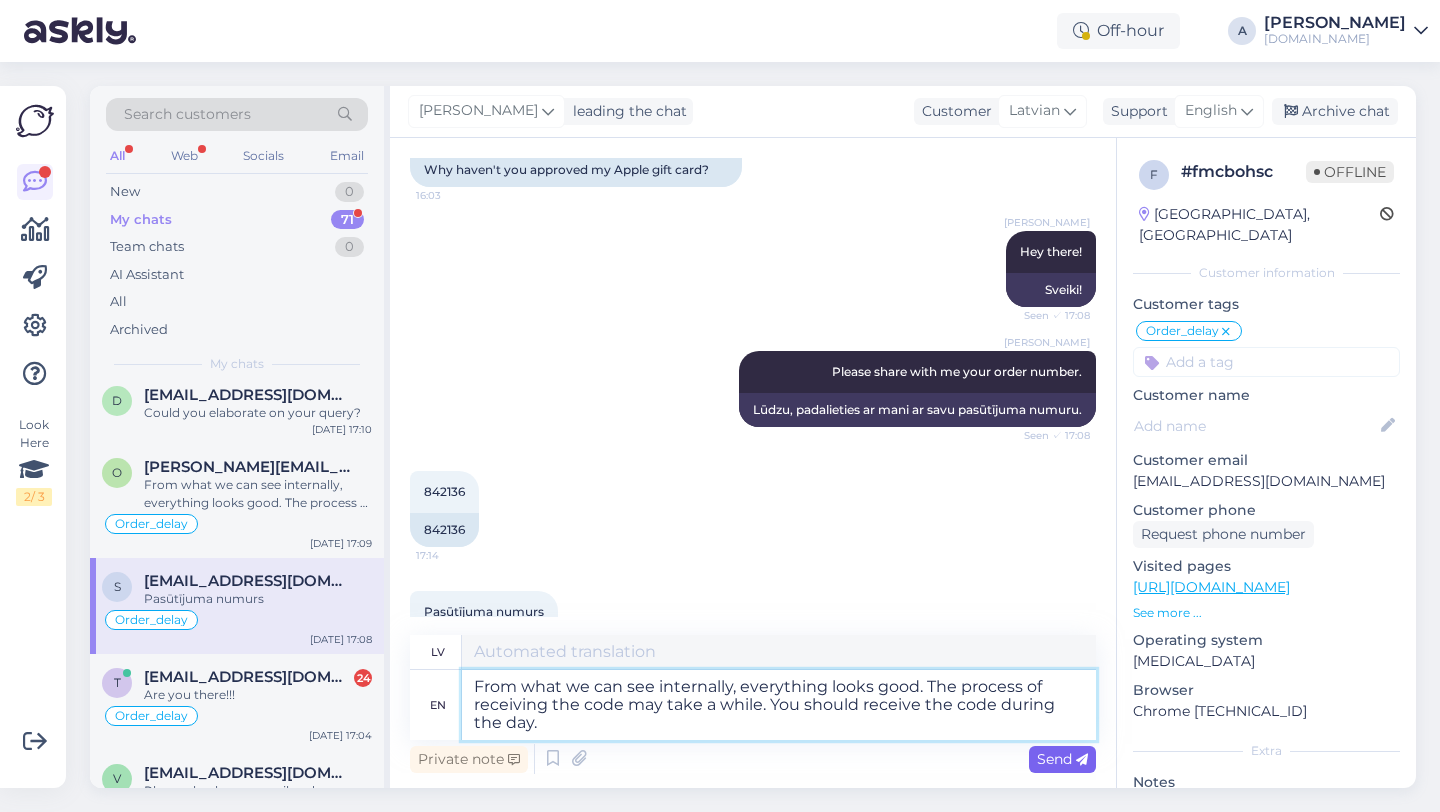 type on "Pēc mūsu iekšējās informācijas, viss izskatās labi. Koda saņemšanas process var aizņemt kādu laiku. Jūs kodu vajadzētu saņemt dienas laikā." 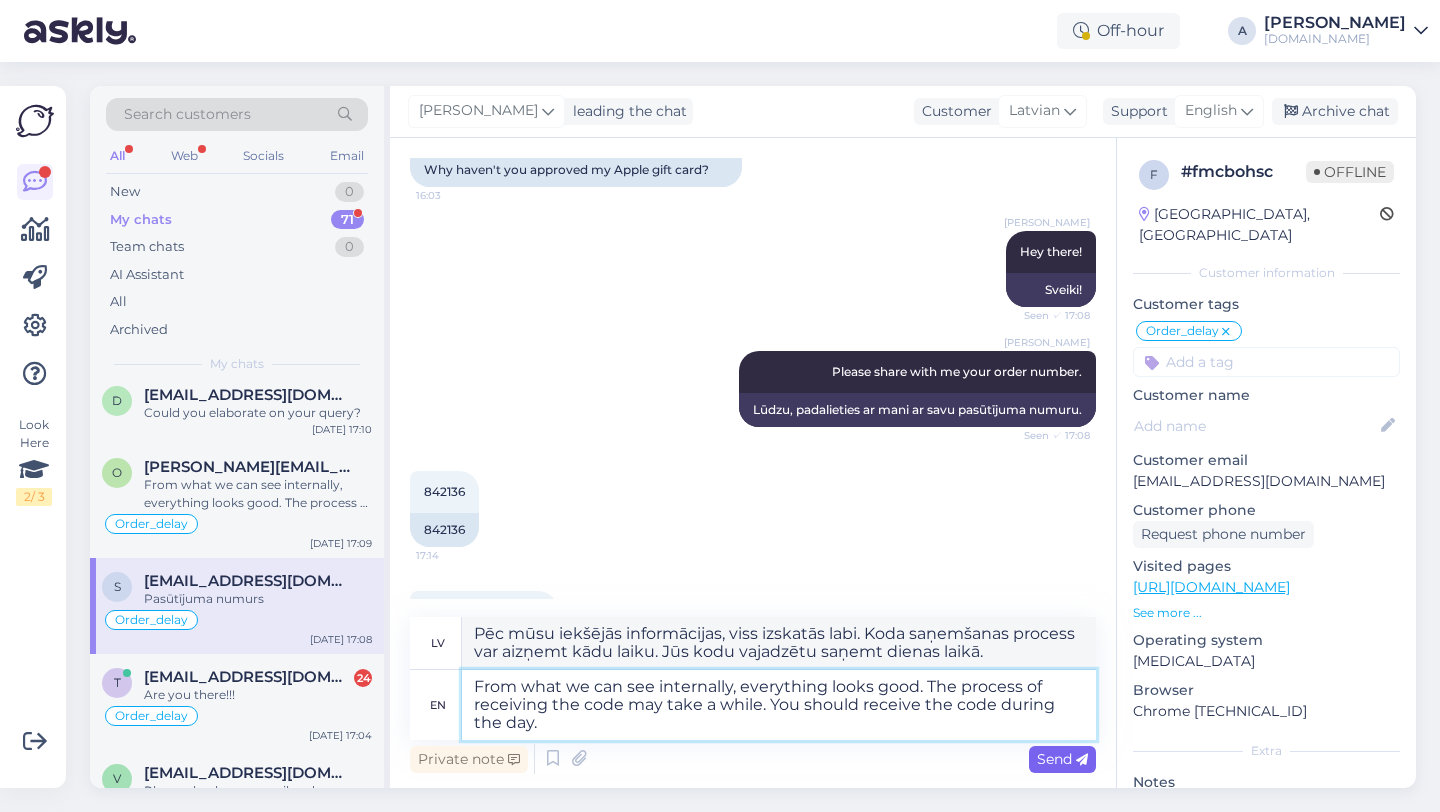 type on "From what we can see internally, everything looks good. The process of receiving the code may take a while. You should receive the code during the day." 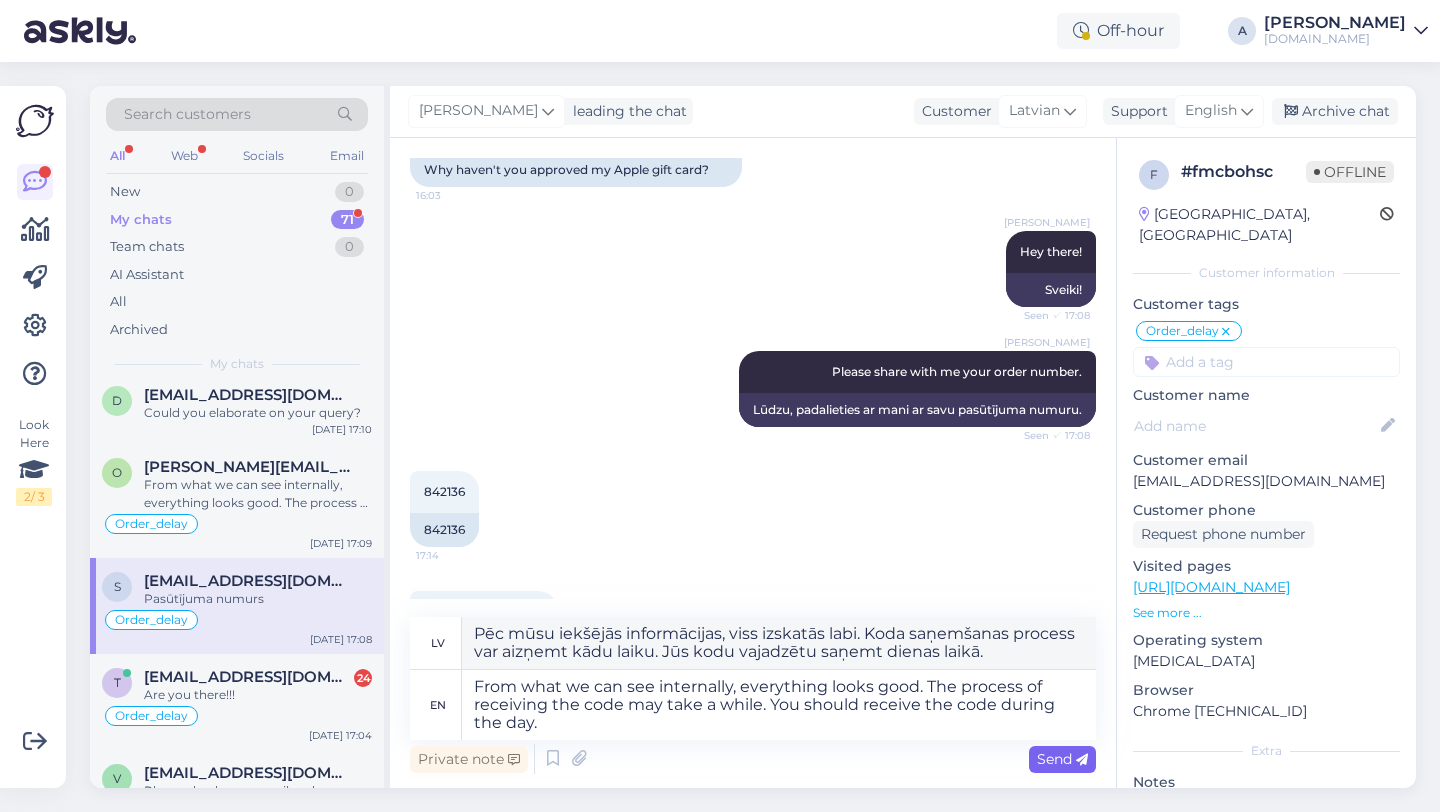 click on "Send" at bounding box center (1062, 759) 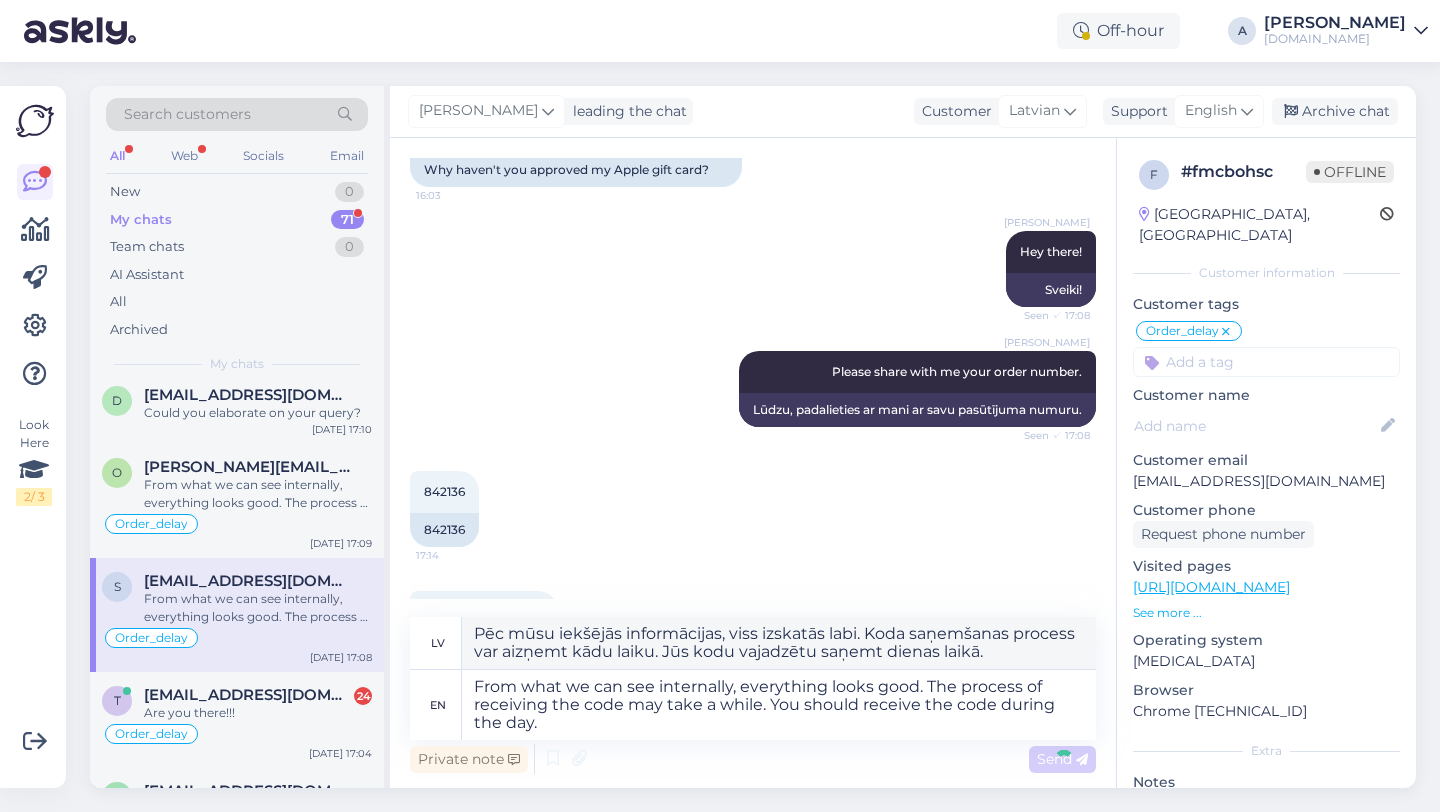 type 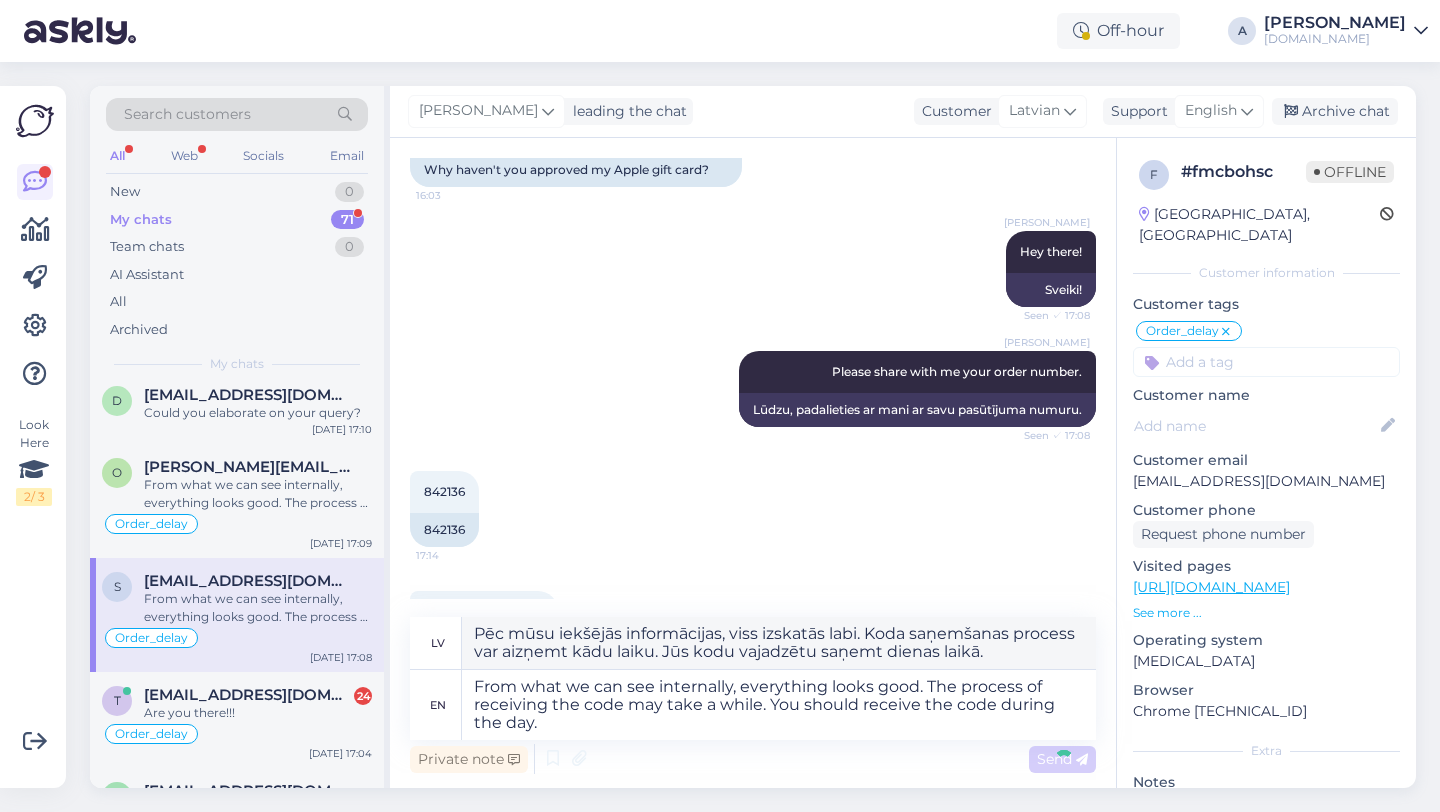 type 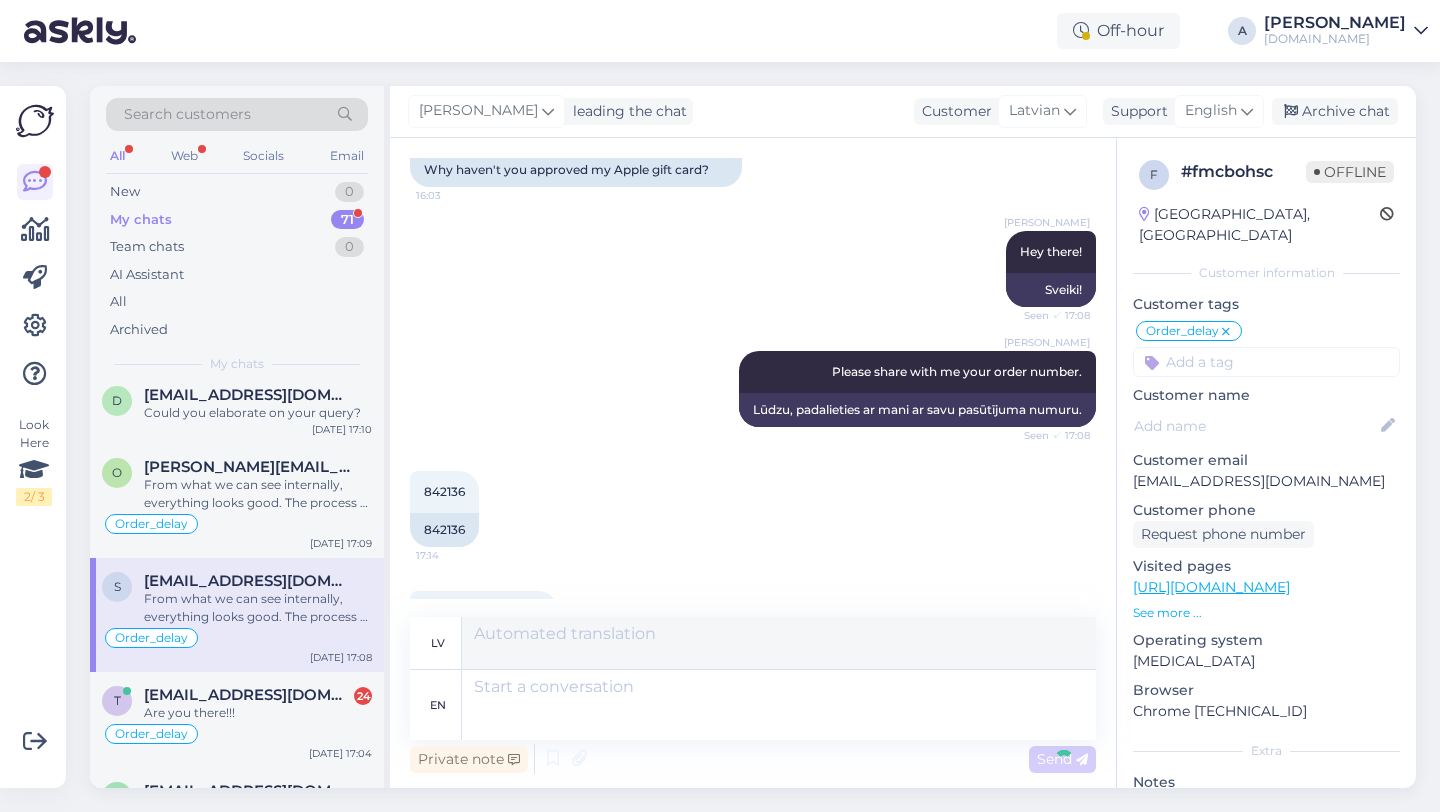 scroll, scrollTop: 3381, scrollLeft: 0, axis: vertical 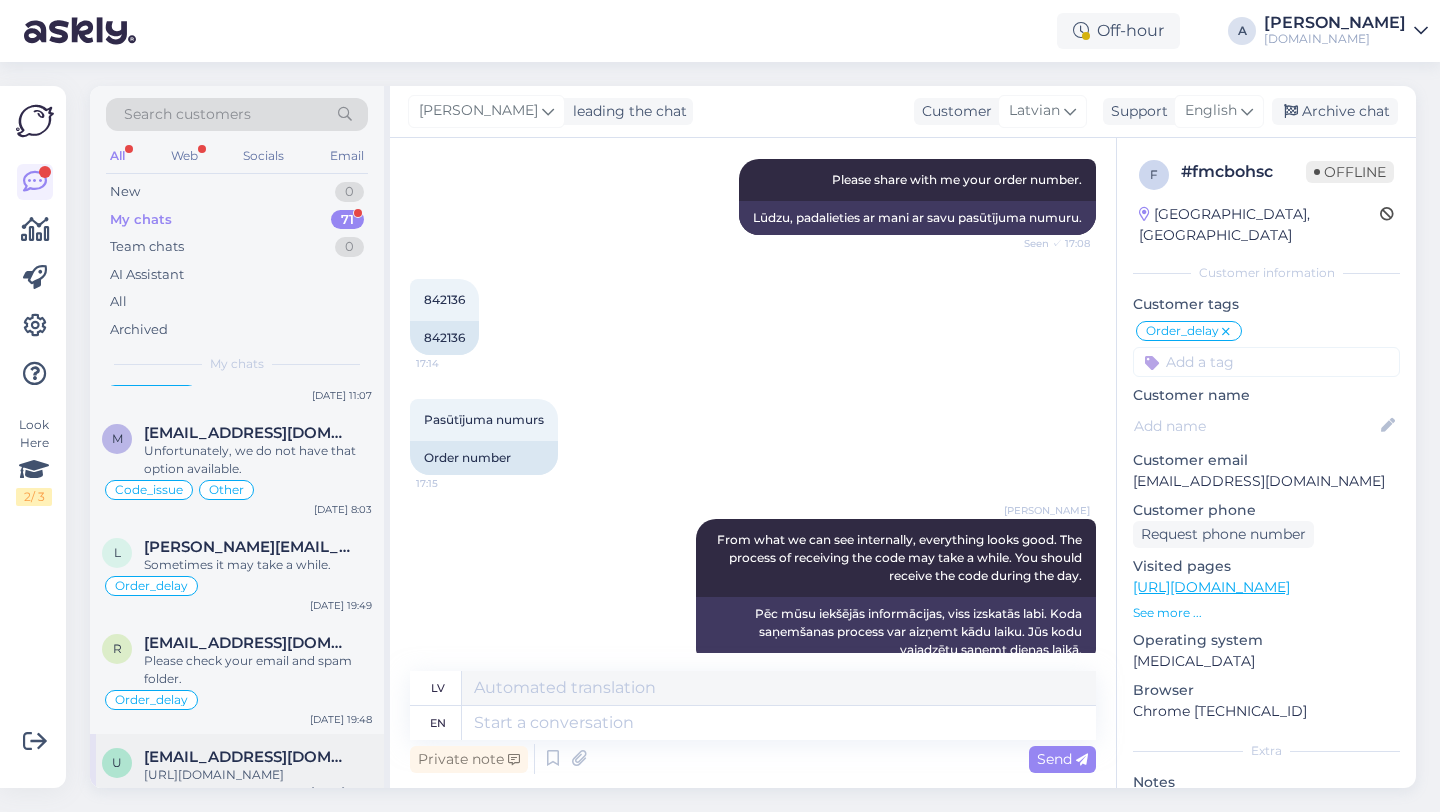 click on "https://punktid.com/" at bounding box center [258, 775] 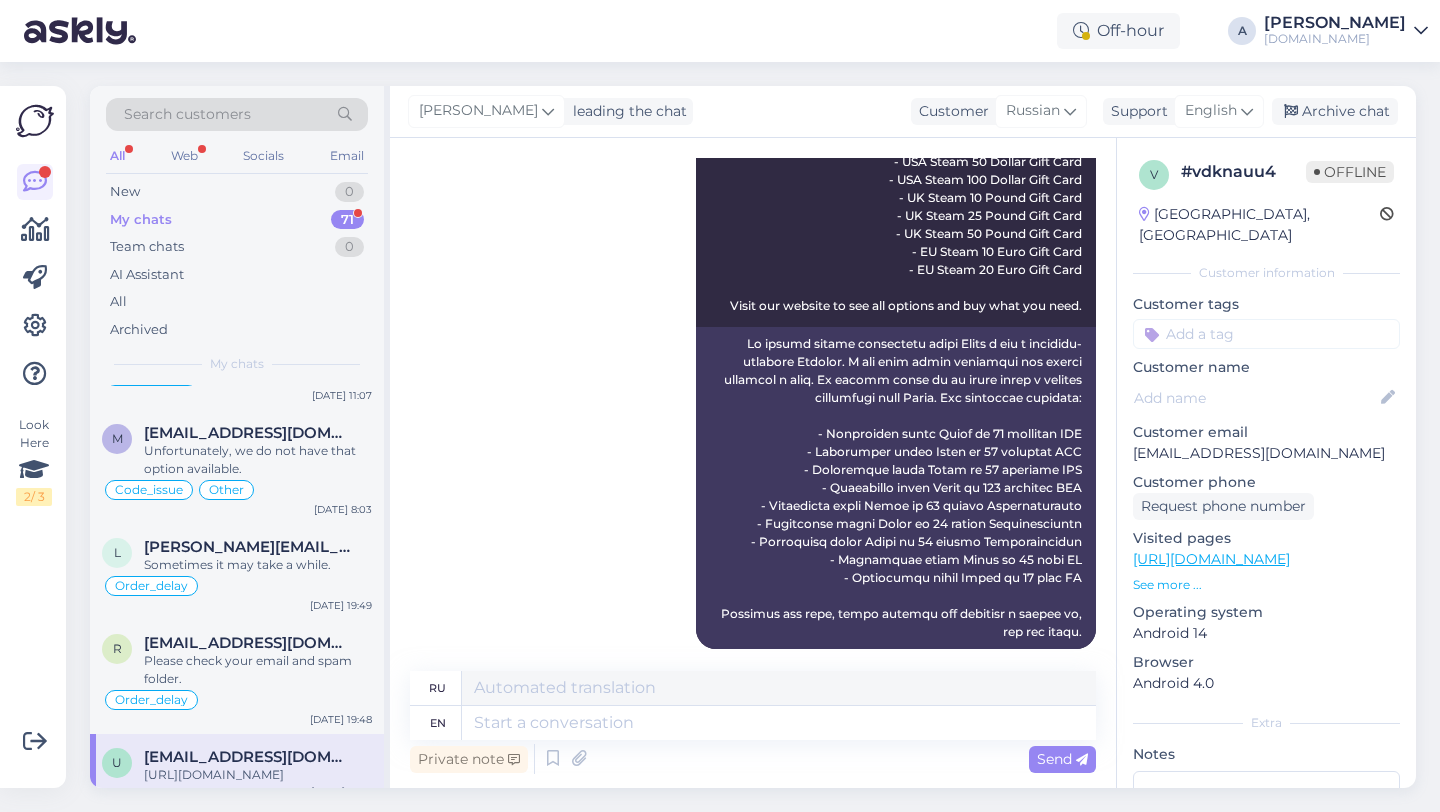 scroll, scrollTop: 645, scrollLeft: 0, axis: vertical 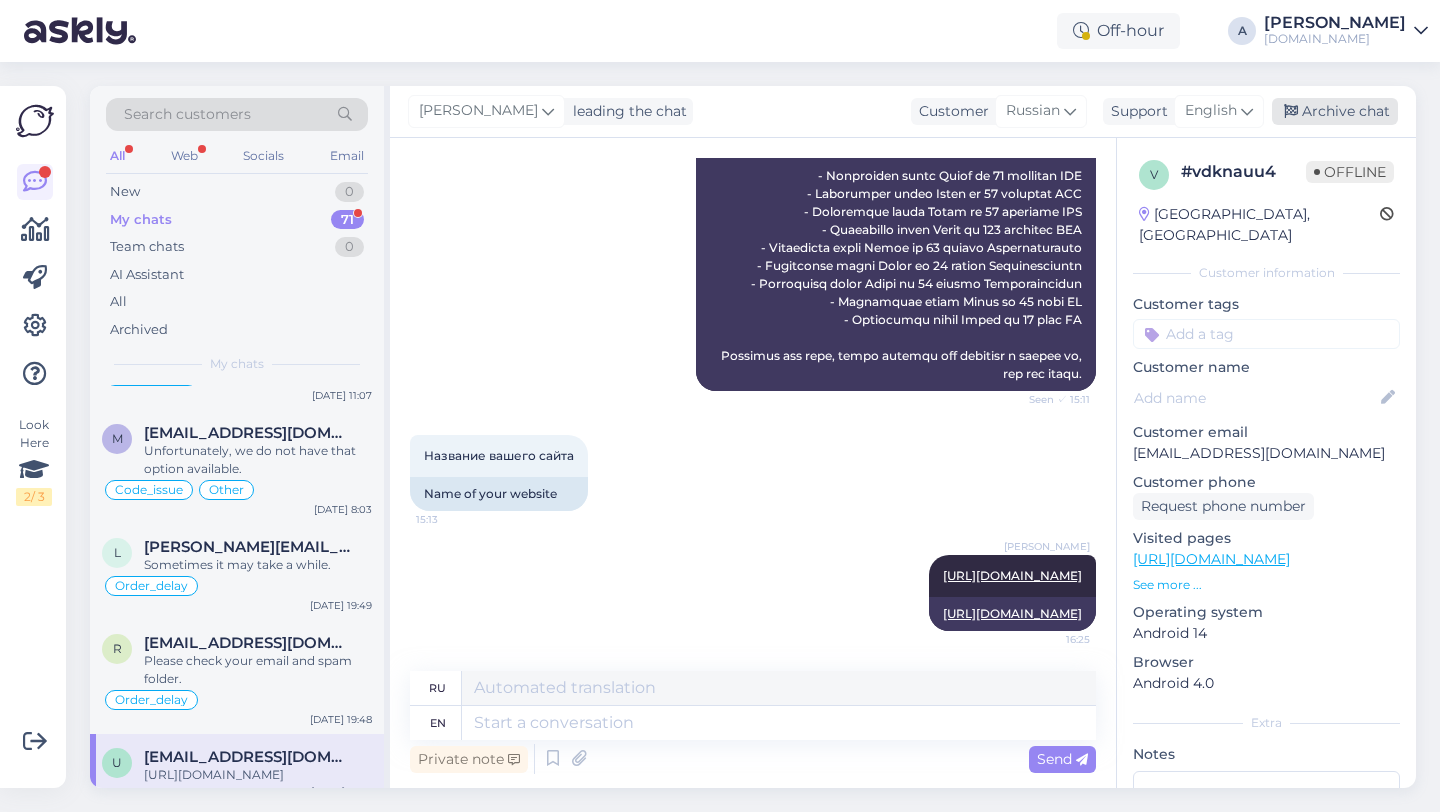 click on "Archive chat" at bounding box center [1335, 111] 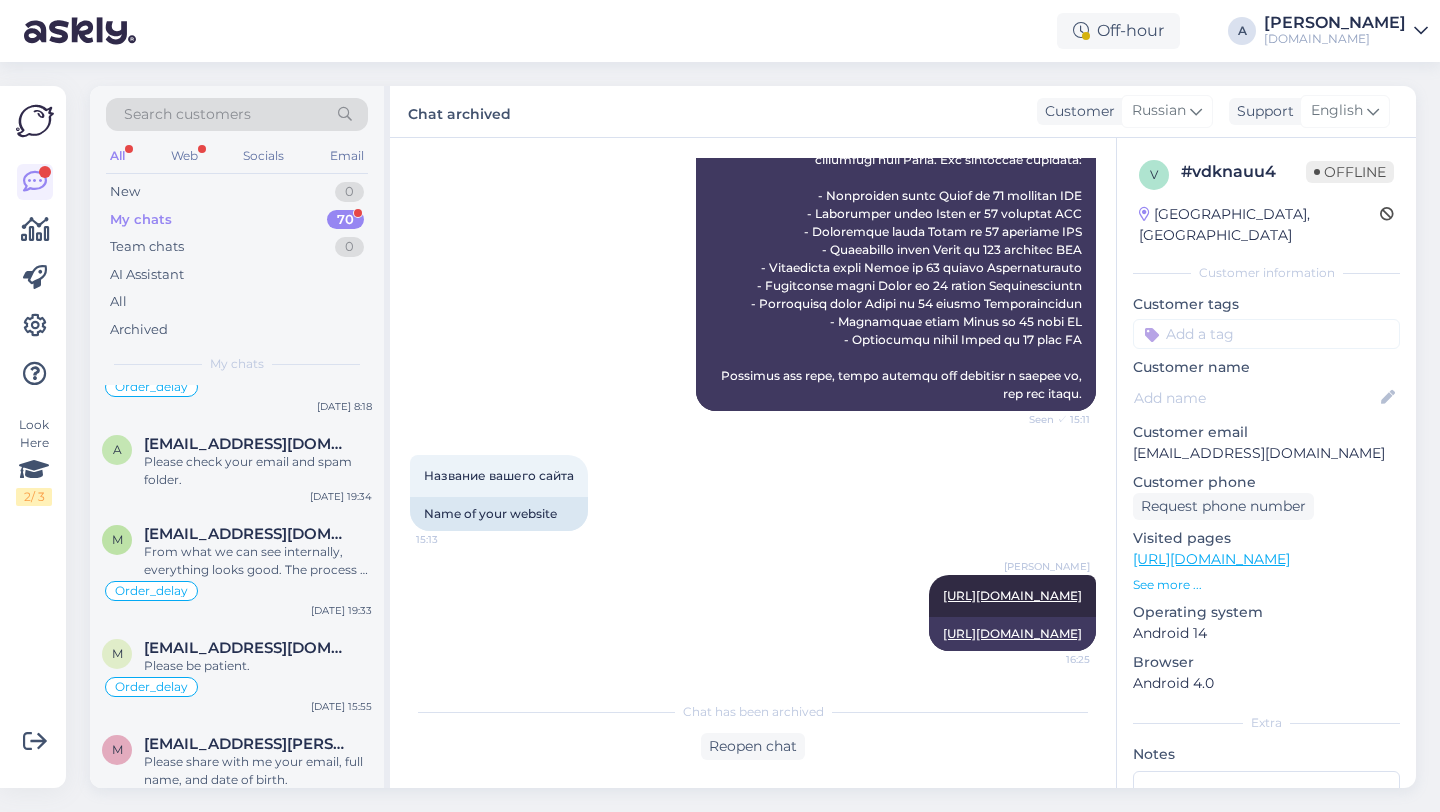 scroll, scrollTop: 6839, scrollLeft: 0, axis: vertical 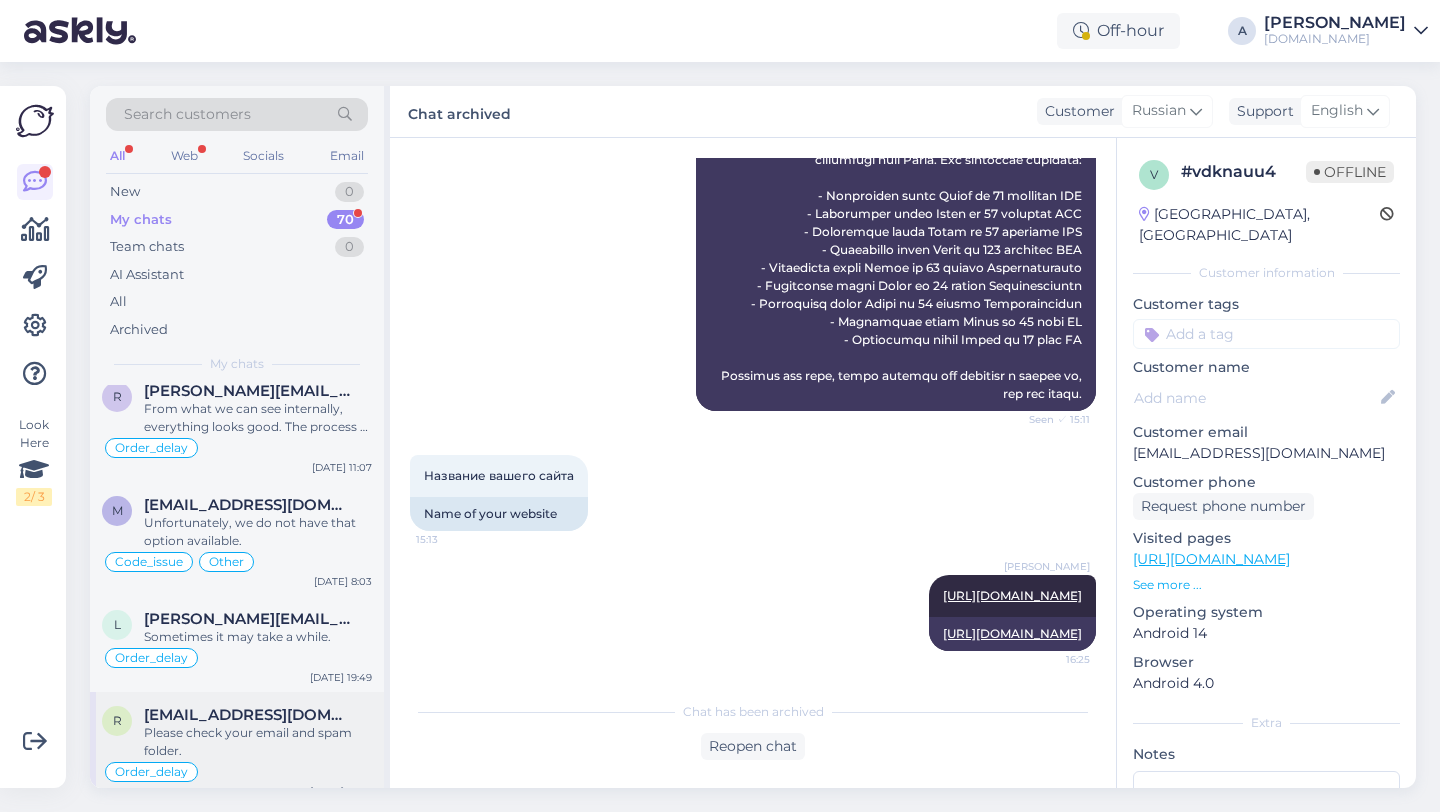 click on "Please check your email and spam folder." at bounding box center (258, 742) 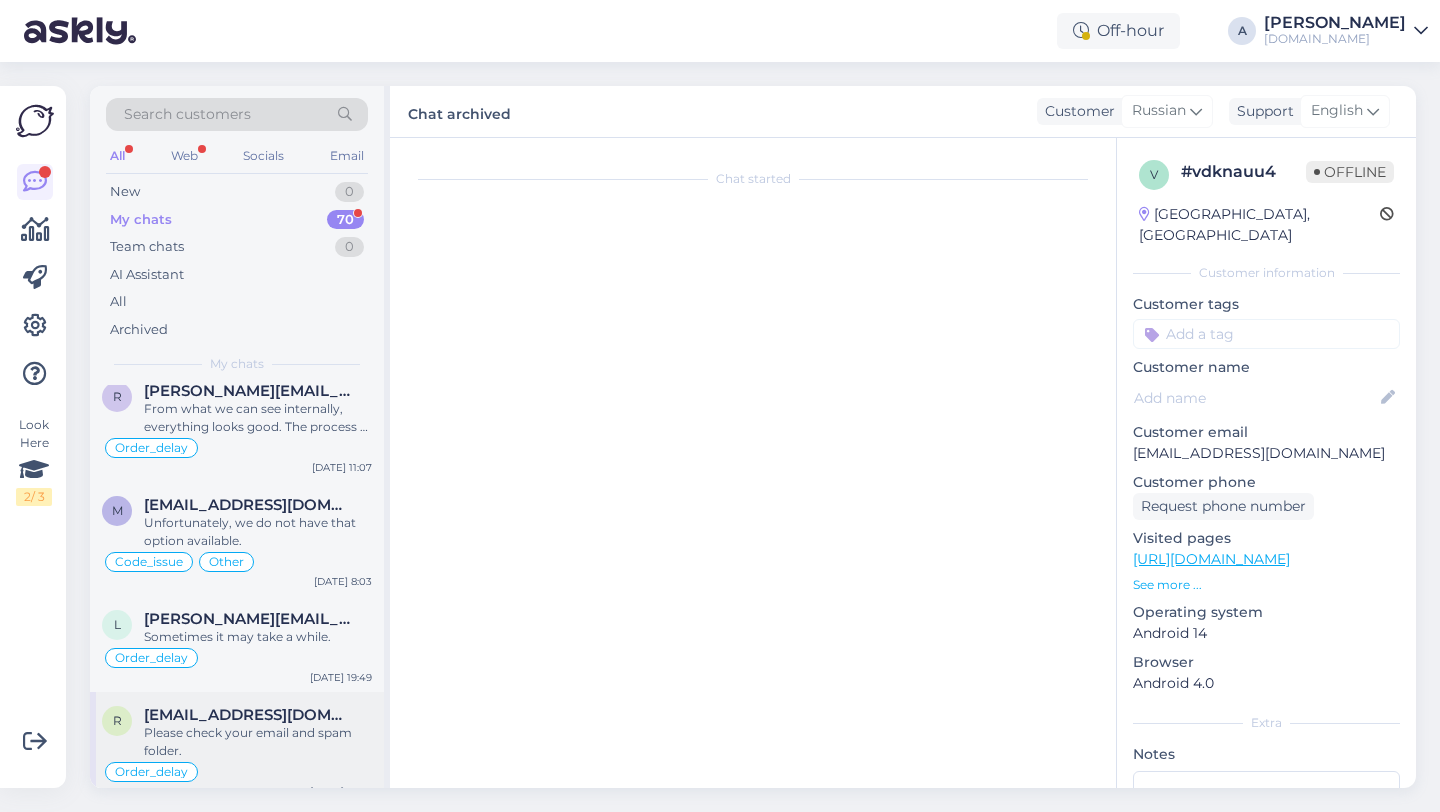 scroll, scrollTop: 1257, scrollLeft: 0, axis: vertical 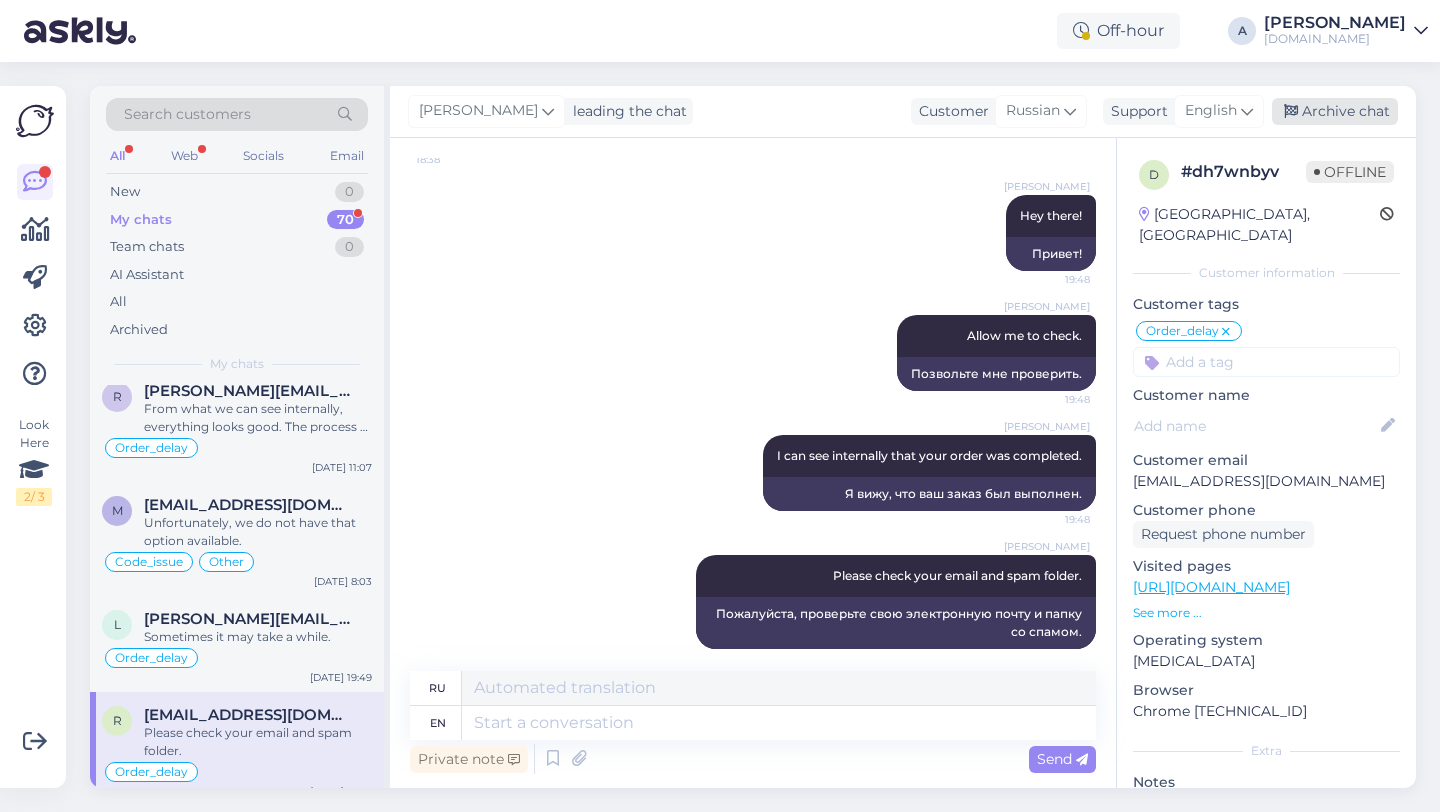 click on "Archive chat" at bounding box center (1335, 111) 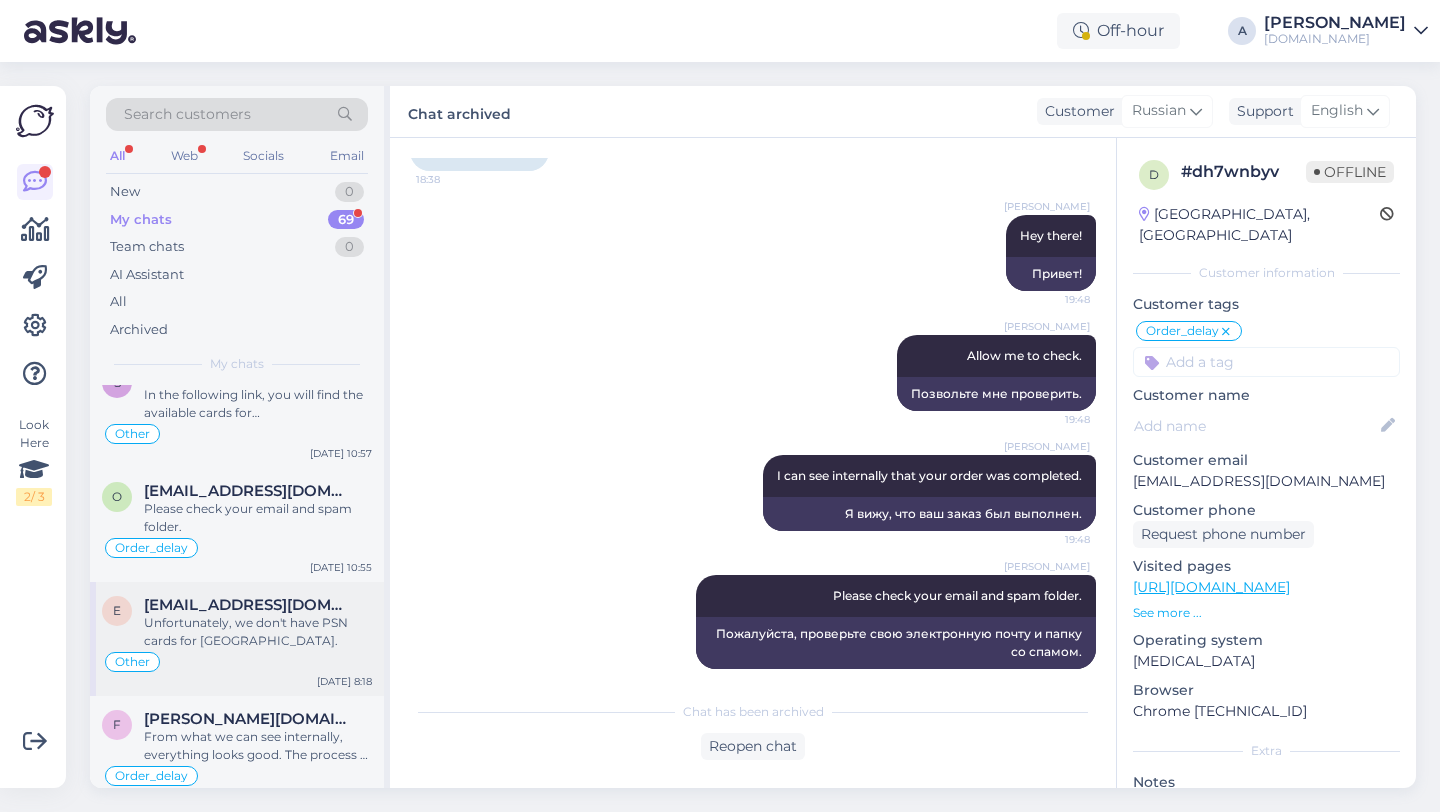 scroll, scrollTop: 6725, scrollLeft: 0, axis: vertical 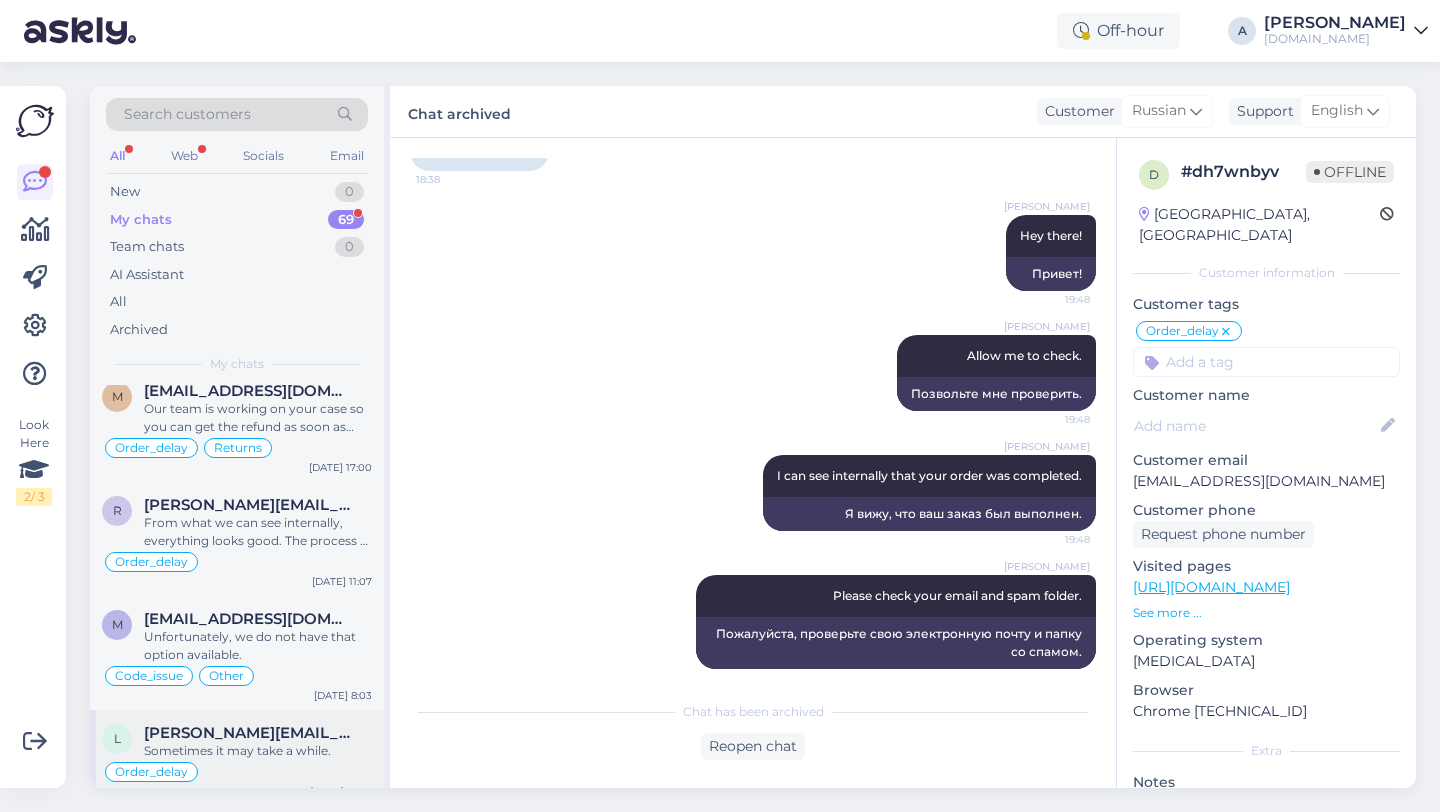 click on "Sometimes it may take a while." at bounding box center [258, 751] 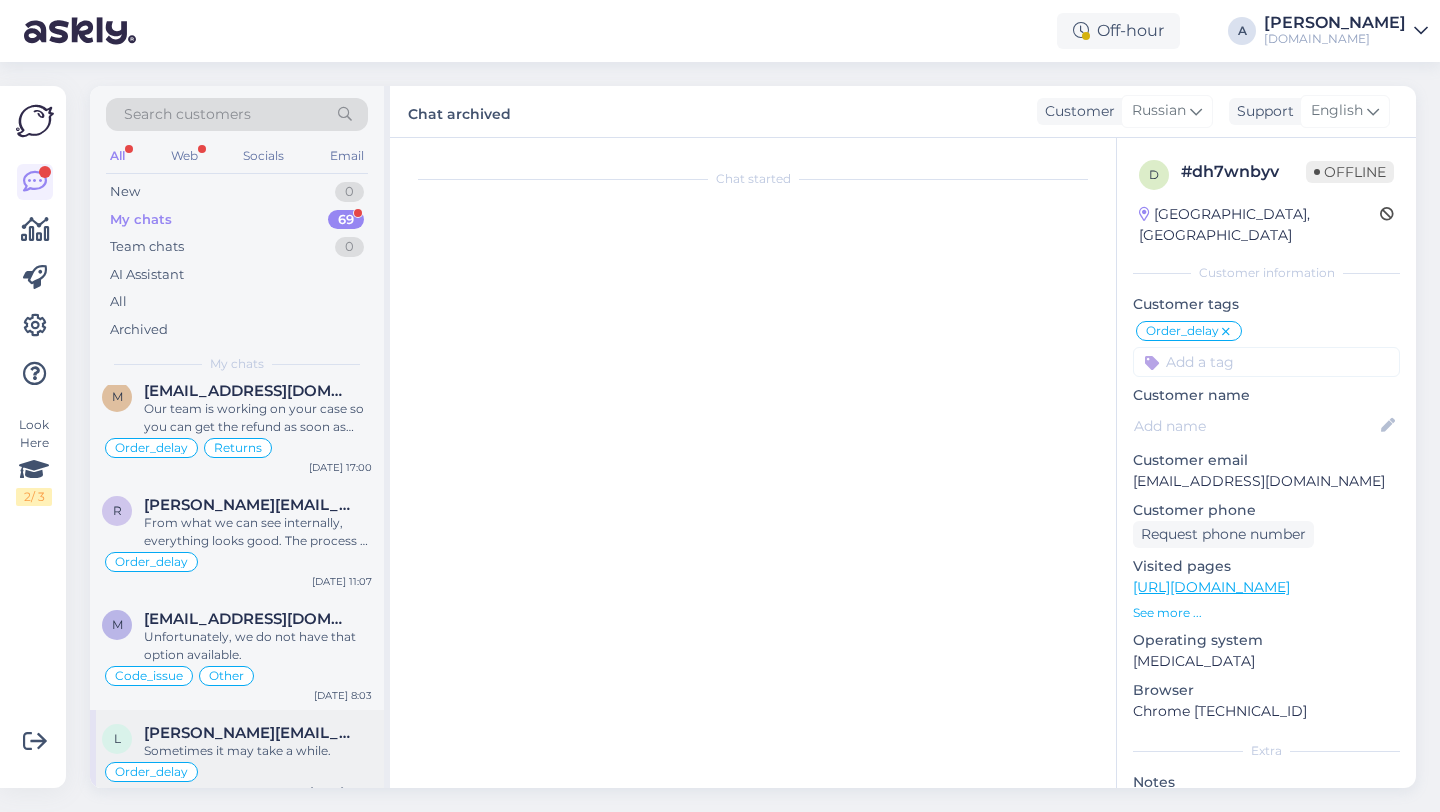 scroll, scrollTop: 359, scrollLeft: 0, axis: vertical 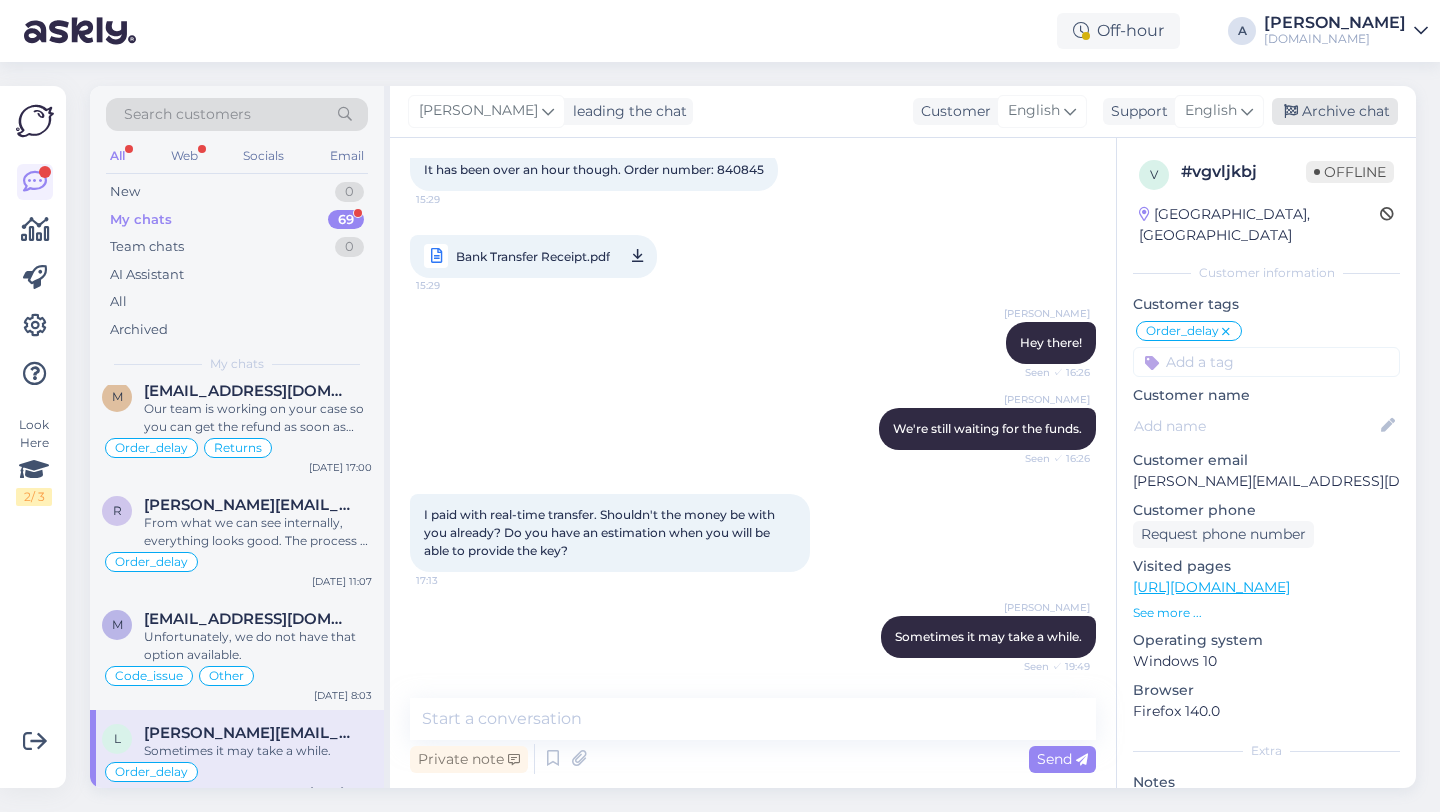 click on "Archive chat" at bounding box center [1335, 111] 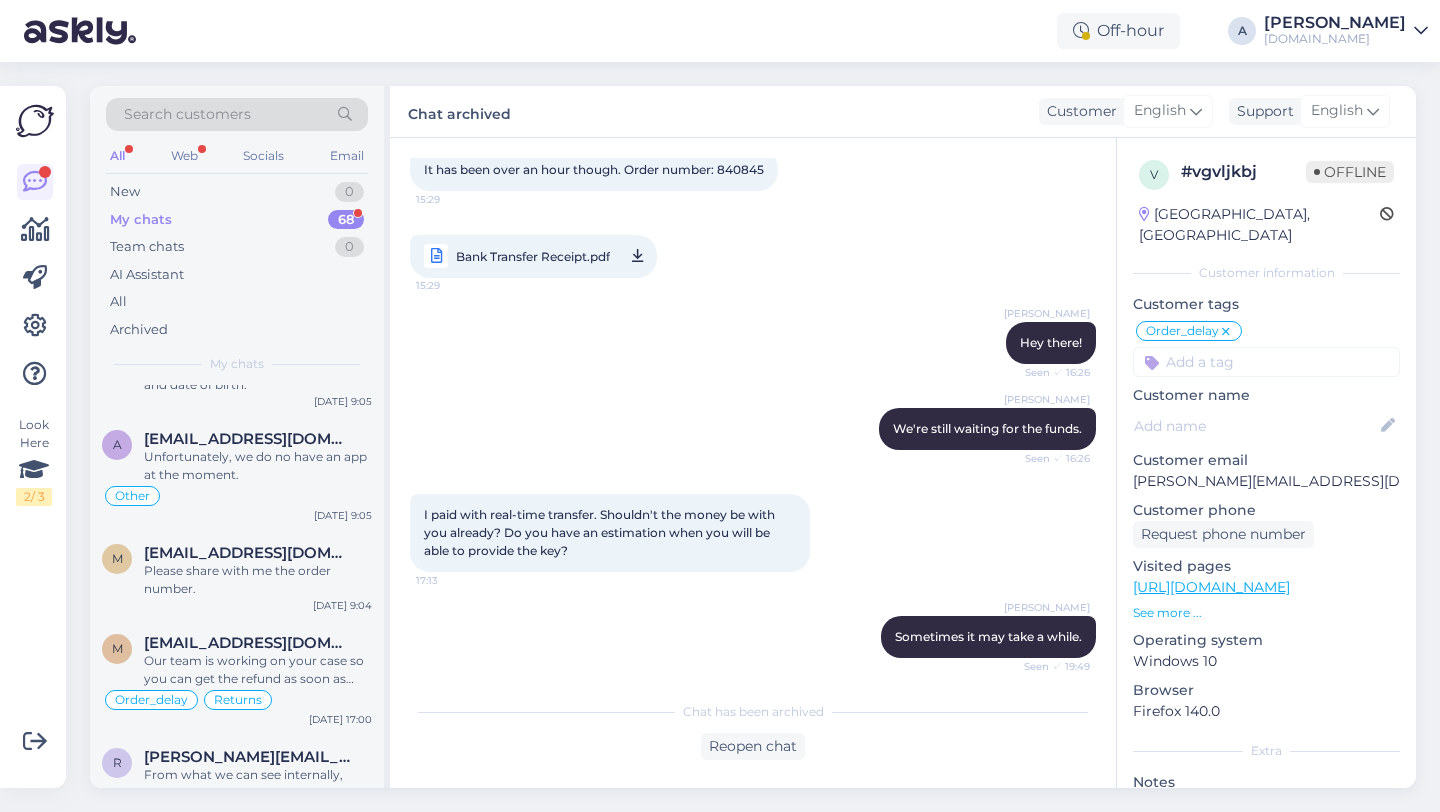 scroll, scrollTop: 6629, scrollLeft: 0, axis: vertical 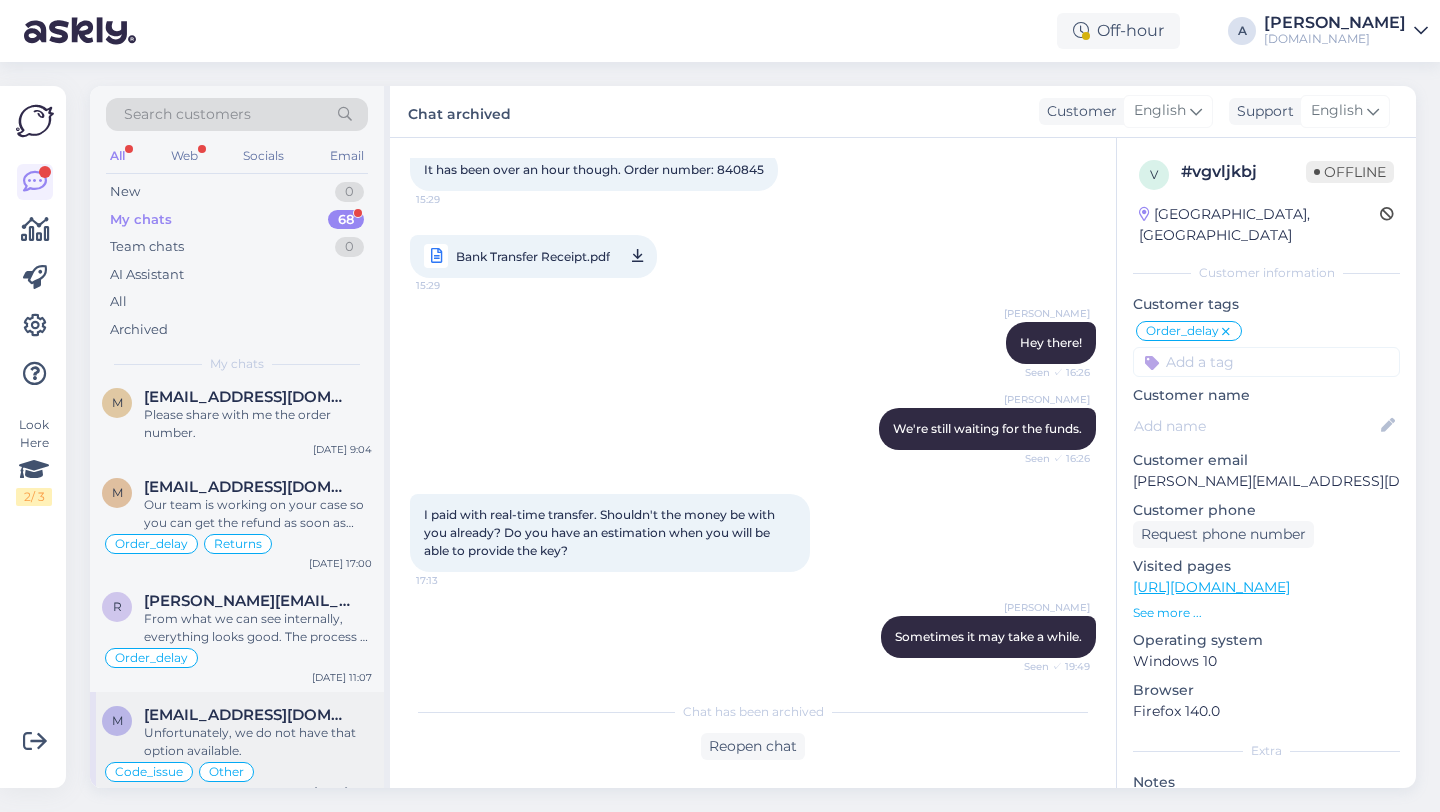 click on "Unfortunately, we do not have that option available." at bounding box center (258, 742) 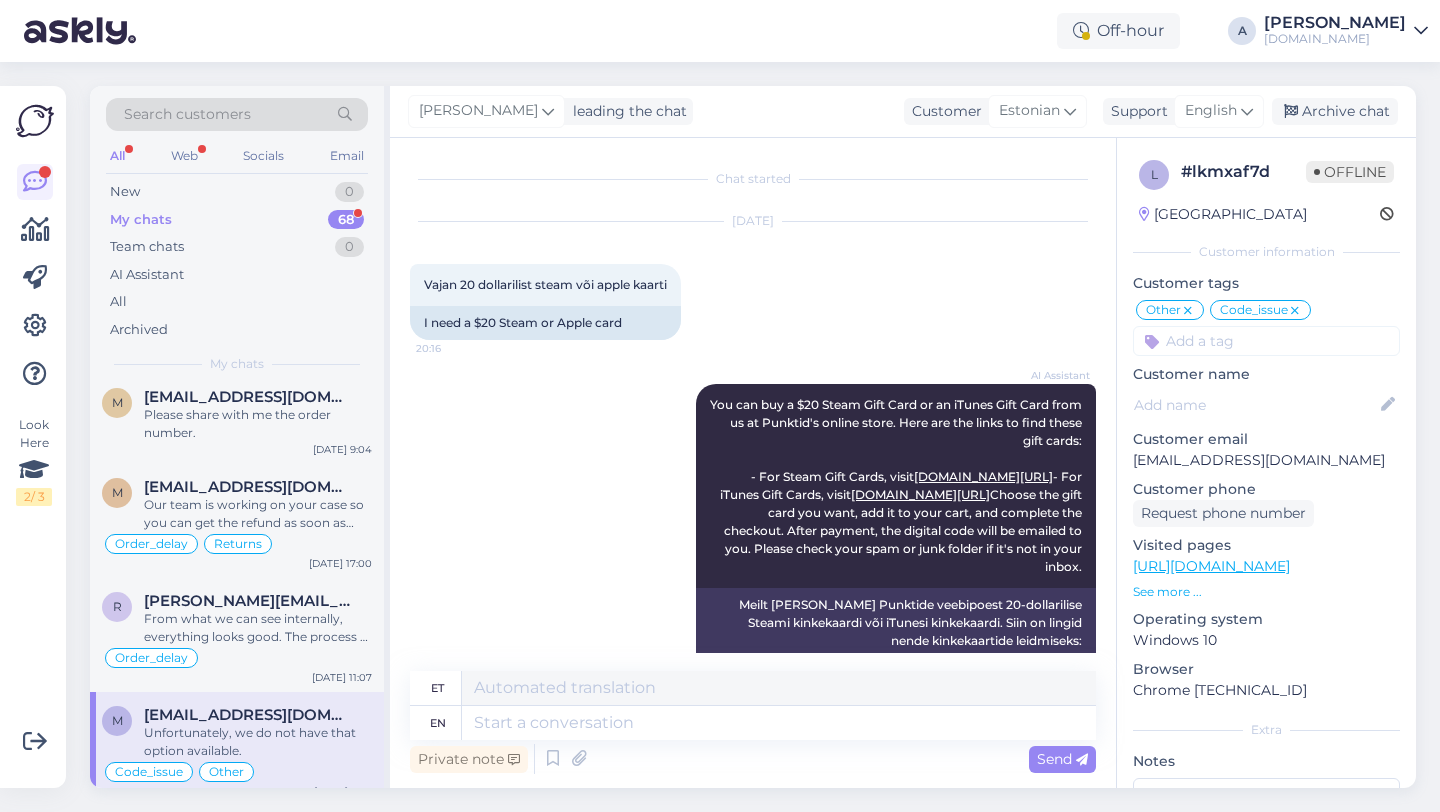 scroll, scrollTop: 6939, scrollLeft: 0, axis: vertical 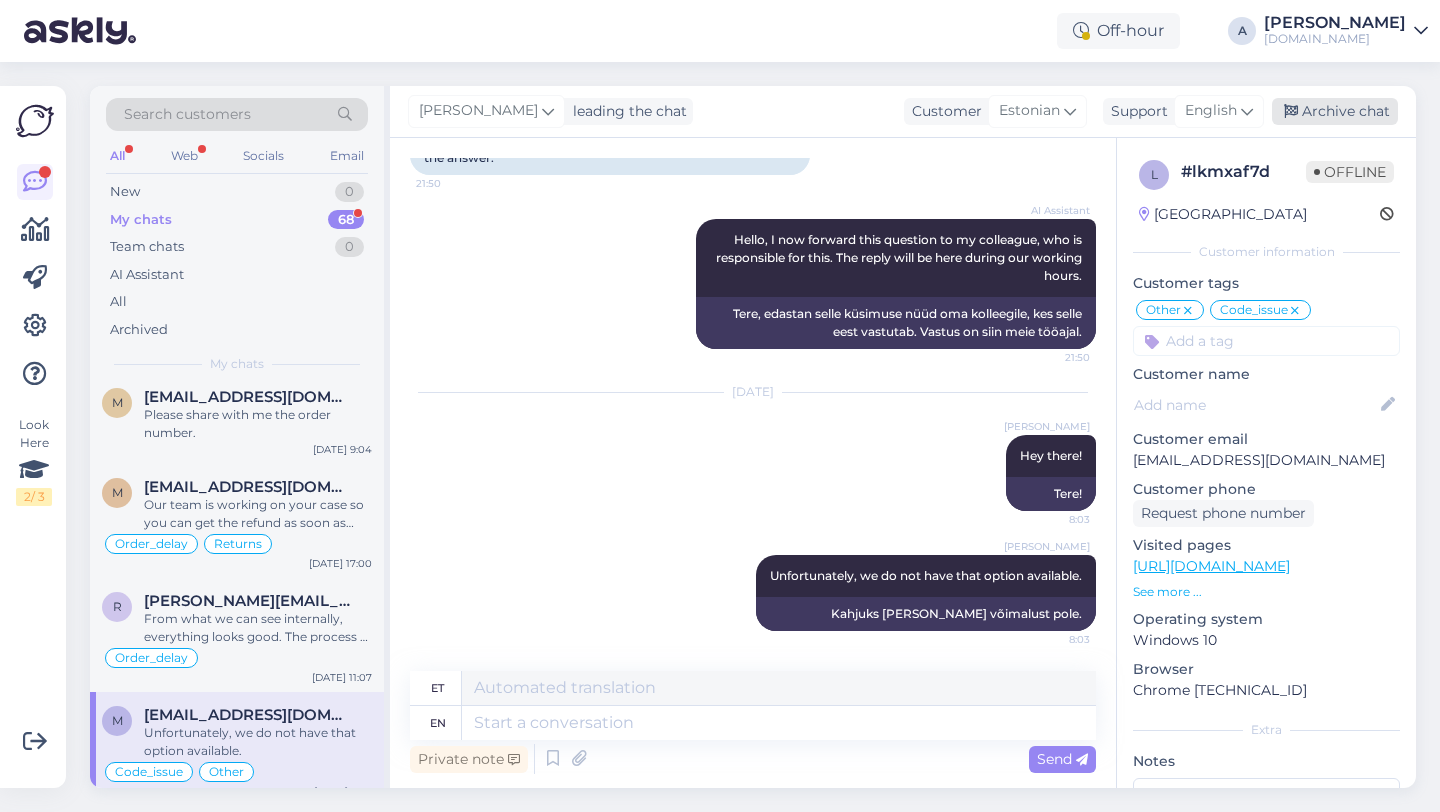 click on "Archive chat" at bounding box center (1335, 111) 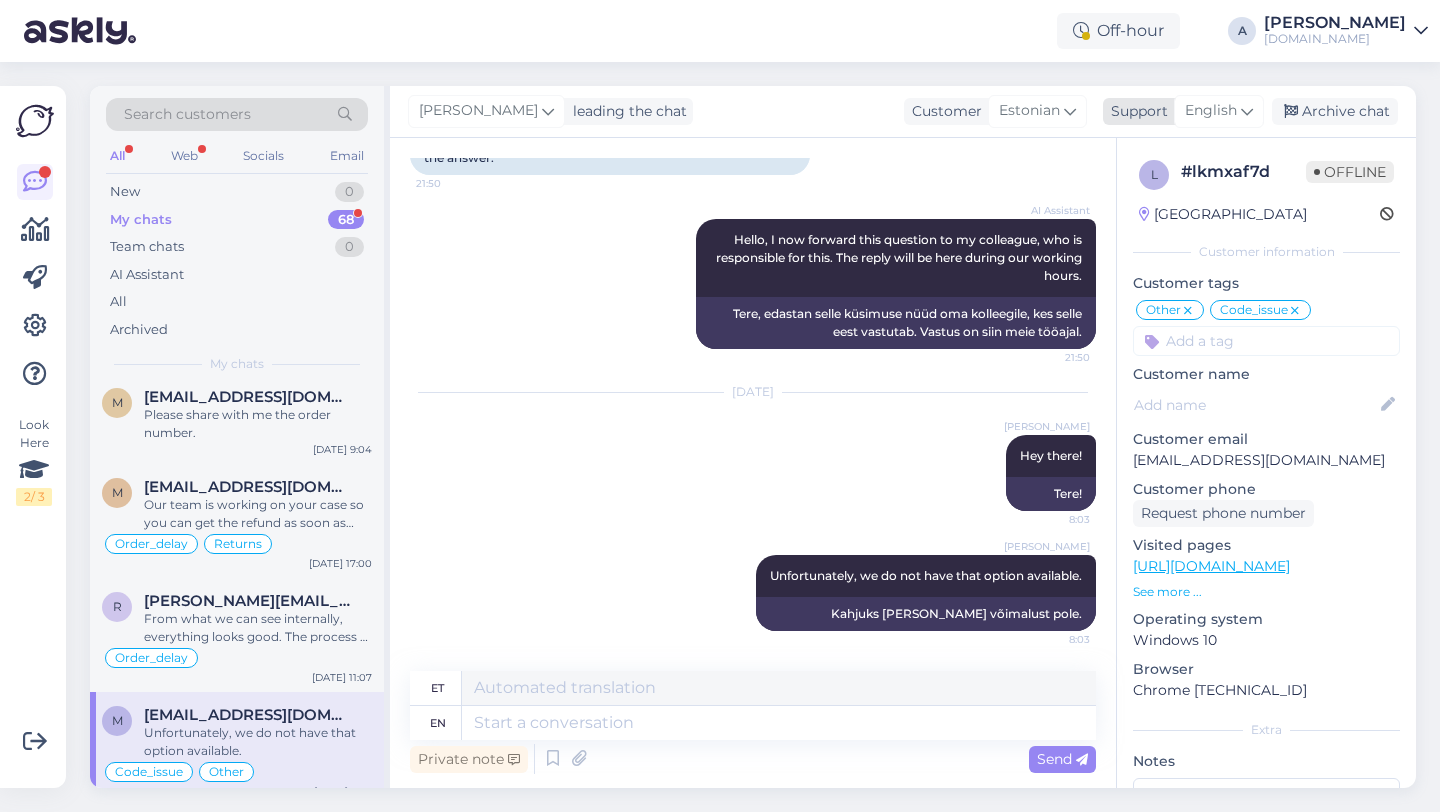 scroll, scrollTop: 0, scrollLeft: 0, axis: both 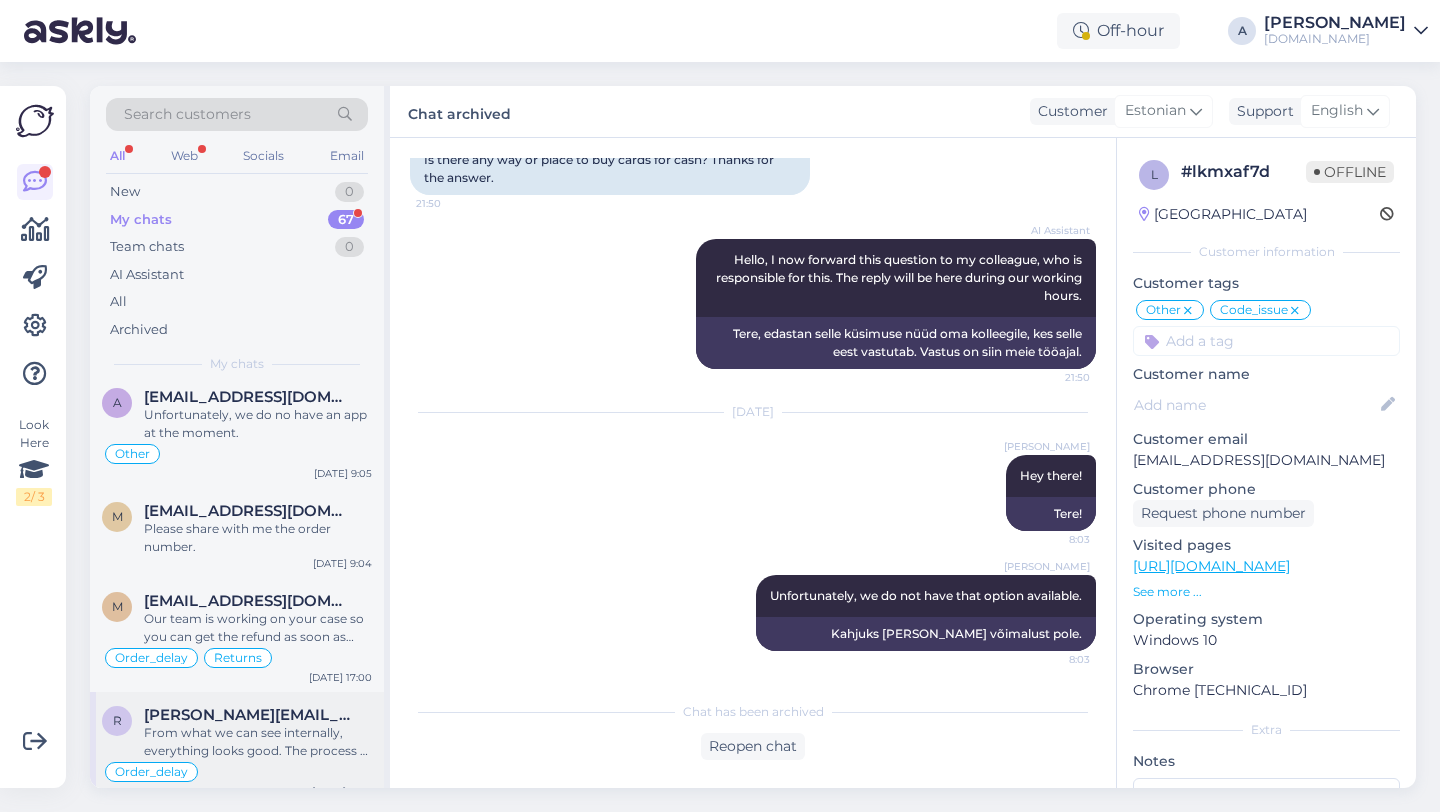 click on "From what we can see internally, everything looks good. The process of receiving the code may take a while. You should receive the code during the day." at bounding box center (258, 742) 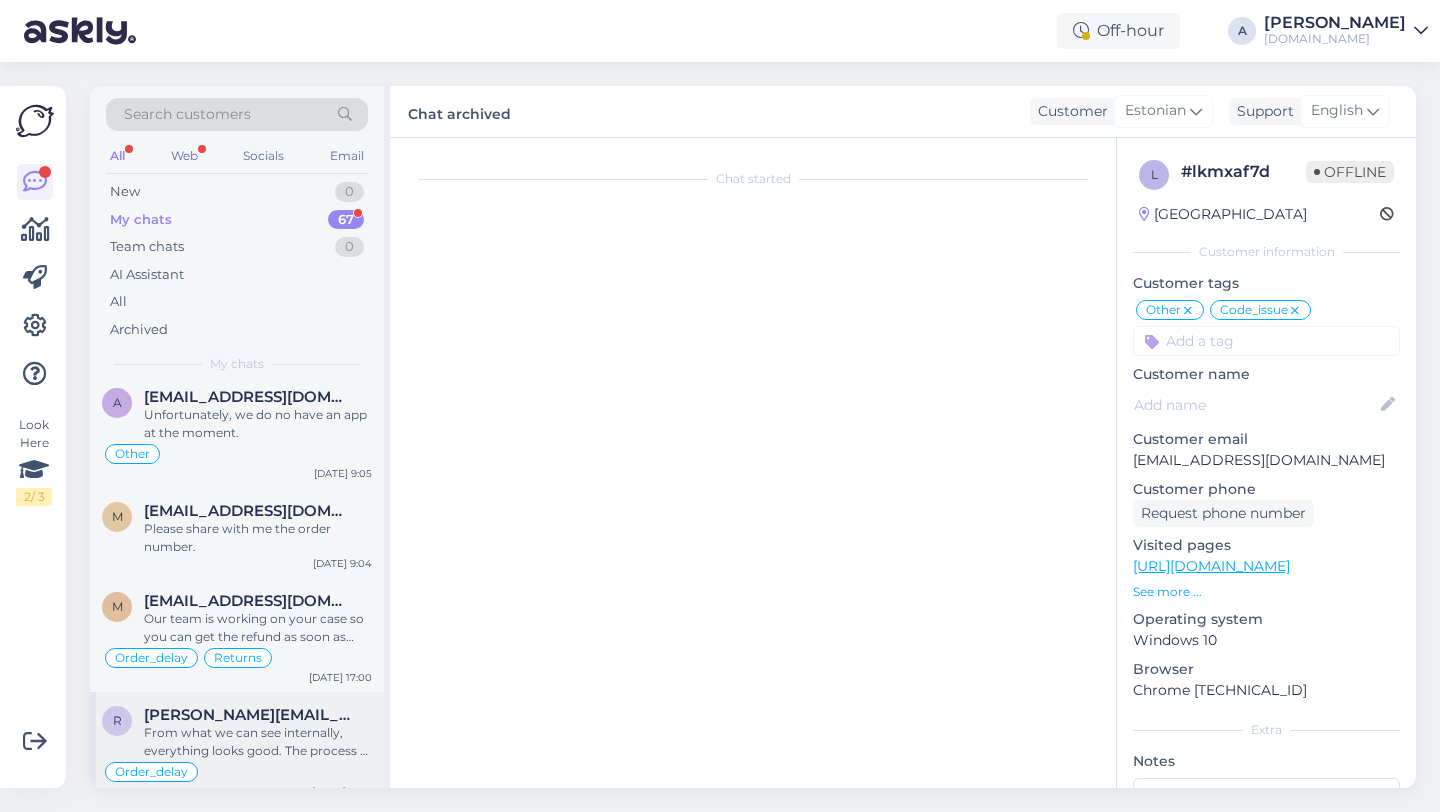 scroll, scrollTop: 489, scrollLeft: 0, axis: vertical 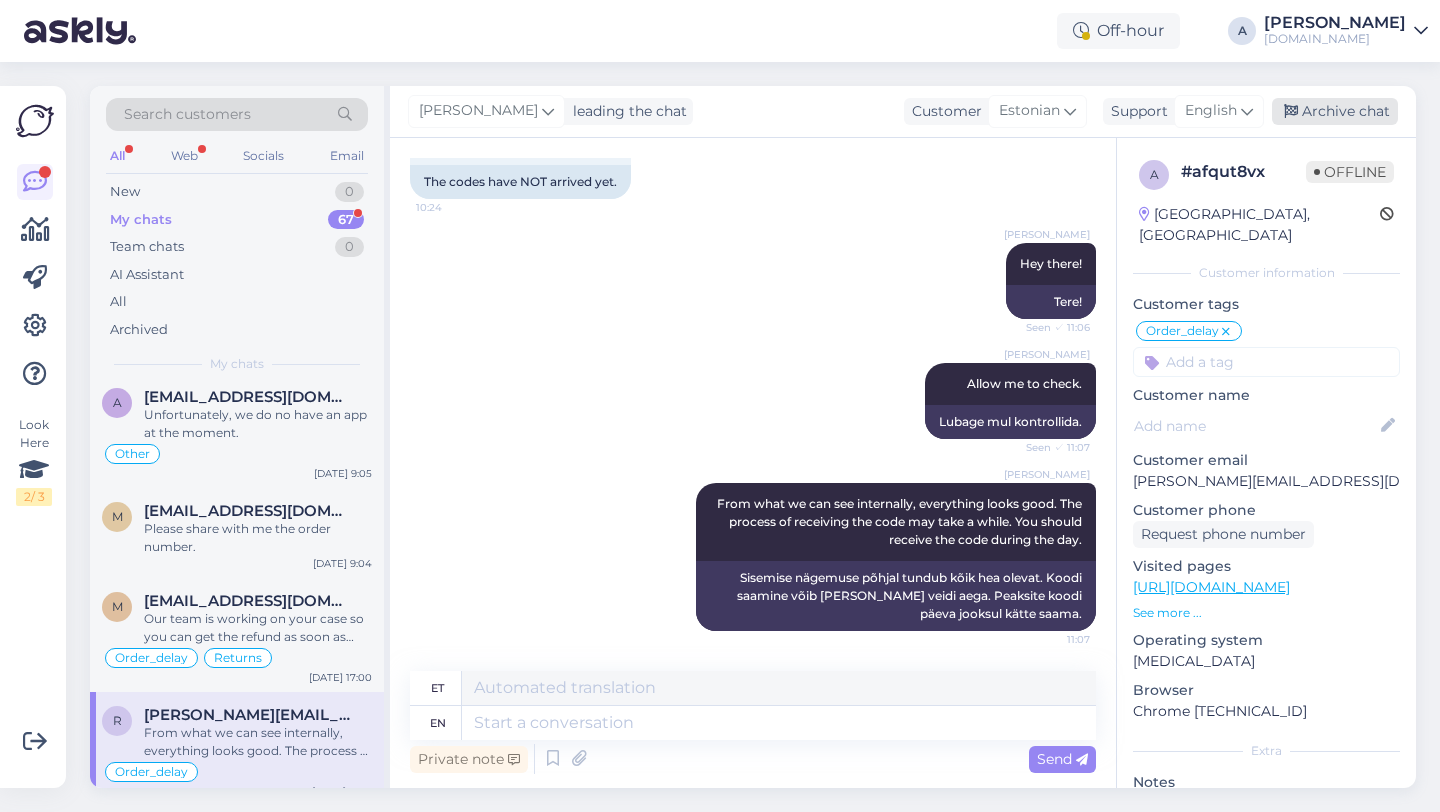 click on "Archive chat" at bounding box center [1335, 111] 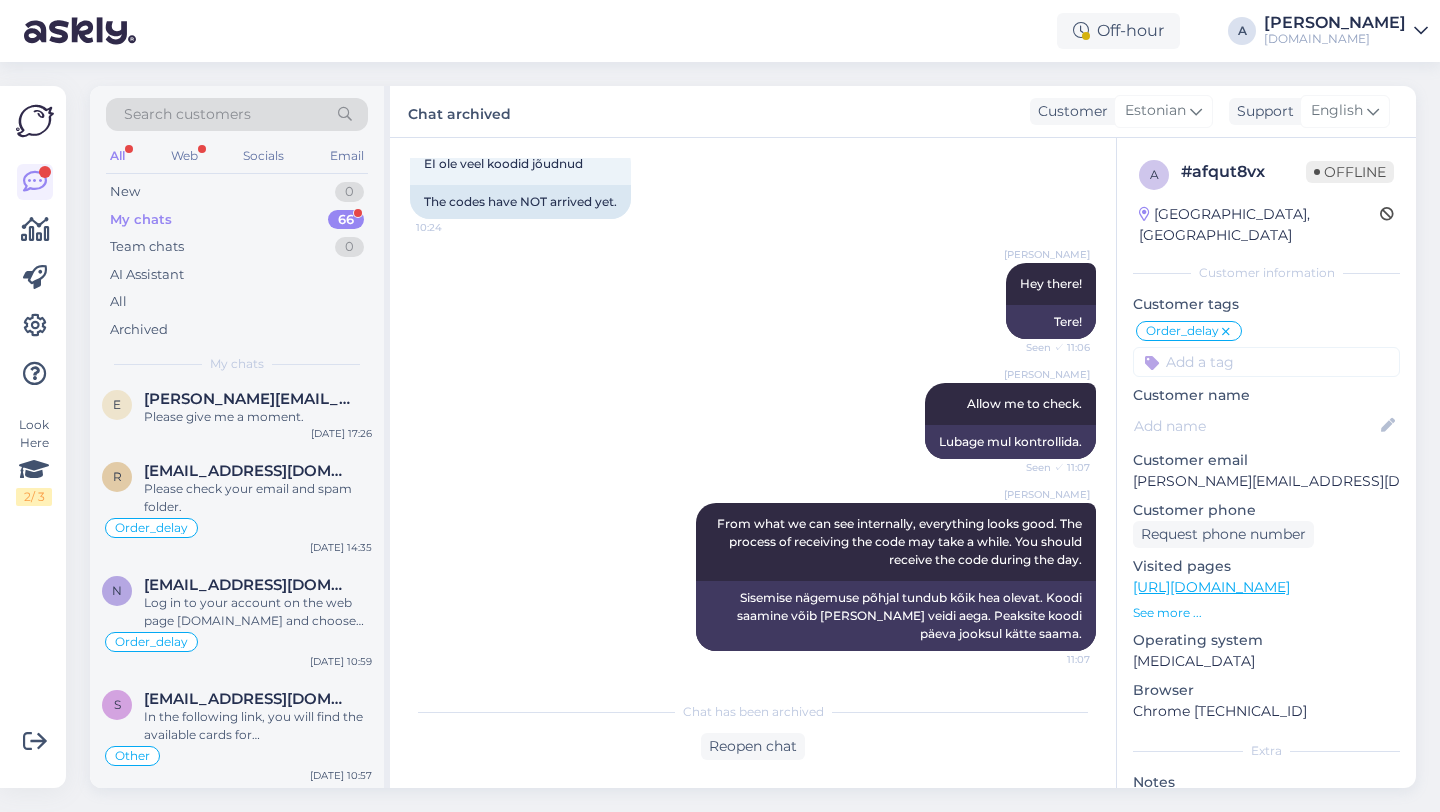 scroll, scrollTop: 6401, scrollLeft: 0, axis: vertical 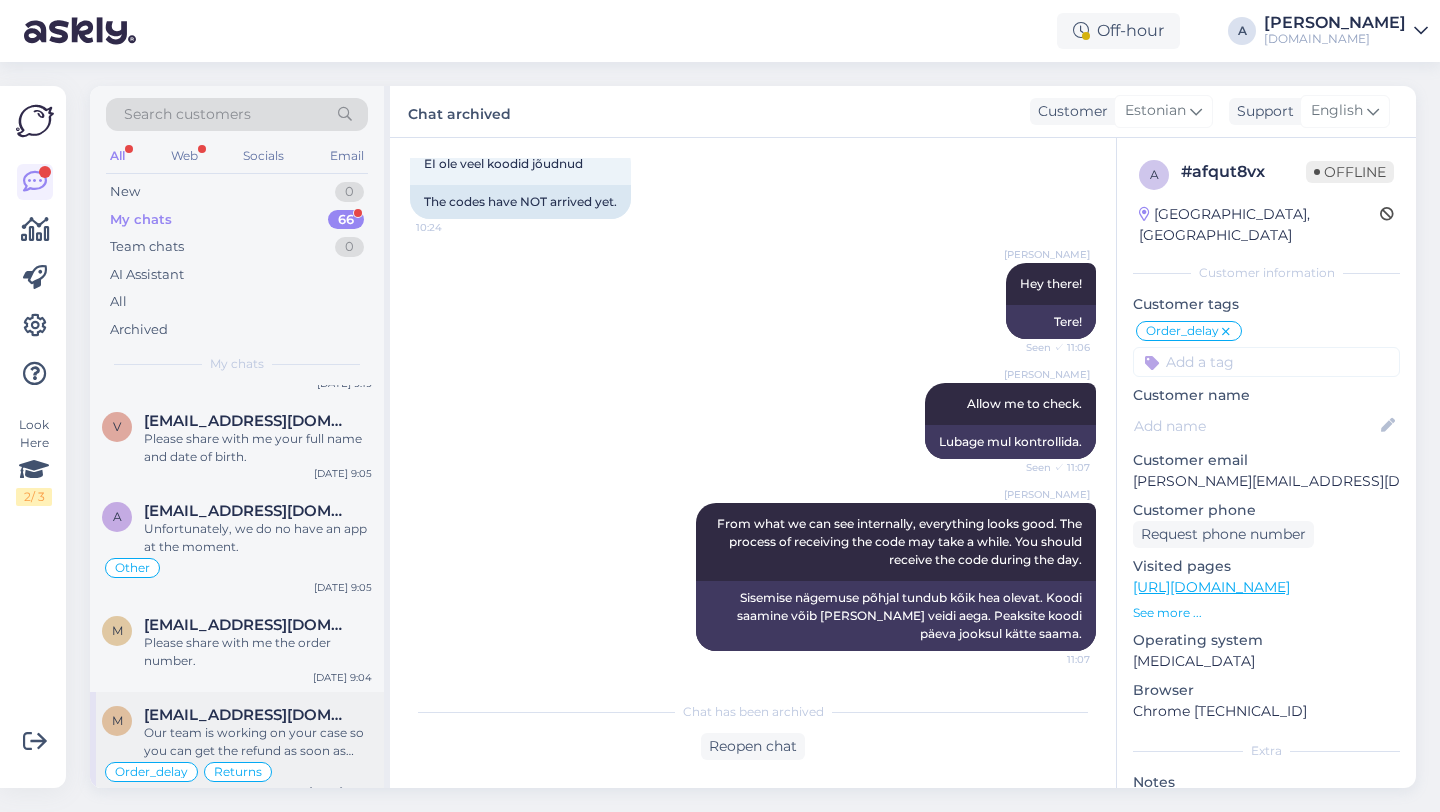 click on "Our team is working on your case so you can get the refund as soon as possible." at bounding box center [258, 742] 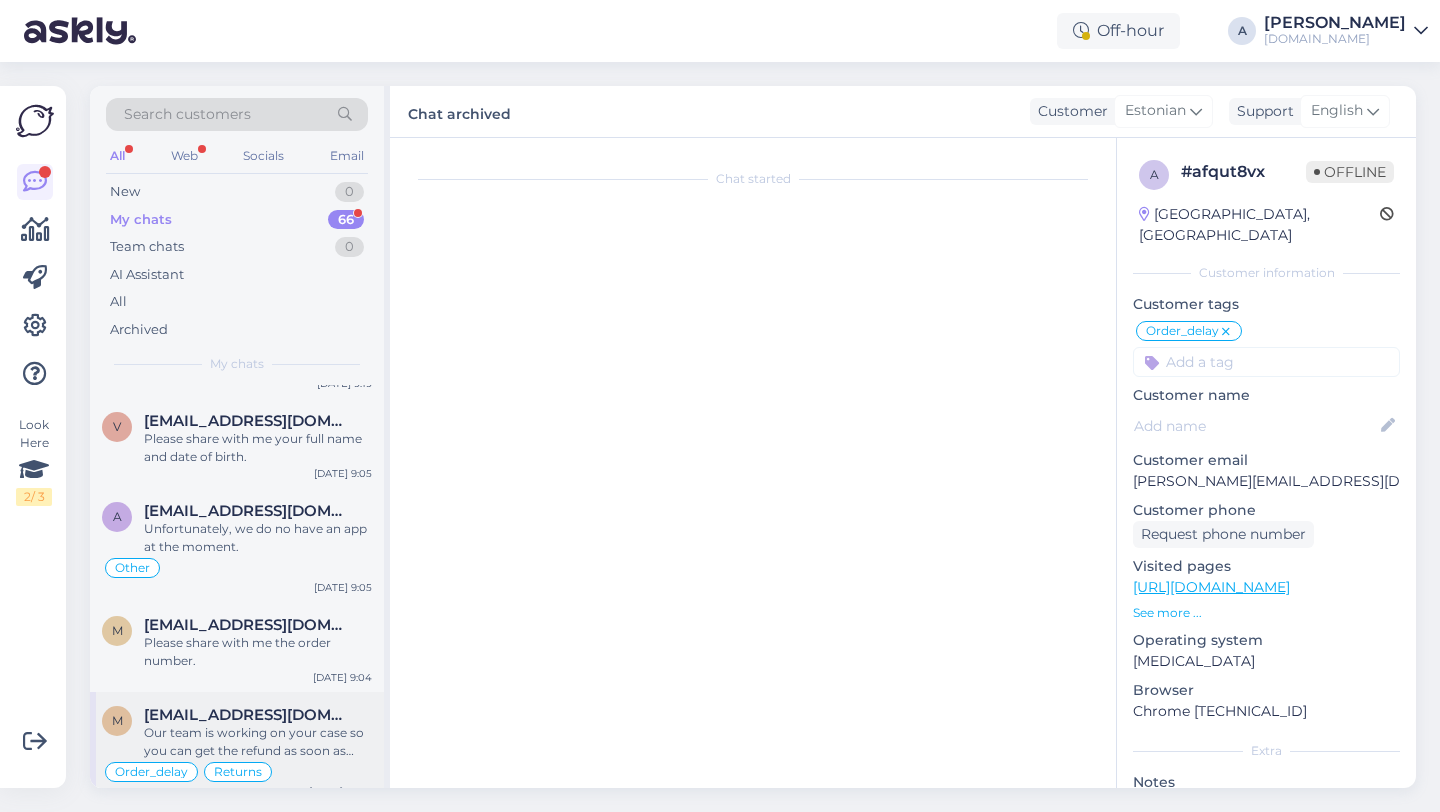 scroll, scrollTop: 3909, scrollLeft: 0, axis: vertical 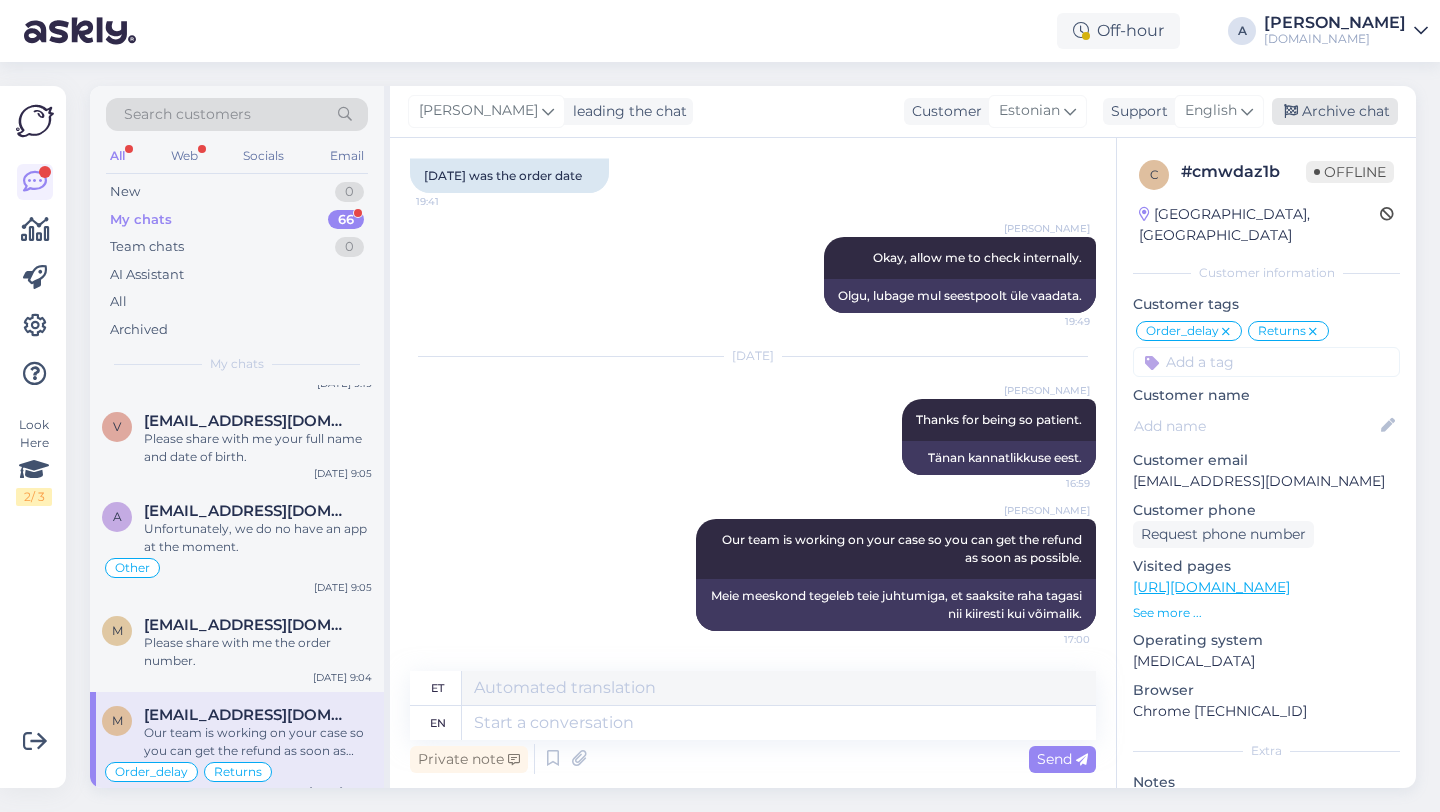 click on "Archive chat" at bounding box center (1335, 111) 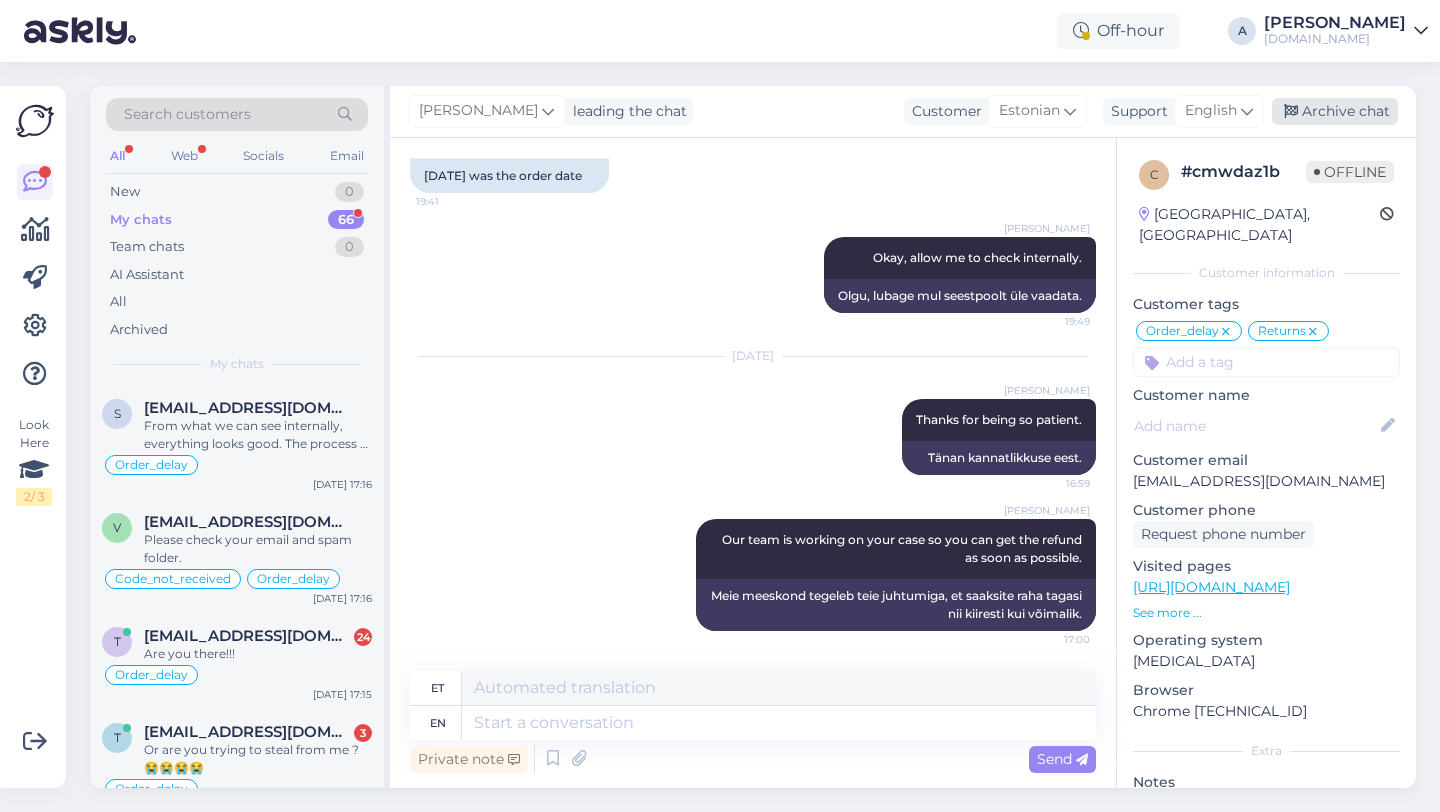 scroll, scrollTop: 3889, scrollLeft: 0, axis: vertical 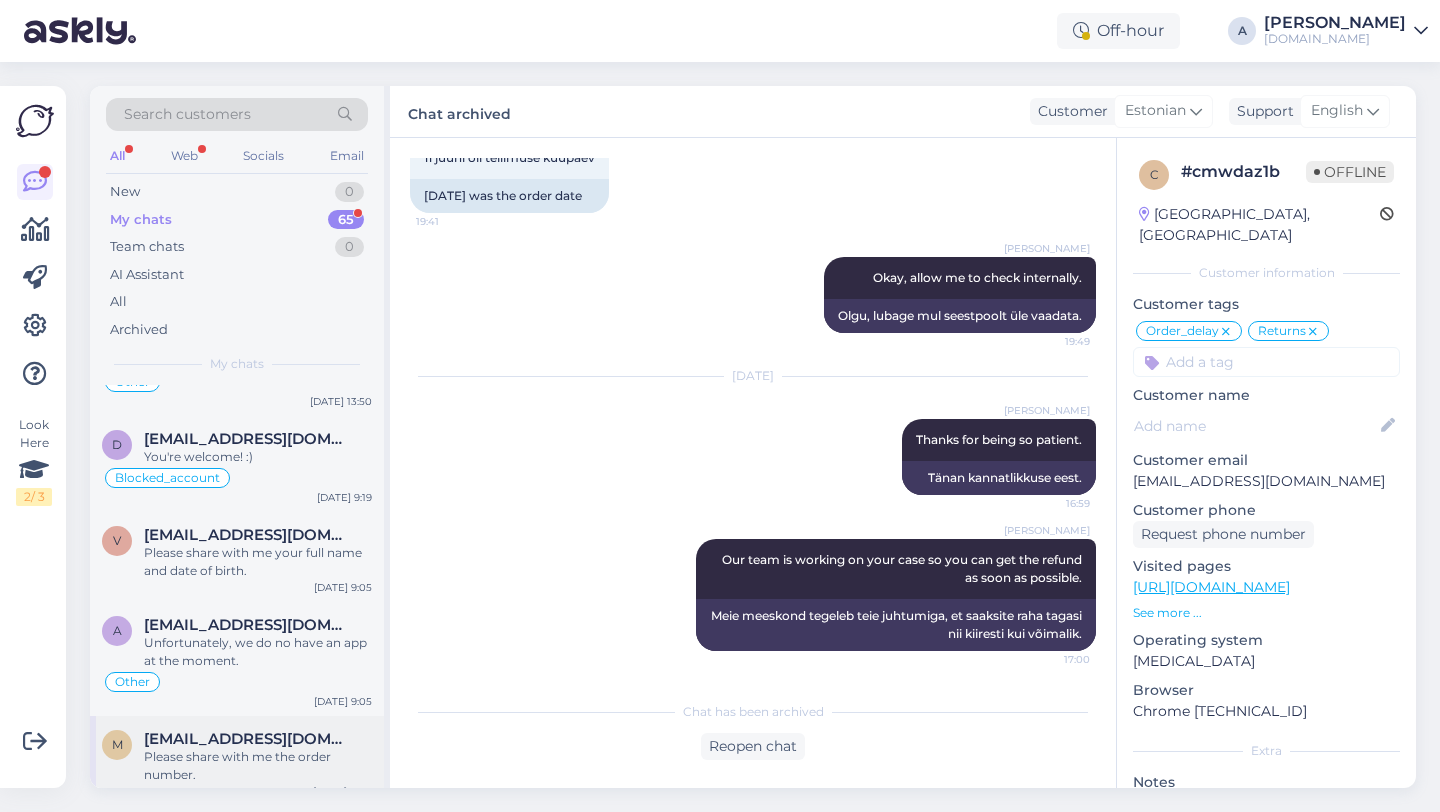 click on "Please share with me the order number." at bounding box center [258, 766] 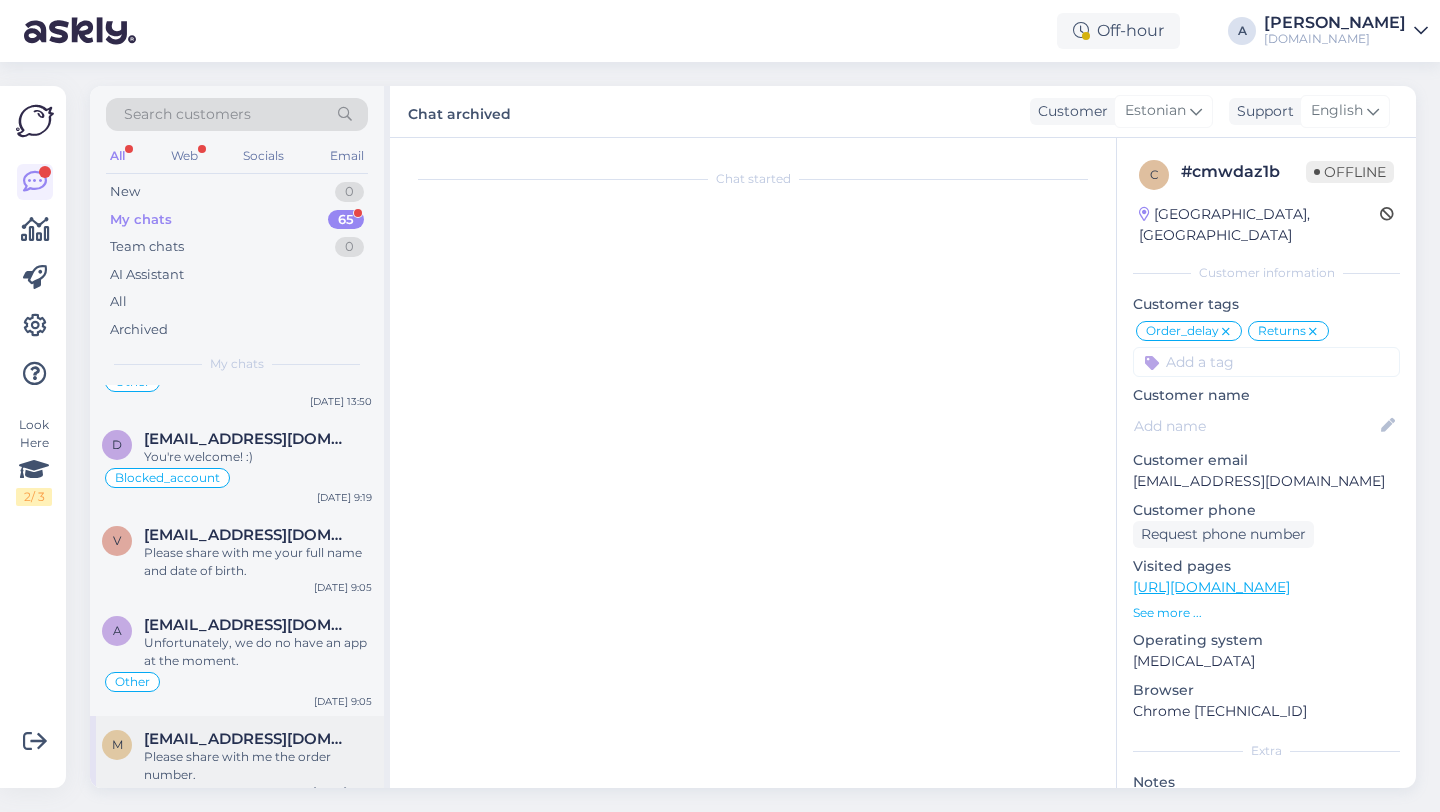 scroll 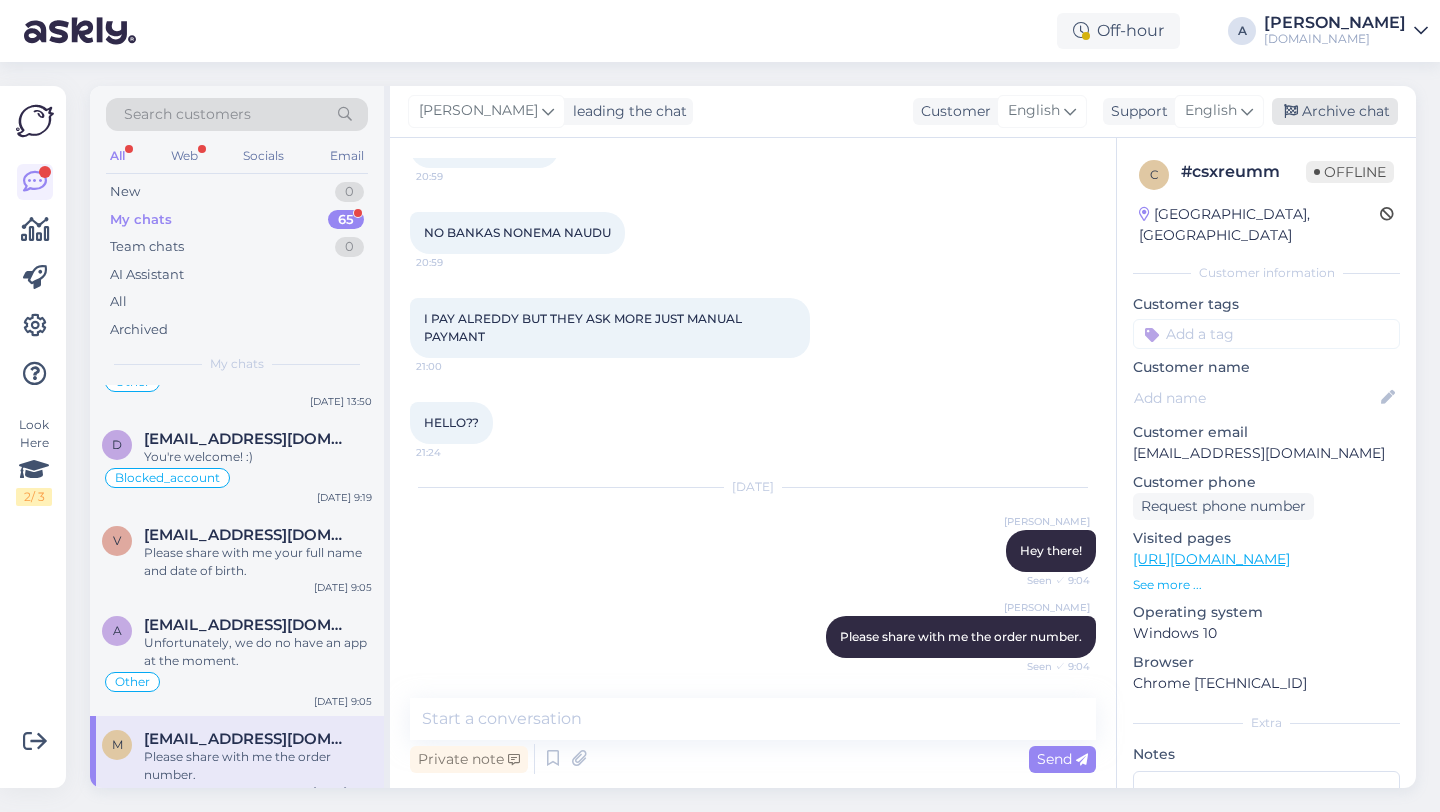 click on "Archive chat" at bounding box center [1335, 111] 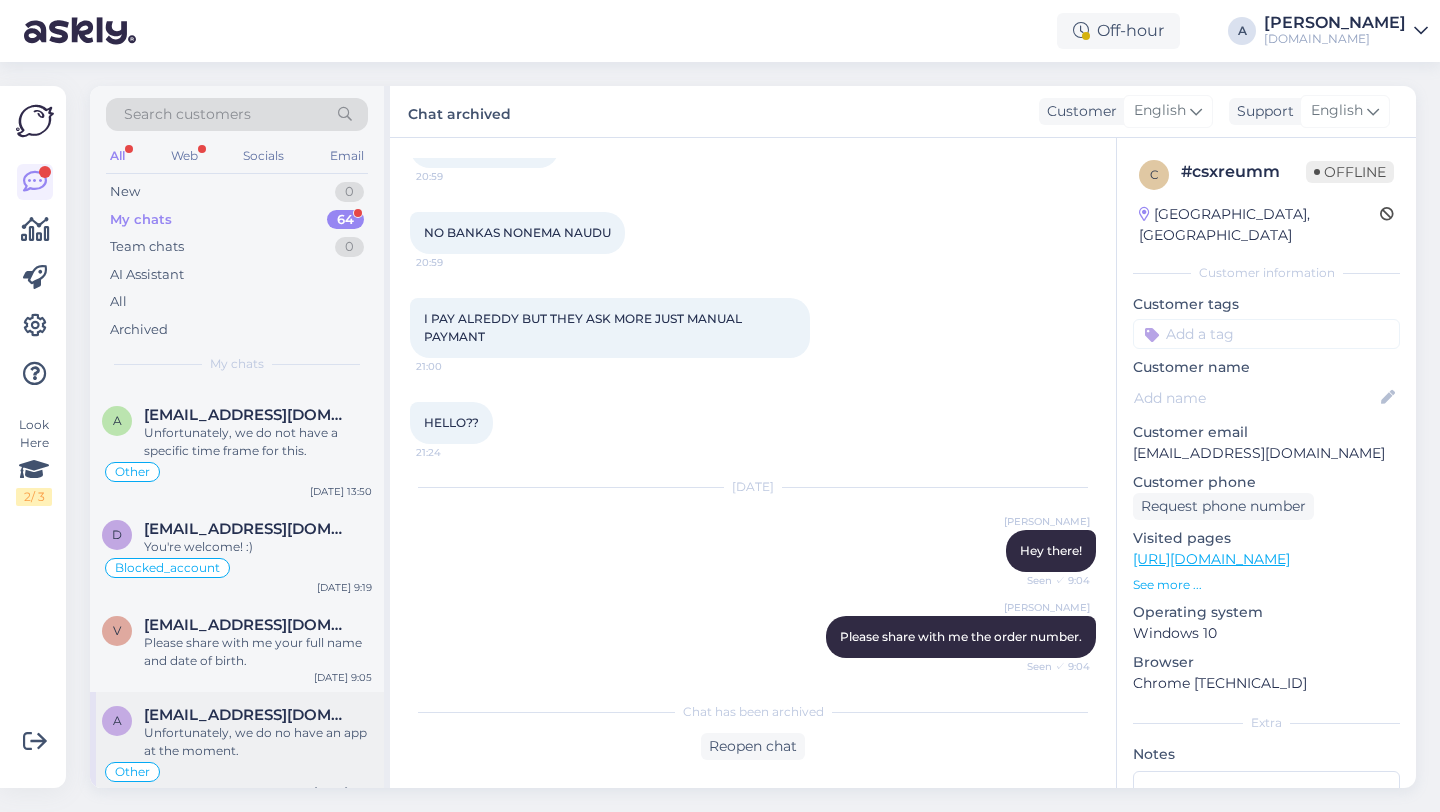 click on "Unfortunately, we do no have an app at the moment." at bounding box center (258, 742) 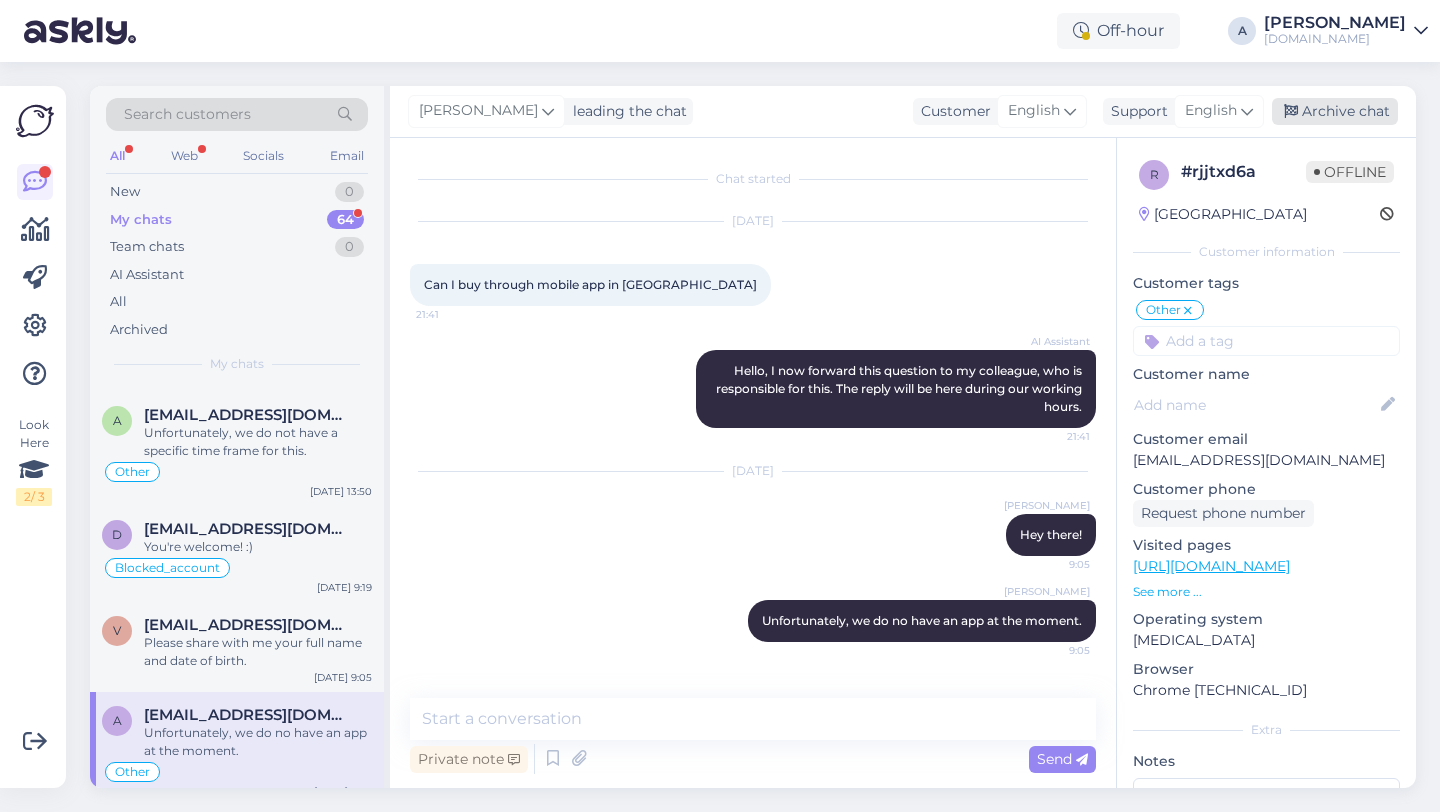 click on "Archive chat" at bounding box center (1335, 111) 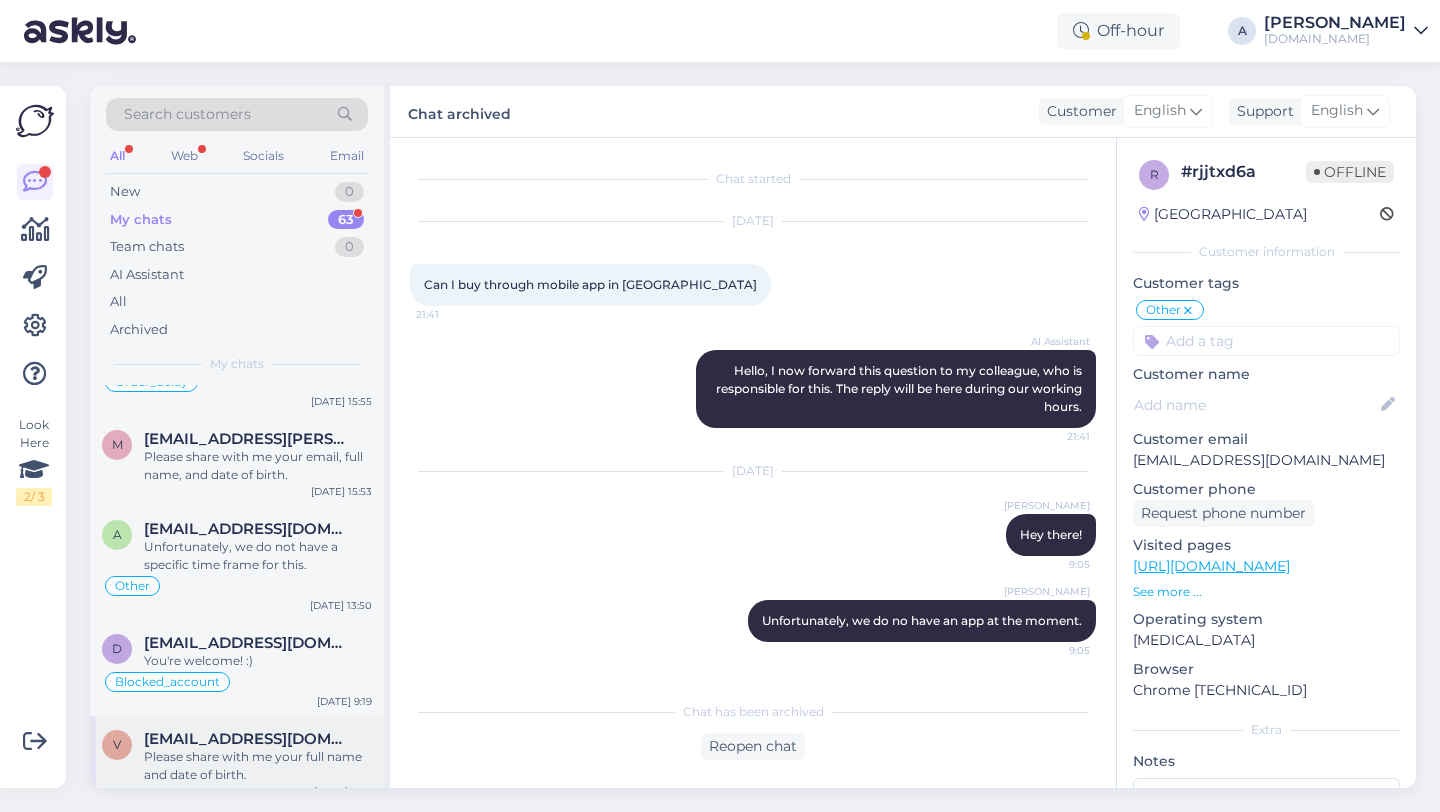 click on "Please share with me your full name and date of birth." at bounding box center [258, 766] 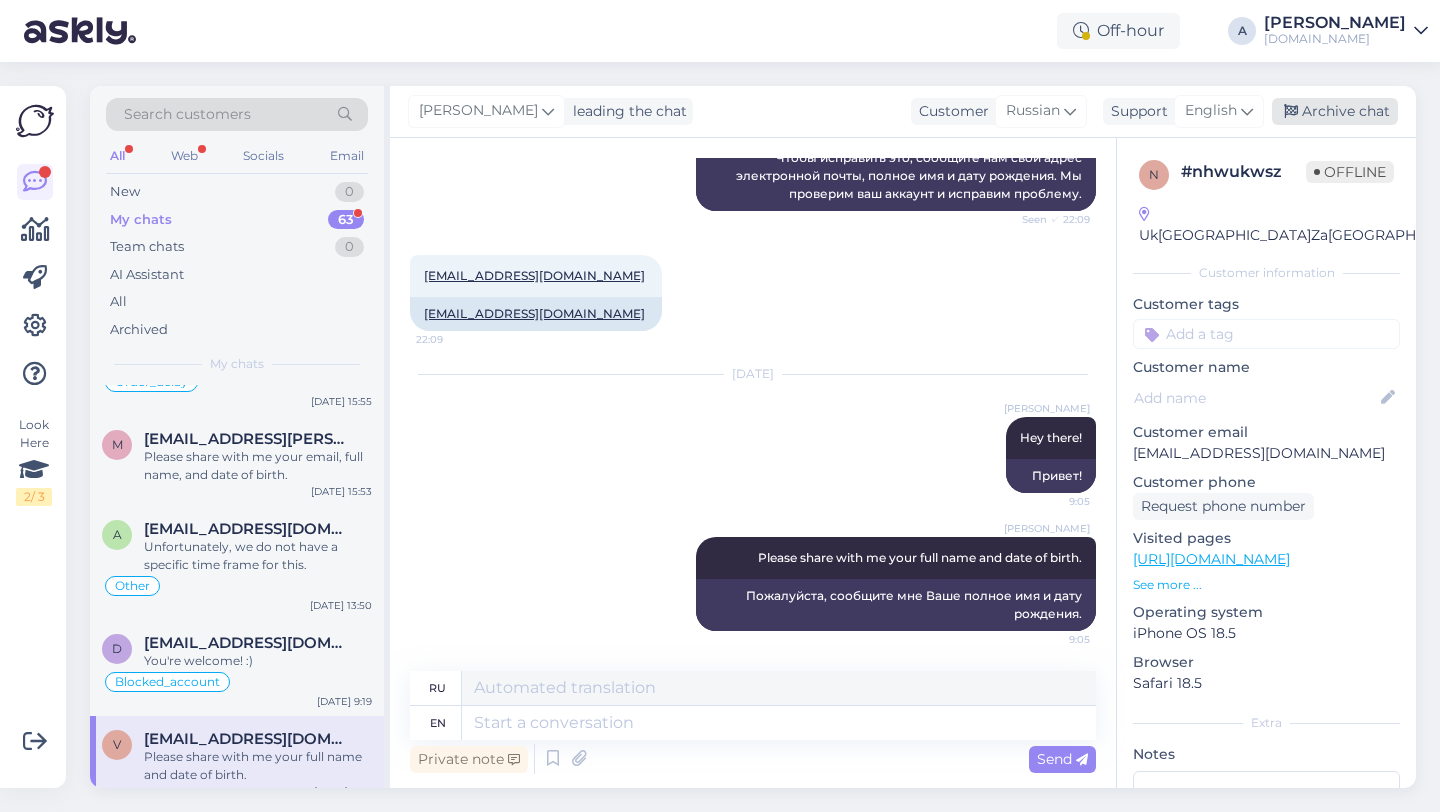 click on "Archive chat" at bounding box center (1335, 111) 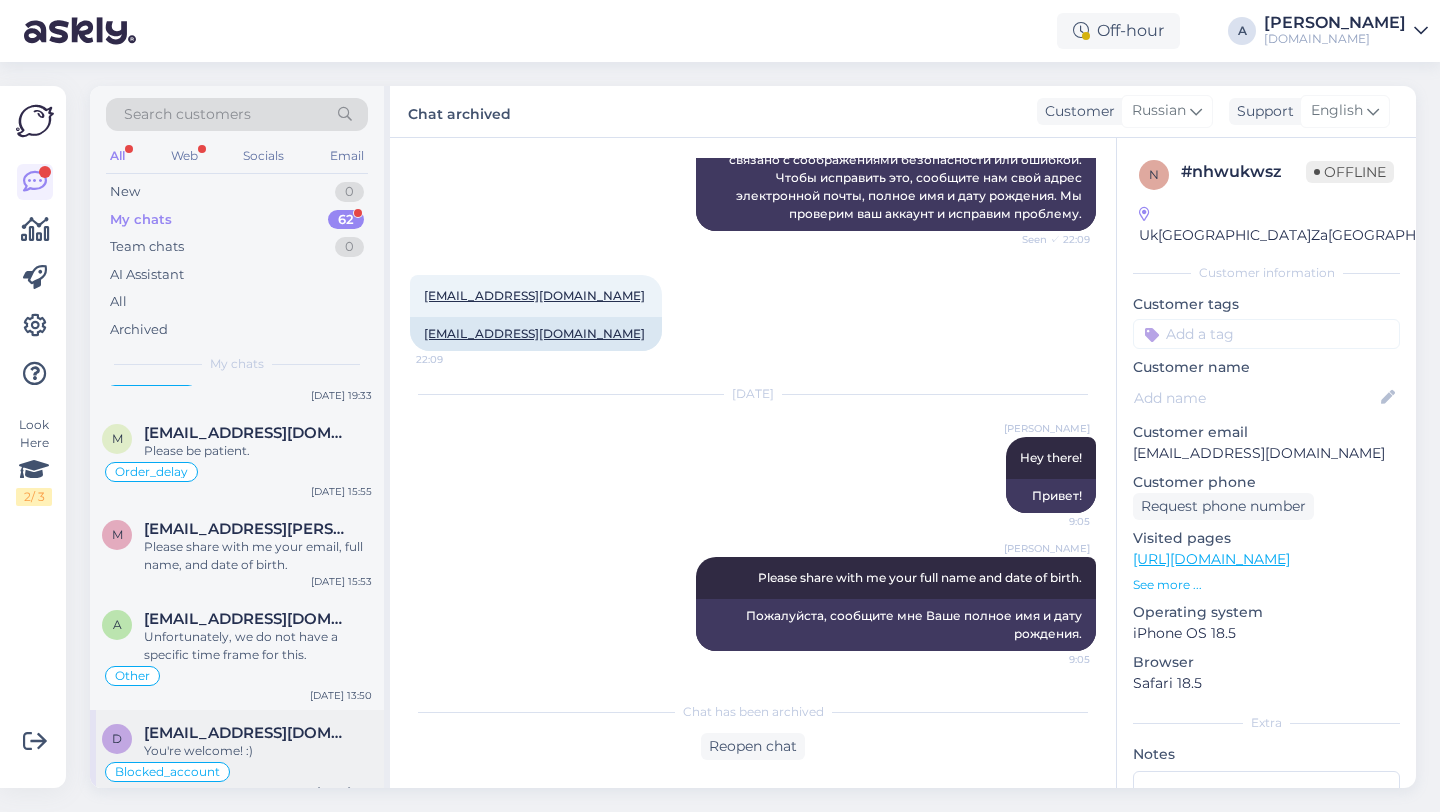 click on "You're welcome! :)" at bounding box center [258, 751] 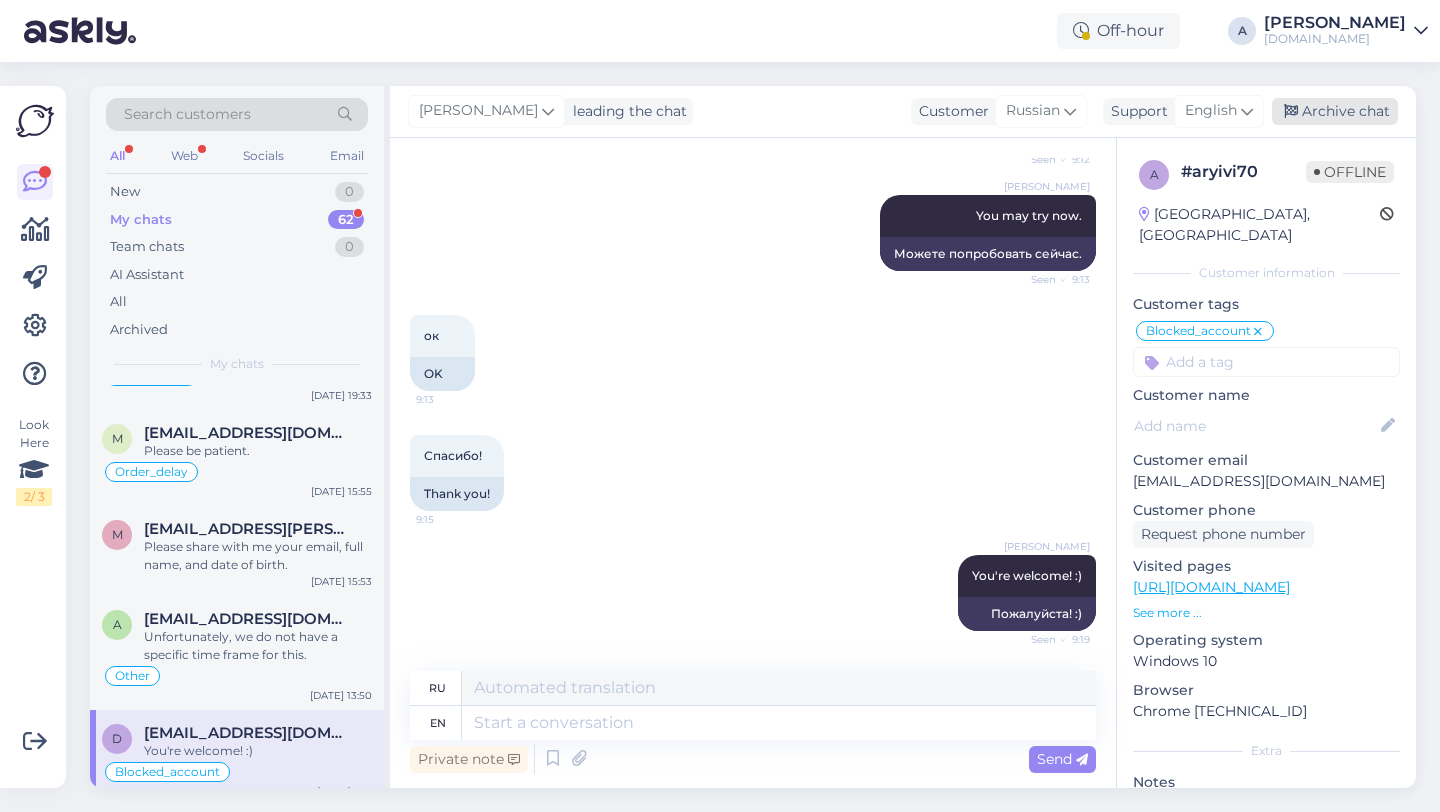 click on "Archive chat" at bounding box center (1335, 111) 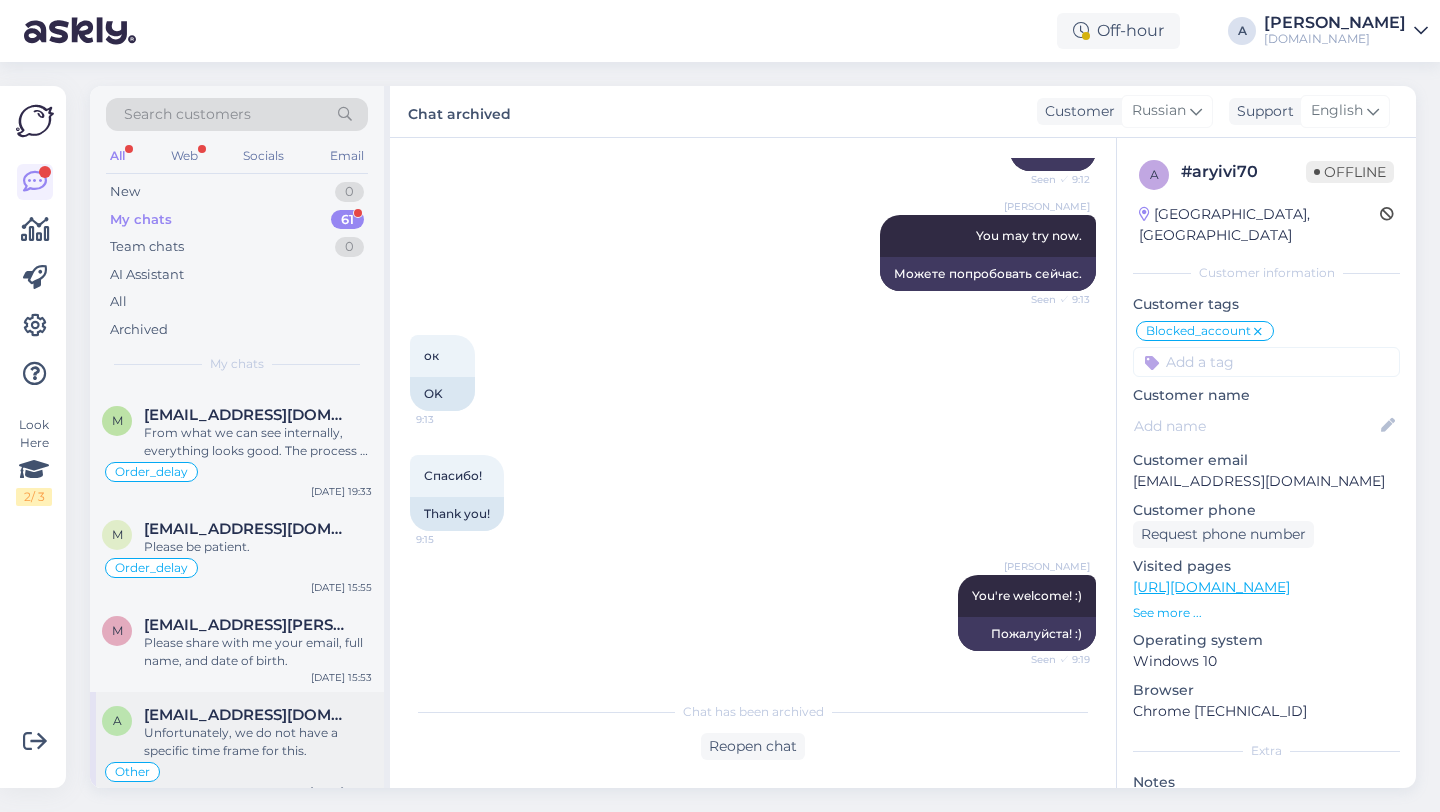 click on "Unfortunately, we do not have a specific time frame for this." at bounding box center (258, 742) 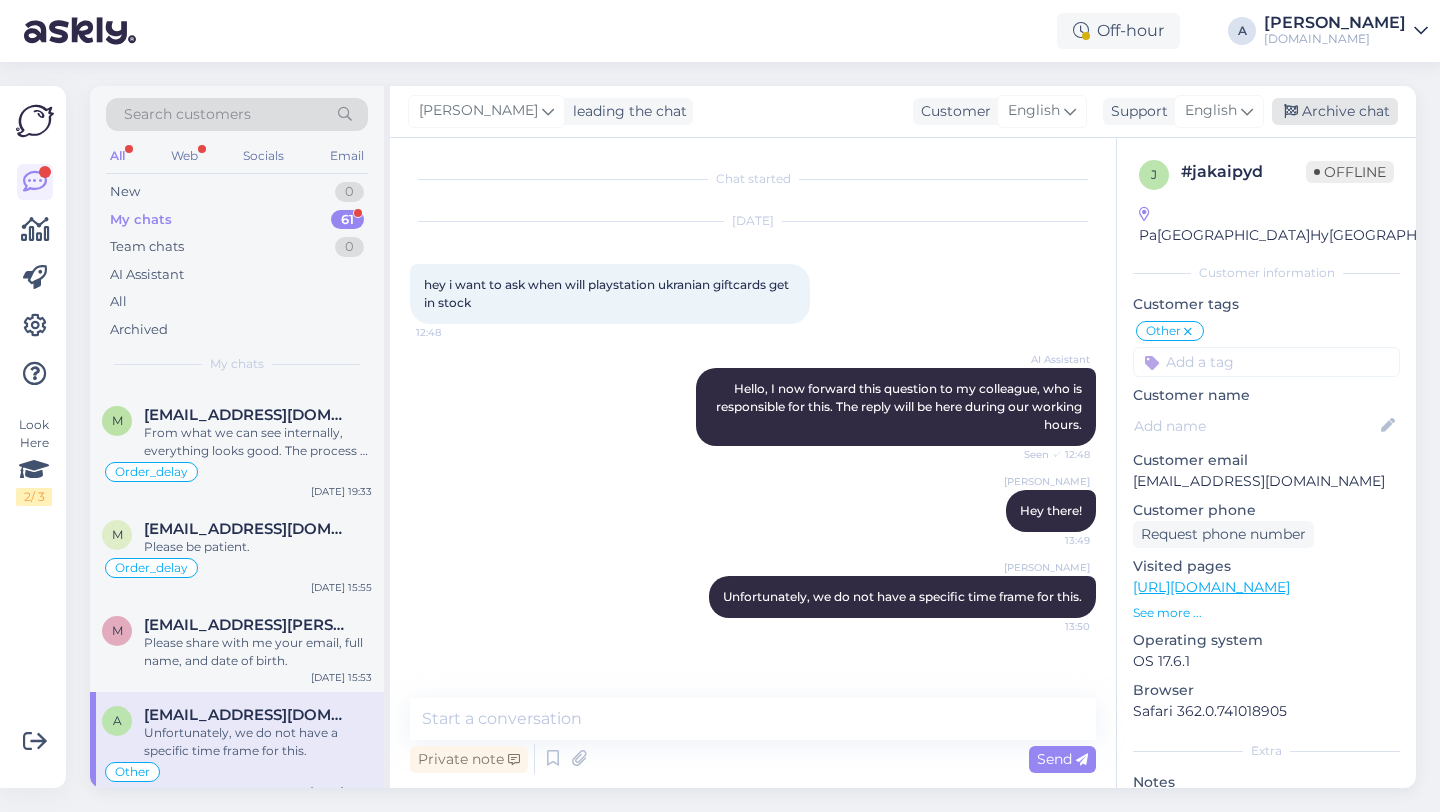 click on "Archive chat" at bounding box center [1335, 111] 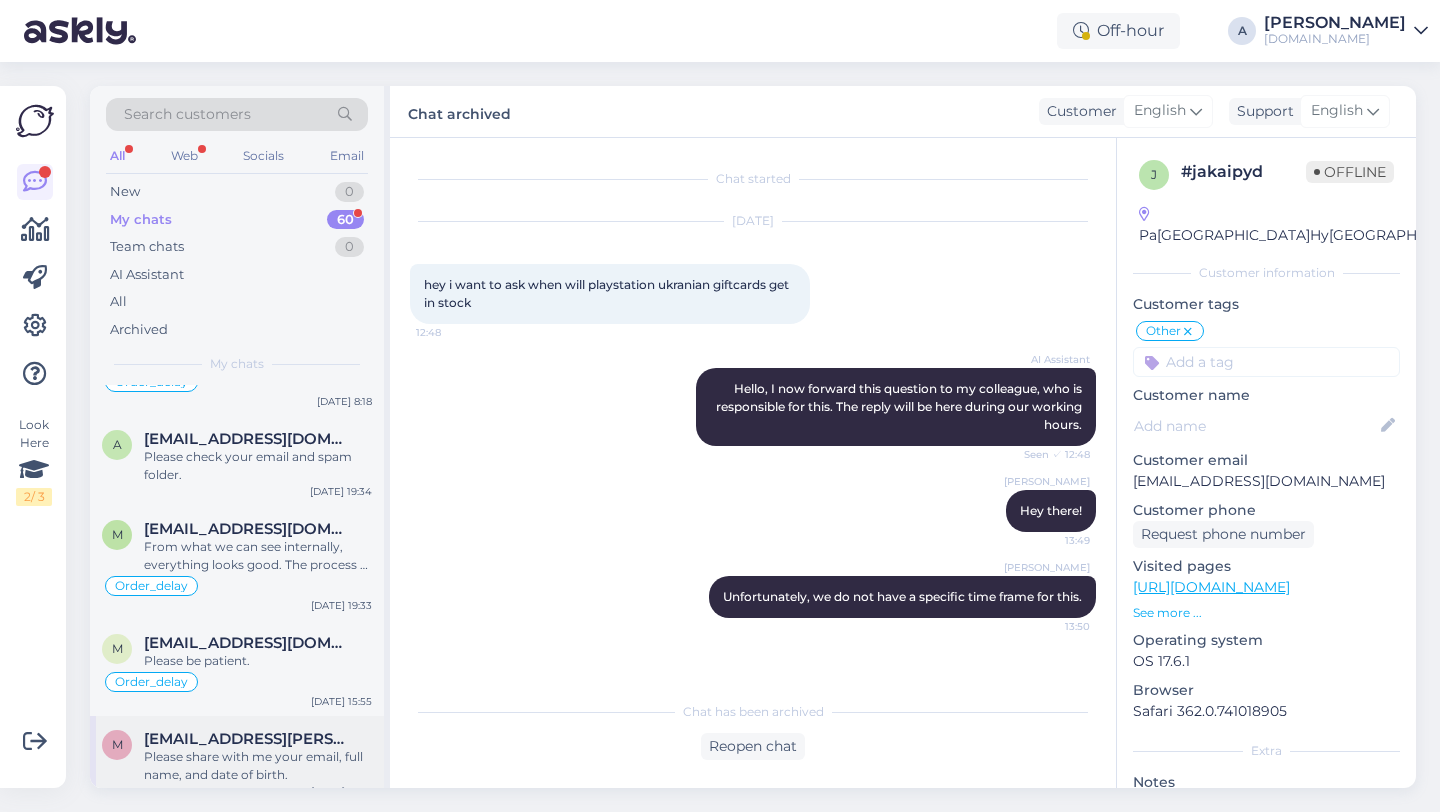 click on "mait.urbanik@gmail.com" at bounding box center [248, 739] 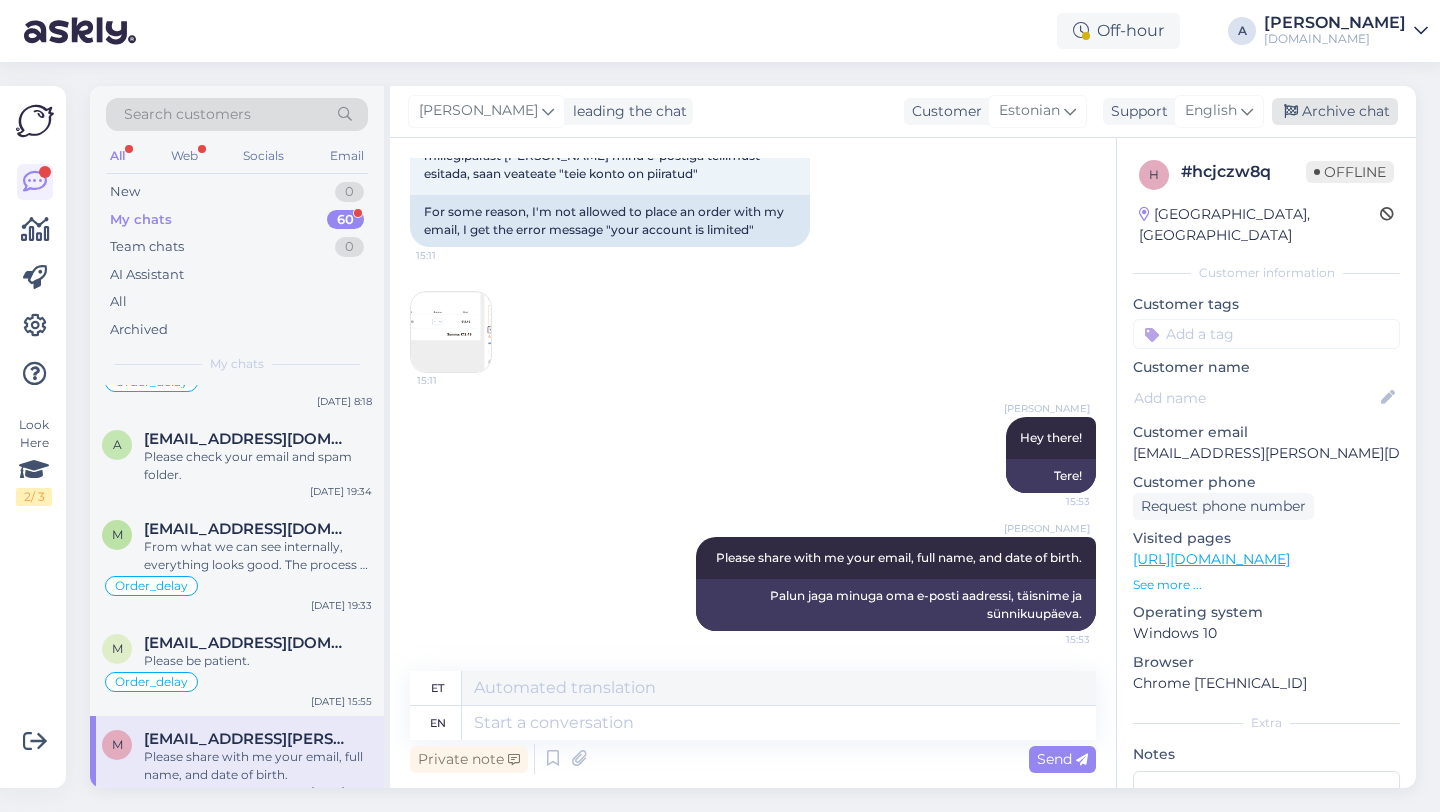 click on "Archive chat" at bounding box center (1335, 111) 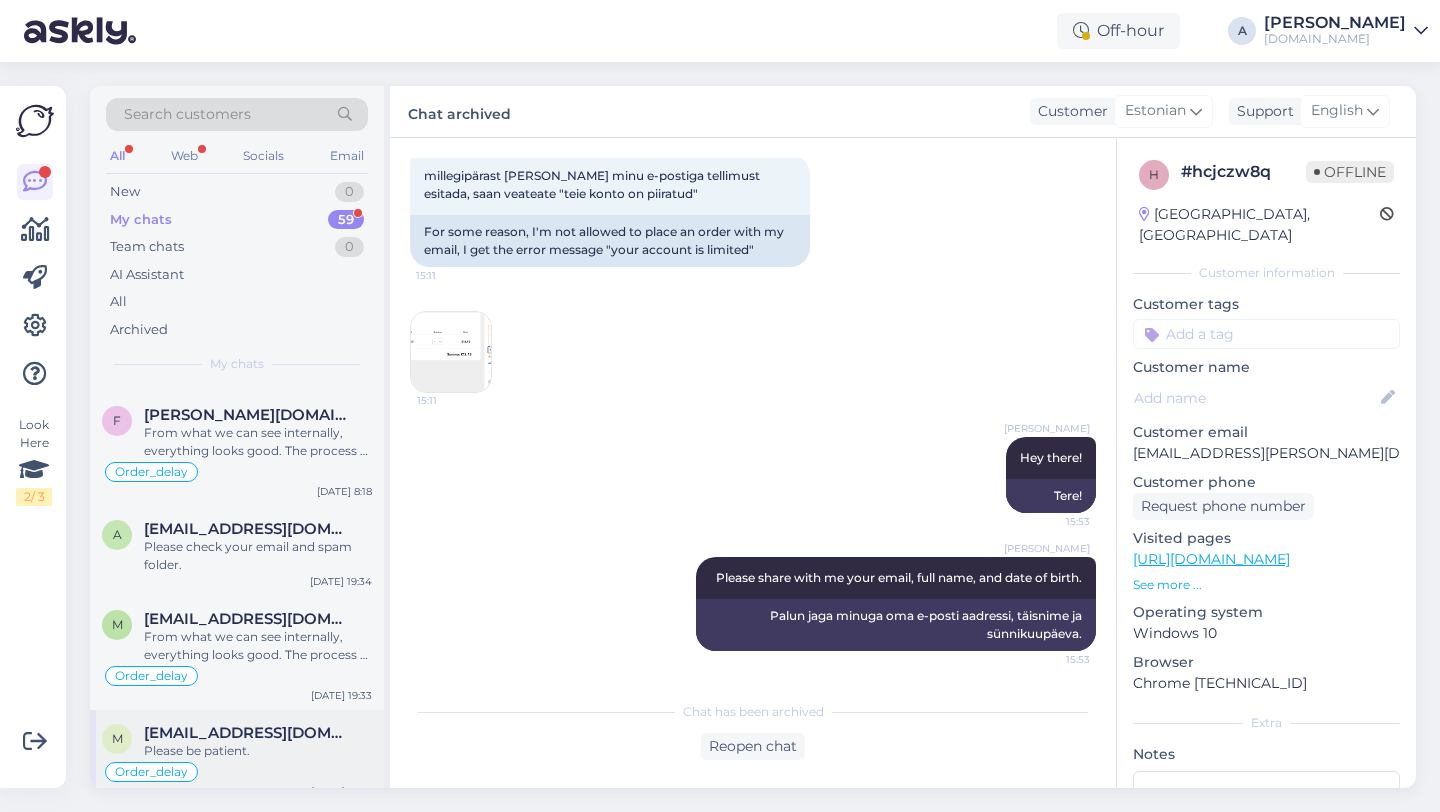 click on "Order_delay" at bounding box center (237, 772) 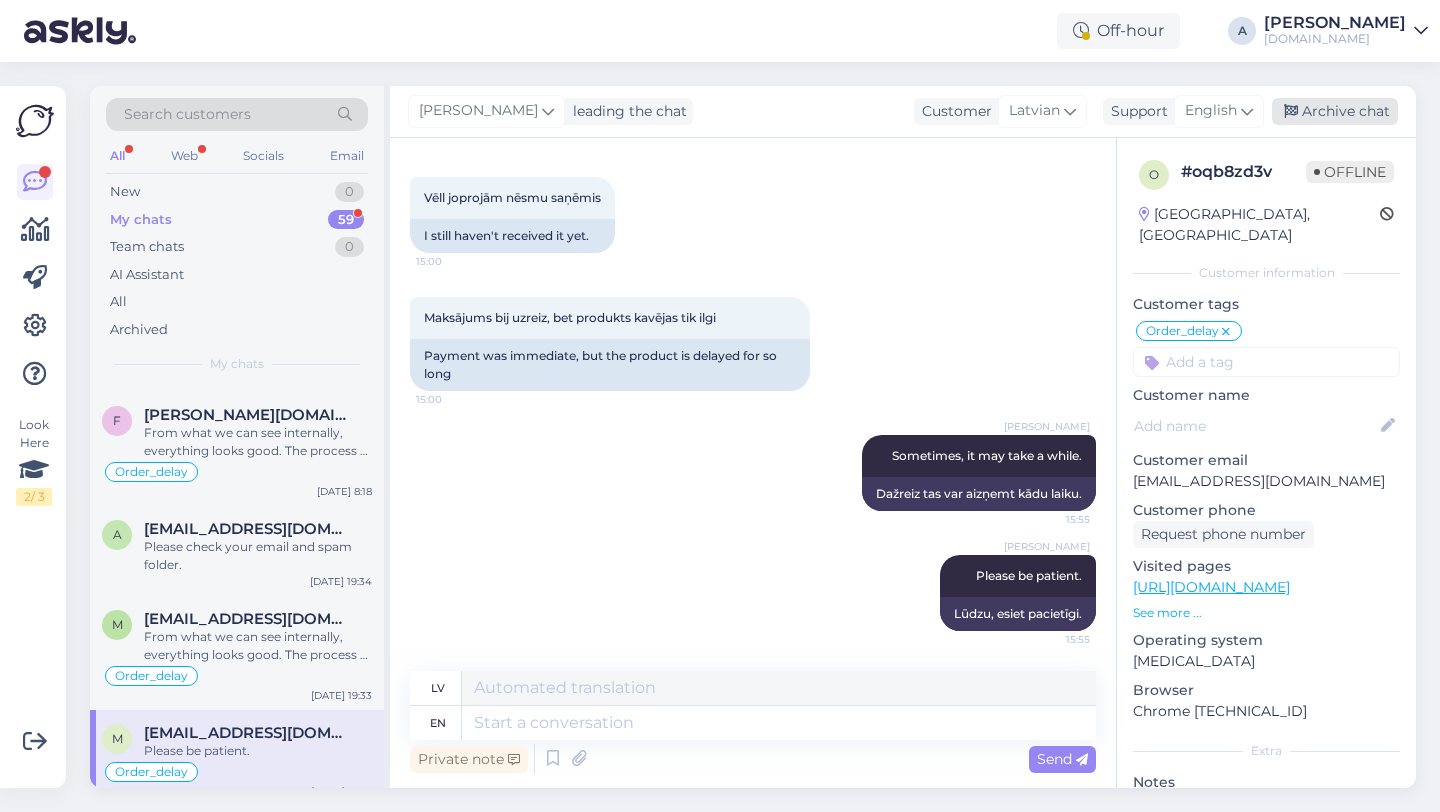 click on "Archive chat" at bounding box center [1335, 111] 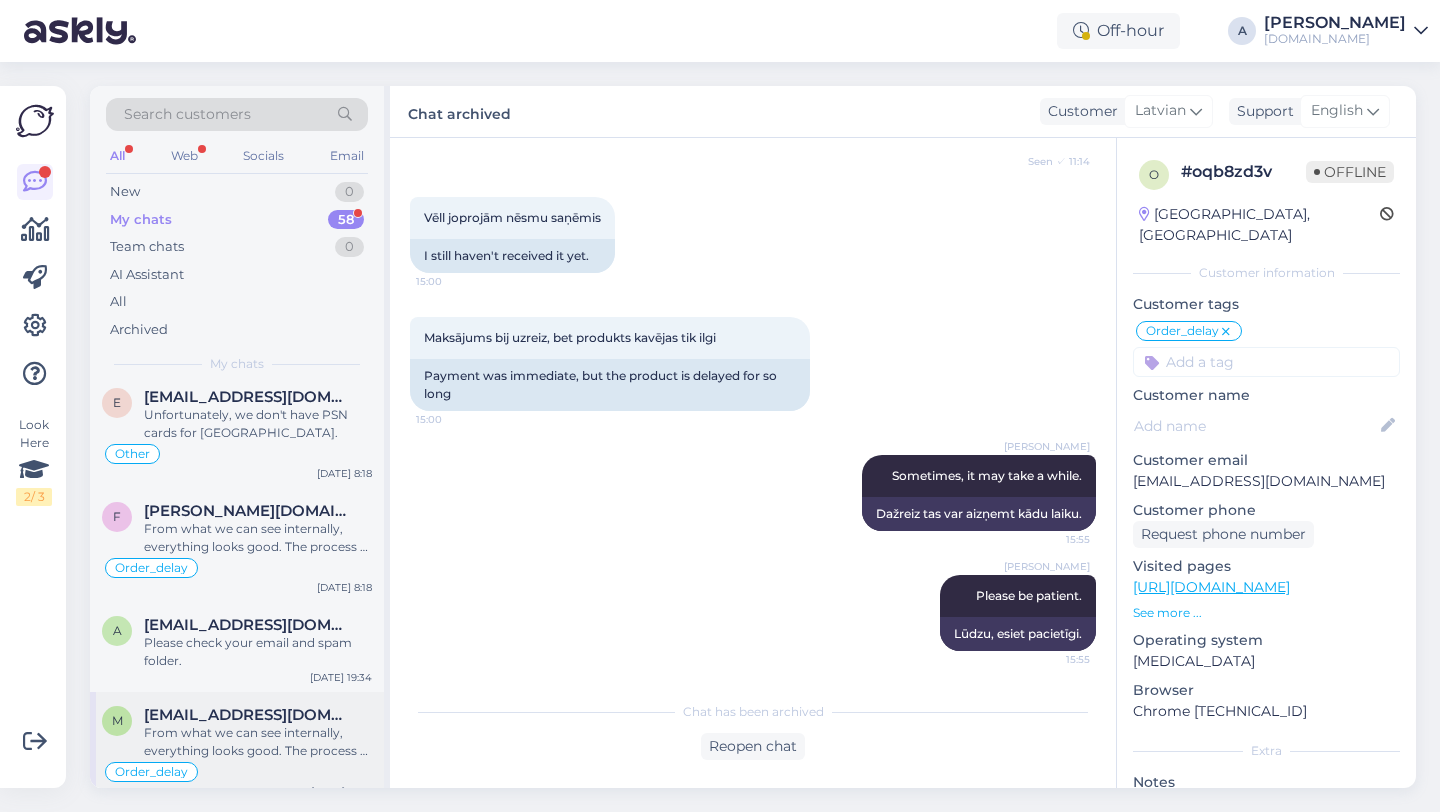 click on "From what we can see internally, everything looks good. The process of receiving the code may take a while. You should receive the code during the day." at bounding box center (258, 742) 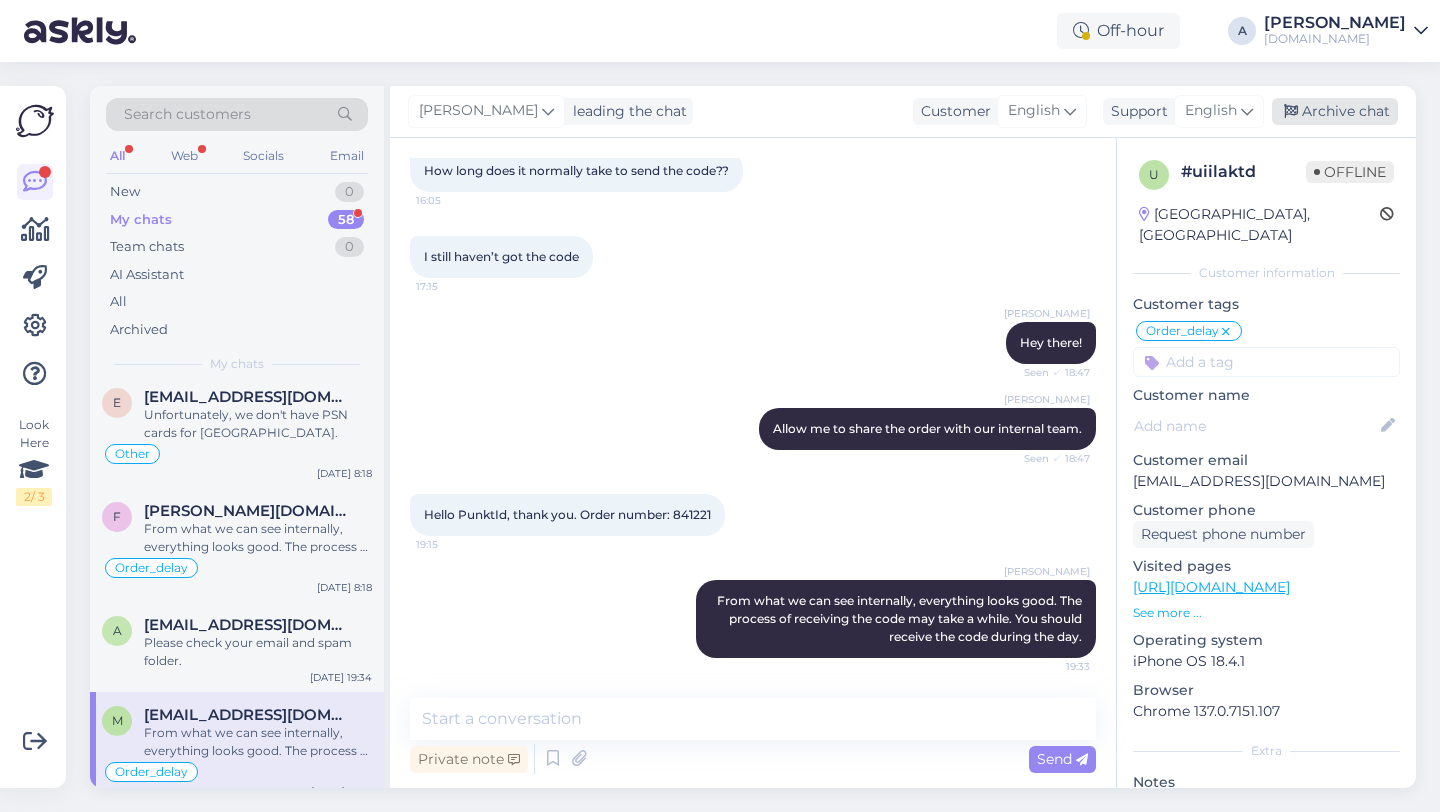 click on "Archive chat" at bounding box center [1335, 111] 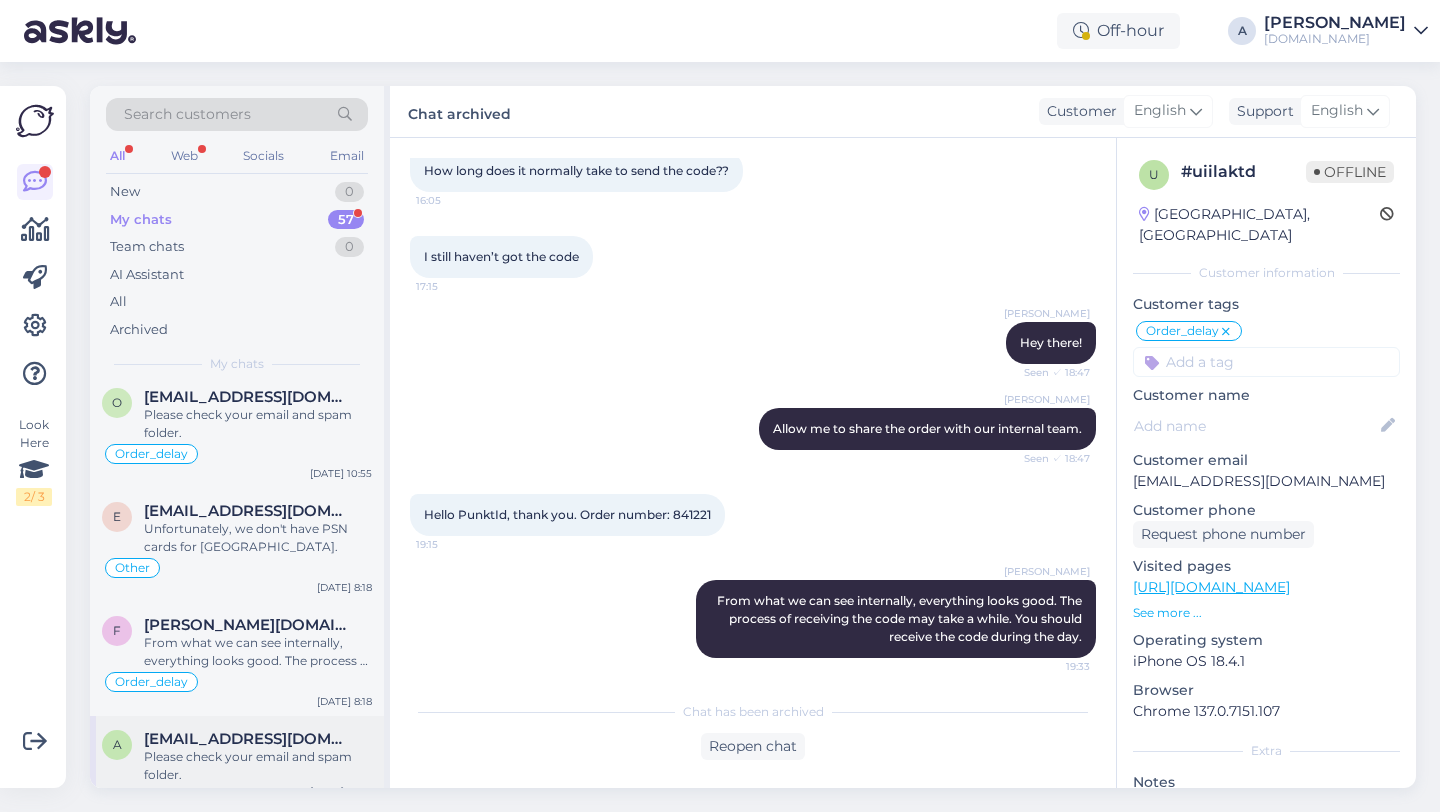 click on "Please check your email and spam folder." at bounding box center [258, 766] 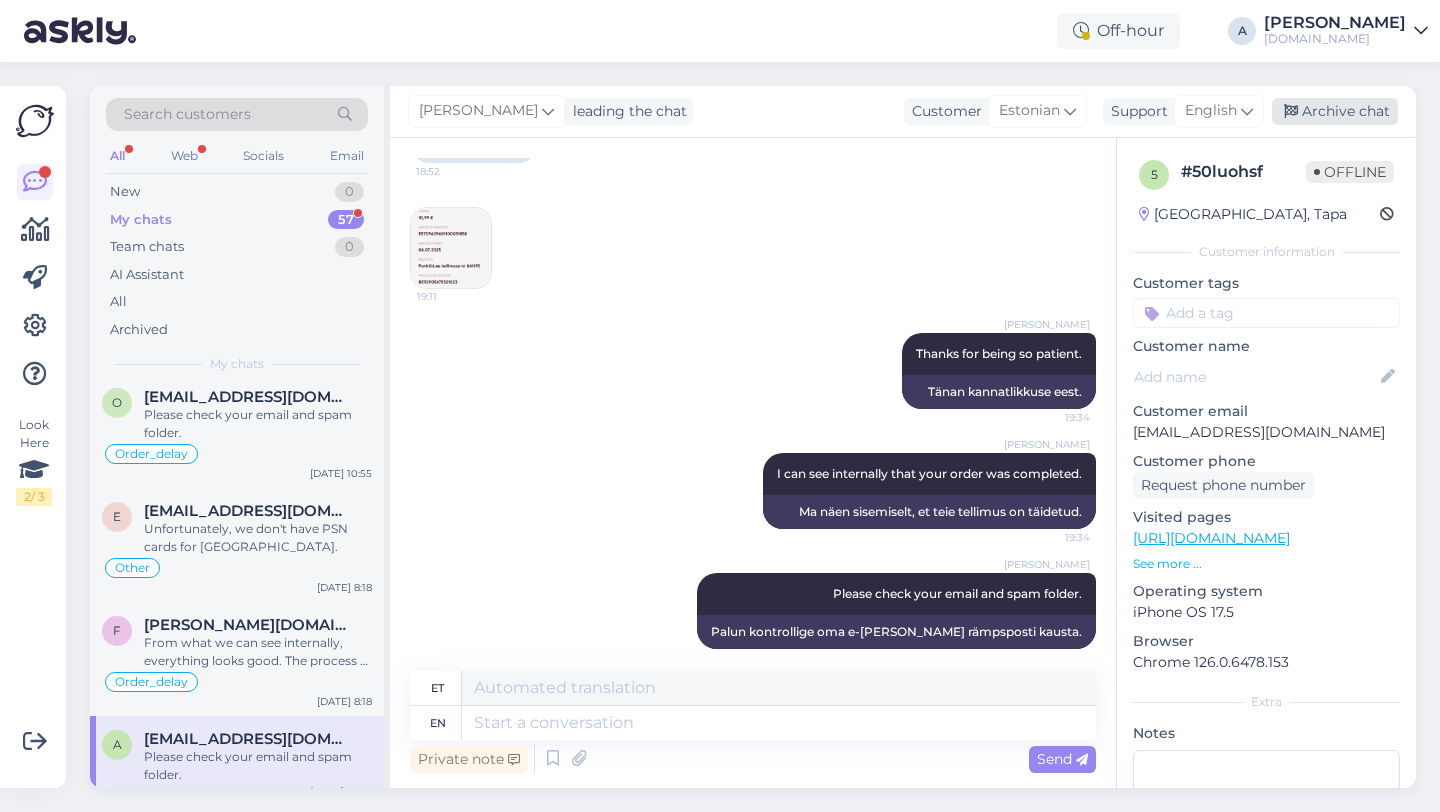 click on "Archive chat" at bounding box center (1335, 111) 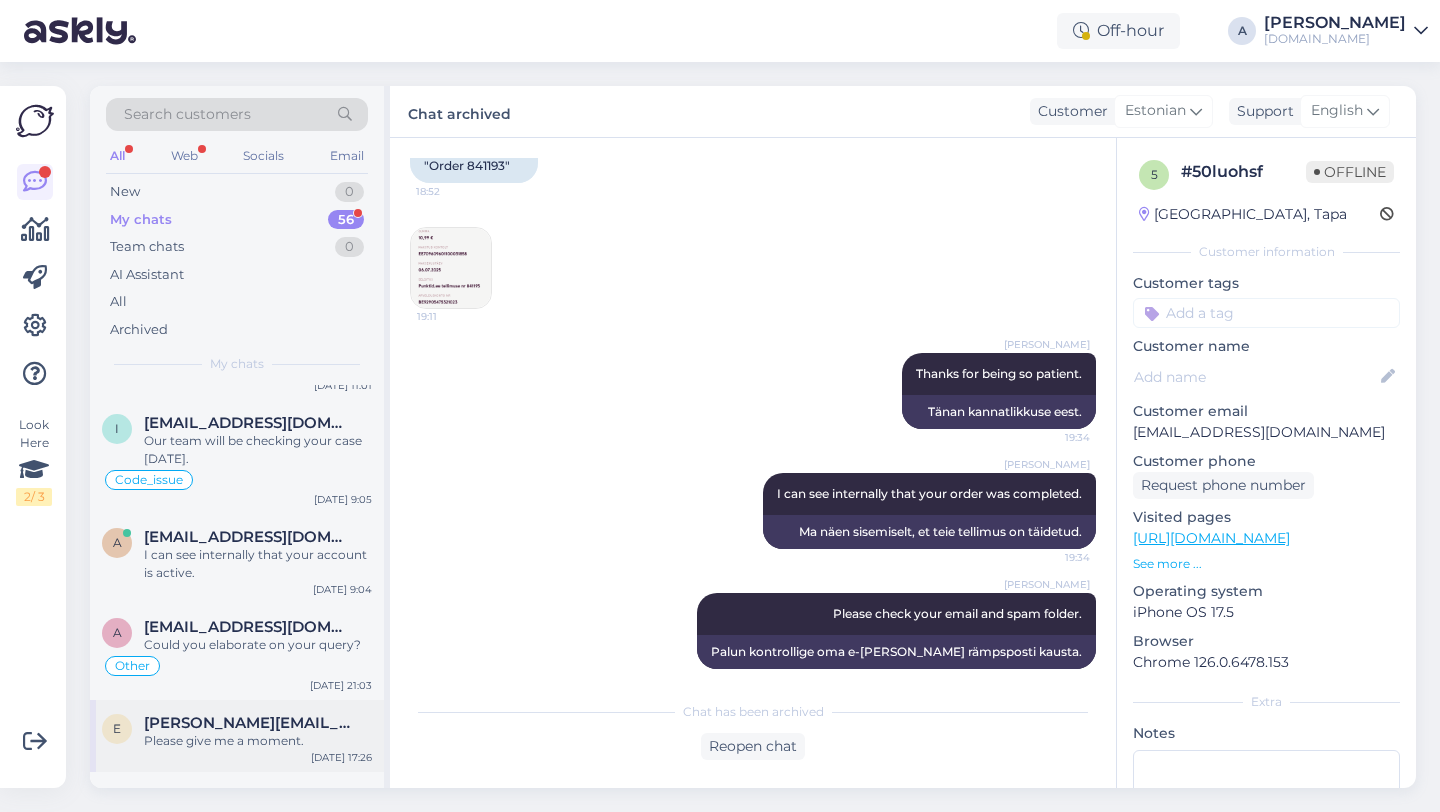 click on "Please give me a moment." at bounding box center (258, 741) 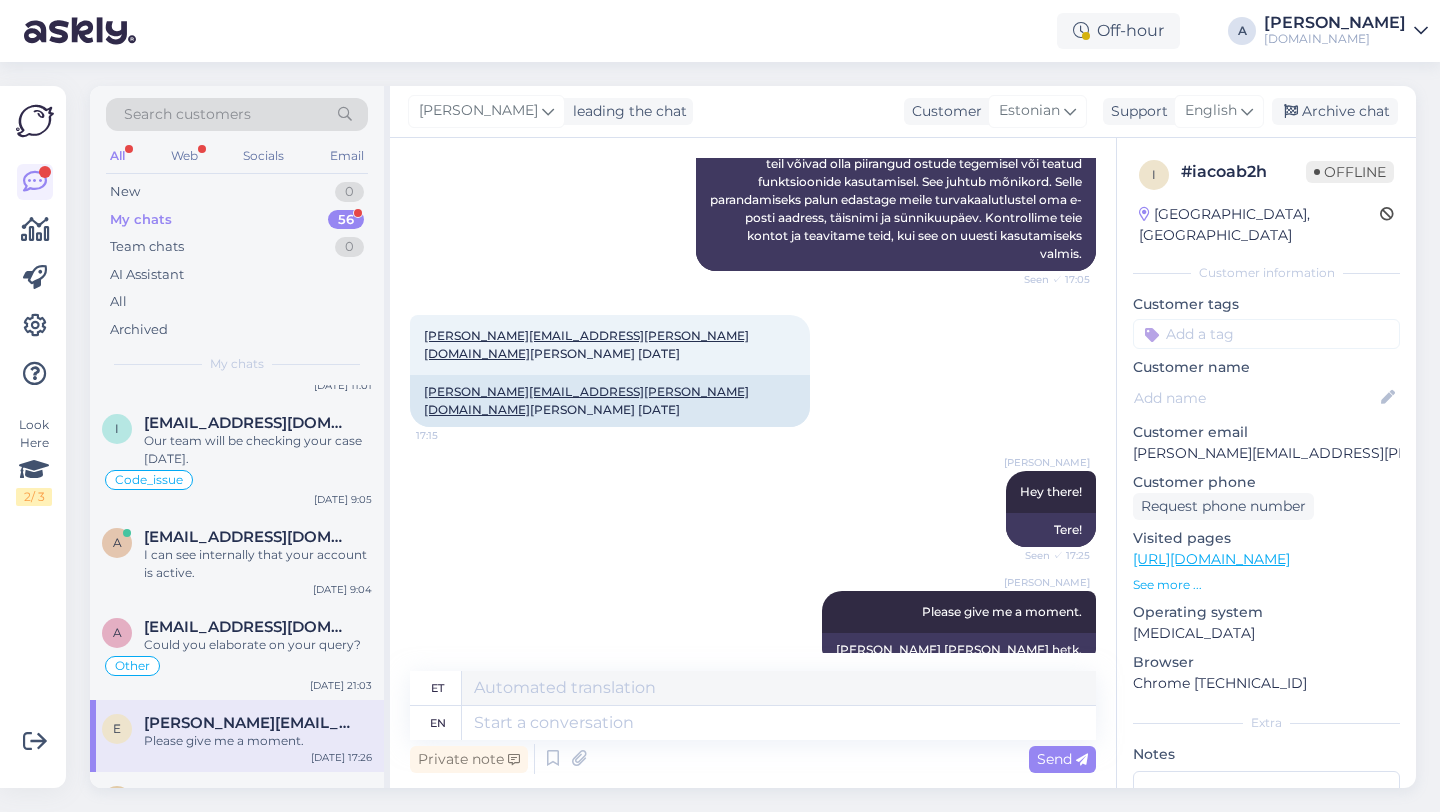 drag, startPoint x: 1310, startPoint y: 114, endPoint x: 792, endPoint y: 512, distance: 653.2442 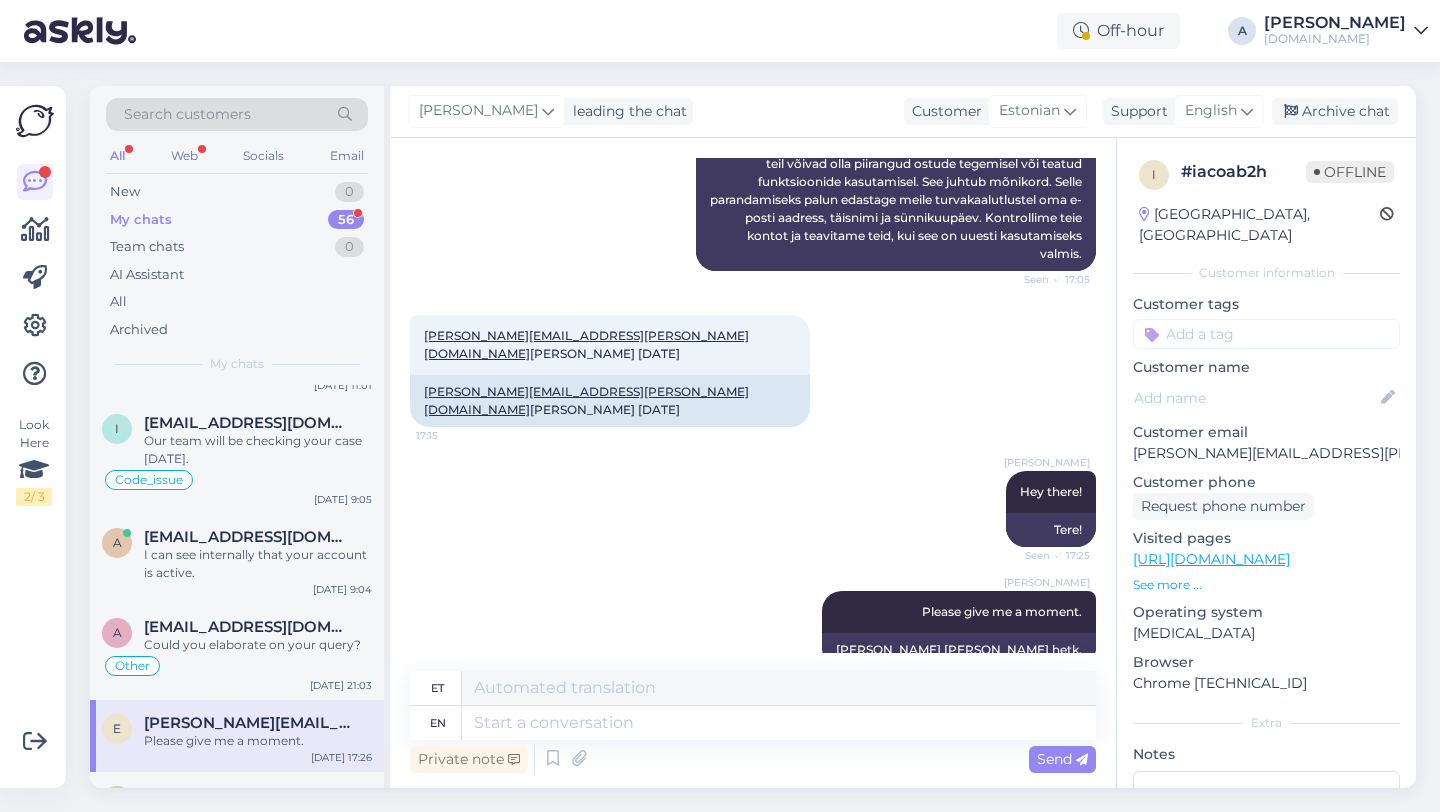 click on "Alfredo leading the chat Customer Estonian Support English Archive chat Chat started Jul 7 2025 Tere, mida tähendab "teie konto on piiratud?" 17:05  Hello, what does "your account is limited" mean? AI Assistant If your account is limited, it means there might be restrictions stopping you from making purchases or using some features. This happens sometimes. To fix it, please give us your email, full name, and date of birth for security reasons. We will check your account and tell you when it's ready to use again. Seen ✓ 17:05  Kui teie konto on piiratud, võib see tähendada, et teil võivad olla piirangud ostude tegemisel või teatud funktsioonide kasutamisel. See juhtub mõnikord. Selle parandamiseks palun edastage meile turvakaalutlustel oma e-posti aadress, täisnimi ja sünnikuupäev. Kontrollime teie kontot ja teavitame teid, kui see on uuesti kasutamiseks valmis. eisler.lauri@gmail.com  Lauri Eisler 13.11.1988 17:15  eisler.lauri@gmail.com  Lauri Eisler 13.11.1988 Alfredo Hey there!  Seen ✓ 17:25" at bounding box center (903, 437) 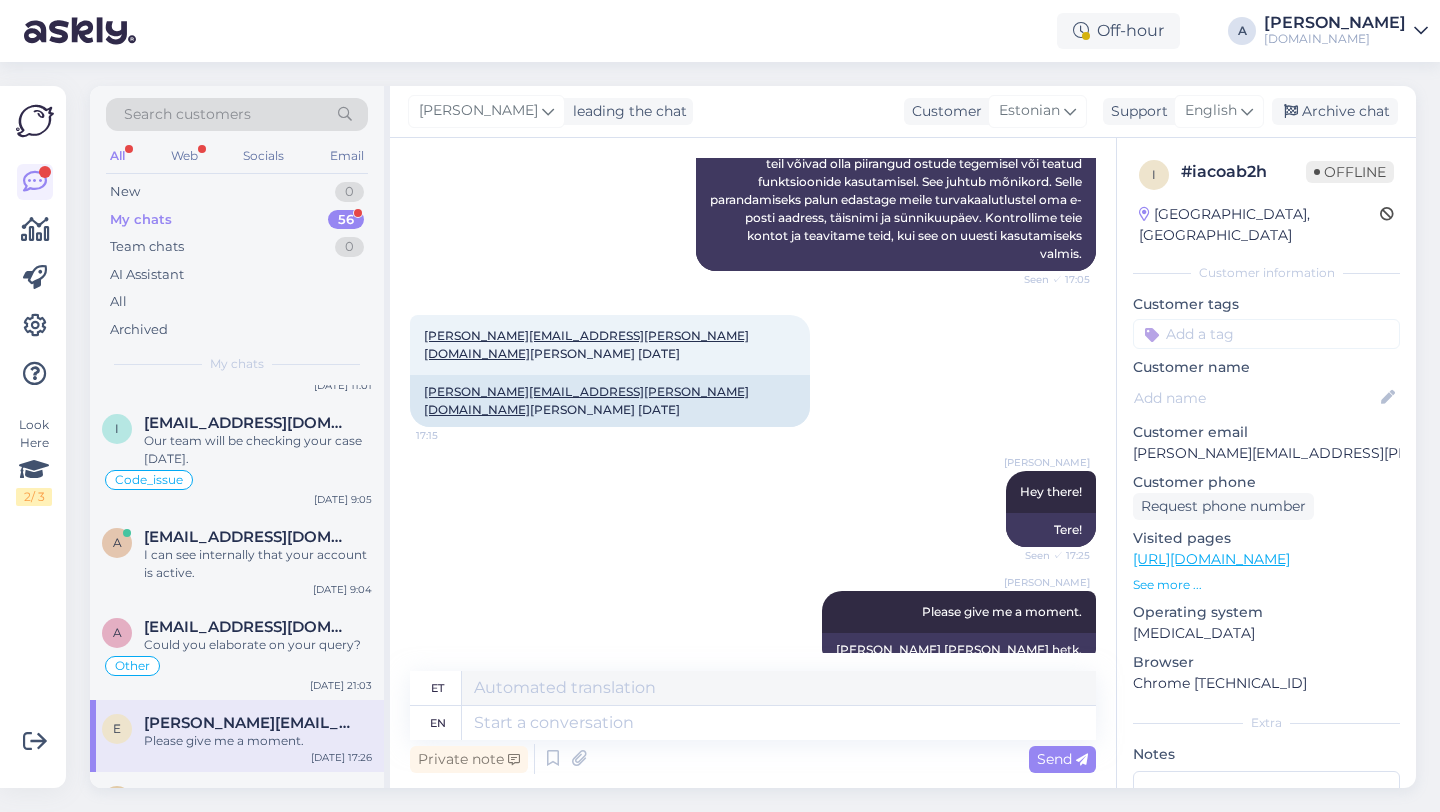 click on "Alfredo Hey there!  Seen ✓ 17:25  Tere!" at bounding box center (753, 509) 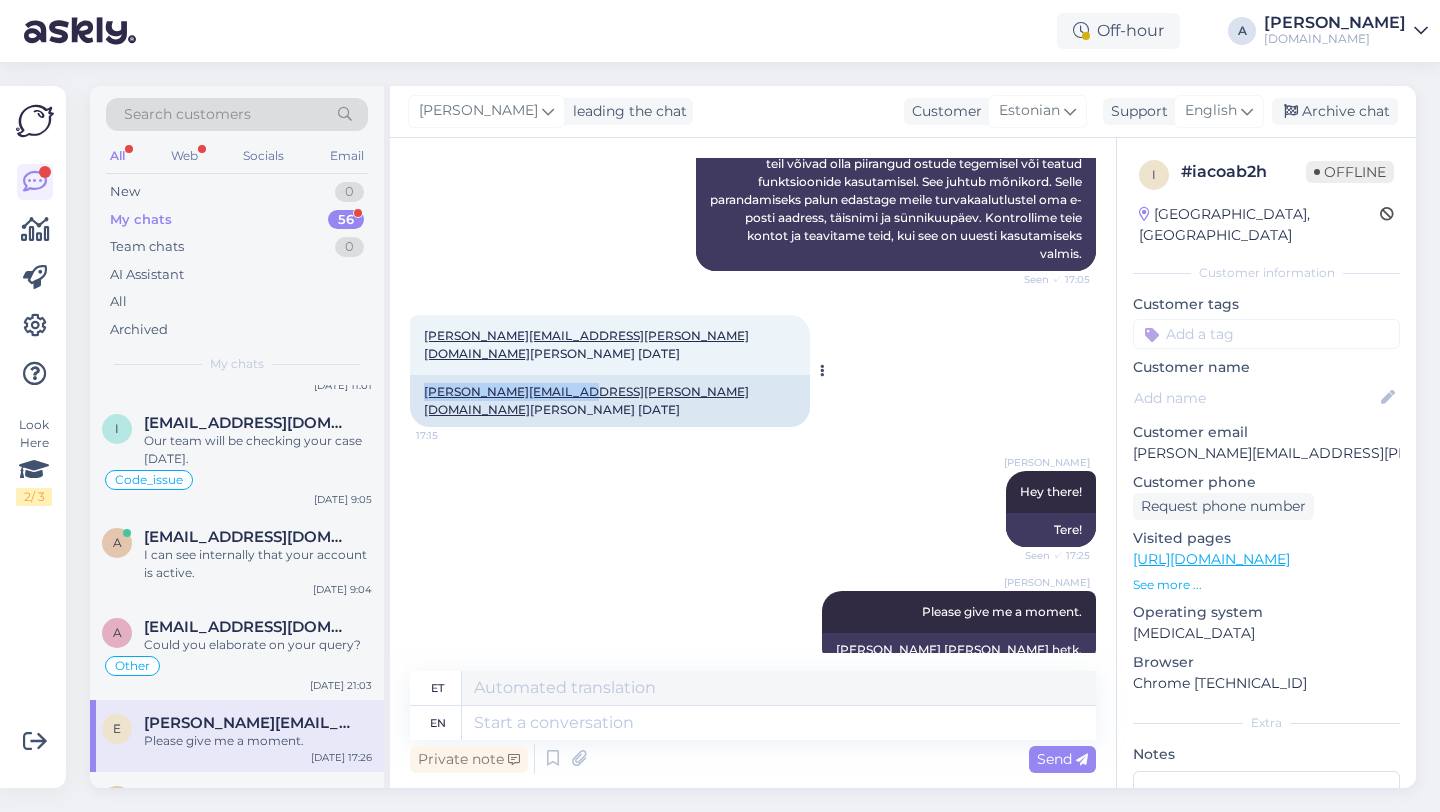 copy on "eisler.lauri@gmail.com" 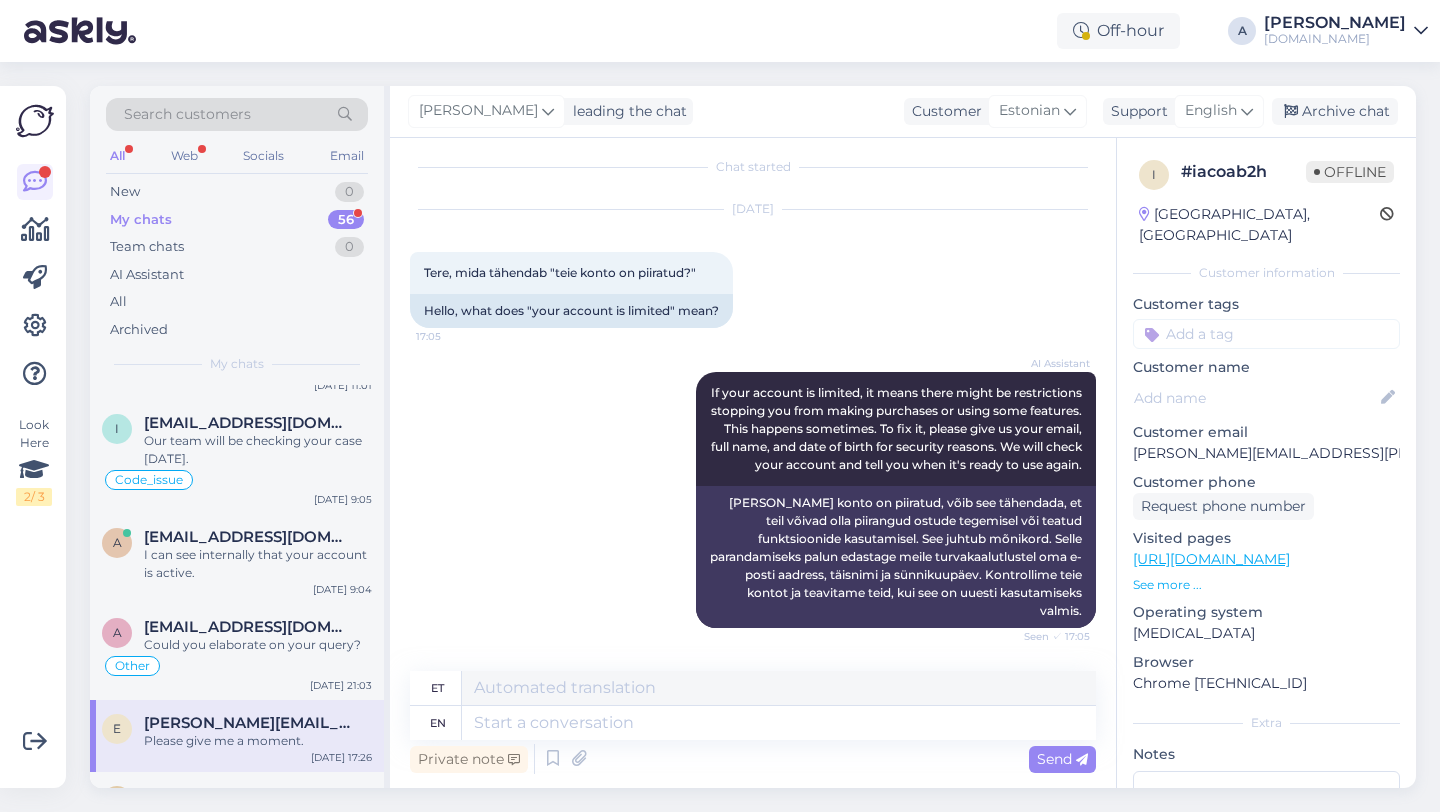 scroll, scrollTop: 369, scrollLeft: 0, axis: vertical 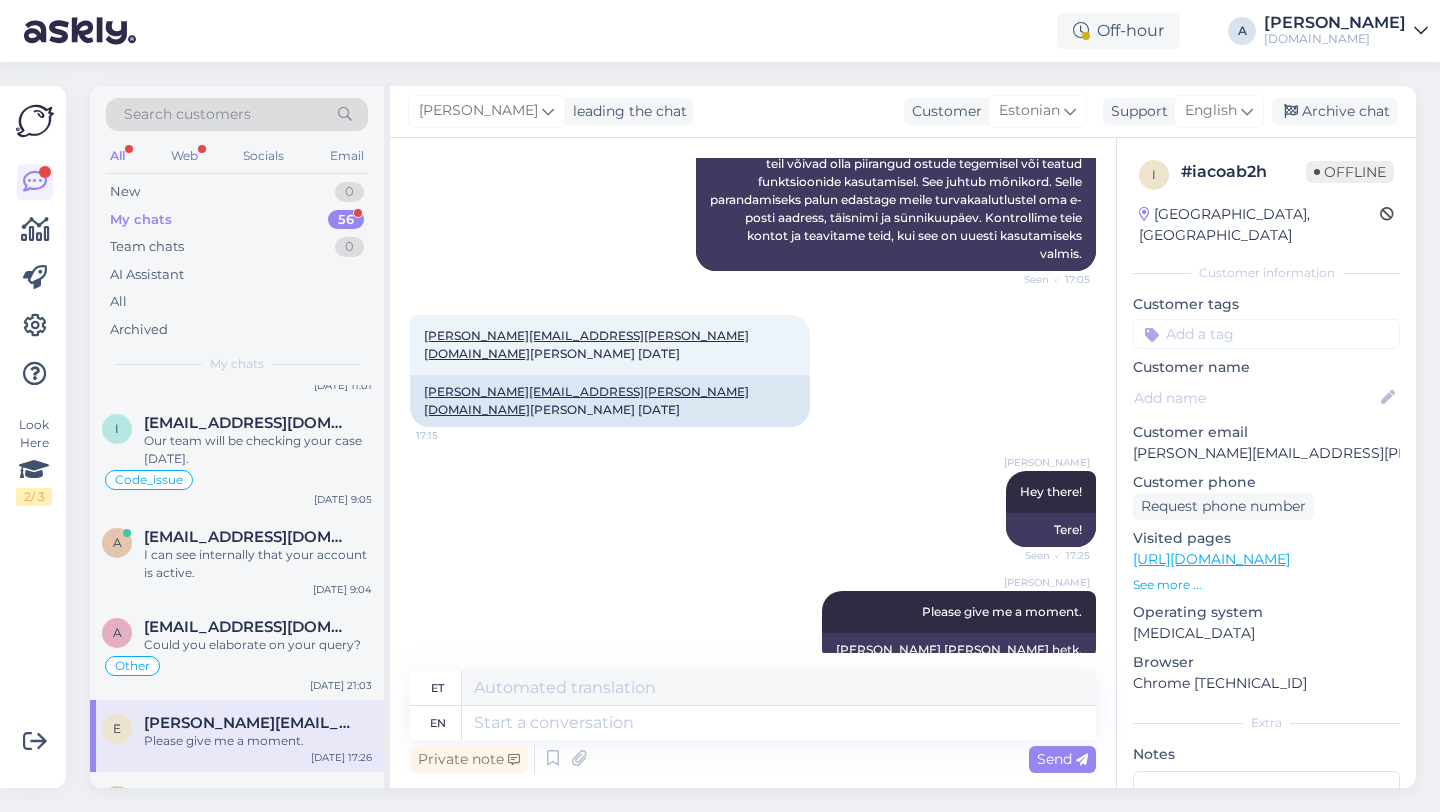 click at bounding box center (1266, 334) 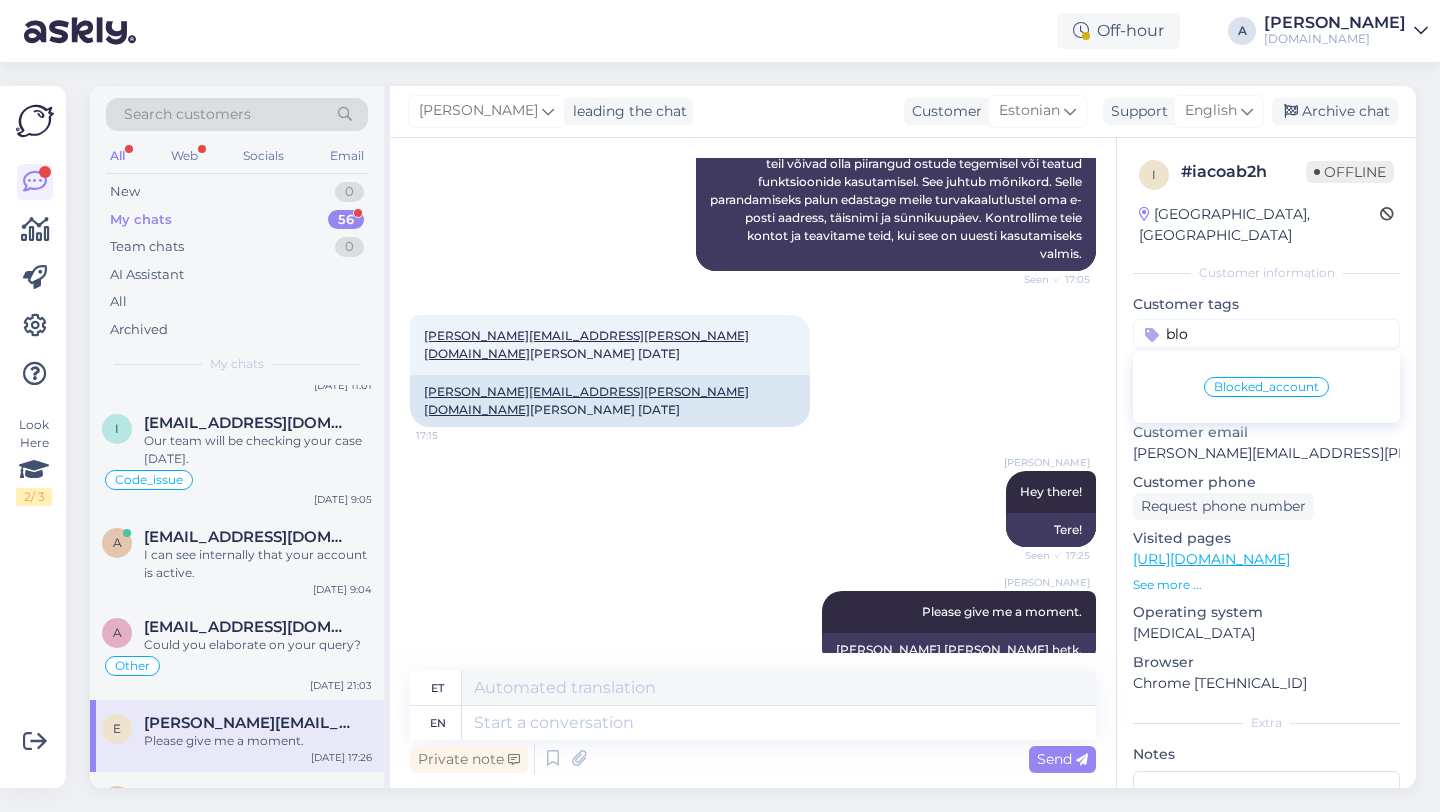 type on "blo" 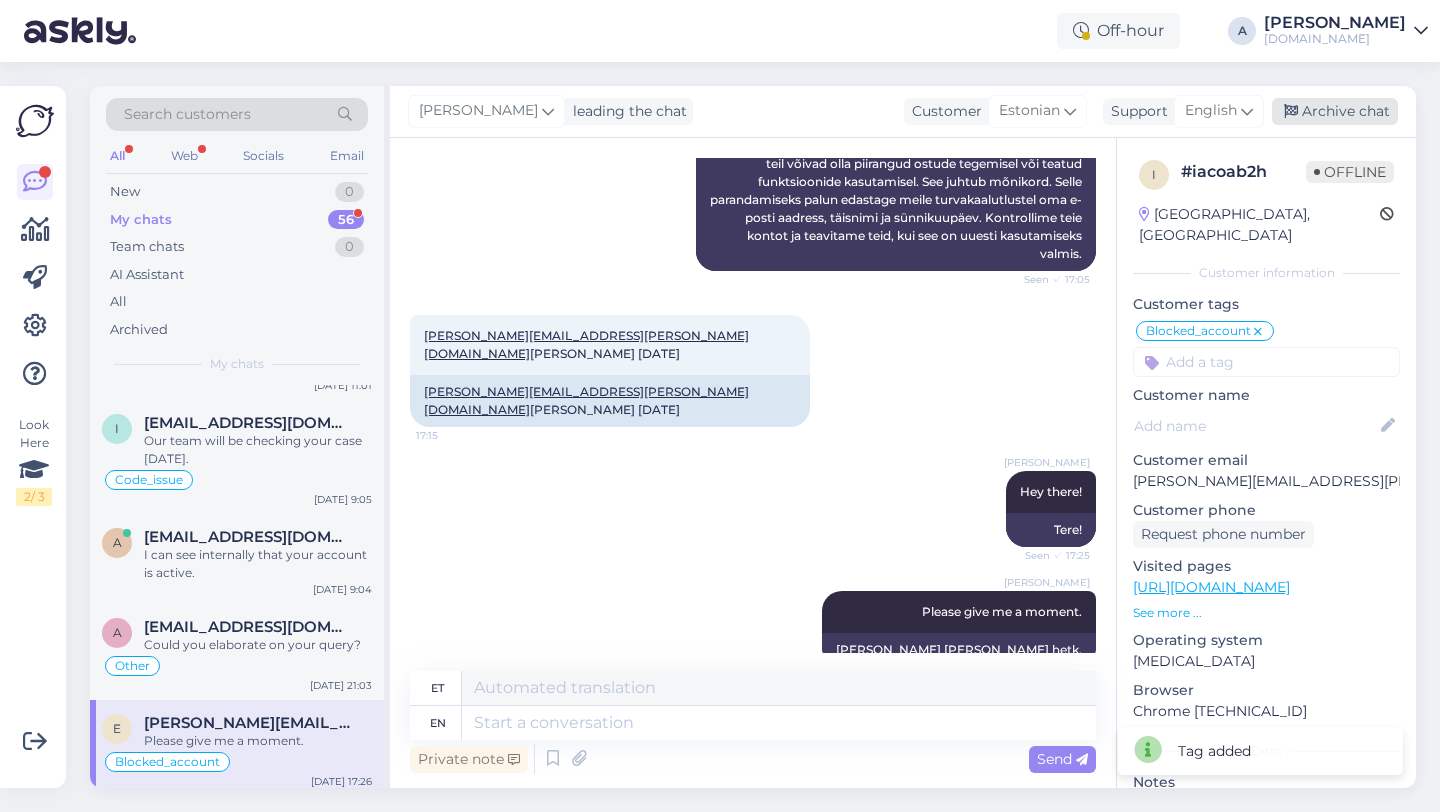 click on "Archive chat" at bounding box center [1335, 111] 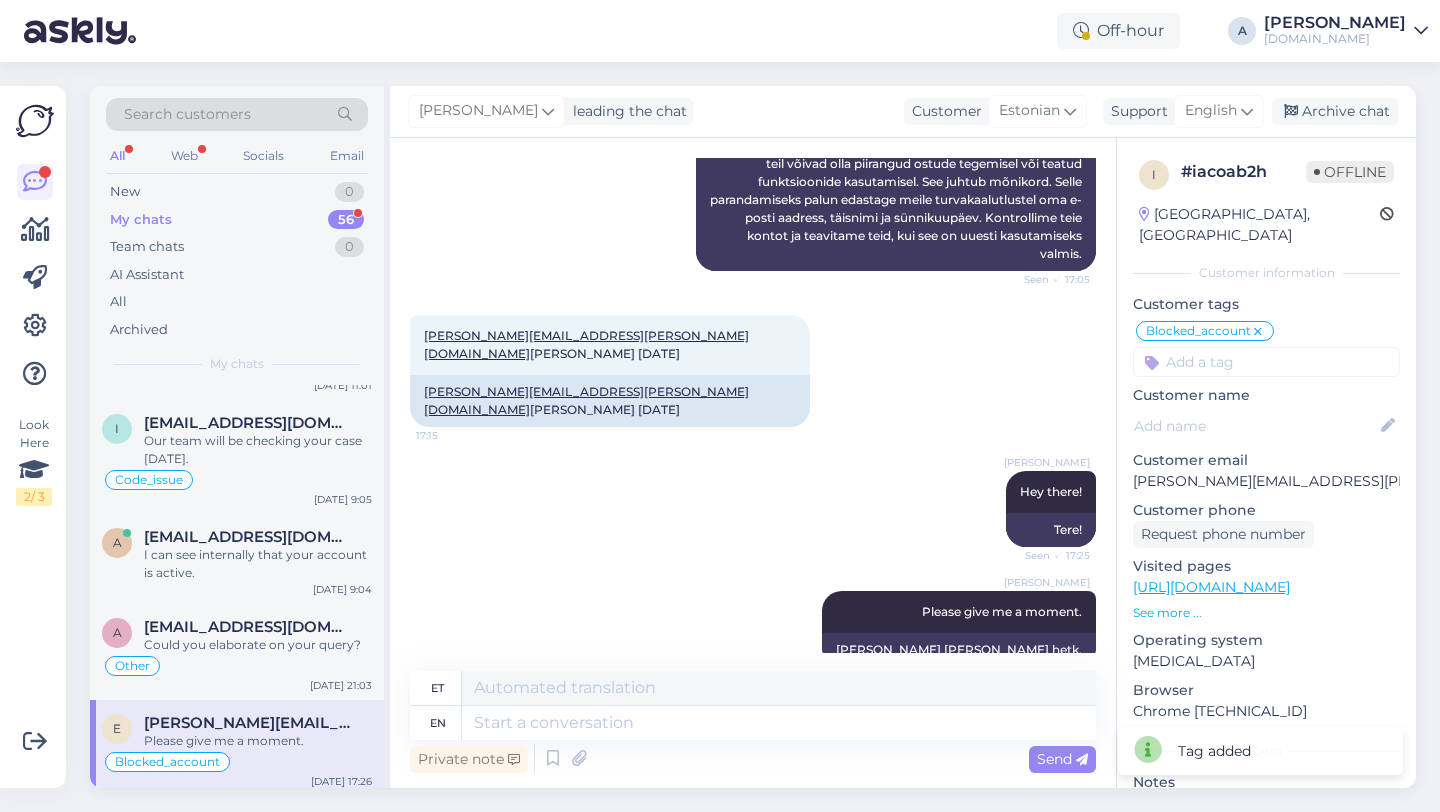 scroll, scrollTop: 0, scrollLeft: 0, axis: both 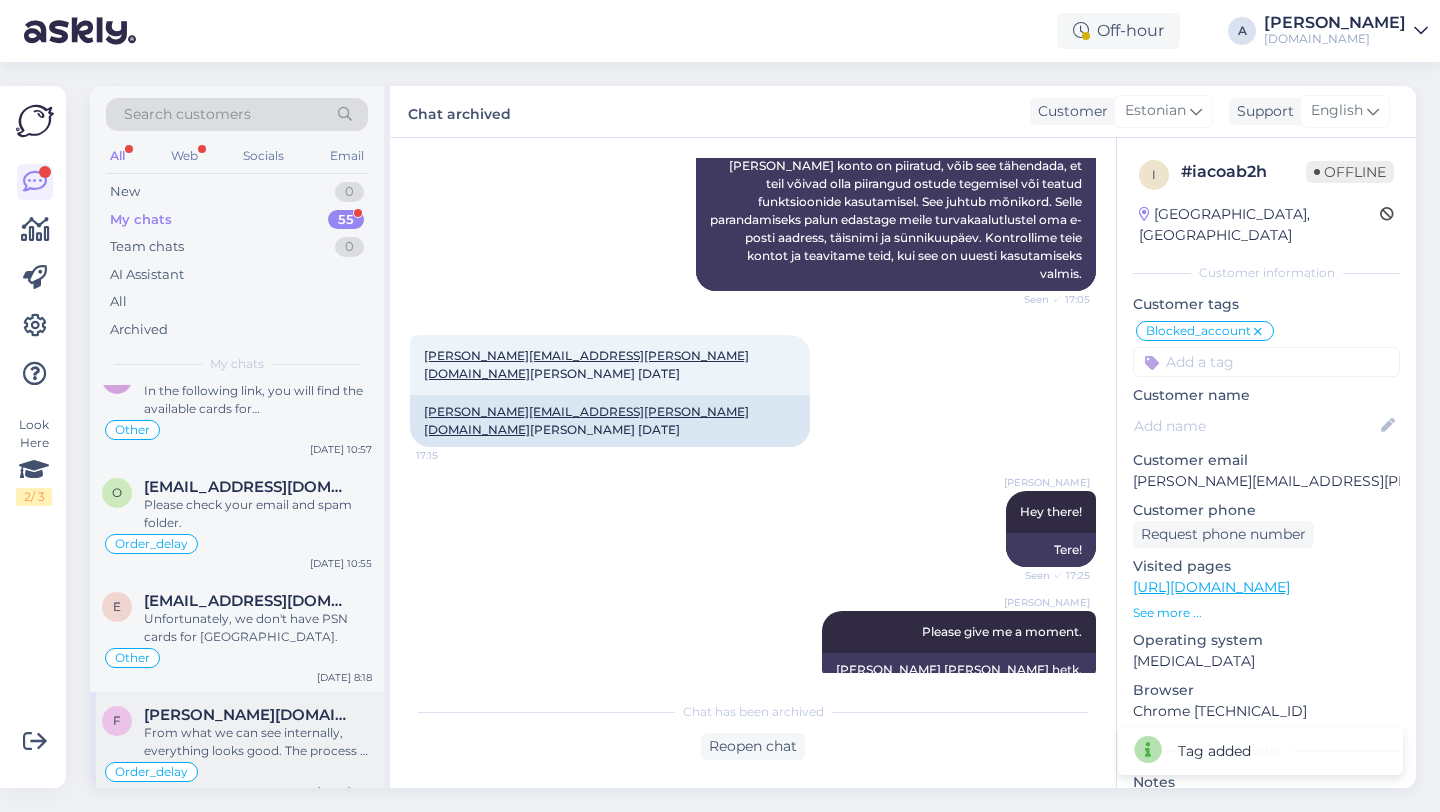 click on "fran.b.promo@gmail.com" at bounding box center (248, 715) 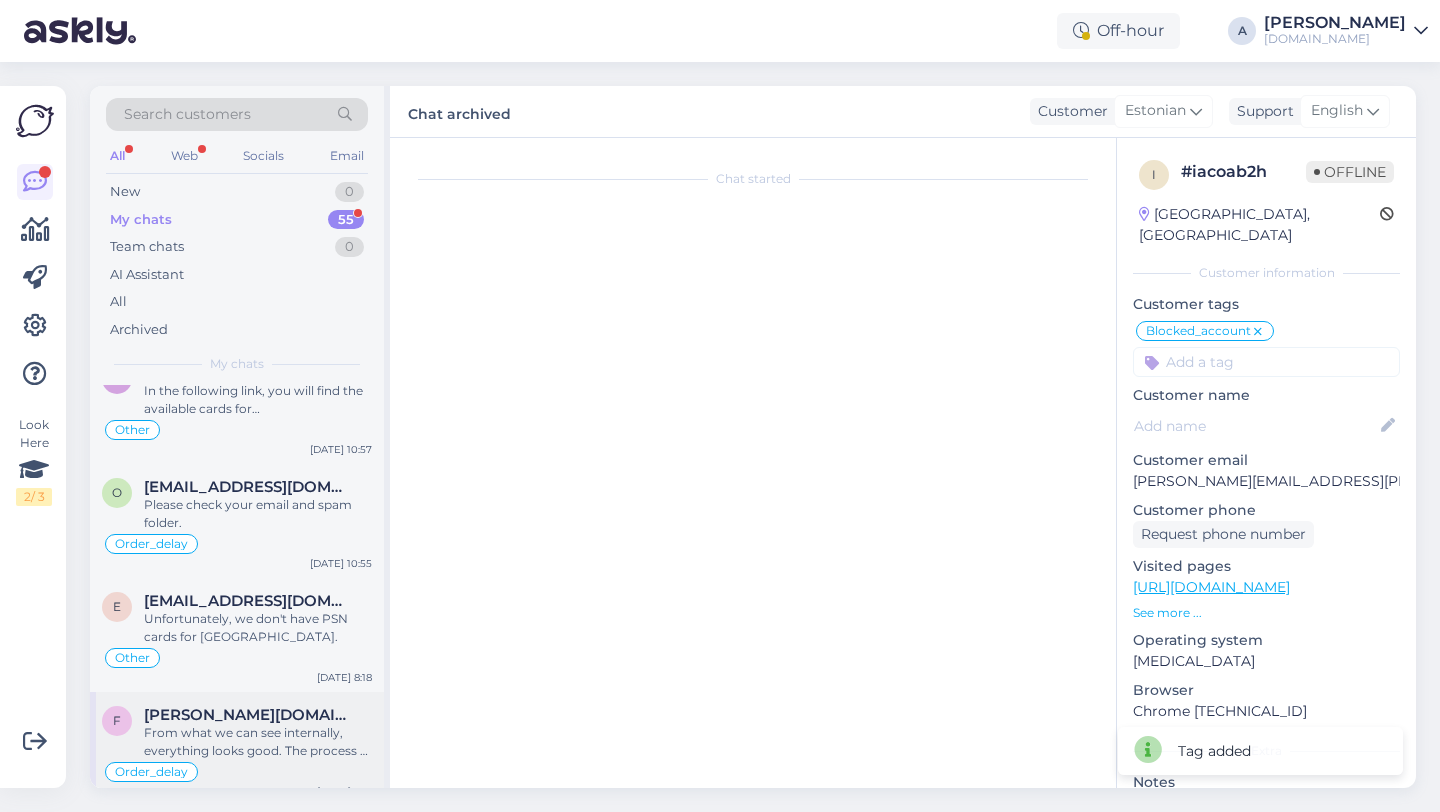 scroll, scrollTop: 332, scrollLeft: 0, axis: vertical 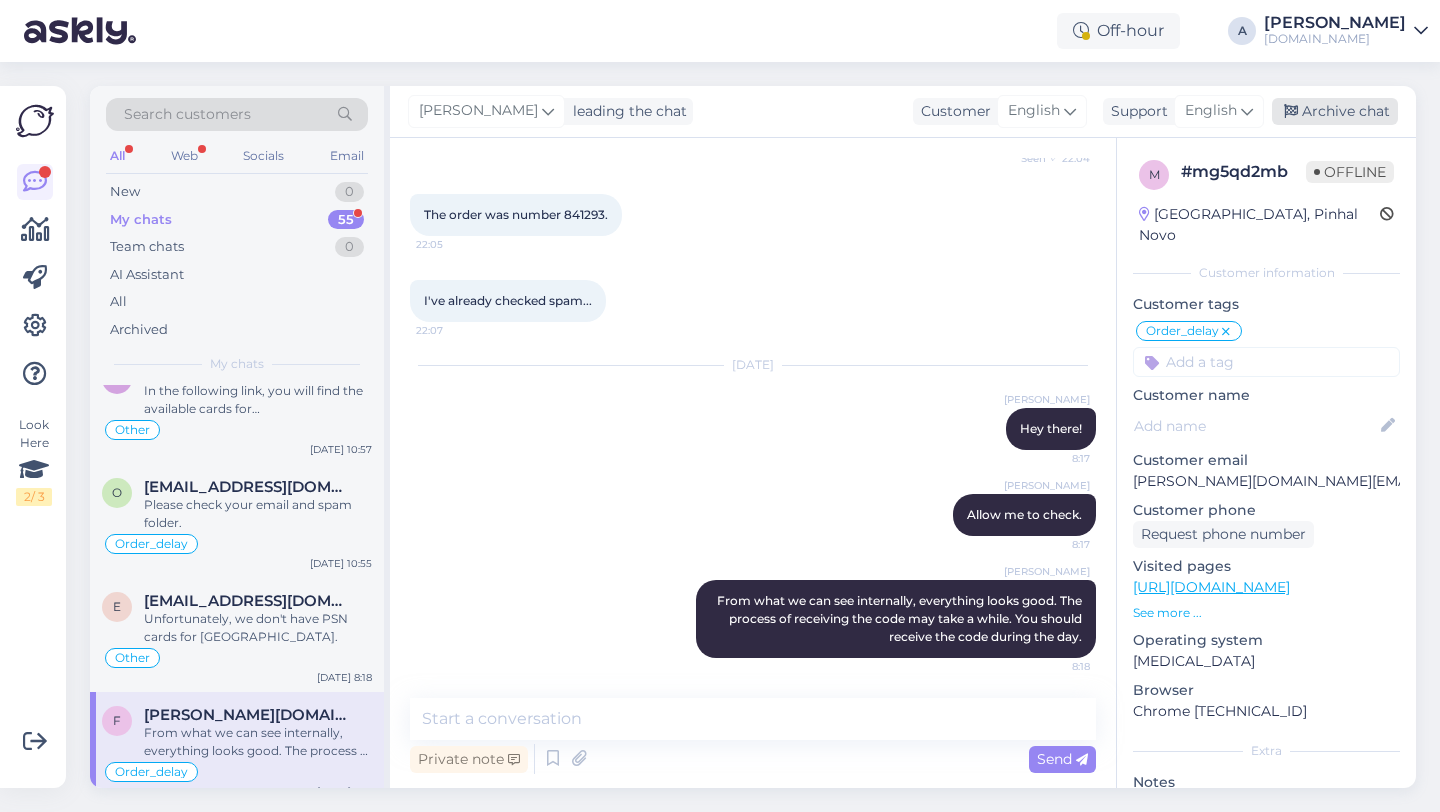click at bounding box center [1291, 112] 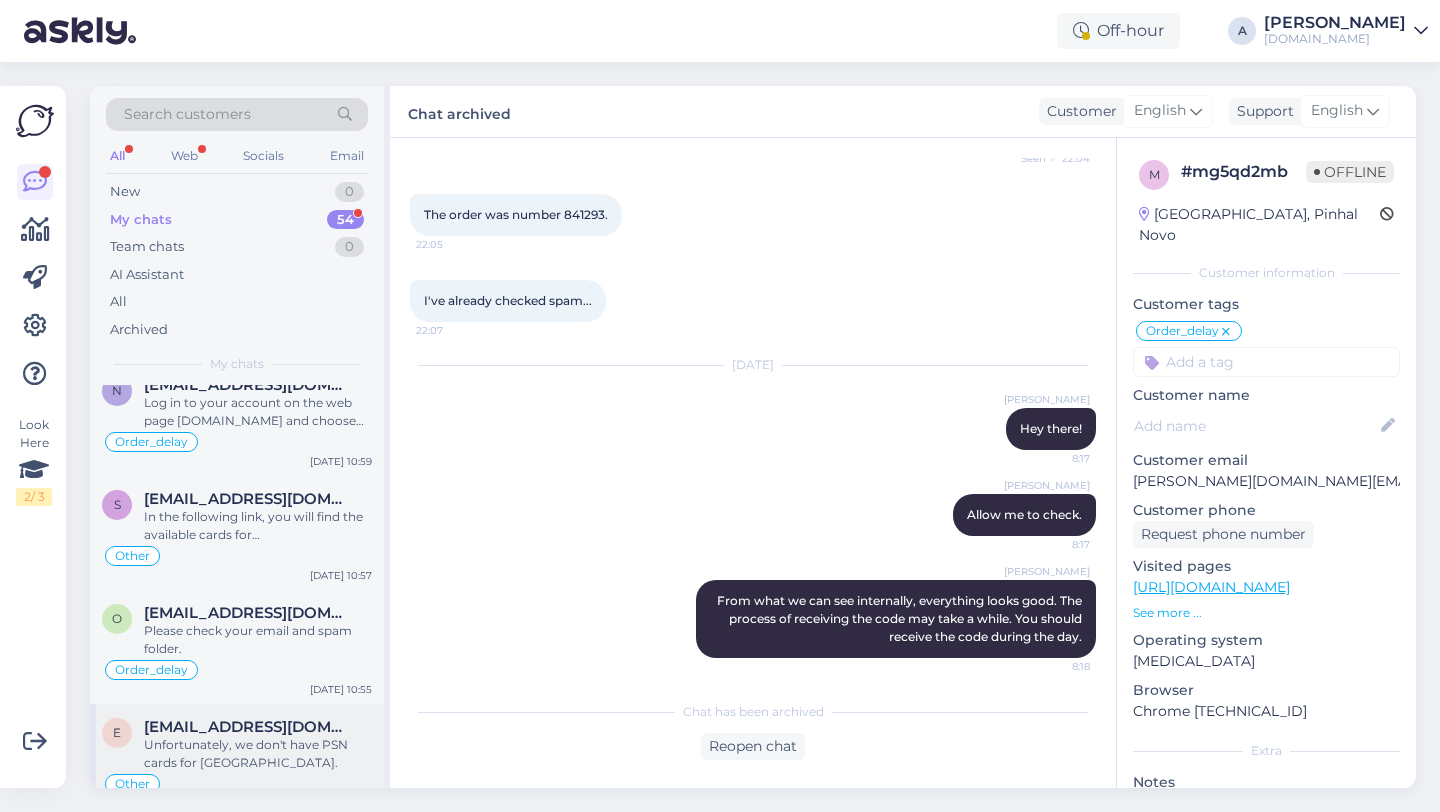 scroll, scrollTop: 5189, scrollLeft: 0, axis: vertical 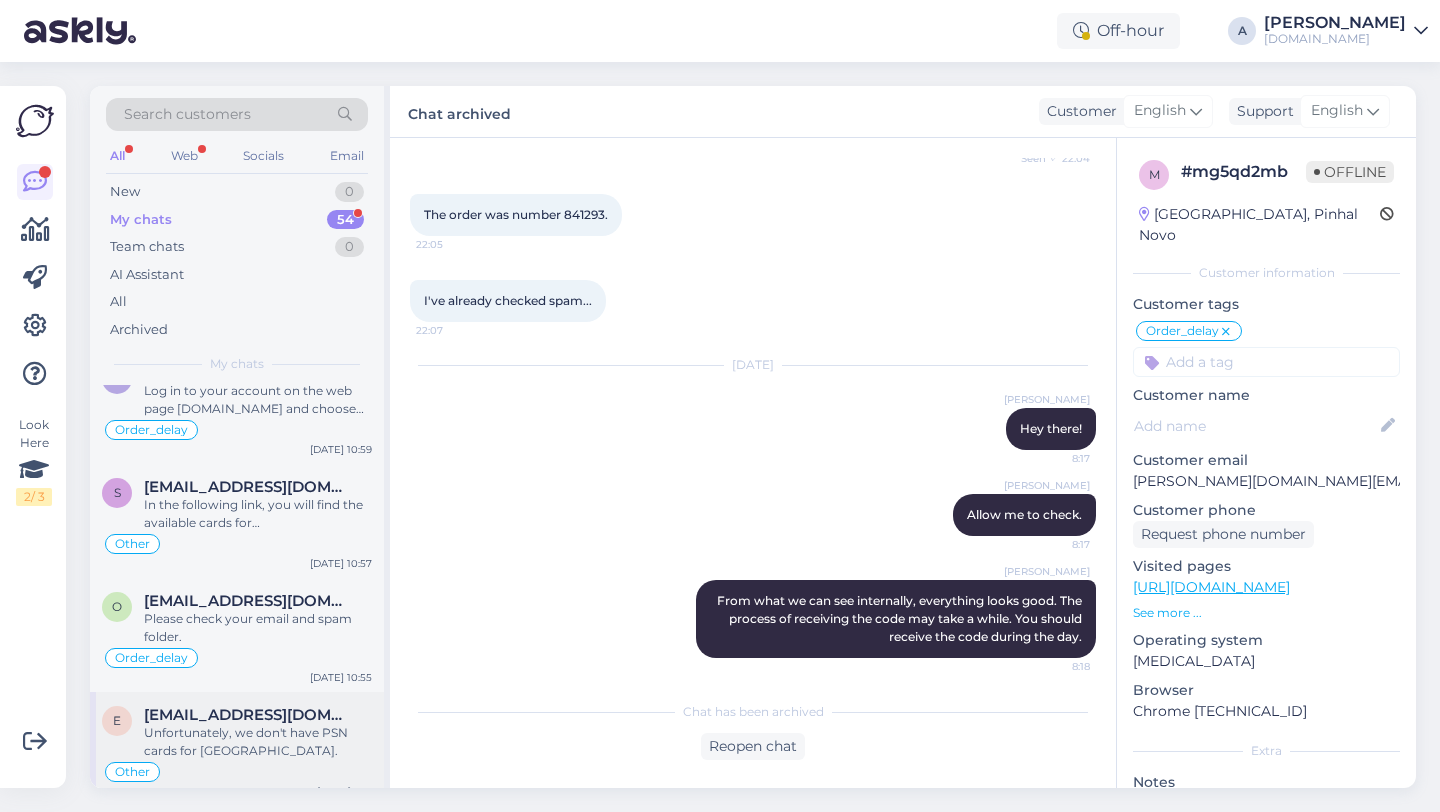 click on "Unfortunately, we don't have PSN cards for Ukraine." at bounding box center [258, 742] 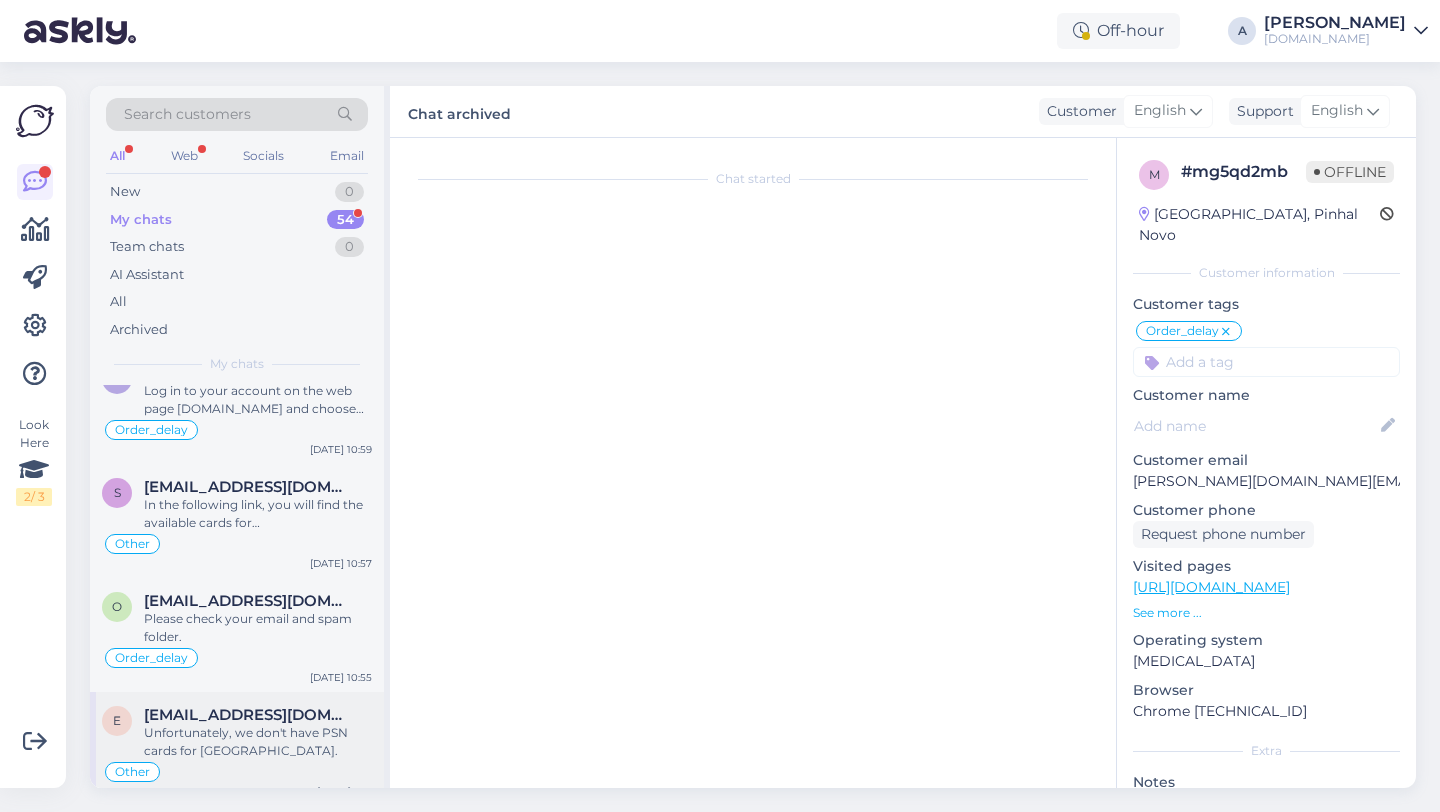 scroll, scrollTop: 123, scrollLeft: 0, axis: vertical 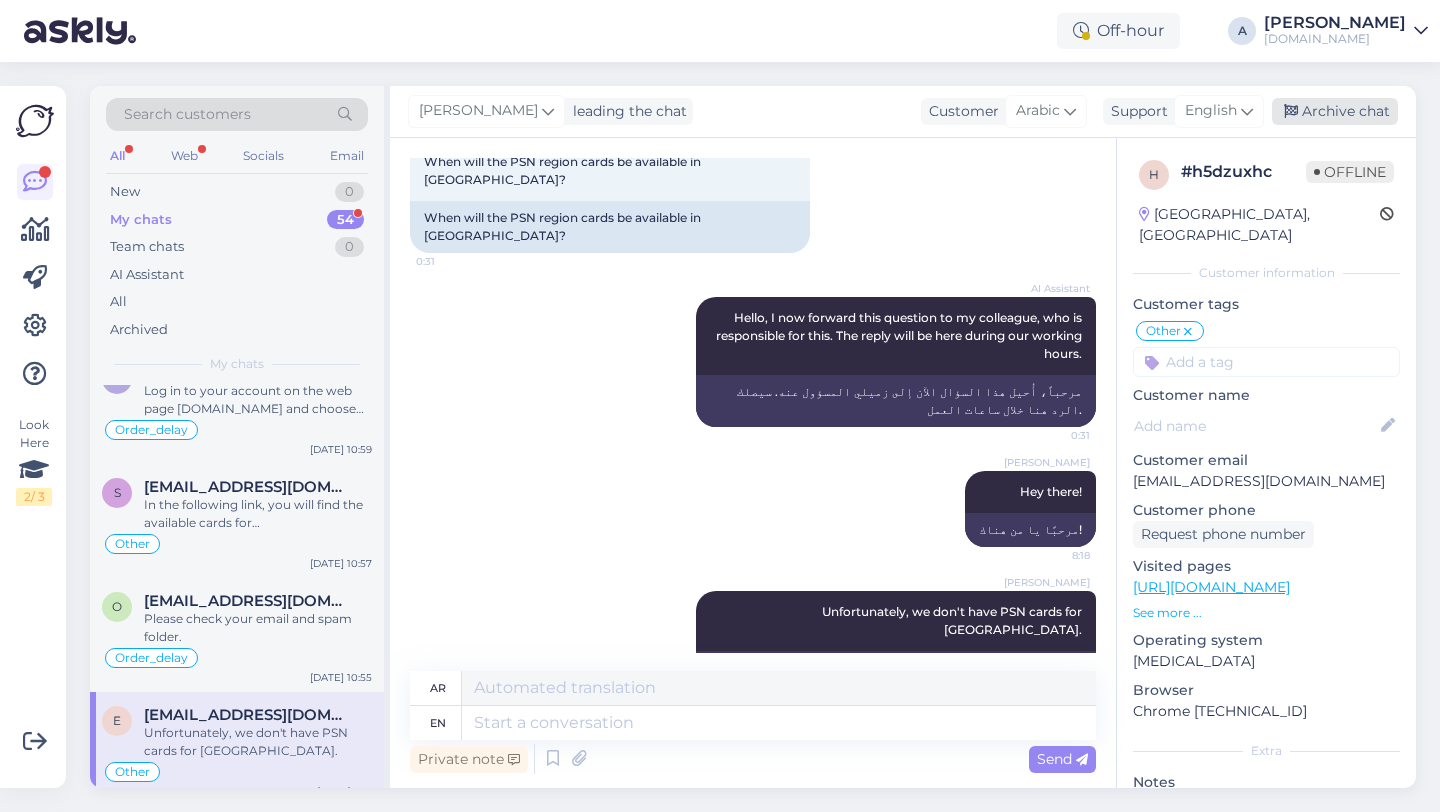 click on "Archive chat" at bounding box center (1335, 111) 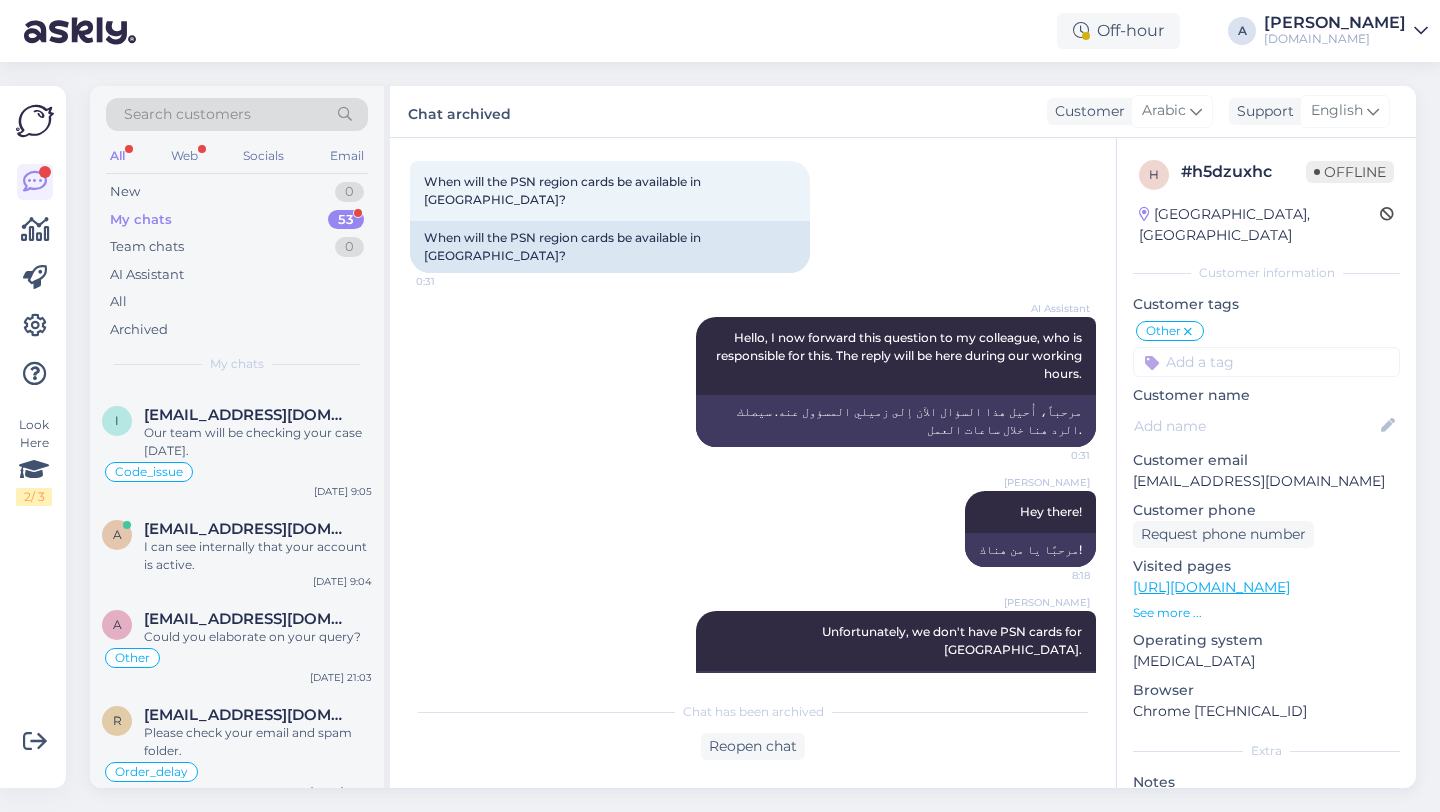 scroll, scrollTop: 5075, scrollLeft: 0, axis: vertical 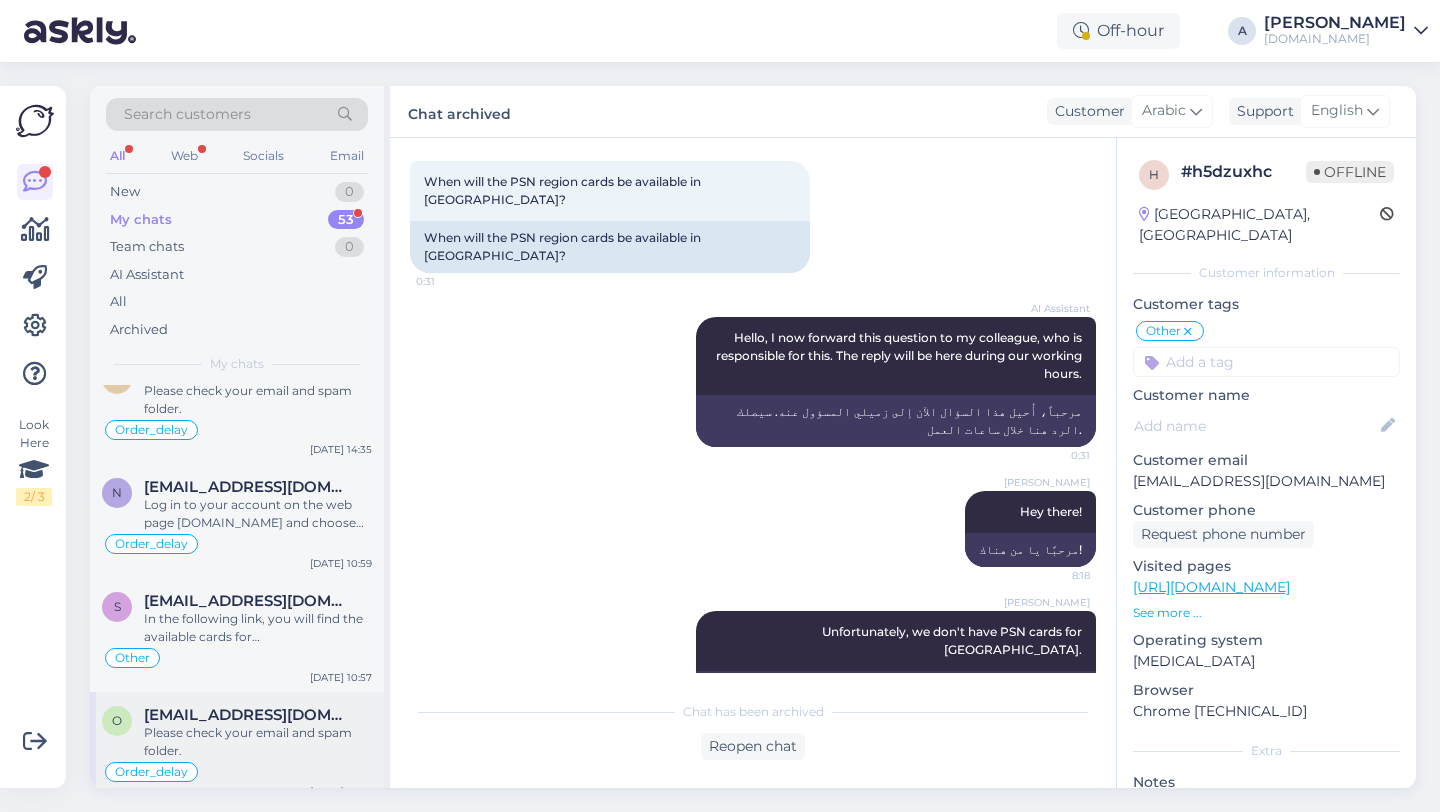 click on "Please check your email and spam folder." at bounding box center [258, 742] 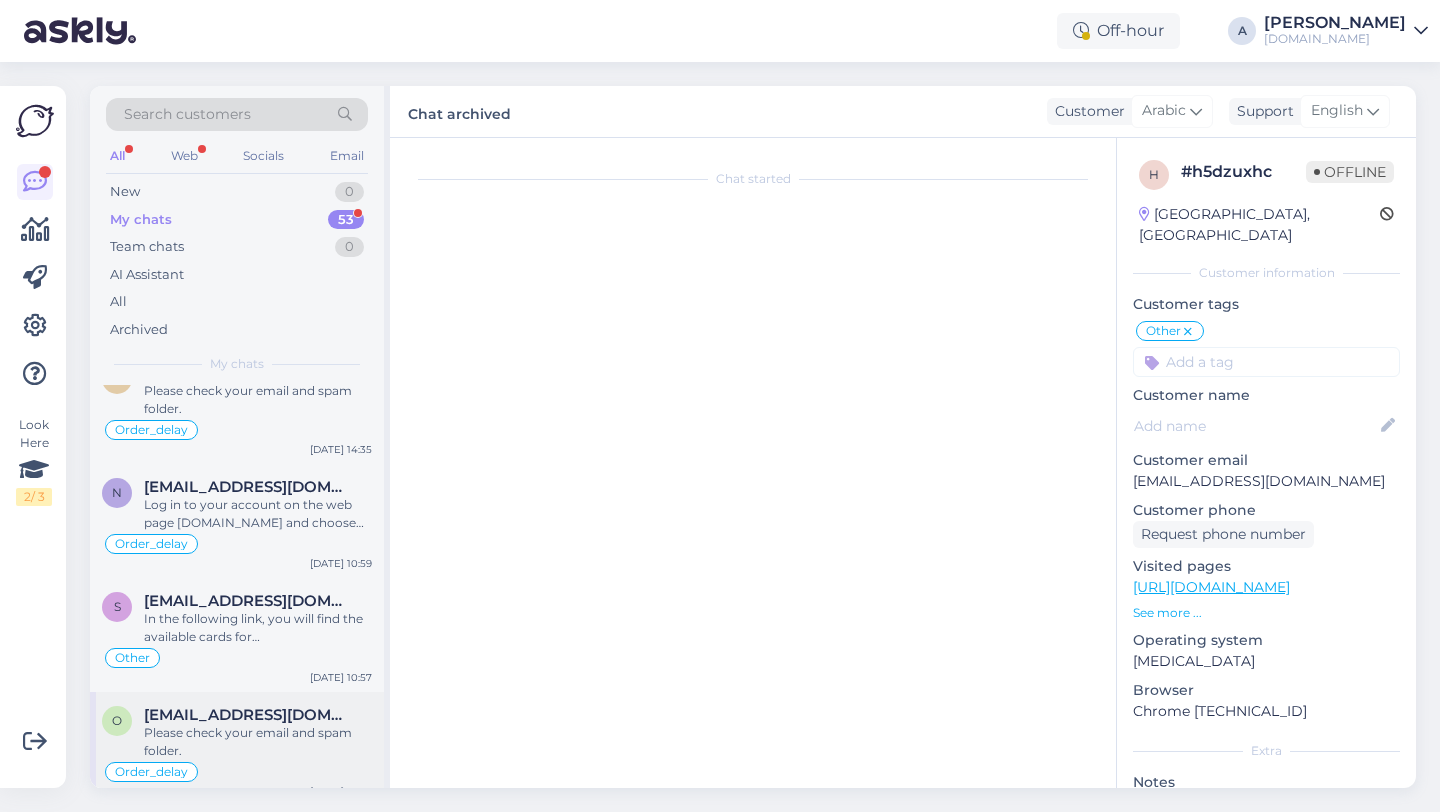scroll, scrollTop: 249, scrollLeft: 0, axis: vertical 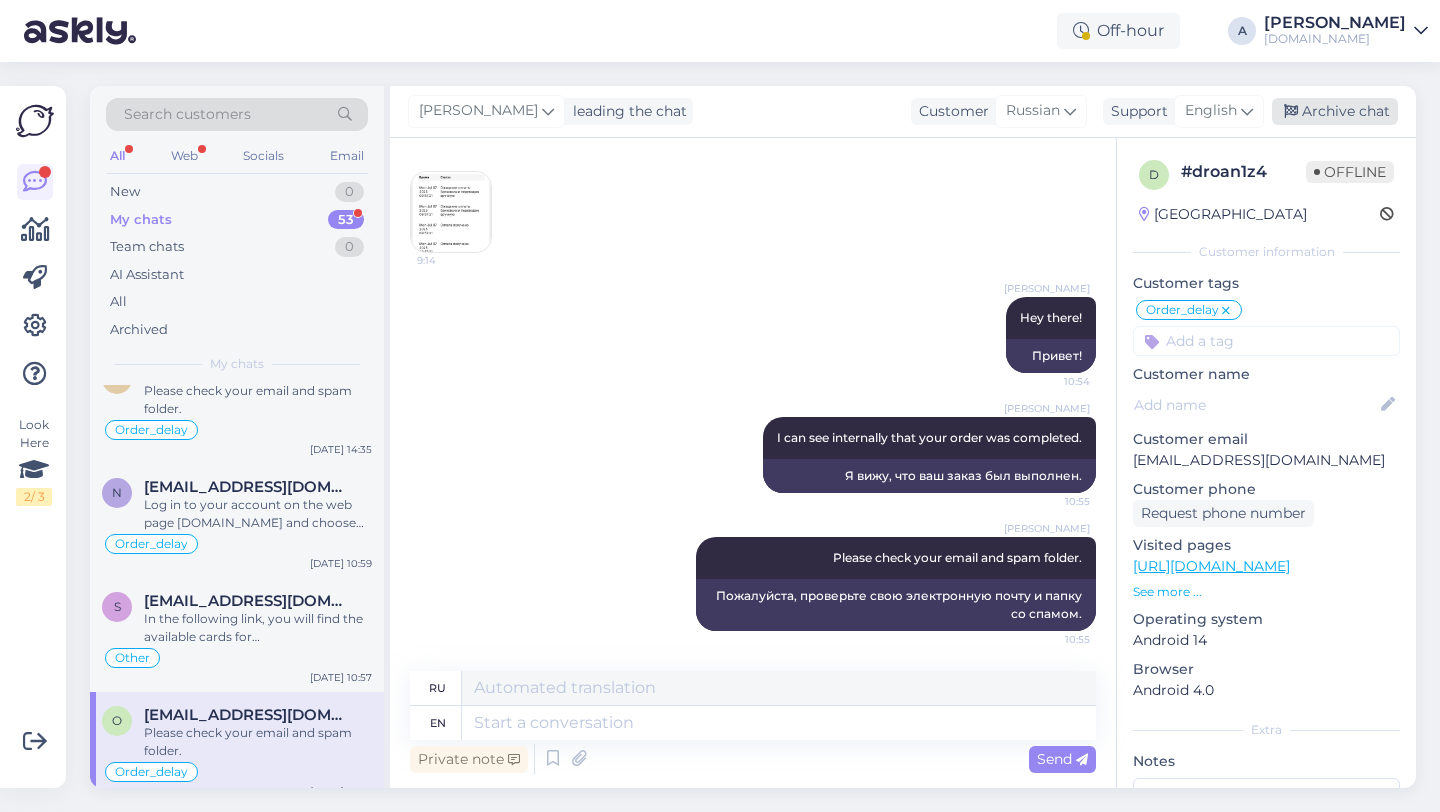 click on "Archive chat" at bounding box center [1335, 111] 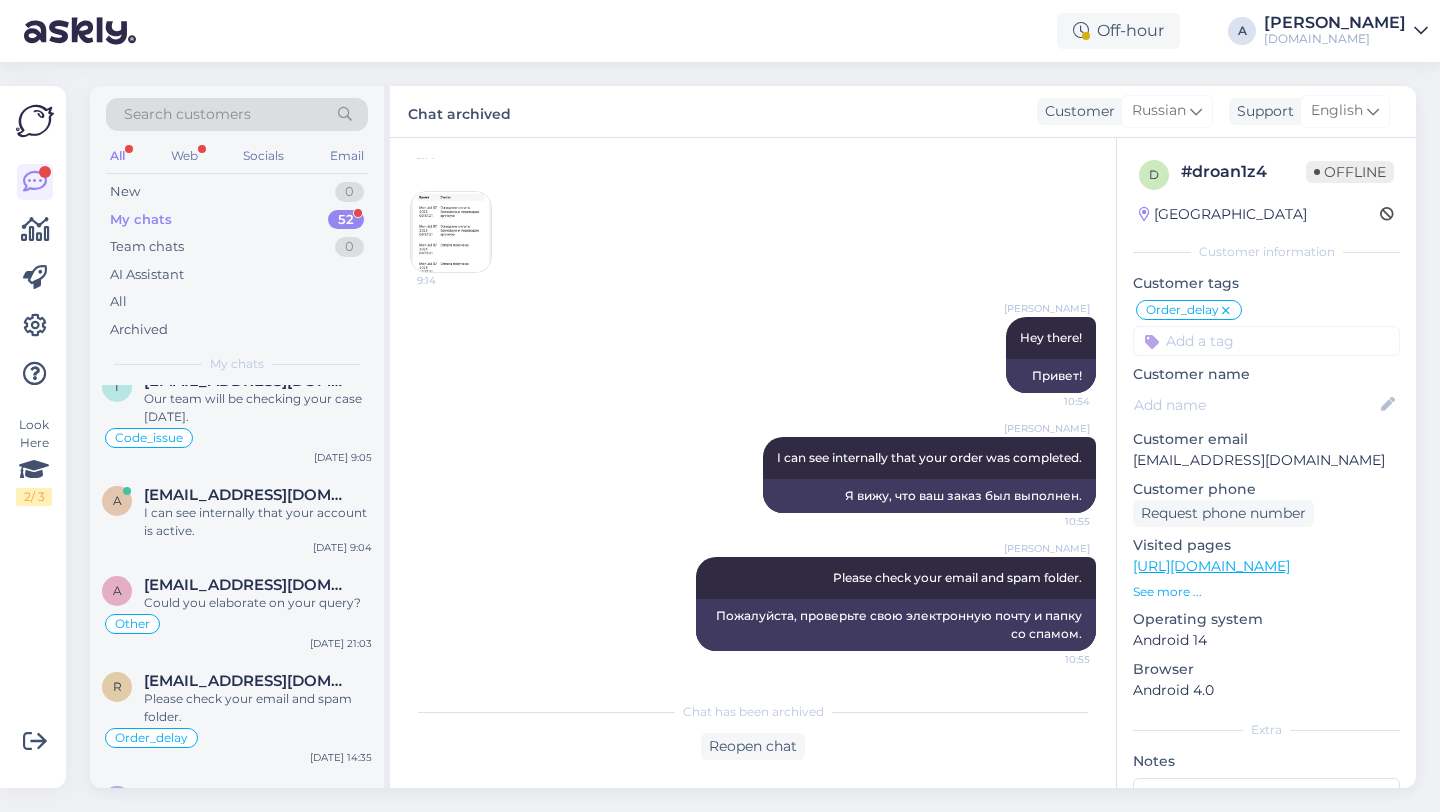 scroll, scrollTop: 4961, scrollLeft: 0, axis: vertical 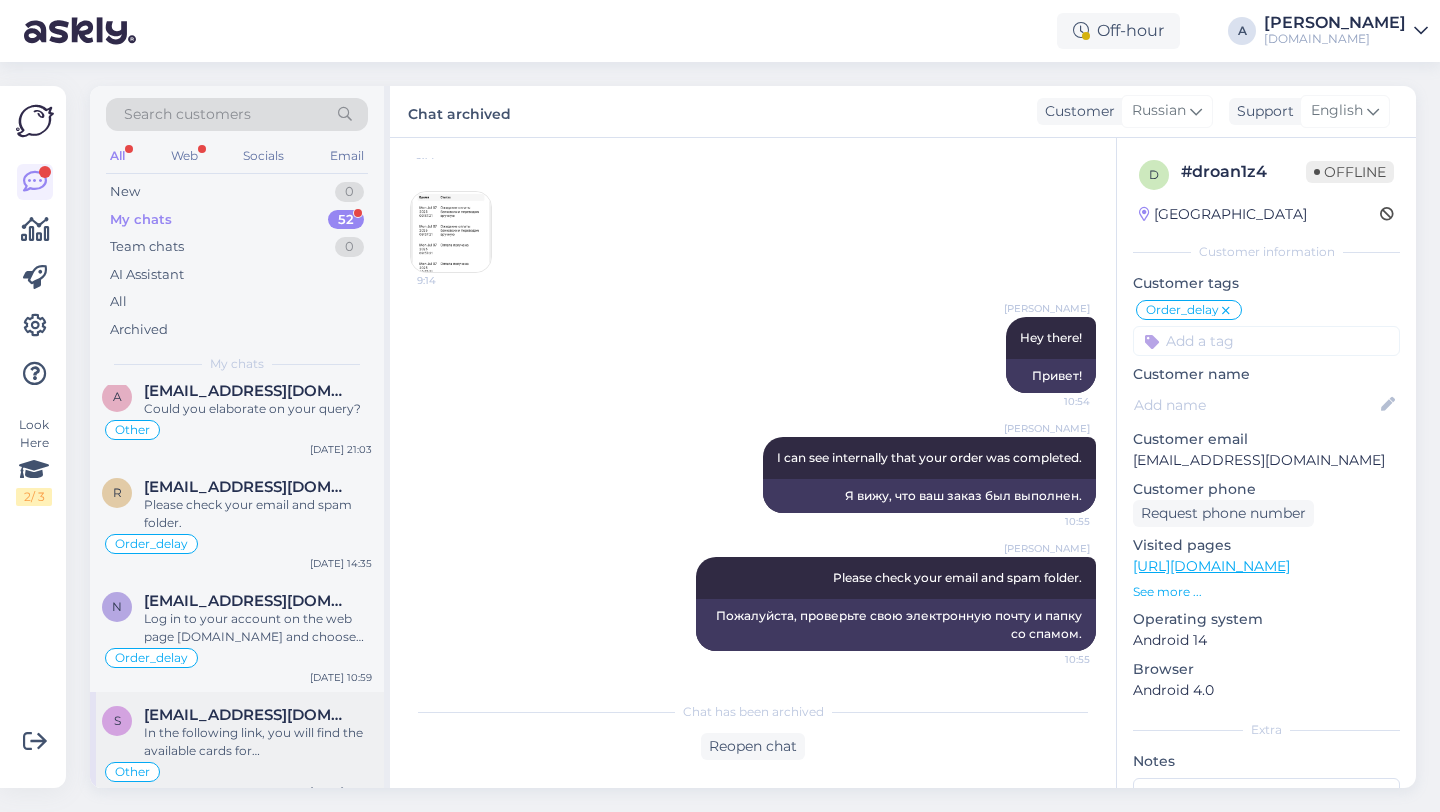 click on "In the following link, you will find the available cards for Indonesia: https://punktid.com/search?searchTerm=steam+indonesia" at bounding box center (258, 742) 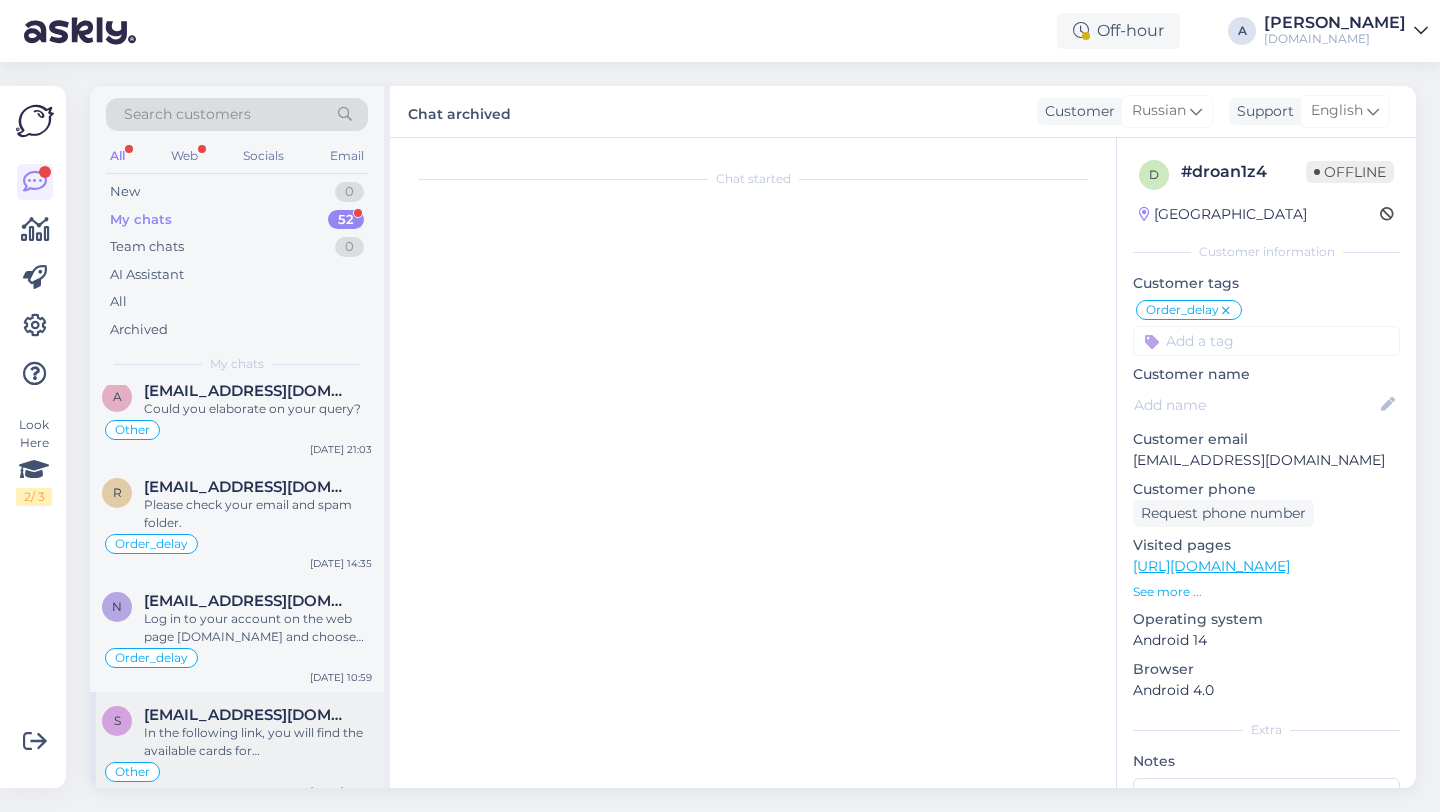 scroll, scrollTop: 606, scrollLeft: 0, axis: vertical 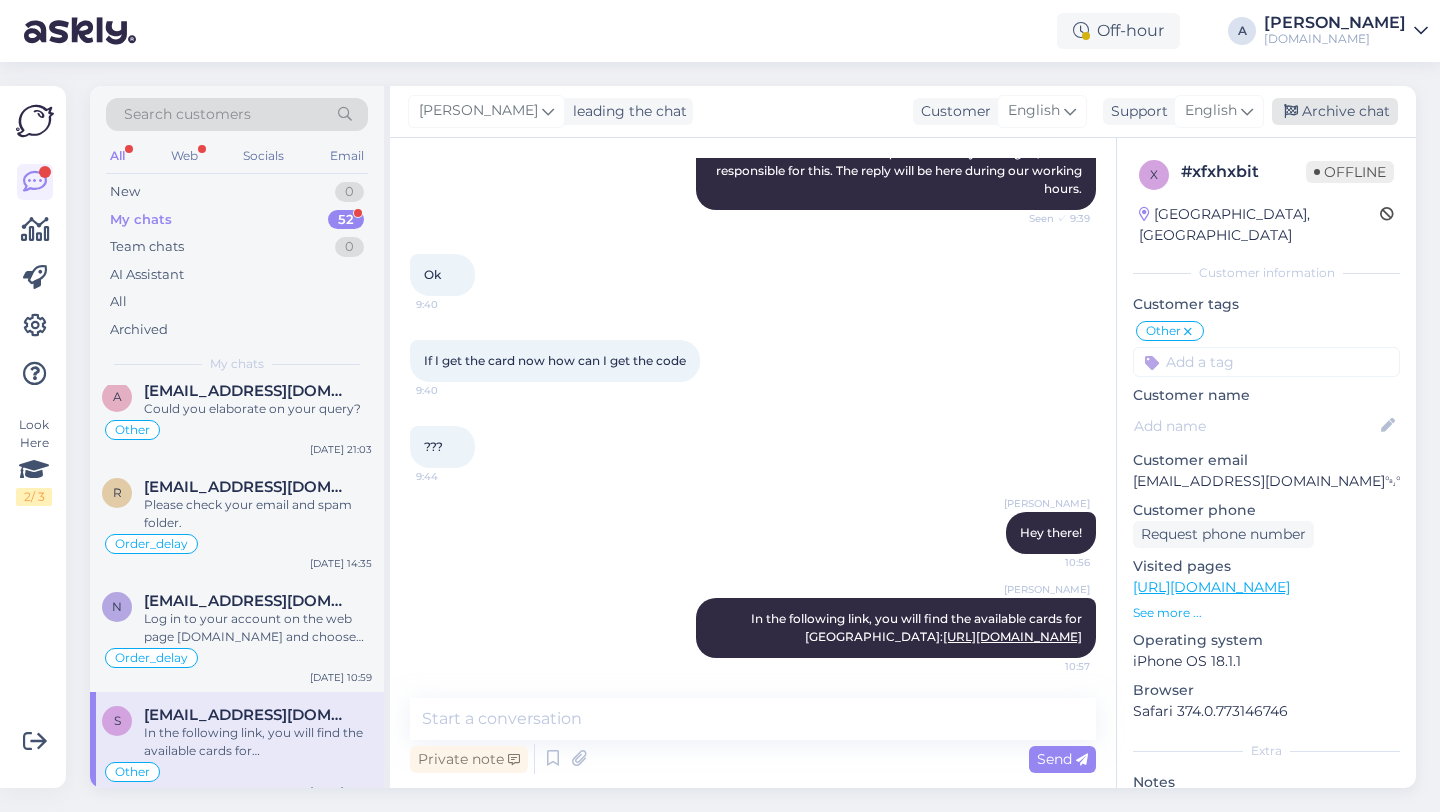 click on "Archive chat" at bounding box center (1335, 111) 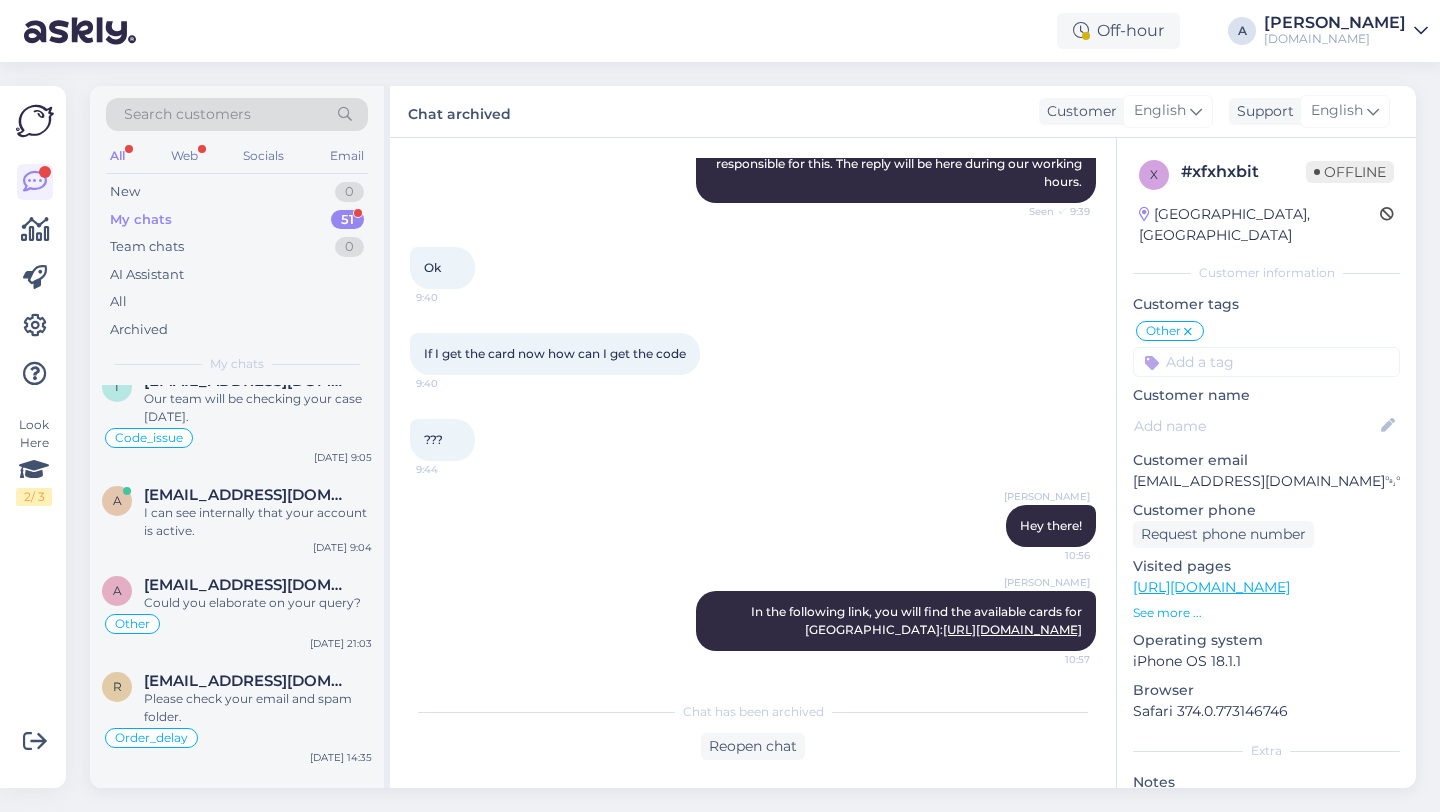 scroll, scrollTop: 4847, scrollLeft: 0, axis: vertical 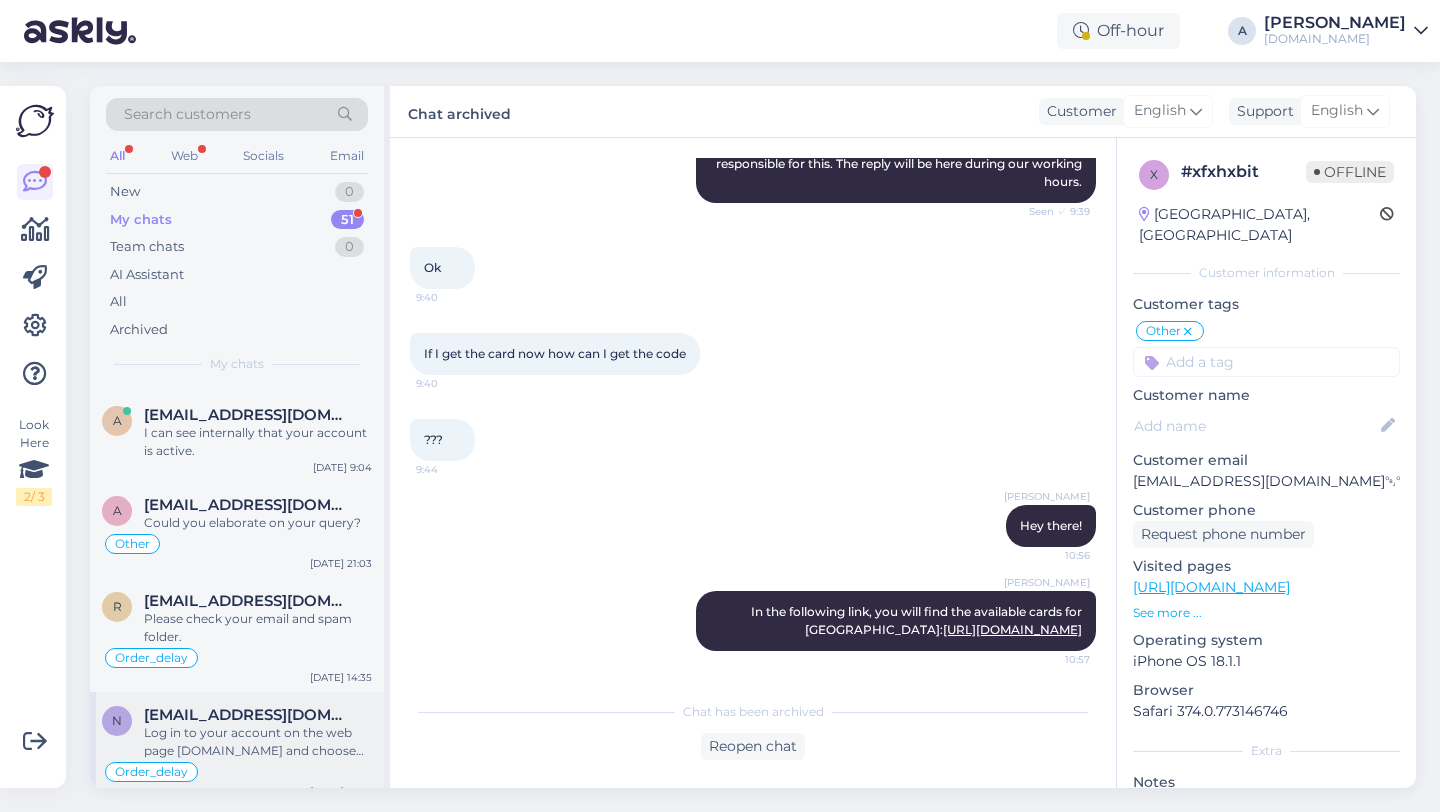 click on "Log in to your account on the web page live.xbox.com and choose "My account" (or "My account" - "Redeem Code" - "Redeem"). Enter the code in the requested box and click "Confirm“.
http://support.xbox.com/en-US/billing/prepaid-codes/redeem-prepaid-codes
Make sure your region is accepted by Microsoft!
You are able to see all the accepted regions on the following link: Wikipedia.
Directions on how to change your region can be found here: https://punktid.com/xboxregion
Attention! You may not be able to activate Xbox Live Gold codes if you have less than 30 days of subscription time left on your account. We recommend waiting until your current subscription expires and then activate a new code." at bounding box center [258, 742] 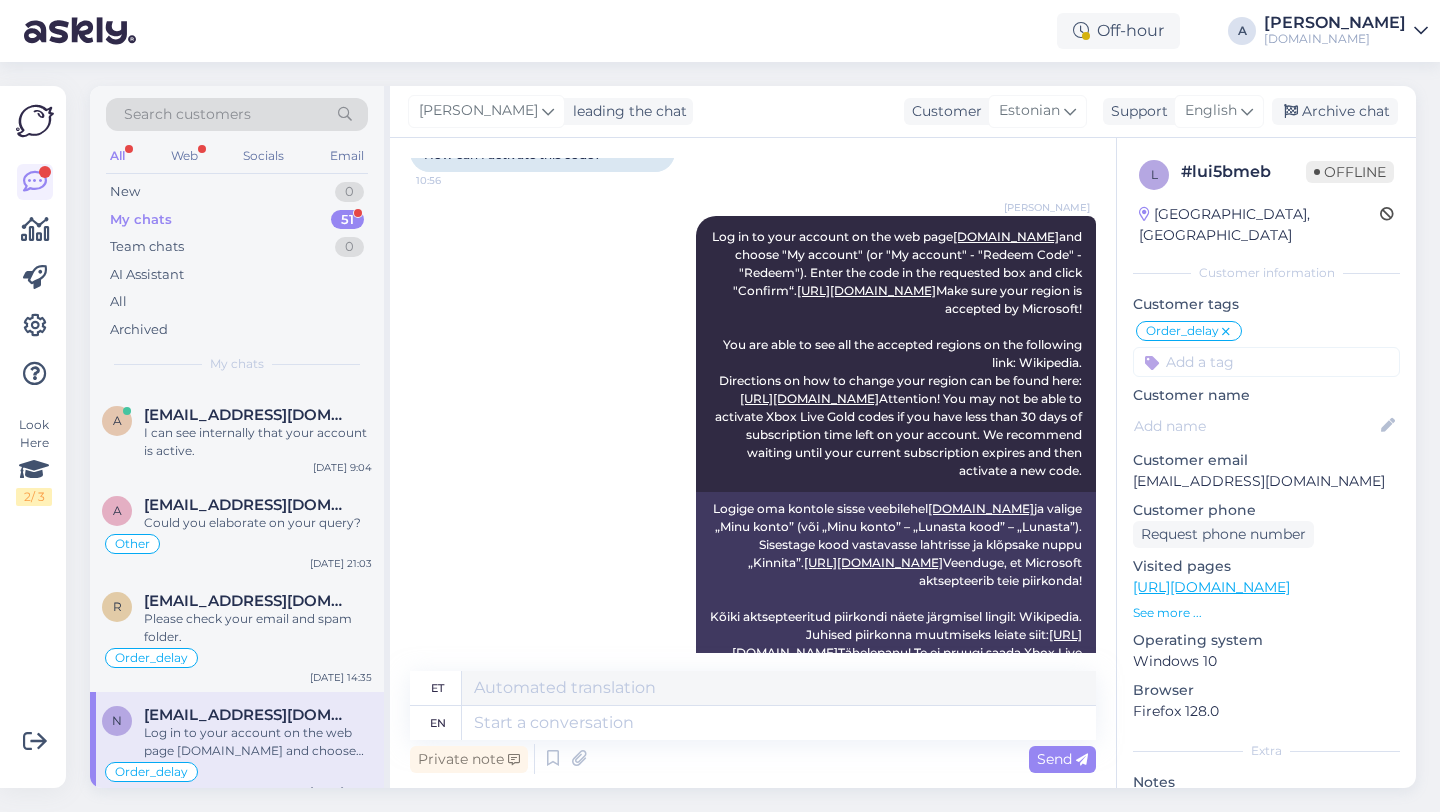 click on "Alfredo leading the chat Customer Estonian Support English Archive chat" at bounding box center (903, 112) 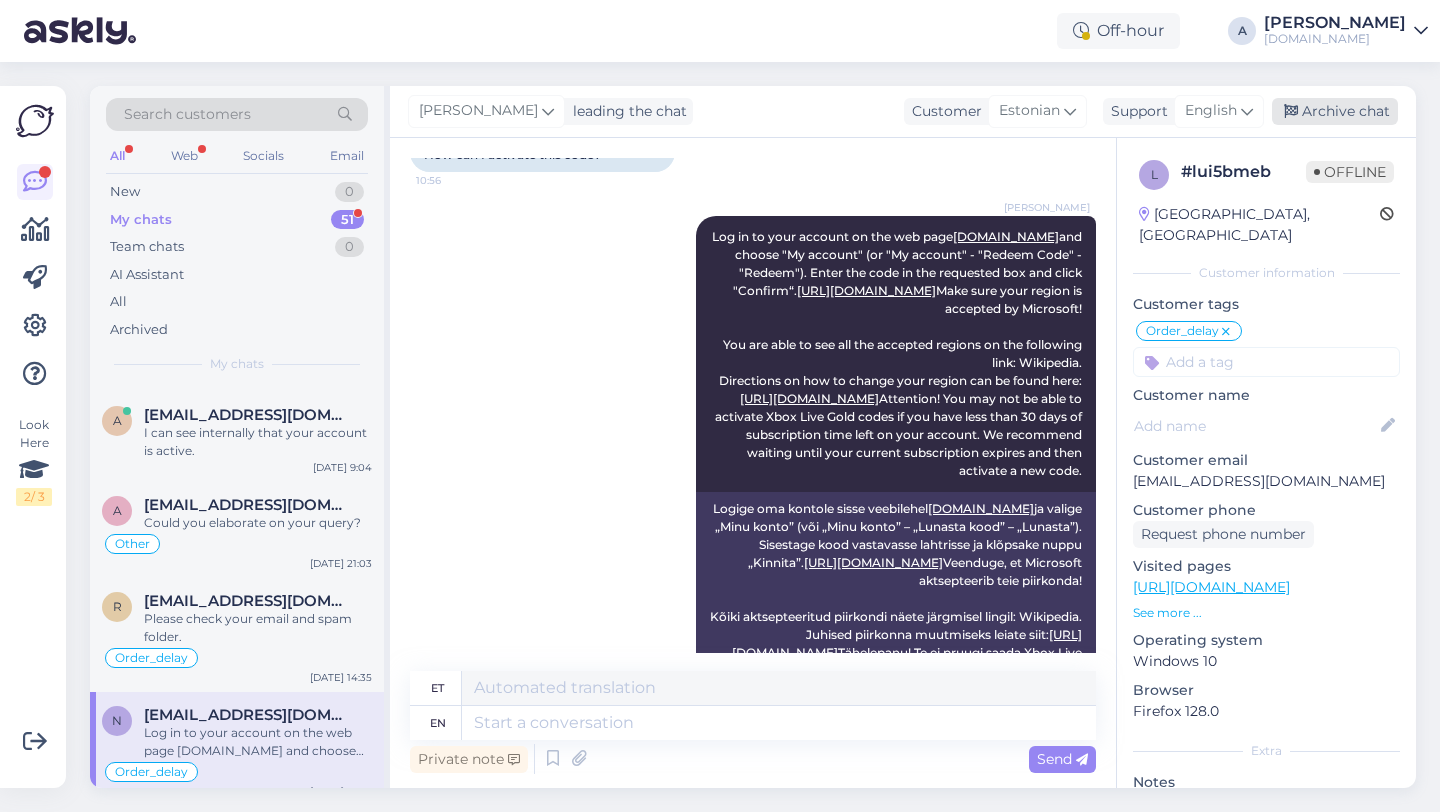 click on "Archive chat" at bounding box center (1335, 111) 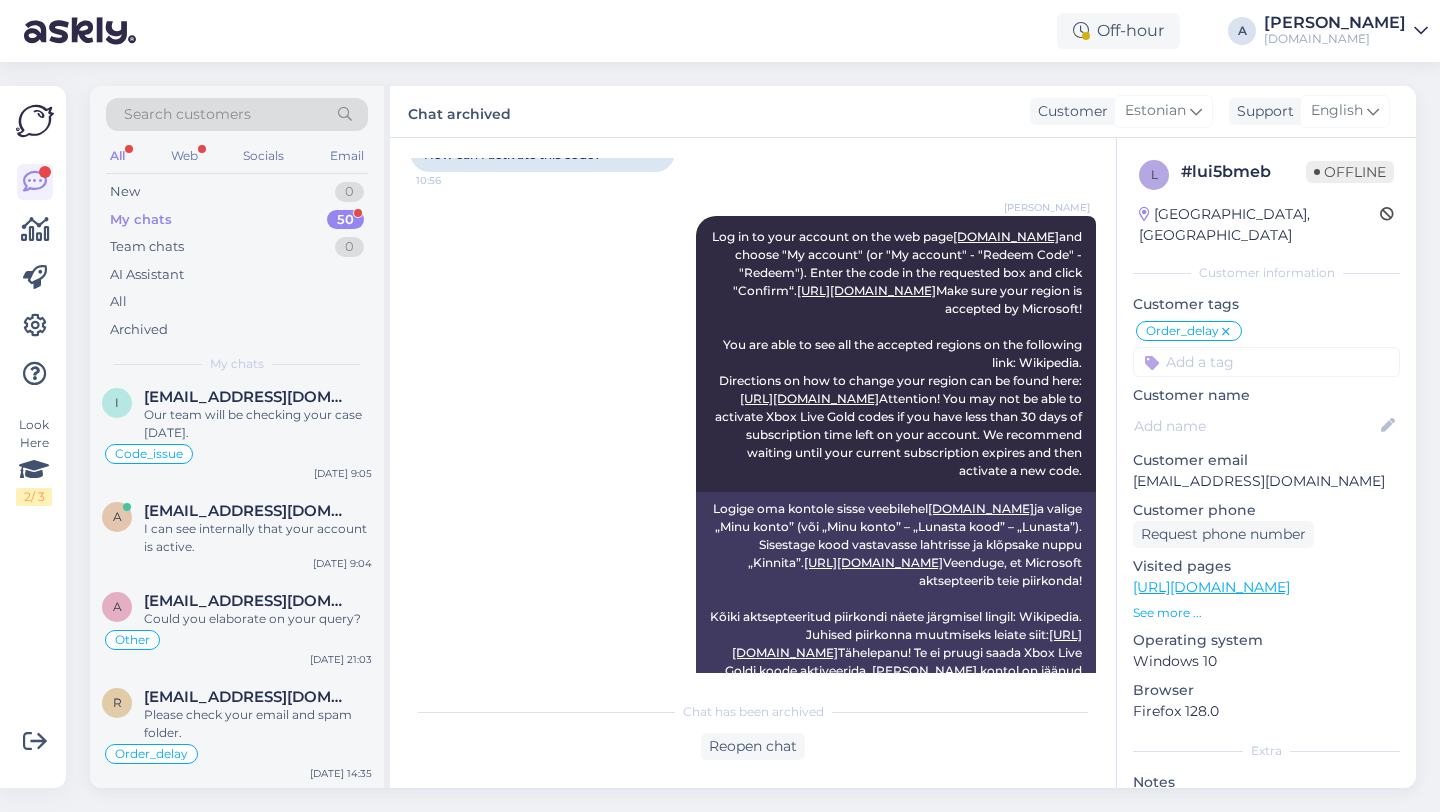 scroll, scrollTop: 4733, scrollLeft: 0, axis: vertical 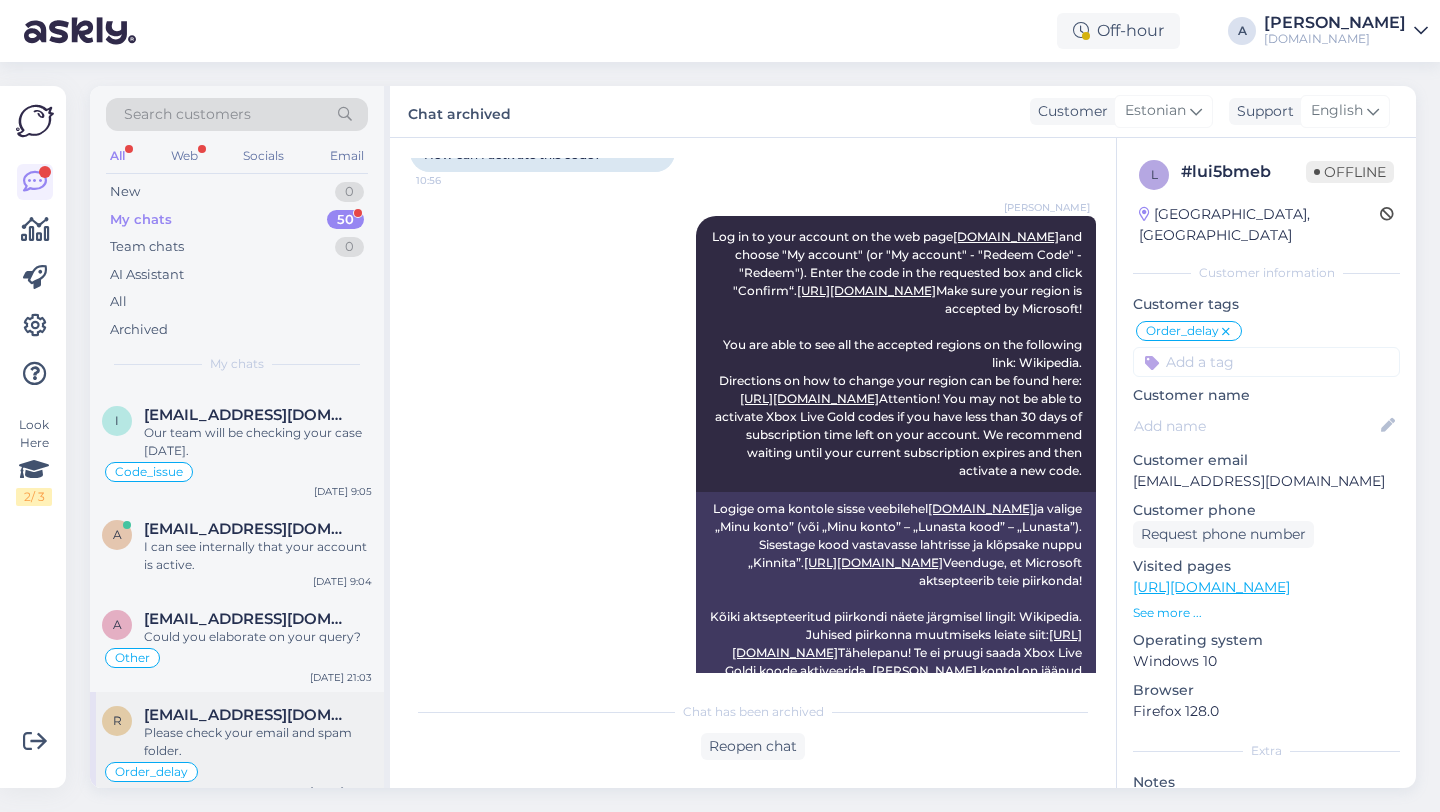 click on "Please check your email and spam folder." at bounding box center (258, 742) 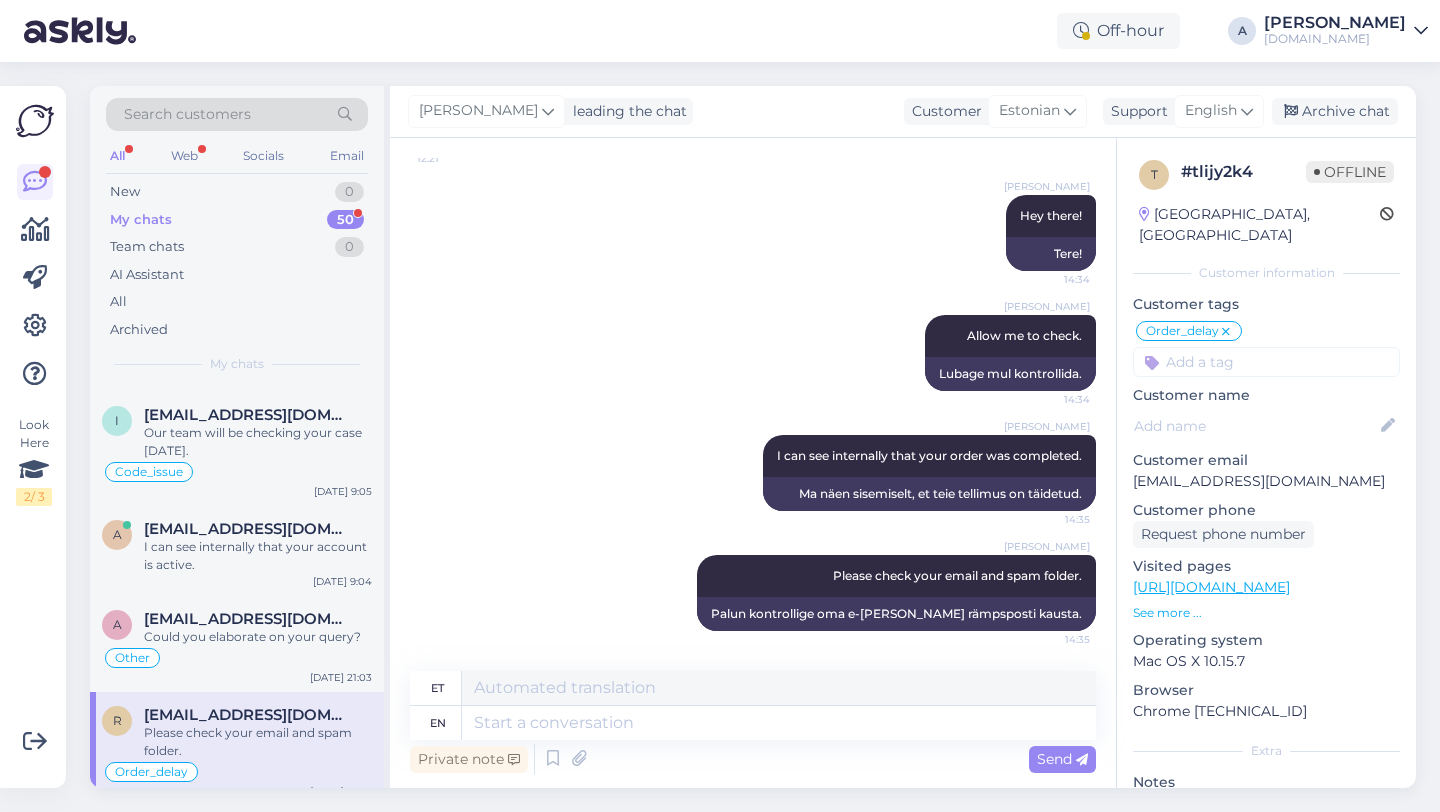 scroll, scrollTop: 423, scrollLeft: 0, axis: vertical 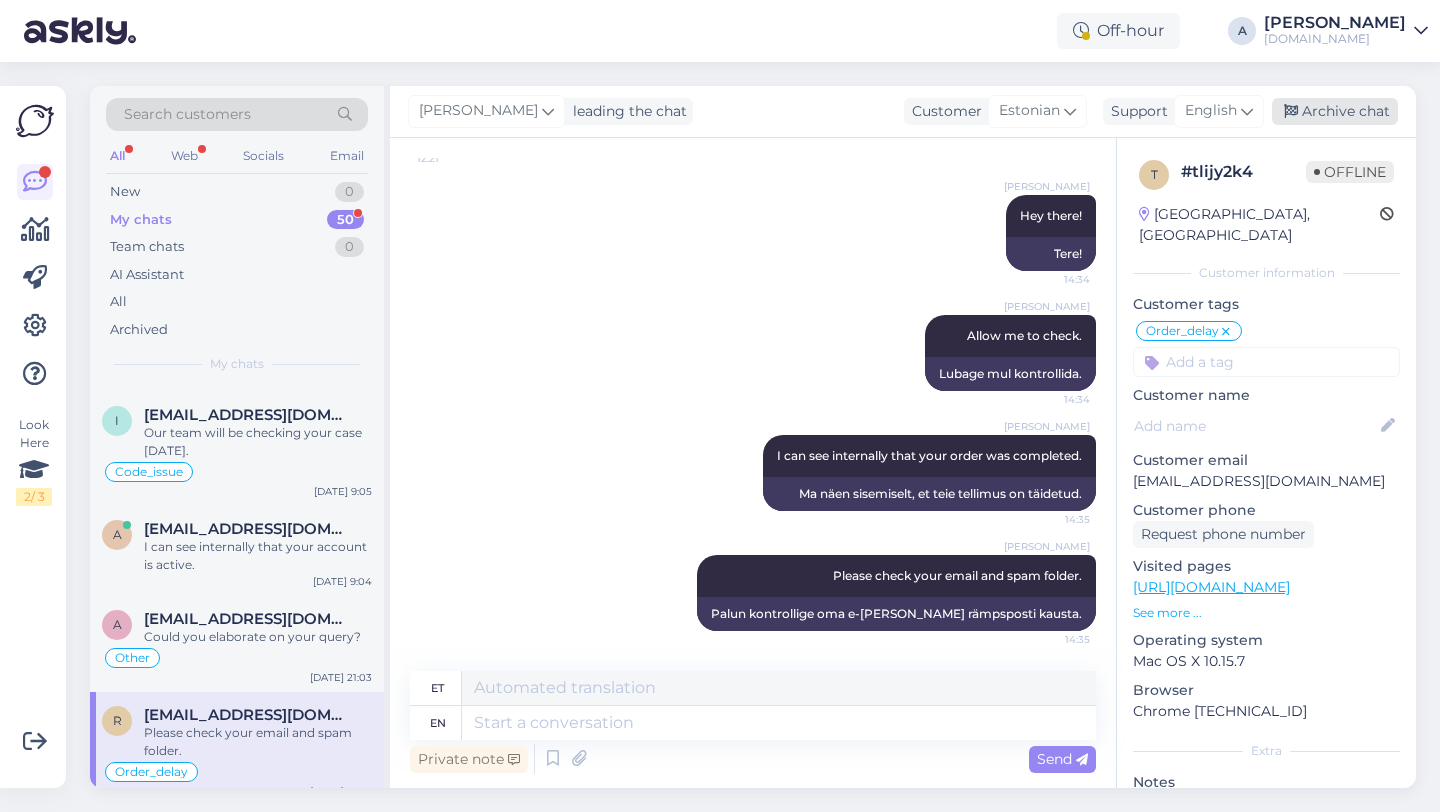 click on "Archive chat" at bounding box center [1335, 111] 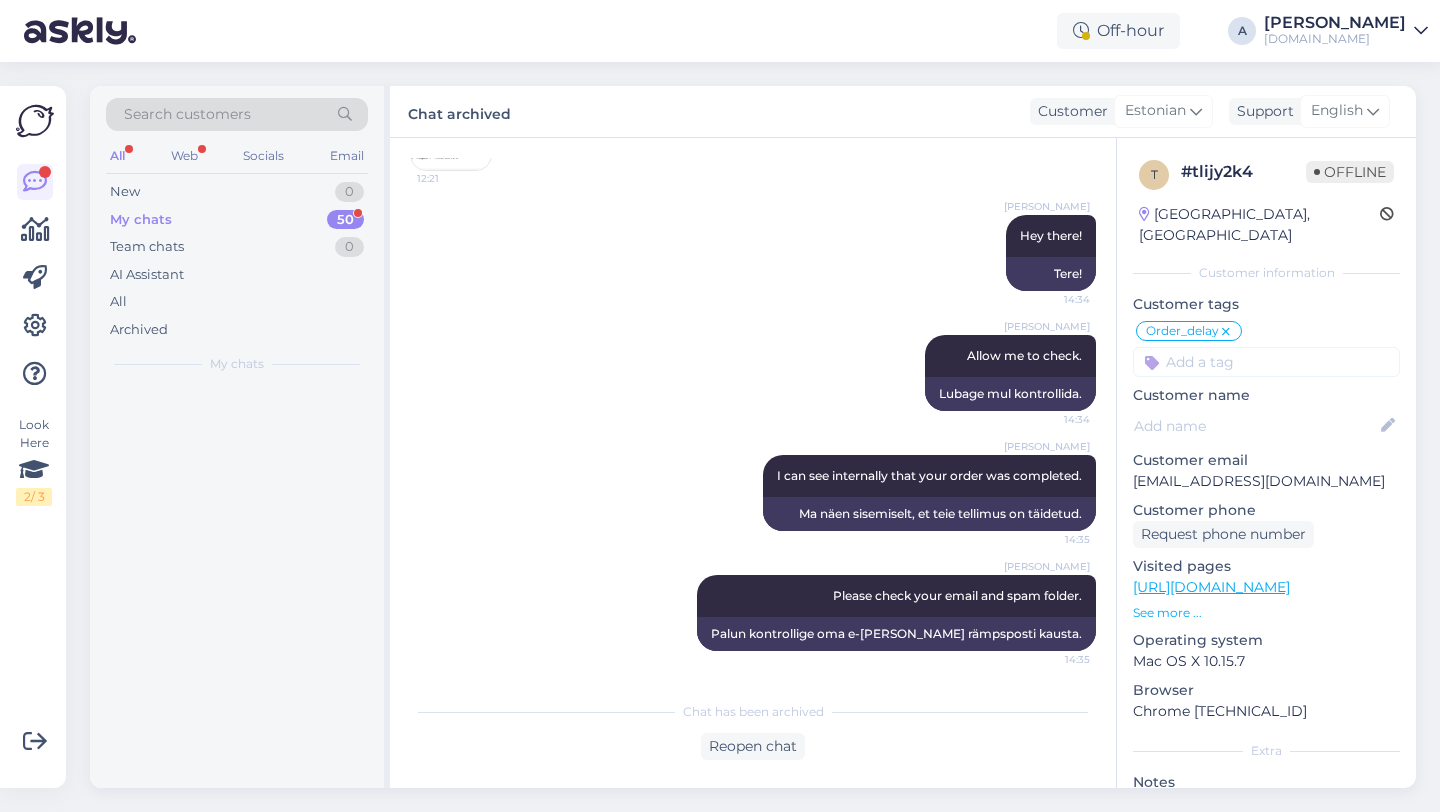 scroll, scrollTop: 0, scrollLeft: 0, axis: both 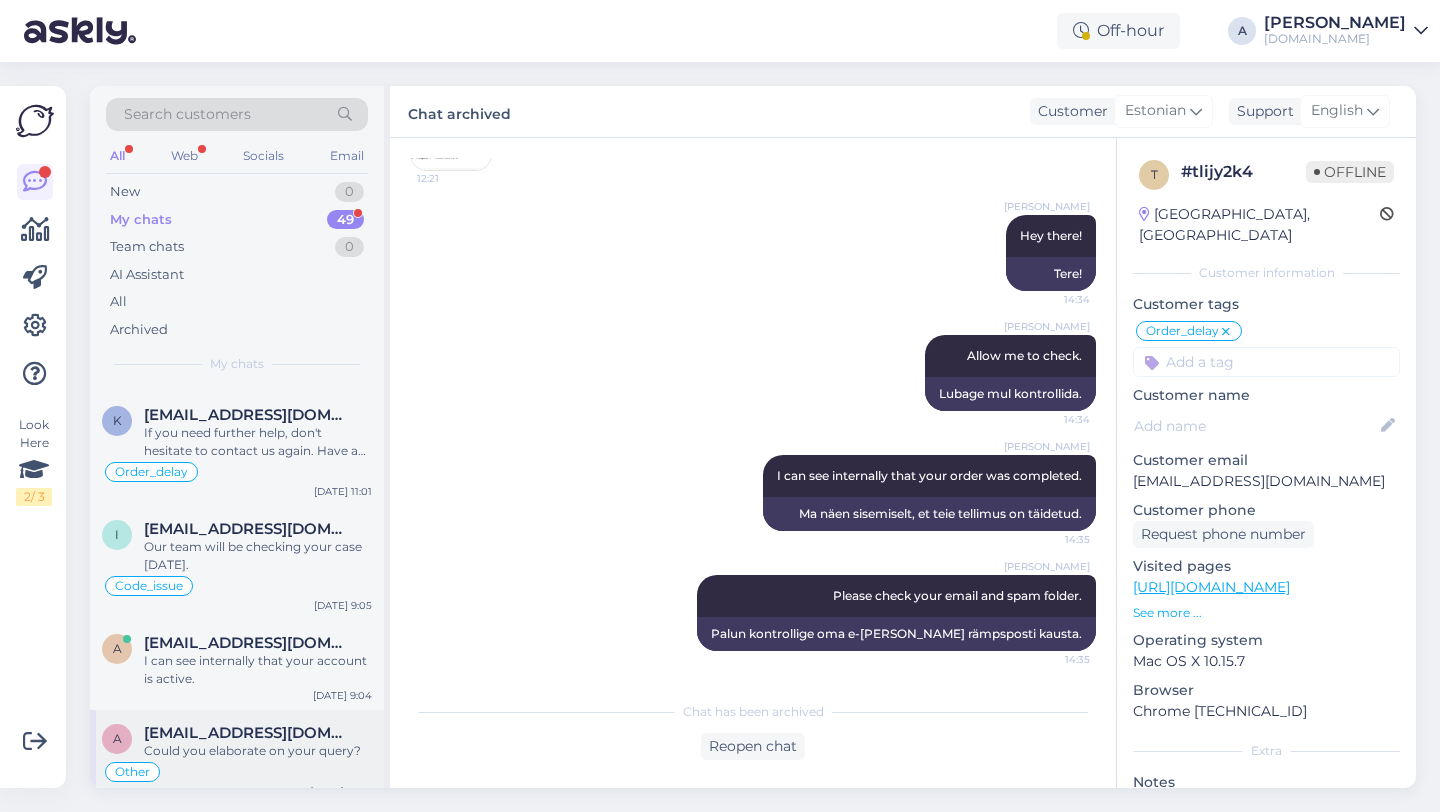 click on "ain.lilleorg@gmail.com" at bounding box center [248, 733] 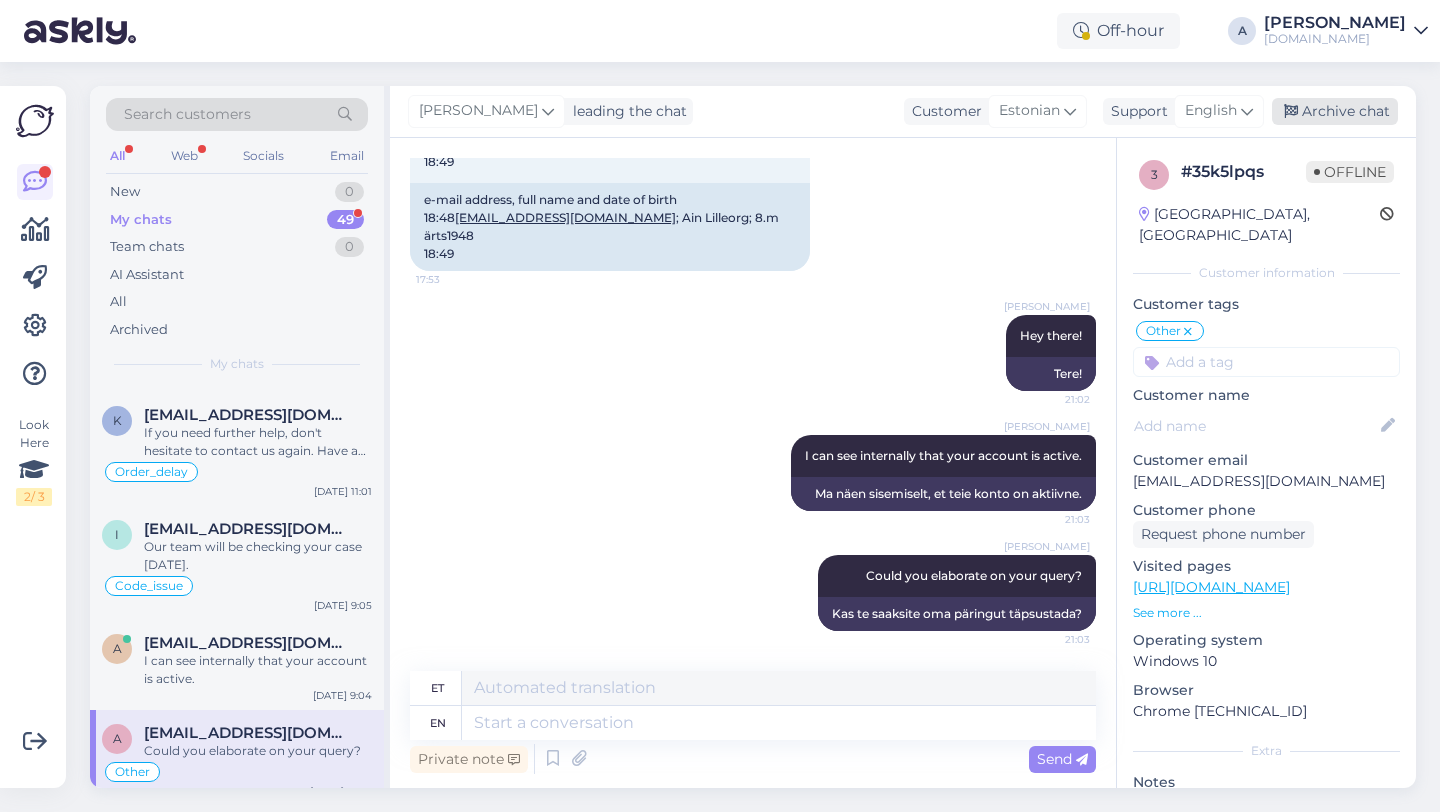 click on "Archive chat" at bounding box center [1335, 111] 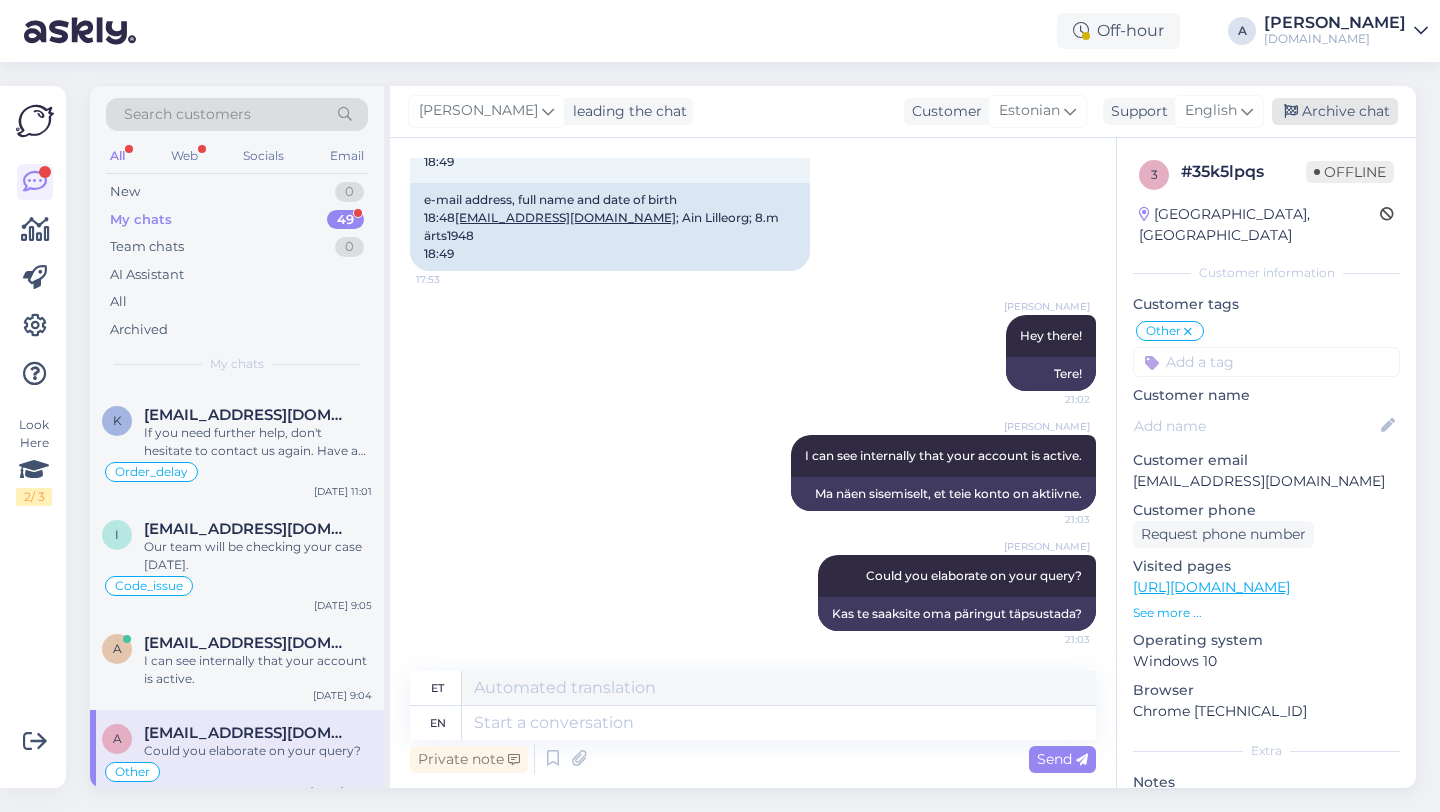 scroll, scrollTop: 0, scrollLeft: 0, axis: both 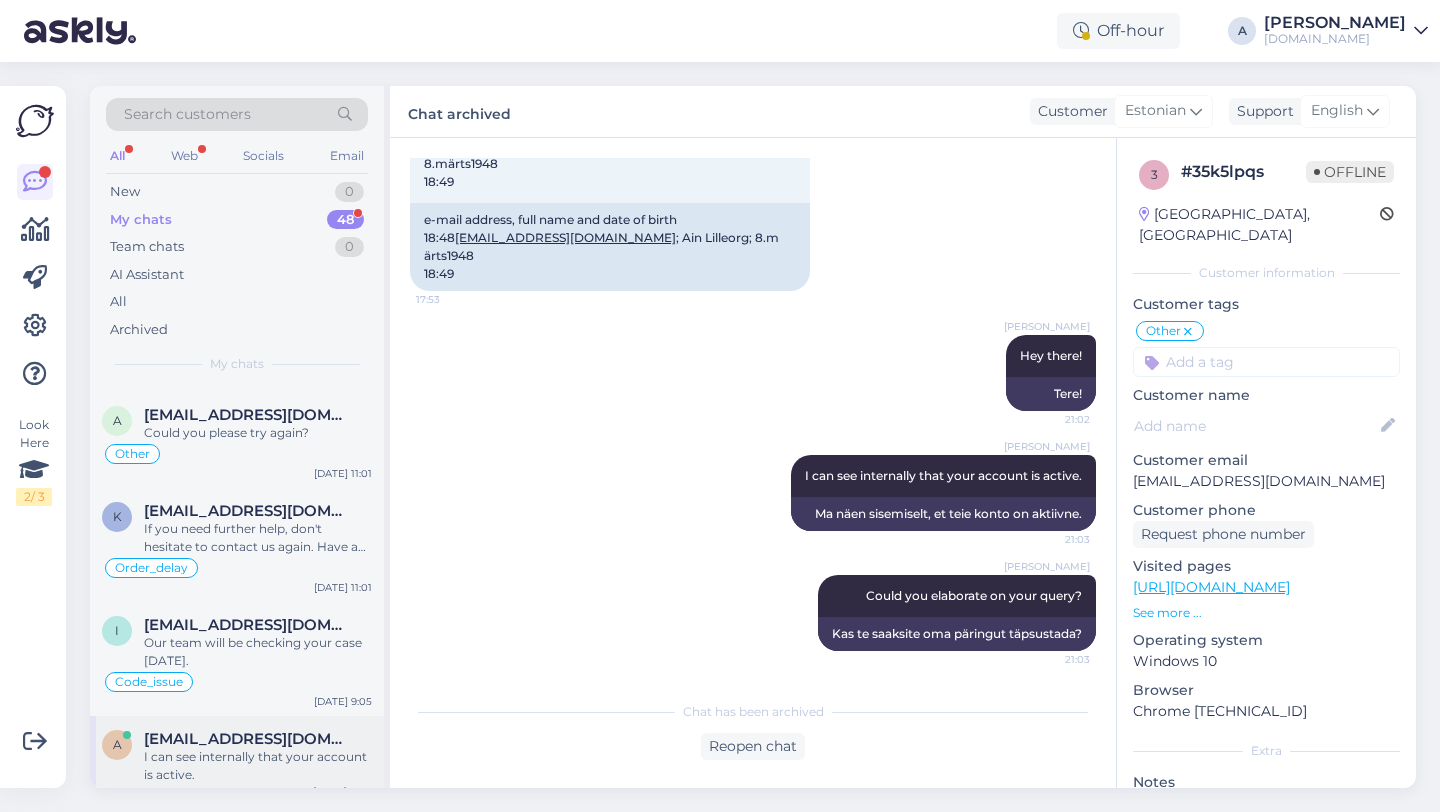 click on "ain.lilleorg@mail.ee" at bounding box center (248, 739) 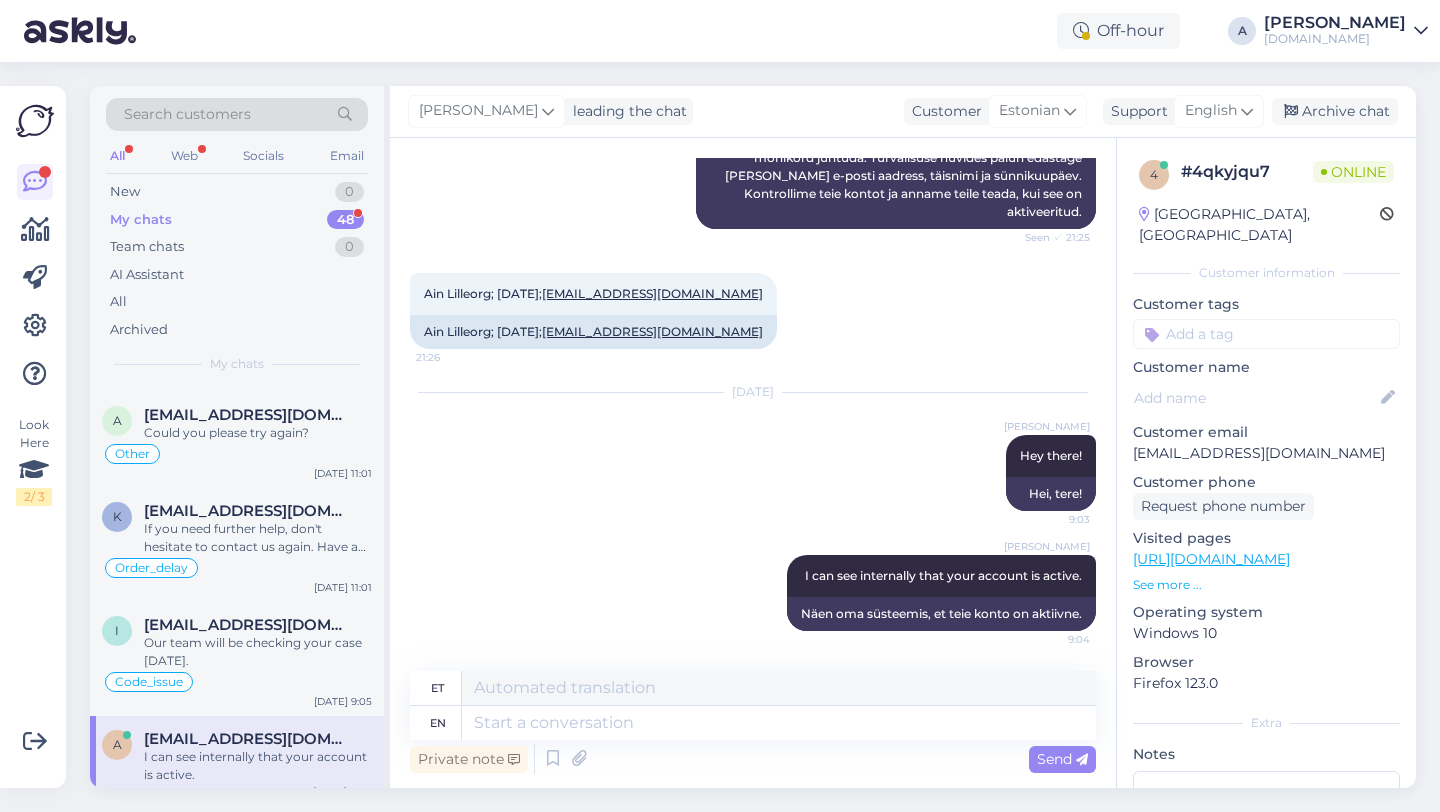 click at bounding box center [1266, 334] 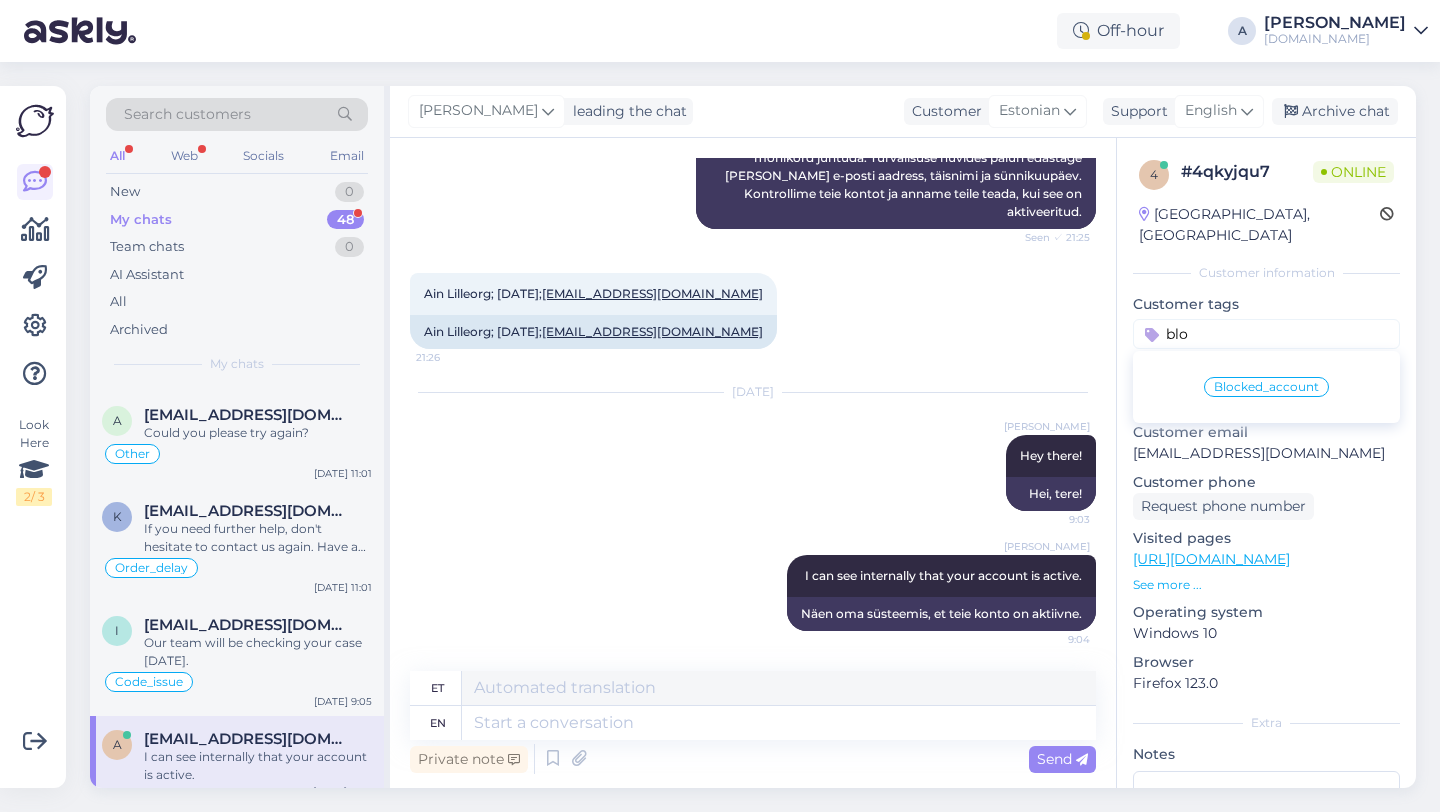 type on "blo" 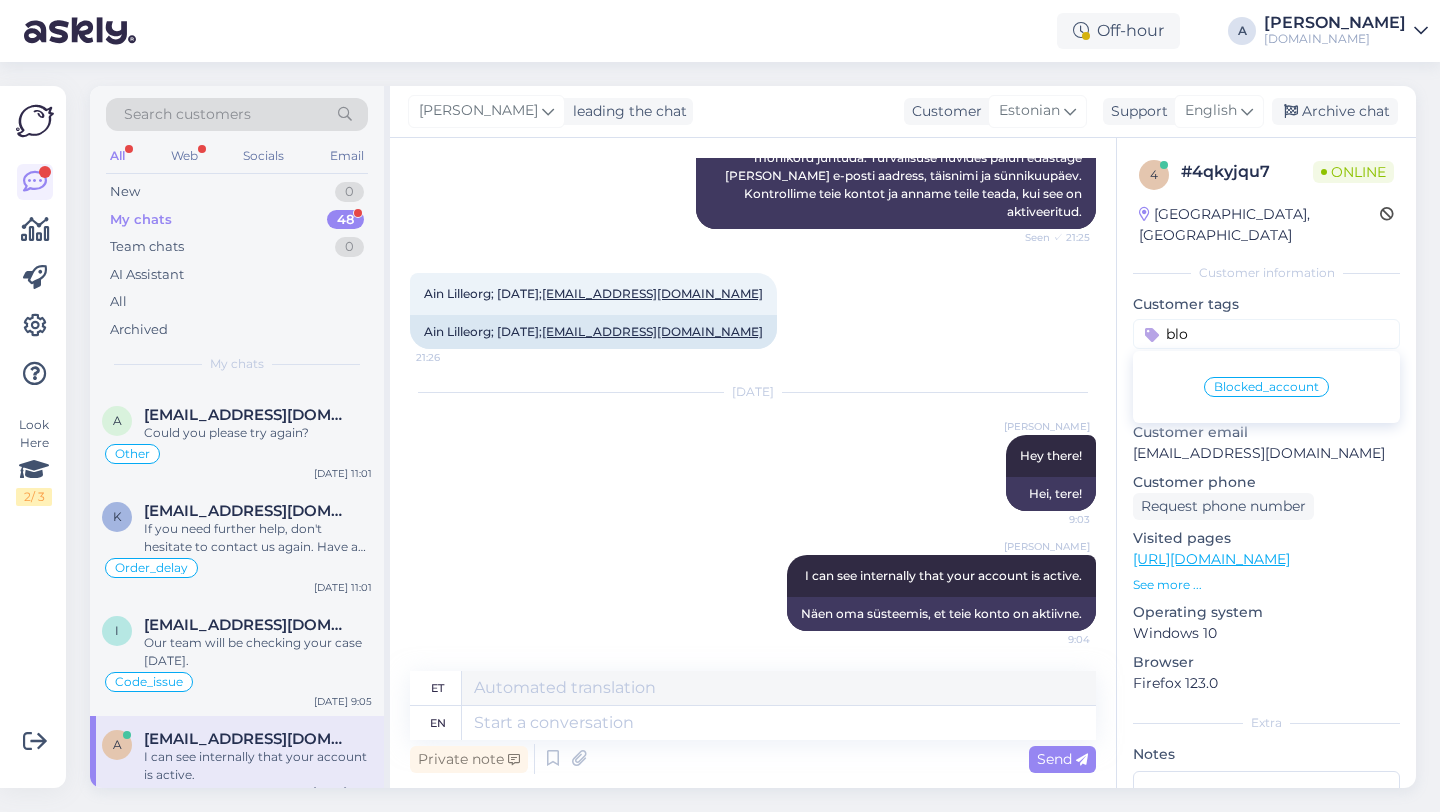 click on "Blocked_account" at bounding box center [1266, 387] 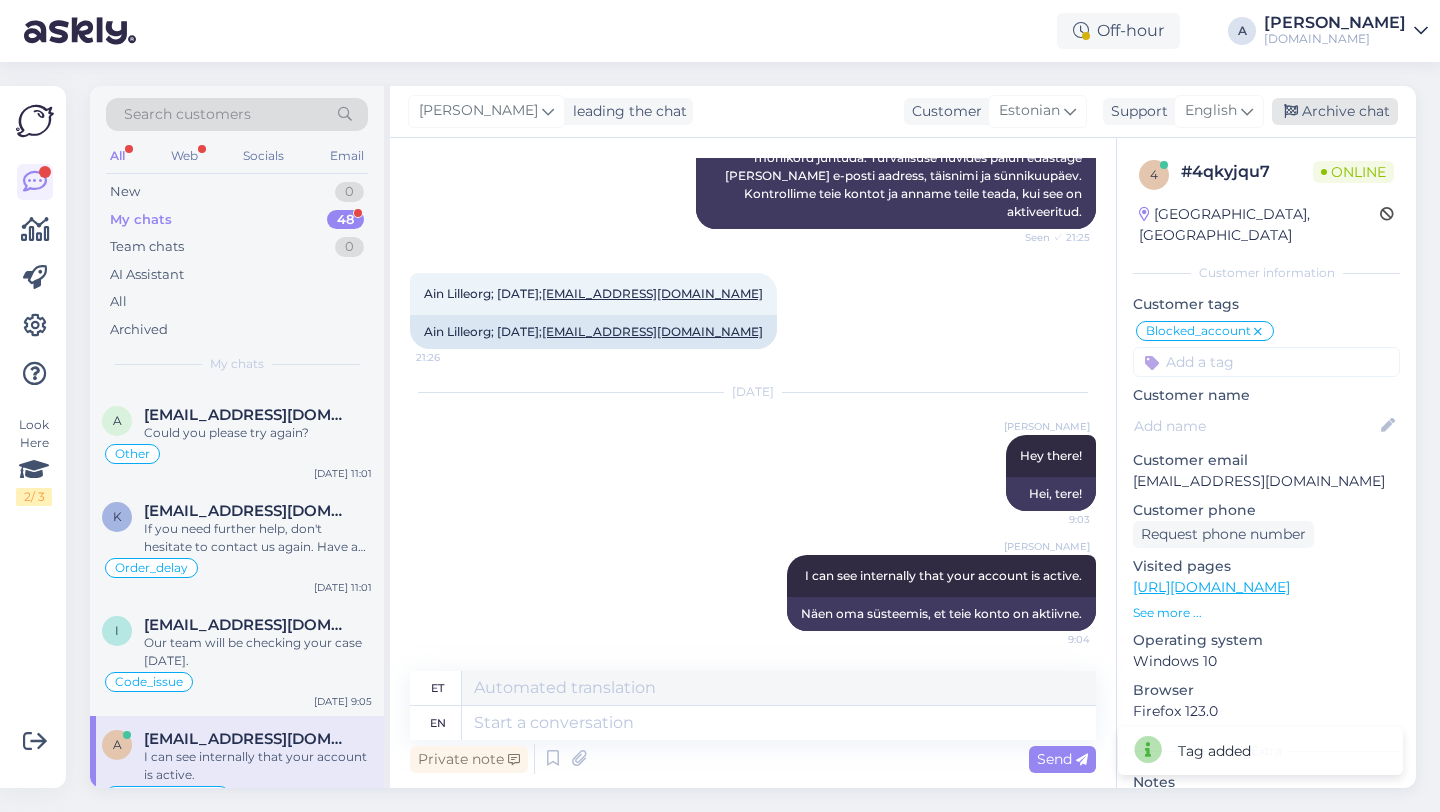 click on "Archive chat" at bounding box center (1335, 111) 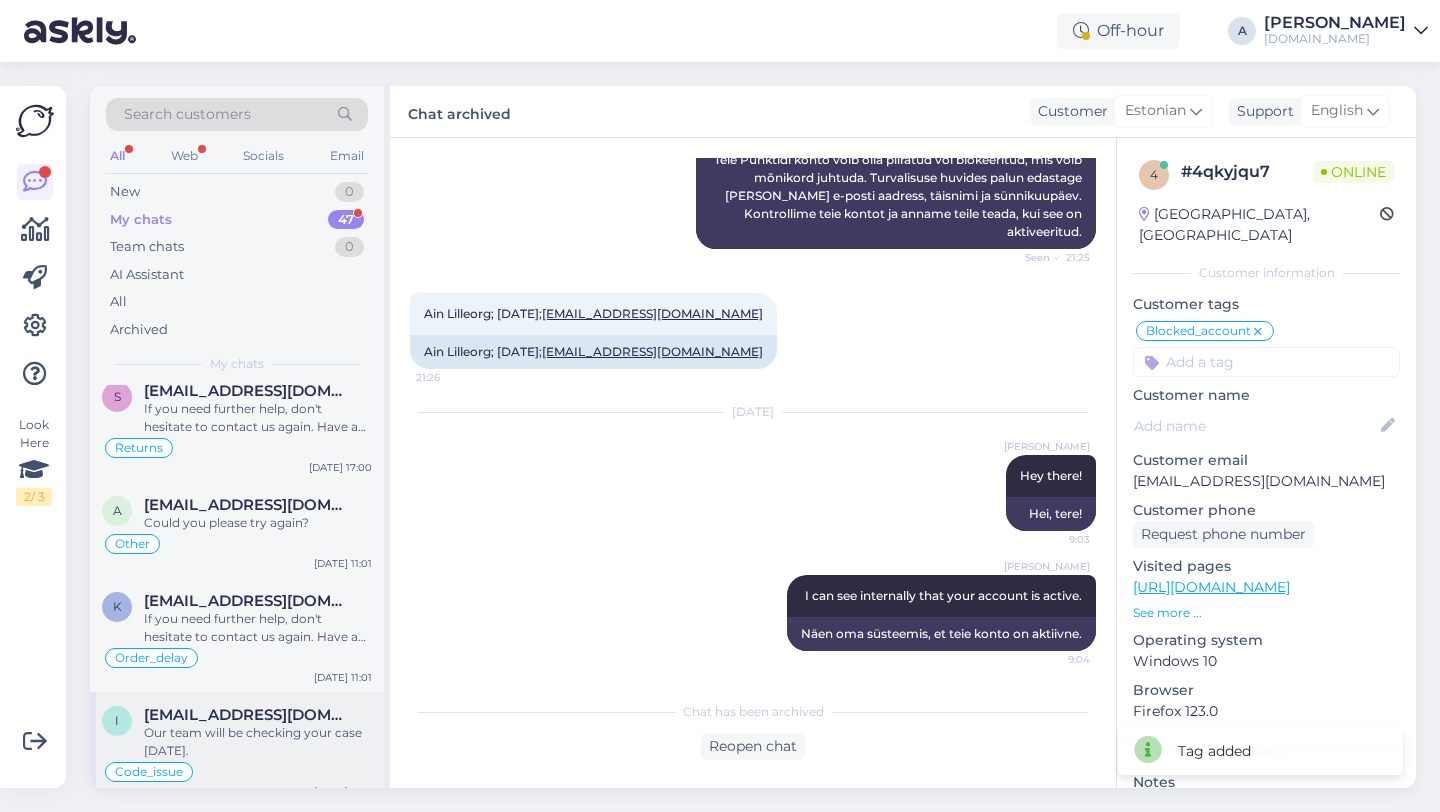 click on "Our team will be checking your case today." at bounding box center [258, 742] 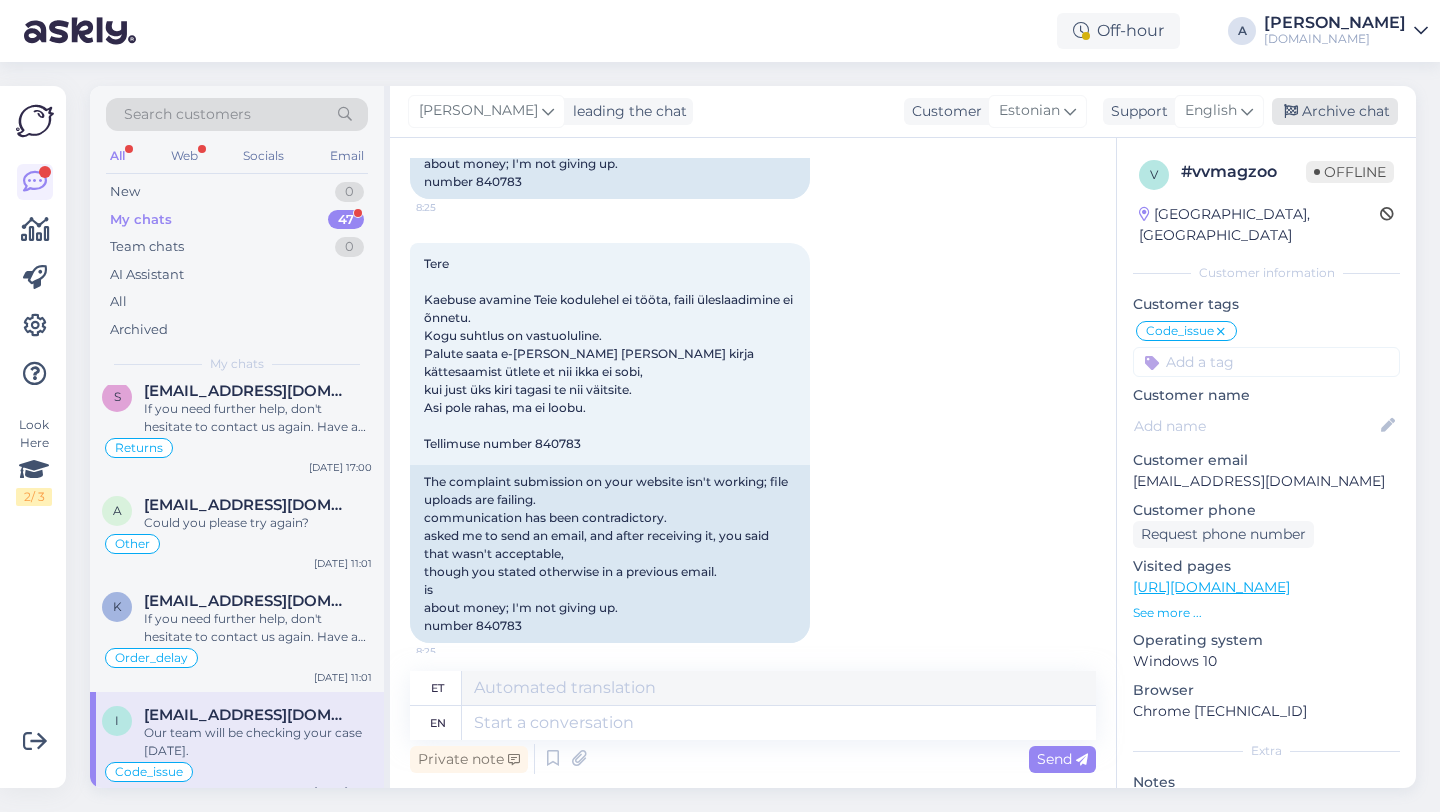 click on "Archive chat" at bounding box center (1335, 111) 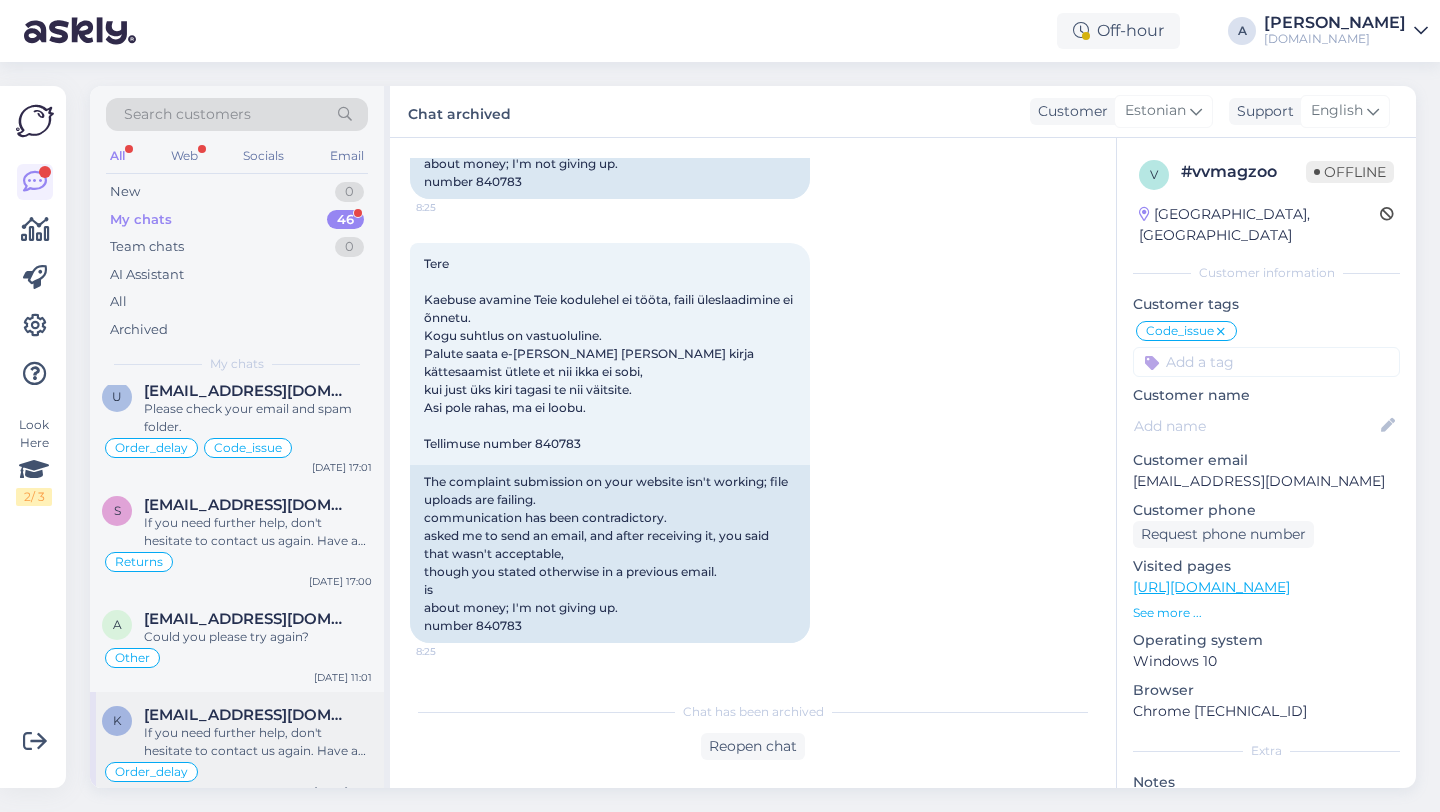 click on "If you need further help, don't hesitate to contact us again. Have a great day!" at bounding box center (258, 742) 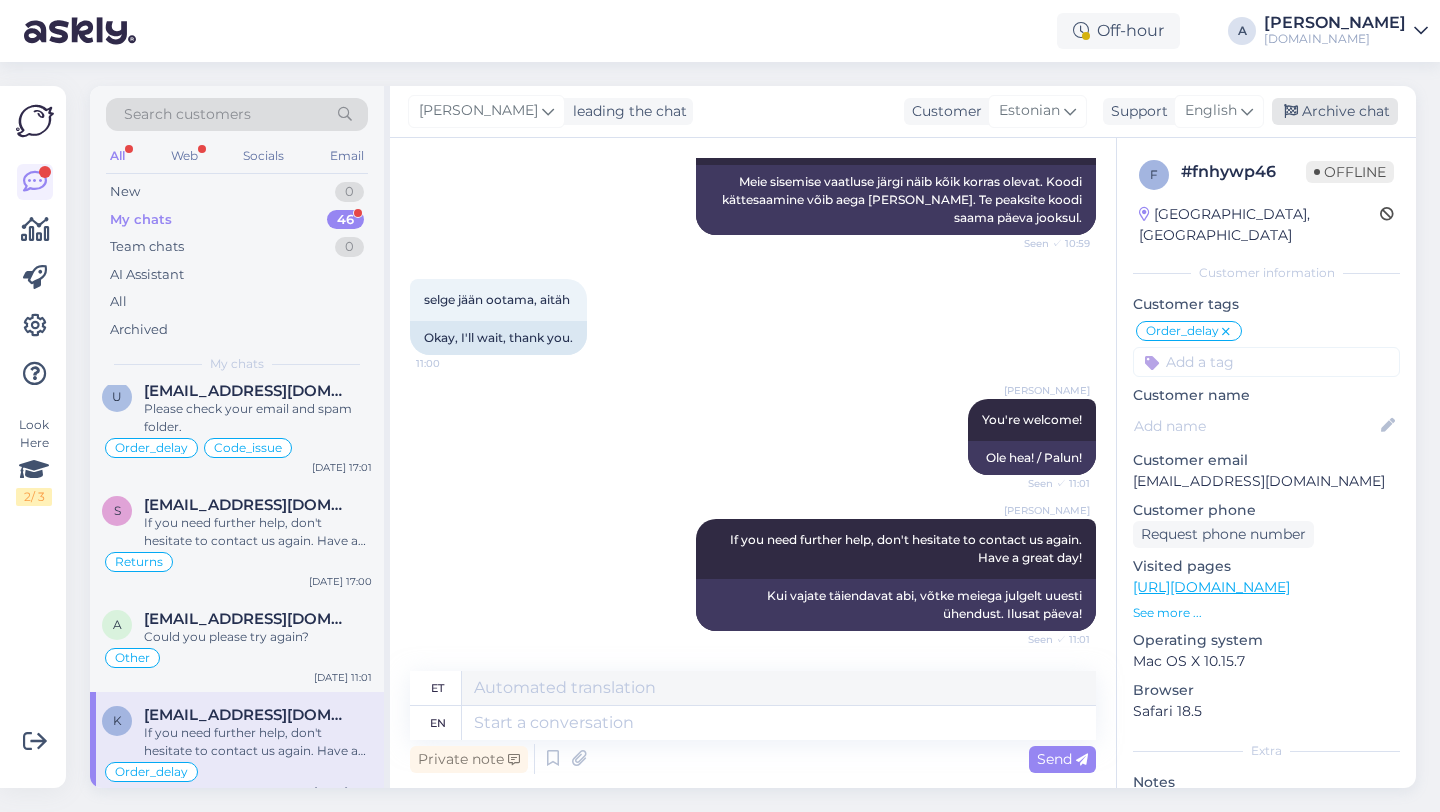 click on "Archive chat" at bounding box center [1335, 111] 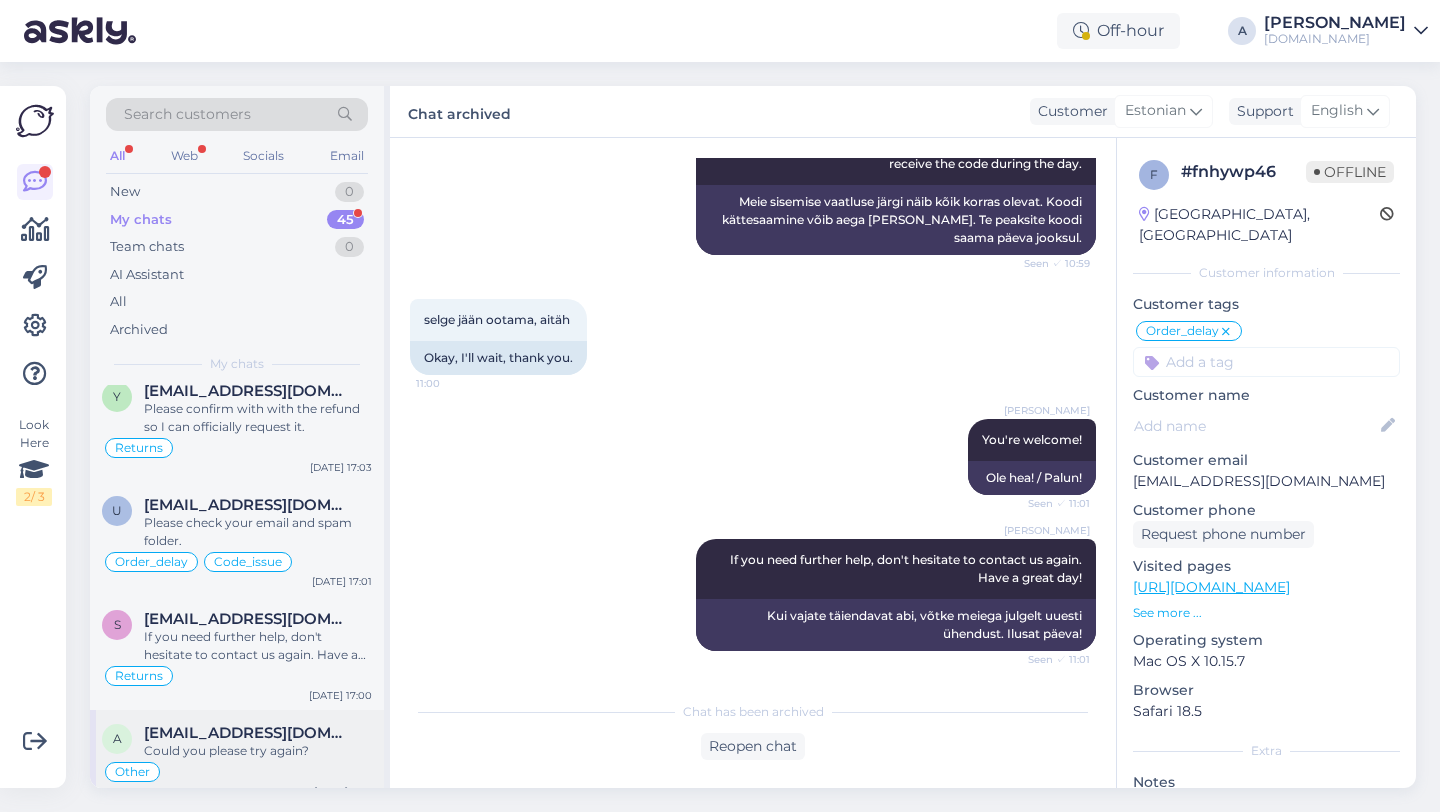 click on "Other" at bounding box center [237, 772] 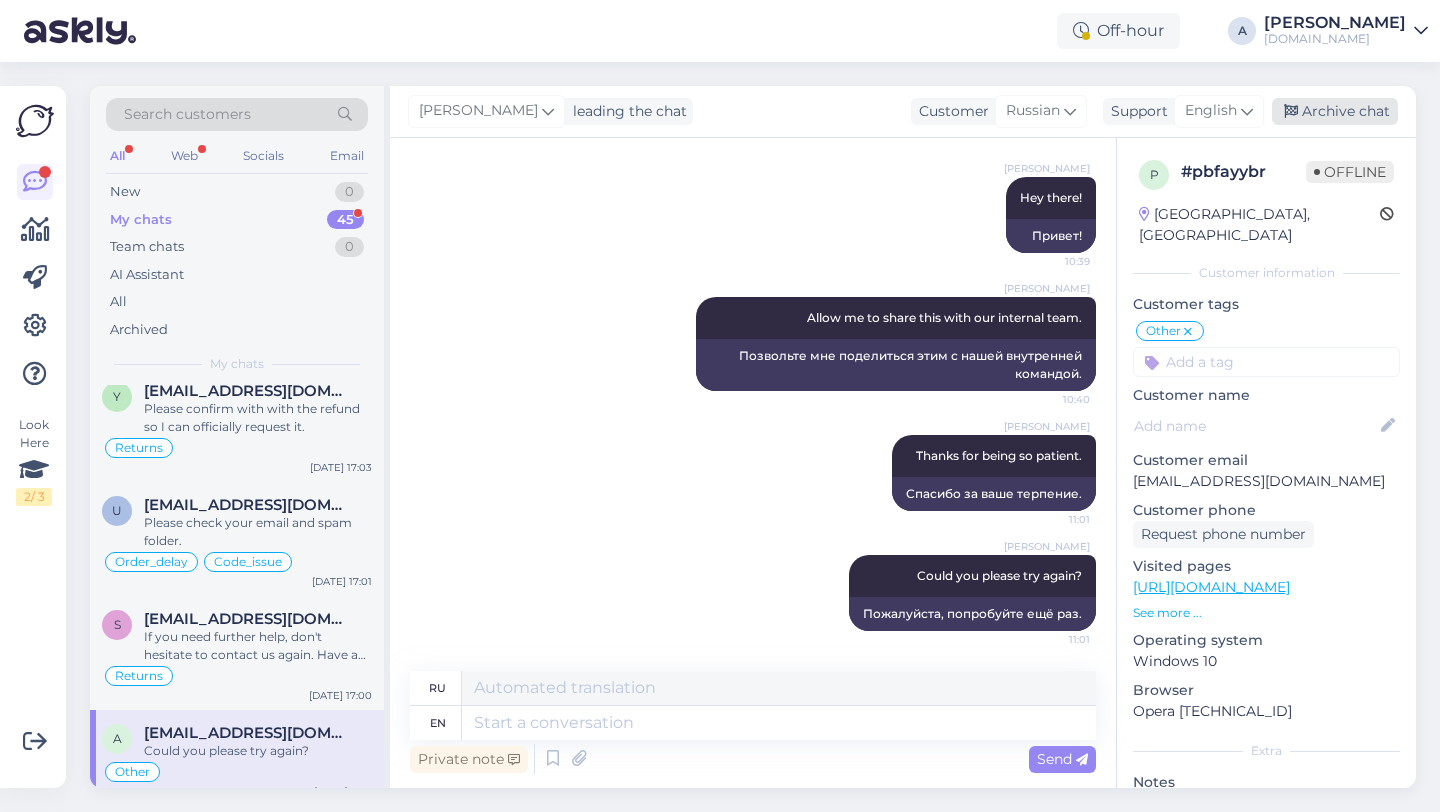 click on "Archive chat" at bounding box center (1335, 111) 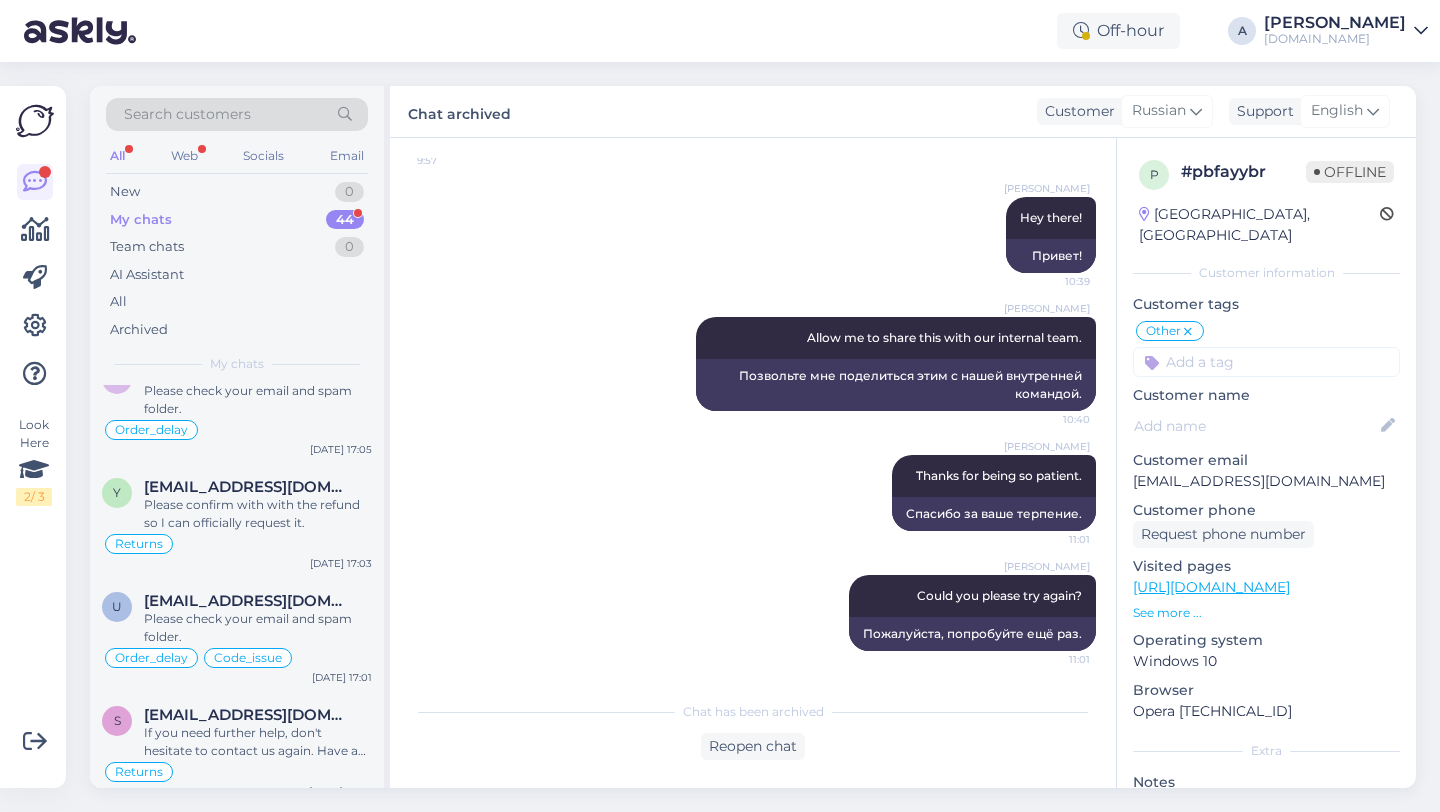 click on "If you need further help, don't hesitate to contact us again. Have a great day!" at bounding box center [258, 742] 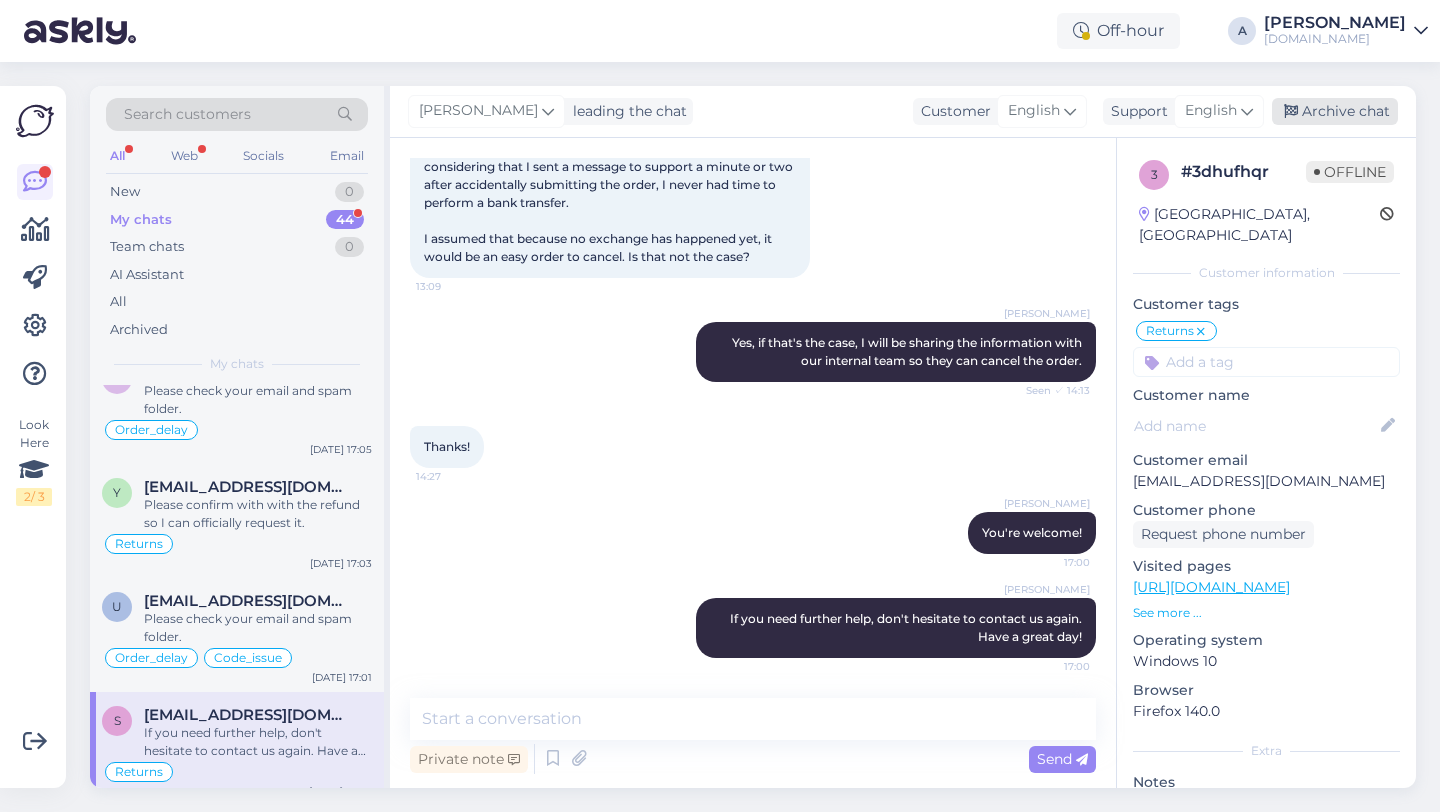 click on "Archive chat" at bounding box center (1335, 111) 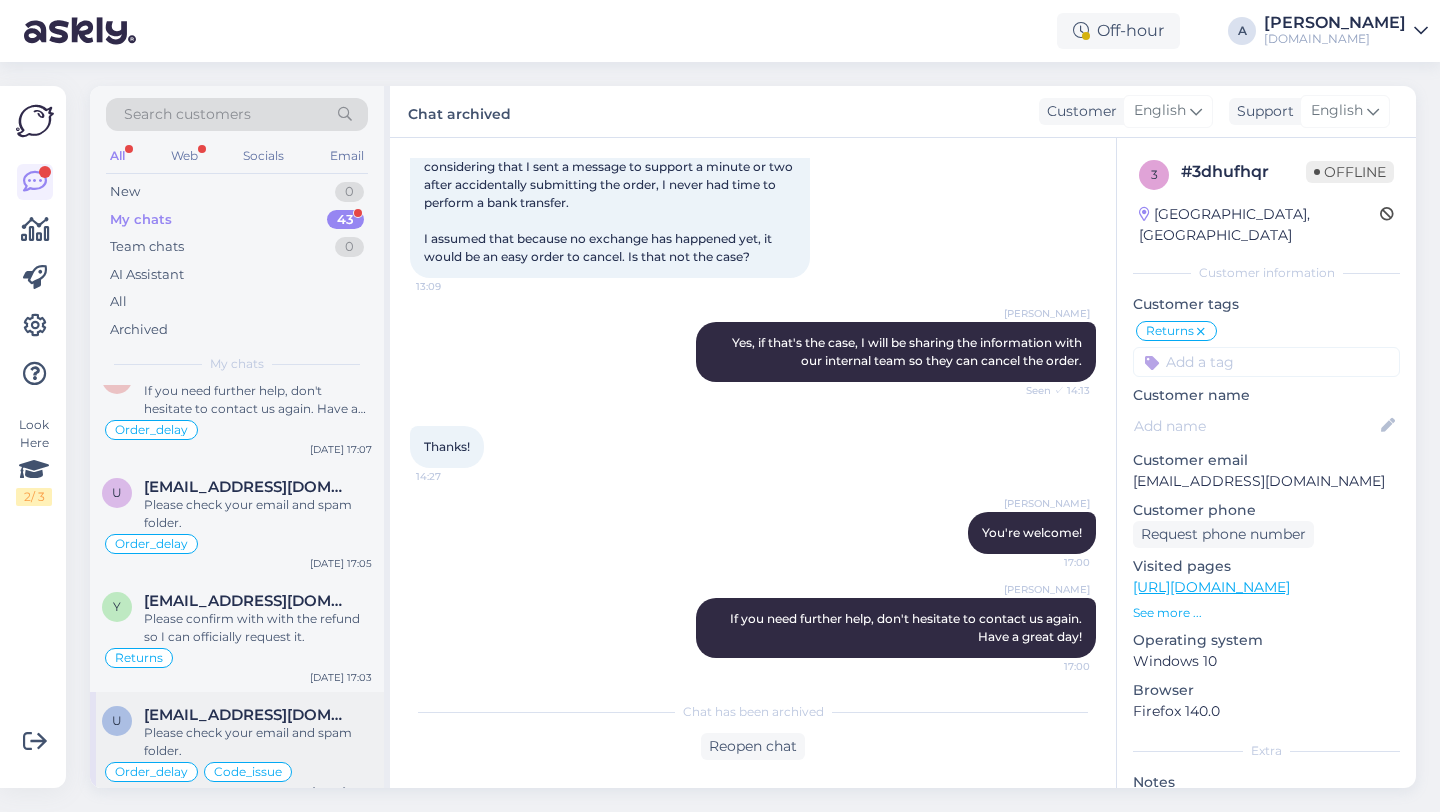 click on "uleesment@gmail.com" at bounding box center (248, 715) 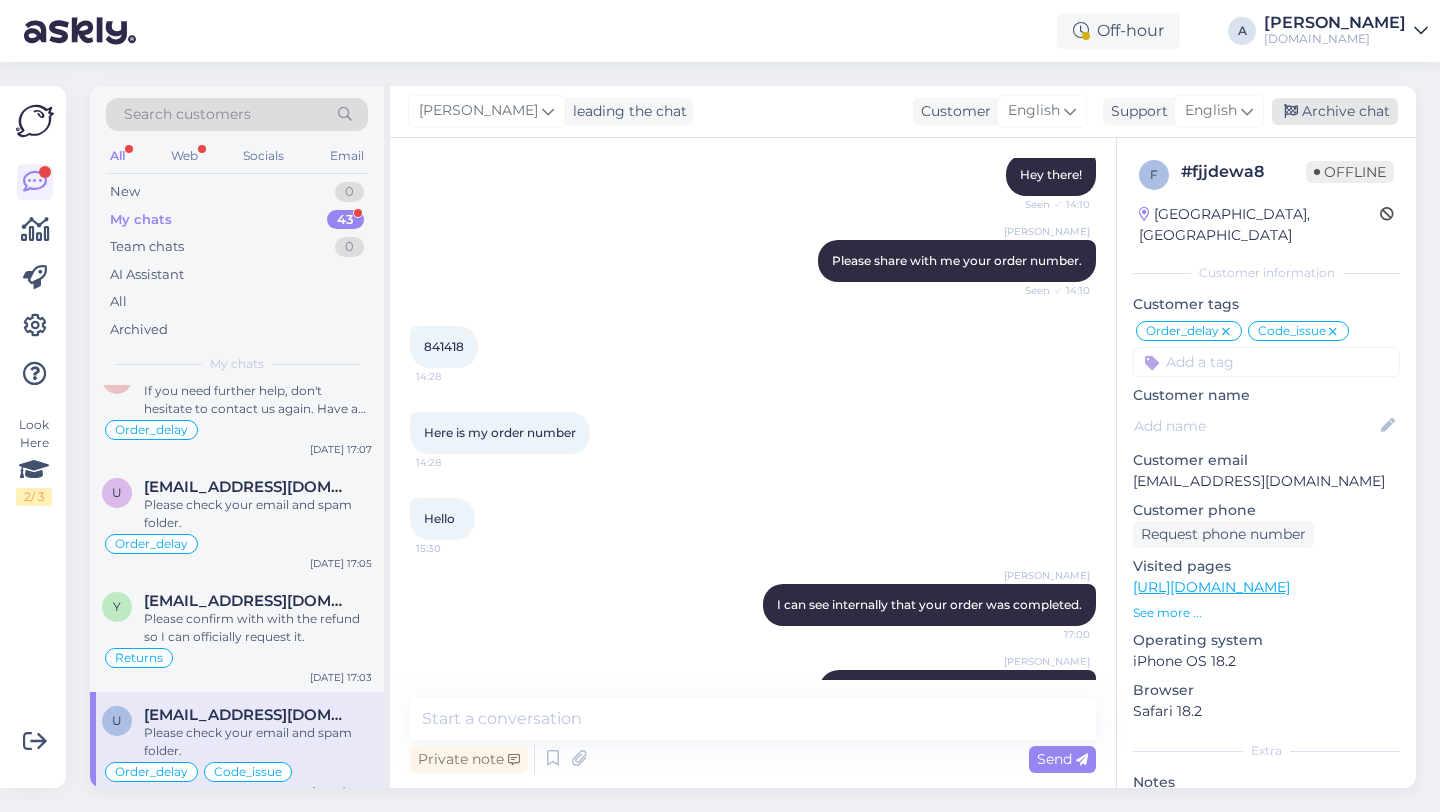 click on "Archive chat" at bounding box center [1335, 111] 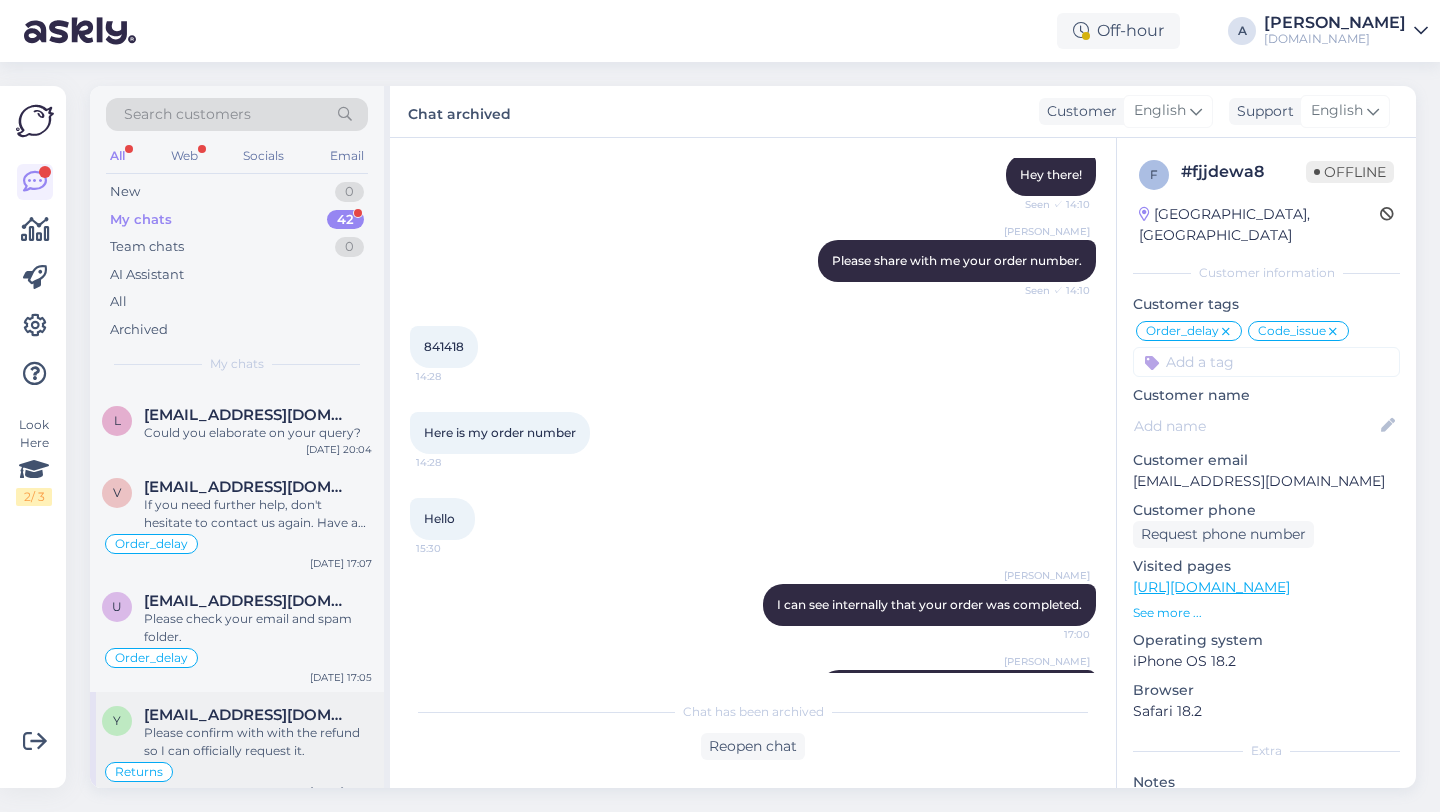 click on "Please confirm with with the refund so I can officially request it." at bounding box center (258, 742) 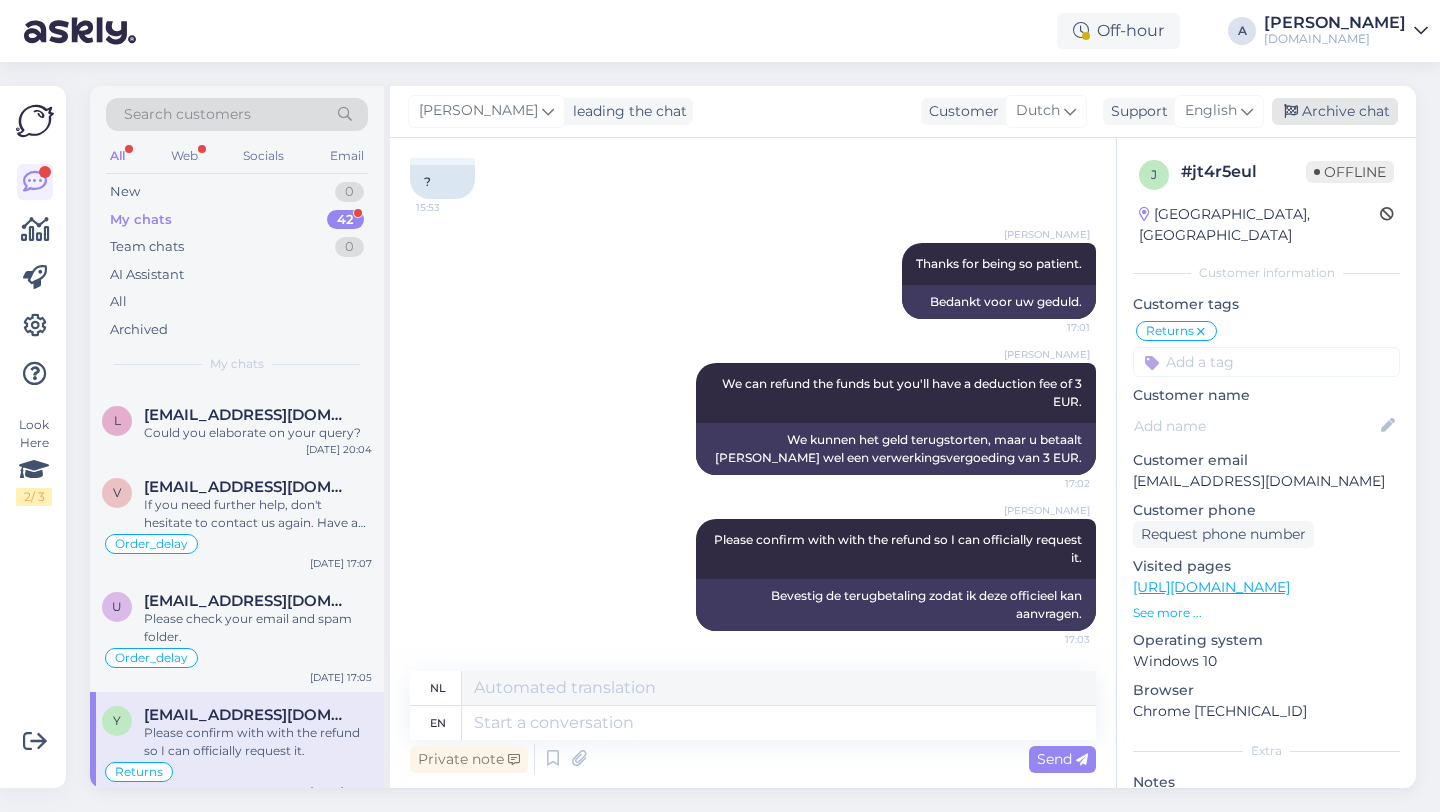 click on "Archive chat" at bounding box center (1335, 111) 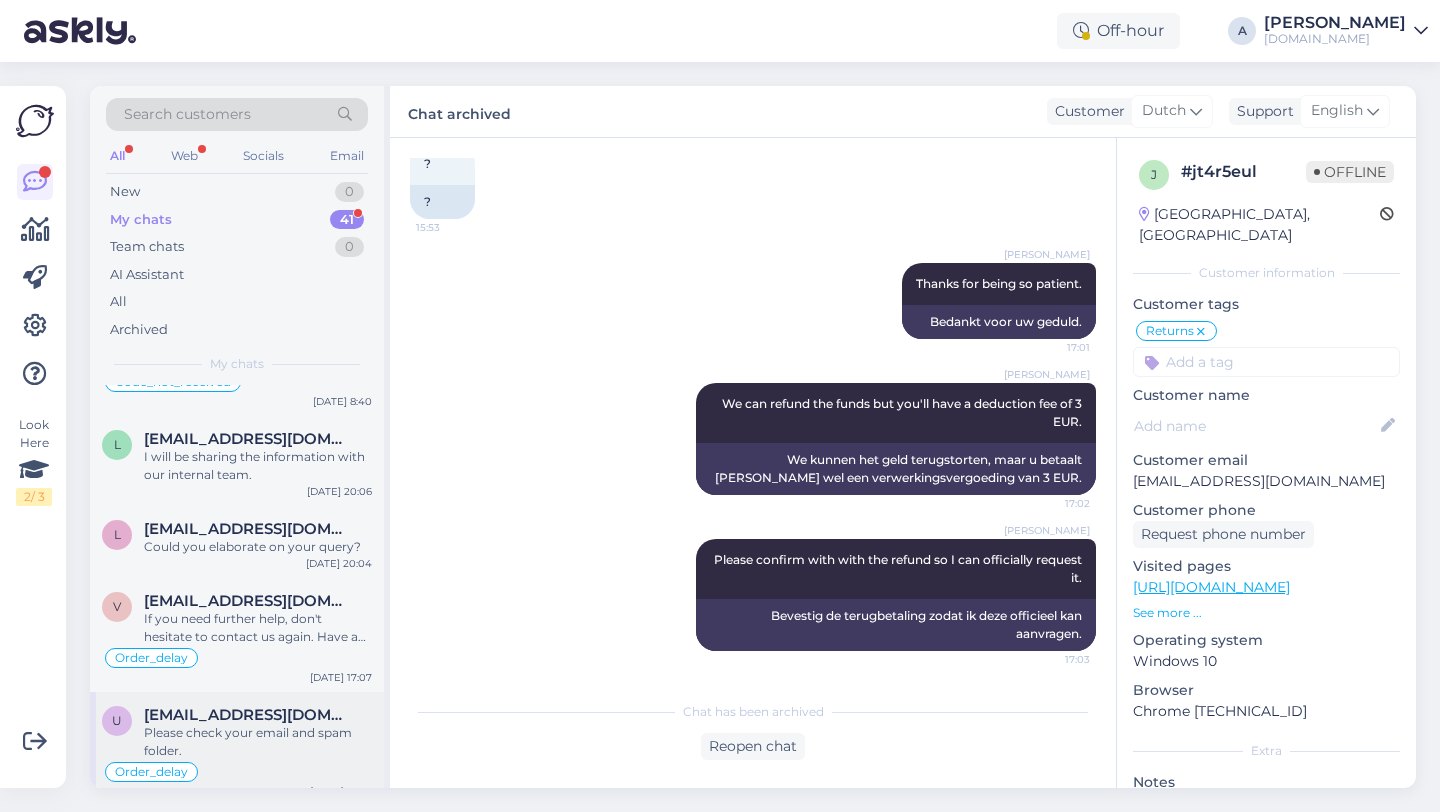 click on "Please check your email and spam folder." at bounding box center (258, 742) 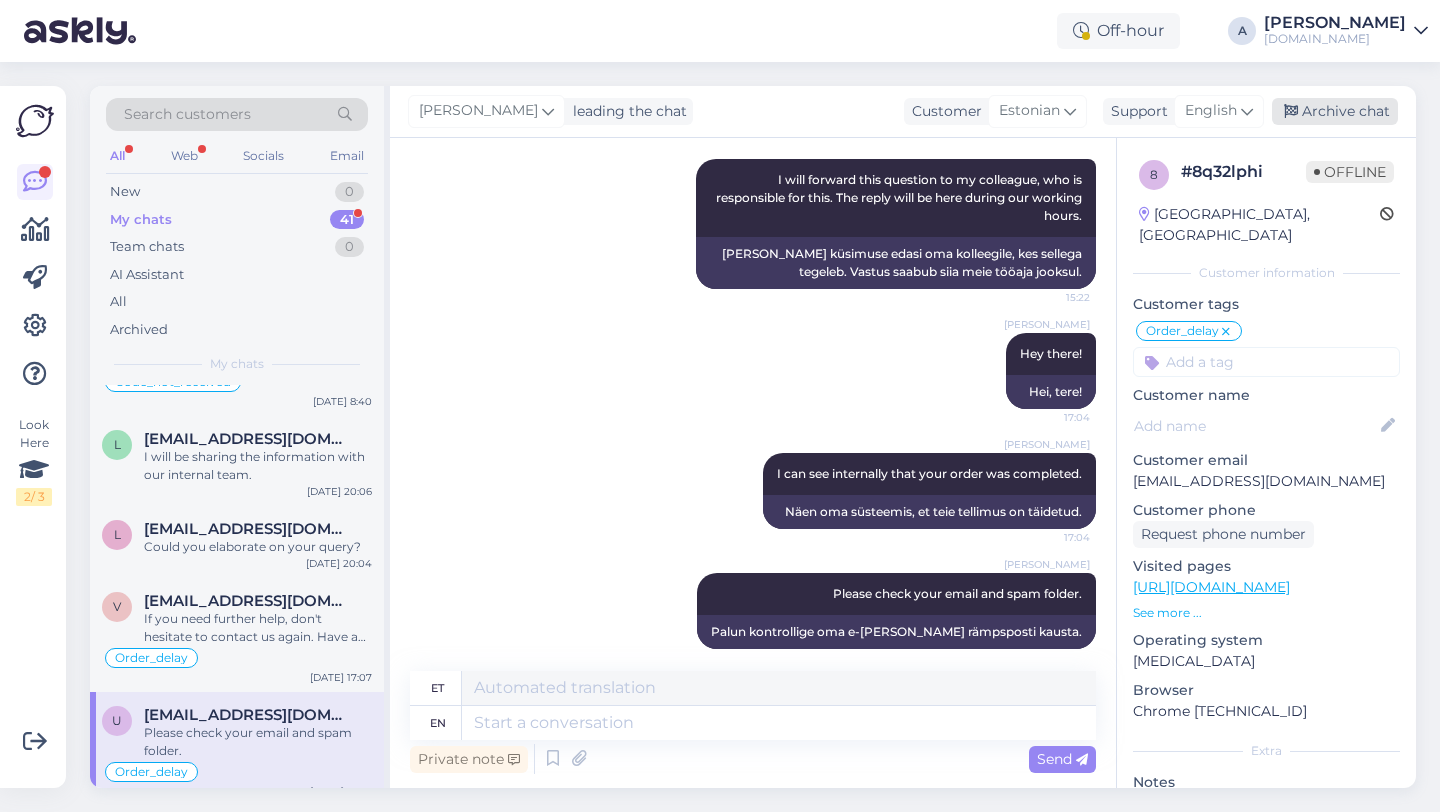 click on "Archive chat" at bounding box center (1335, 111) 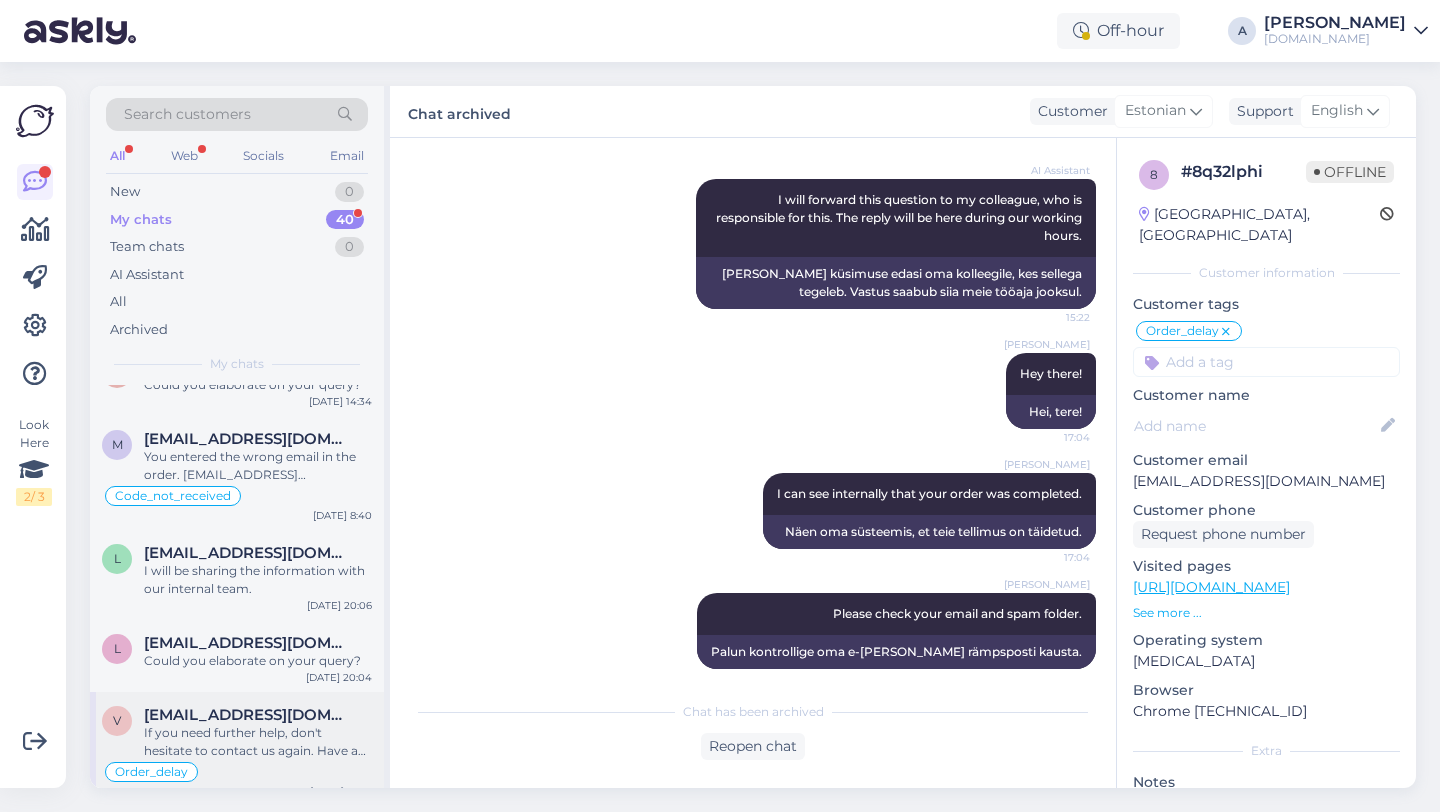 click on "If you need further help, don't hesitate to contact us again. Have a great day!" at bounding box center (258, 742) 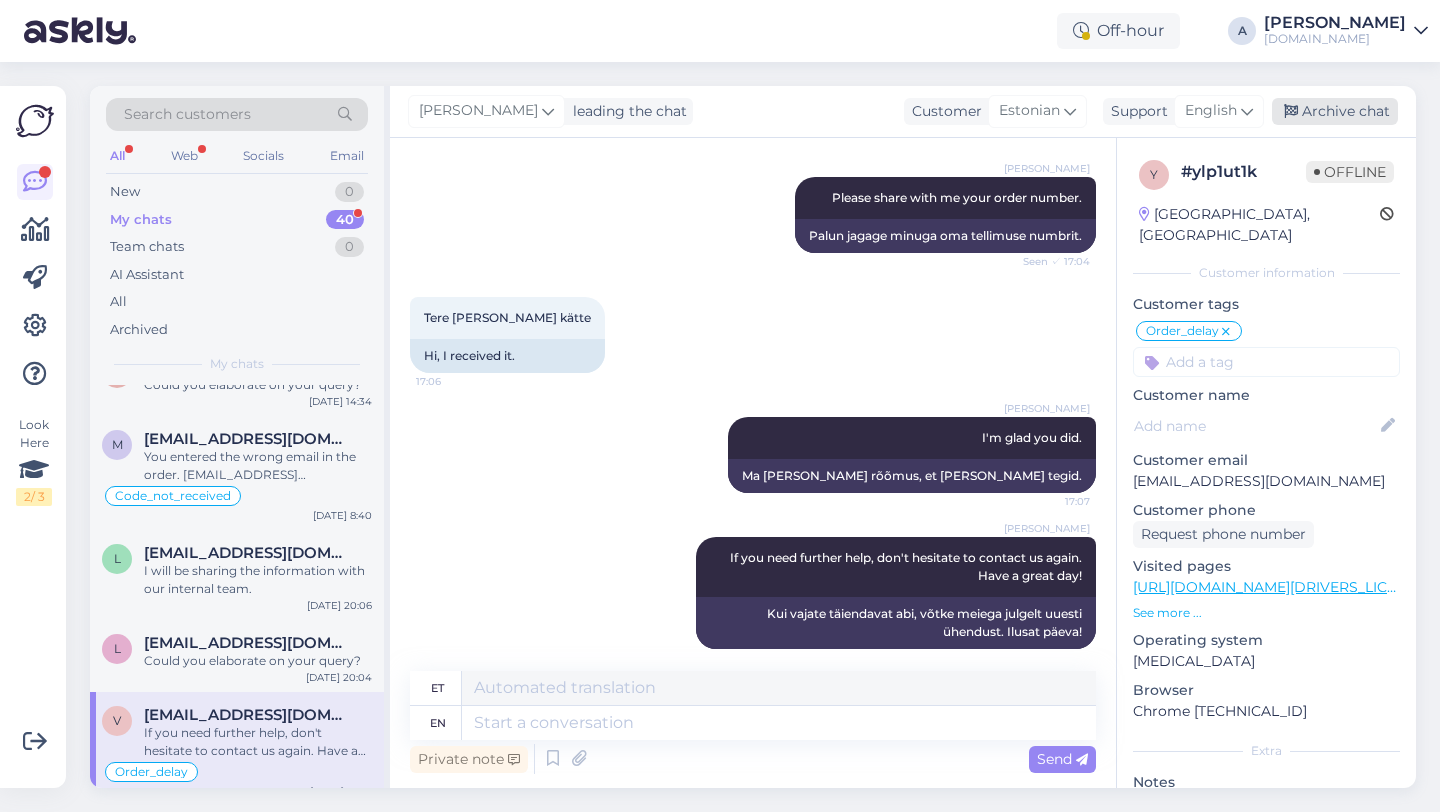 click on "Archive chat" at bounding box center [1335, 111] 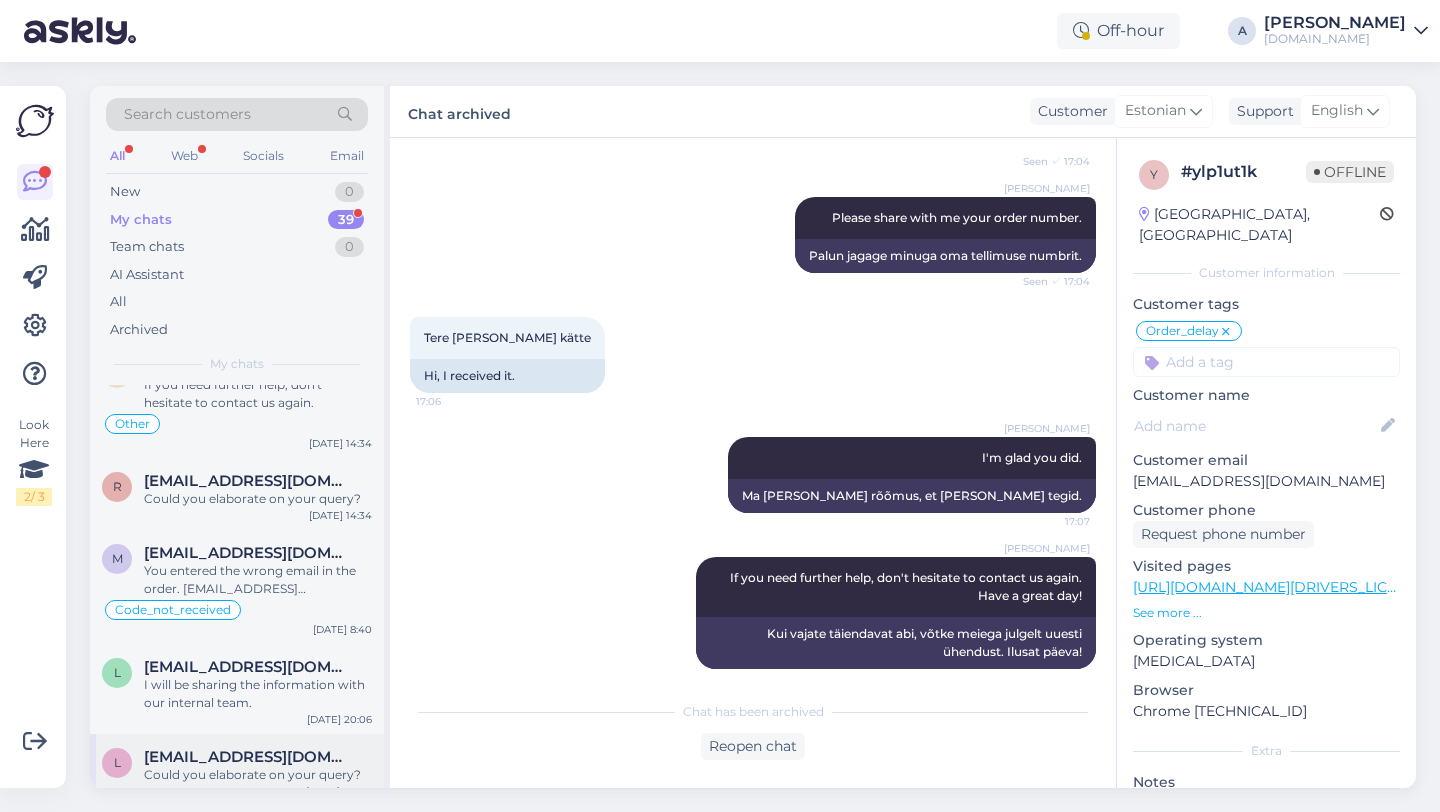 click on "l lilianurka3@gmail.com Could you elaborate on your query?  Jul 8 20:04" at bounding box center [237, 770] 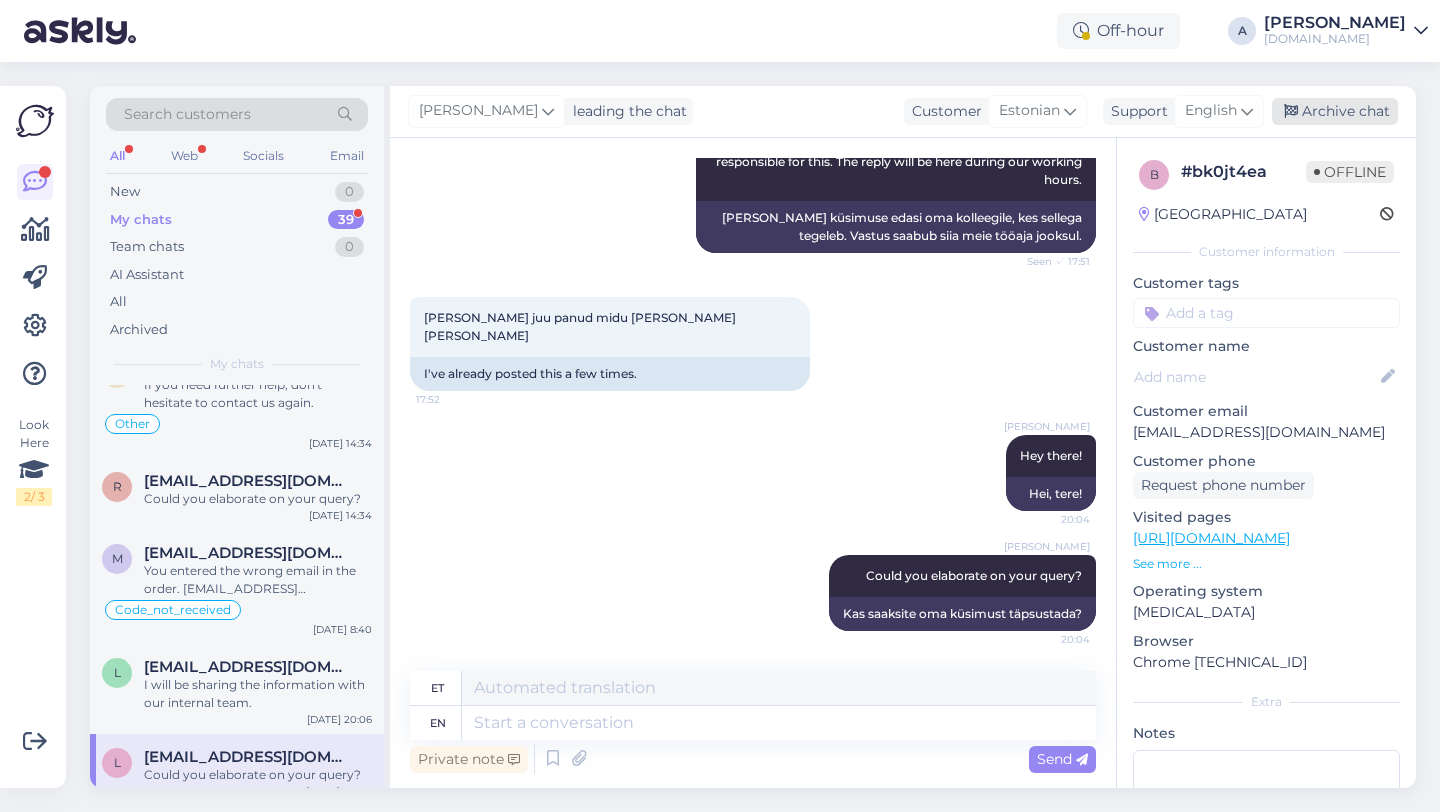 click on "Archive chat" at bounding box center (1335, 111) 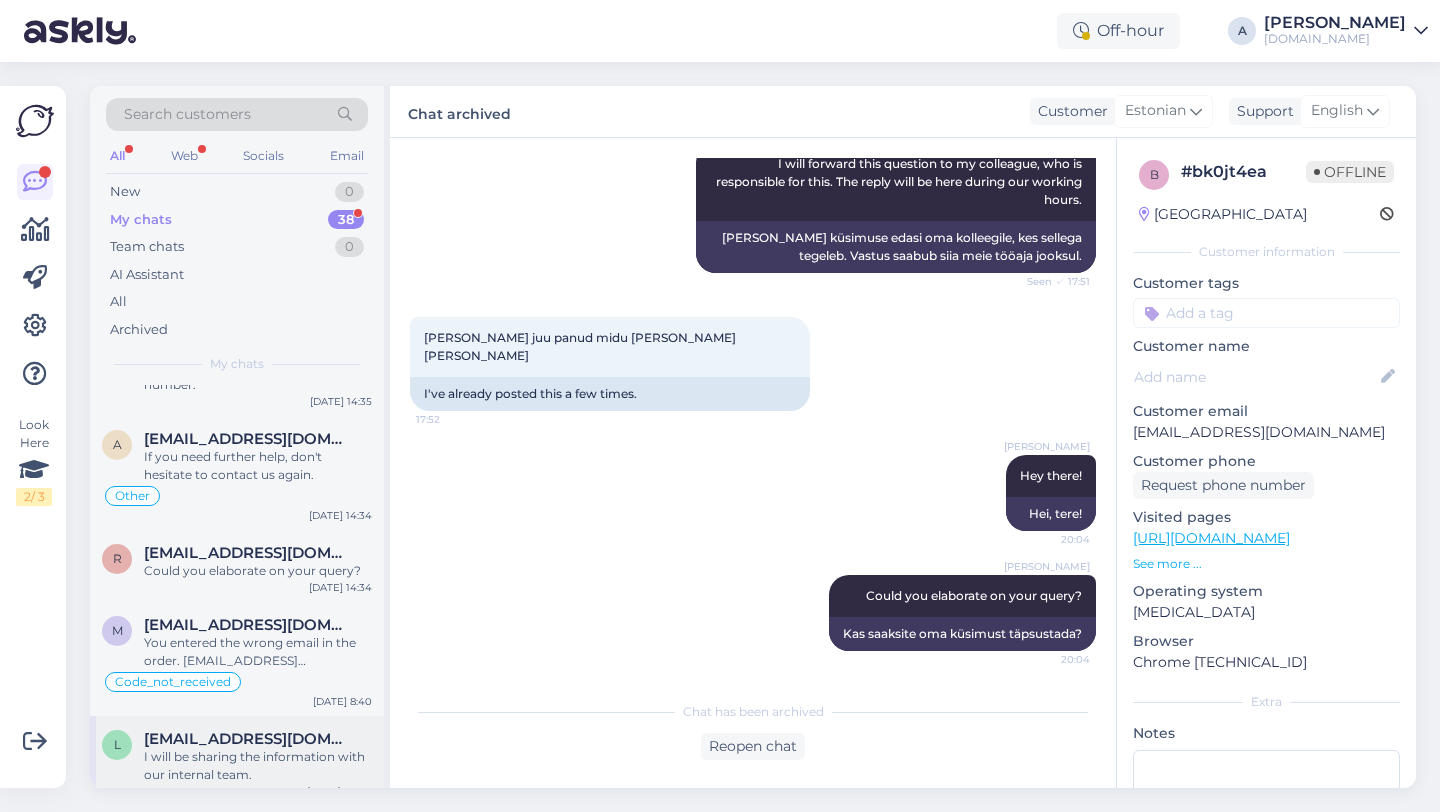 click on "lukas.berglund01@gmail.com" at bounding box center [248, 739] 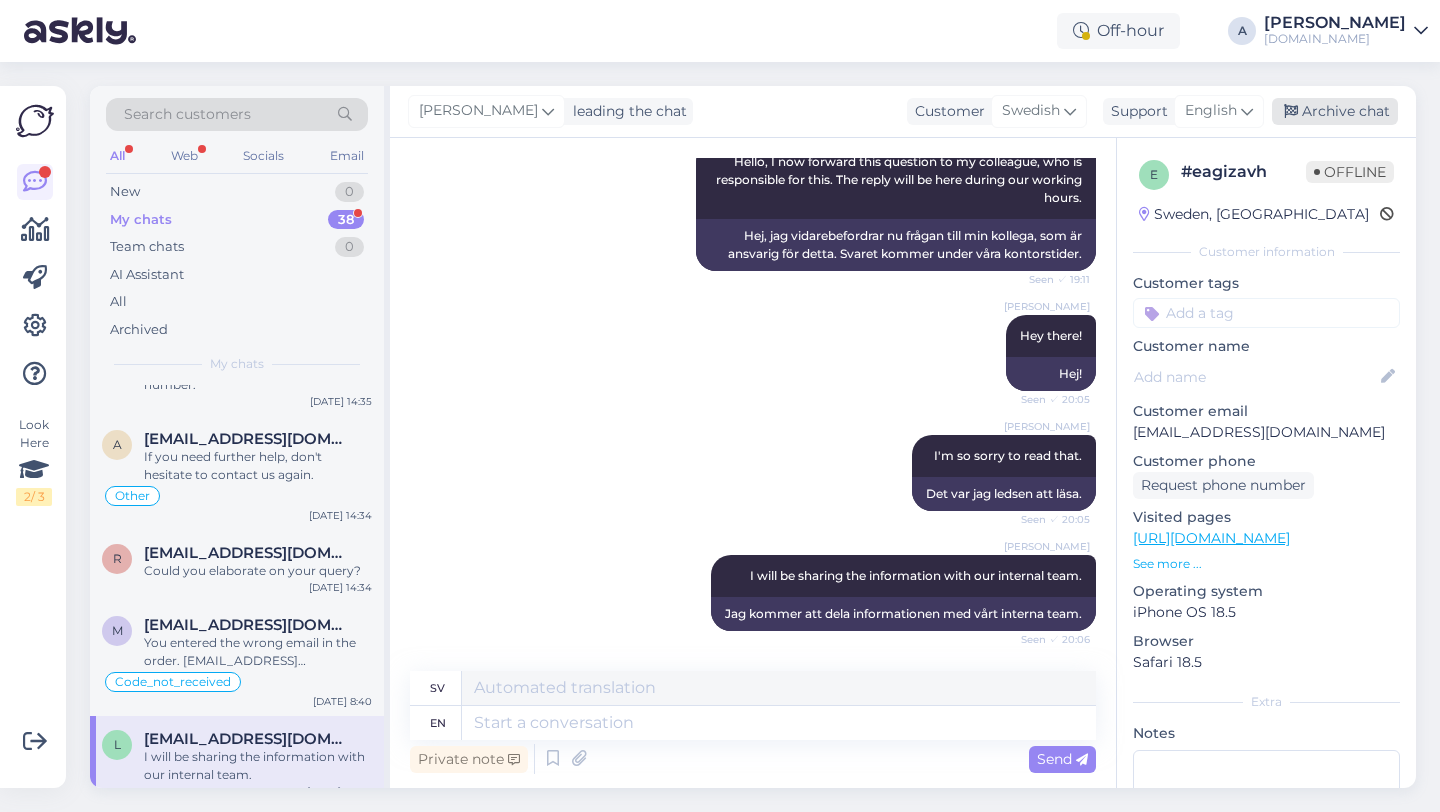 click on "Archive chat" at bounding box center (1335, 111) 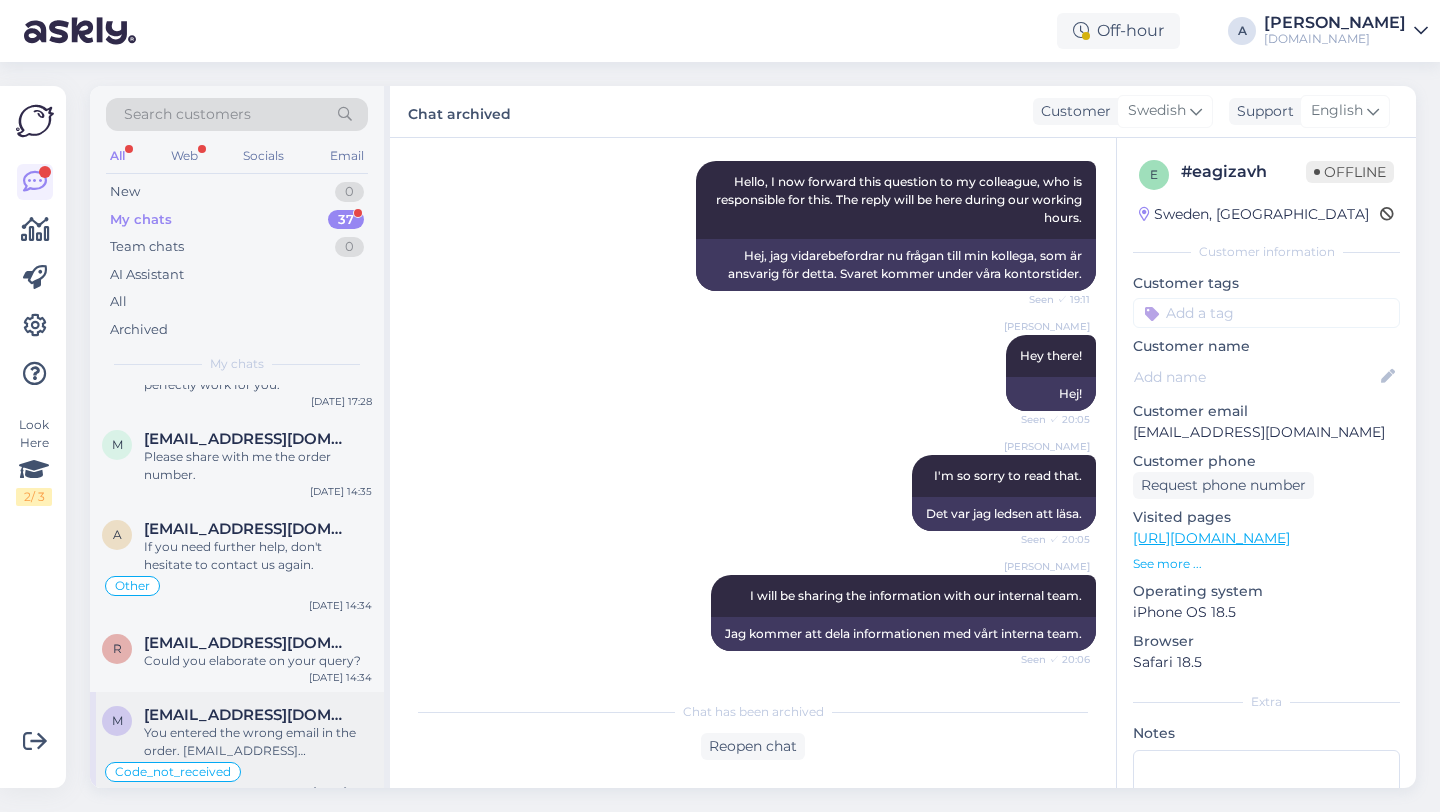 click on "You entered the wrong email in the order. mareksrasmanis45@gmail.com	instead of mareksrasmanis045@gmail.com" at bounding box center (258, 742) 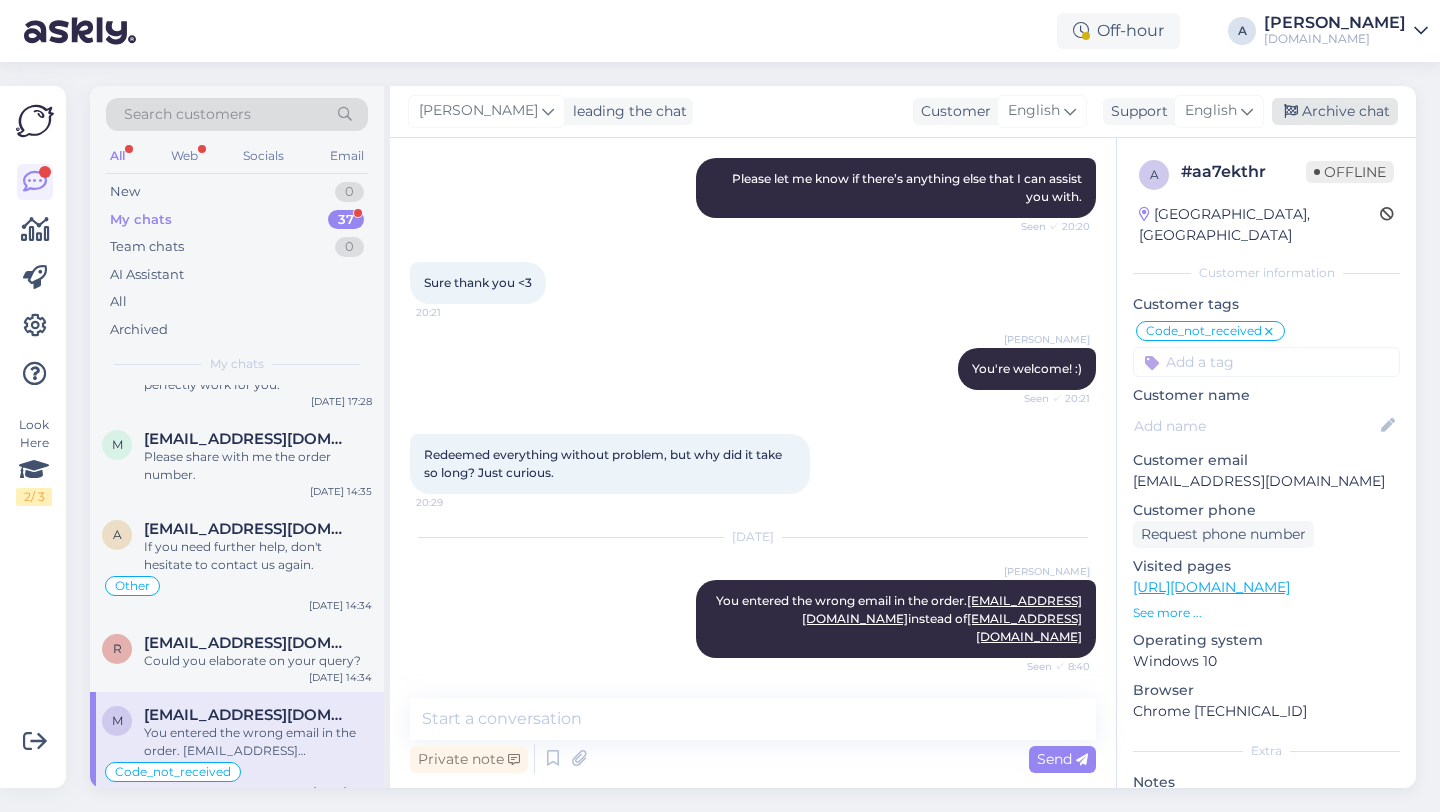 click on "Archive chat" at bounding box center (1335, 111) 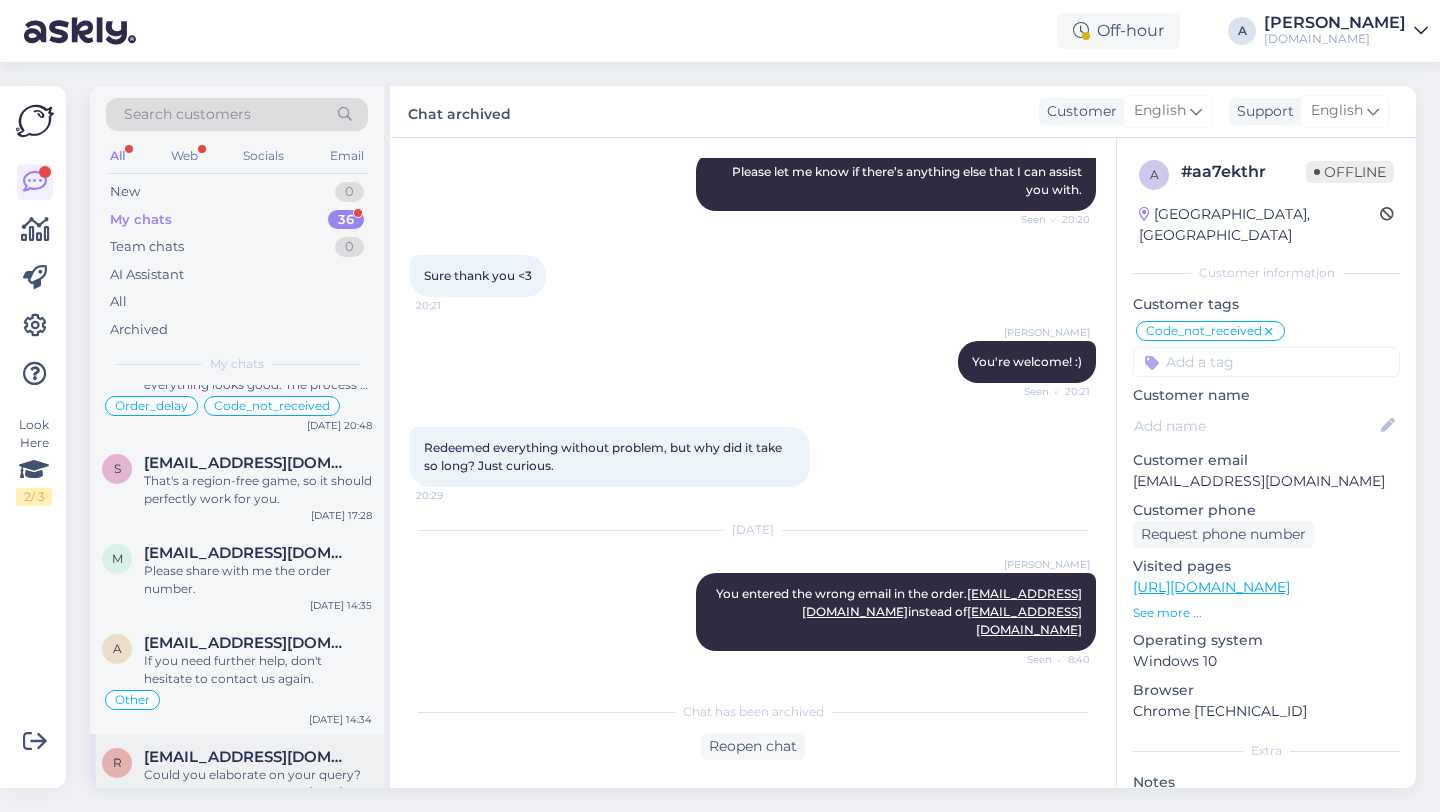 click on "r ruta.balina@inbox.lv Could you elaborate on your query?  Jul 9 14:34" at bounding box center [237, 770] 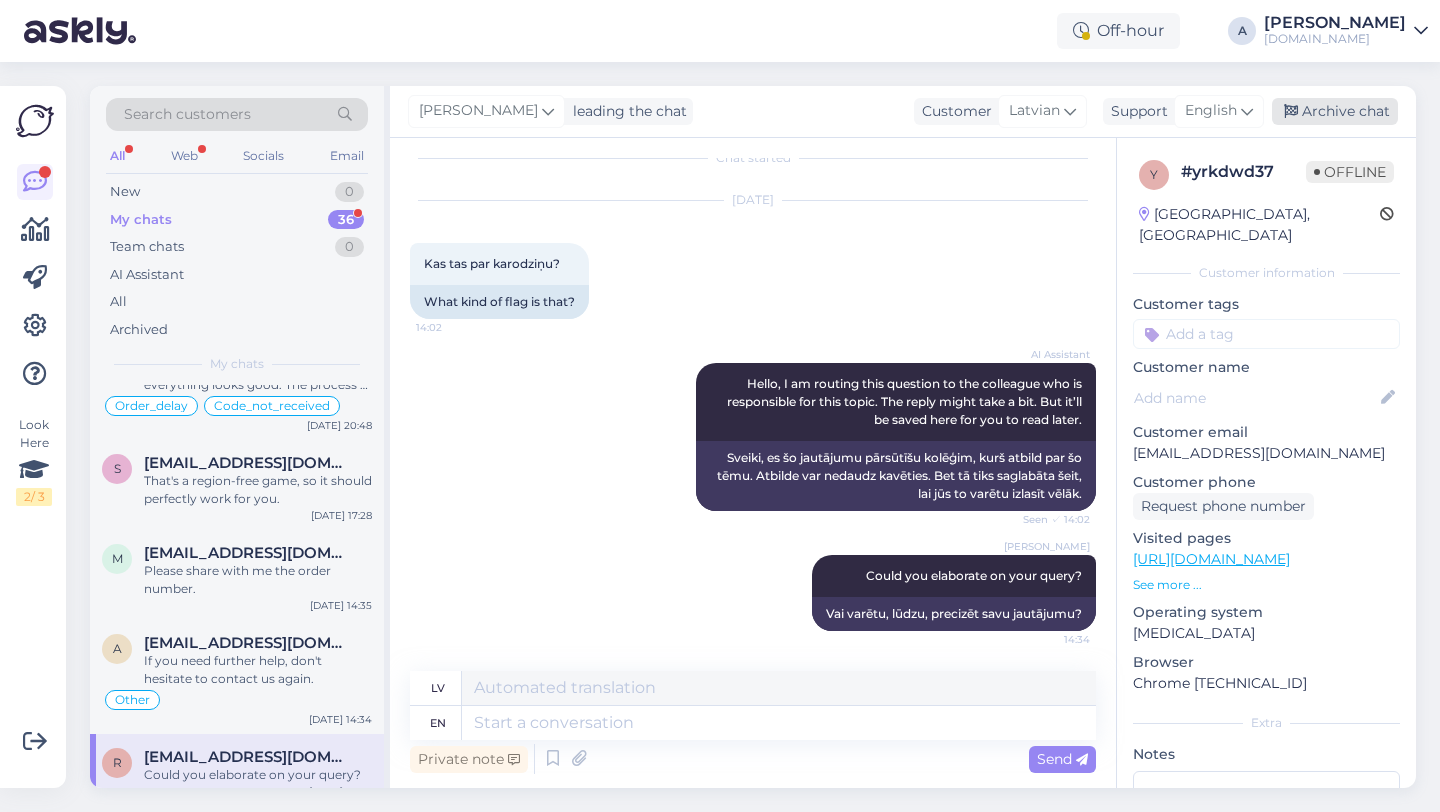 click on "Archive chat" at bounding box center (1335, 111) 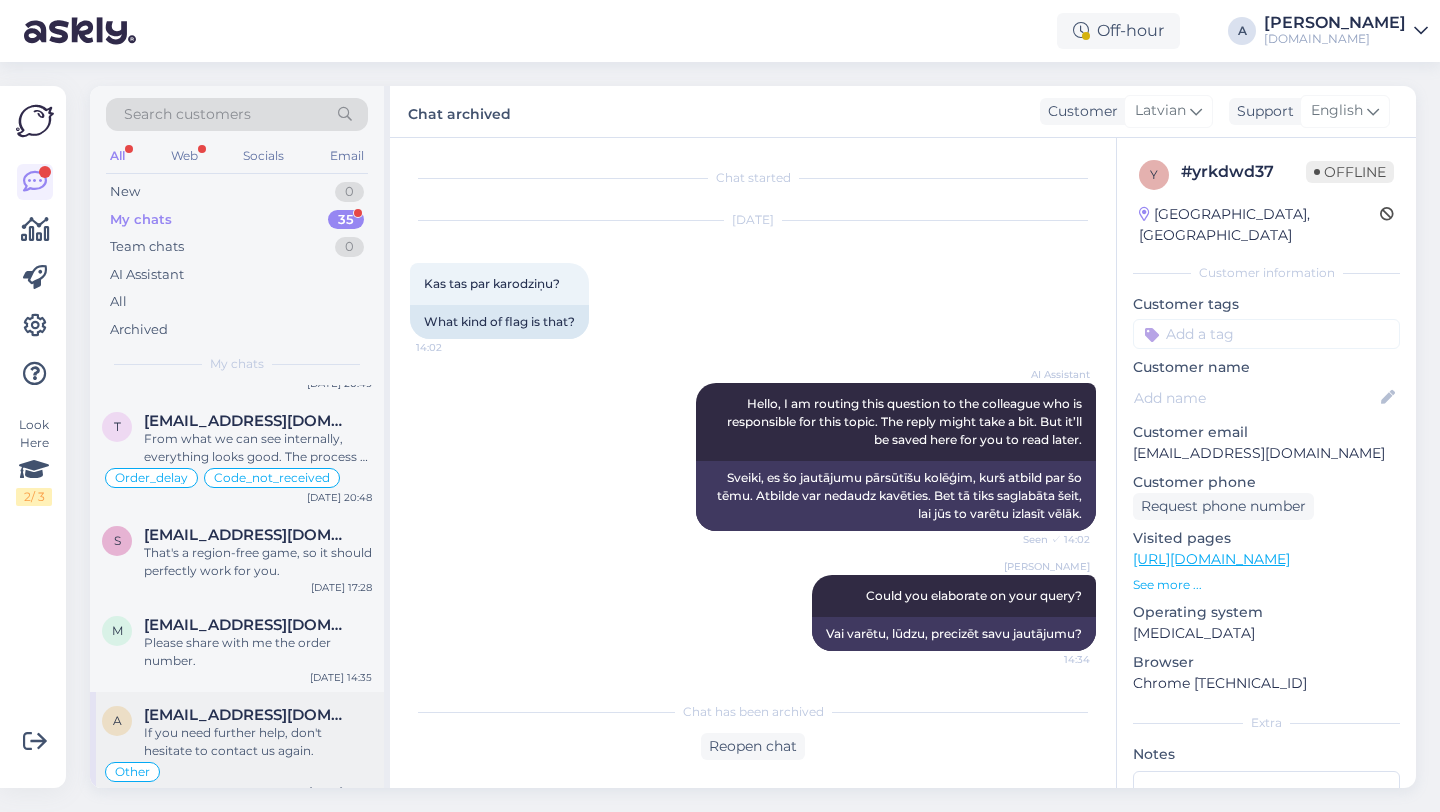 click on "Other" at bounding box center (237, 772) 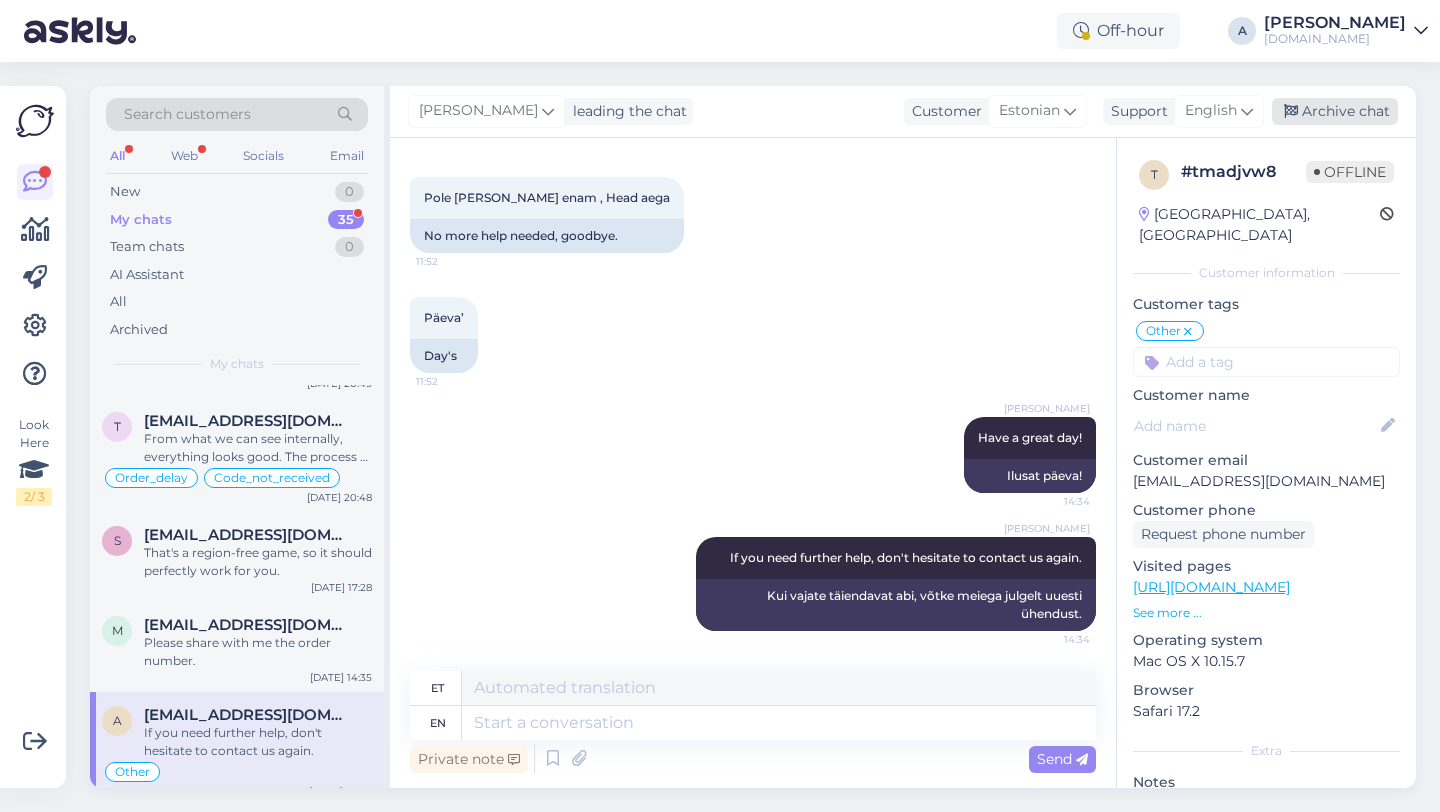 click on "Archive chat" at bounding box center [1335, 111] 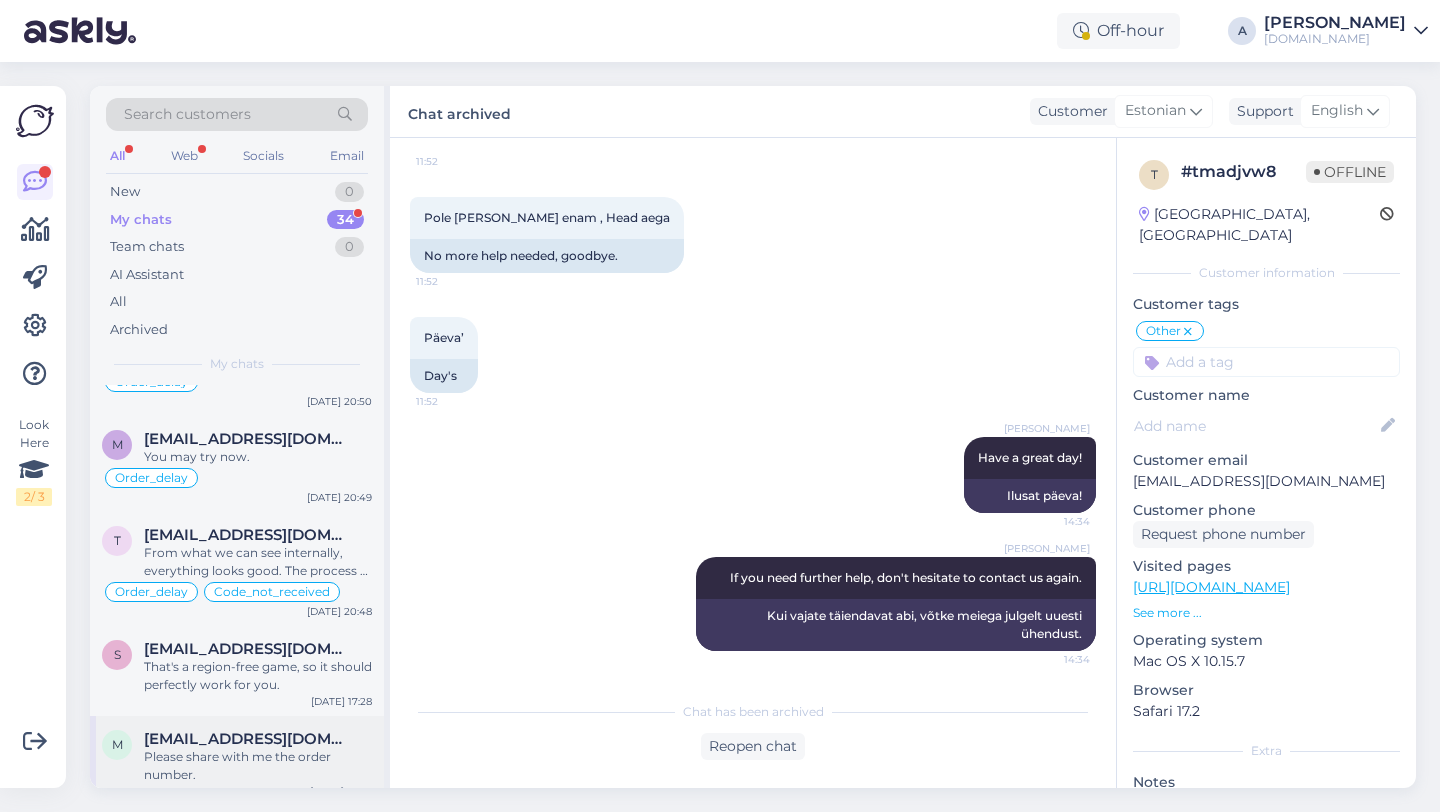click on "Please share with me the order number." at bounding box center [258, 766] 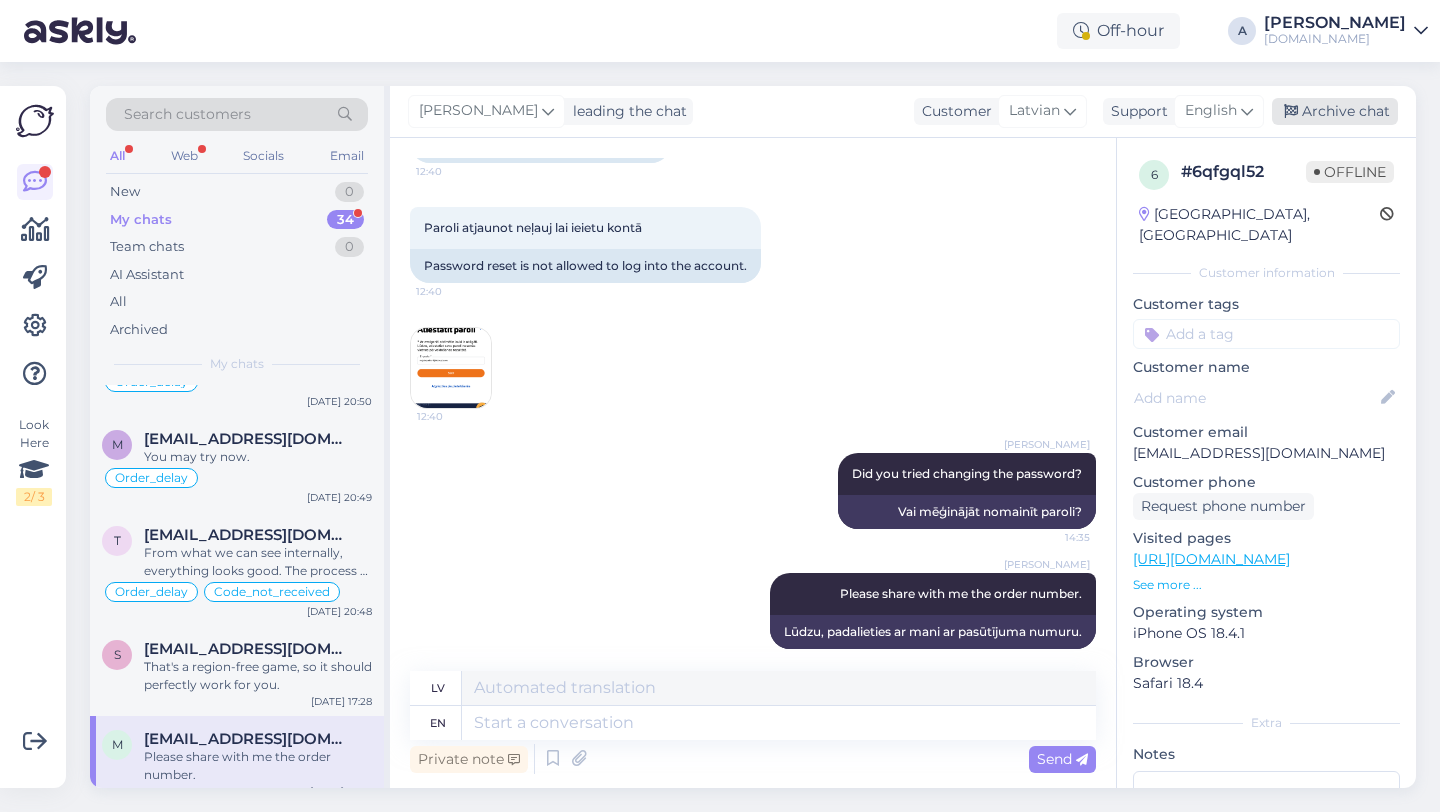 click on "Archive chat" at bounding box center [1335, 111] 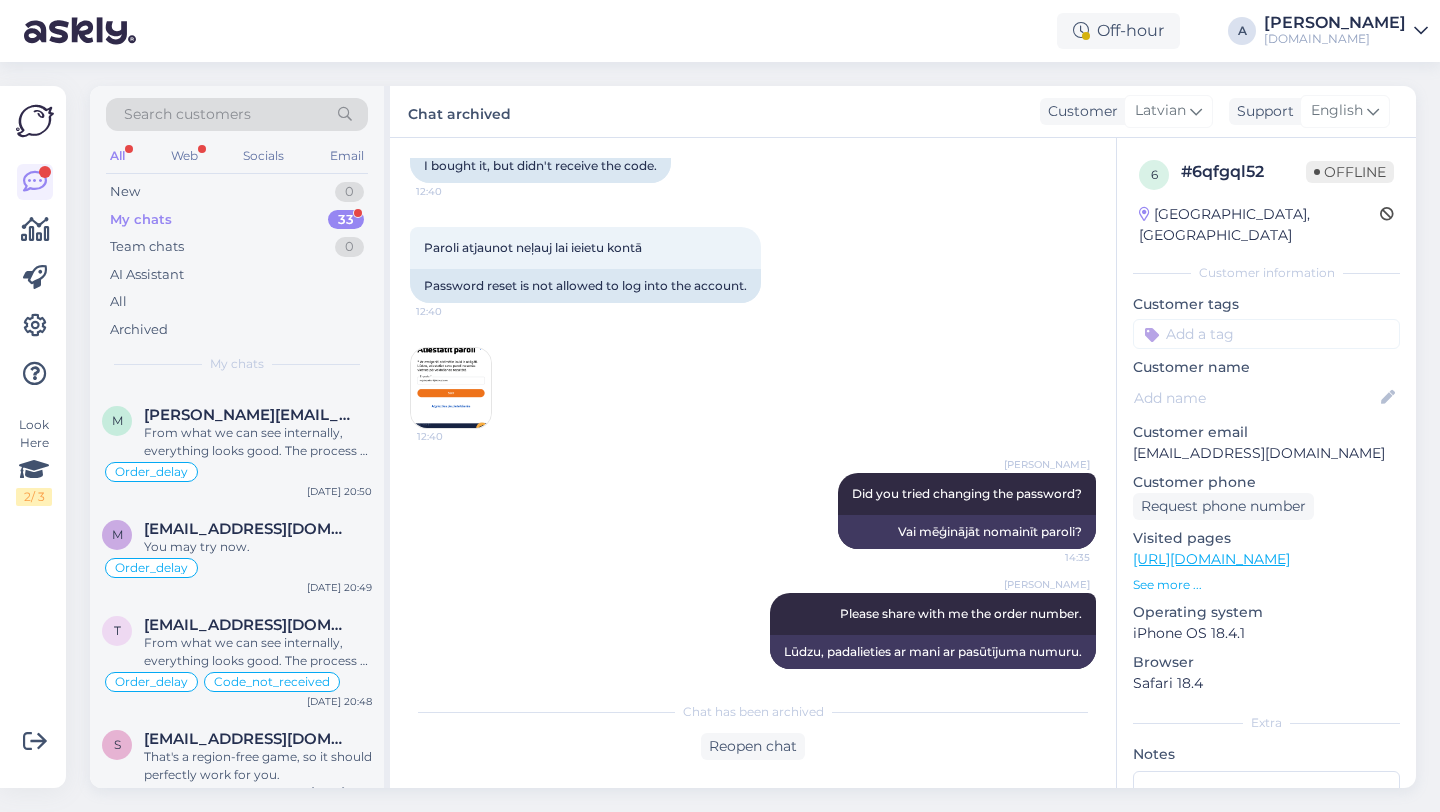 click at bounding box center (1266, 334) 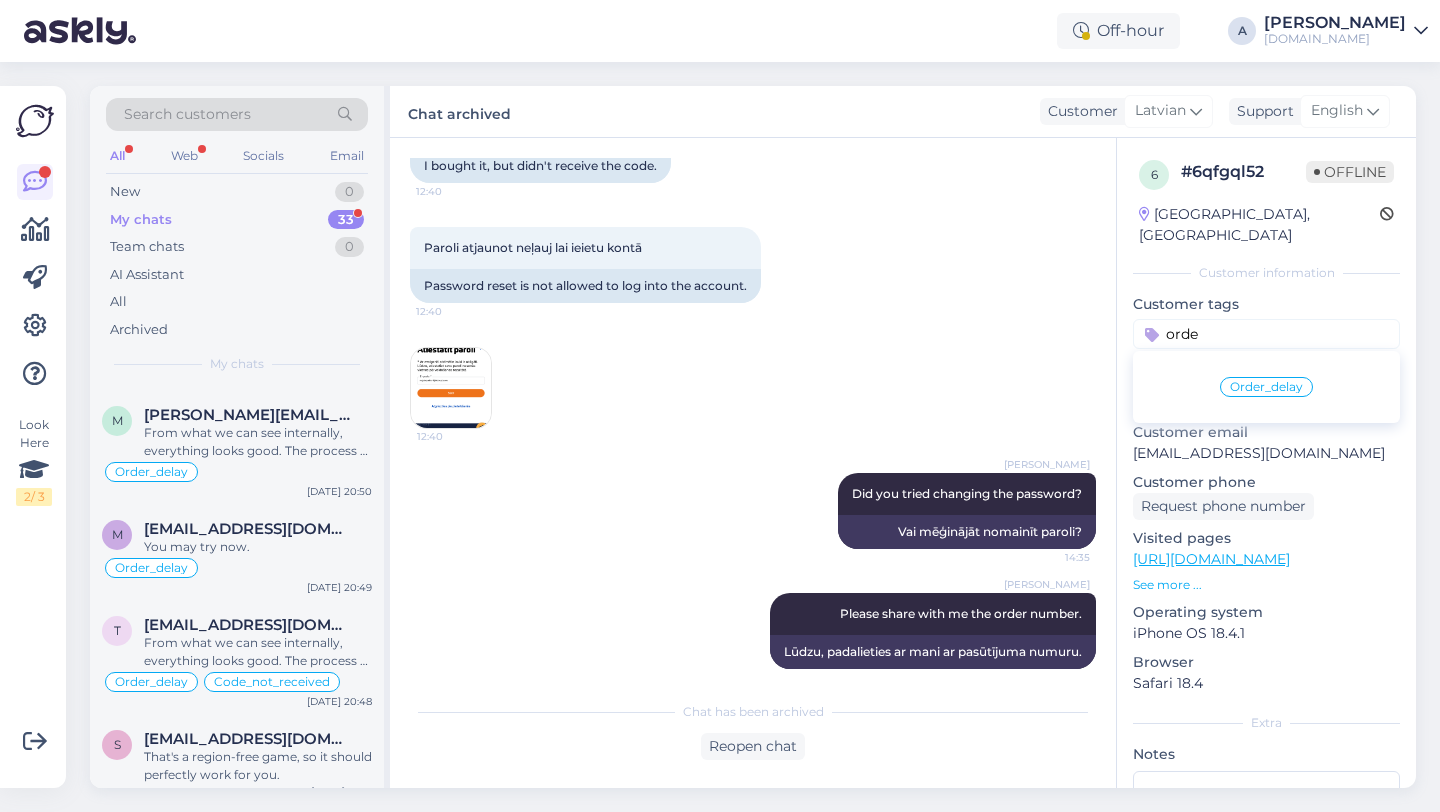 type on "orde" 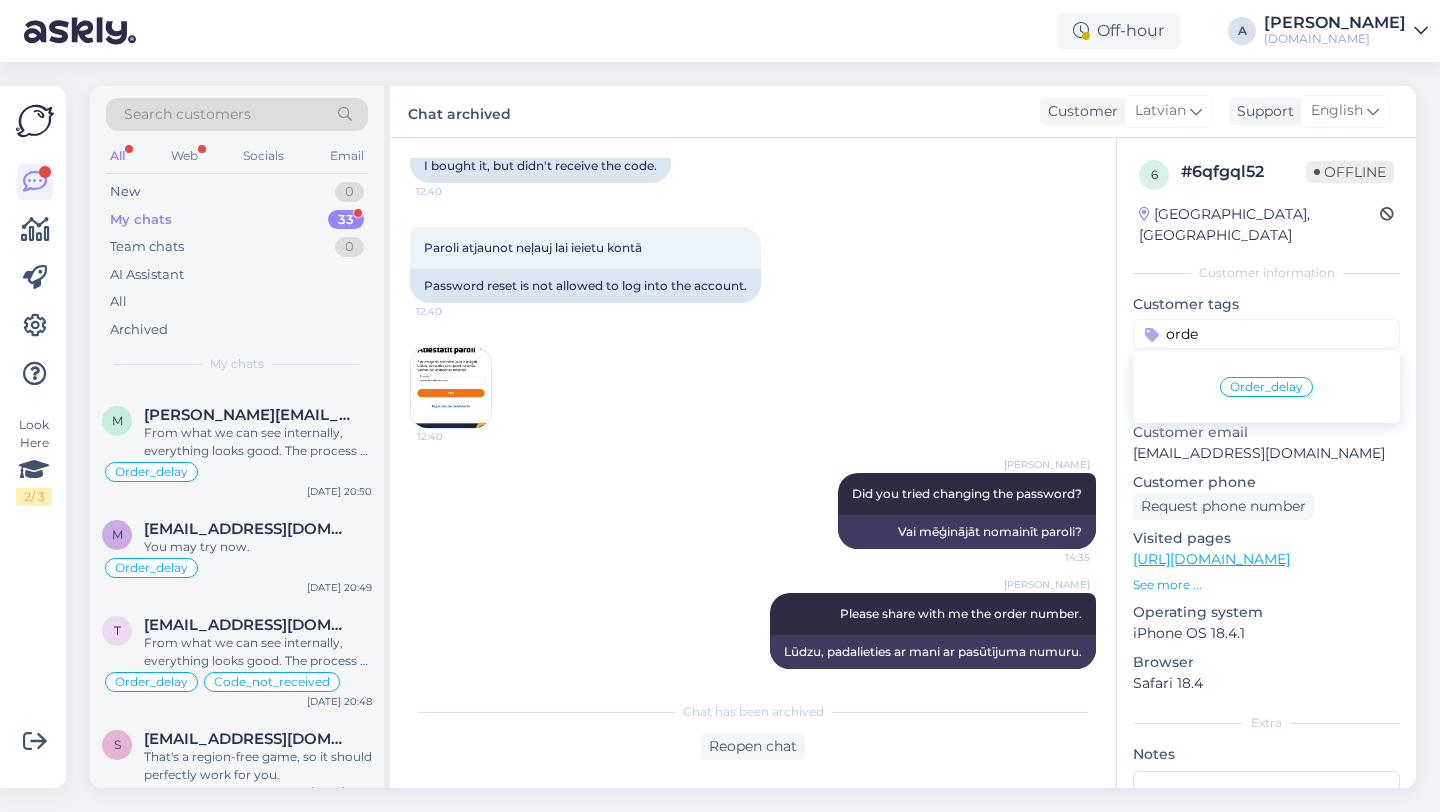 click on "Order_delay" at bounding box center [1266, 387] 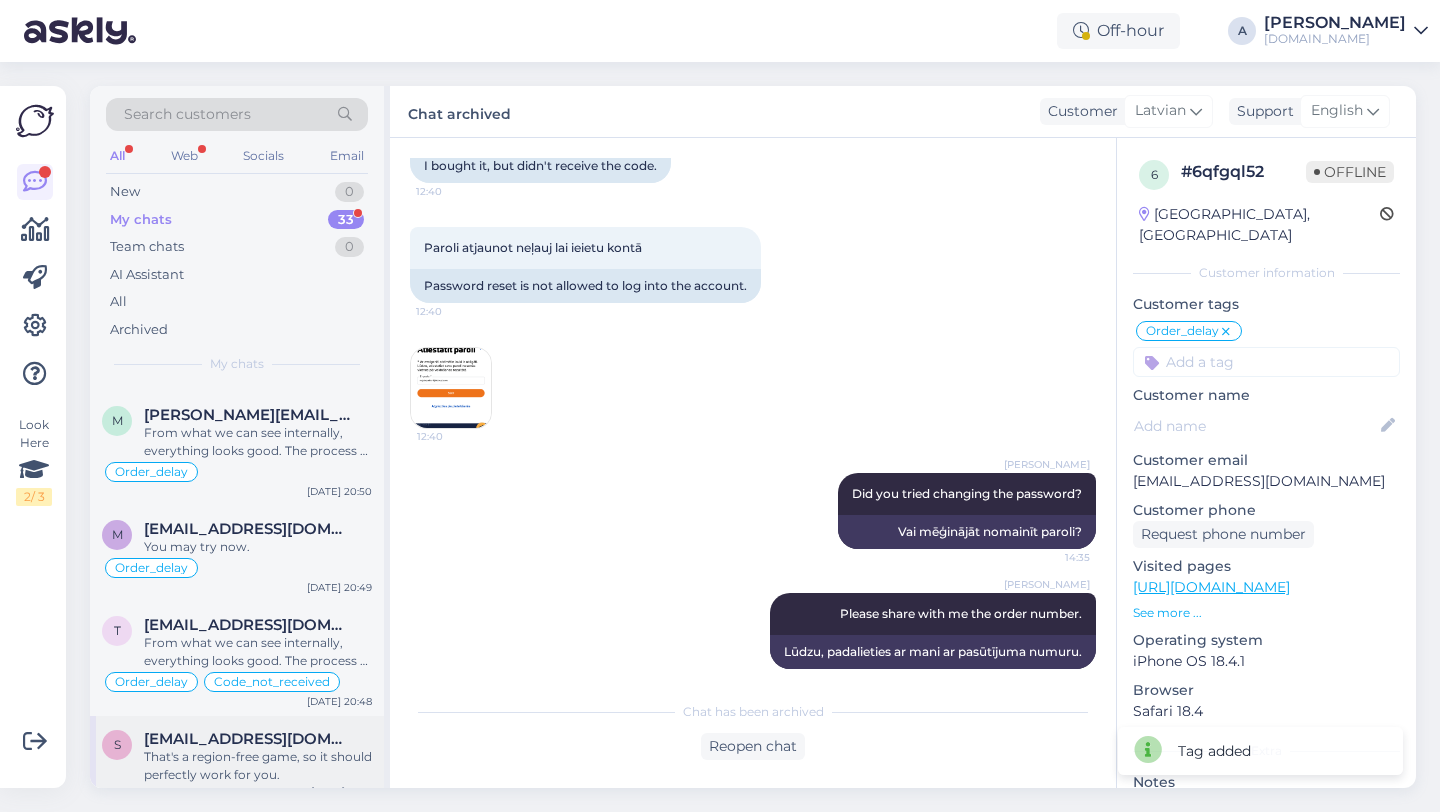 click on "That's a region-free game, so it should perfectly work for you." at bounding box center (258, 766) 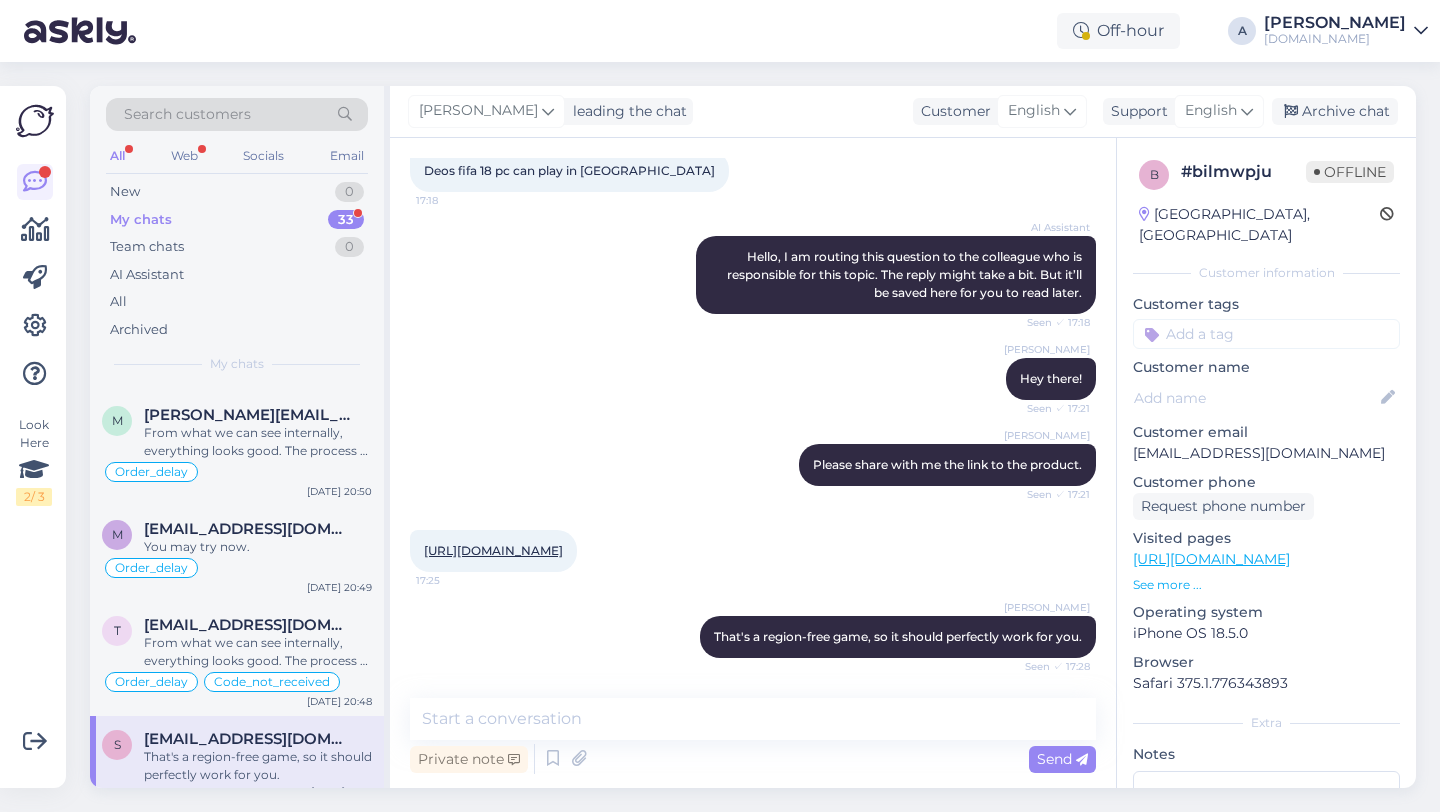 click at bounding box center (1266, 334) 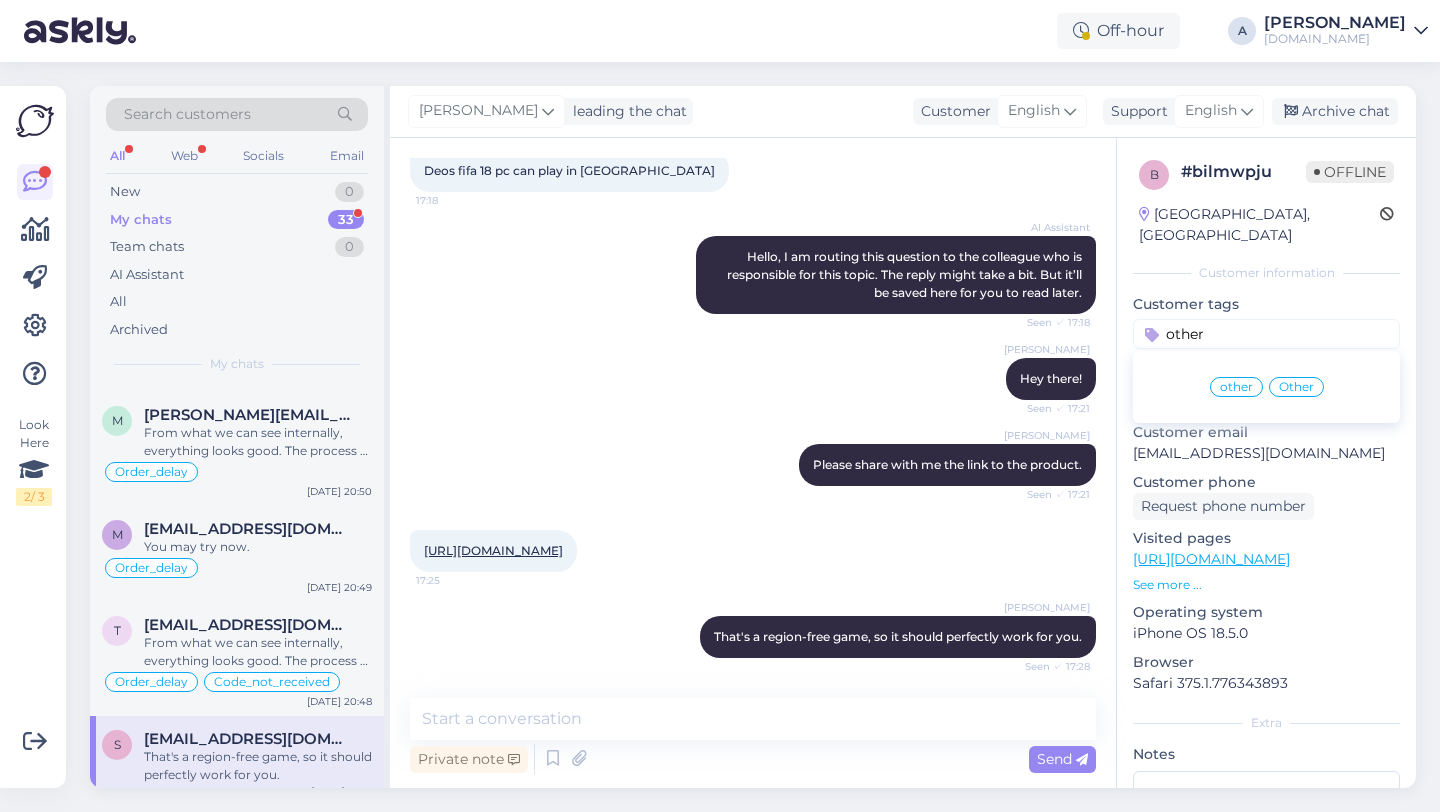 type on "other" 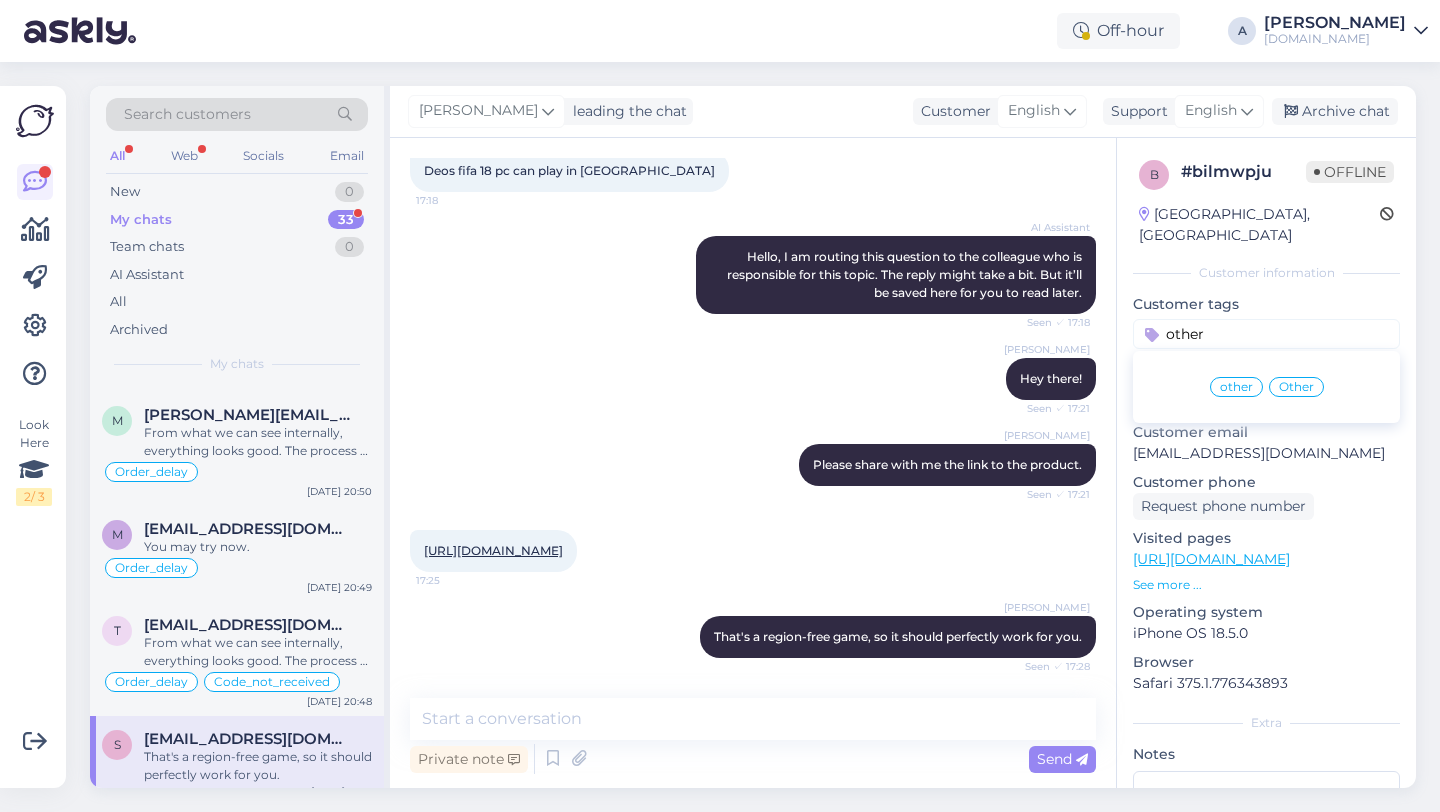click on "Other" at bounding box center (1296, 387) 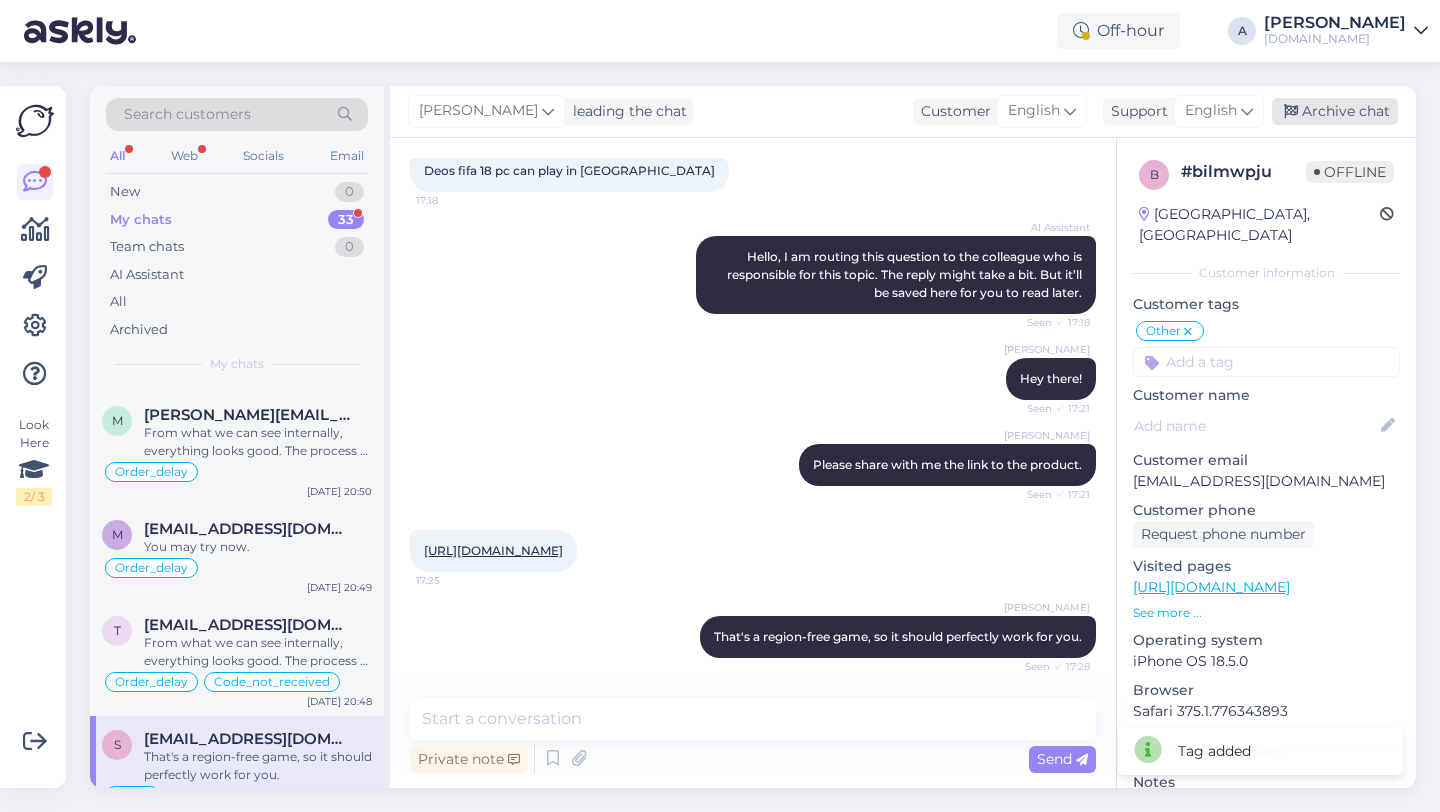 click on "Archive chat" at bounding box center [1335, 111] 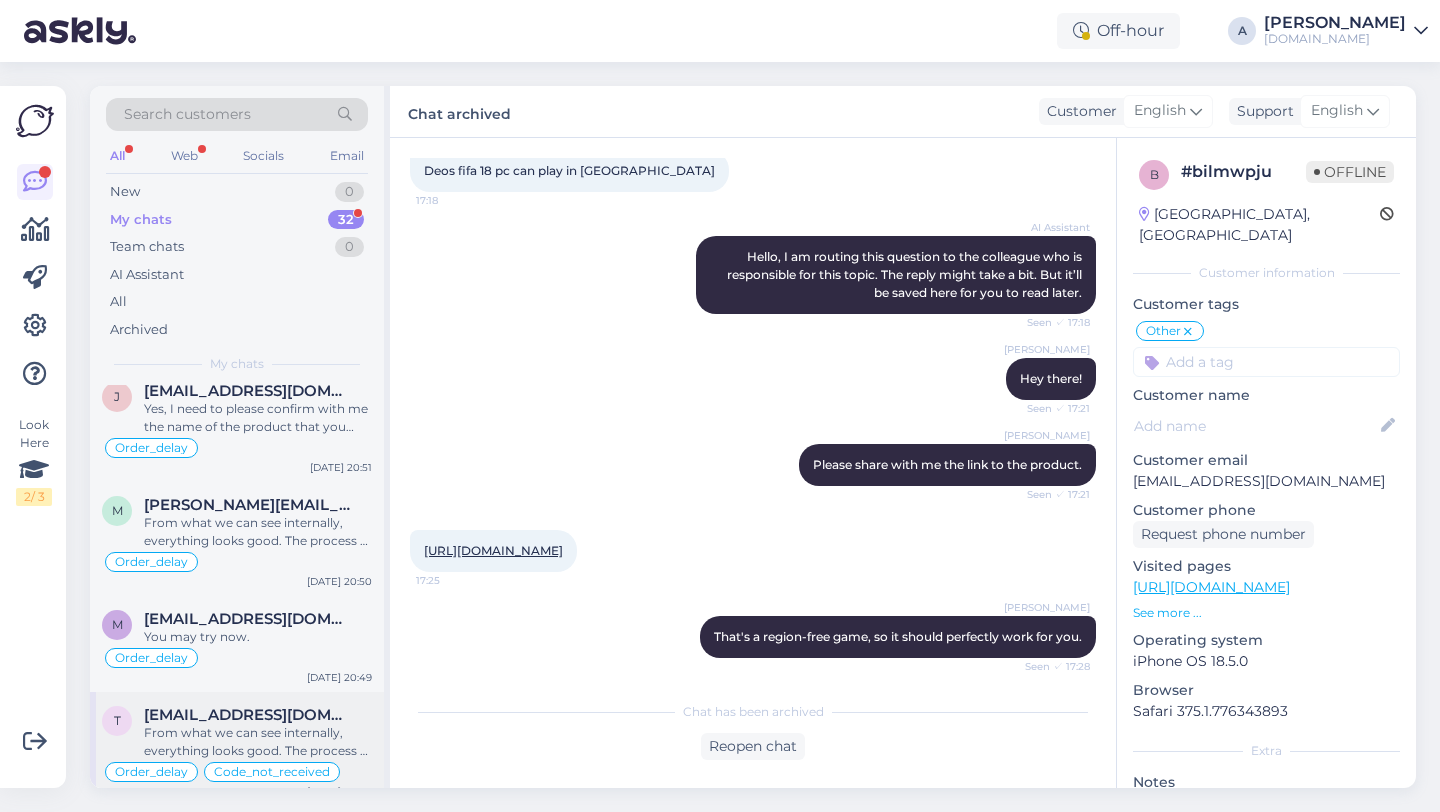 click on "From what we can see internally, everything looks good. The process of receiving the code may take a while. You should receive the code during the day." at bounding box center [258, 742] 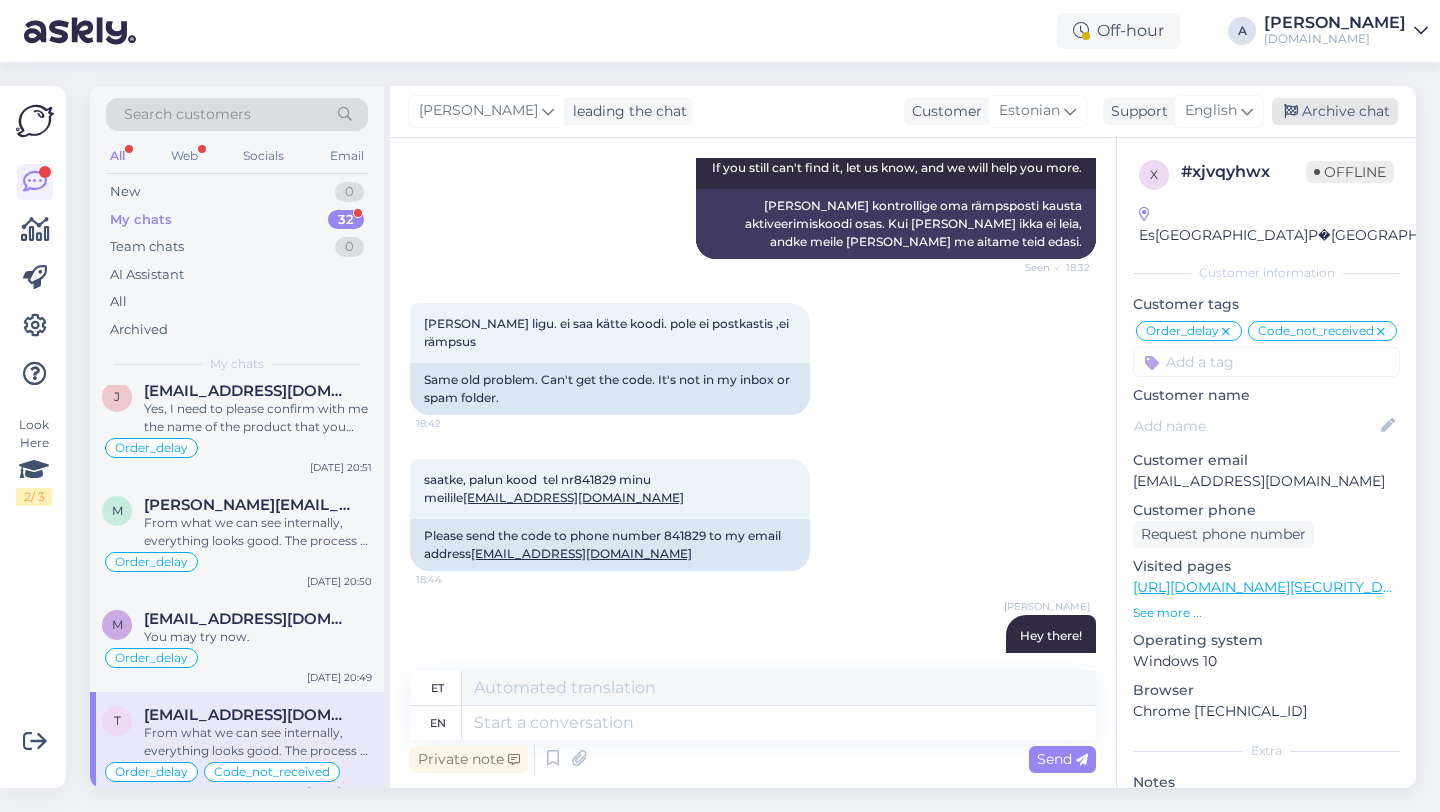 click on "Archive chat" at bounding box center (1335, 111) 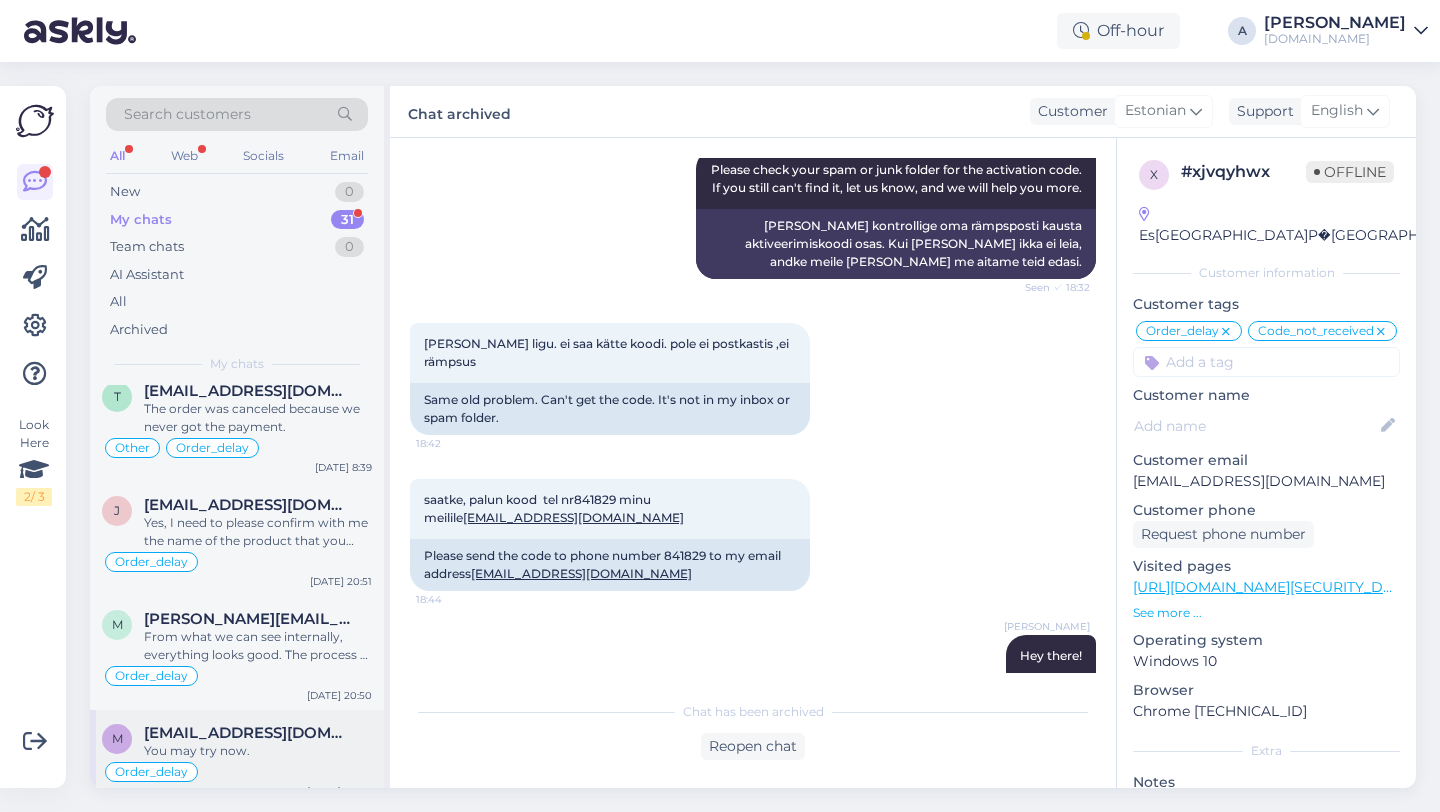click on "Order_delay" at bounding box center (237, 772) 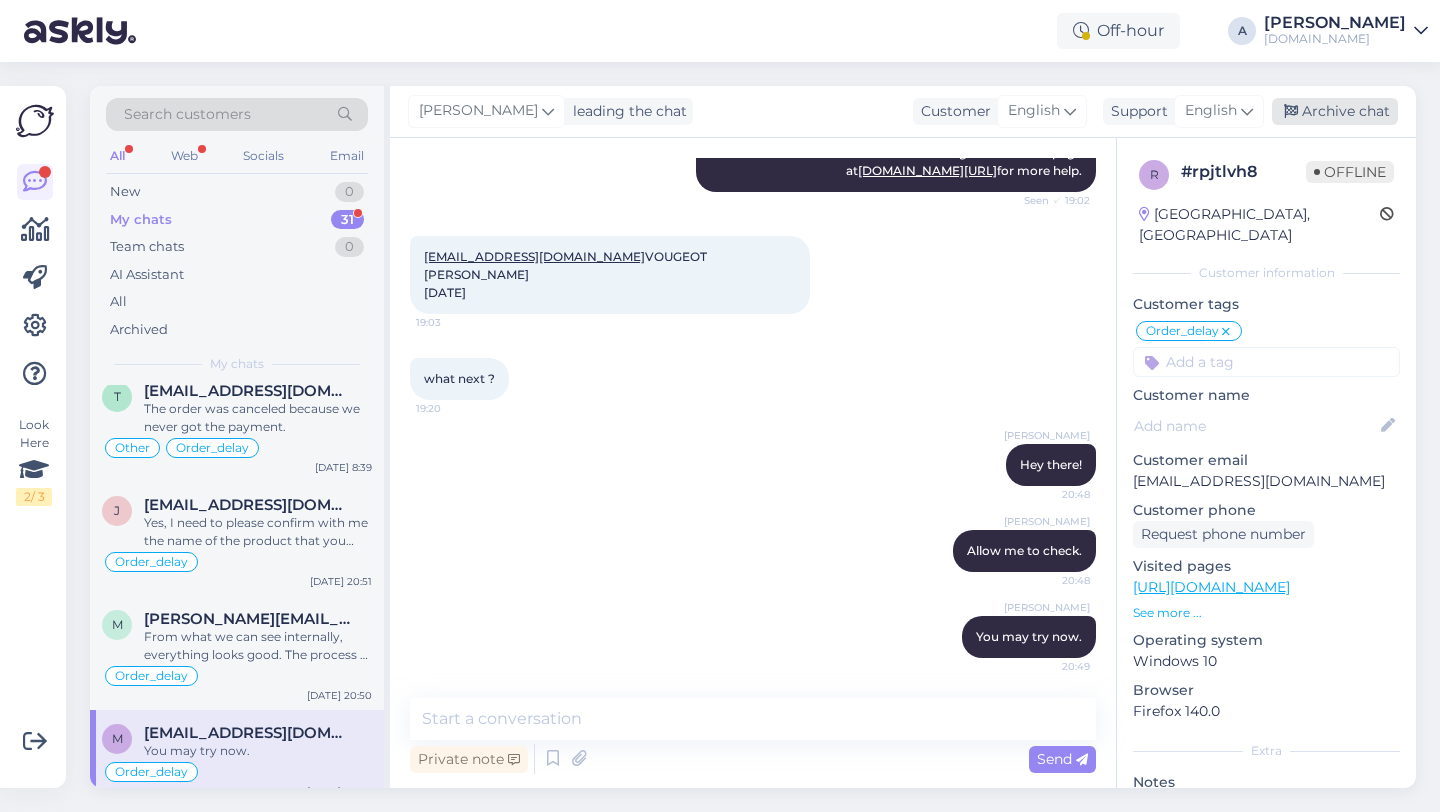 click on "Archive chat" at bounding box center (1335, 111) 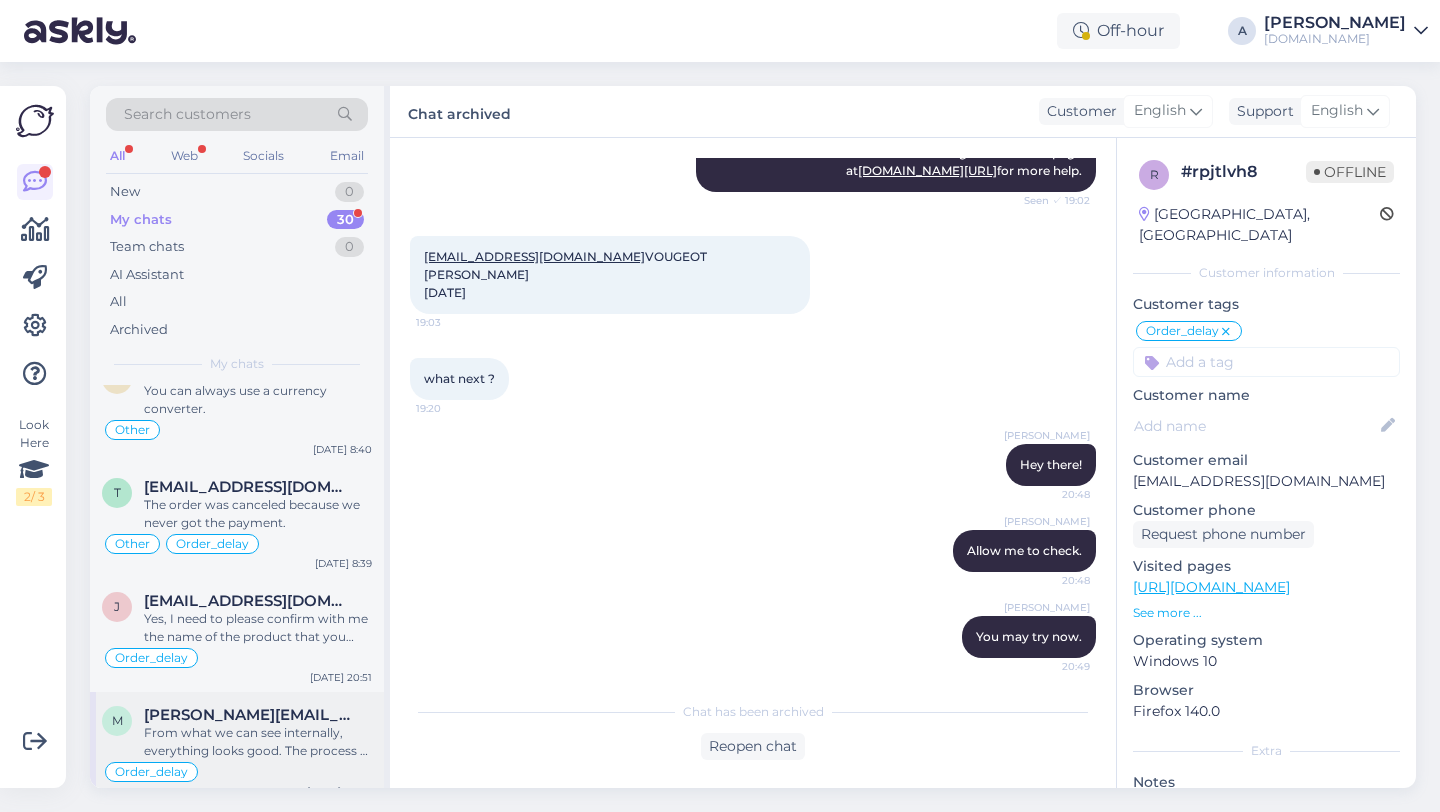click on "From what we can see internally, everything looks good. The process of receiving the code may take a while. You should receive the code during the day." at bounding box center [258, 742] 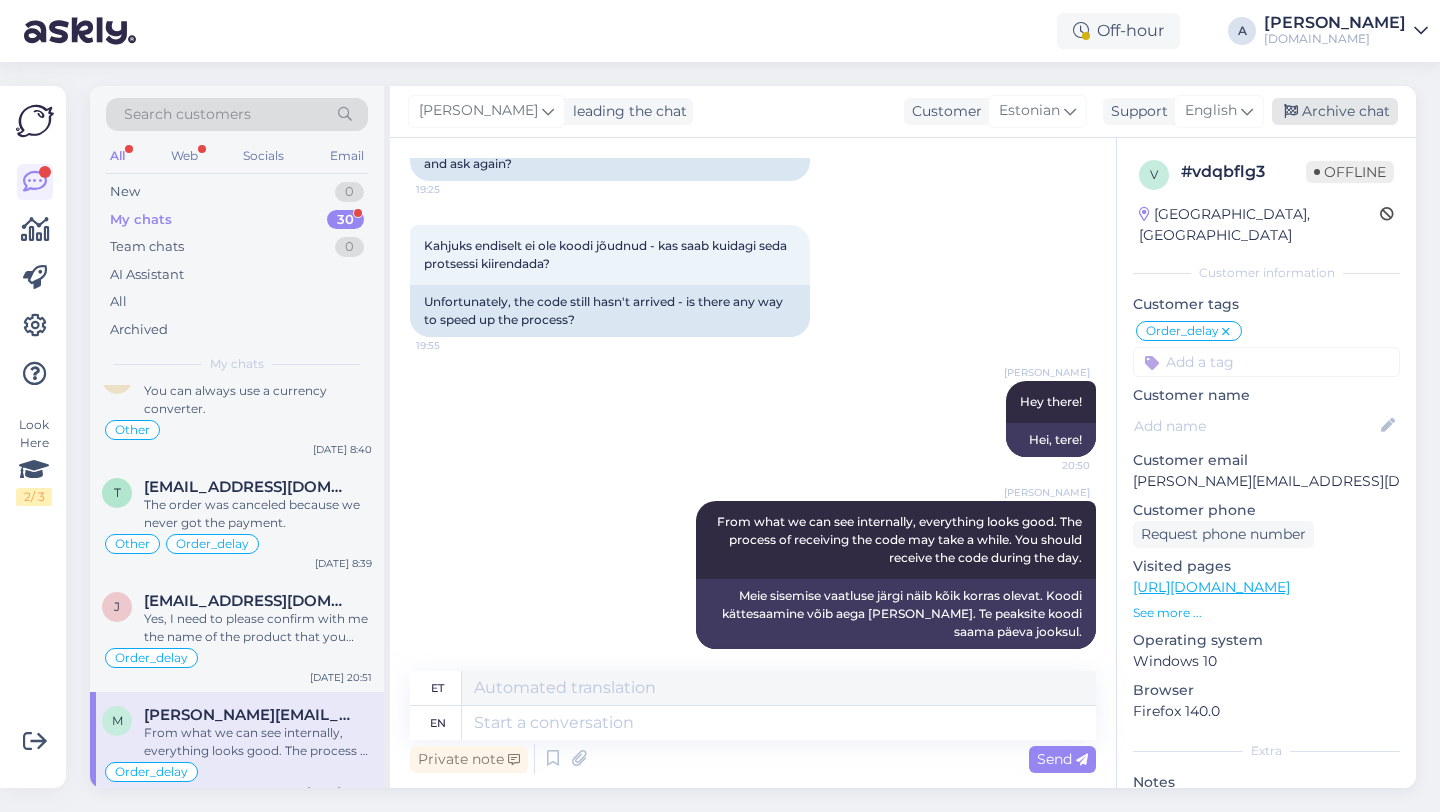 click on "Archive chat" at bounding box center [1335, 111] 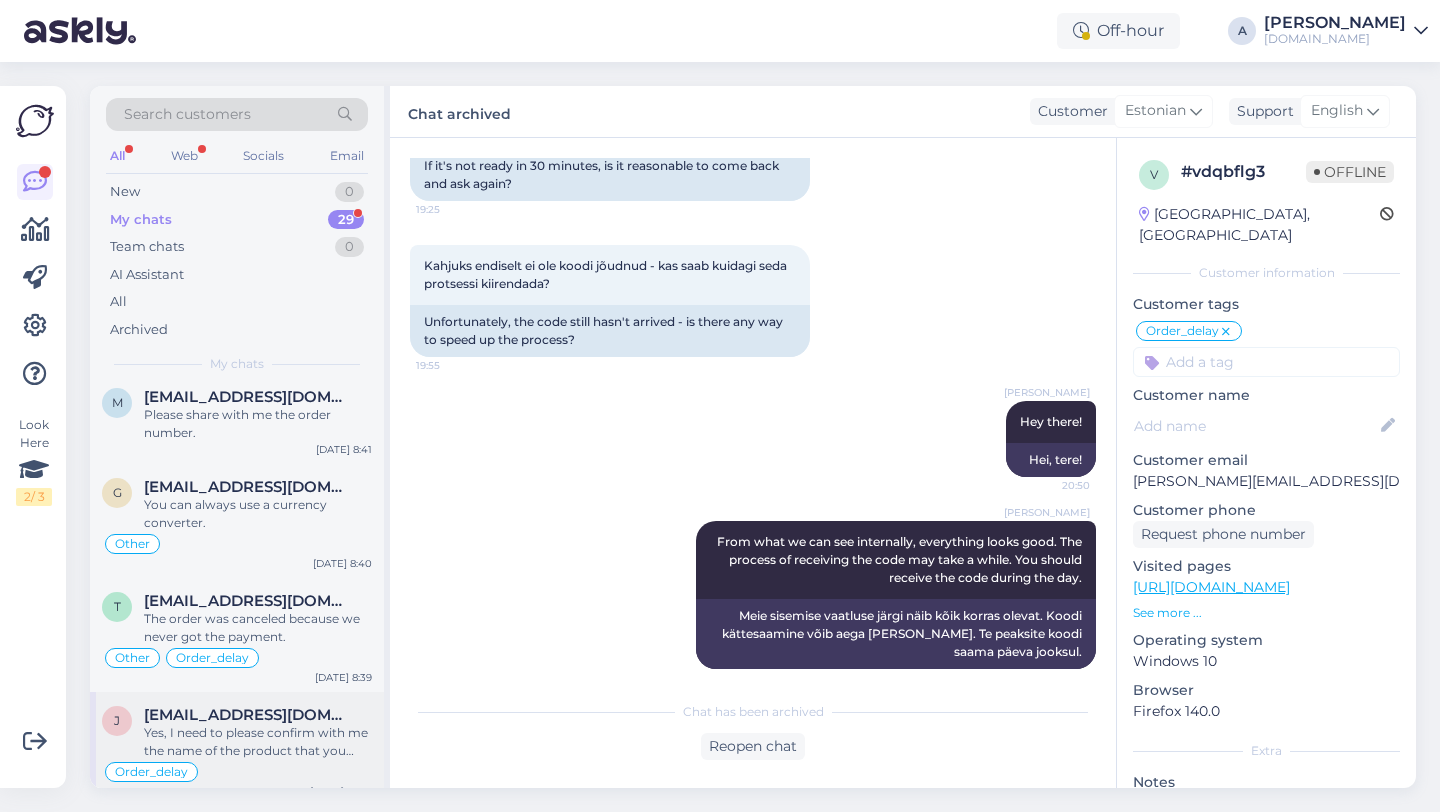 click on "Yes, I need to please confirm with me the name of the product that you bought." at bounding box center [258, 742] 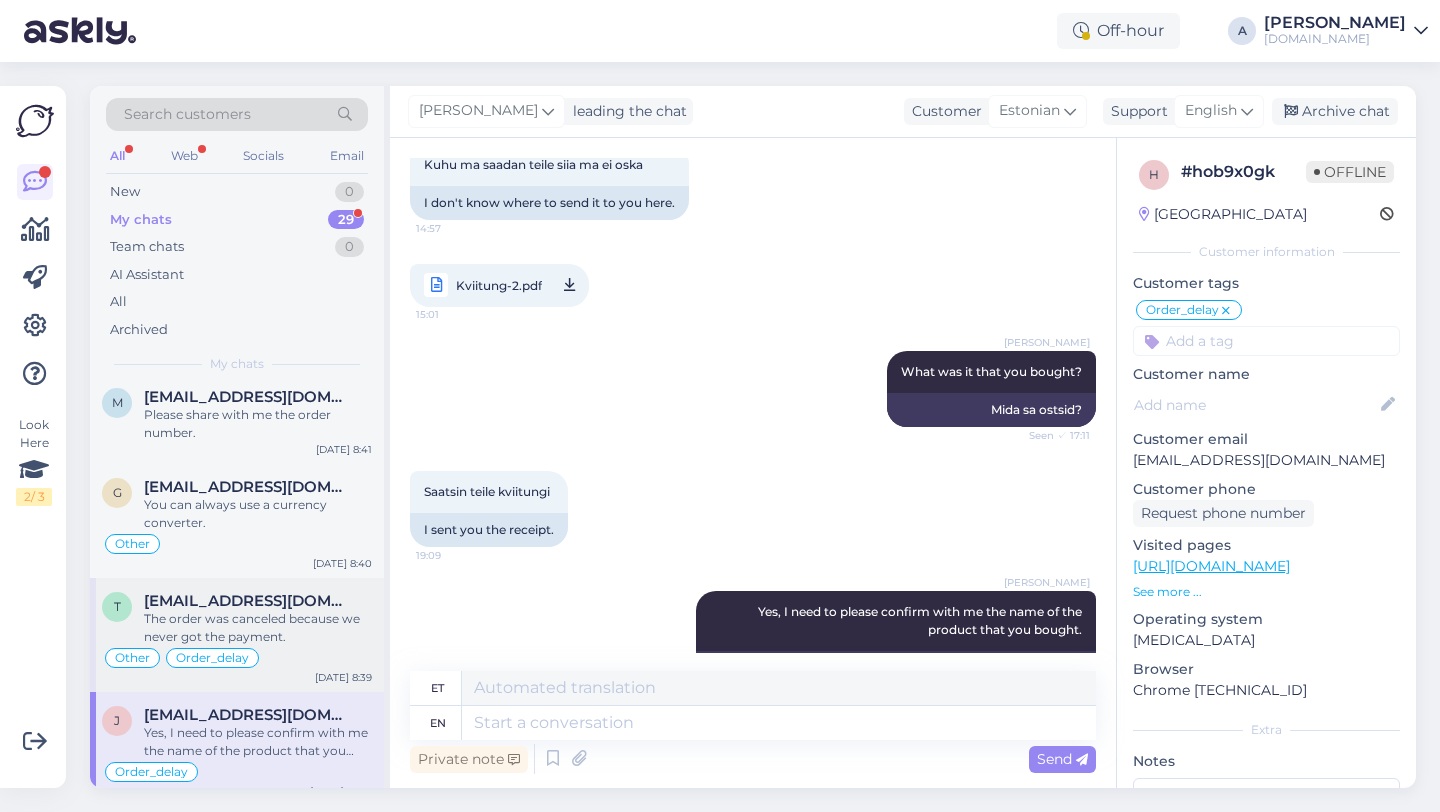 click on "The order was canceled because we never got the payment." at bounding box center (258, 628) 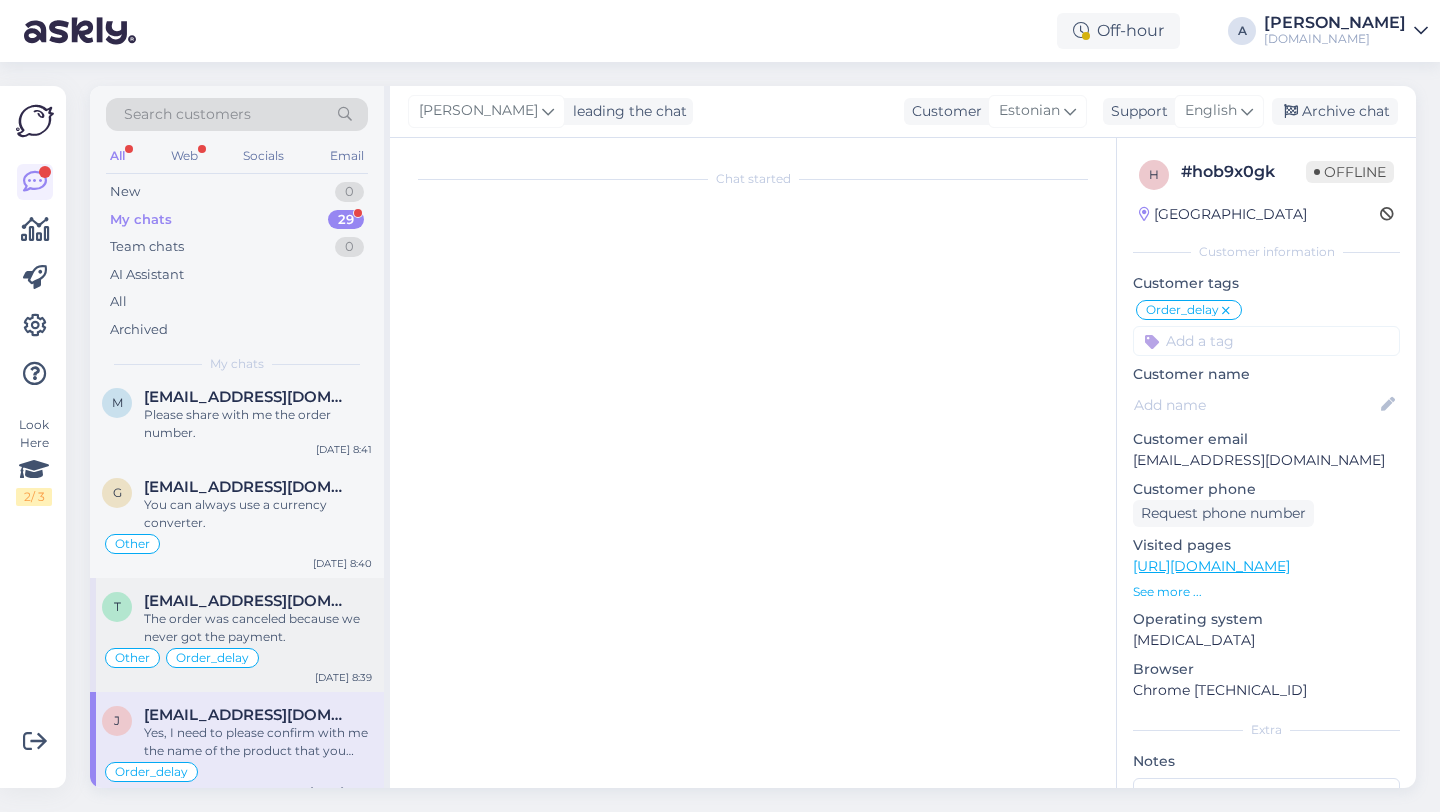 scroll, scrollTop: 0, scrollLeft: 0, axis: both 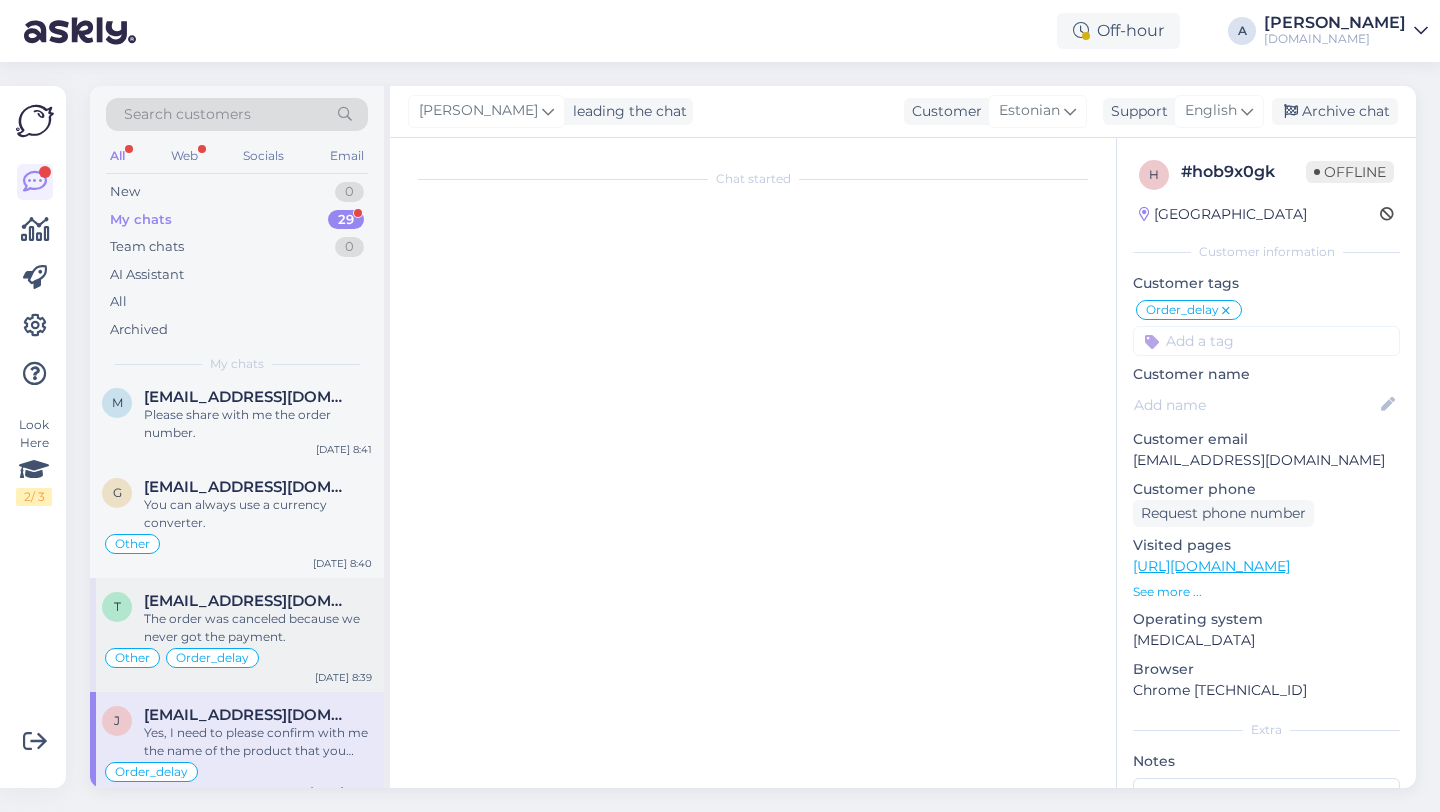 type on "763328" 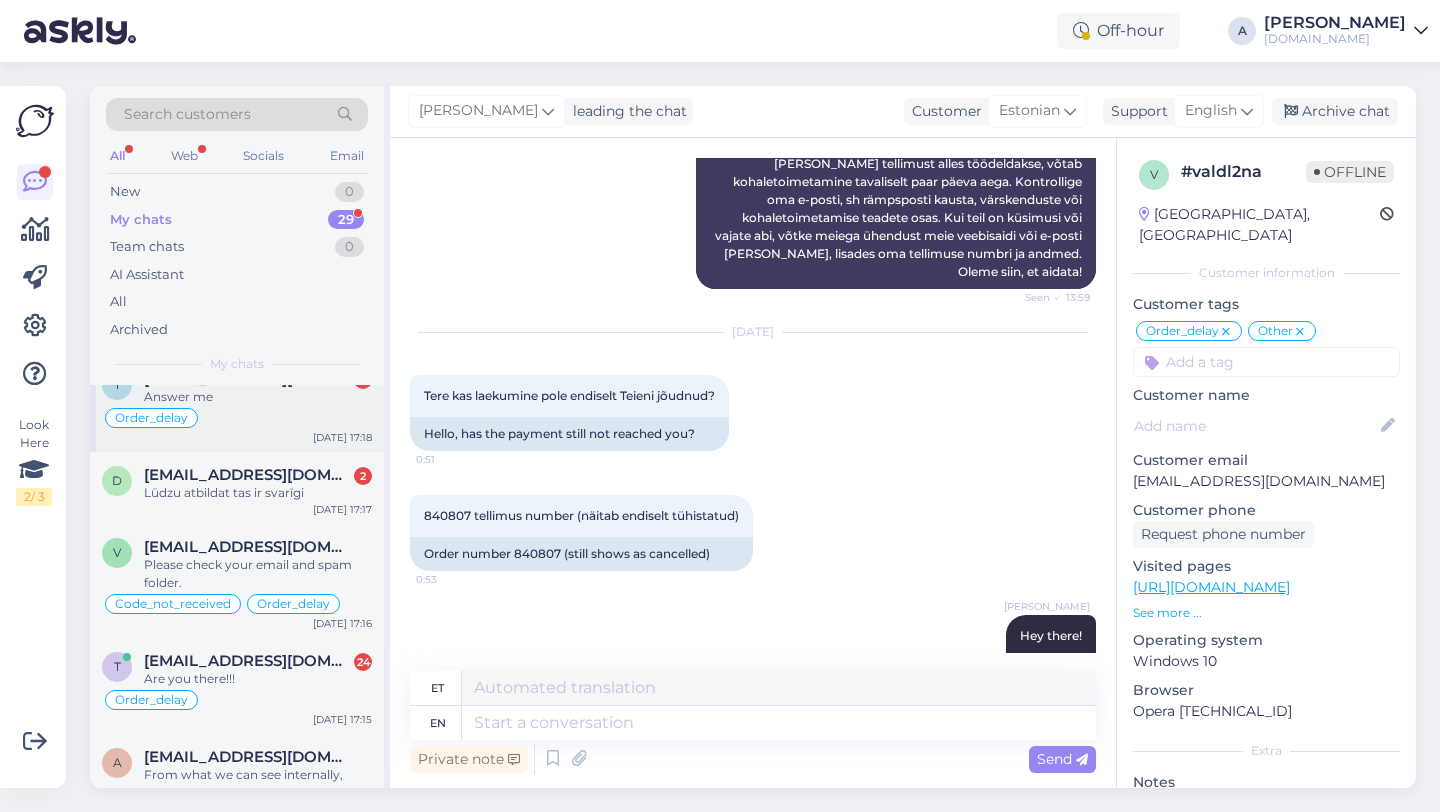 scroll, scrollTop: 48, scrollLeft: 0, axis: vertical 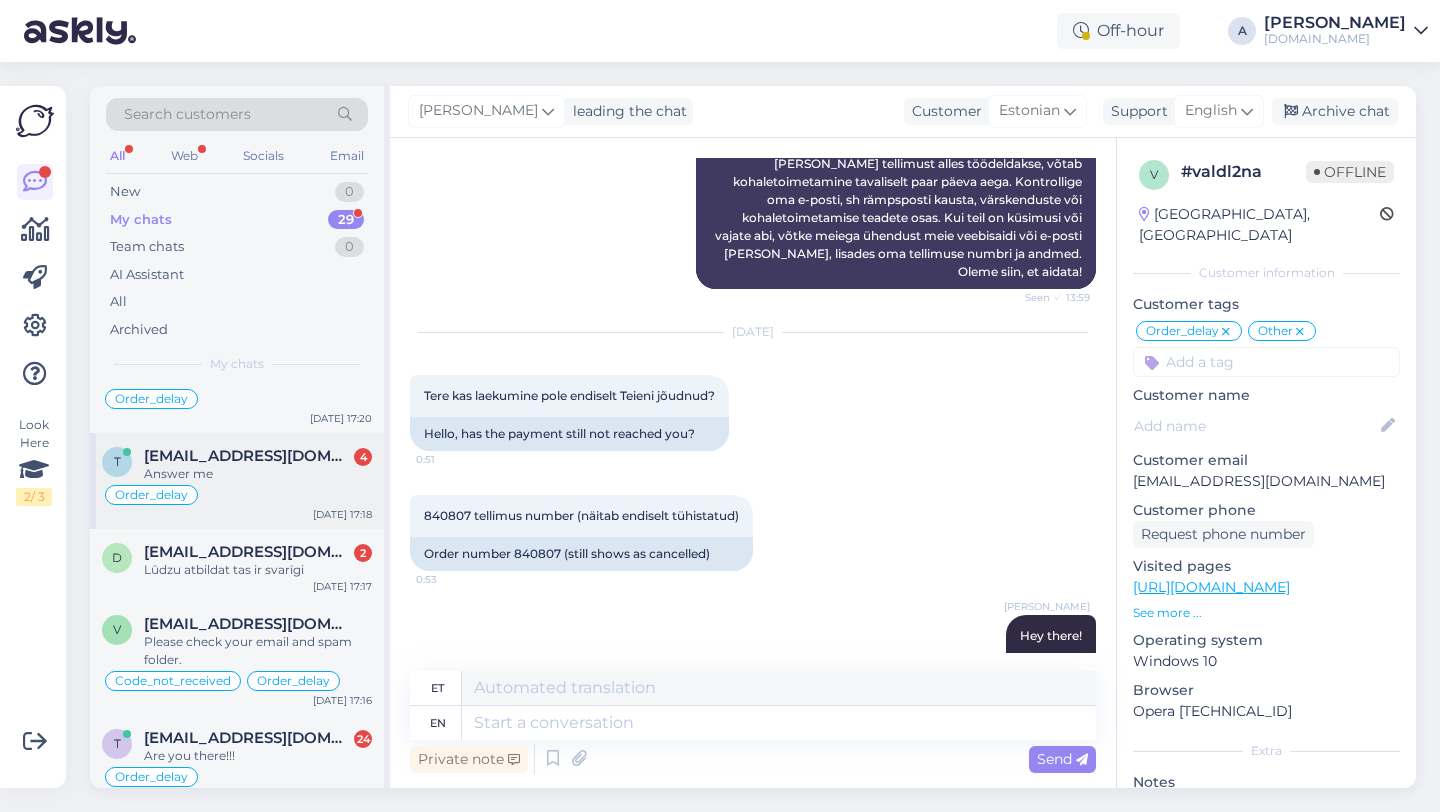 click on "Lūdzu atbildat tas ir svarīgi" at bounding box center (258, 570) 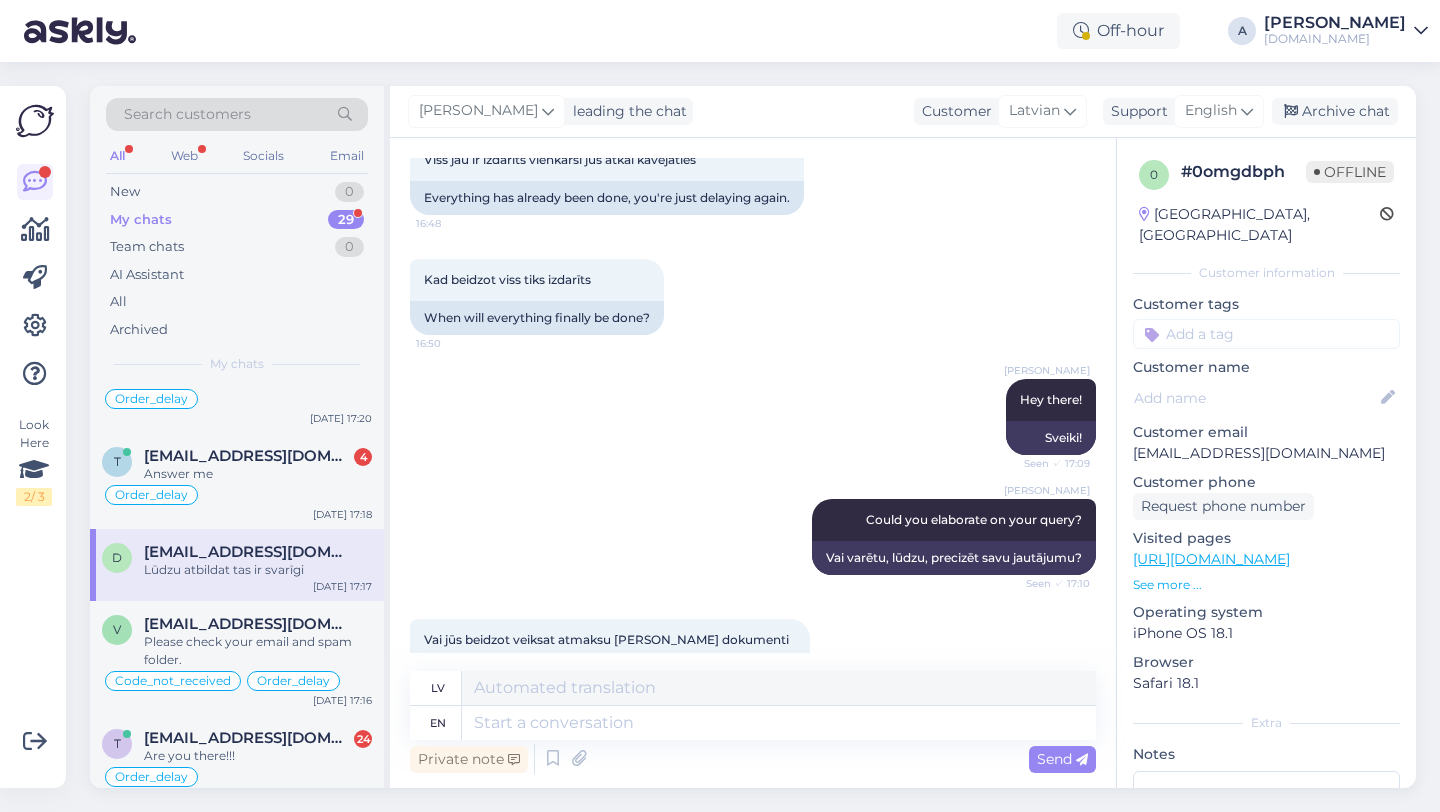 scroll, scrollTop: 1077, scrollLeft: 0, axis: vertical 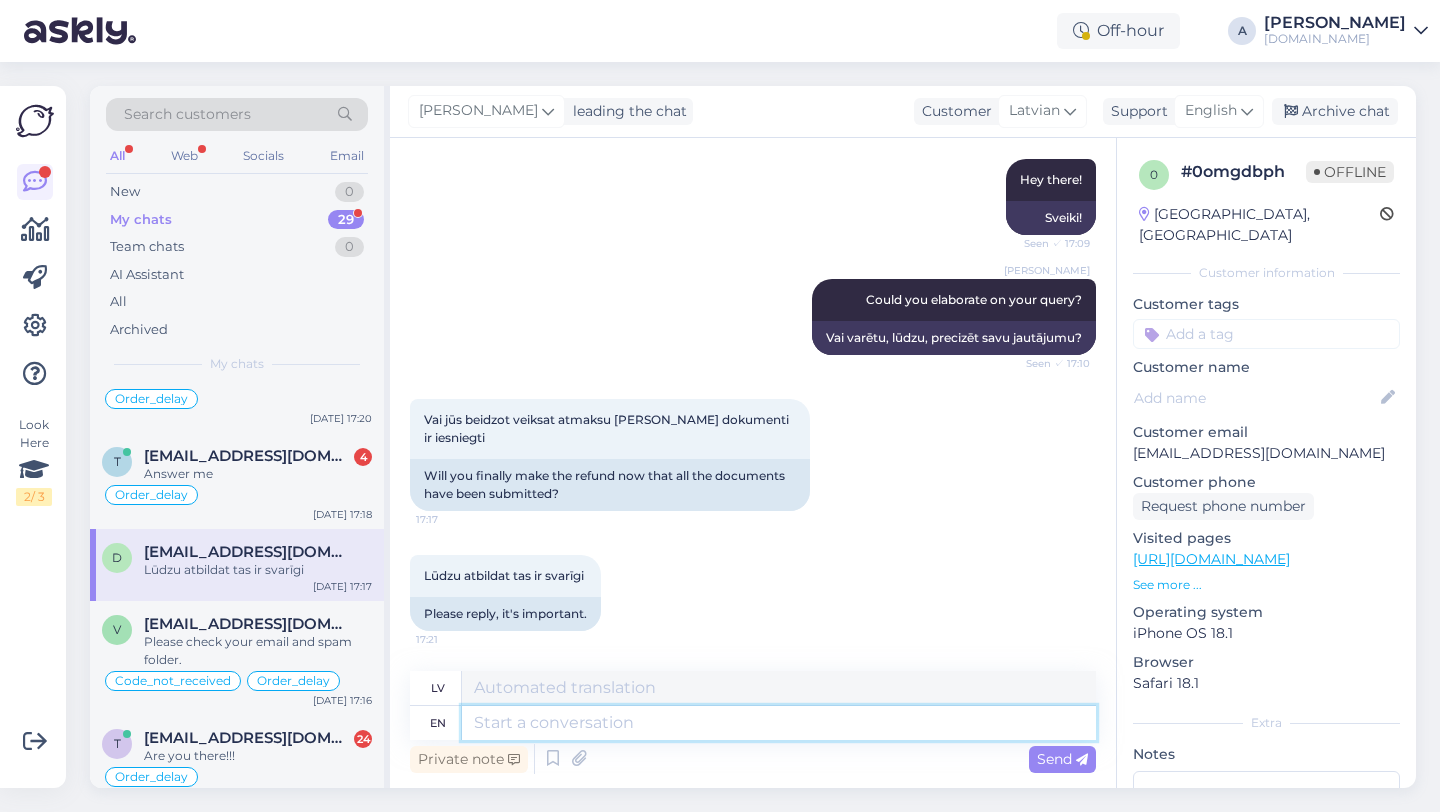 click at bounding box center (779, 723) 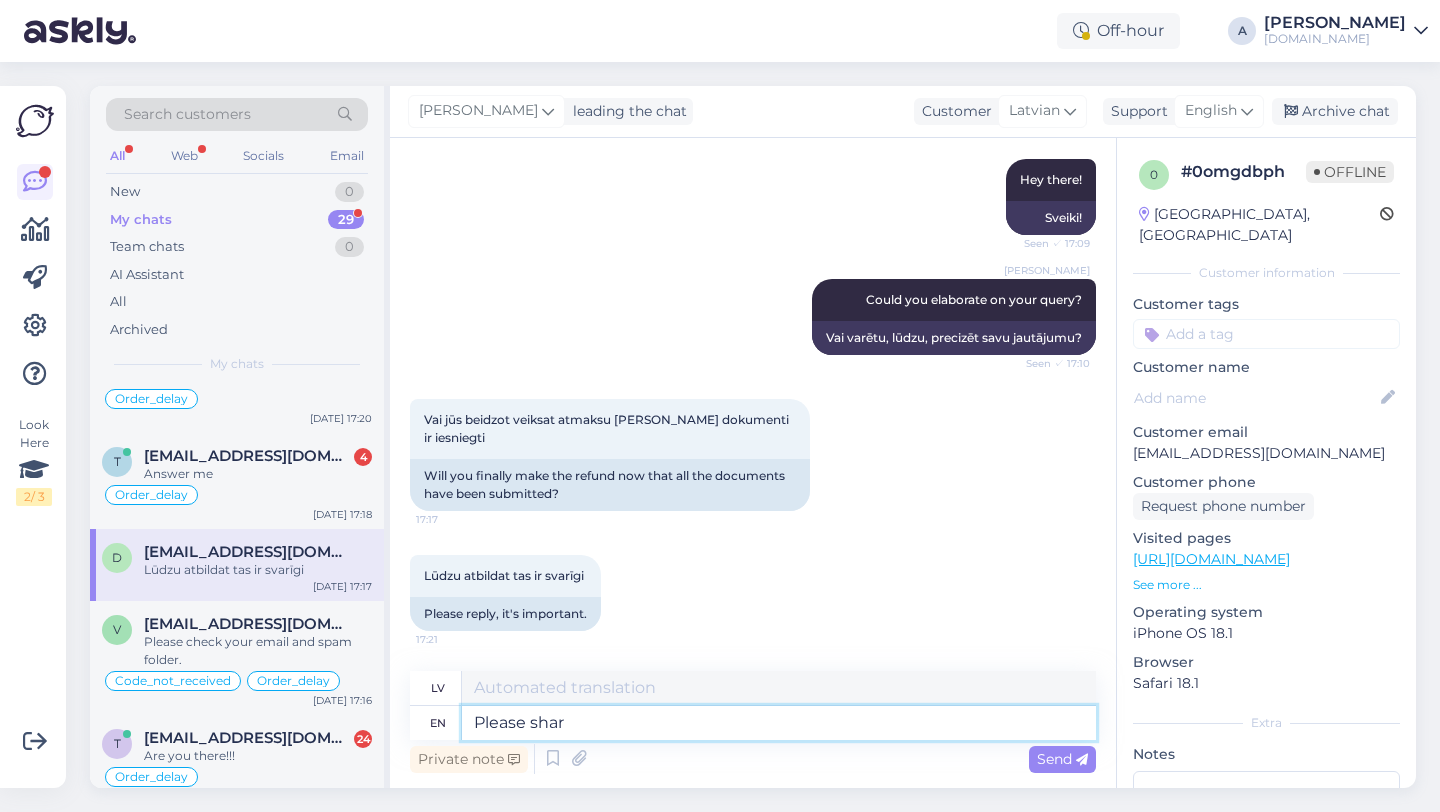 type on "Please share" 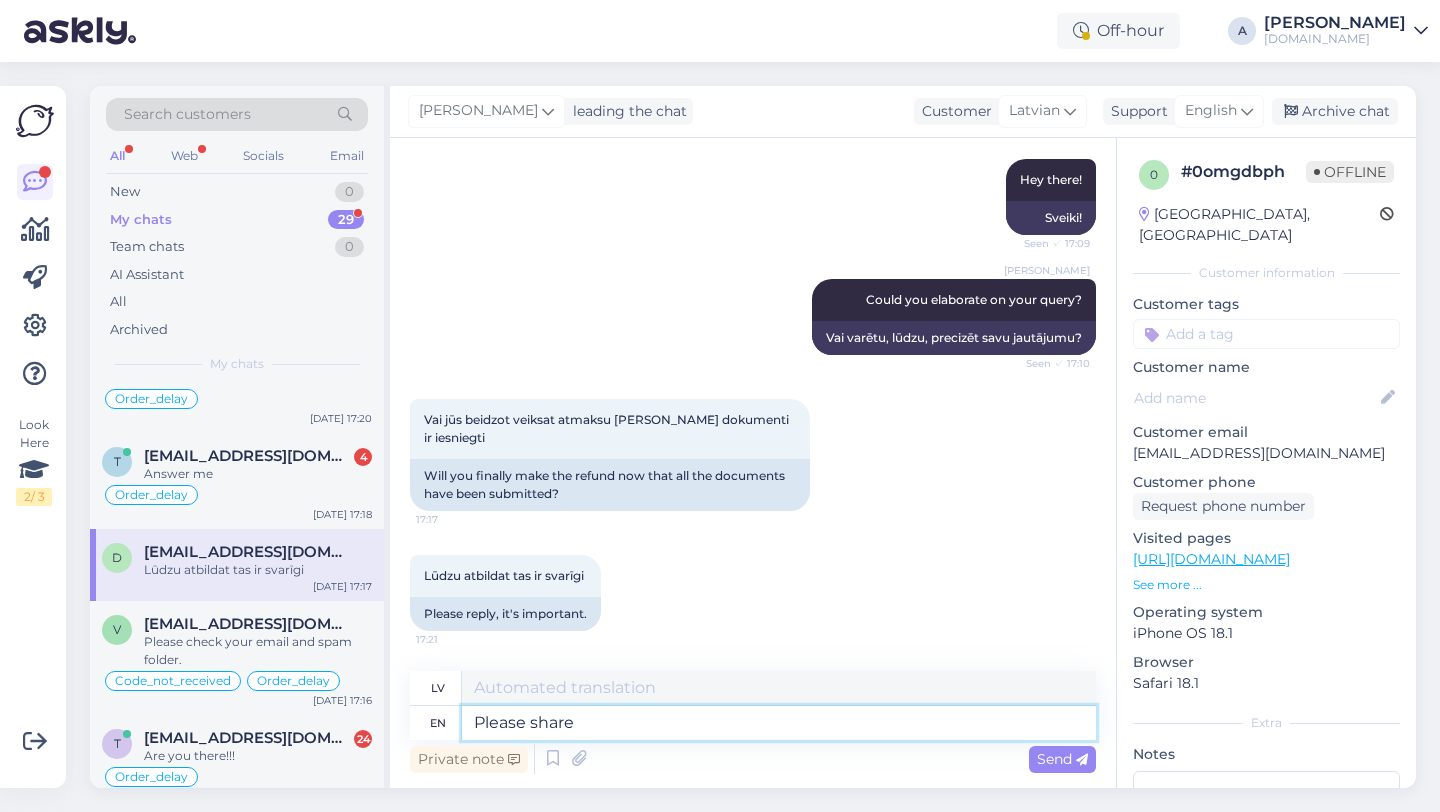 type on "Lūdzu" 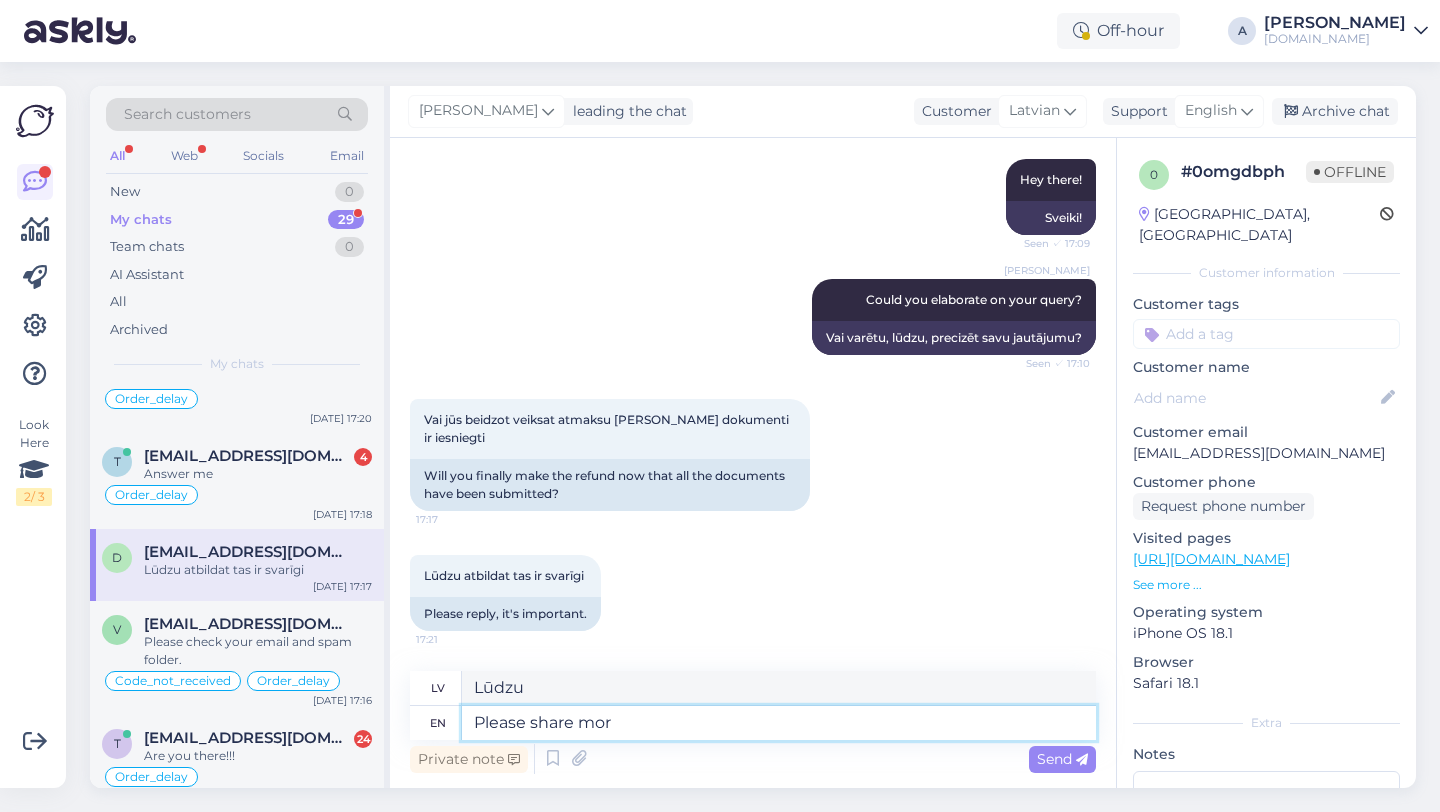 type on "Please share more" 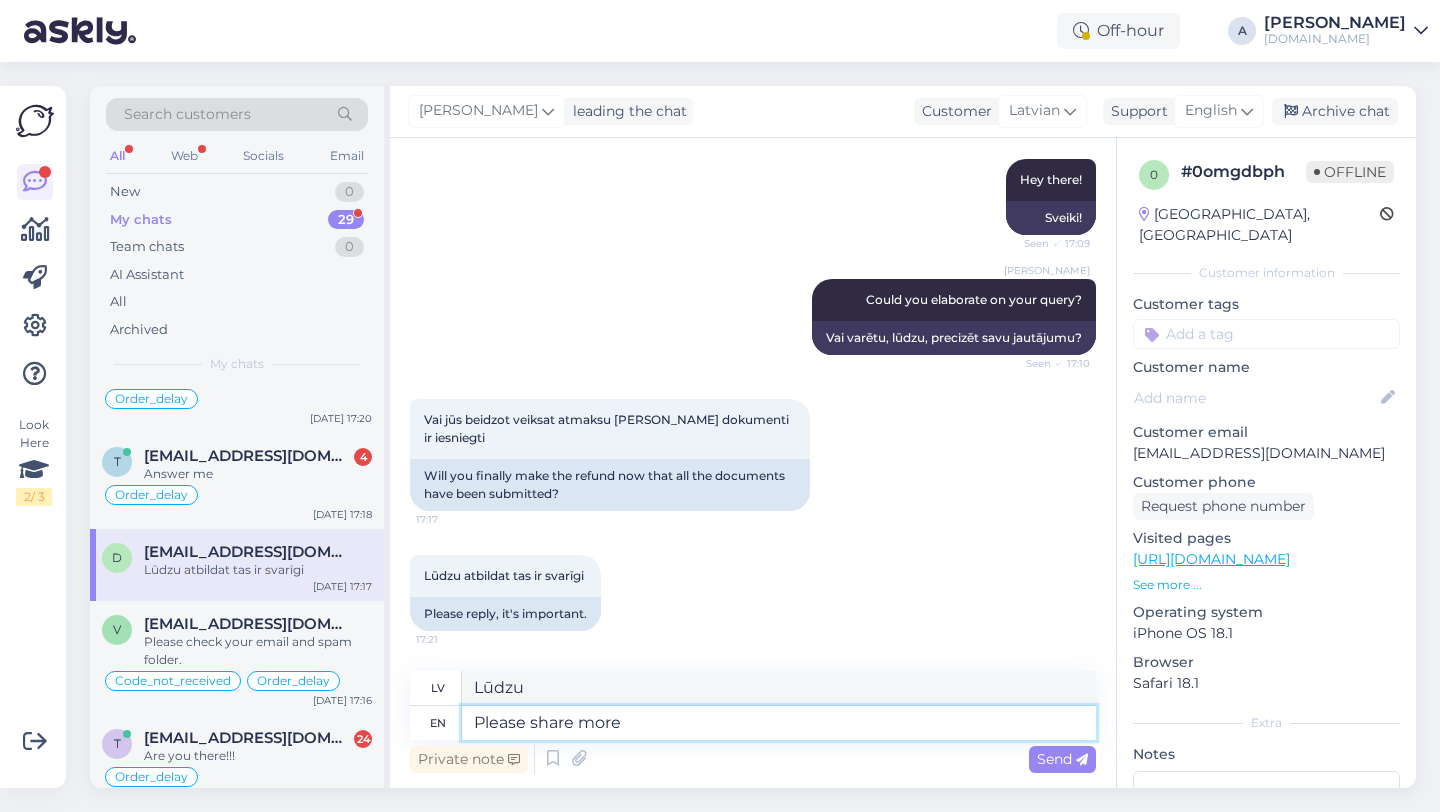 type on "Lūdzu, dalieties." 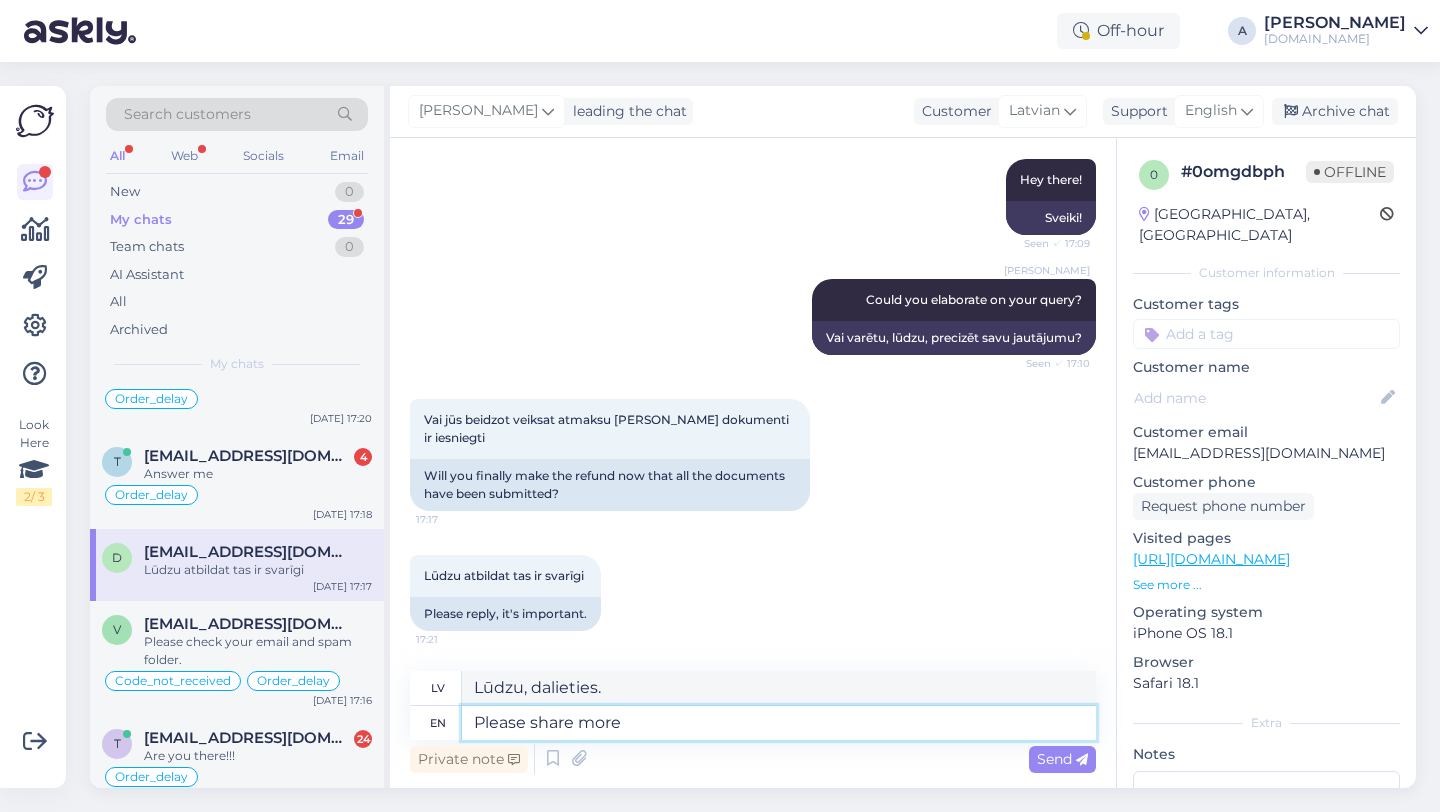 type on "Please share more" 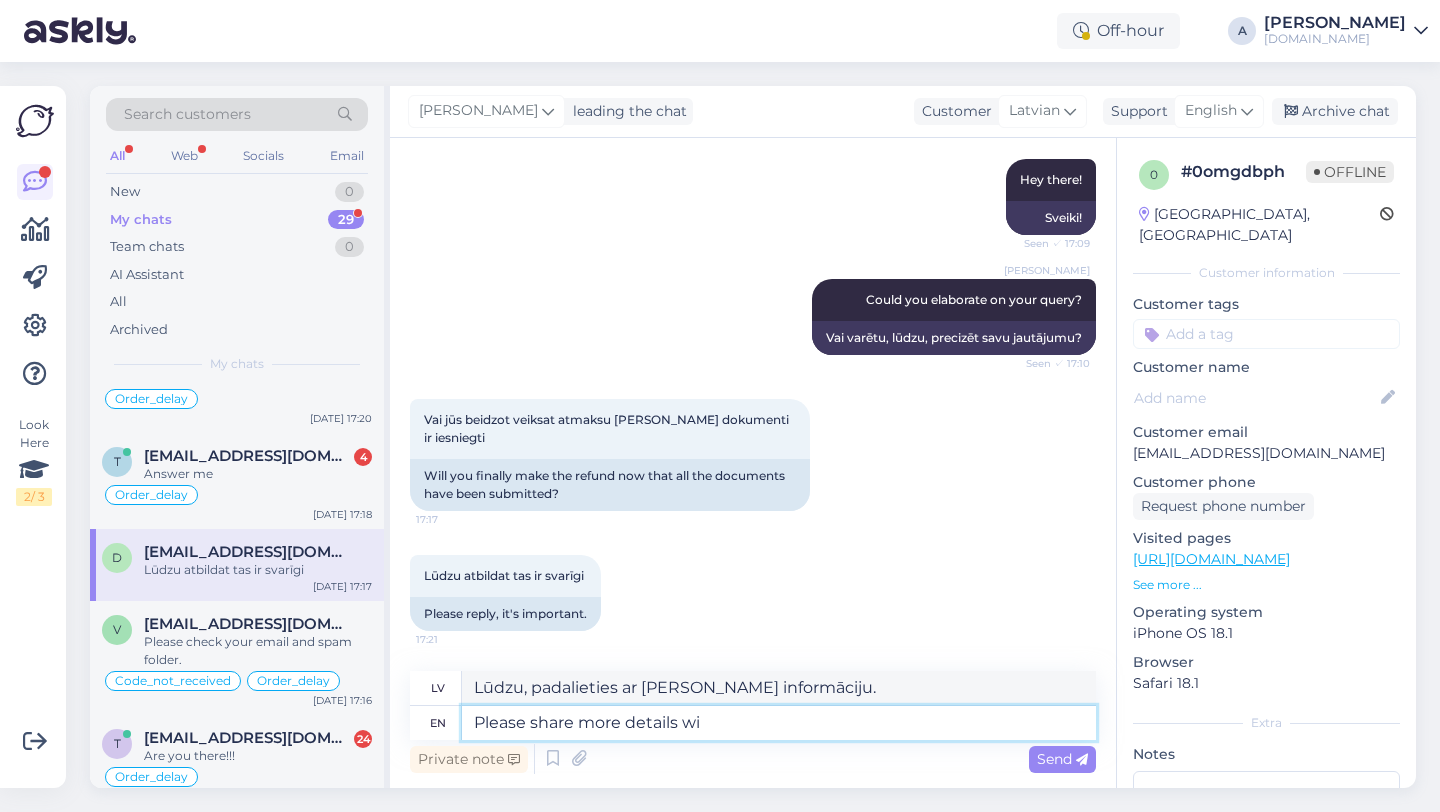 type on "Please share more details wit" 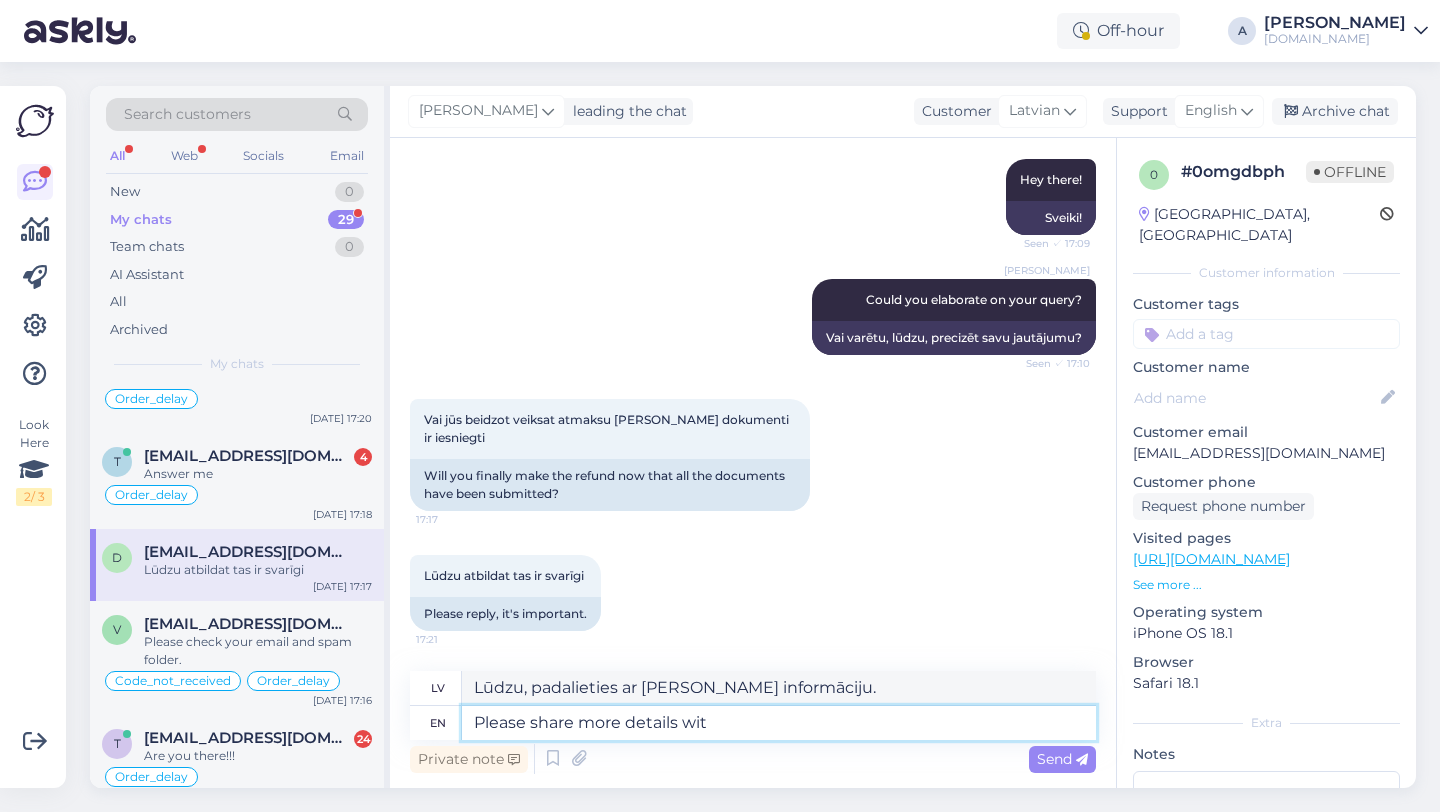 type on "Lūdzu, sniedziet sīkāku informāciju." 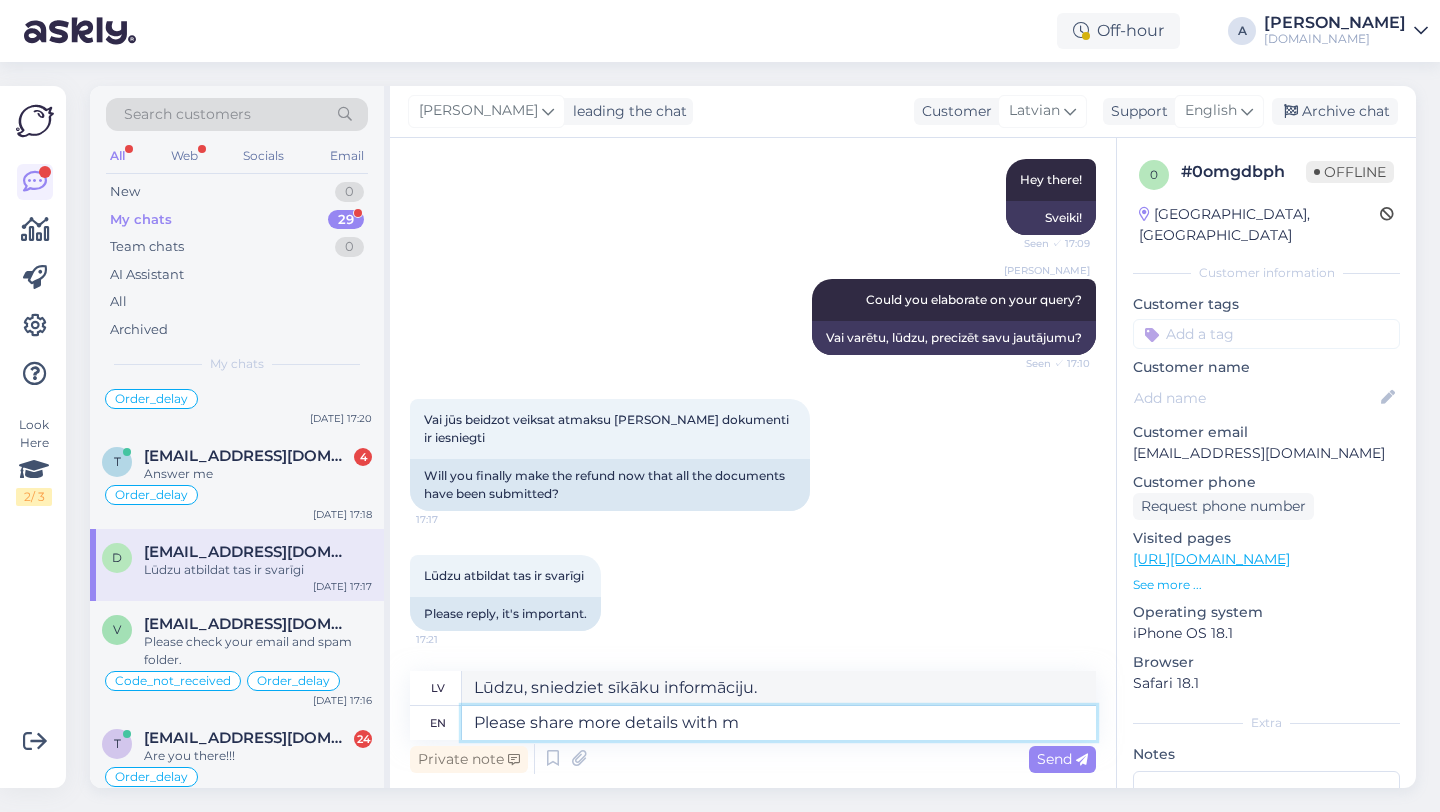 type on "Please share more details with me" 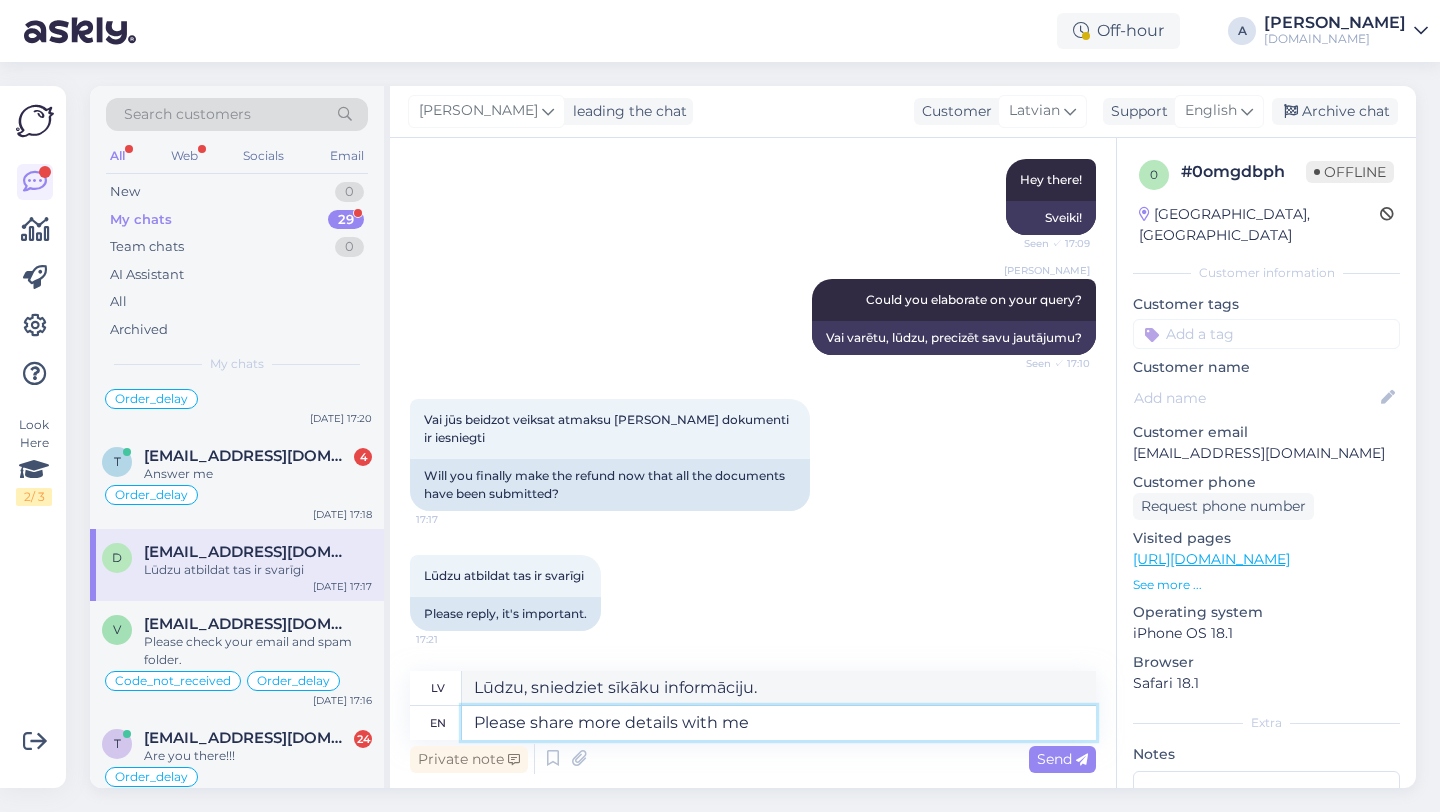 type on "Lūdzu, dalieties ar sīkāku informāciju ar" 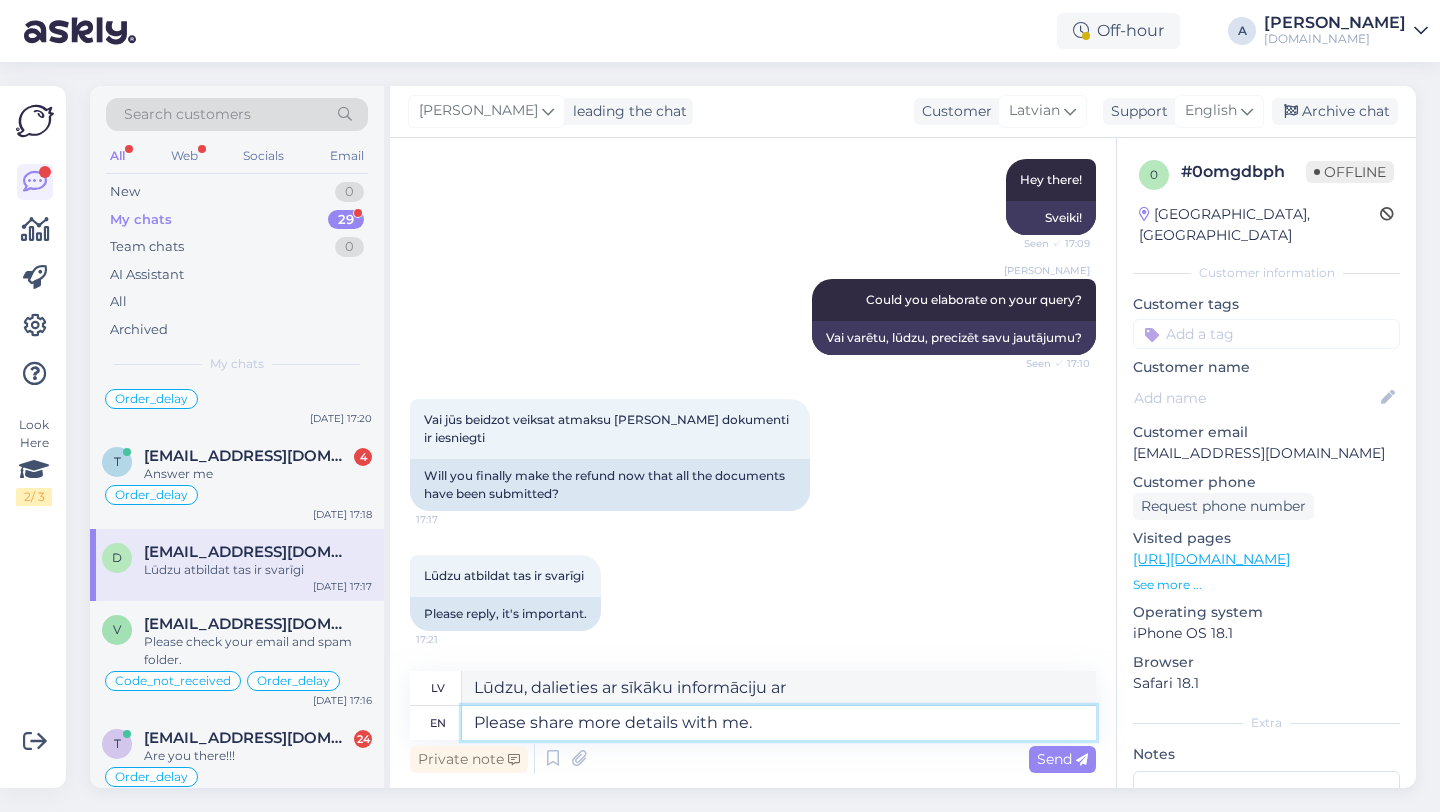 type on "Please share more details with me." 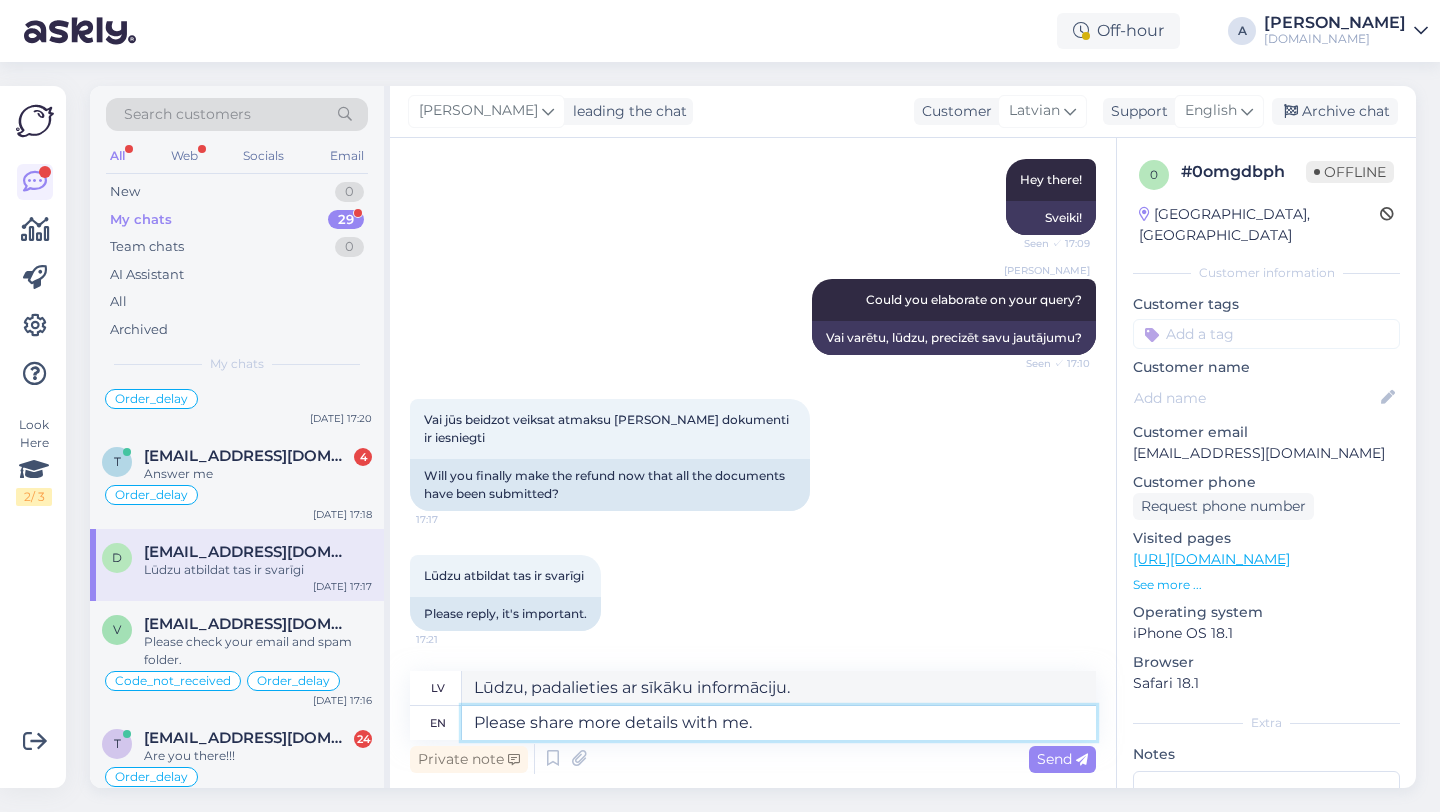 type on "Please share more details with me." 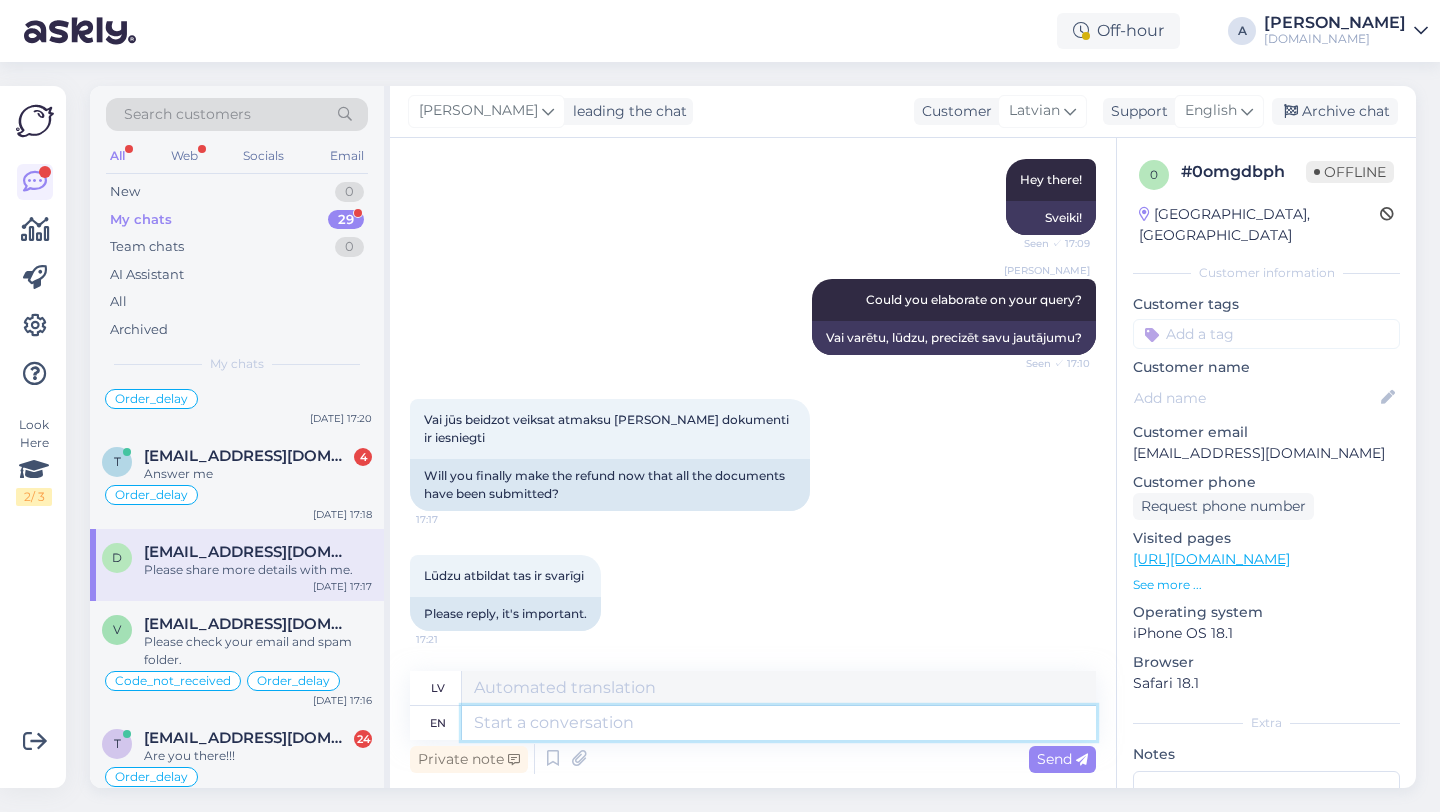 scroll, scrollTop: 1197, scrollLeft: 0, axis: vertical 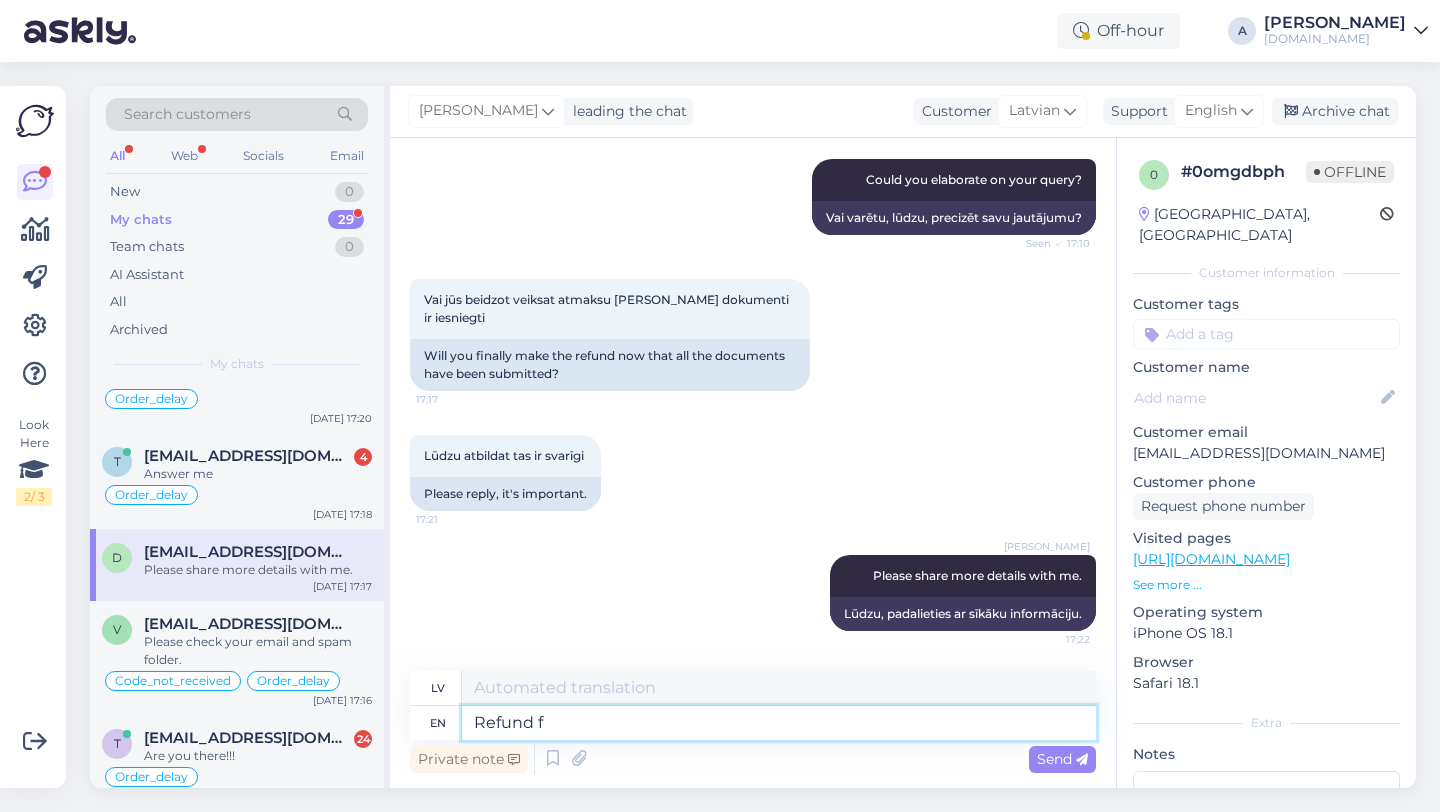 type on "Refund fo" 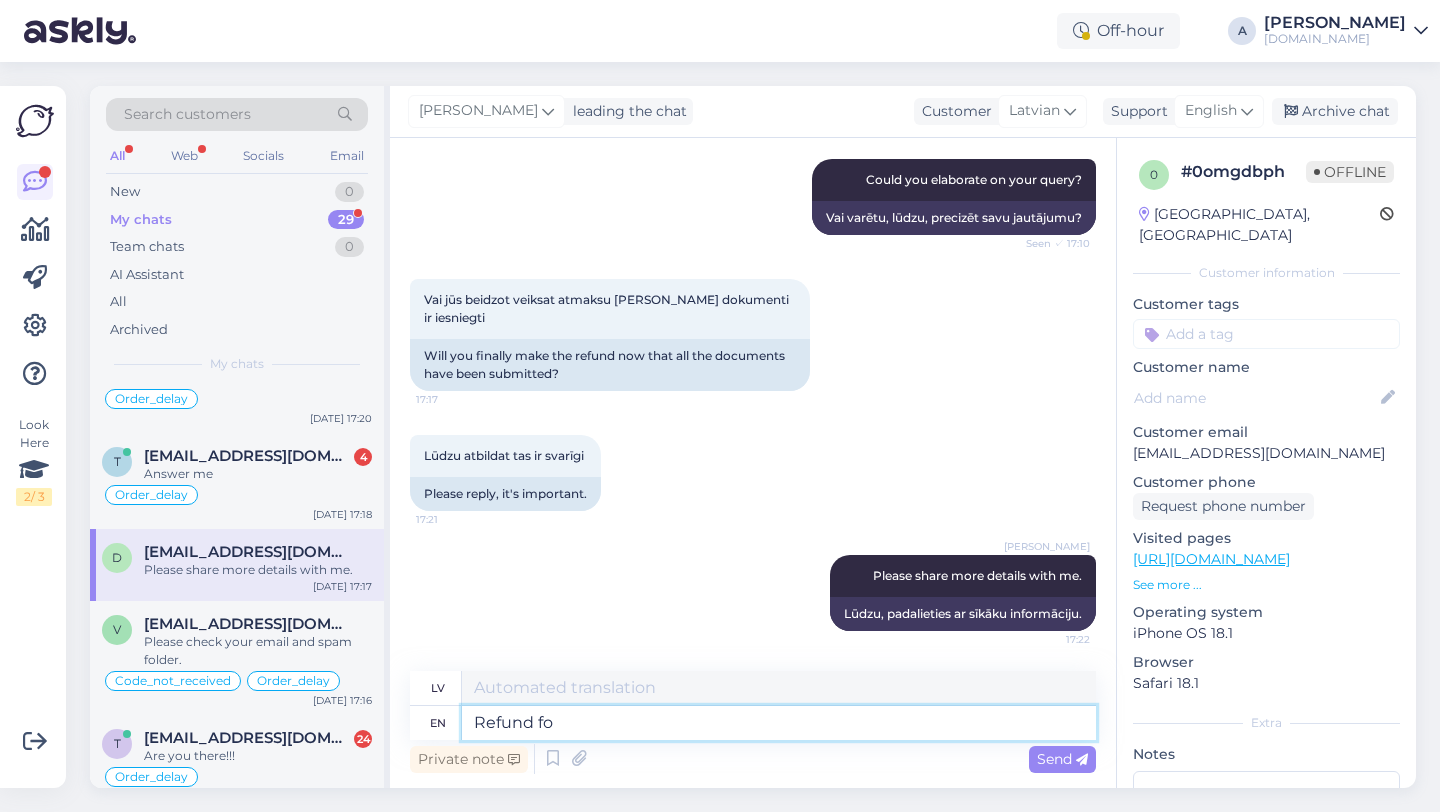 type on "Naudas atmaksa" 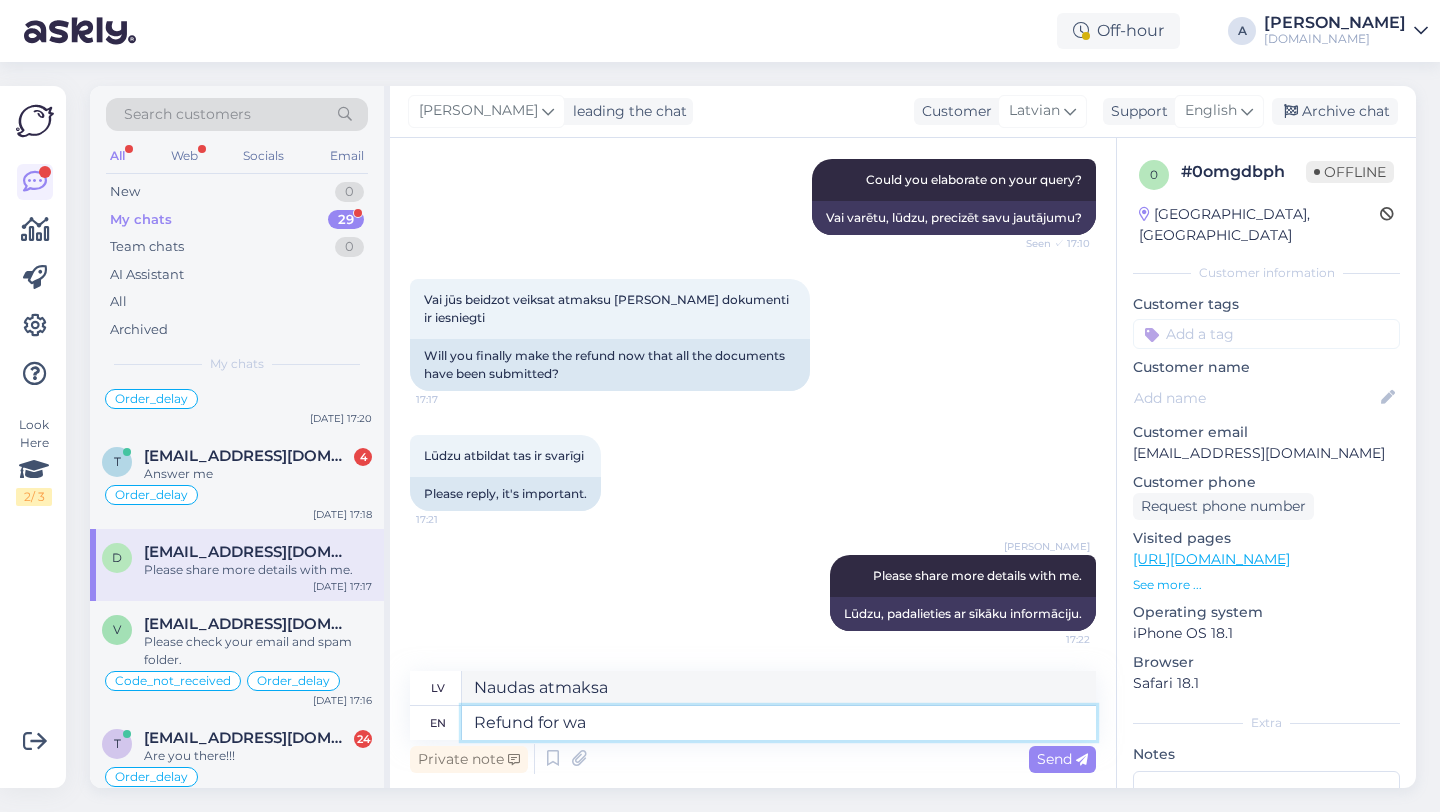 type on "Refund for wah" 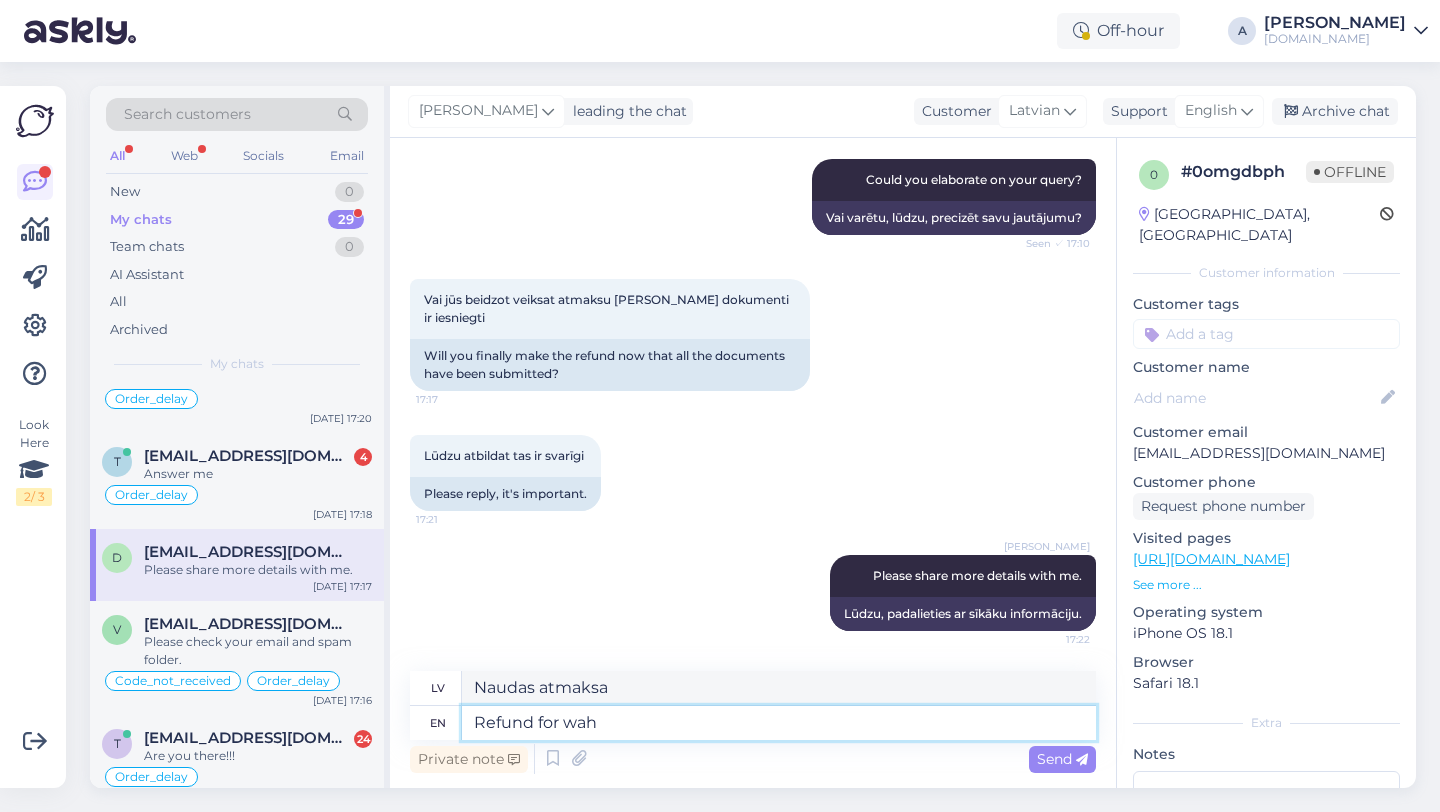 type on "Naudas atmaksa par" 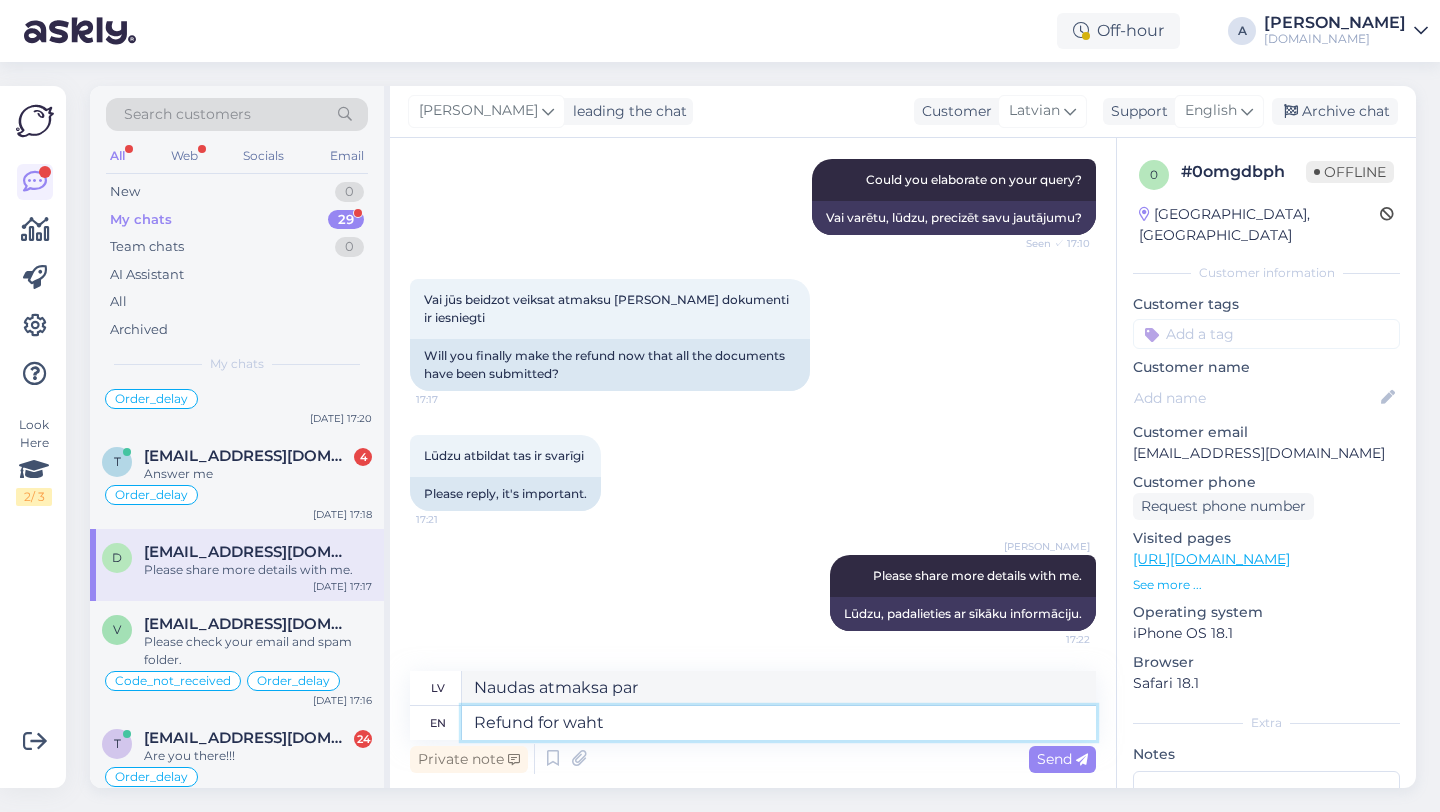 type on "Refund for waht" 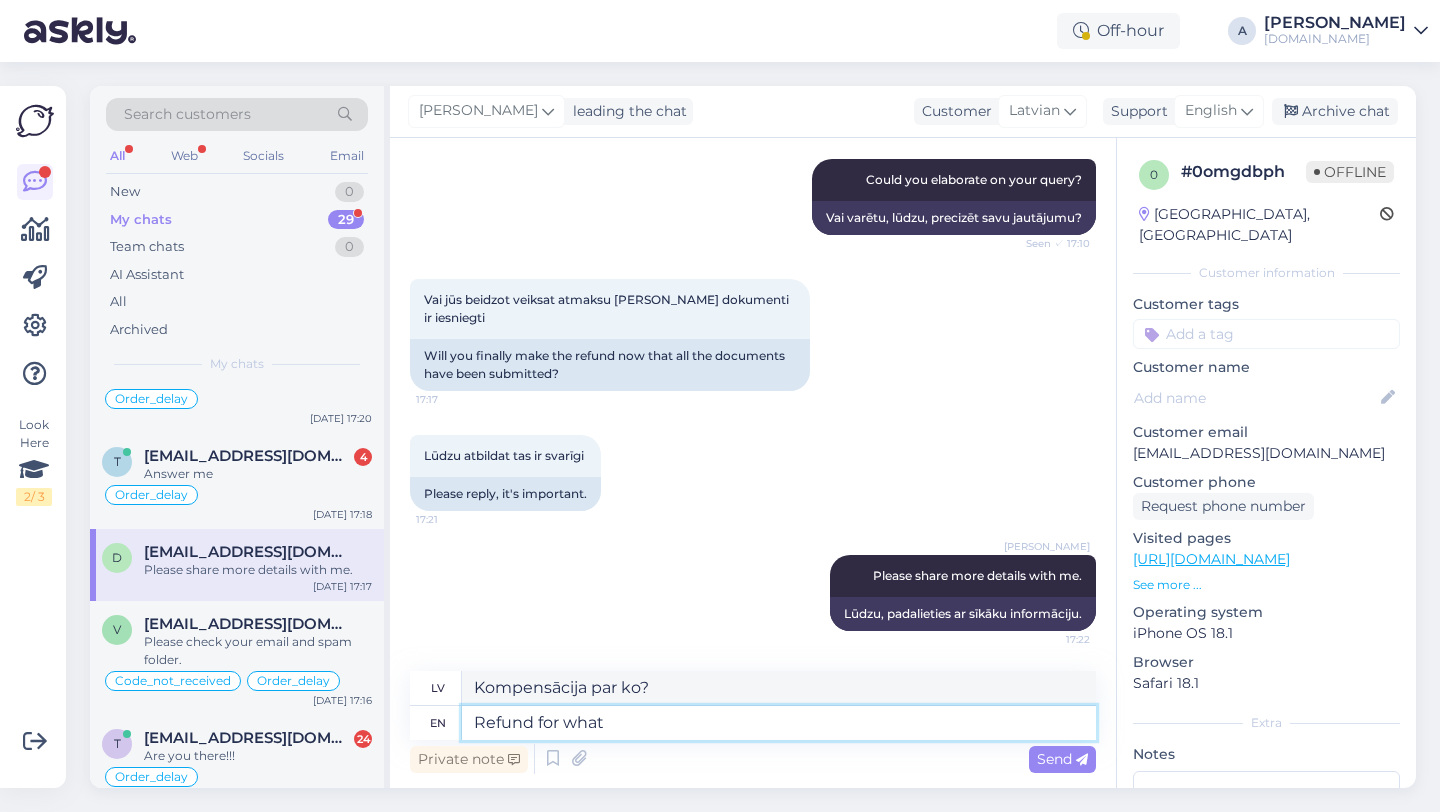 type on "Refund for what o" 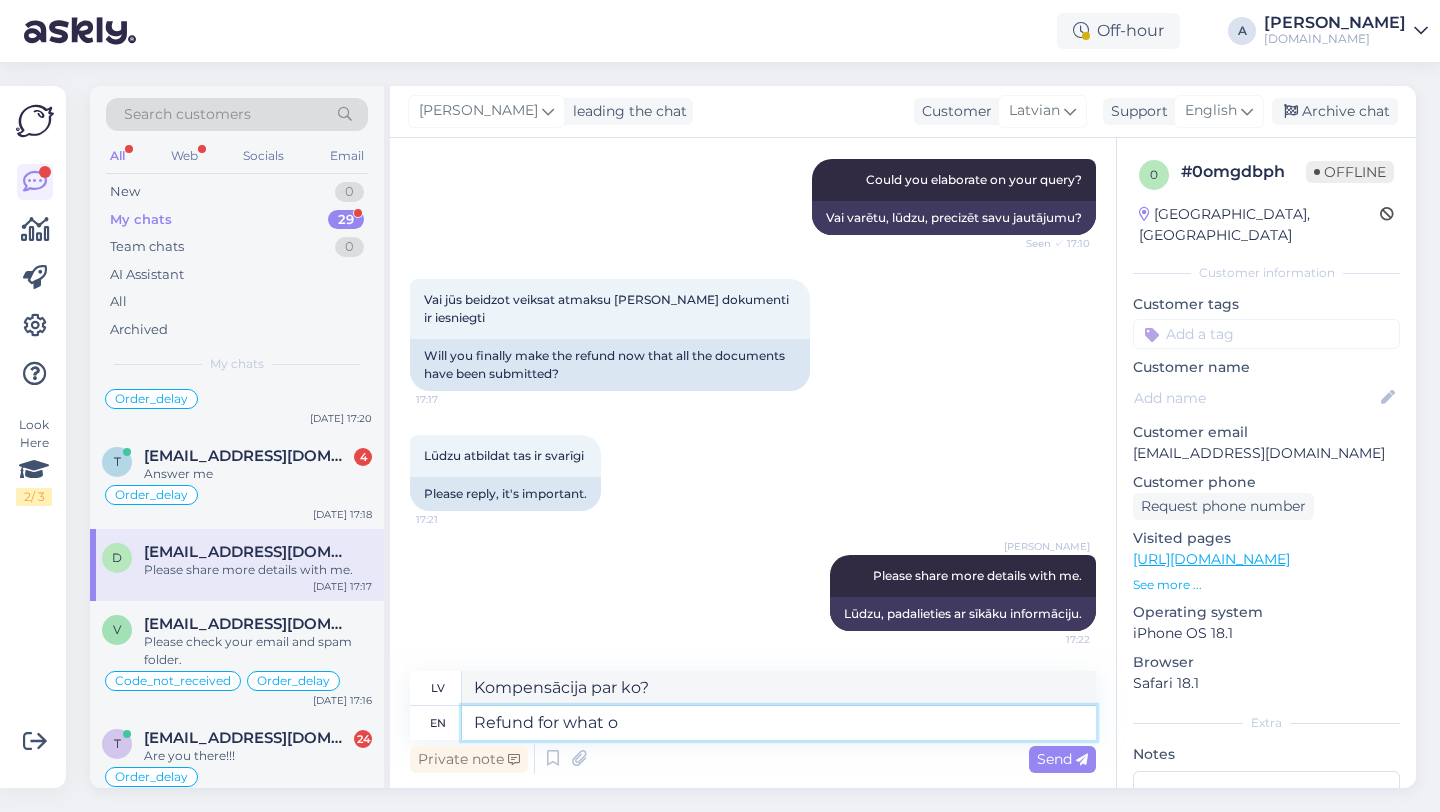 type on "Kādas summas atmaksa?" 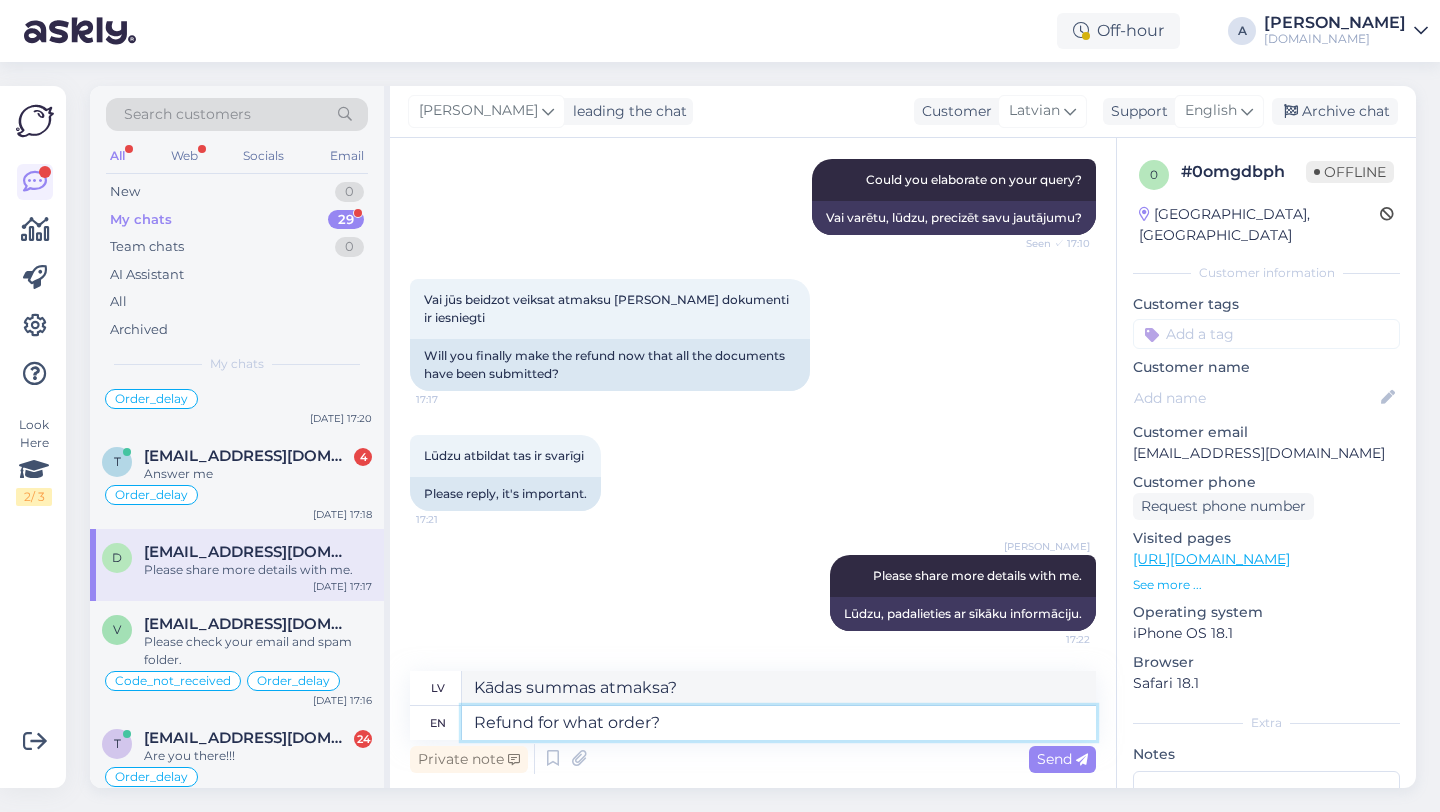 type 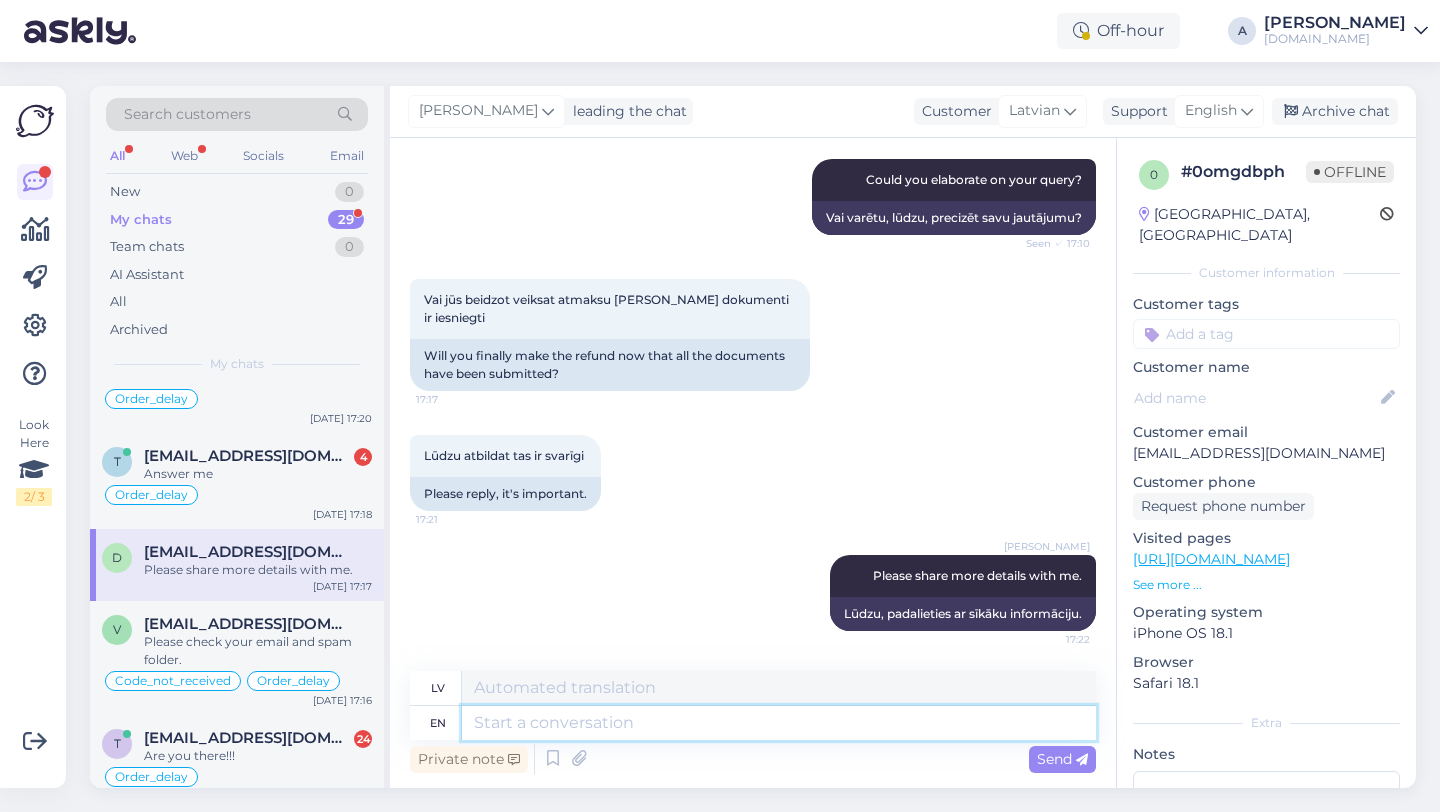 scroll, scrollTop: 1317, scrollLeft: 0, axis: vertical 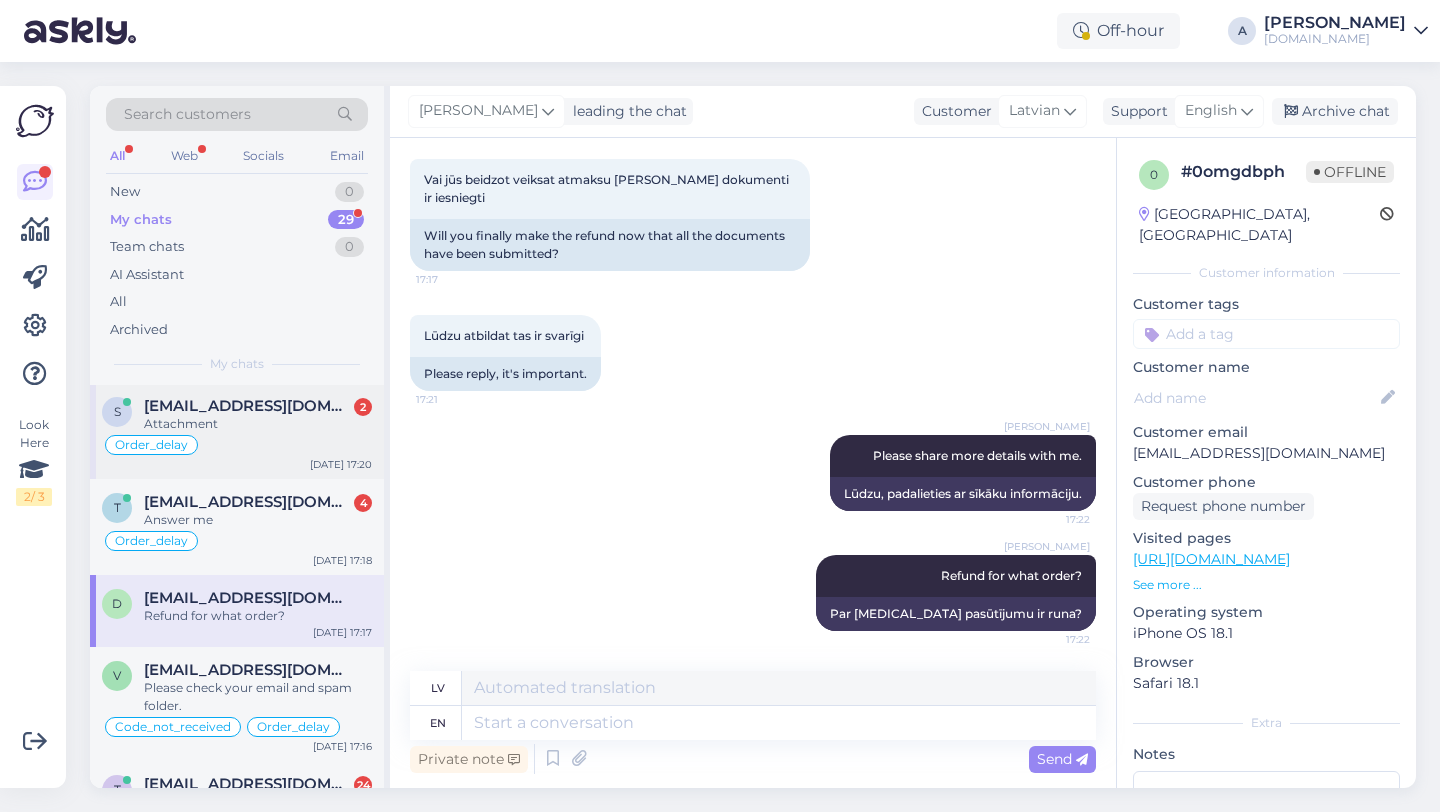 click on "skaparsjanis98@gmail.com" at bounding box center [248, 406] 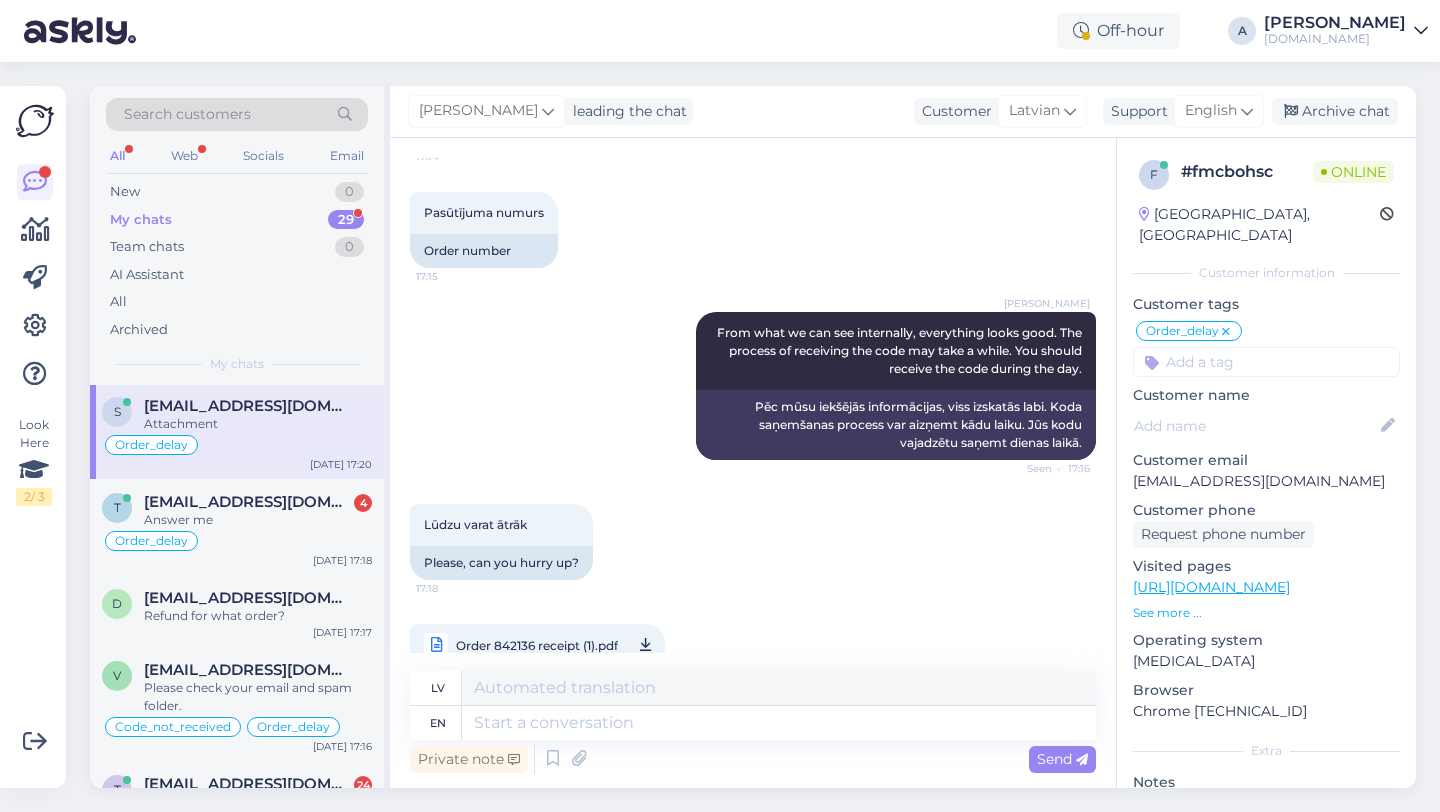 click on "Order 842136 receipt (1).pdf 17:20" at bounding box center [537, 645] 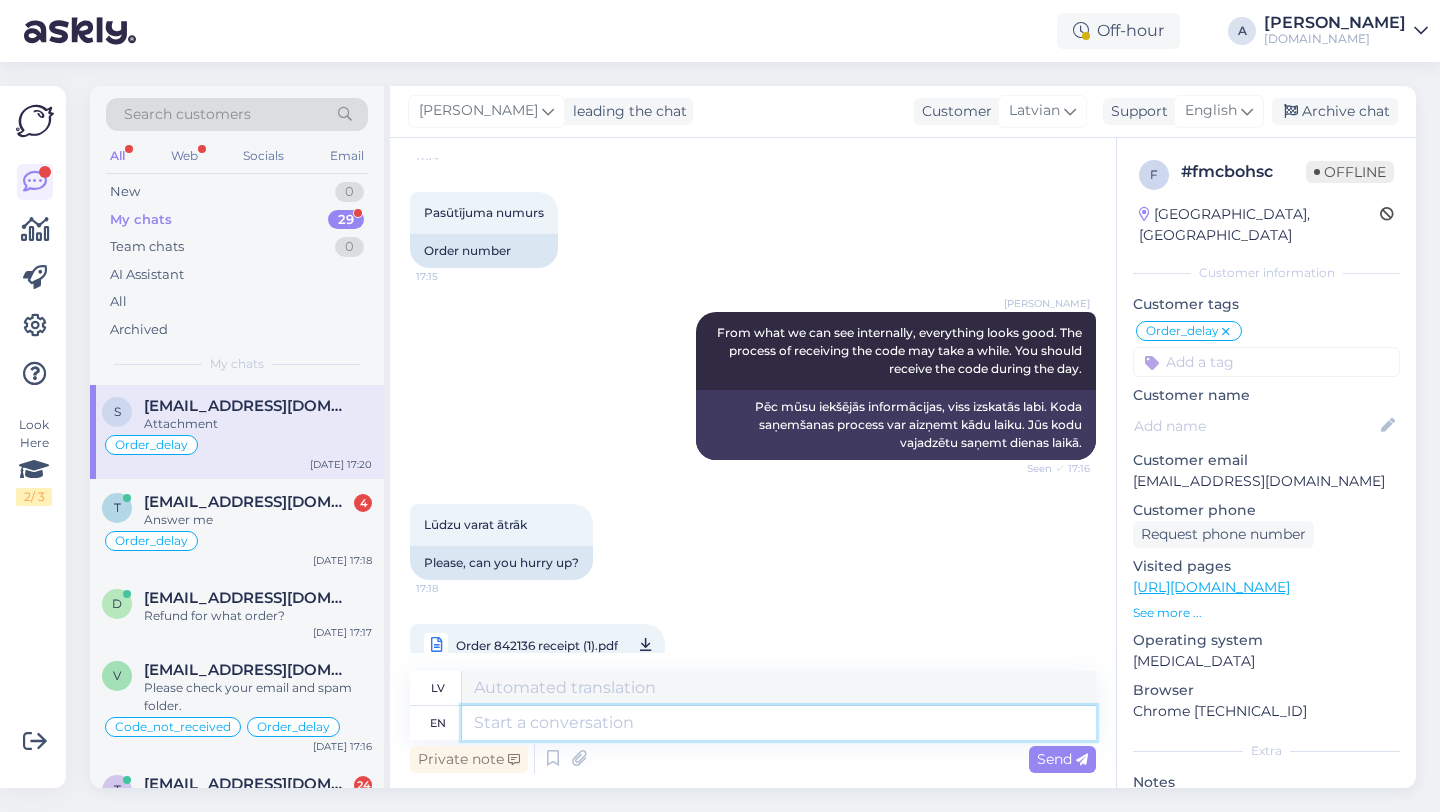 click at bounding box center [779, 723] 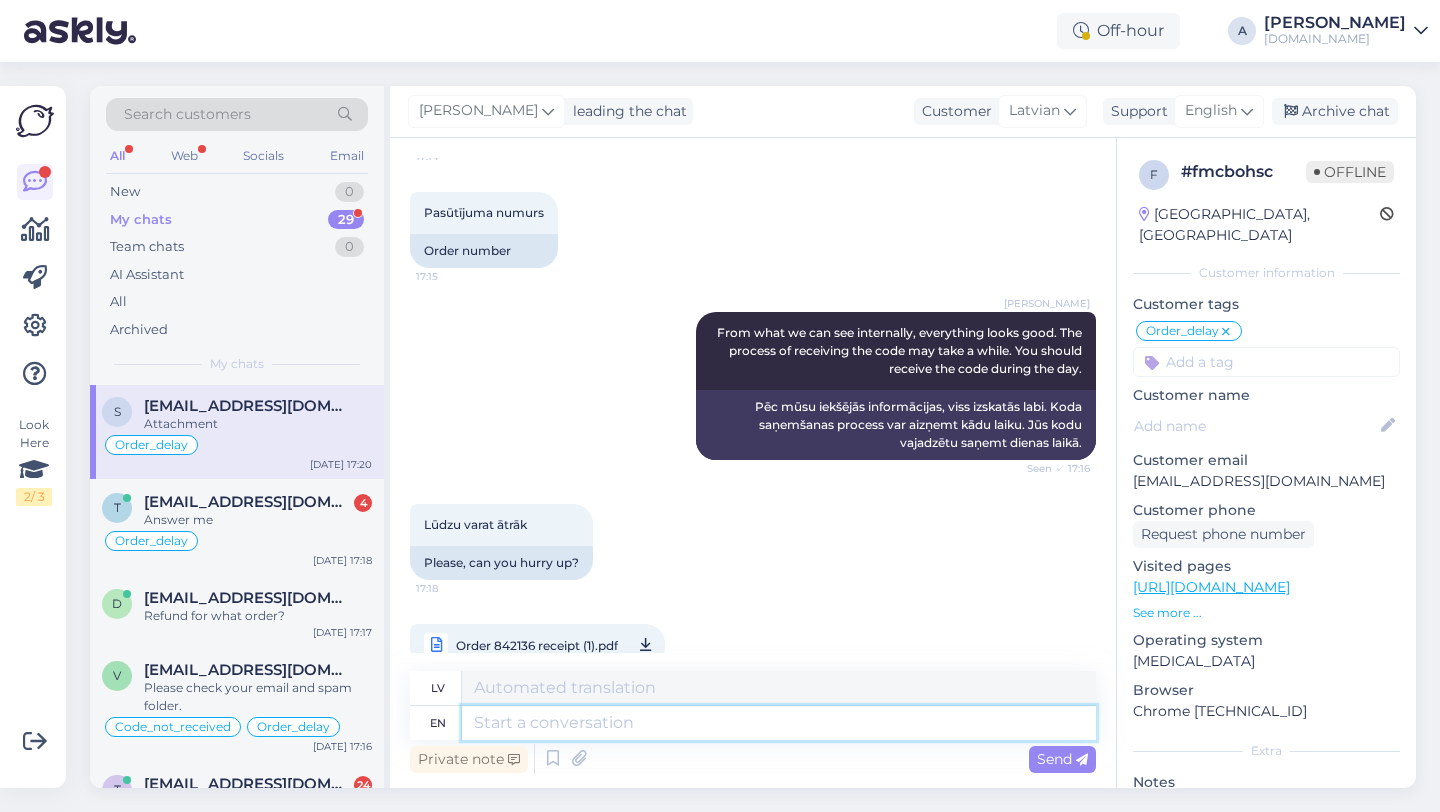 paste on "When you make a payment over a digital platform (bank), and this one is successful the system creates a PDF file as proof of purchase. That's the file I'm requesting from you." 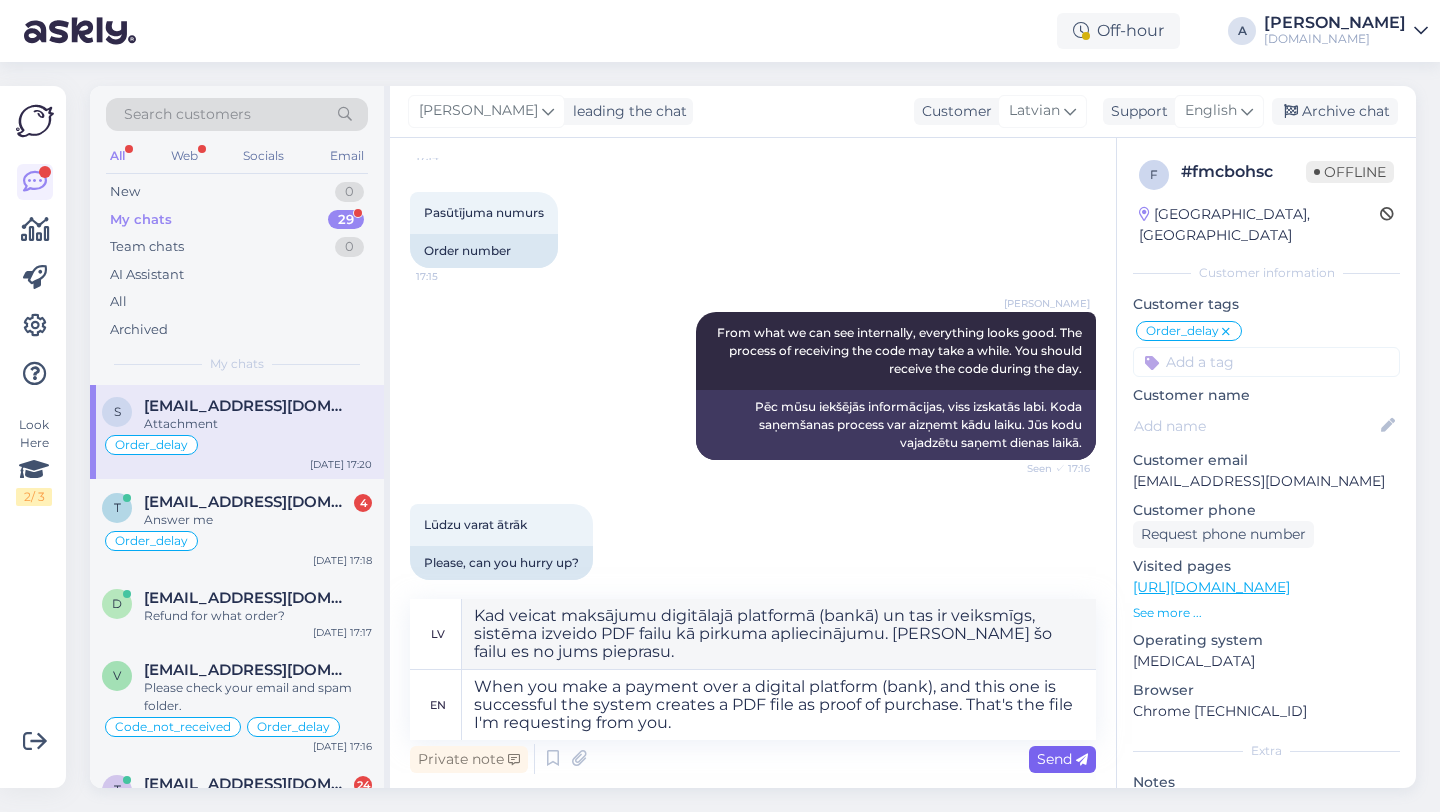 click on "Send" at bounding box center [1062, 759] 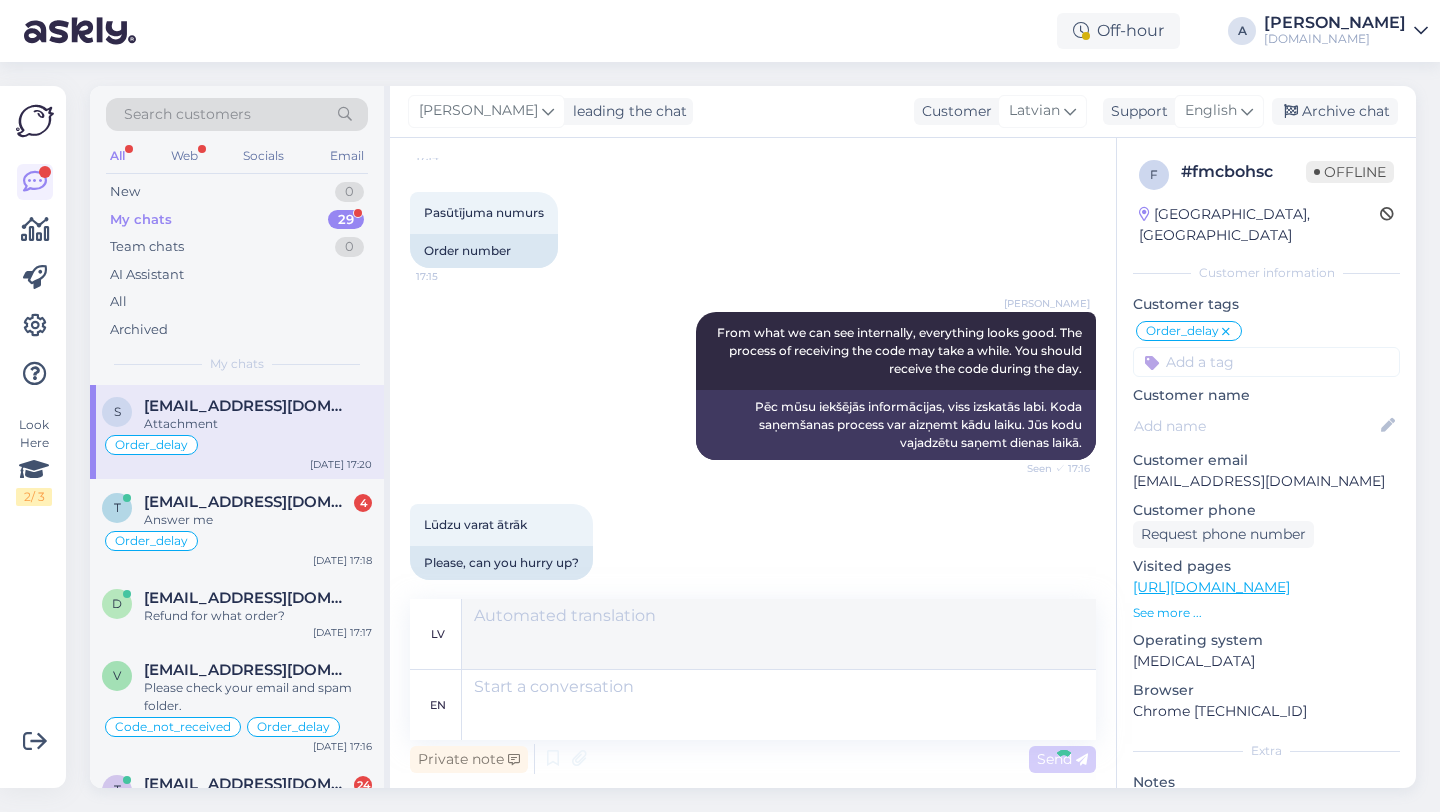 scroll, scrollTop: 3780, scrollLeft: 0, axis: vertical 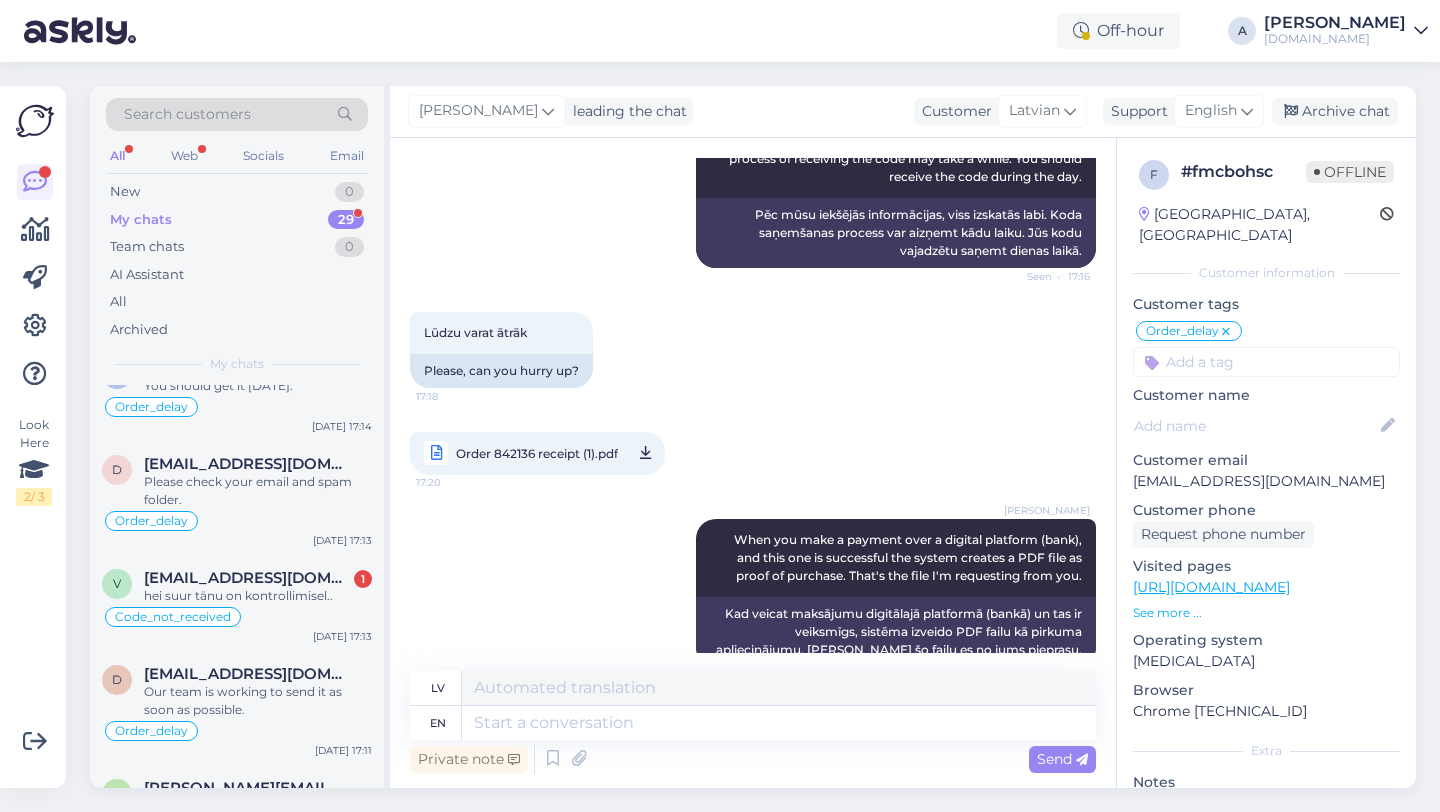 click on "Code_not_received" at bounding box center [237, 617] 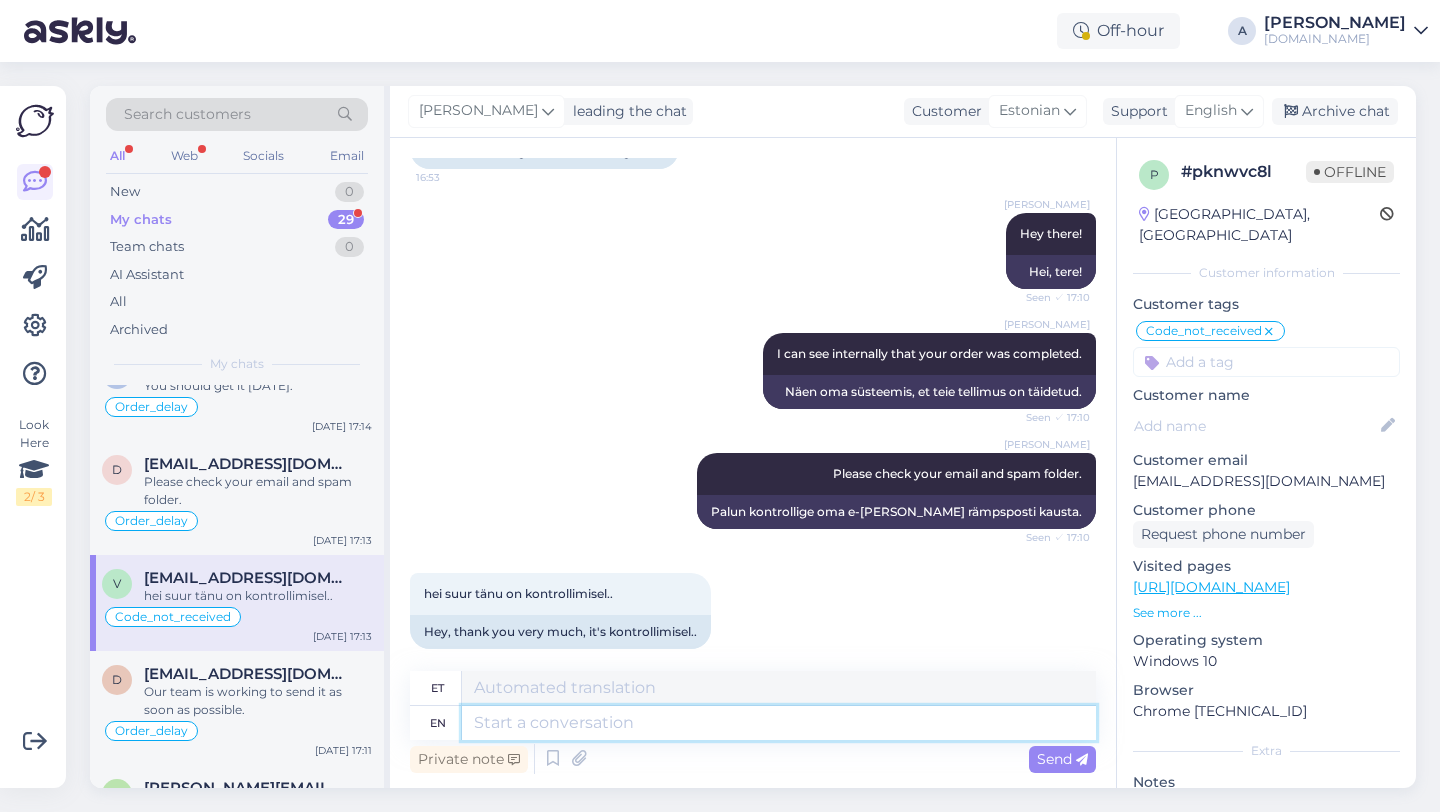 click at bounding box center [779, 723] 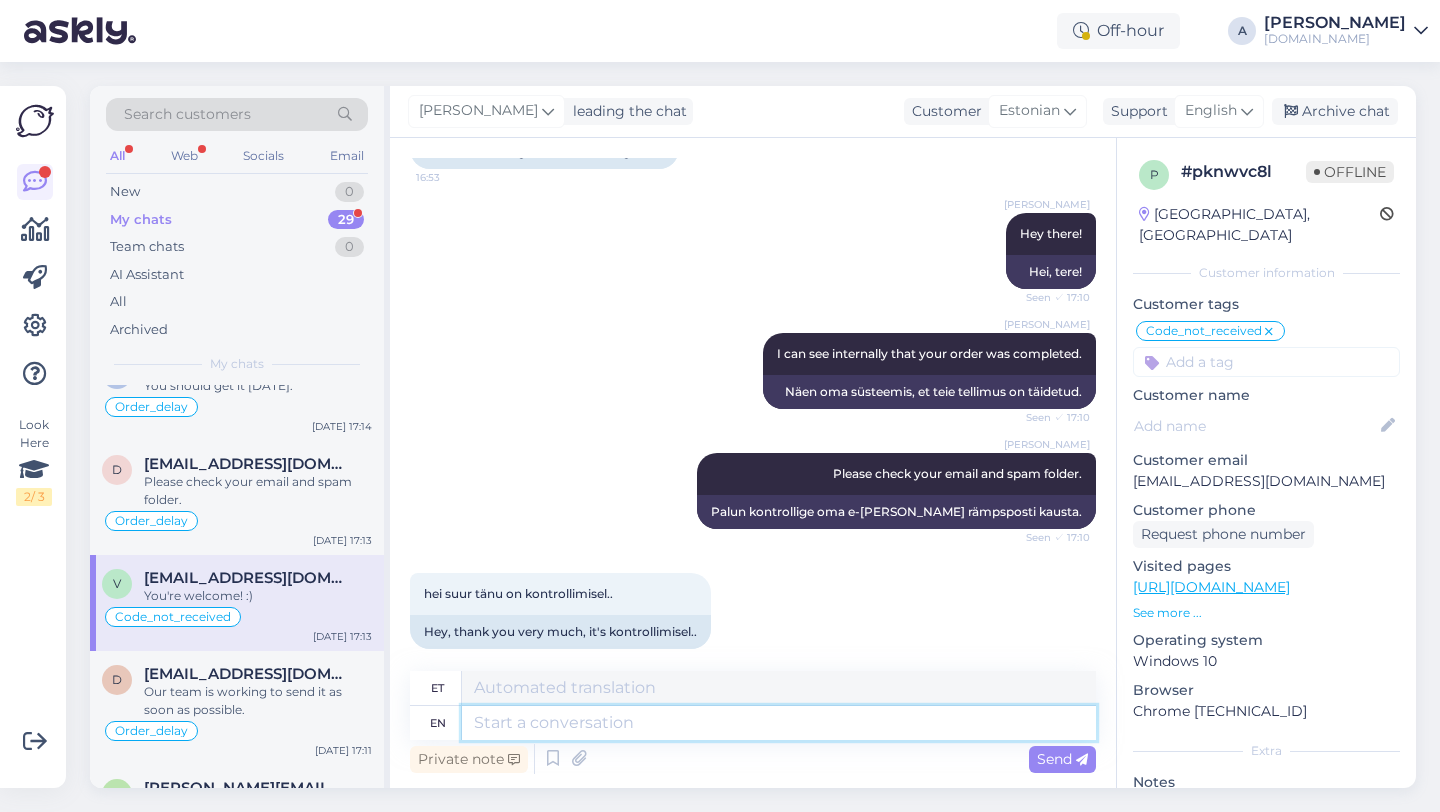 scroll, scrollTop: 6519, scrollLeft: 0, axis: vertical 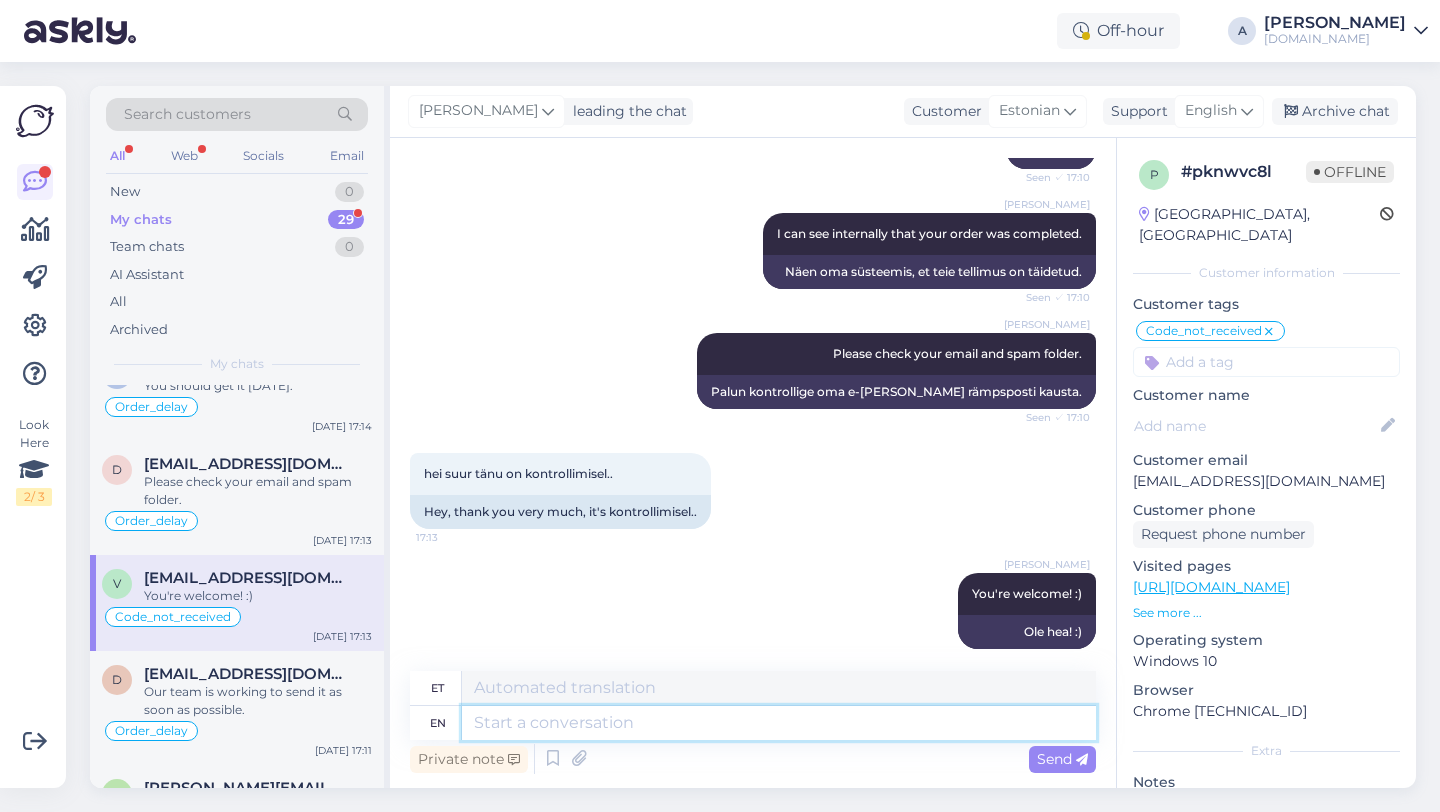 click at bounding box center (779, 723) 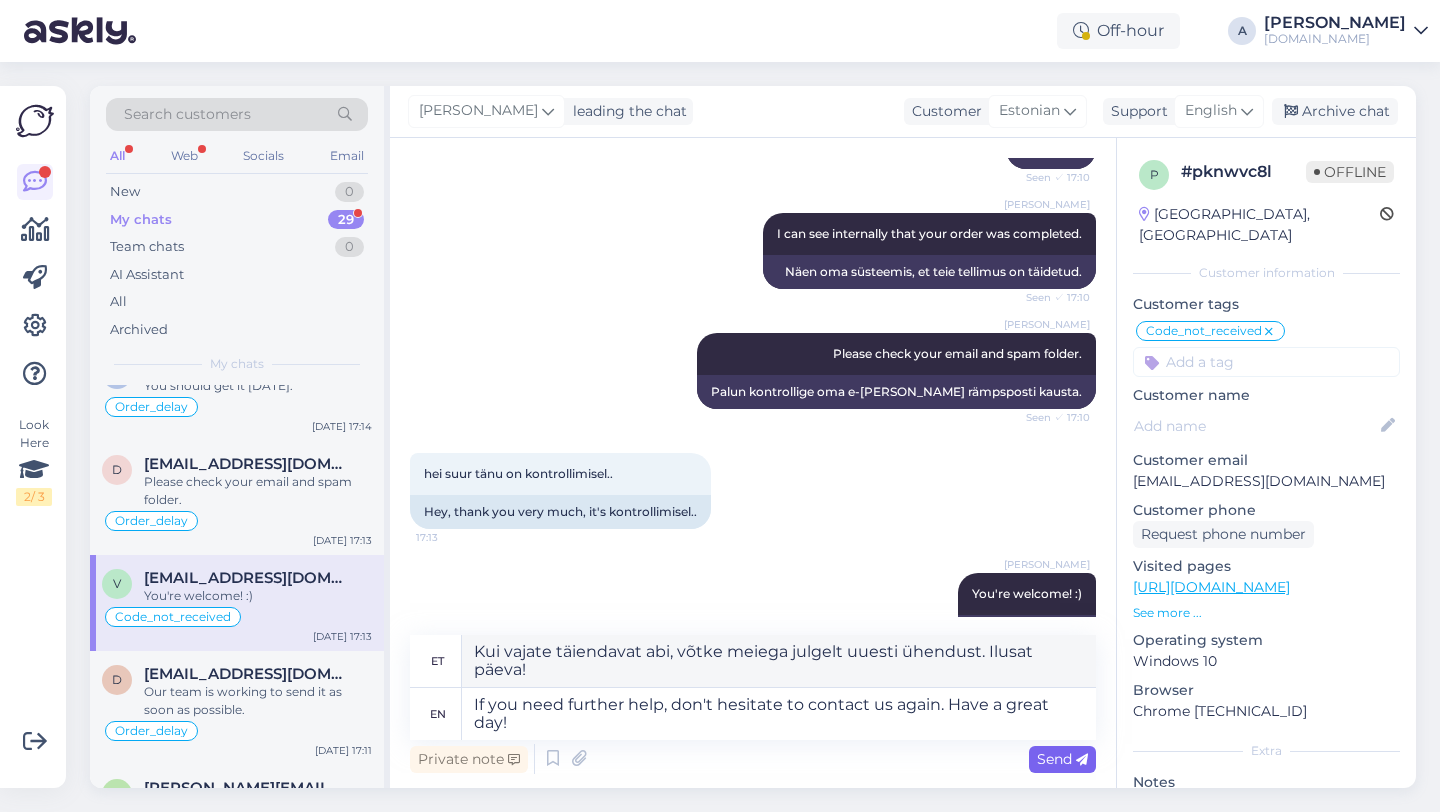 click on "Send" at bounding box center [1062, 759] 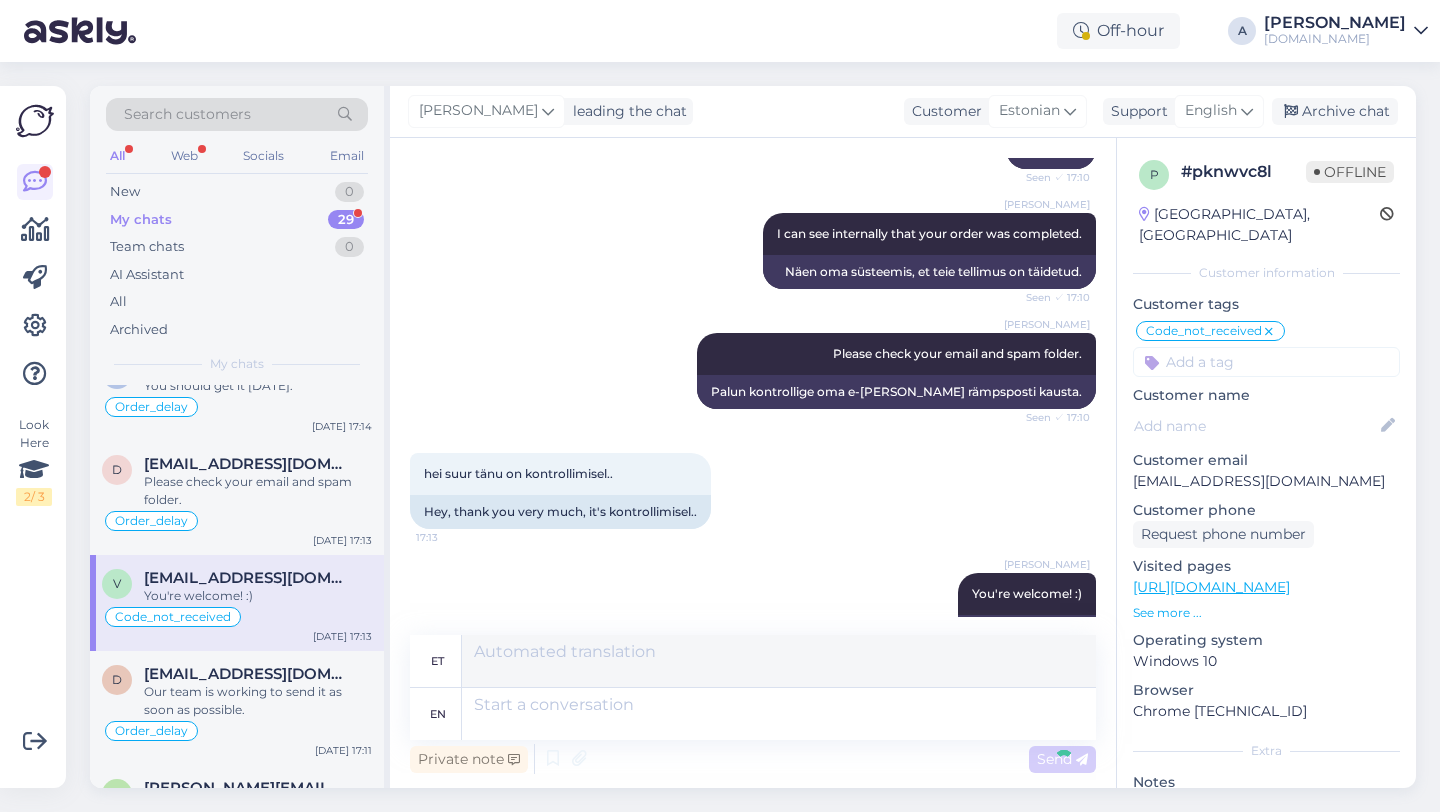 scroll, scrollTop: 6675, scrollLeft: 0, axis: vertical 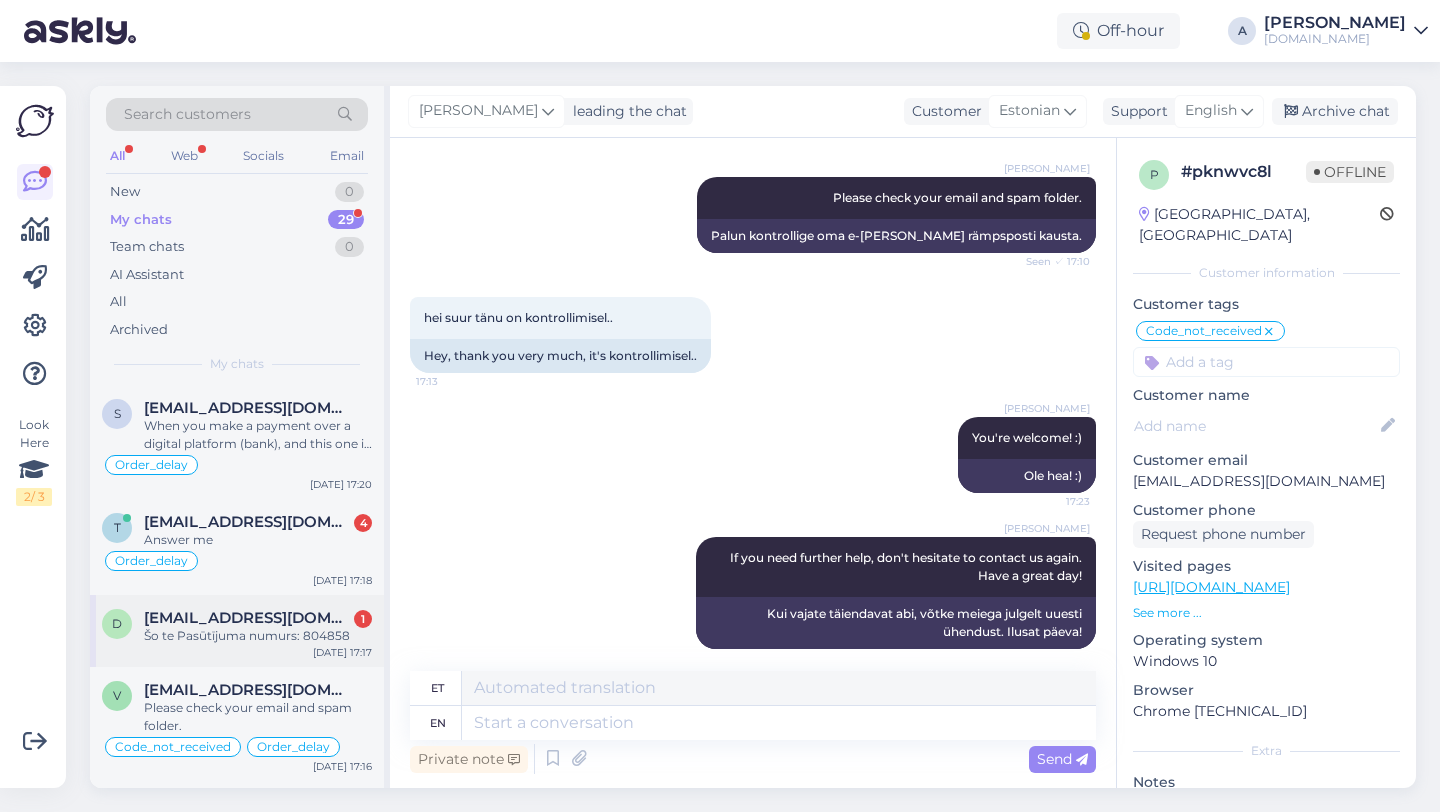 click on "Šo te Pasūtījuma numurs: 804858" at bounding box center [258, 636] 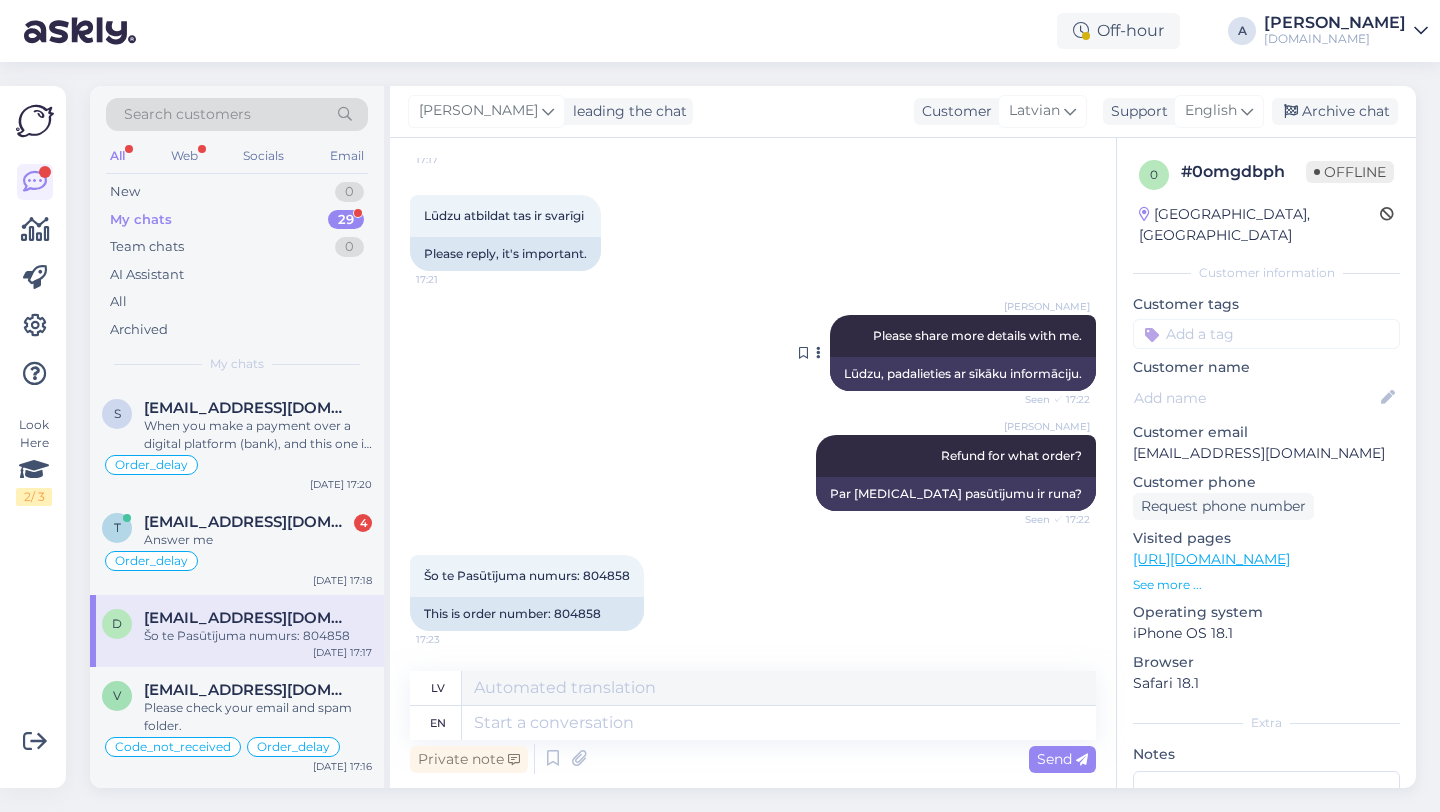 scroll, scrollTop: 1433, scrollLeft: 0, axis: vertical 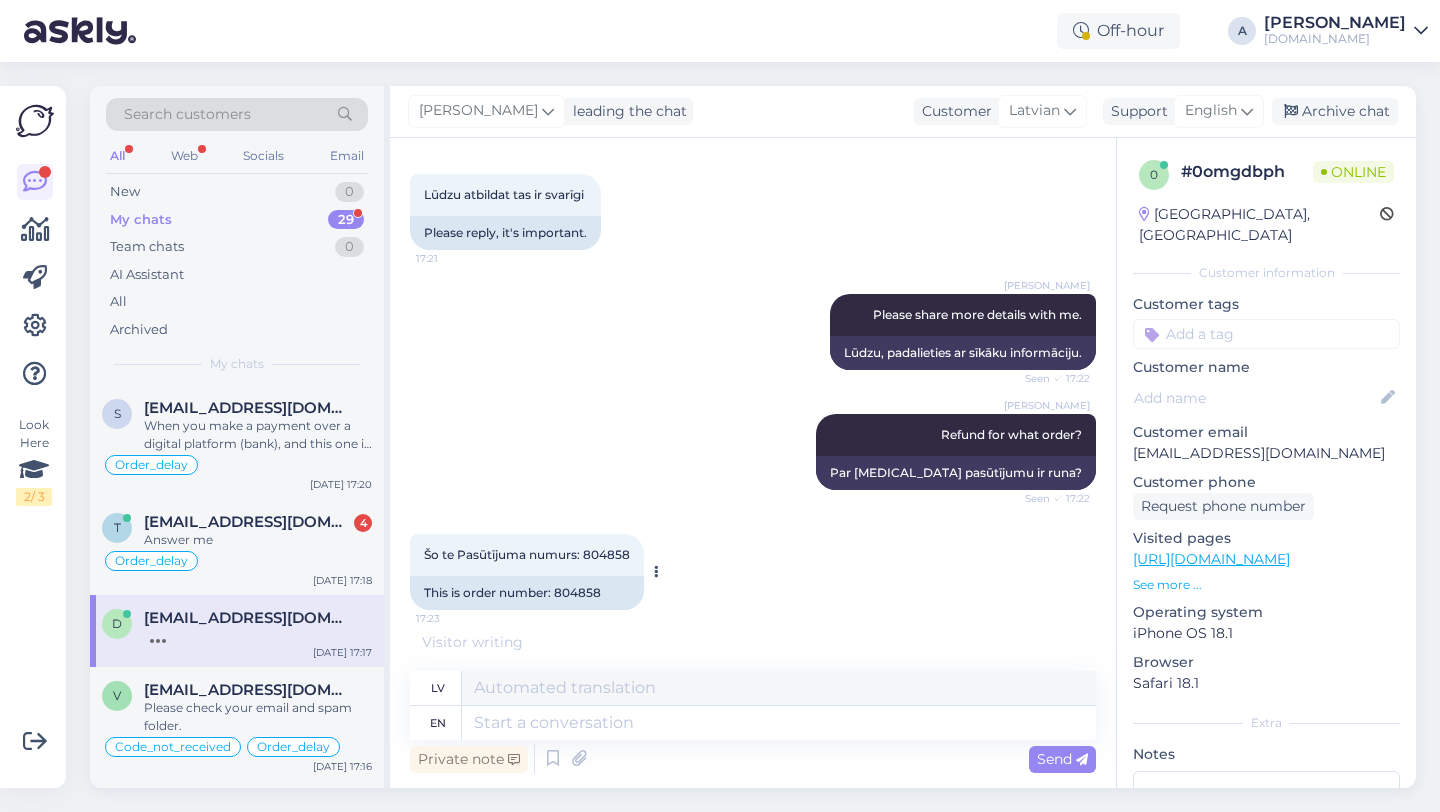 drag, startPoint x: 611, startPoint y: 616, endPoint x: 569, endPoint y: 600, distance: 44.94441 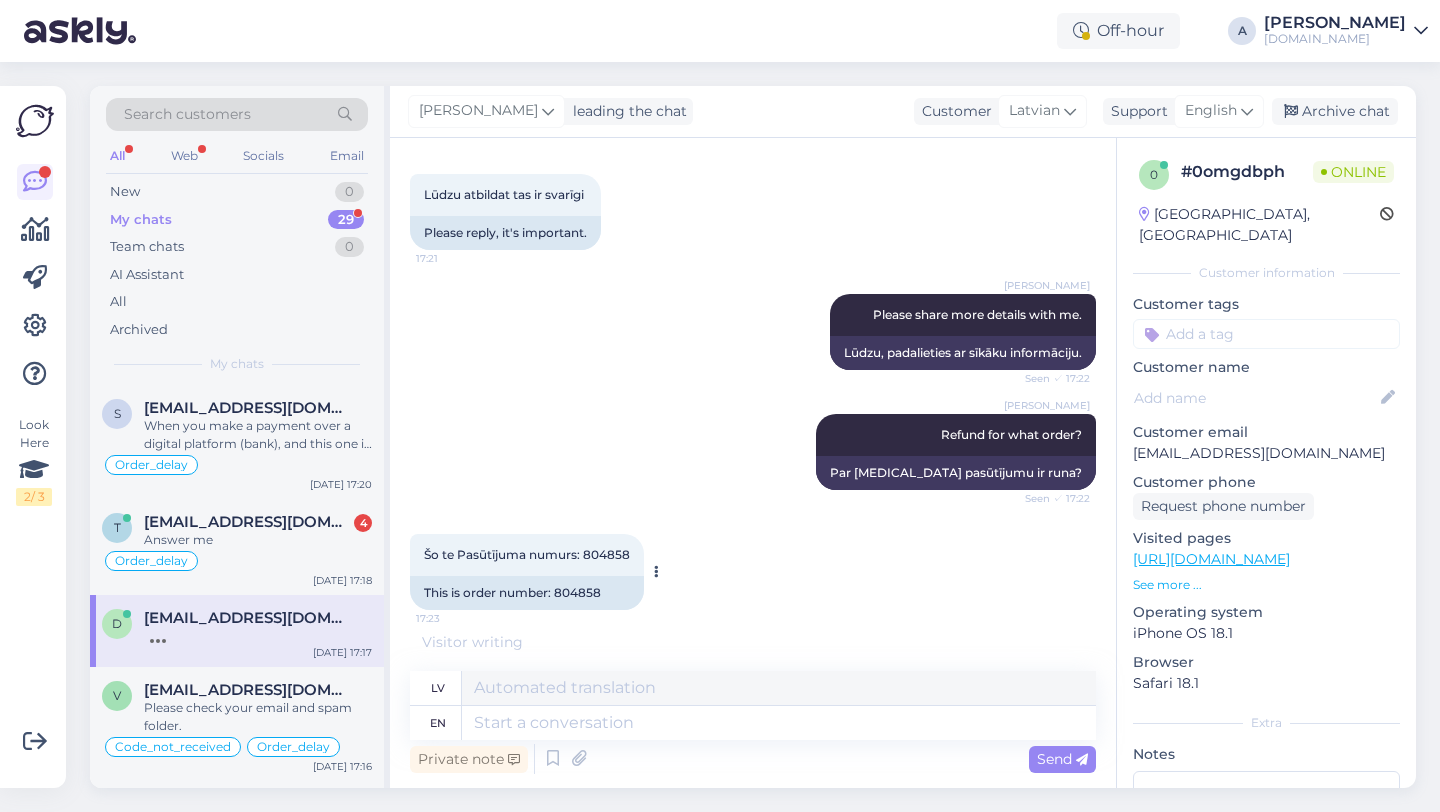 click on "This is order number: 804858" at bounding box center [527, 593] 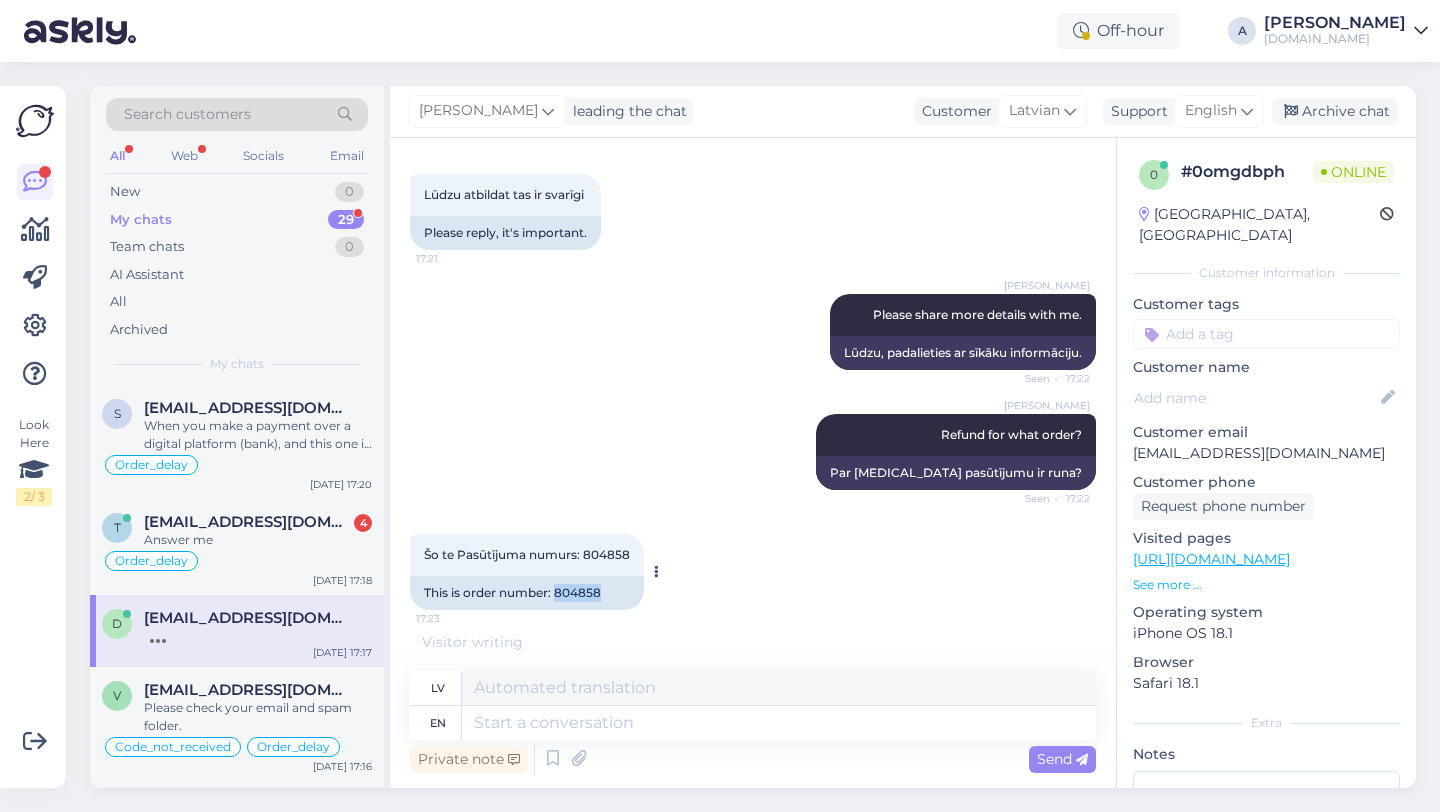 drag, startPoint x: 616, startPoint y: 587, endPoint x: 557, endPoint y: 587, distance: 59 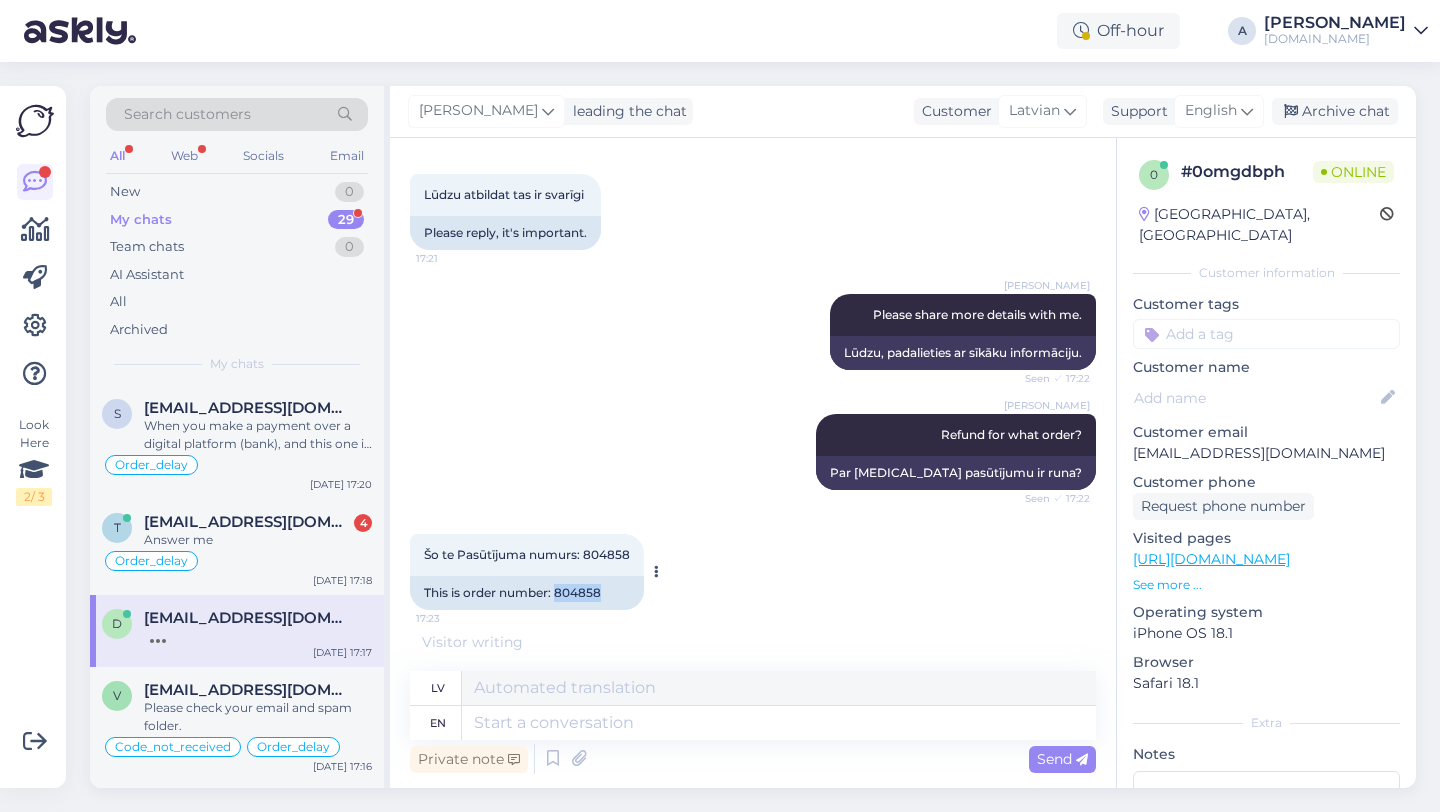 copy on "804858" 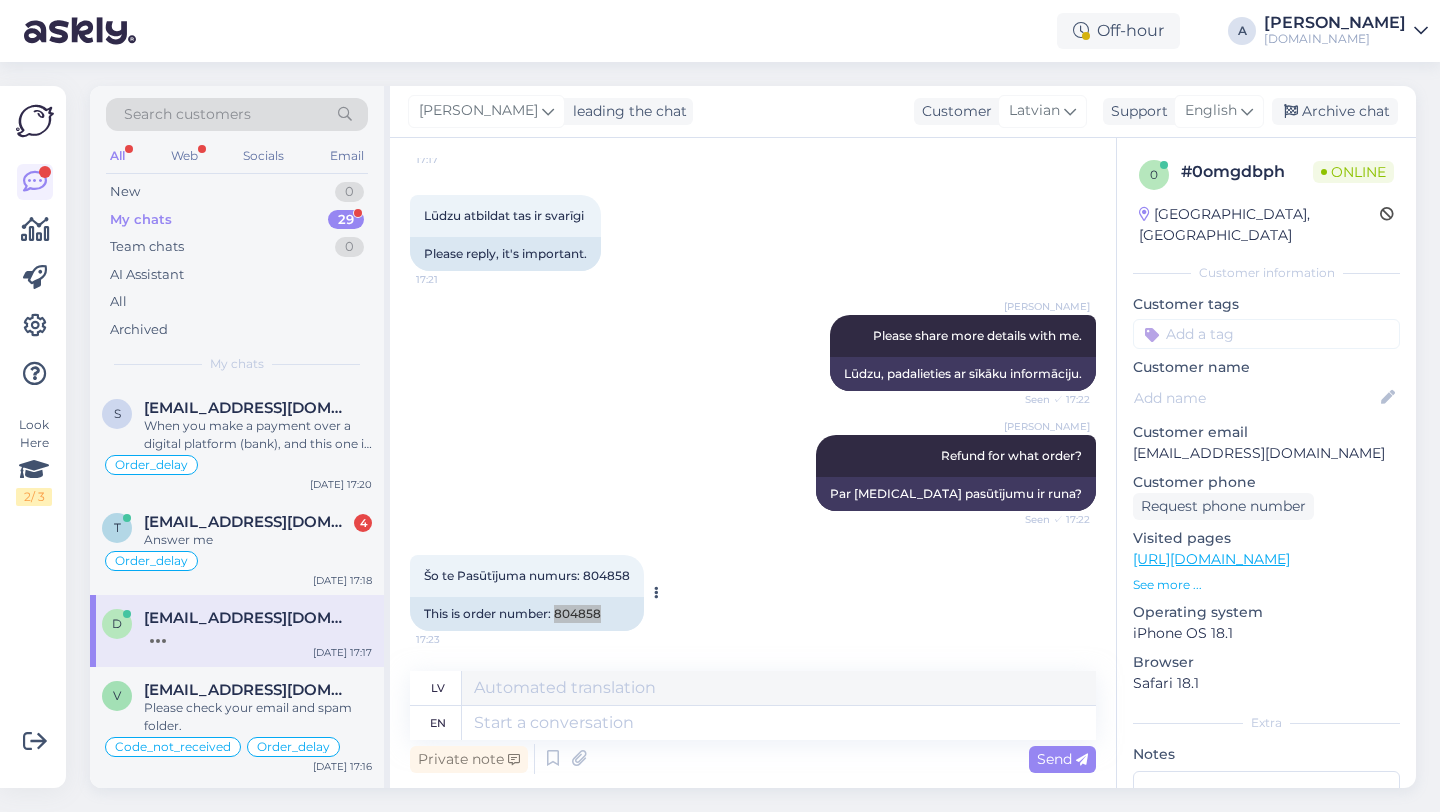 scroll, scrollTop: 1437, scrollLeft: 0, axis: vertical 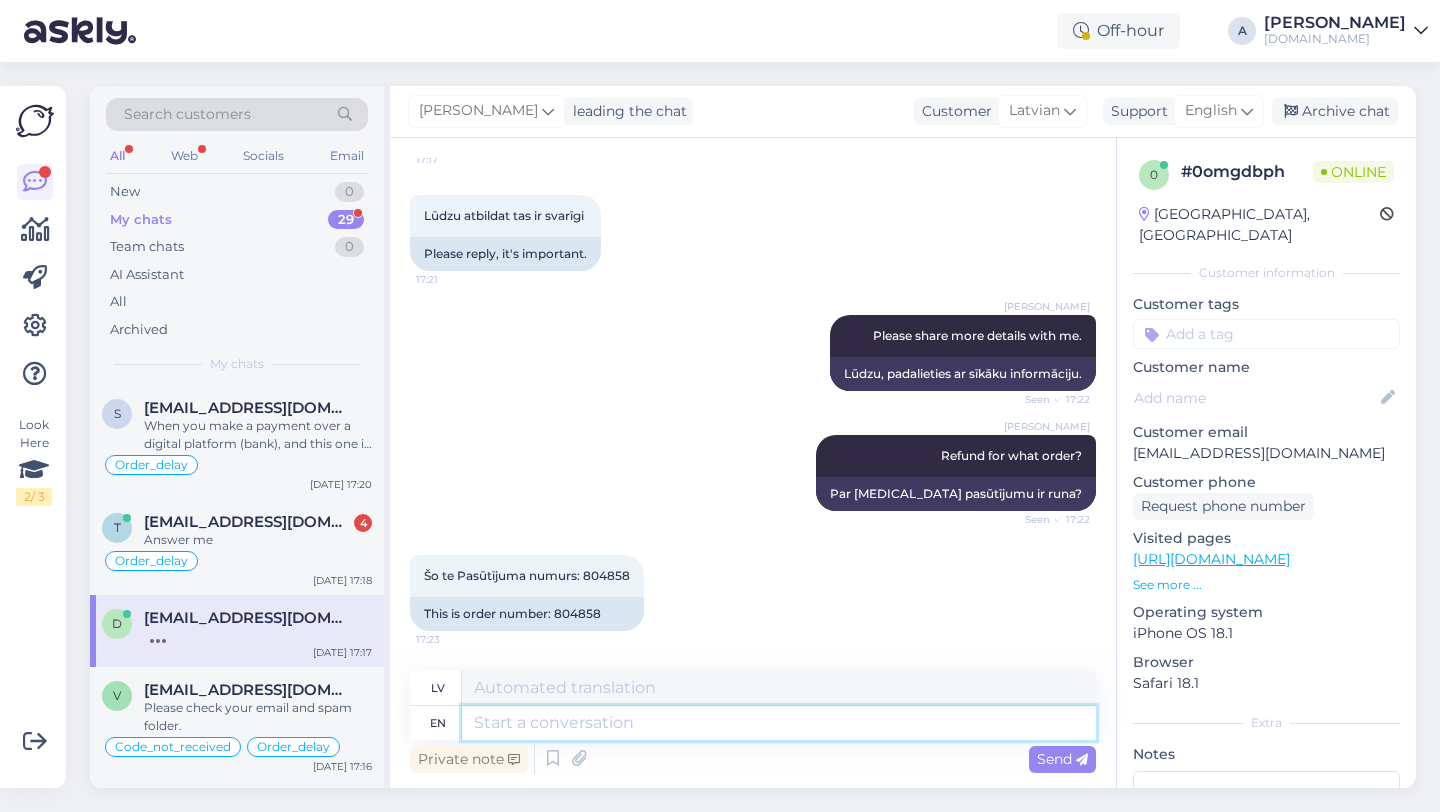 click at bounding box center (779, 723) 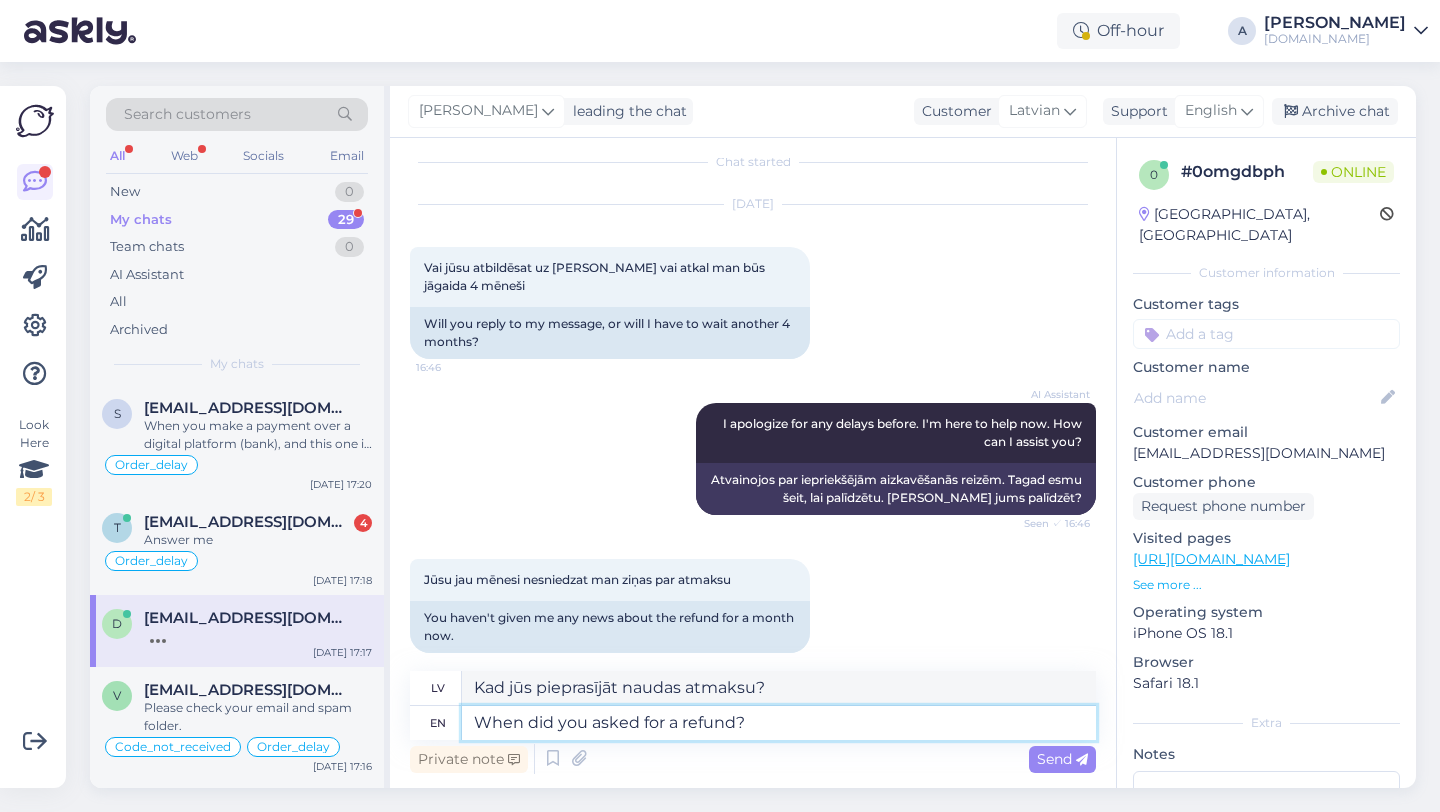 scroll, scrollTop: 1437, scrollLeft: 0, axis: vertical 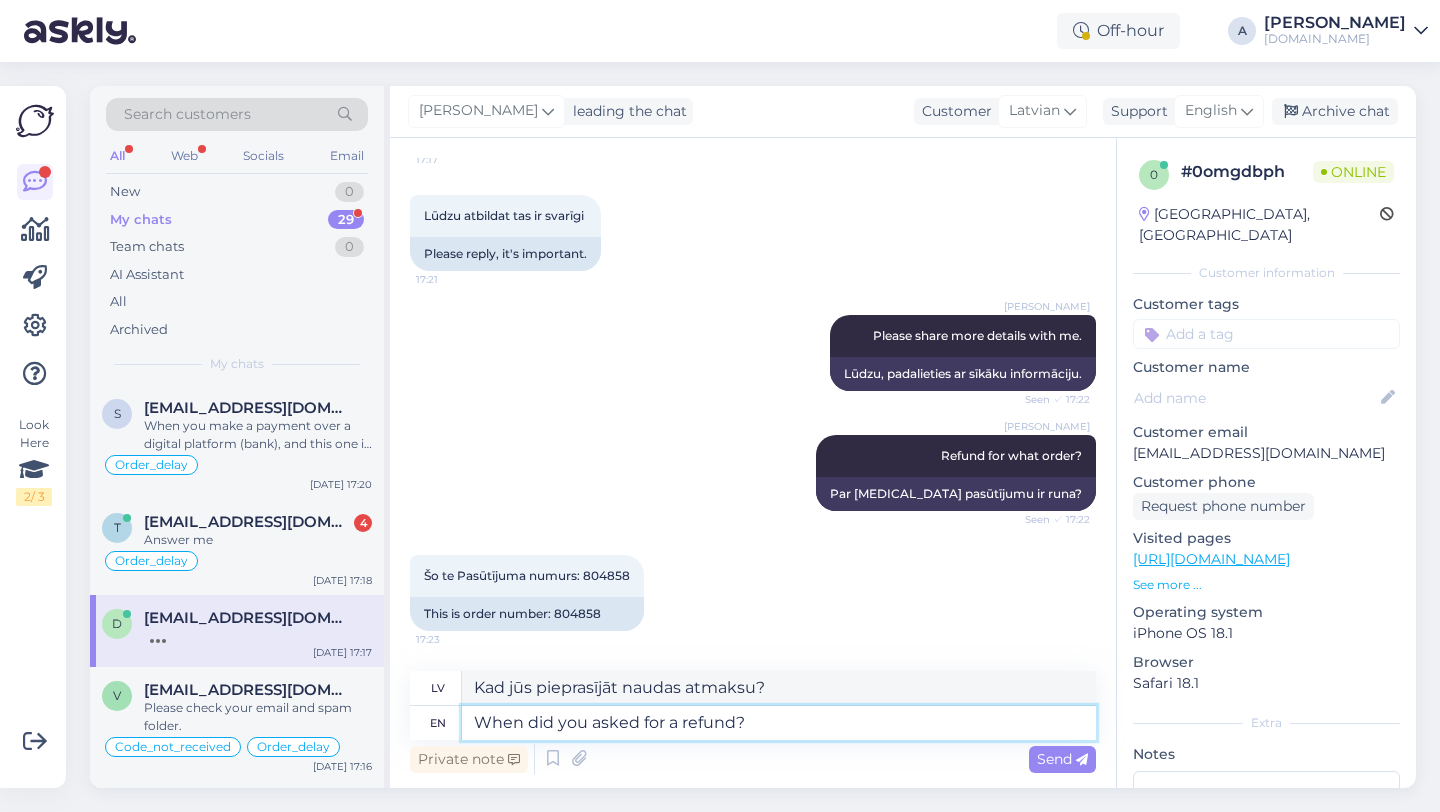 drag, startPoint x: 796, startPoint y: 727, endPoint x: 390, endPoint y: 691, distance: 407.59293 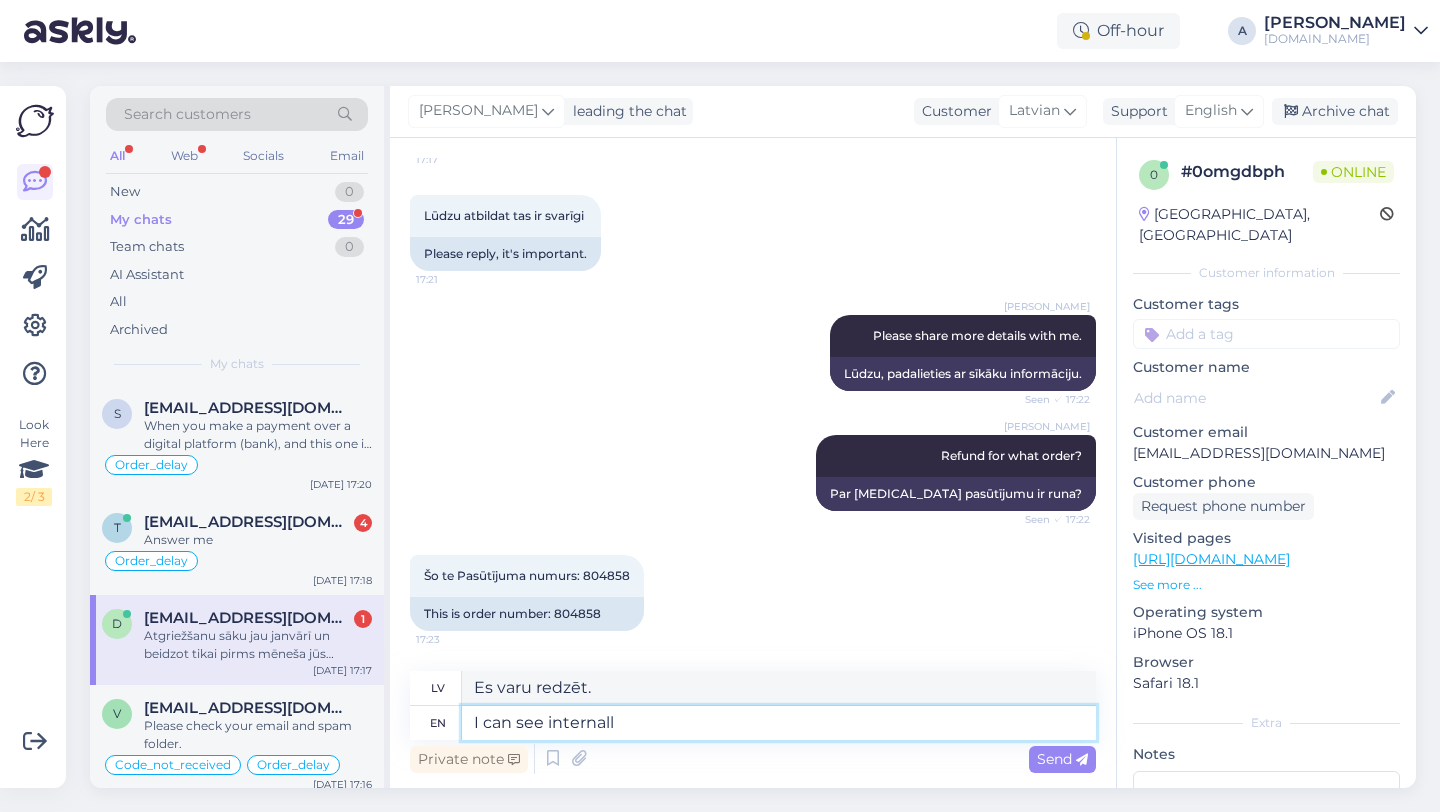 scroll, scrollTop: 1593, scrollLeft: 0, axis: vertical 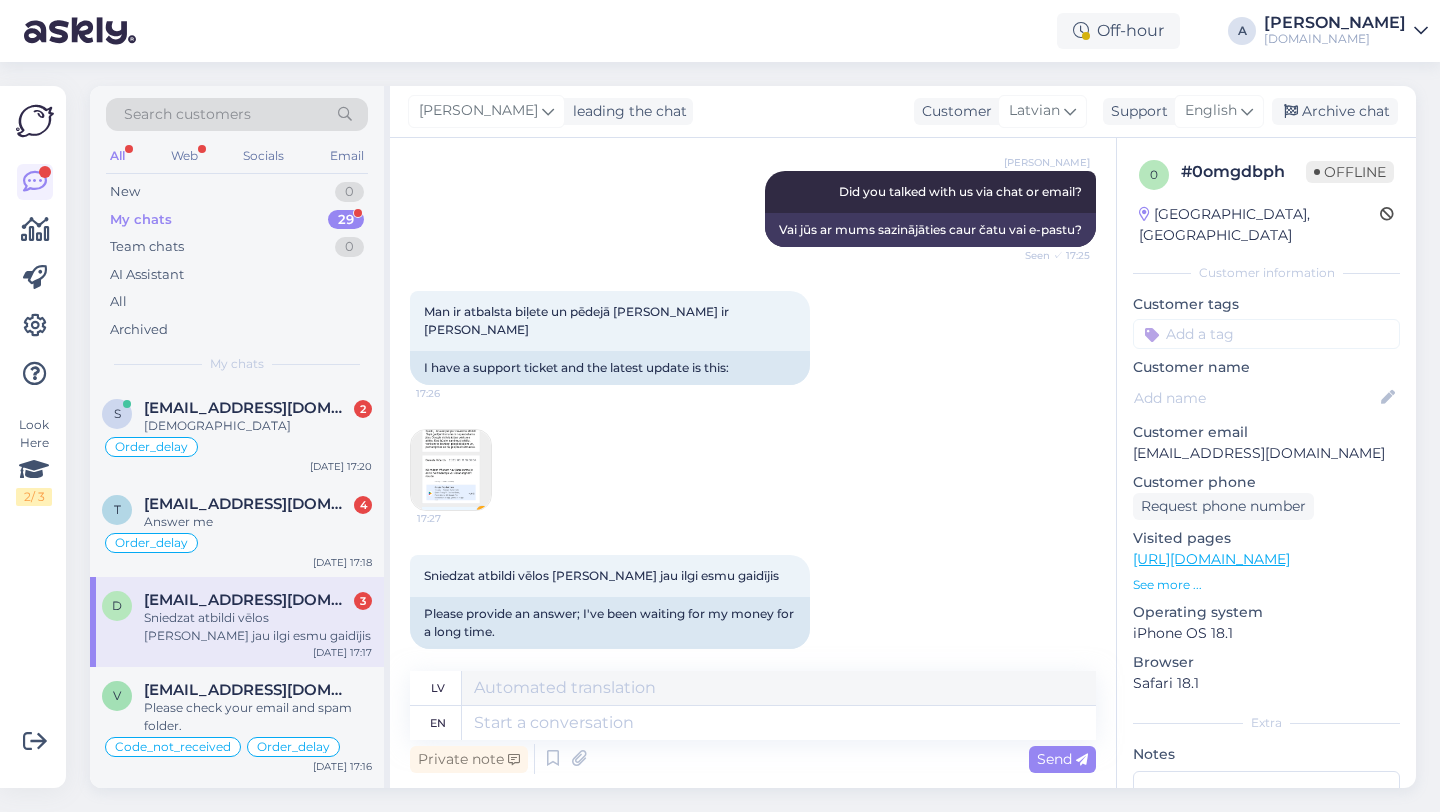 click at bounding box center (451, 470) 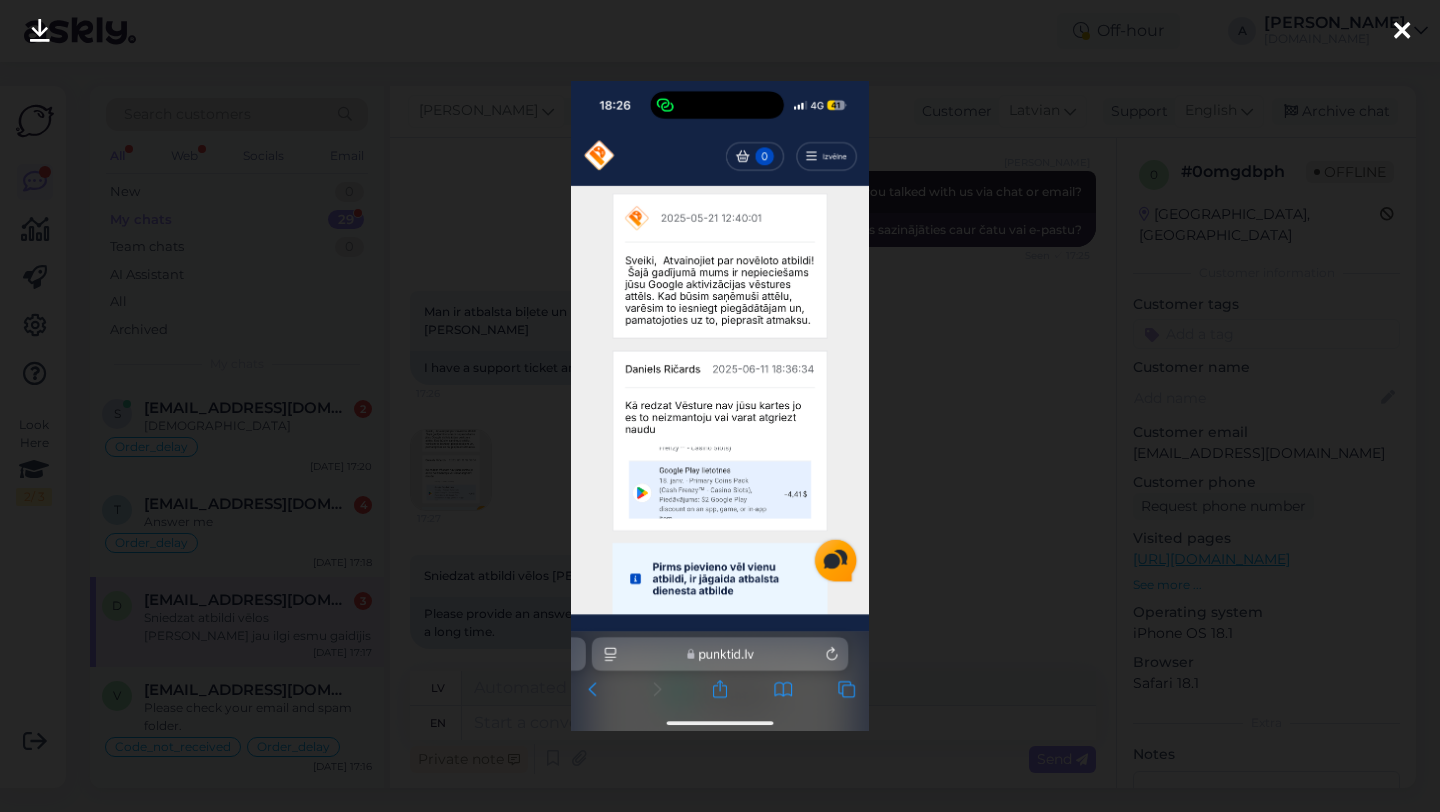 click at bounding box center [1402, 32] 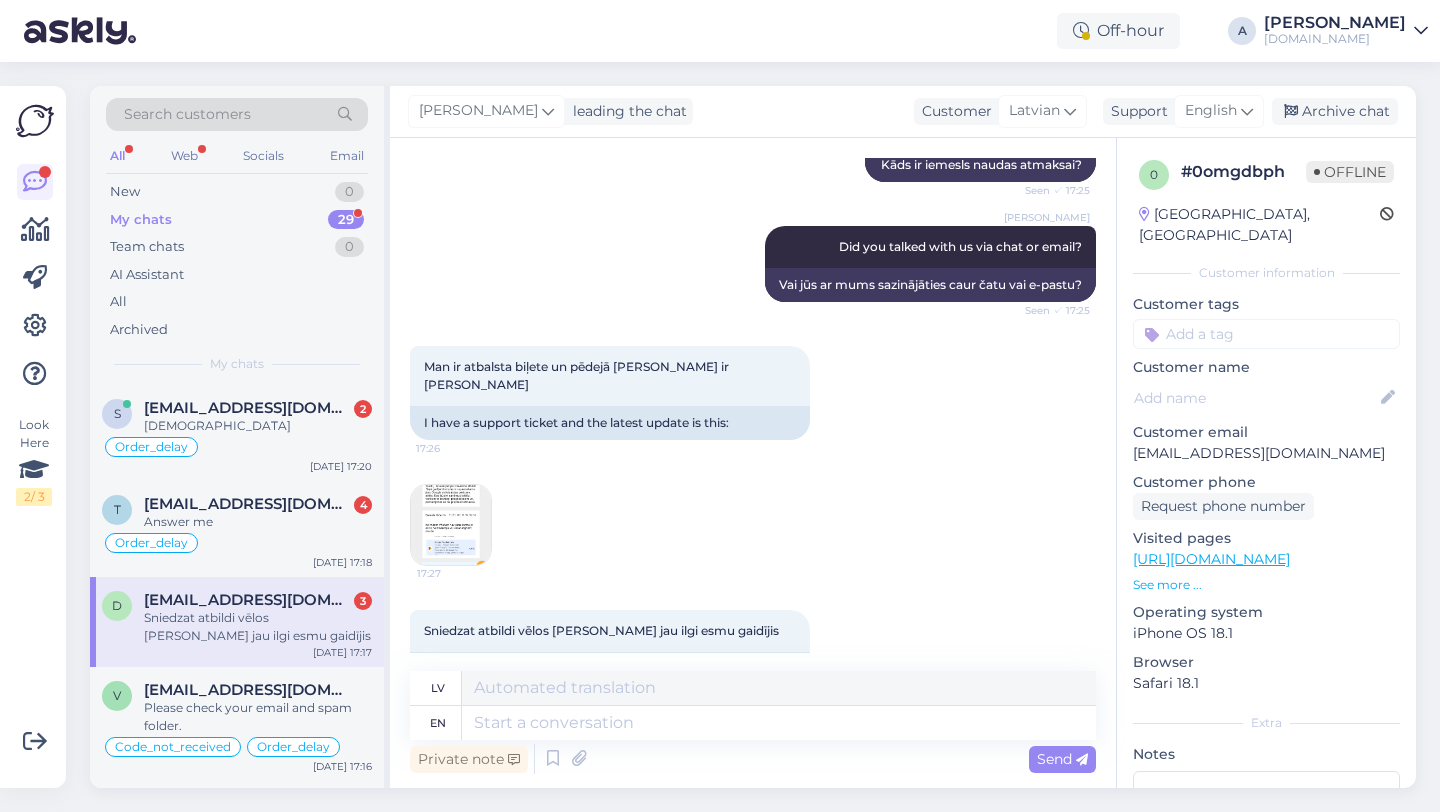 scroll, scrollTop: 2337, scrollLeft: 0, axis: vertical 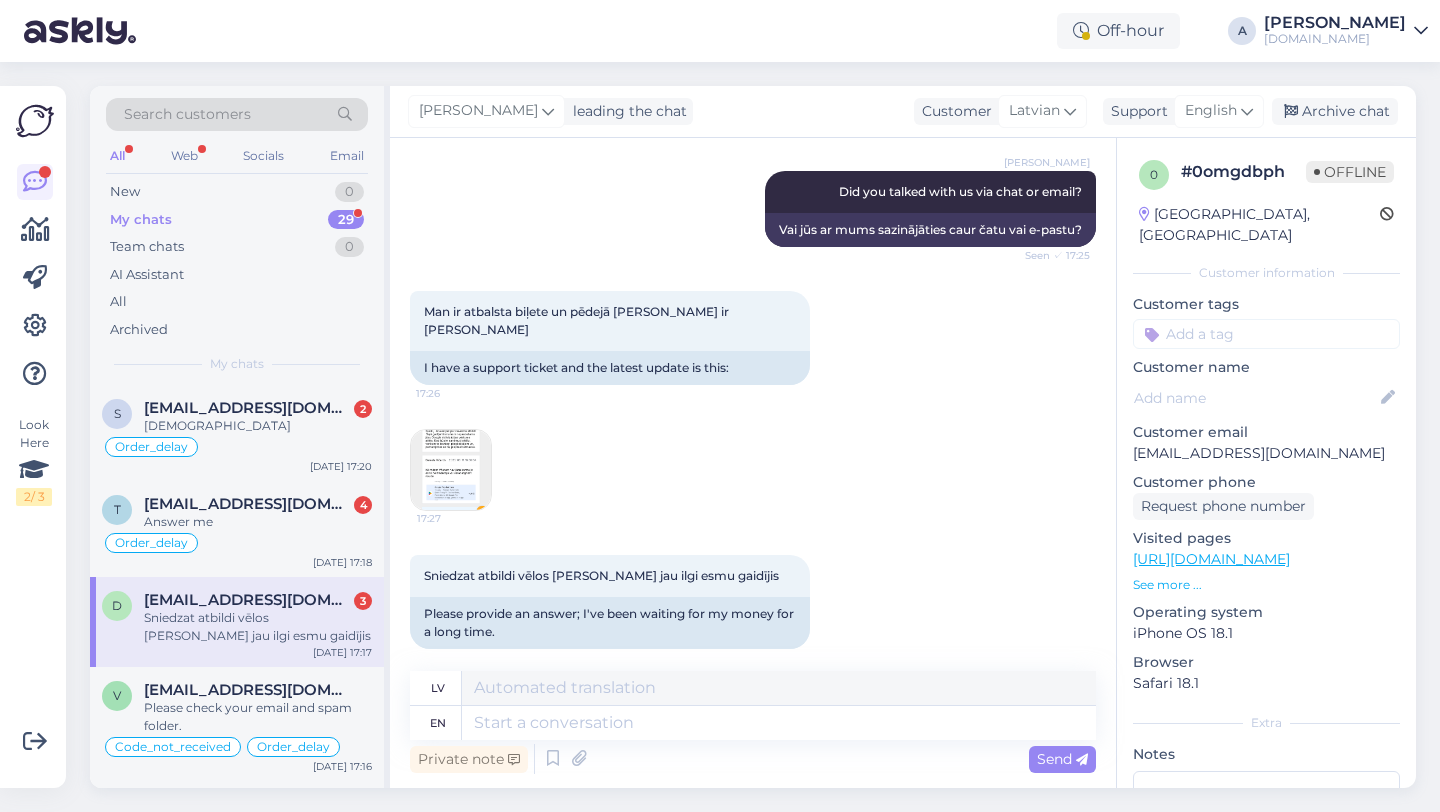 click at bounding box center (451, 470) 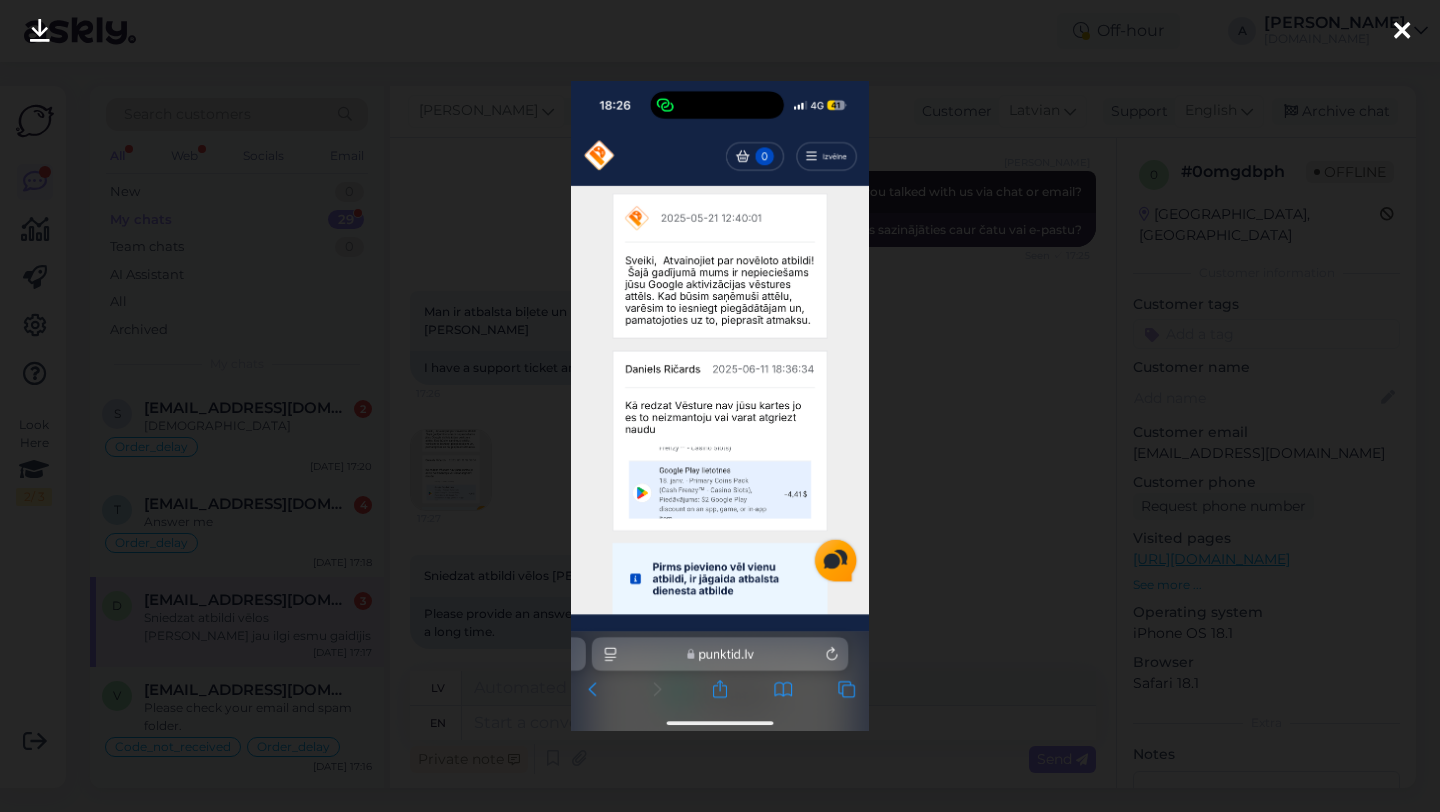 click at bounding box center (40, 32) 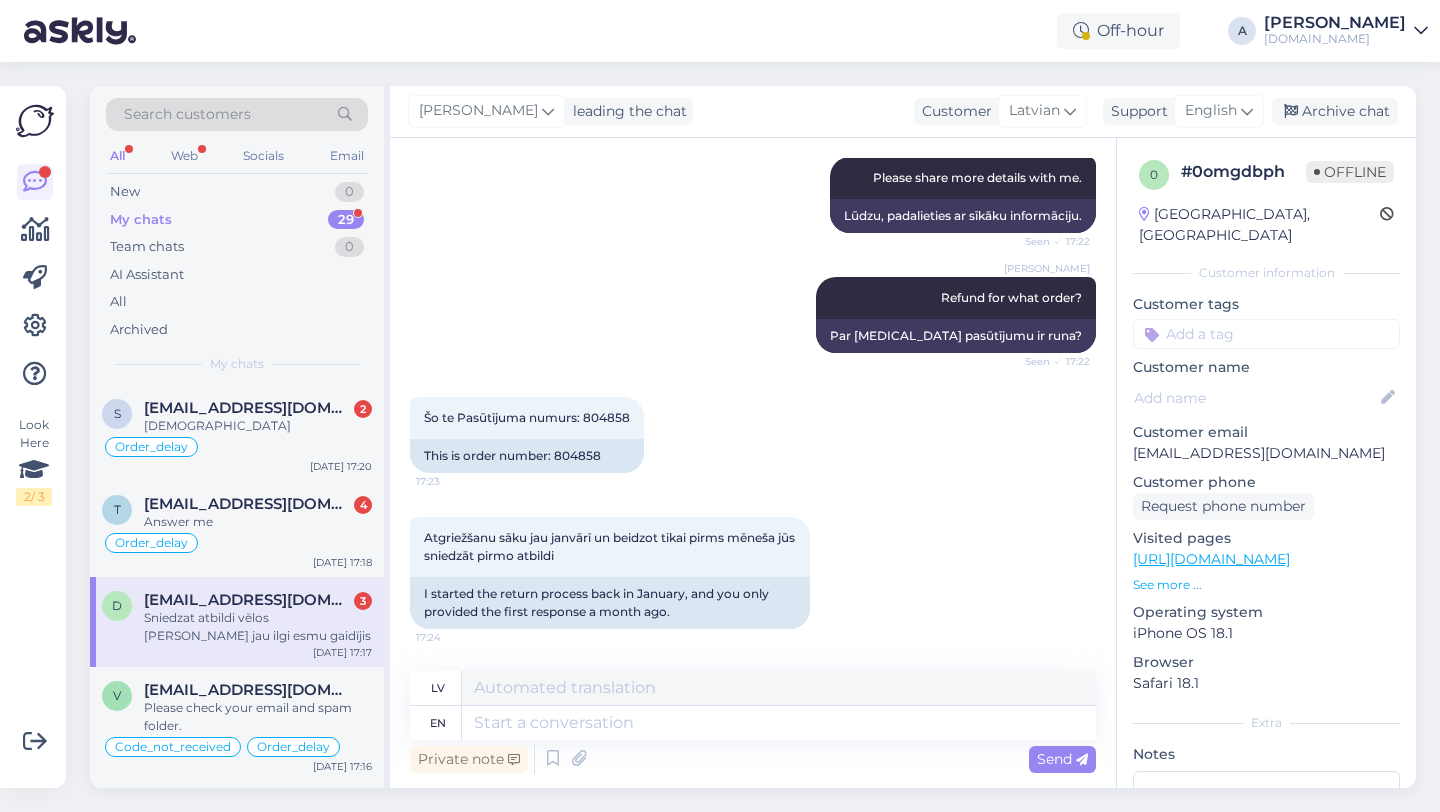 scroll, scrollTop: 1590, scrollLeft: 0, axis: vertical 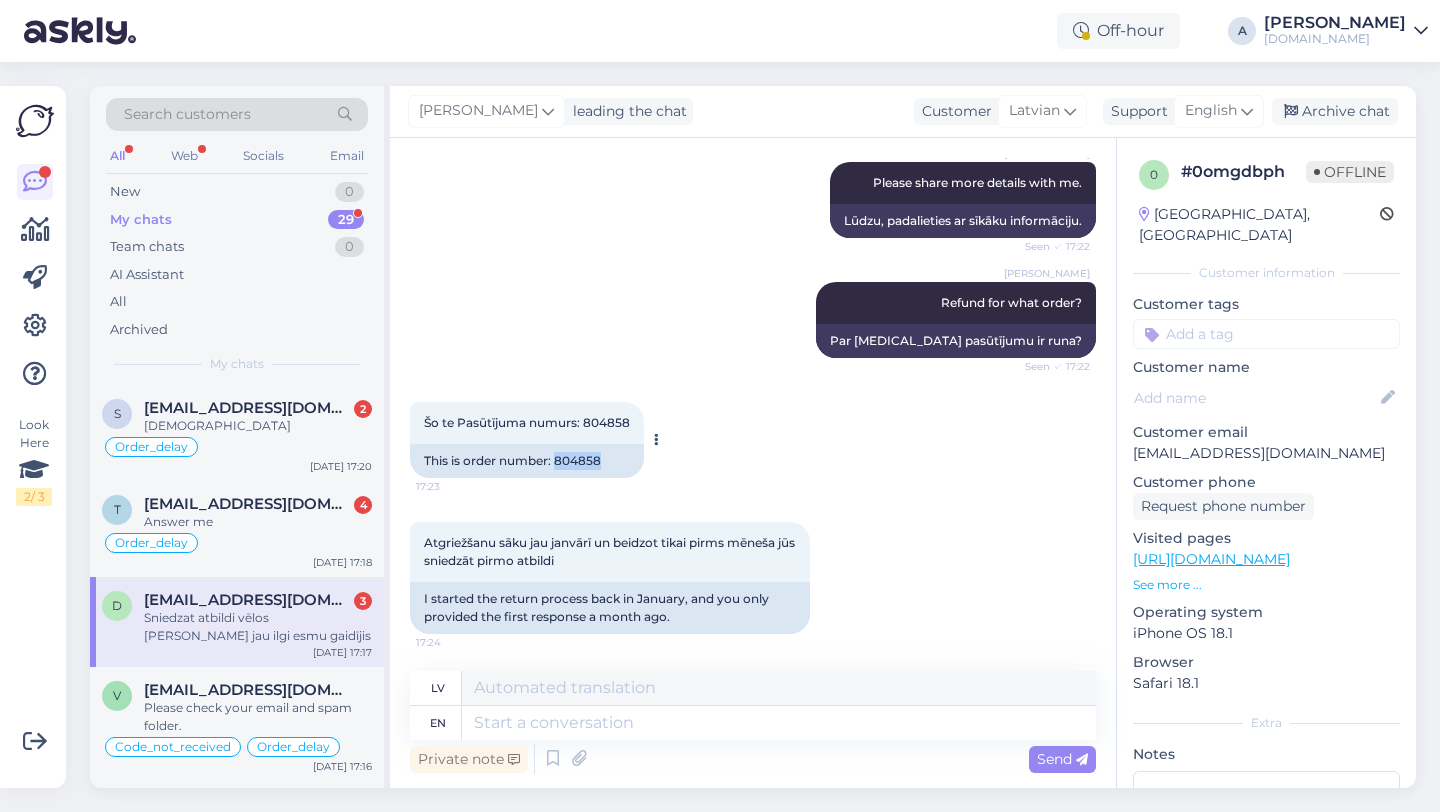 drag, startPoint x: 608, startPoint y: 463, endPoint x: 557, endPoint y: 459, distance: 51.156624 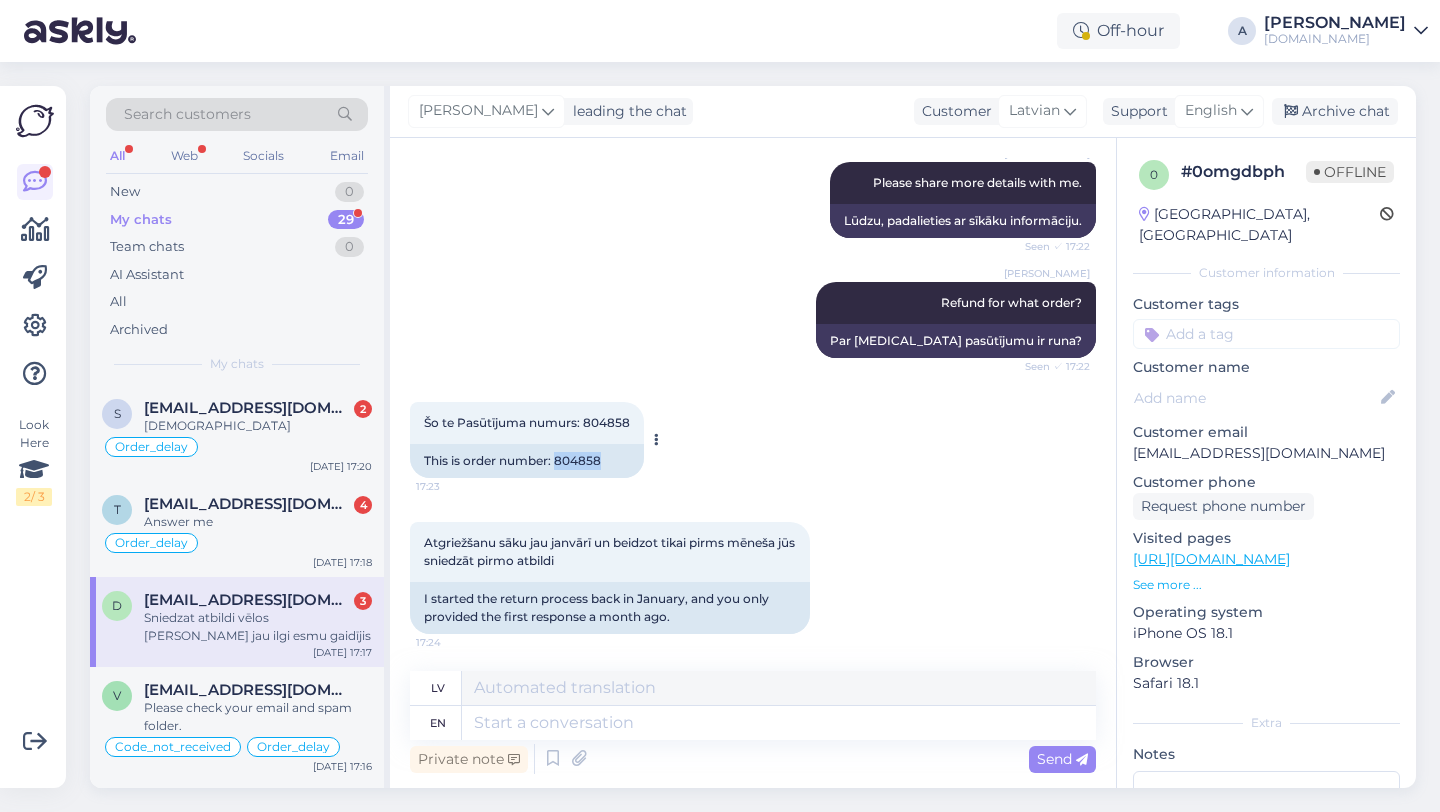 copy on "804858" 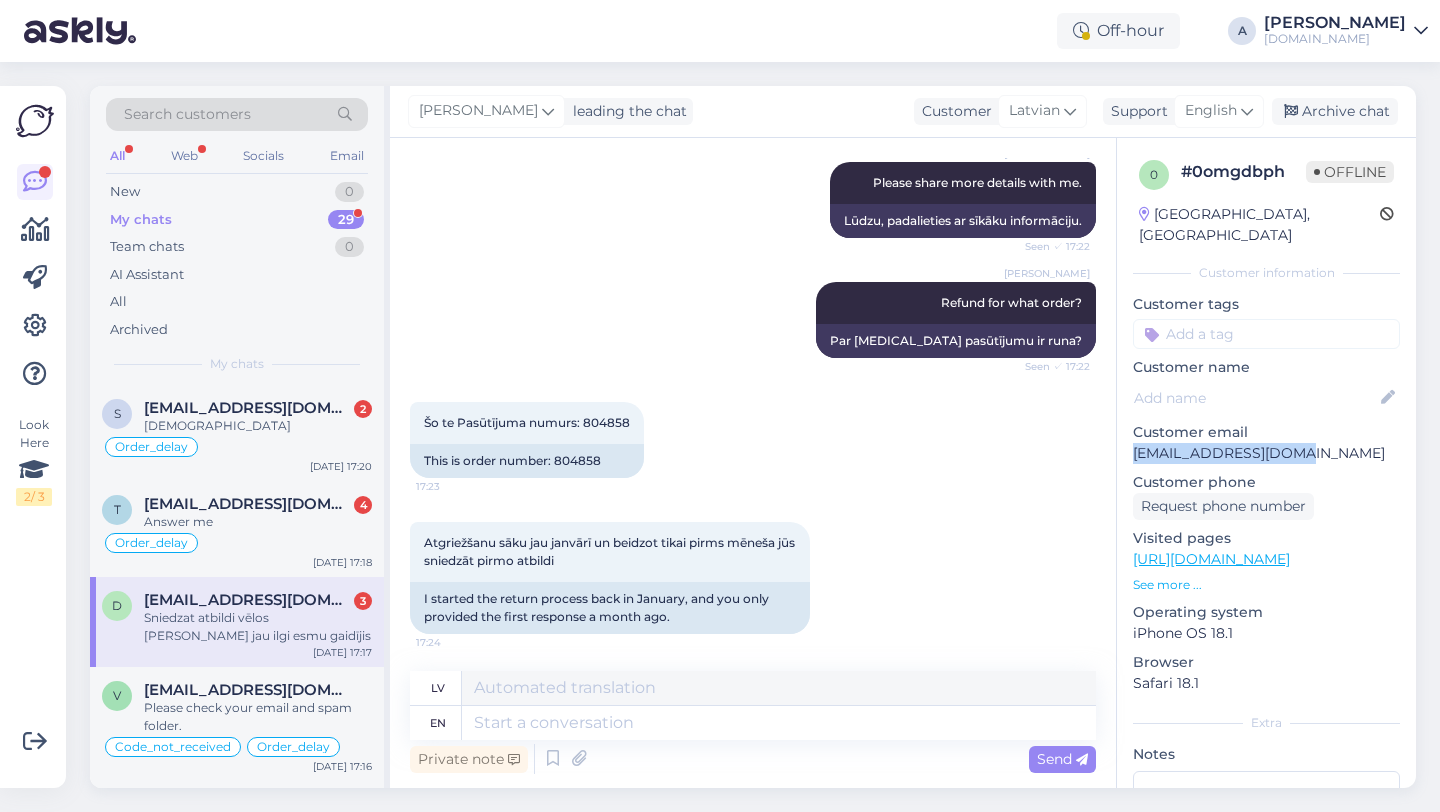 drag, startPoint x: 1314, startPoint y: 429, endPoint x: 1121, endPoint y: 427, distance: 193.01036 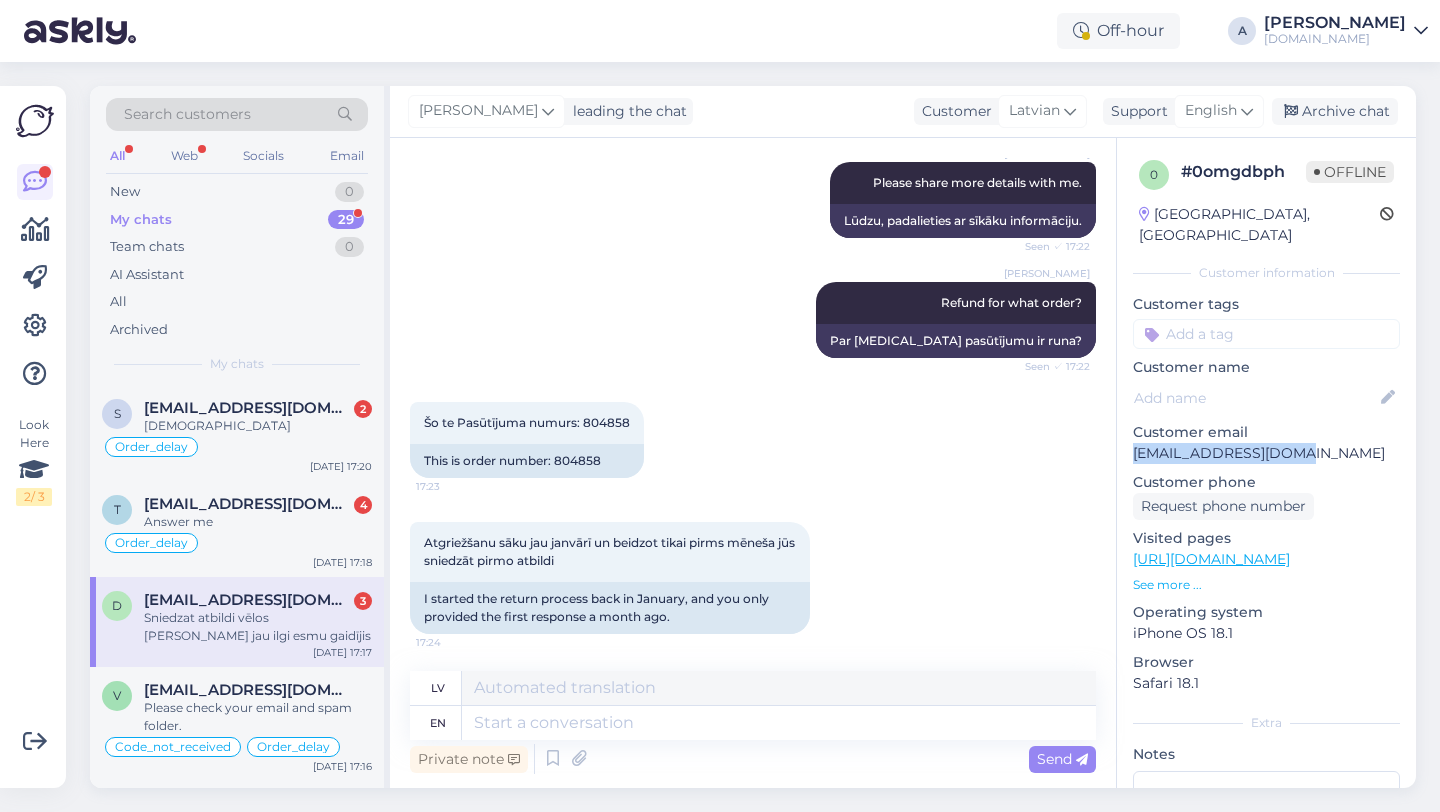 click on "Search customers" at bounding box center (237, 114) 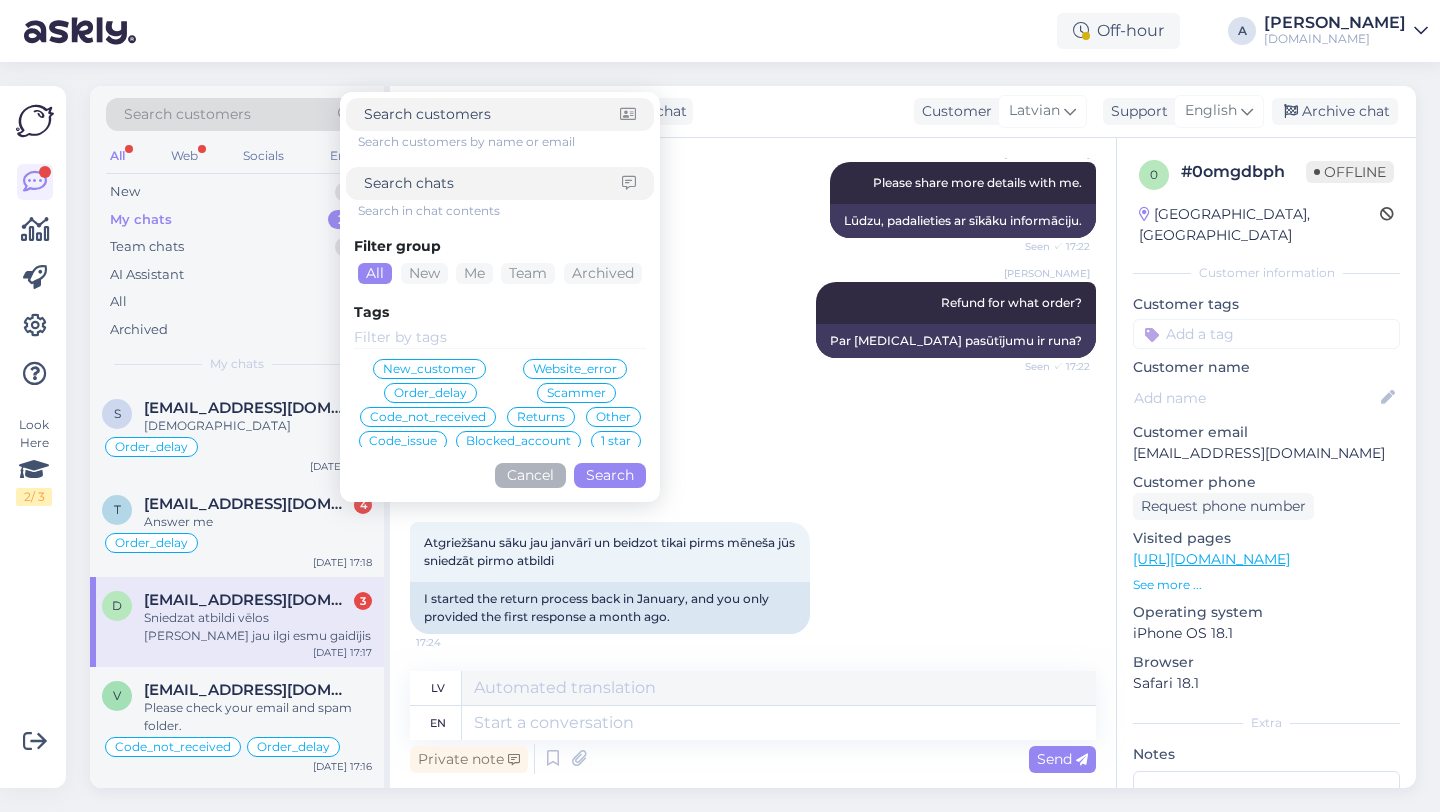 scroll, scrollTop: 0, scrollLeft: 0, axis: both 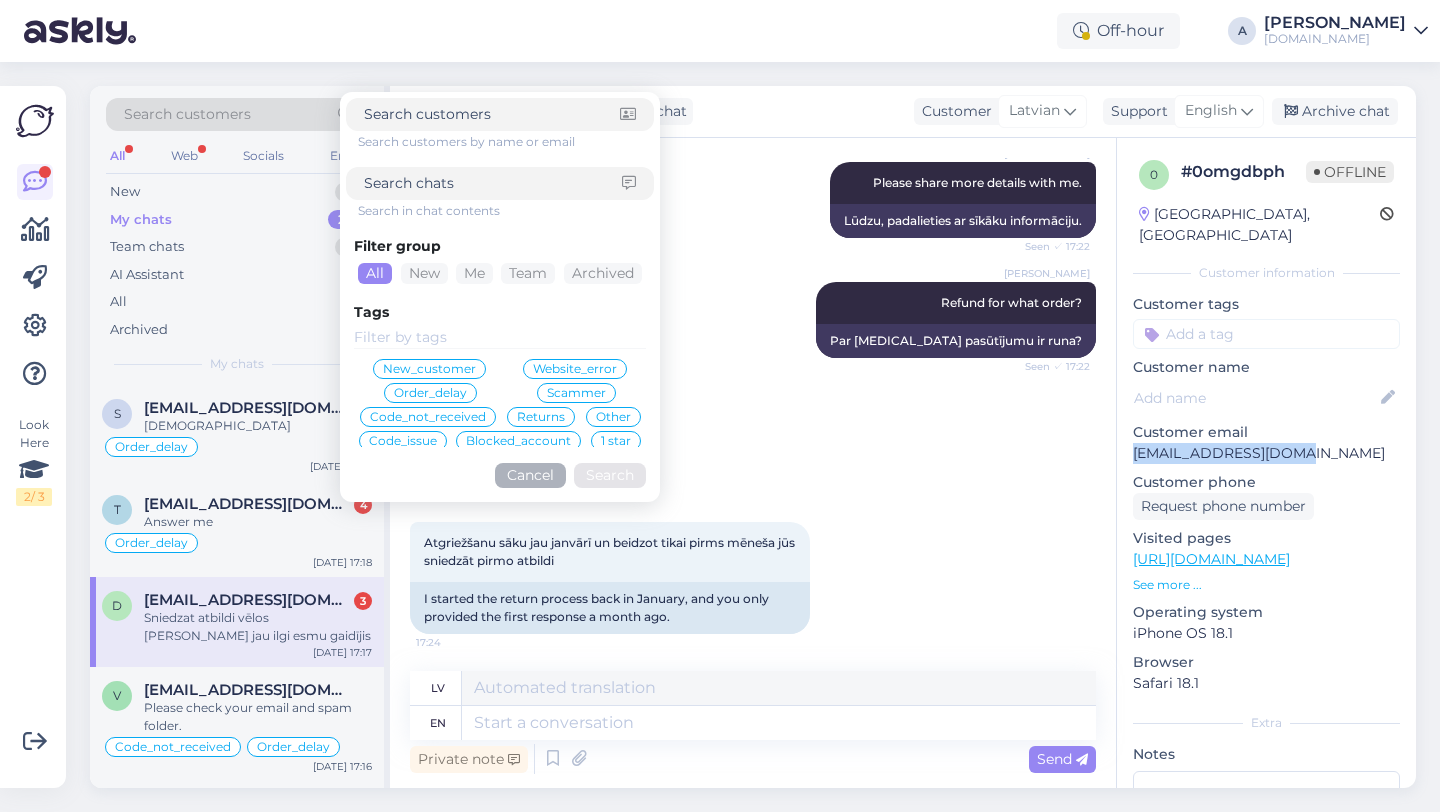 drag, startPoint x: 1300, startPoint y: 431, endPoint x: 1121, endPoint y: 431, distance: 179 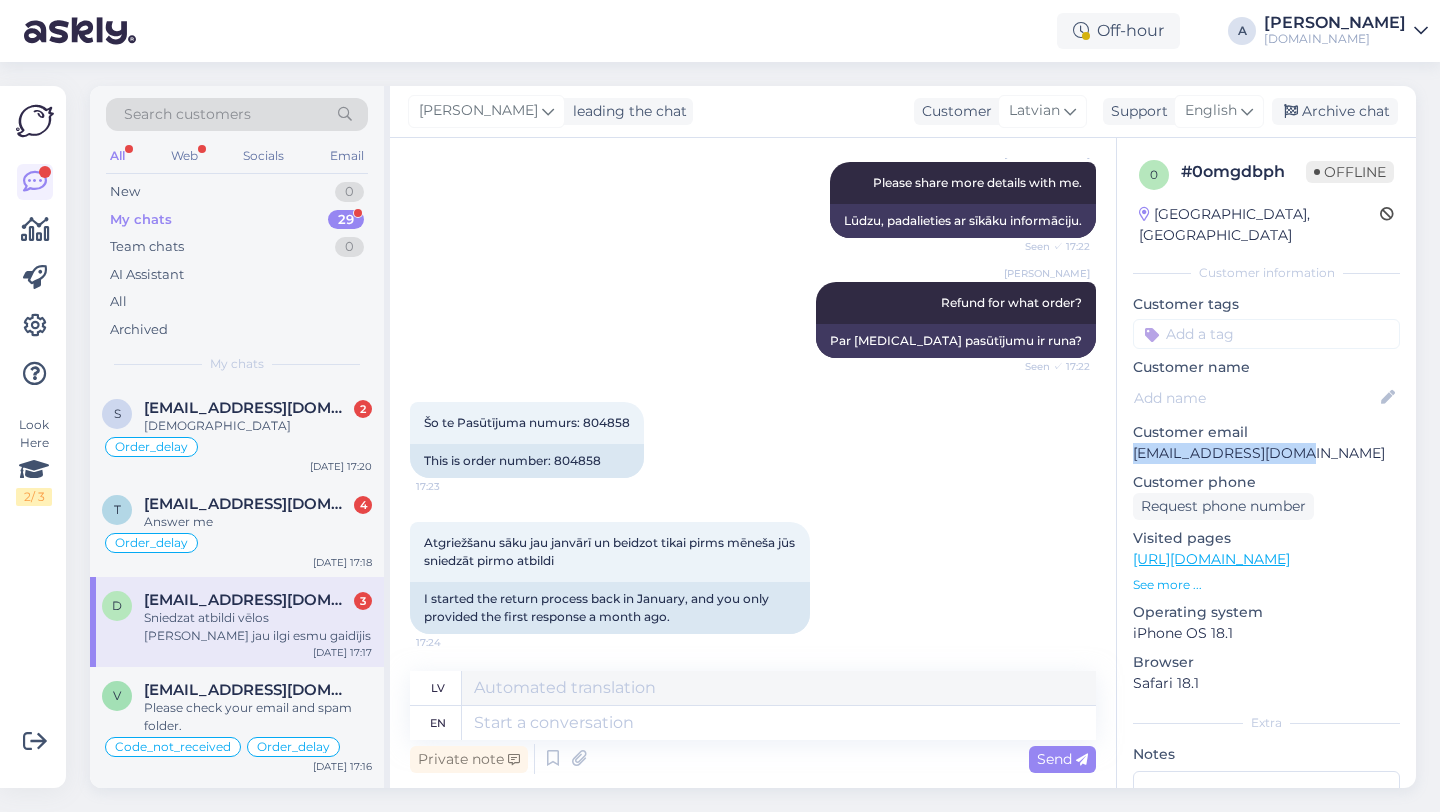 copy on "dikmanis55@gmail.com" 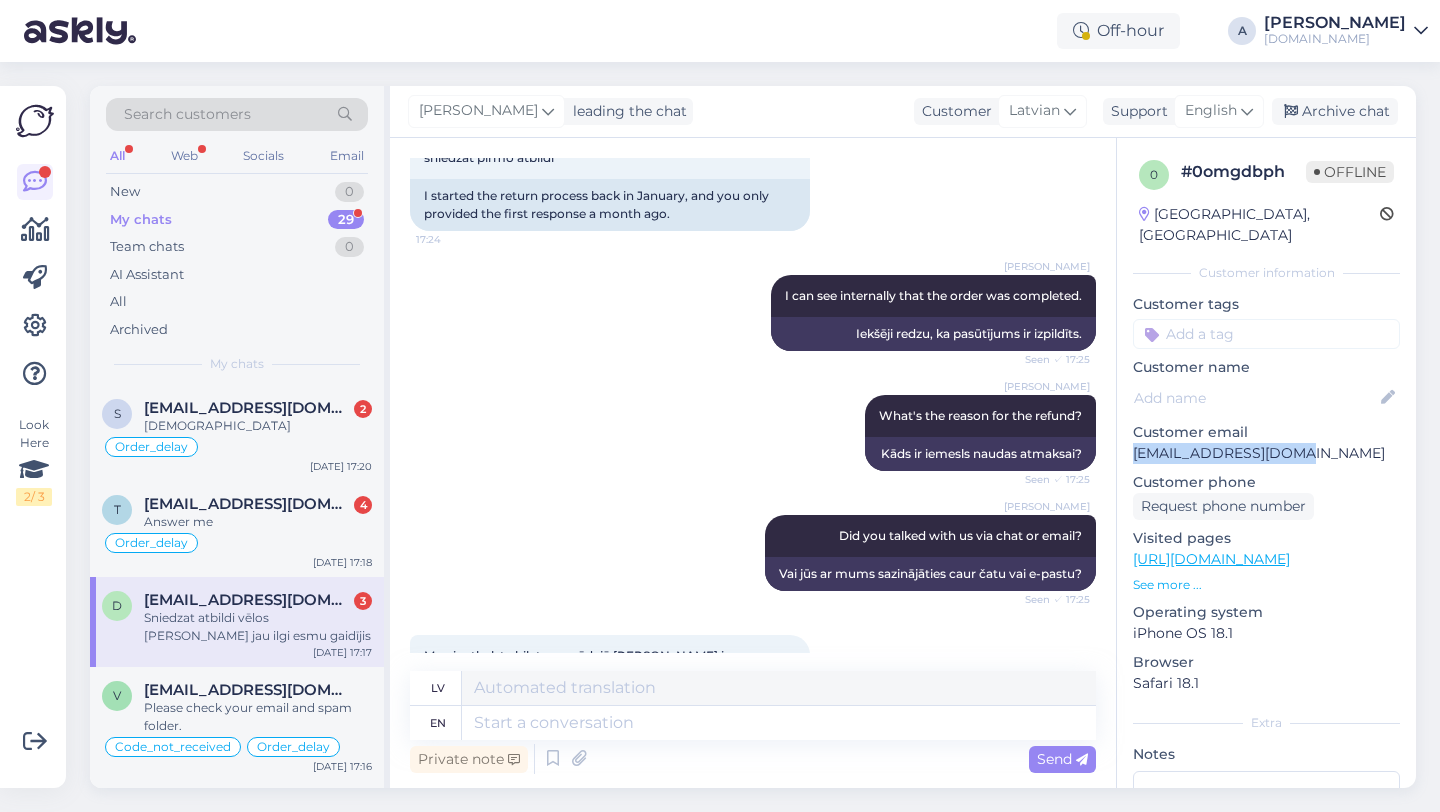 scroll, scrollTop: 2337, scrollLeft: 0, axis: vertical 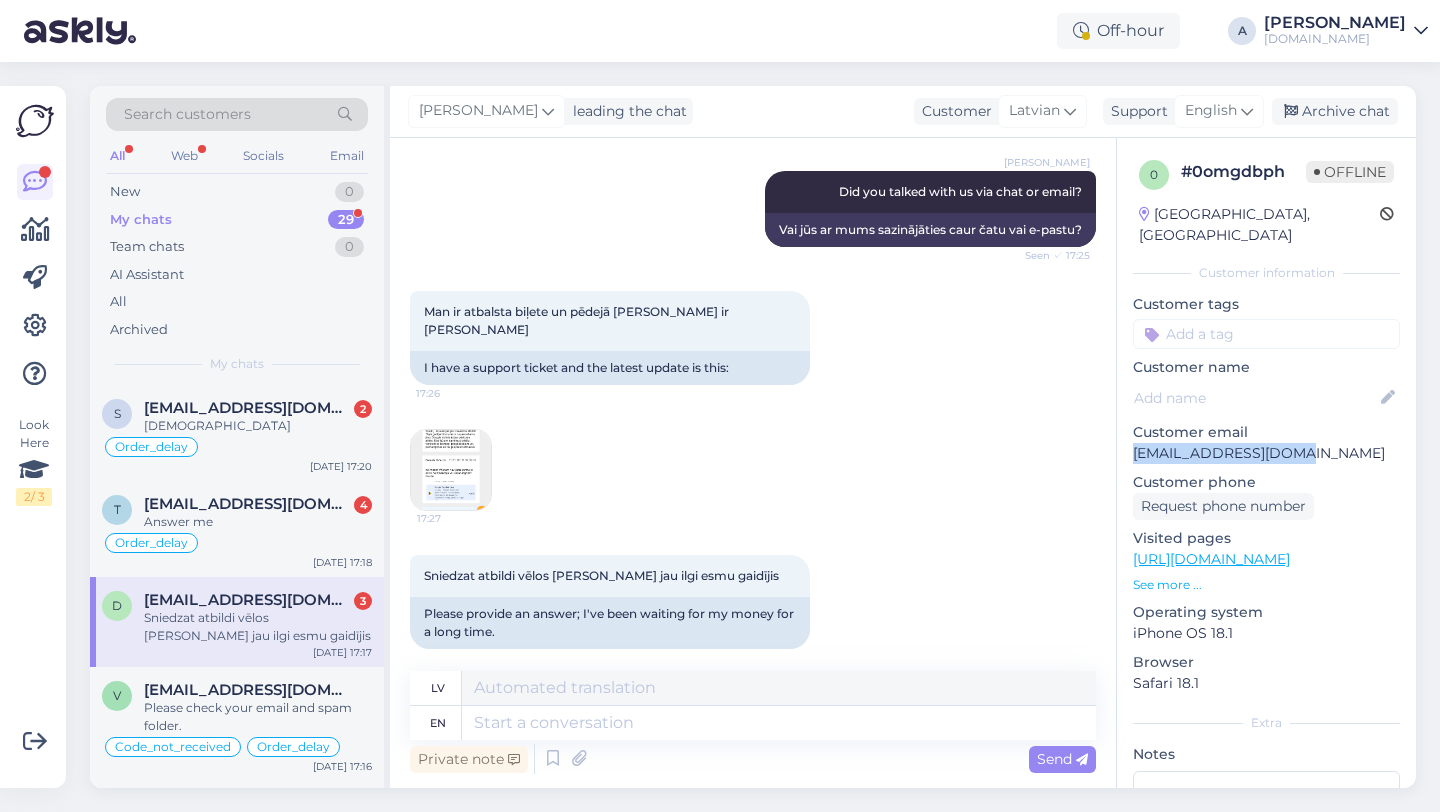 click at bounding box center [451, 470] 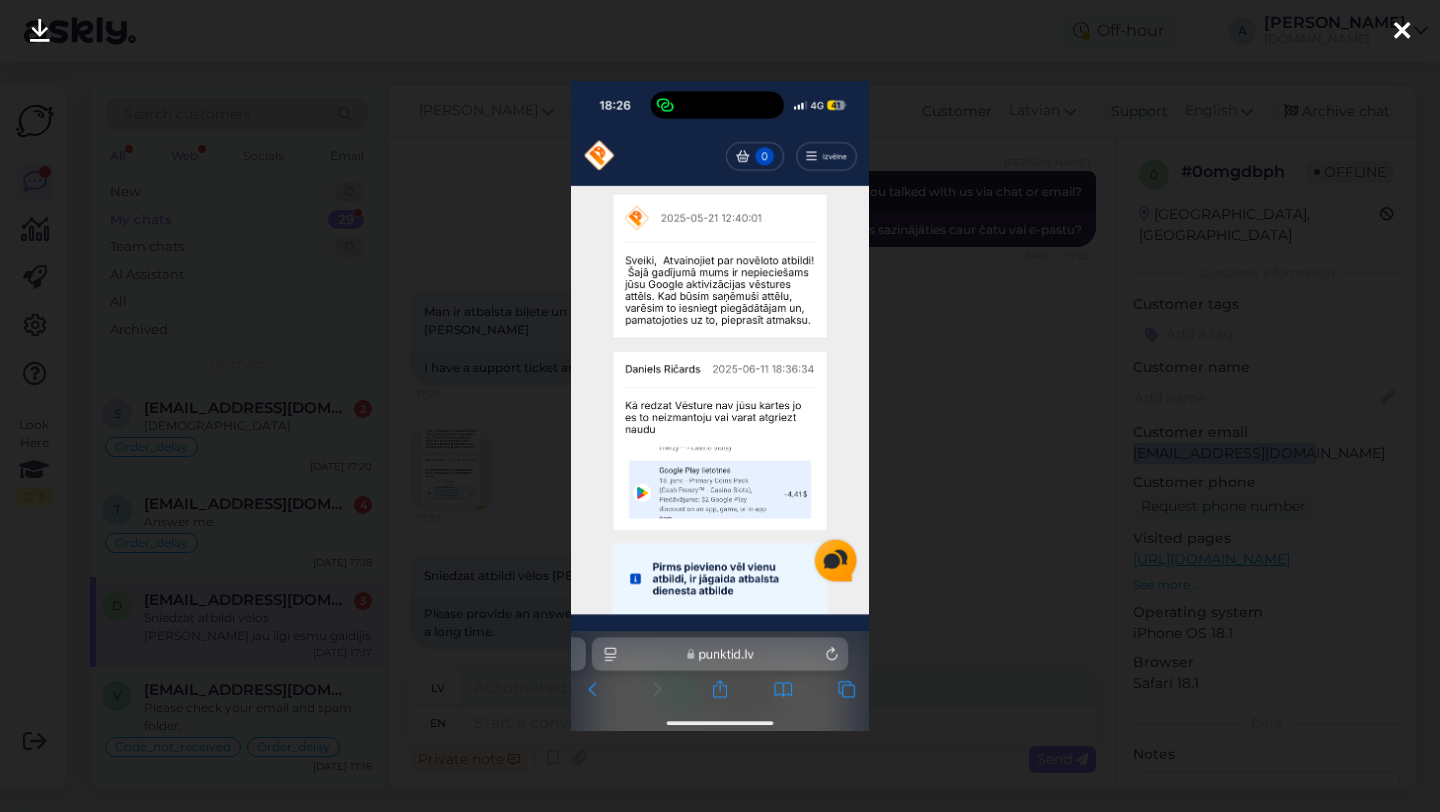click at bounding box center (40, 32) 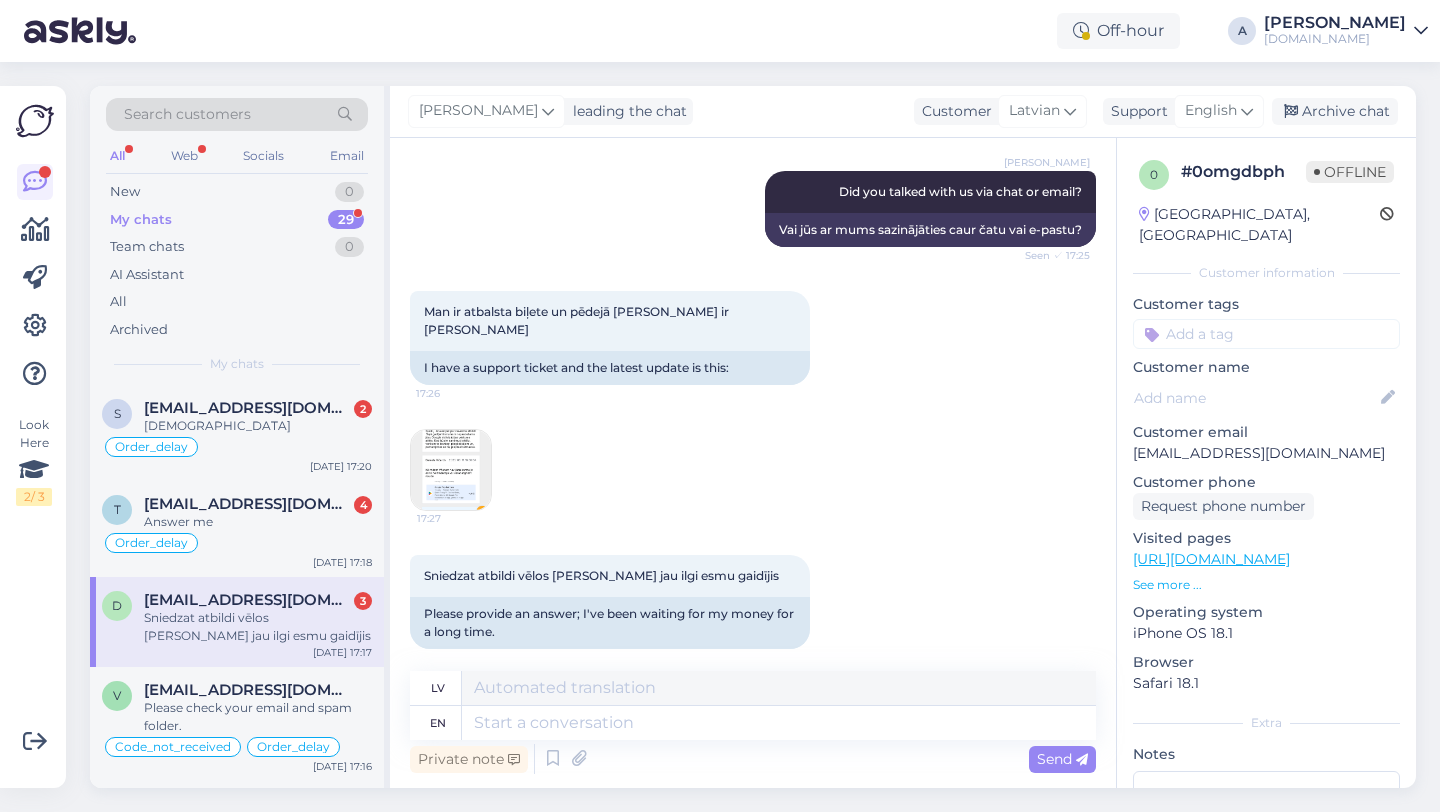 click on "Alfredo Did you talked with us via chat or email?  Seen ✓ 17:25  Vai jūs ar mums sazinājāties caur čatu vai e-pastu?" at bounding box center (753, 209) 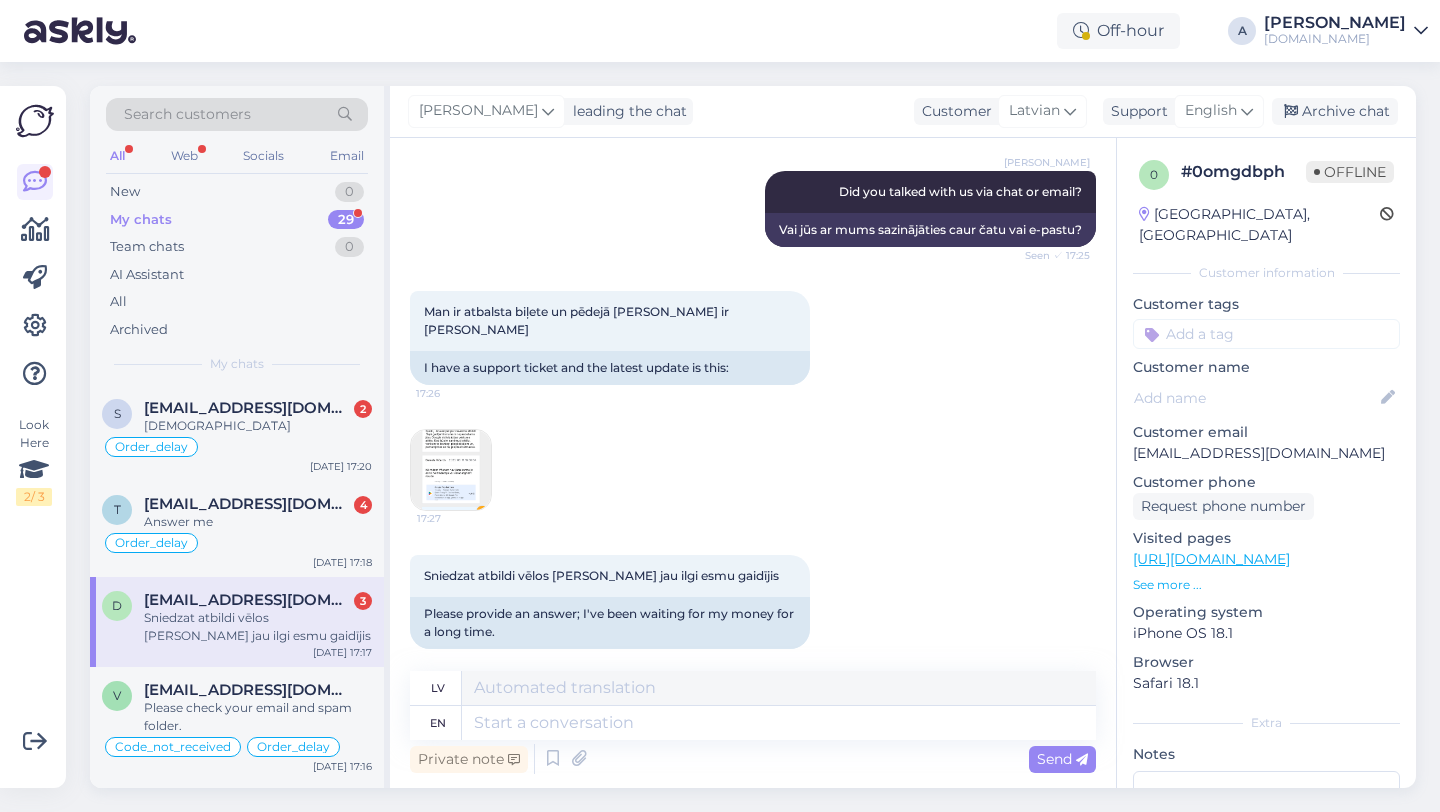 click on "Search customers" at bounding box center (237, 114) 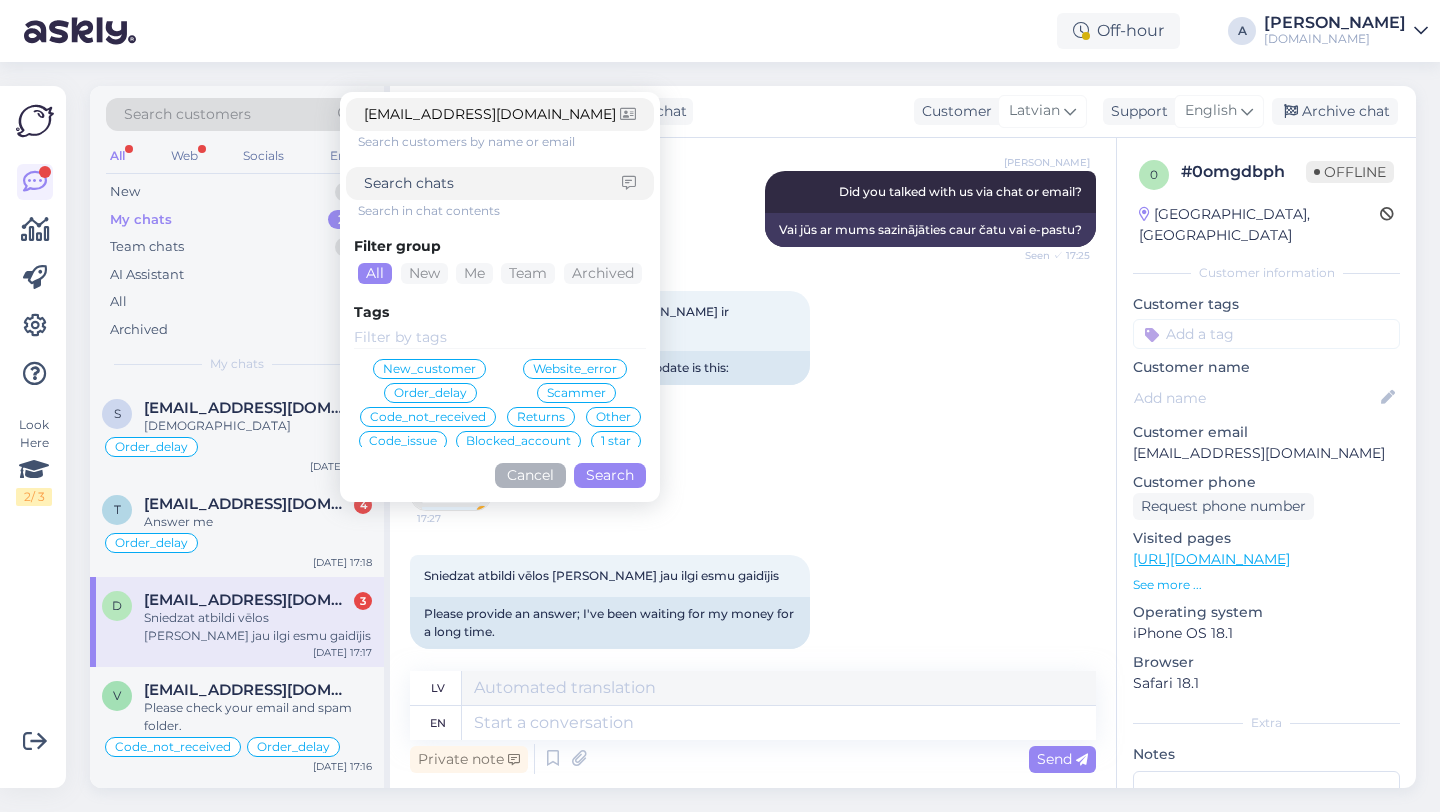 click on "Search" at bounding box center (610, 475) 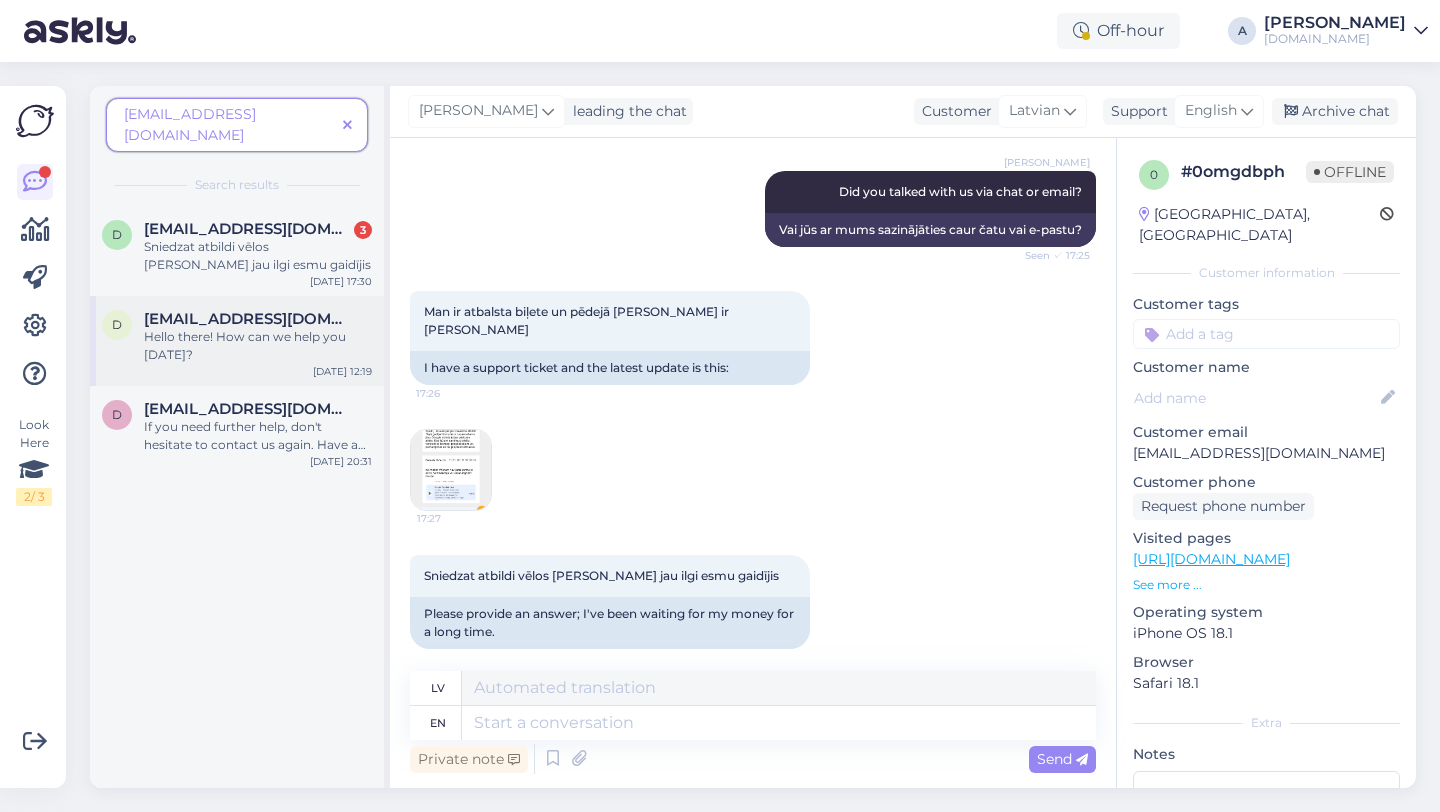 click on "Hello there! How can we help you today?" at bounding box center (258, 346) 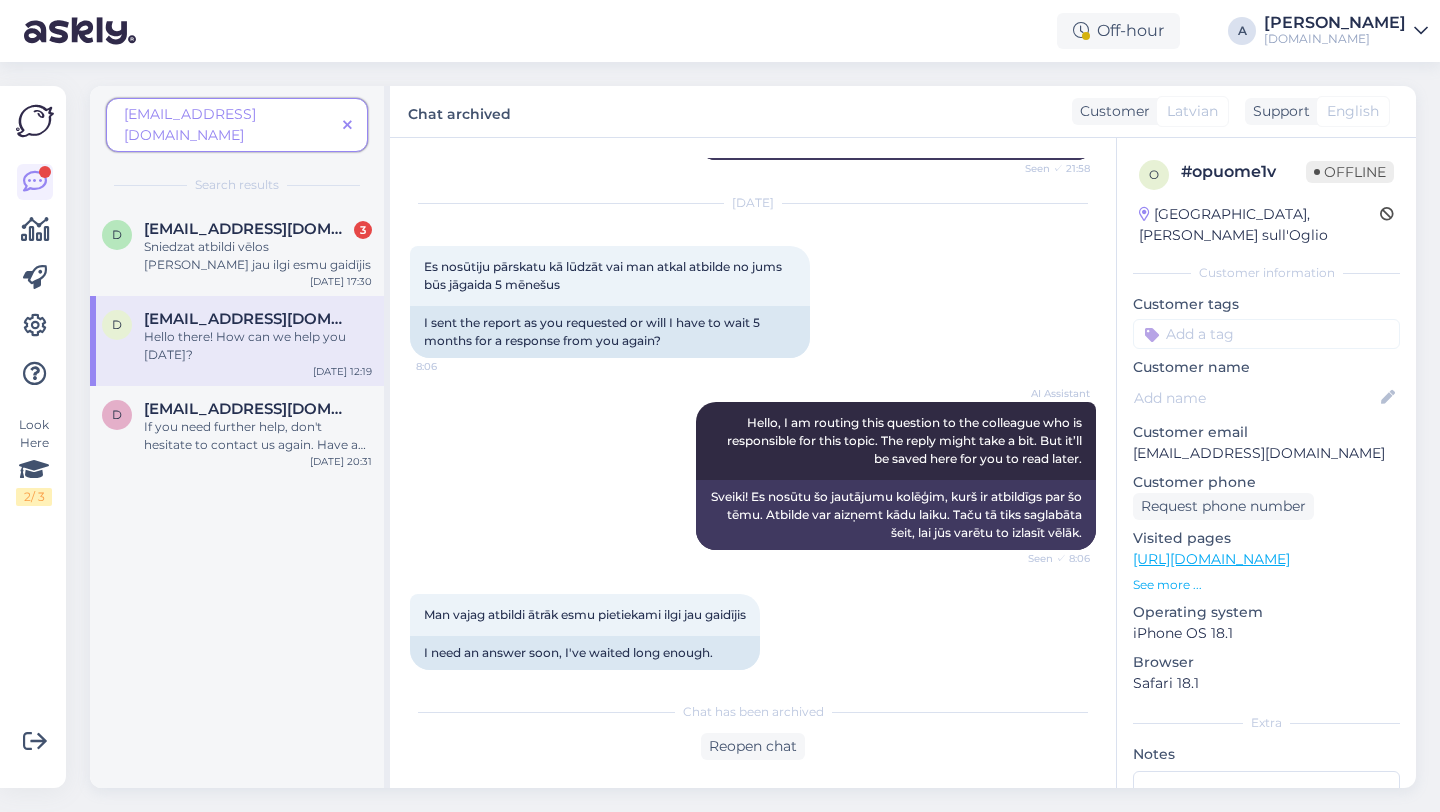 scroll, scrollTop: 595, scrollLeft: 0, axis: vertical 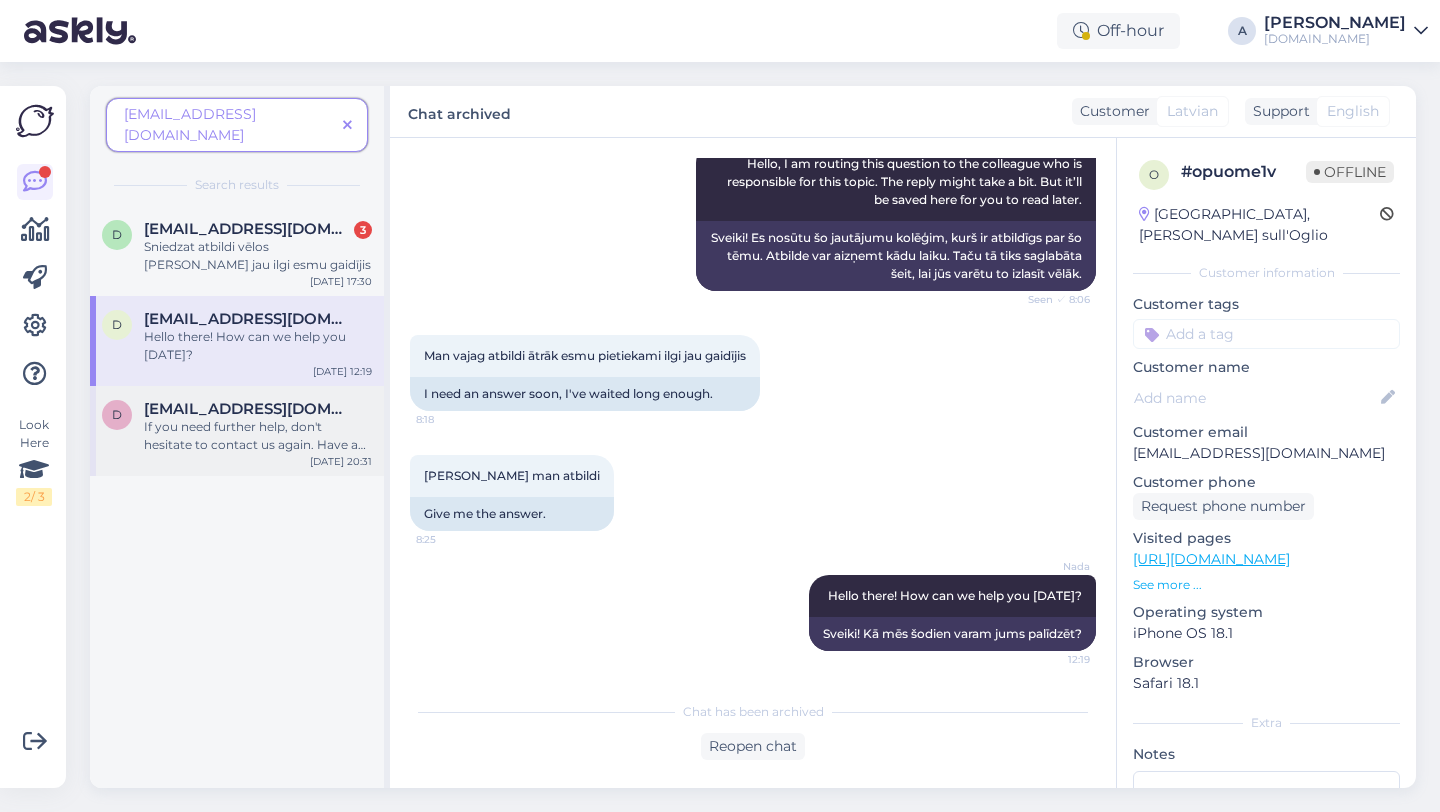 click on "If you need further help, don't hesitate to contact us again. Have a great day!" at bounding box center (258, 436) 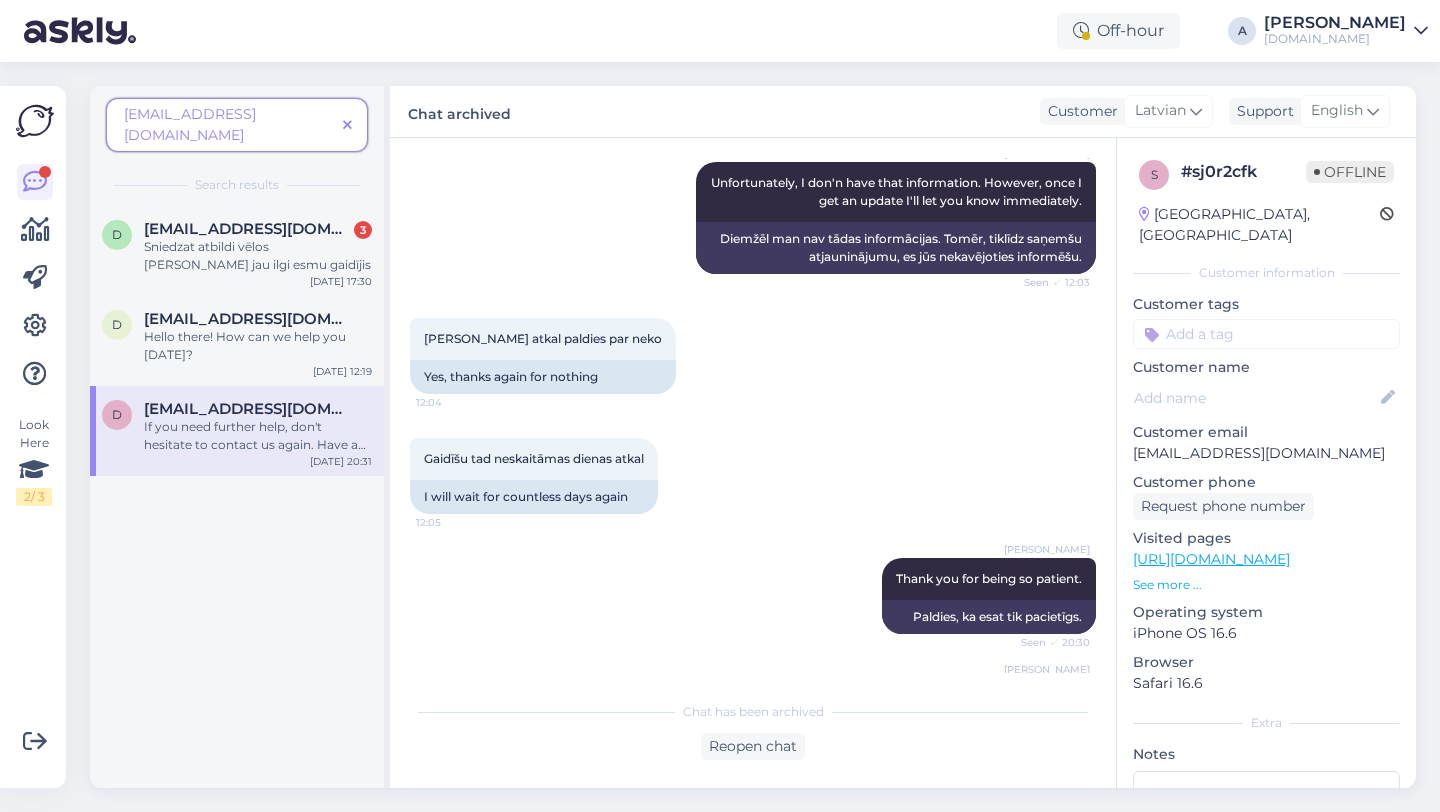 scroll, scrollTop: 12424, scrollLeft: 0, axis: vertical 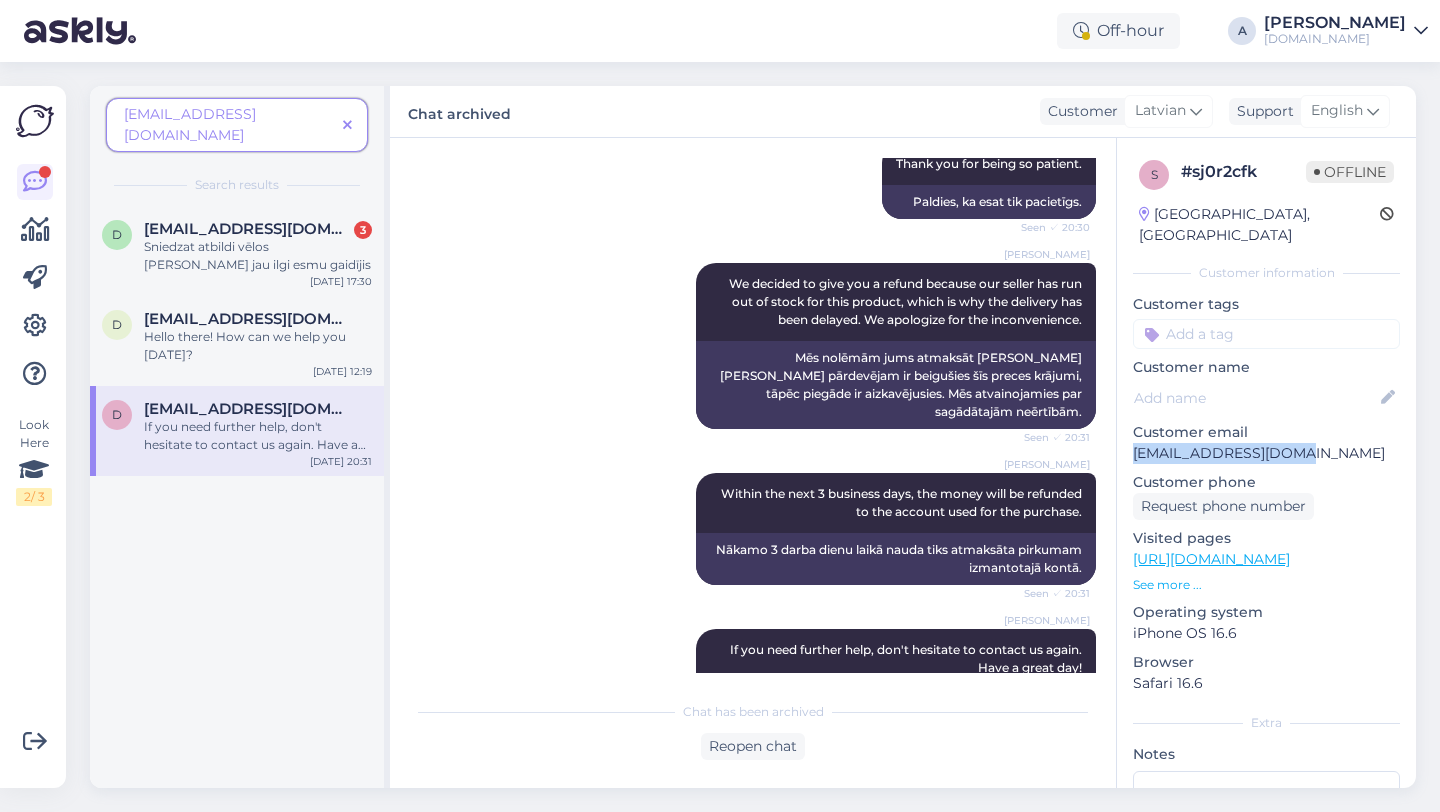 drag, startPoint x: 1307, startPoint y: 436, endPoint x: 1117, endPoint y: 426, distance: 190.26297 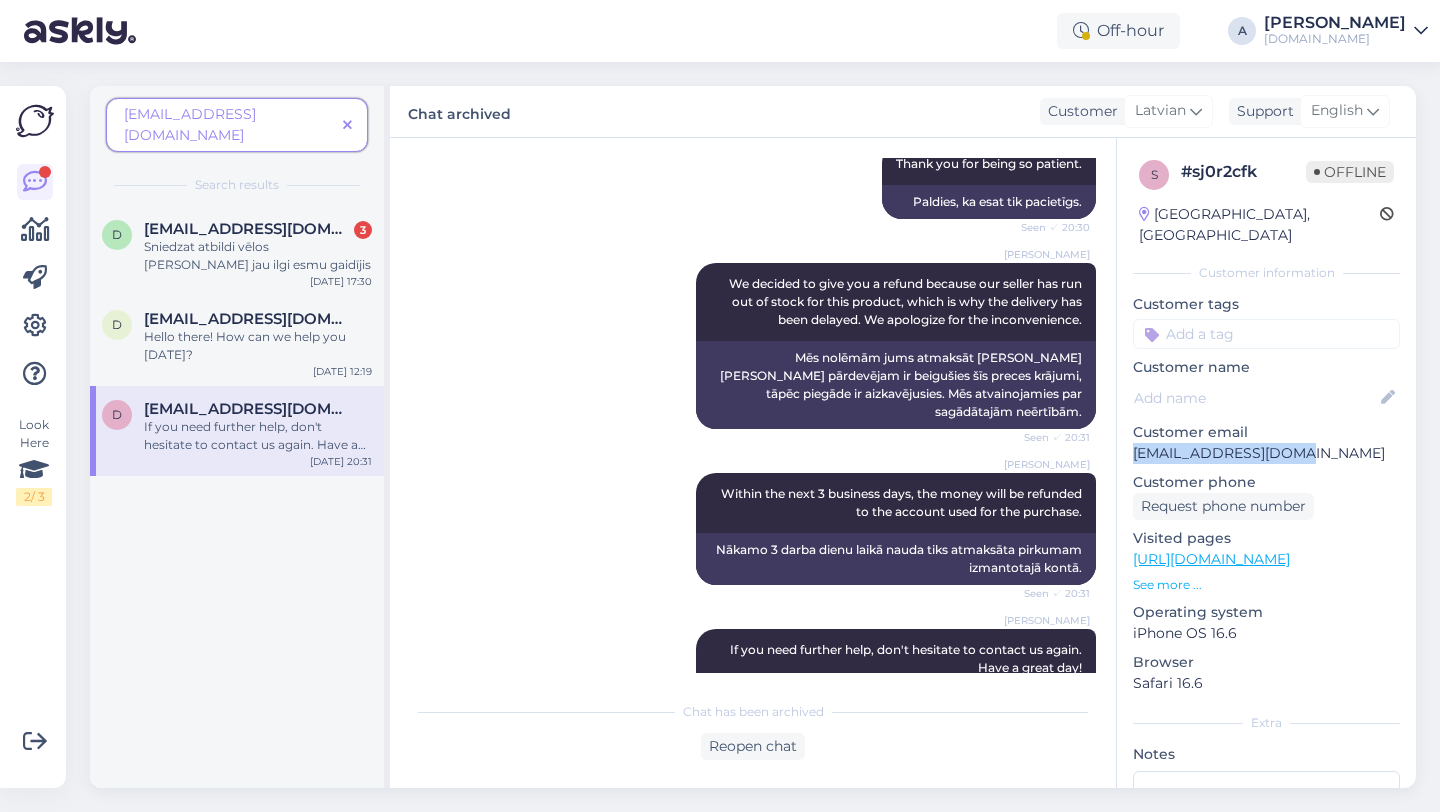 copy on "dikmanis55@gmail.com" 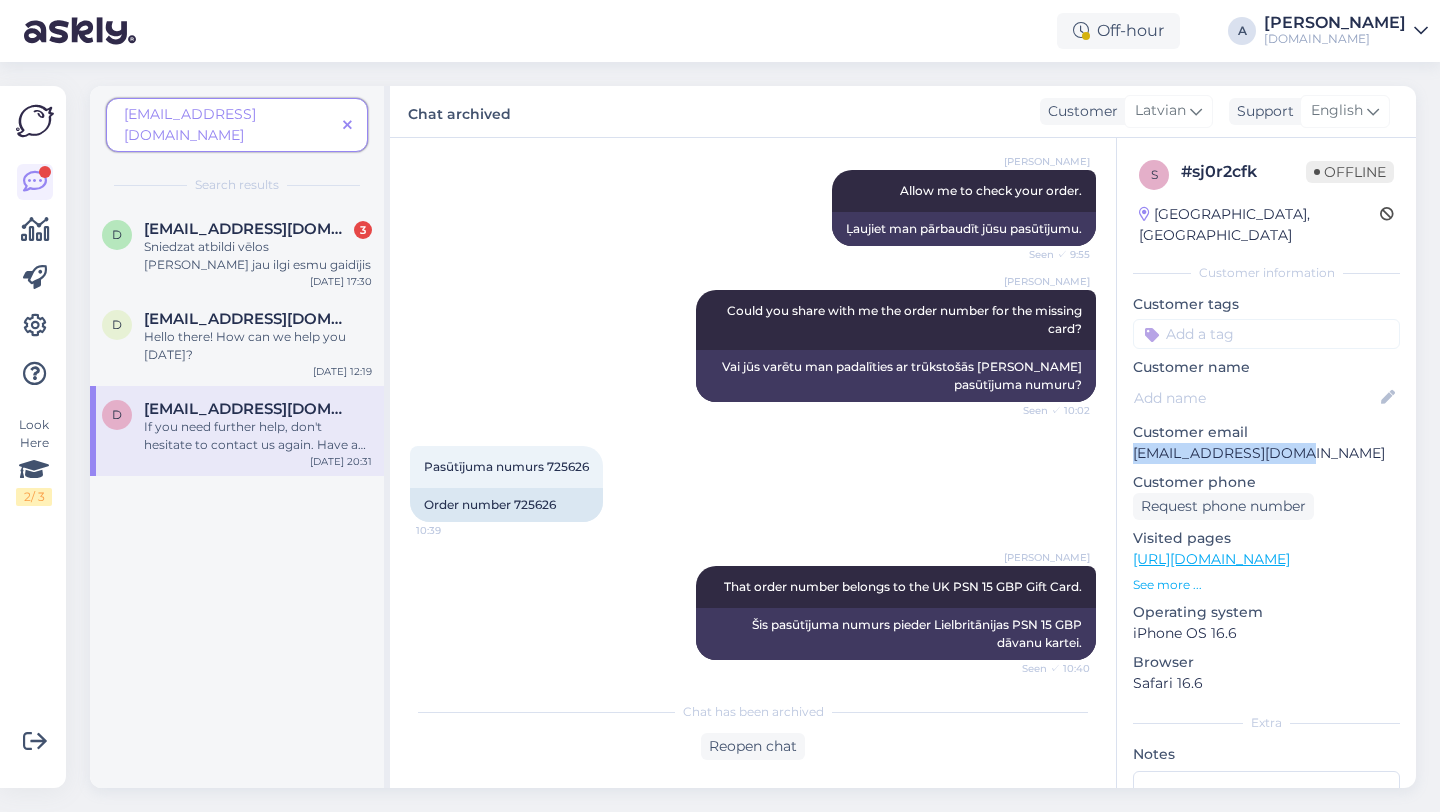 scroll, scrollTop: 9922, scrollLeft: 0, axis: vertical 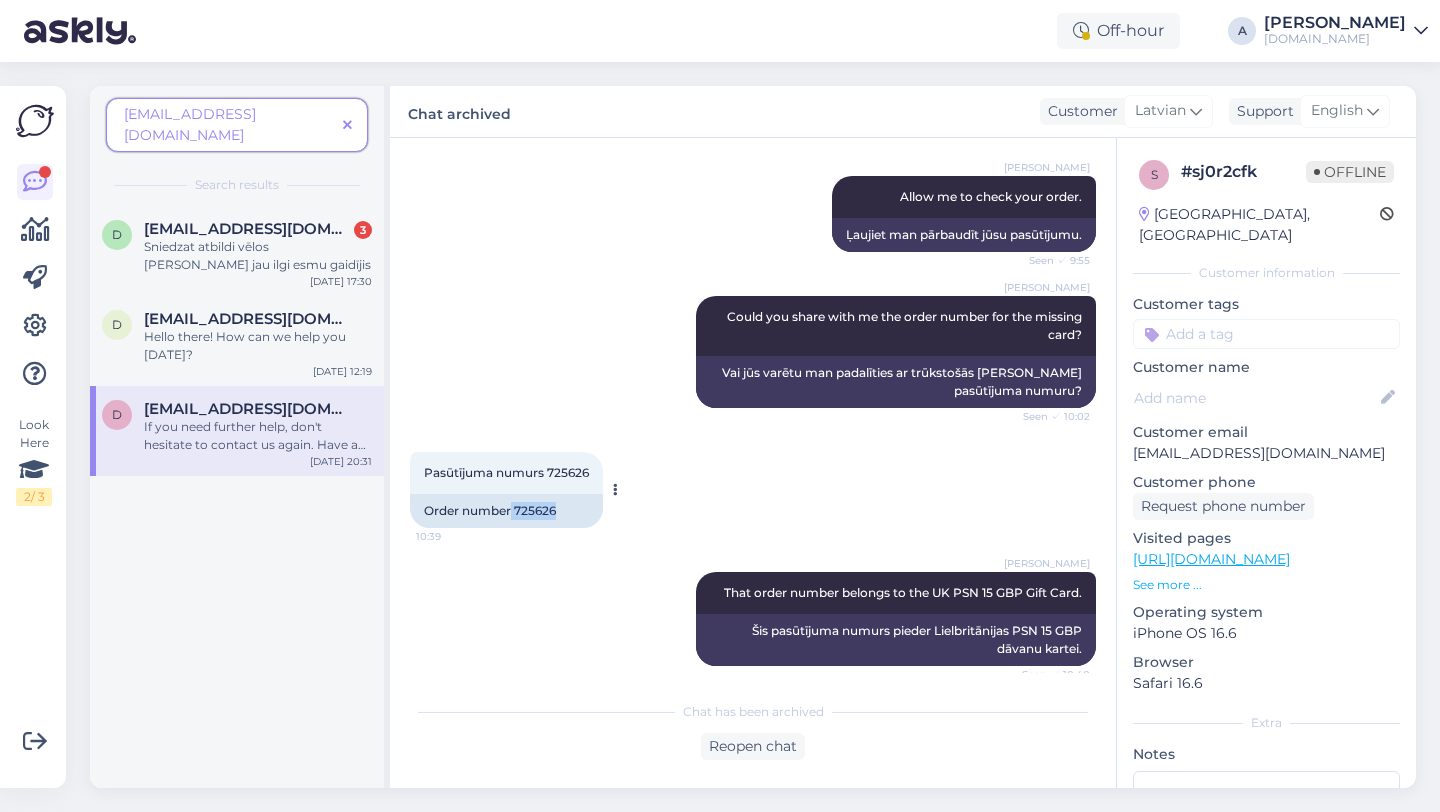 drag, startPoint x: 566, startPoint y: 457, endPoint x: 512, endPoint y: 455, distance: 54.037025 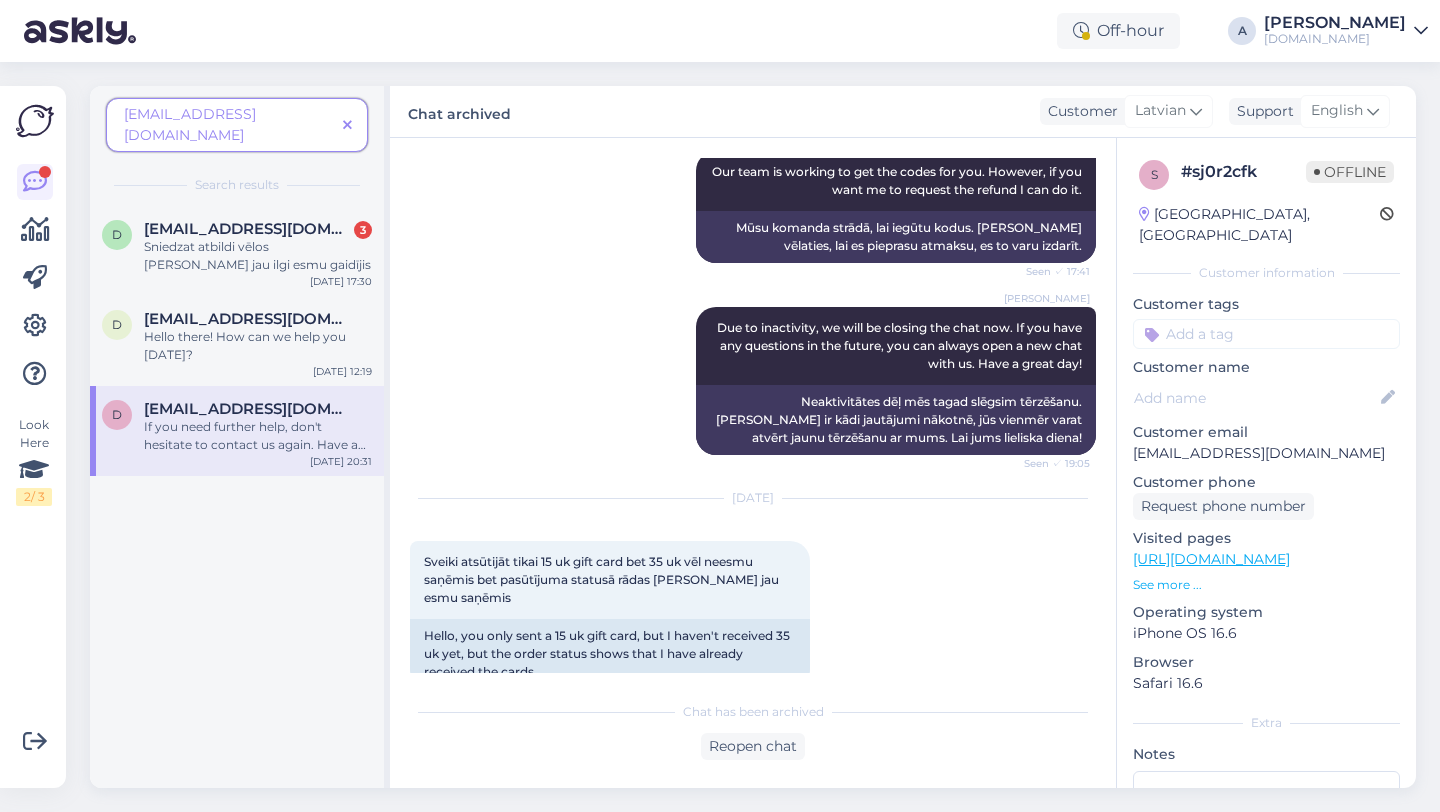 scroll, scrollTop: 9239, scrollLeft: 0, axis: vertical 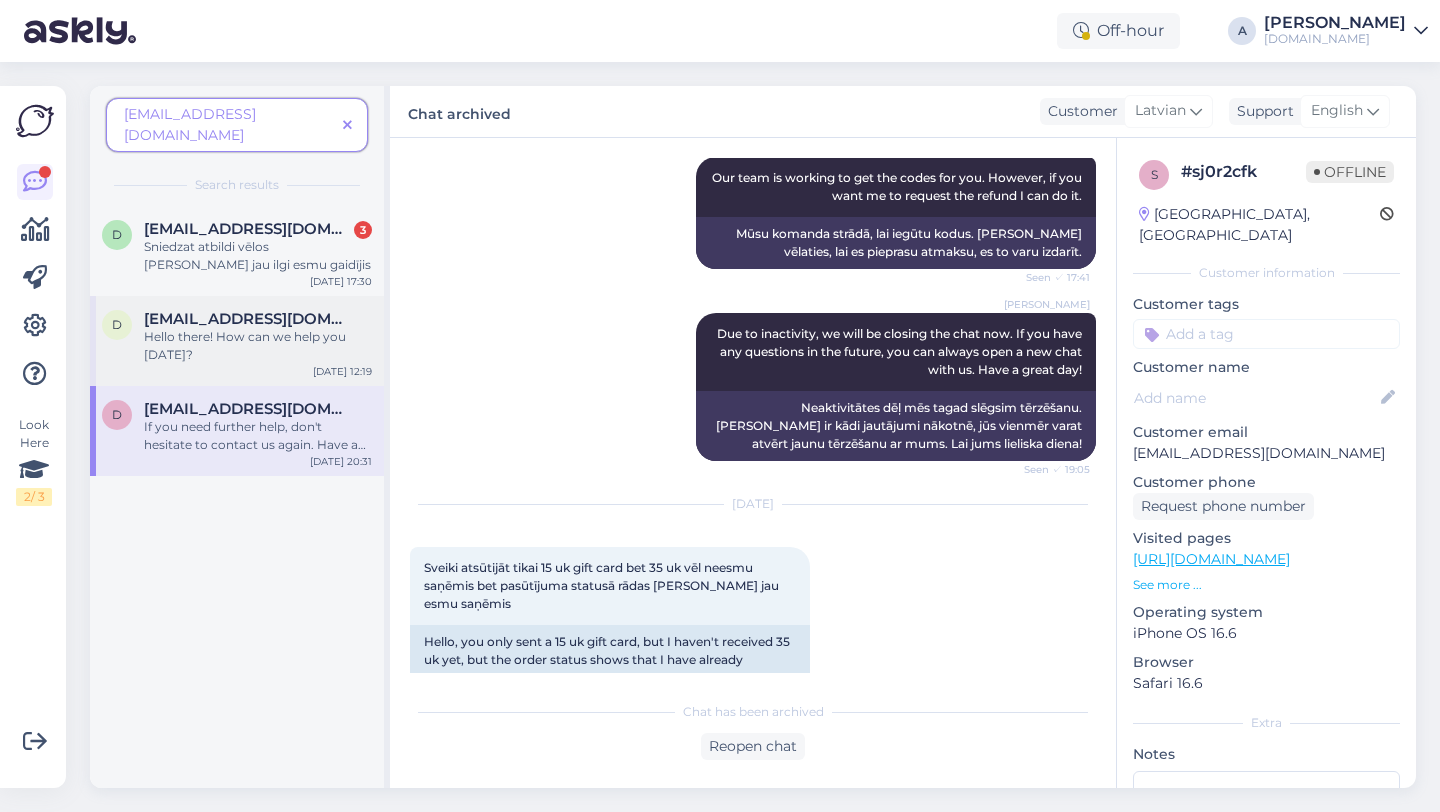click on "Hello there! How can we help you today?" at bounding box center [258, 346] 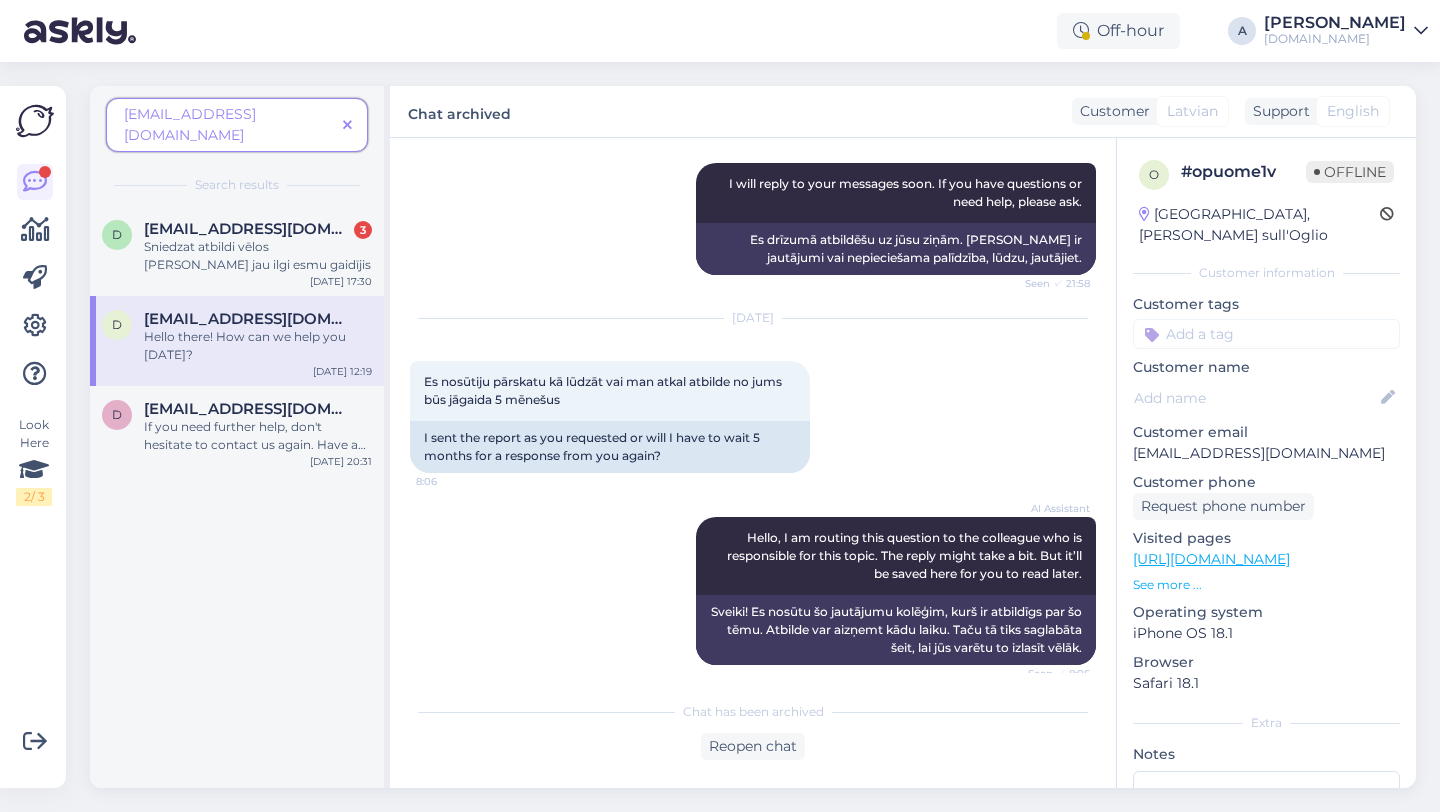 scroll, scrollTop: 0, scrollLeft: 0, axis: both 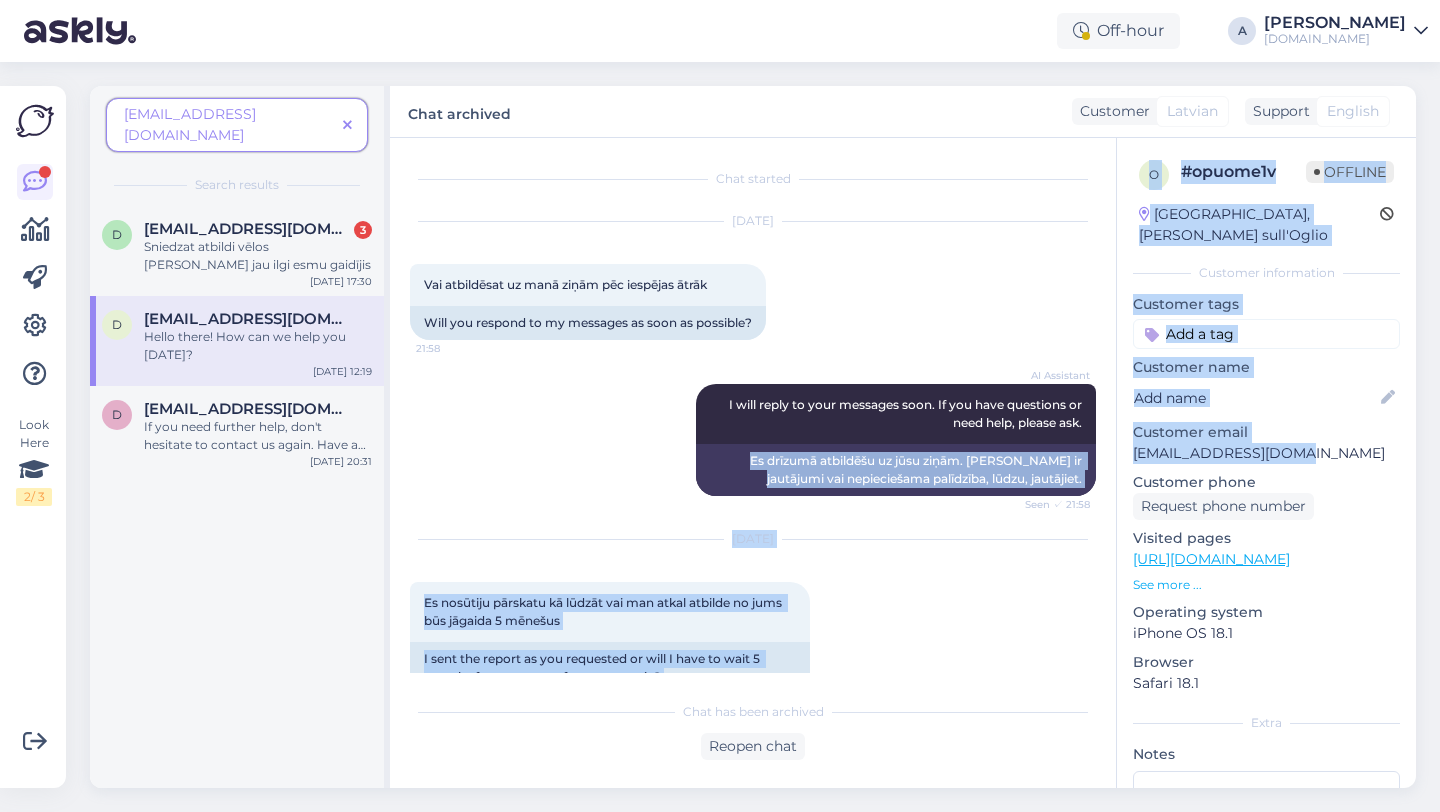drag, startPoint x: 1303, startPoint y: 429, endPoint x: 1109, endPoint y: 435, distance: 194.09276 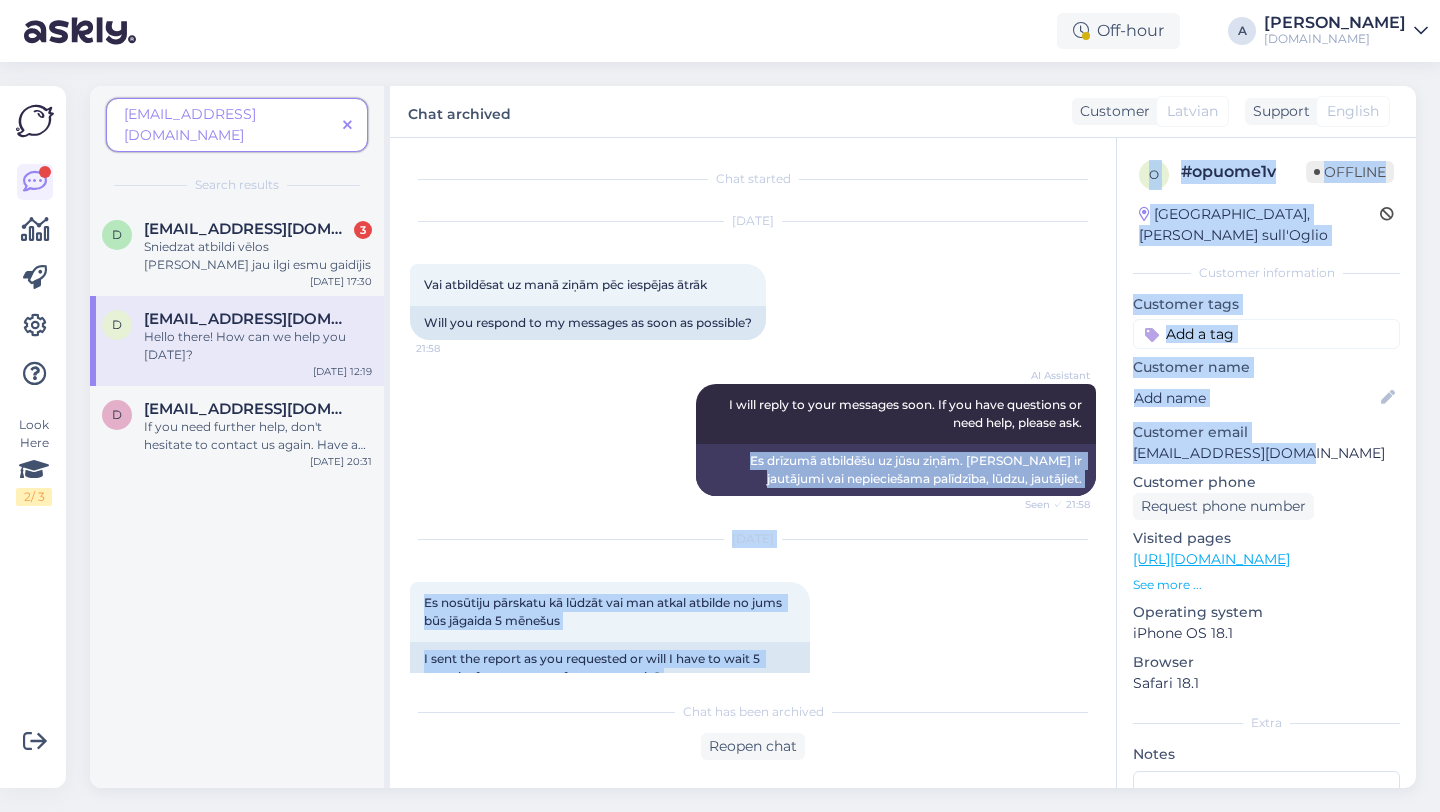 click on "Chat started Jun 11 2025 Vai atbildēsat uz manā ziņām pēc iespējas ātrāk 21:58  Will you respond to my messages as soon as possible? AI Assistant I will reply to your messages soon. If you have questions or need help, please ask. Seen ✓ 21:58  Es drīzumā atbildēšu uz jūsu ziņām. Ja jums ir jautājumi vai nepieciešama palīdzība, lūdzu, jautājiet. Jun 12 2025 Es nosūtiju pārskatu kā lūdzāt vai man atkal atbilde no jums būs jāgaida 5 mēnešus 8:06  I sent the report as you requested or will I have to wait 5 months for a response from you again? AI Assistant Hello, I am routing this question to the colleague who is responsible for this topic. The reply might take a bit. But it’ll be saved here for you to read later. Seen ✓ 8:06  Sveiki! Es nosūtu šo jautājumu kolēģim, kurš ir atbildīgs par šo tēmu. Atbilde var aizņemt kādu laiku. Taču tā tiks saglabāta šeit, lai jūs varētu to izlasīt vēlāk. Man vajag atbildi ātrāk esmu pietiekami ilgi jau gaidījis 8:18    o" at bounding box center (903, 463) 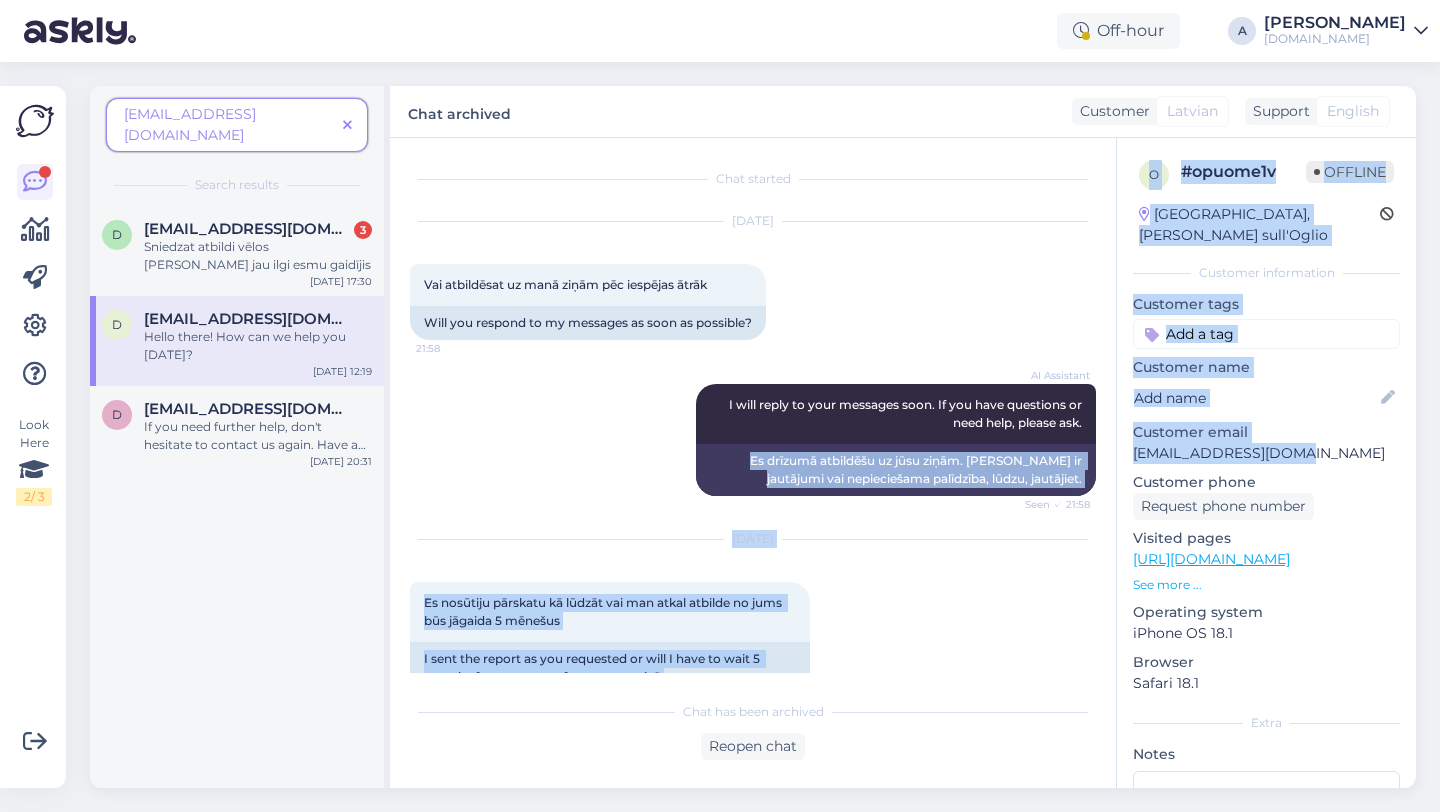 click on "dikmanis55@gmail.com" at bounding box center (1266, 453) 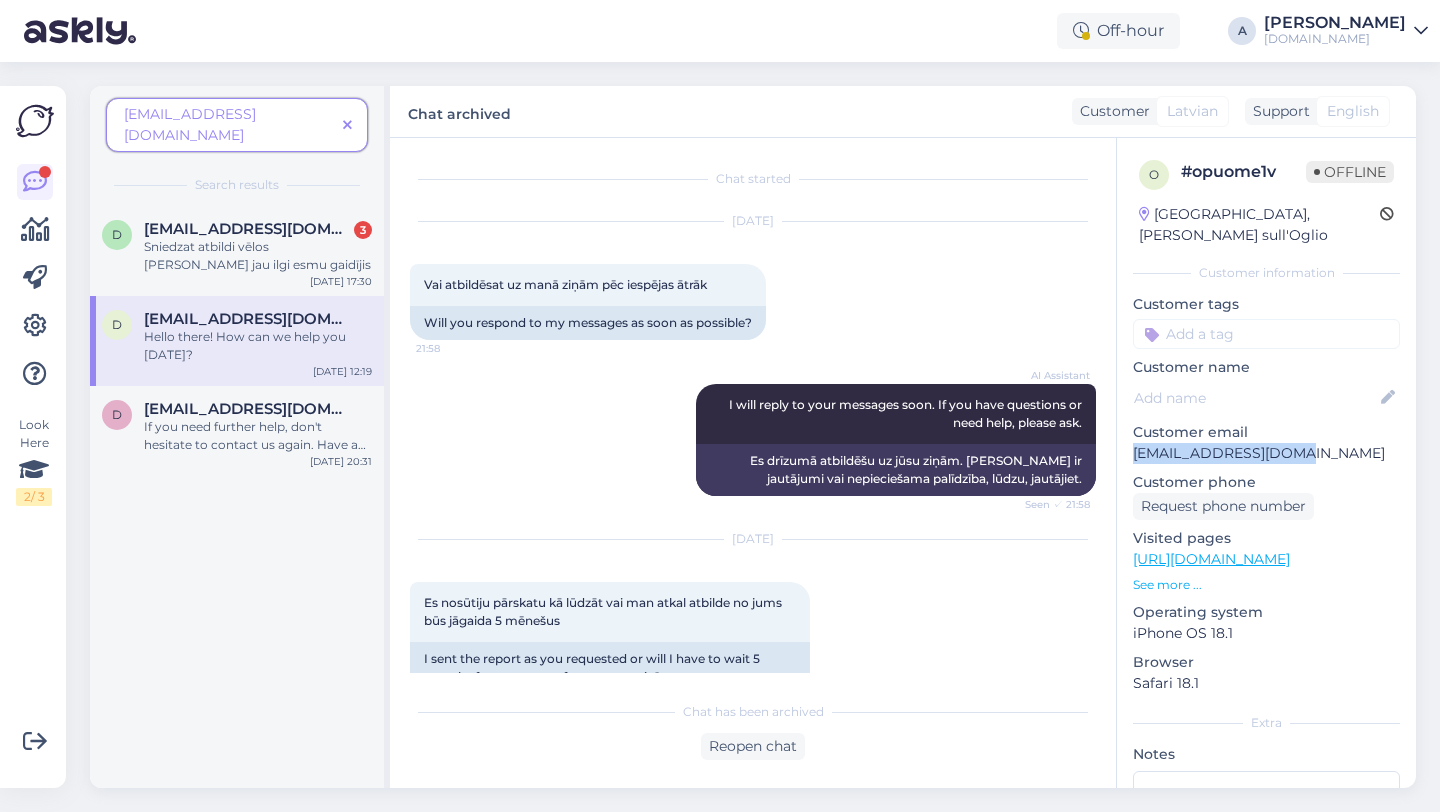 drag, startPoint x: 1312, startPoint y: 433, endPoint x: 1133, endPoint y: 434, distance: 179.00279 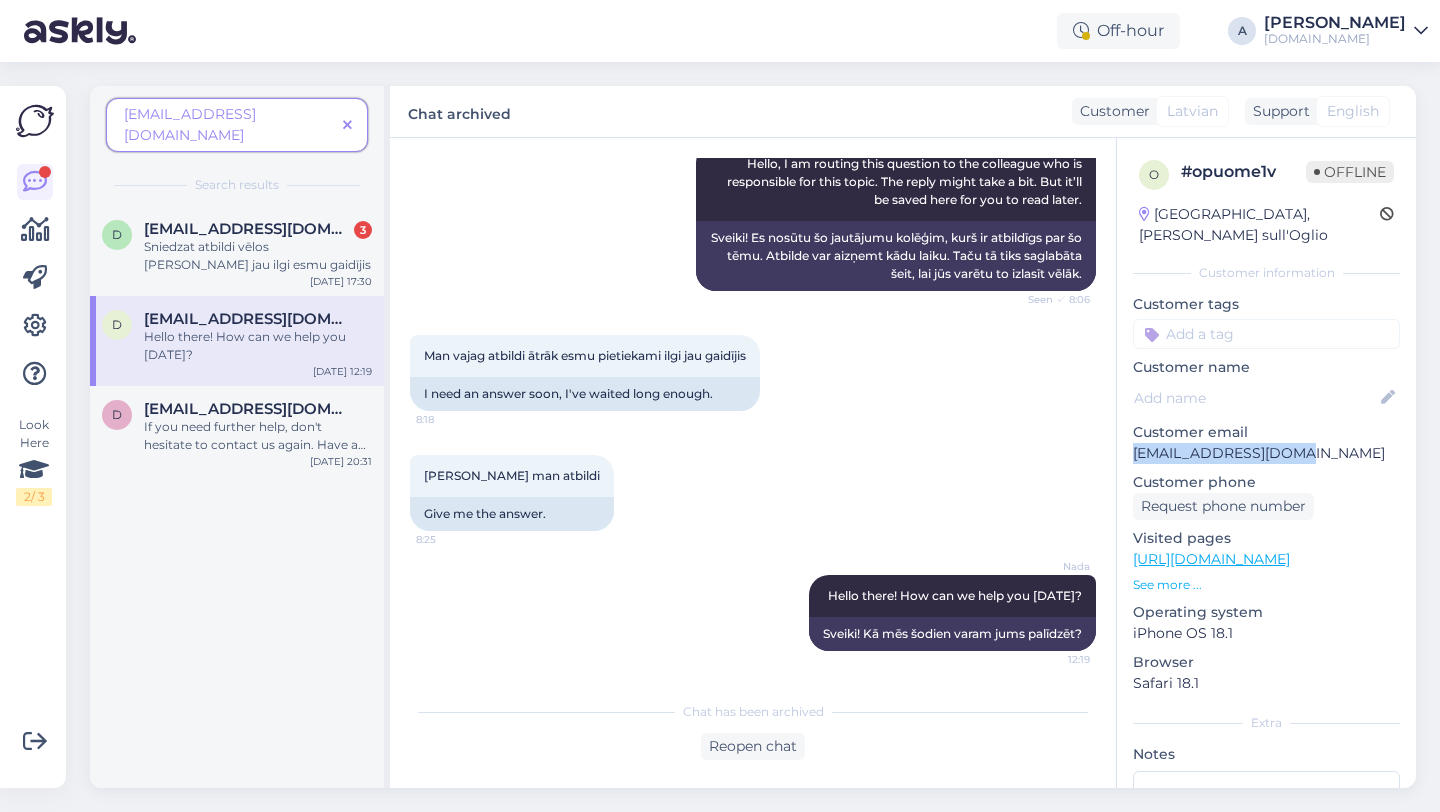 scroll, scrollTop: 0, scrollLeft: 0, axis: both 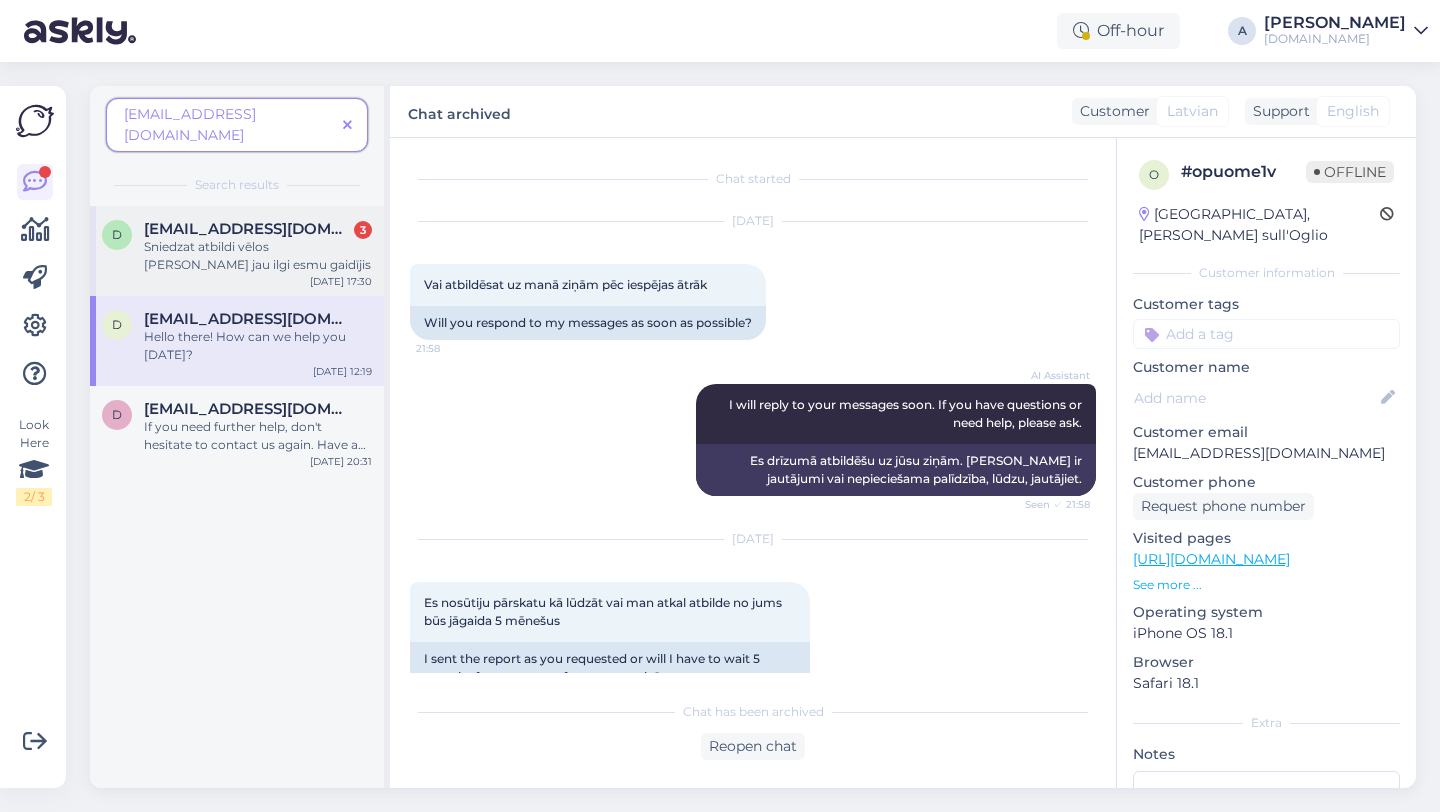 click on "Sniedzat atbildi vēlos savu naudu jau ilgi esmu gaidījis" at bounding box center [258, 256] 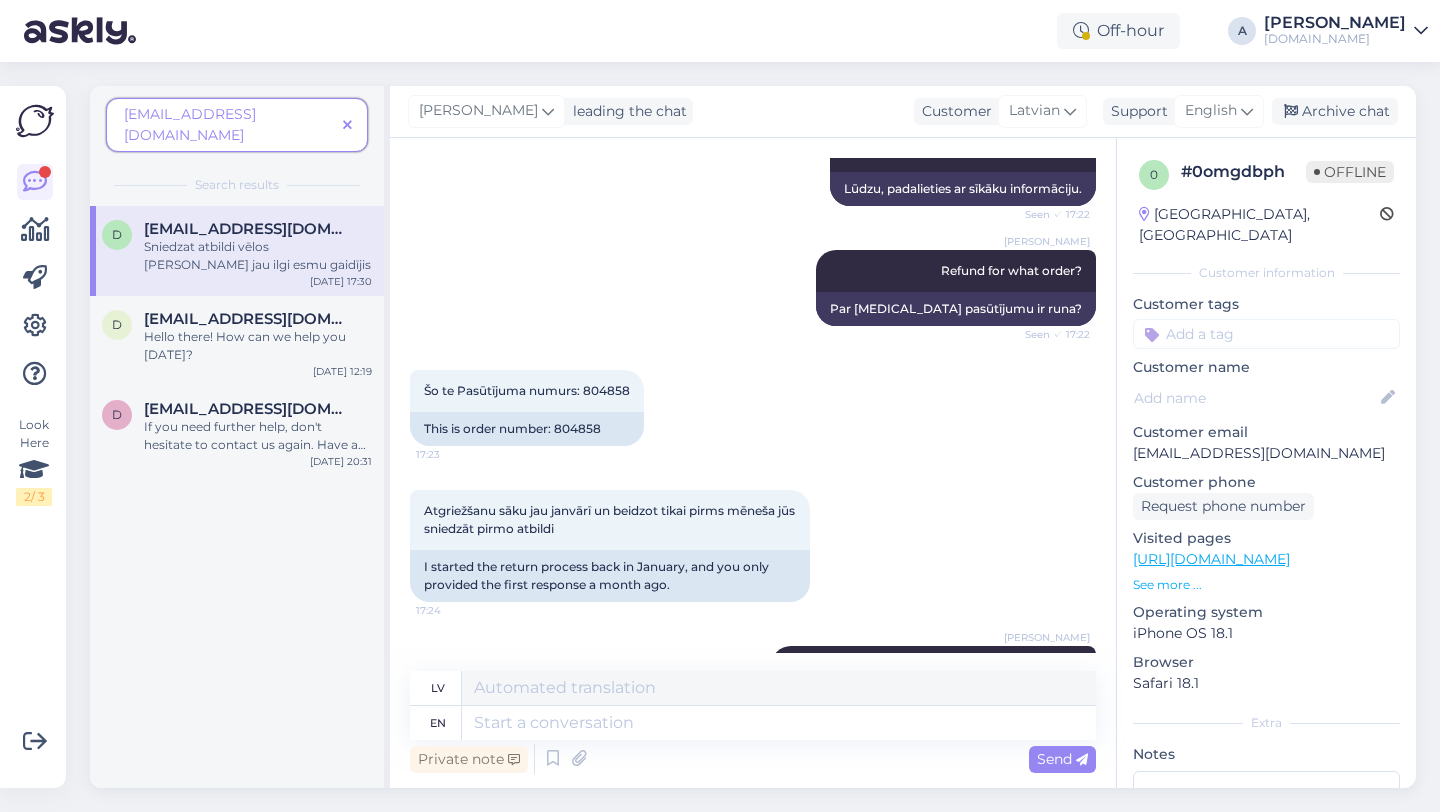 scroll, scrollTop: 1599, scrollLeft: 0, axis: vertical 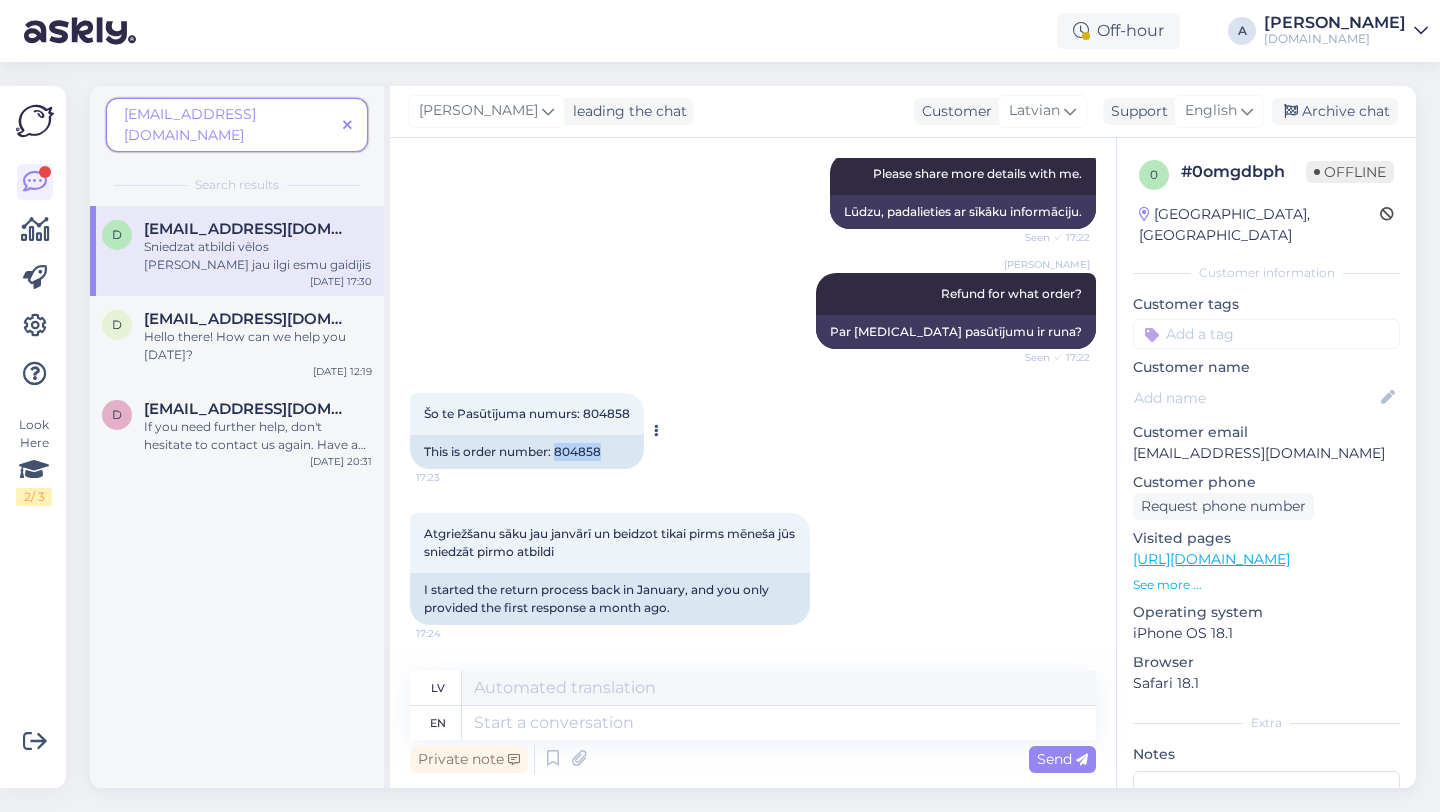 drag, startPoint x: 623, startPoint y: 451, endPoint x: 555, endPoint y: 450, distance: 68.007355 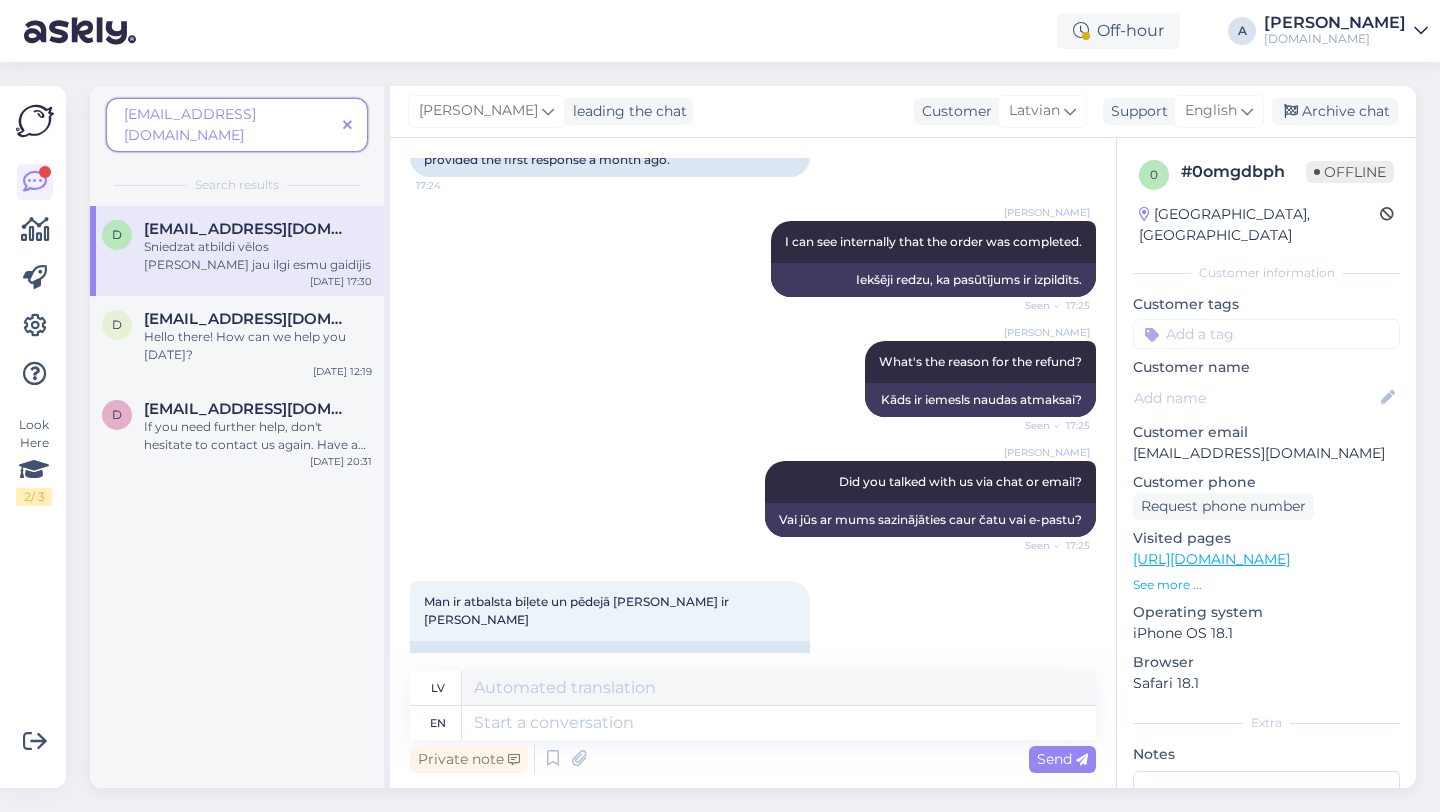 scroll, scrollTop: 2337, scrollLeft: 0, axis: vertical 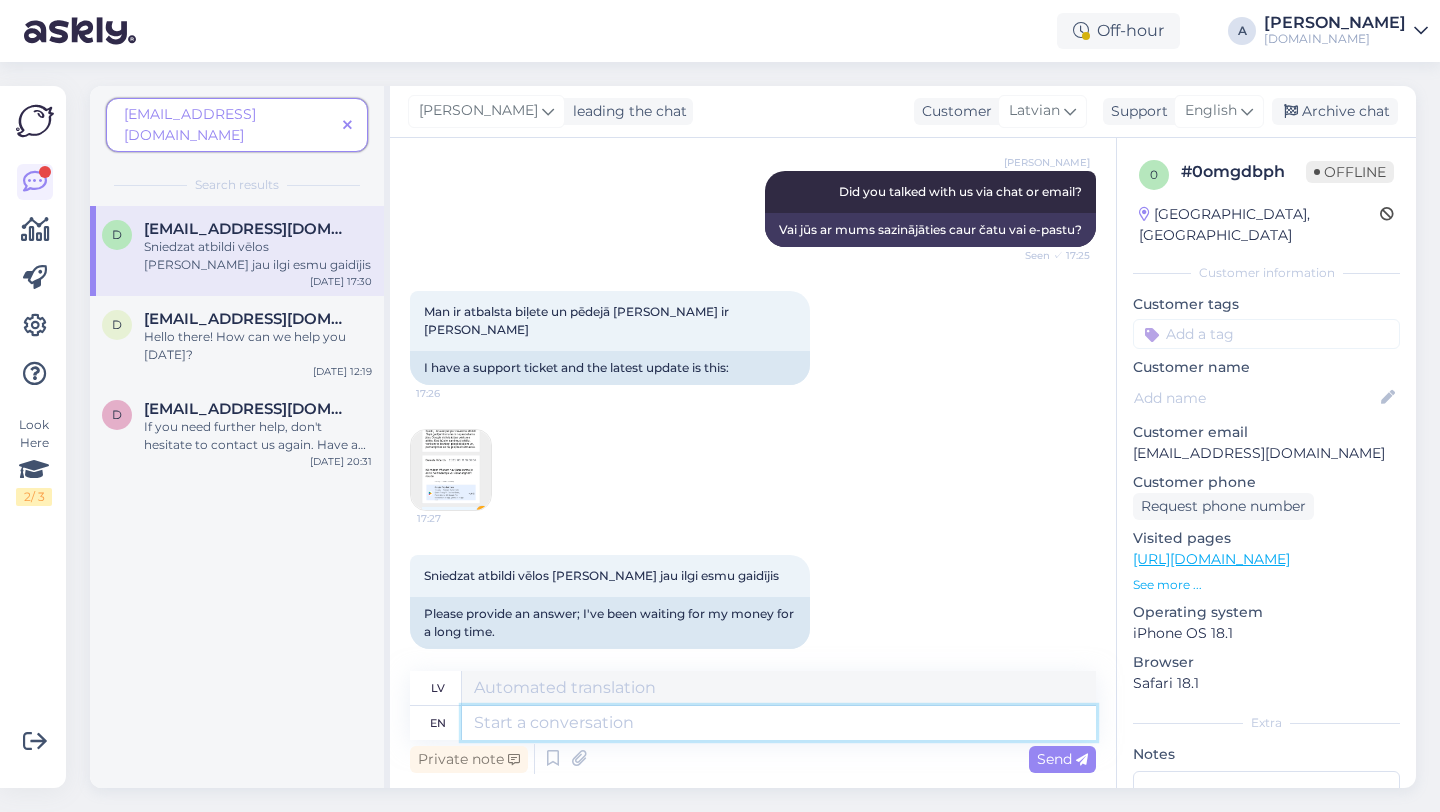 click at bounding box center (779, 723) 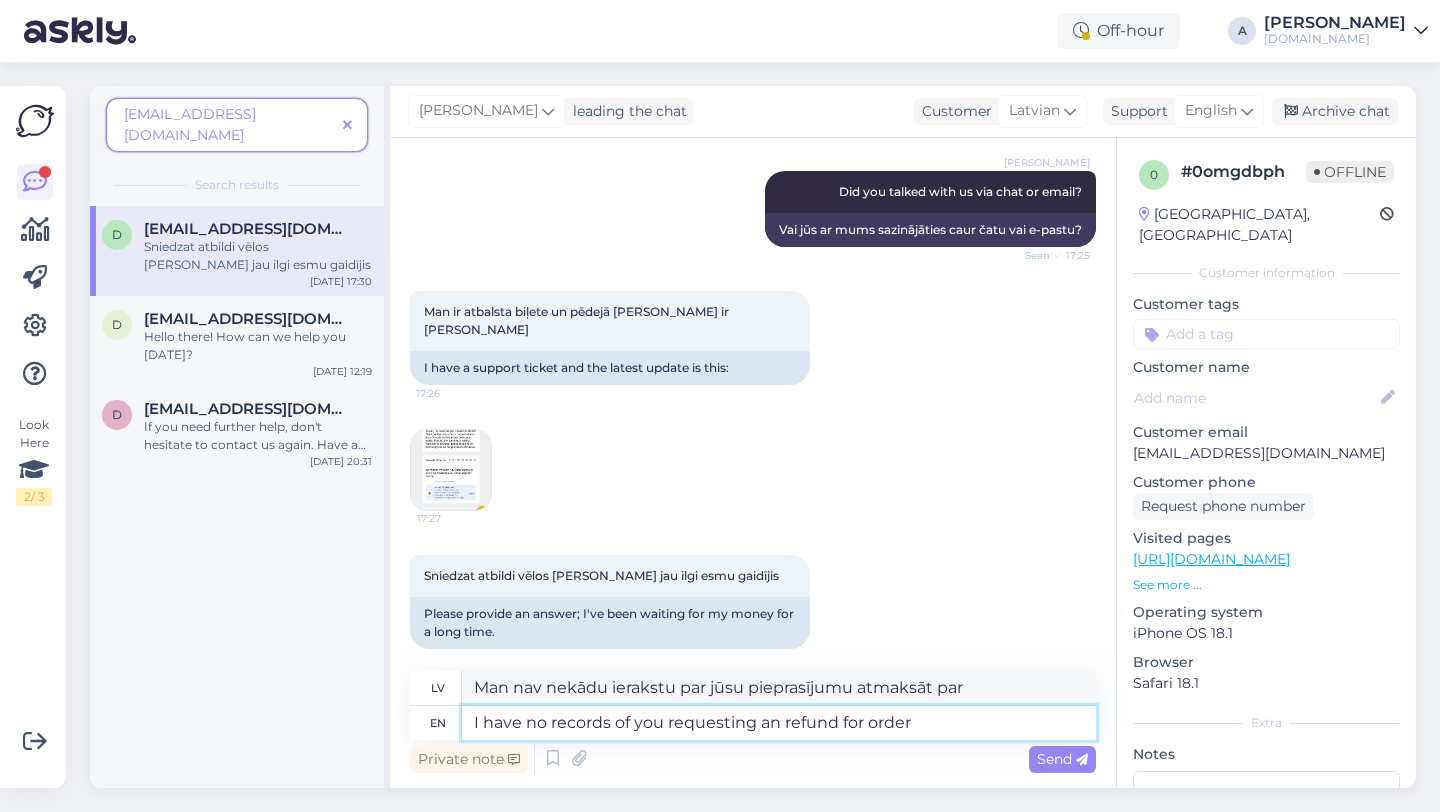 paste on "804858" 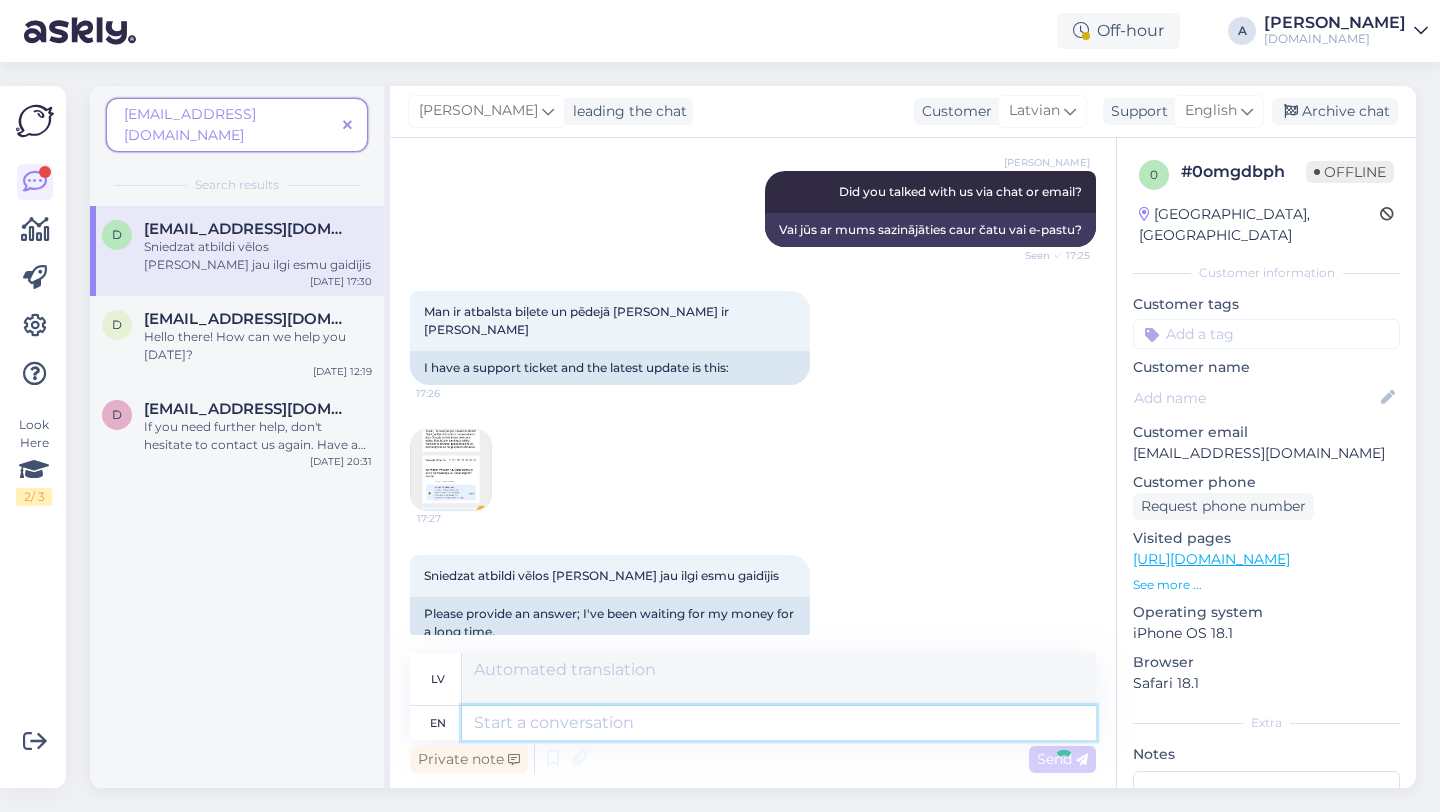 scroll, scrollTop: 2493, scrollLeft: 0, axis: vertical 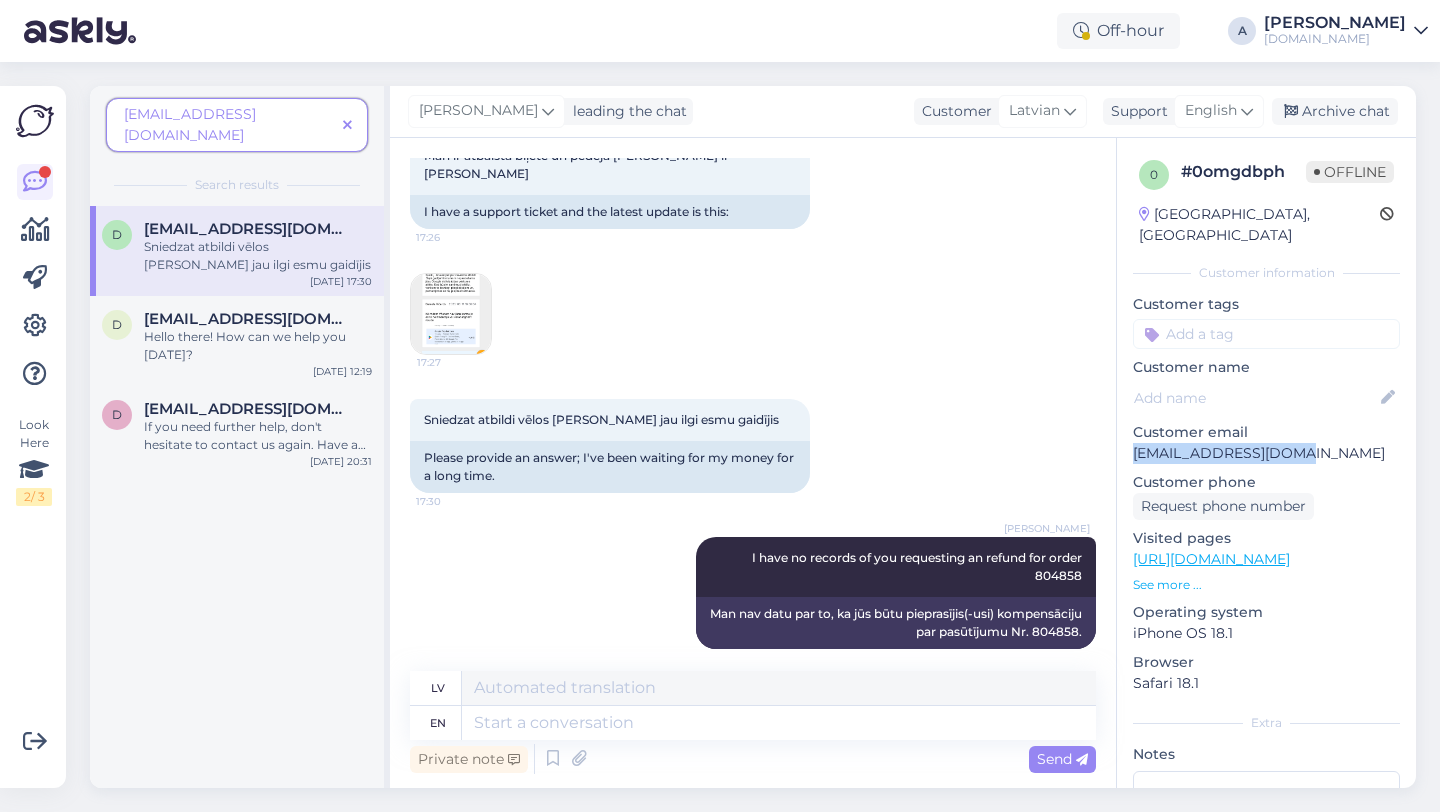 drag, startPoint x: 1304, startPoint y: 428, endPoint x: 1141, endPoint y: 434, distance: 163.1104 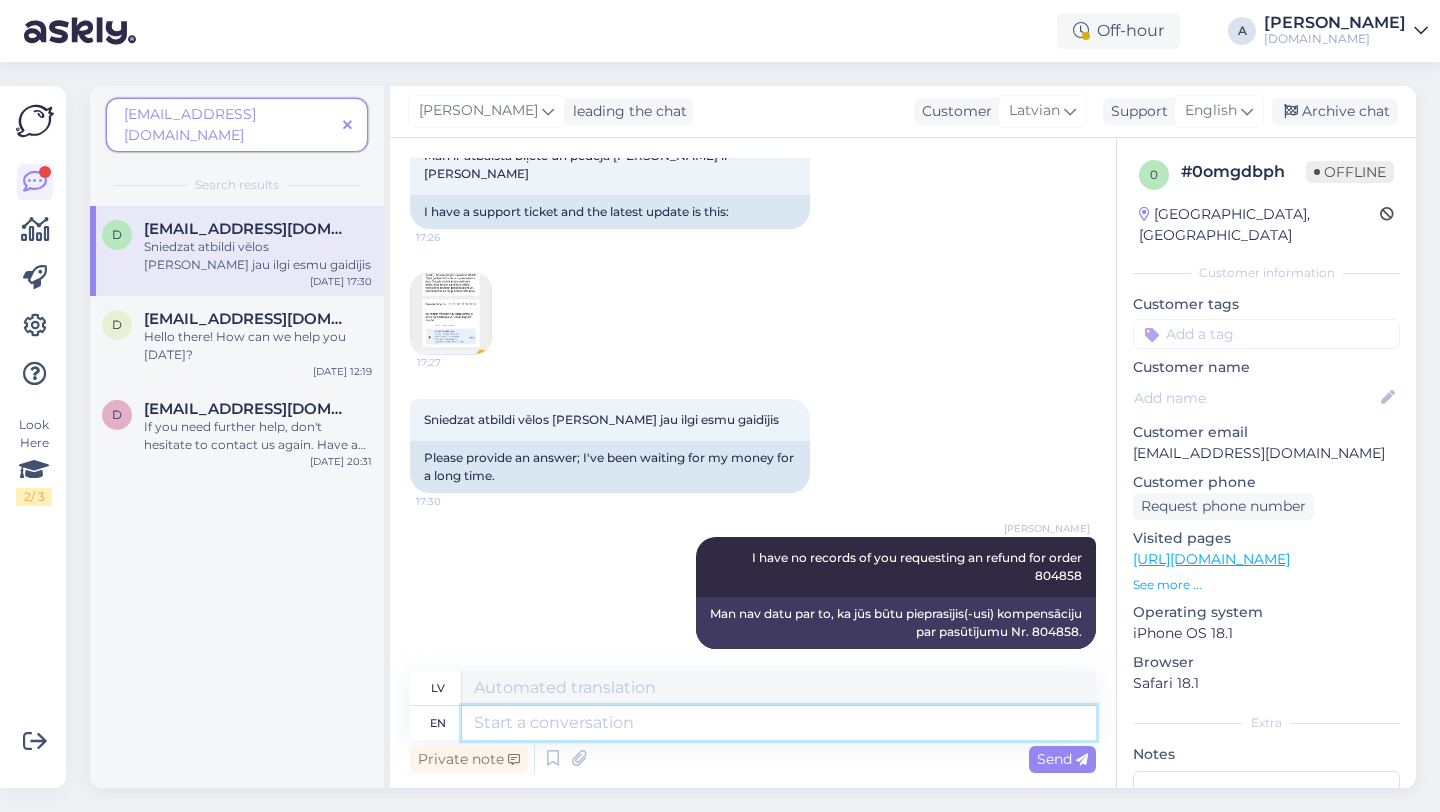 click at bounding box center (779, 723) 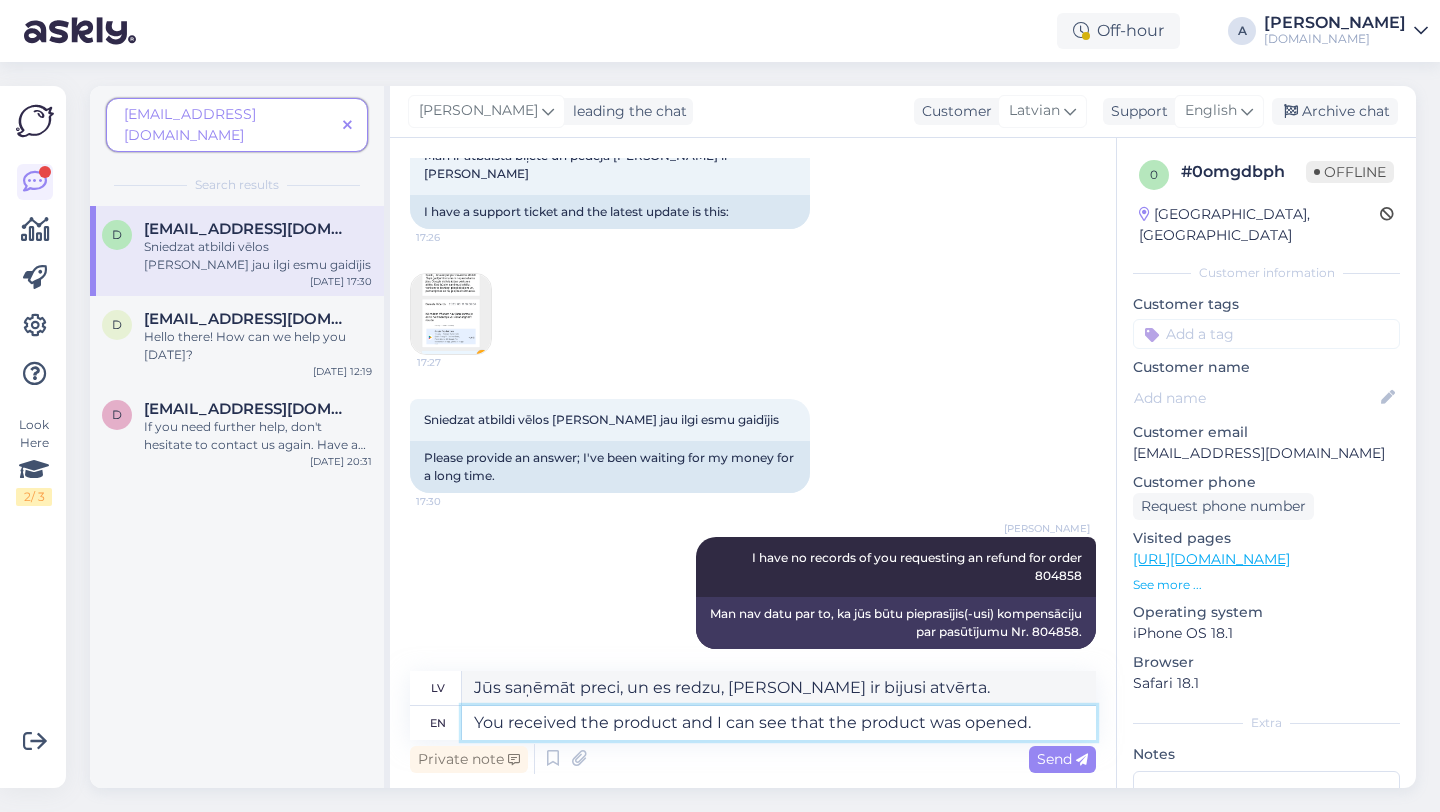 drag, startPoint x: 1035, startPoint y: 721, endPoint x: 436, endPoint y: 701, distance: 599.3338 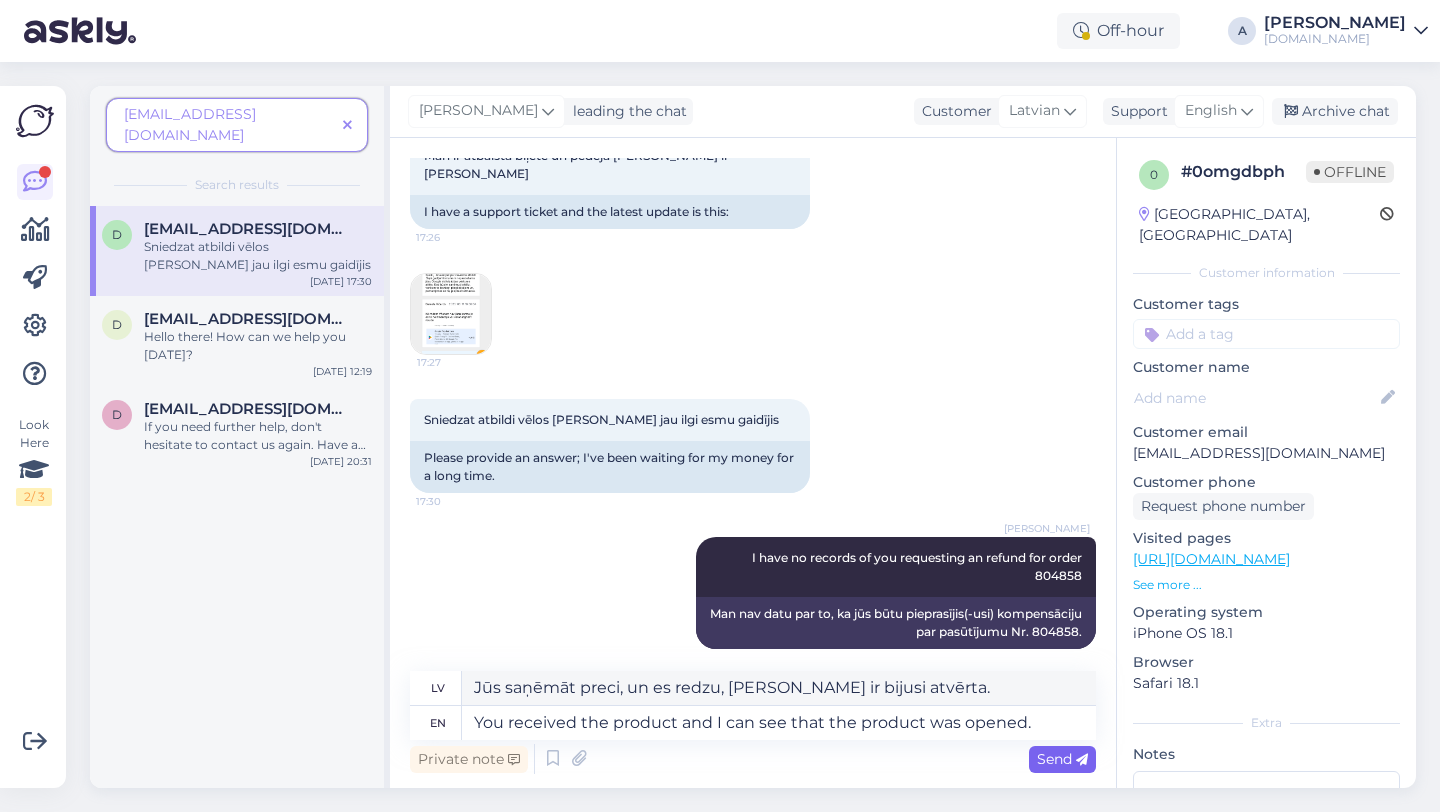 click on "Send" at bounding box center (1062, 759) 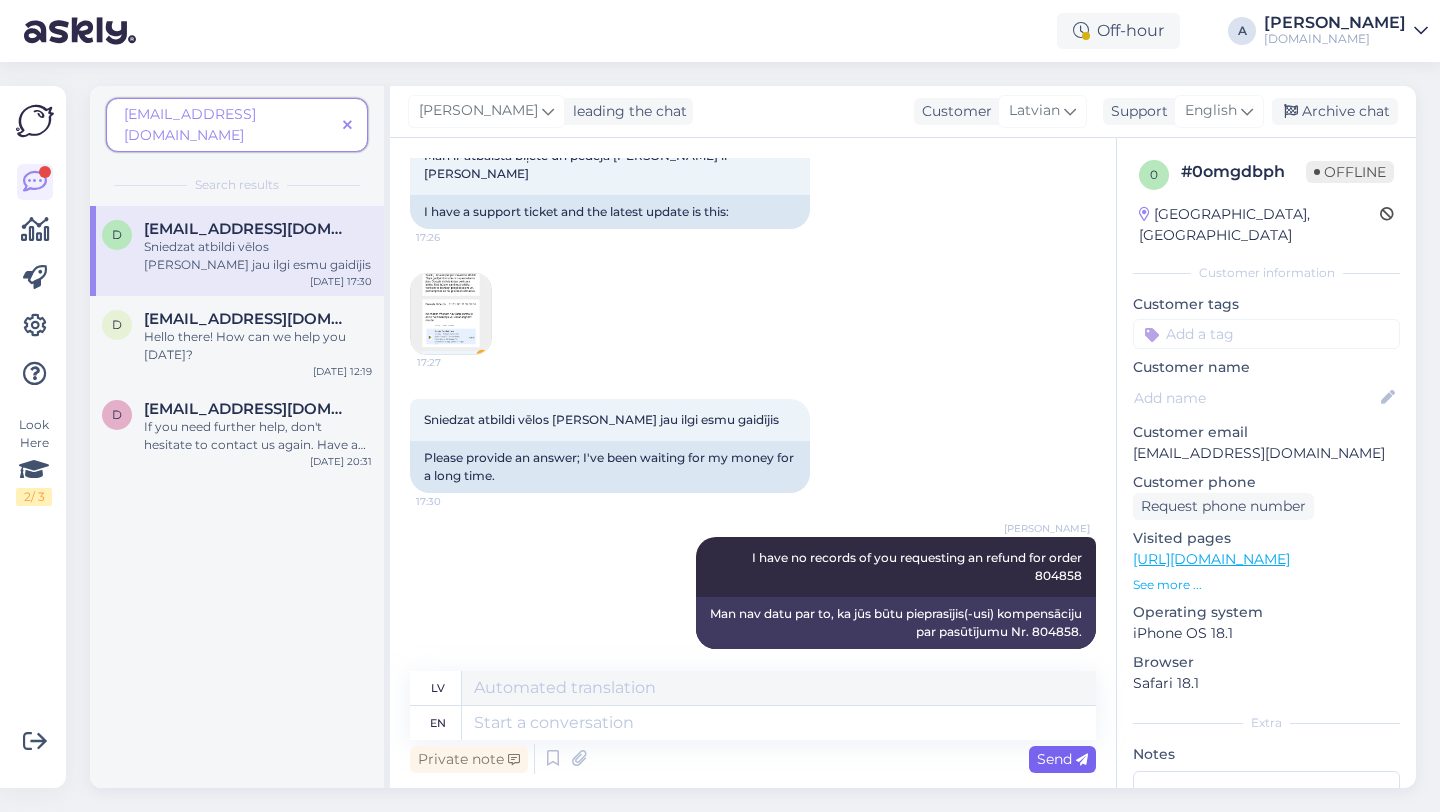 scroll, scrollTop: 2631, scrollLeft: 0, axis: vertical 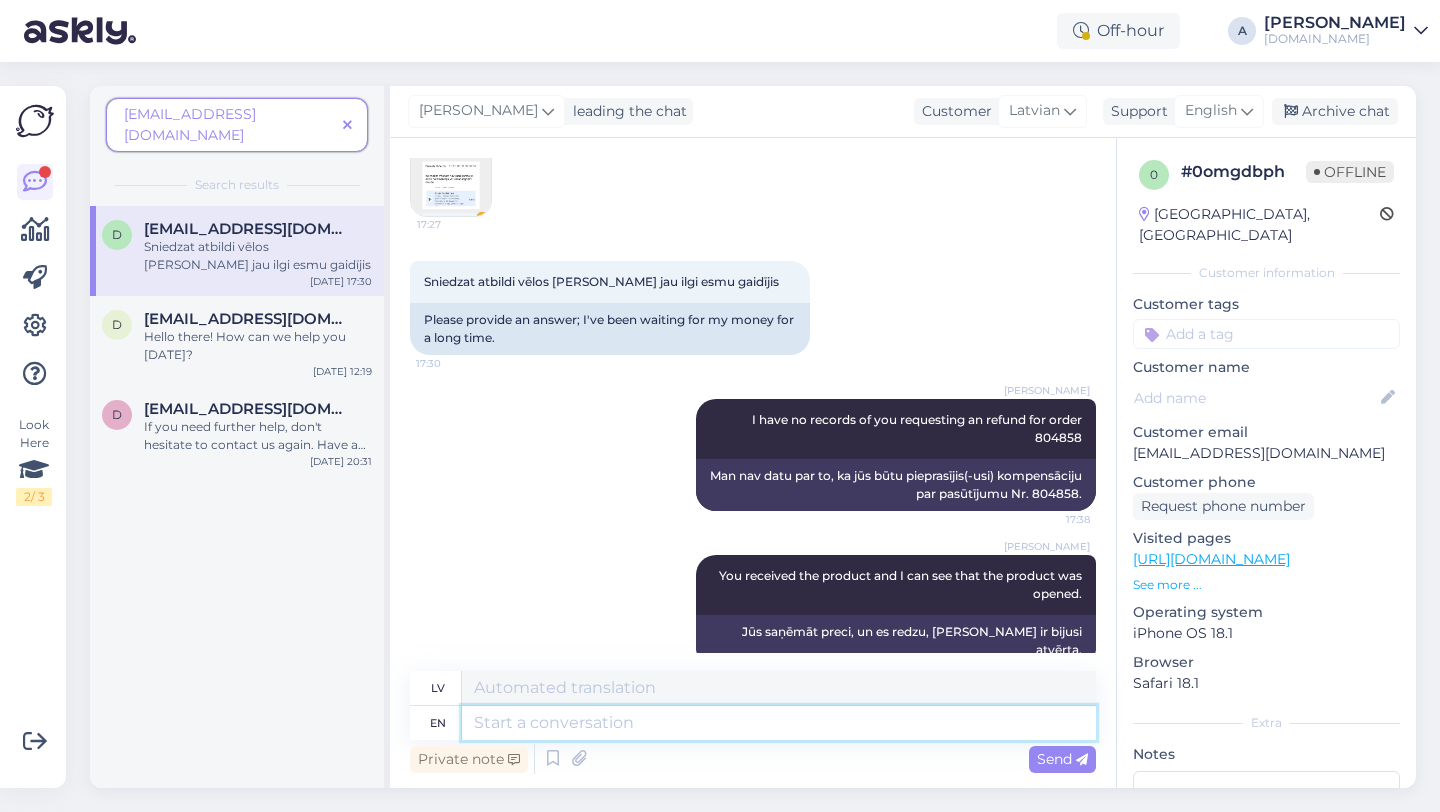 click at bounding box center [779, 723] 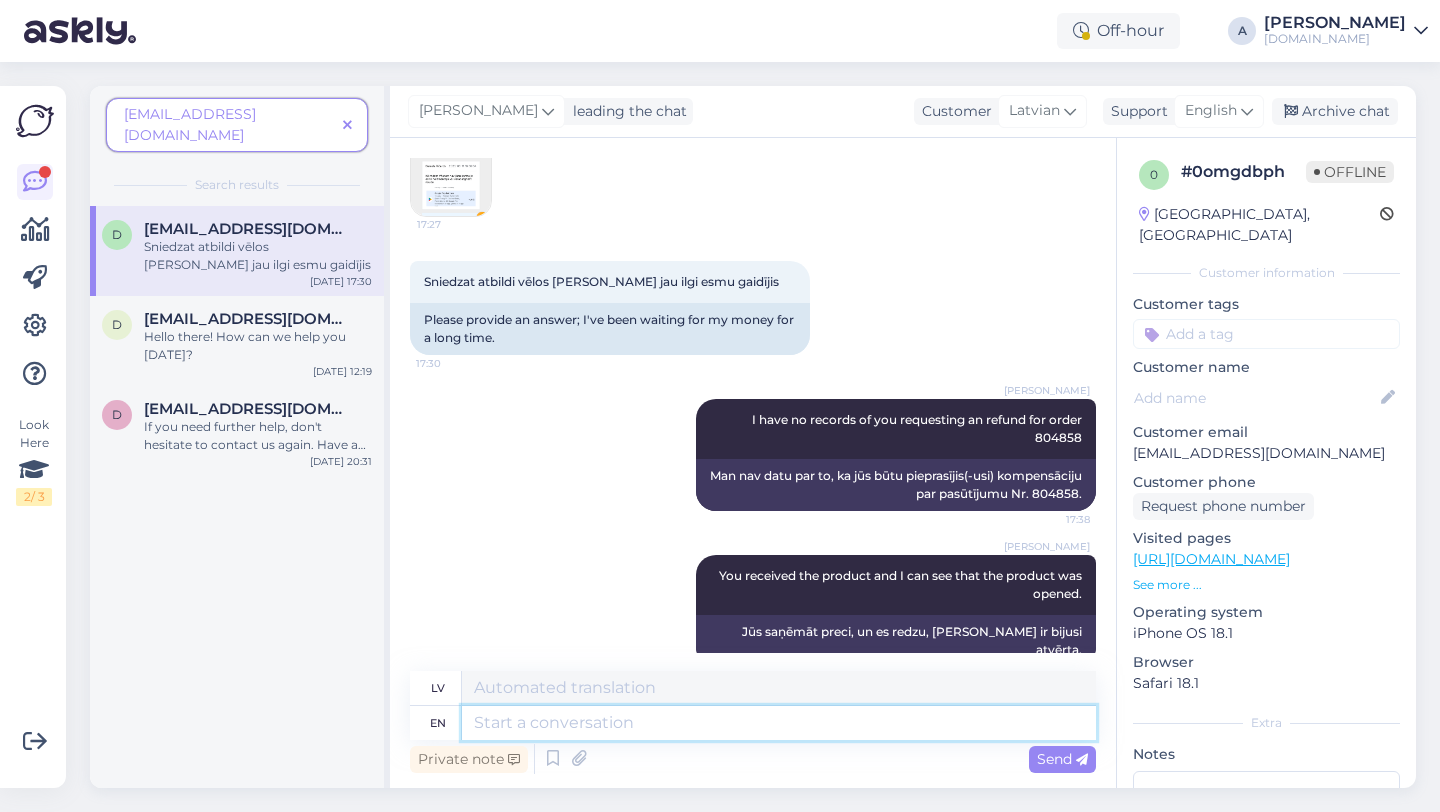 scroll, scrollTop: 2787, scrollLeft: 0, axis: vertical 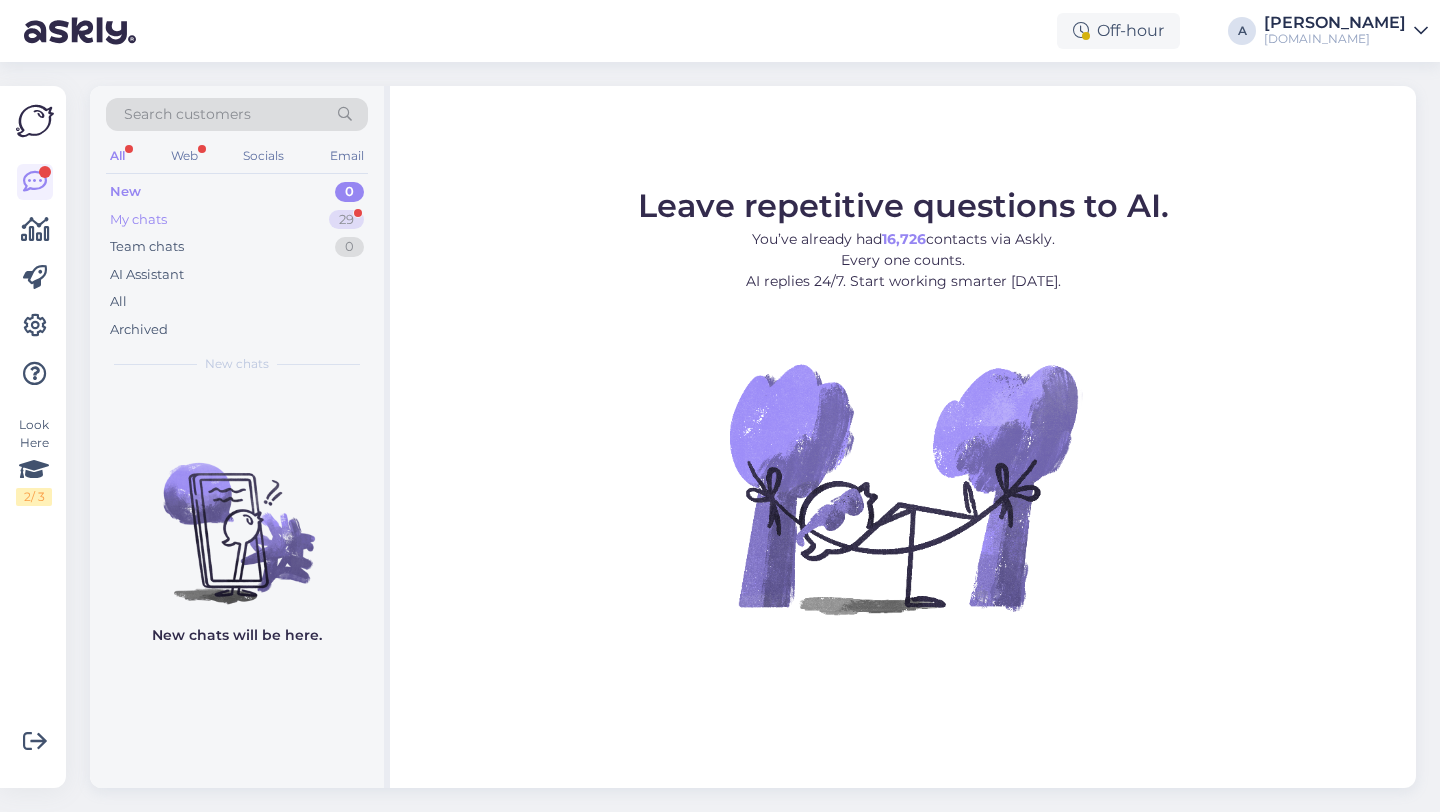 click on "29" at bounding box center [346, 220] 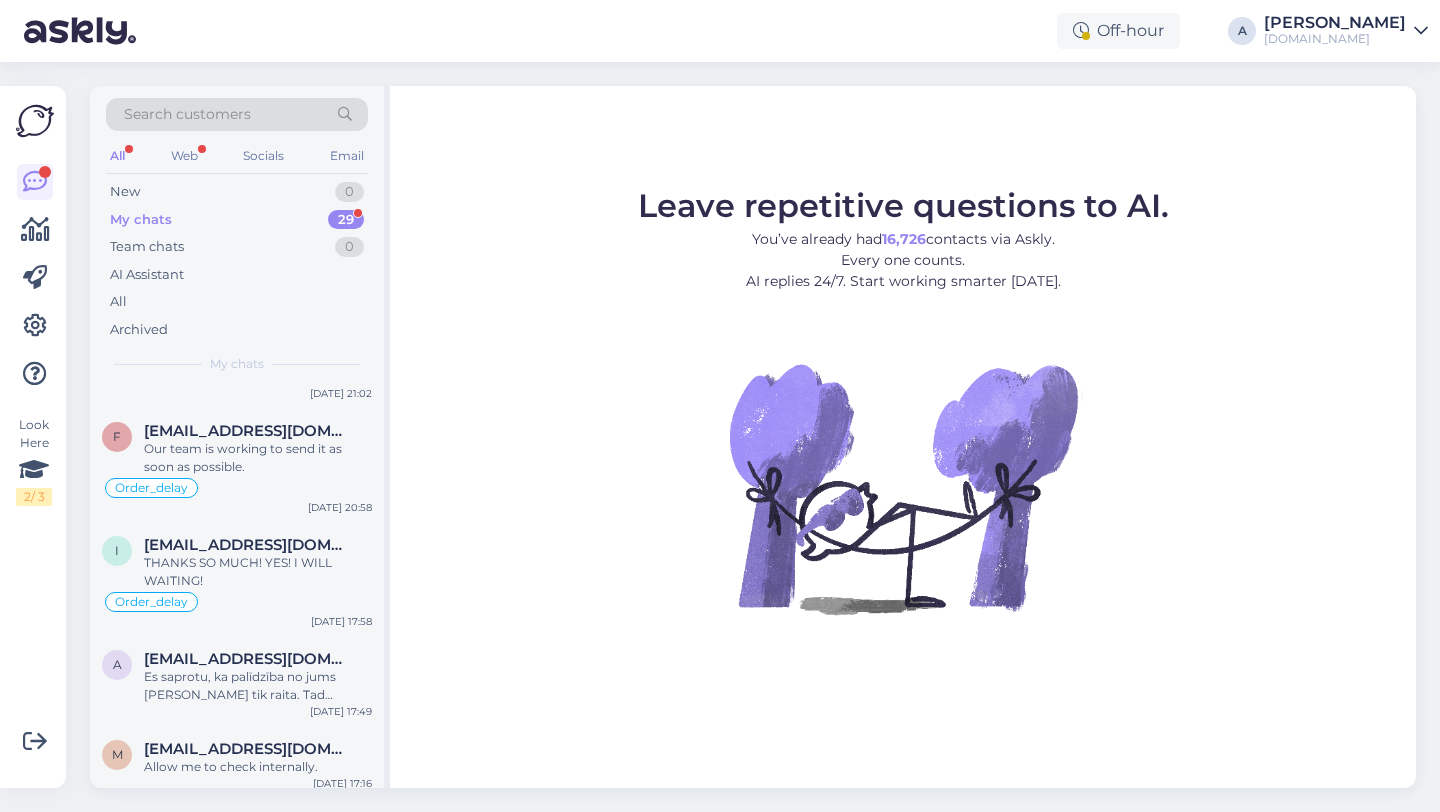 scroll, scrollTop: 2573, scrollLeft: 0, axis: vertical 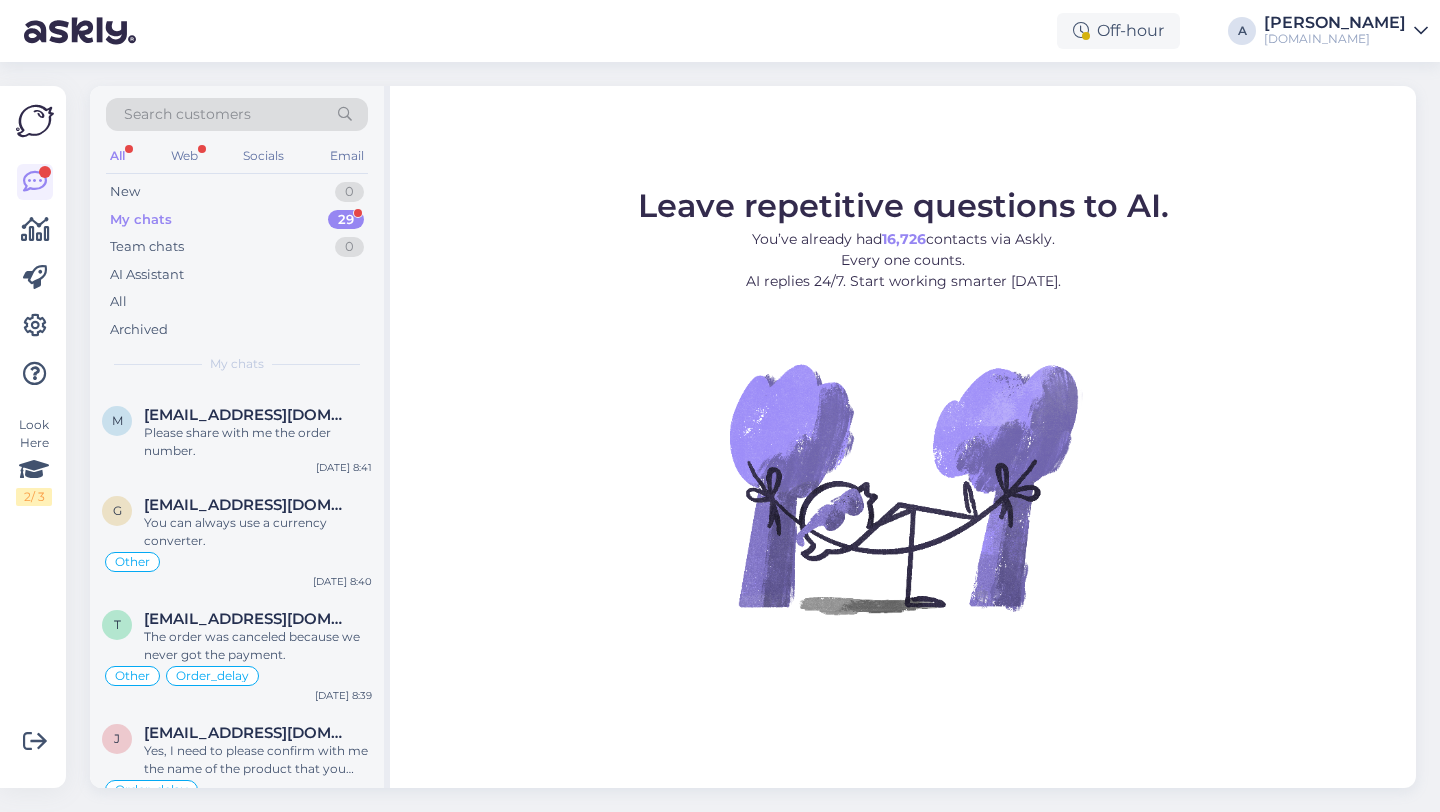 click on "Order_delay" at bounding box center [237, 790] 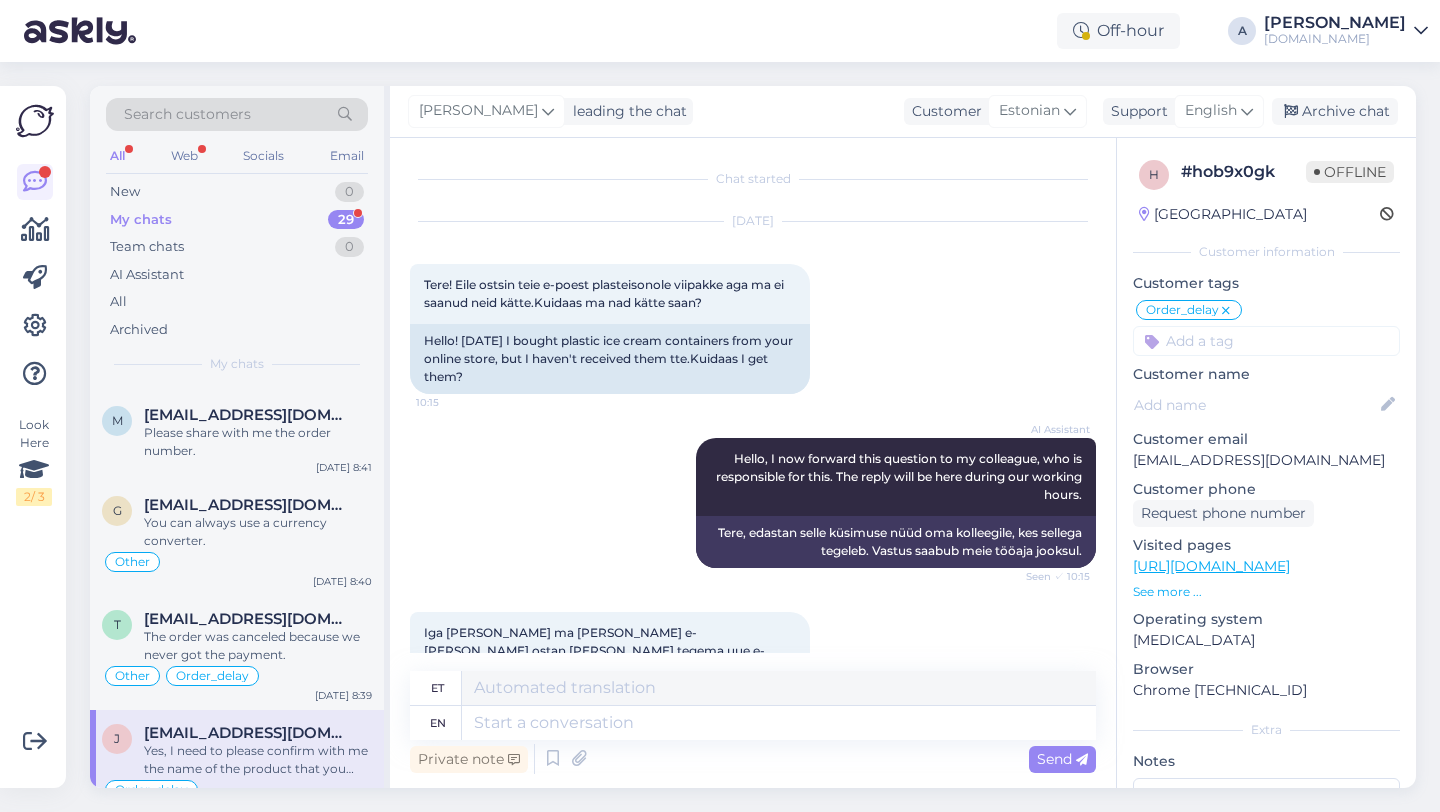 scroll, scrollTop: 2742, scrollLeft: 0, axis: vertical 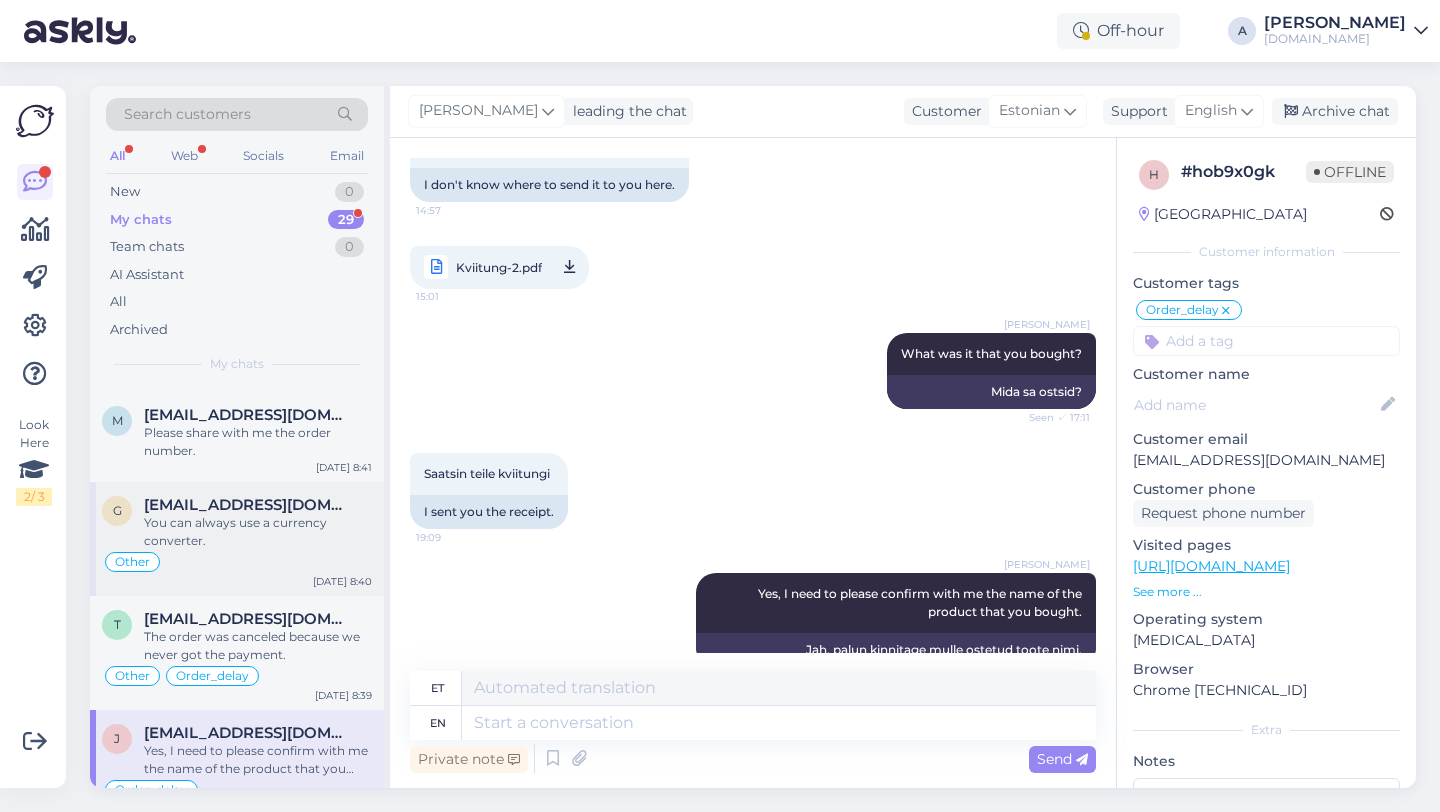 click on "Other" at bounding box center [237, 562] 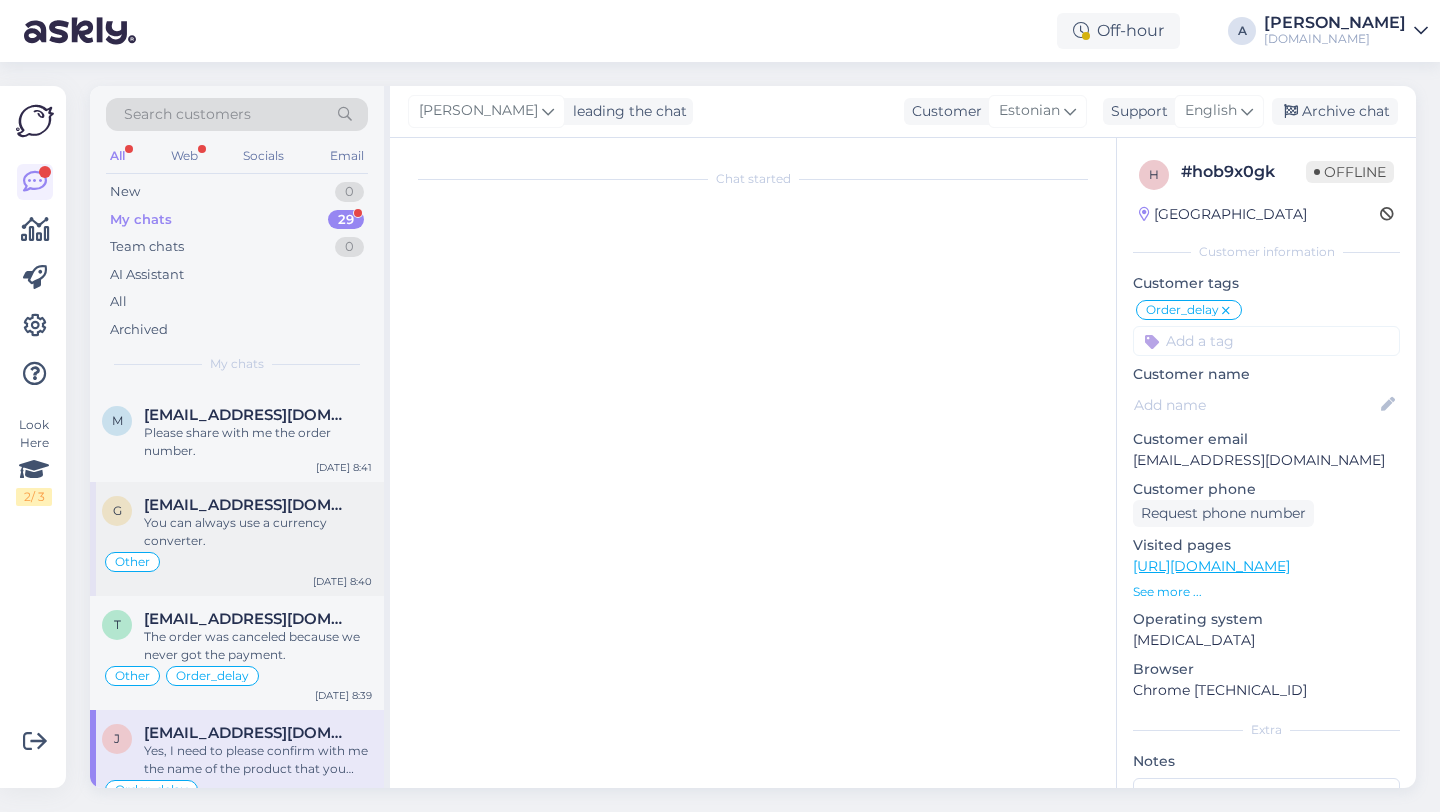 scroll, scrollTop: 0, scrollLeft: 0, axis: both 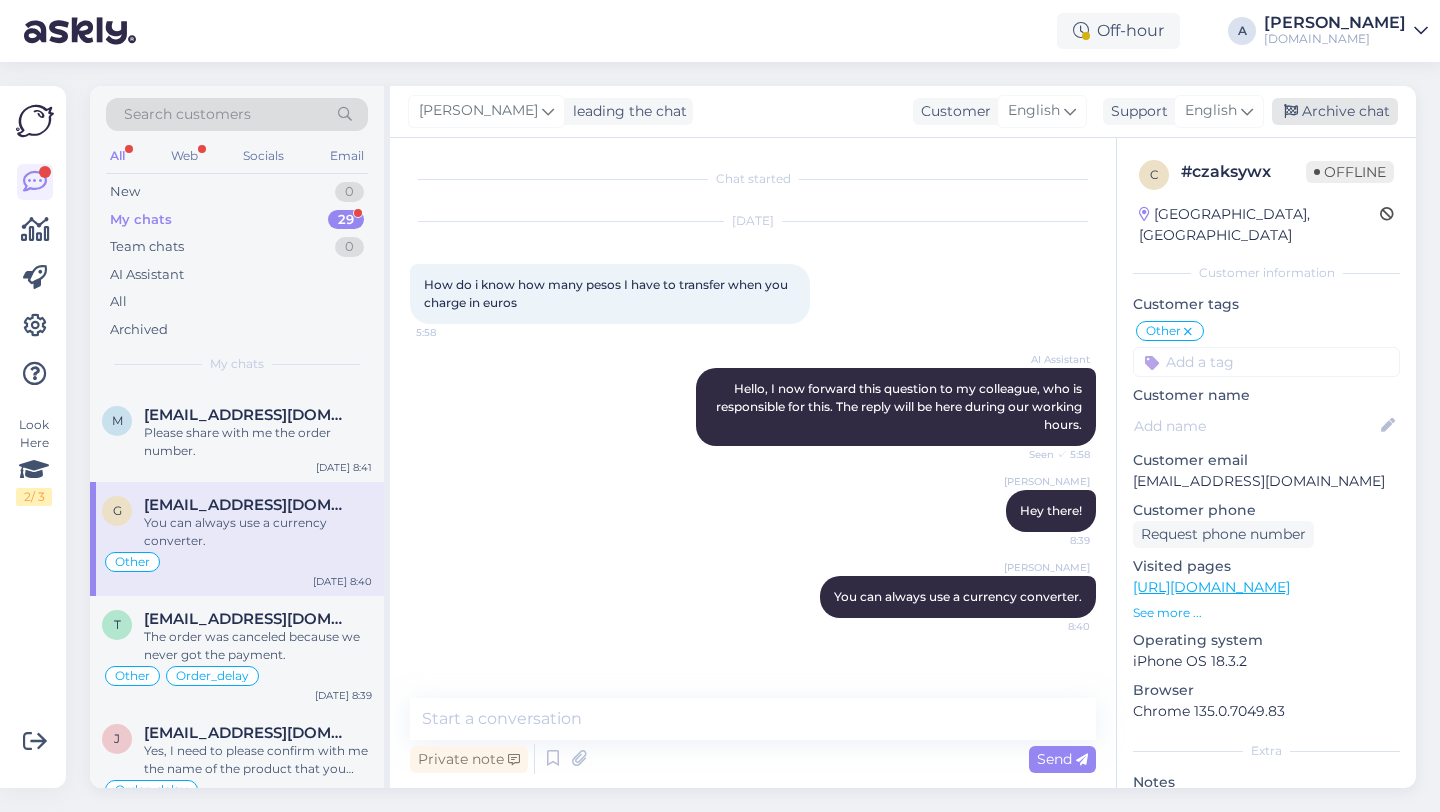 click on "Archive chat" at bounding box center (1335, 111) 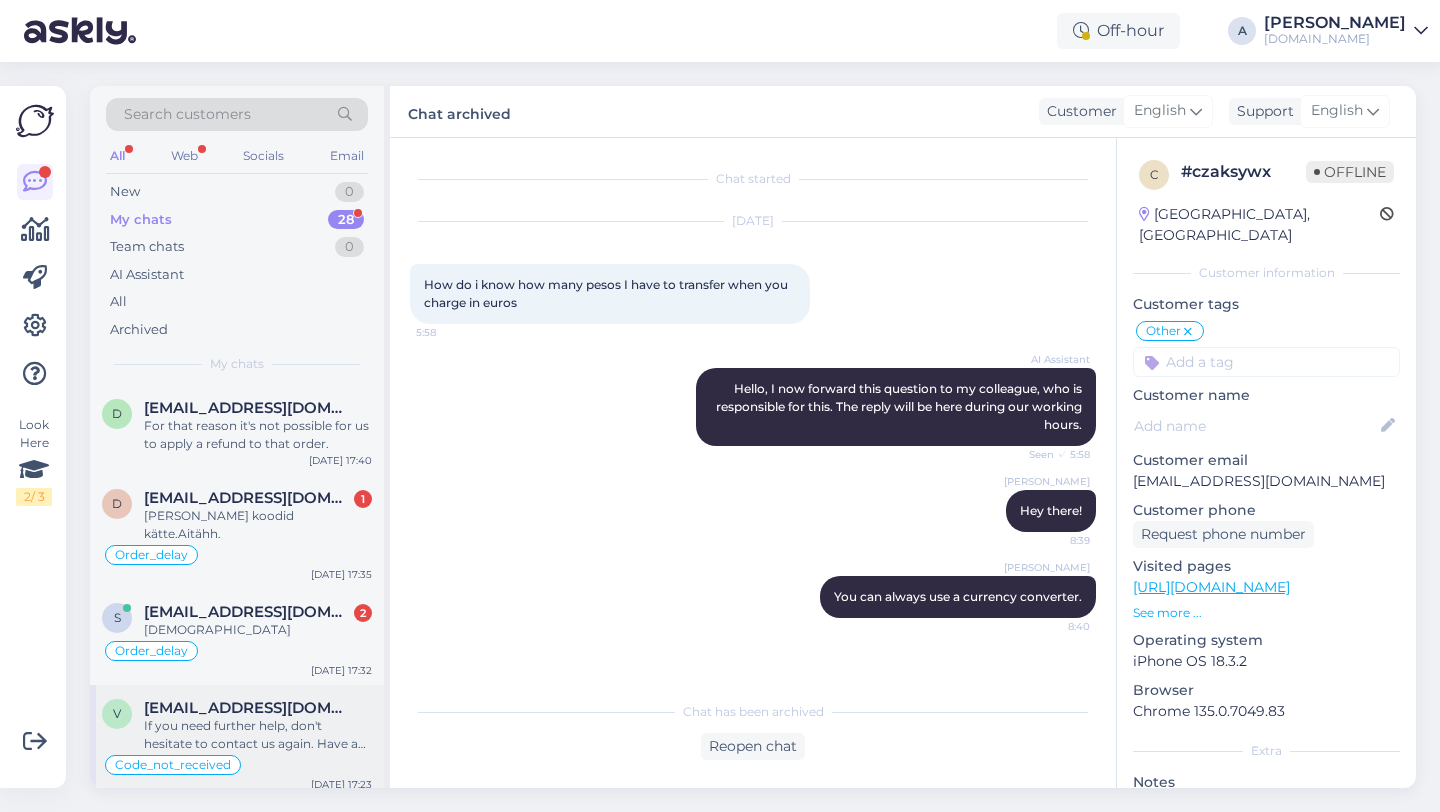 scroll, scrollTop: 2459, scrollLeft: 0, axis: vertical 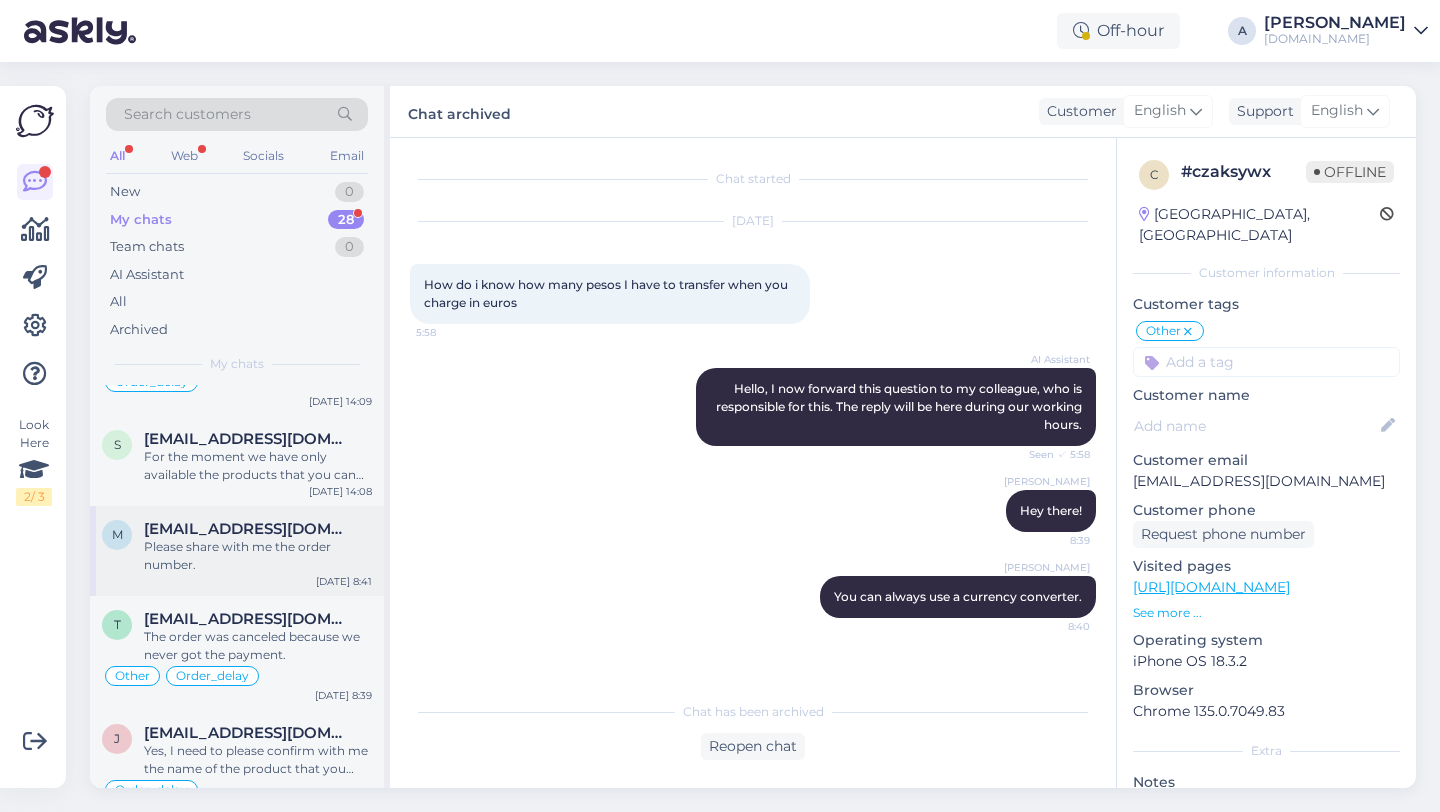 click on "Please share with me the order number." at bounding box center (258, 556) 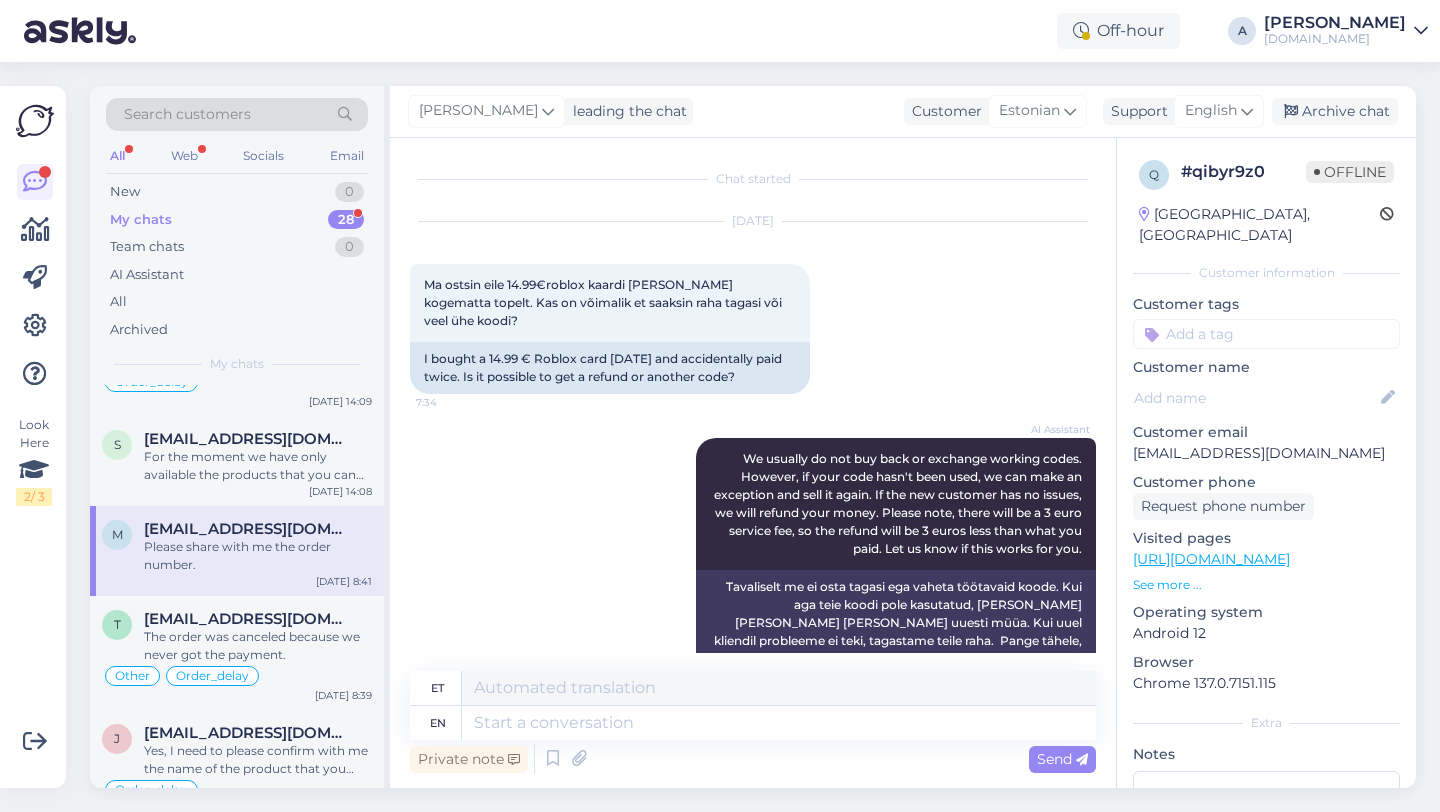 scroll, scrollTop: 543, scrollLeft: 0, axis: vertical 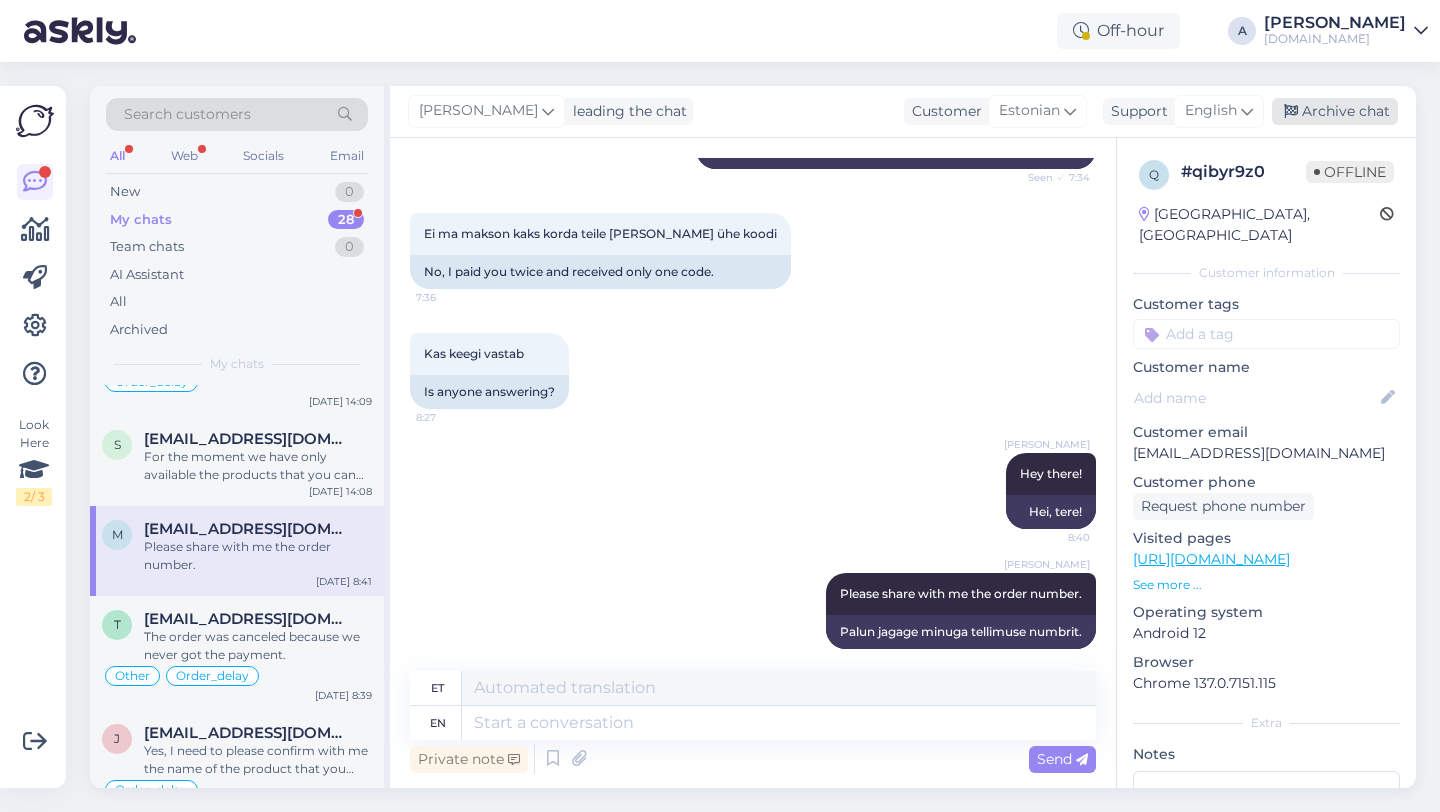 click on "Archive chat" at bounding box center [1335, 111] 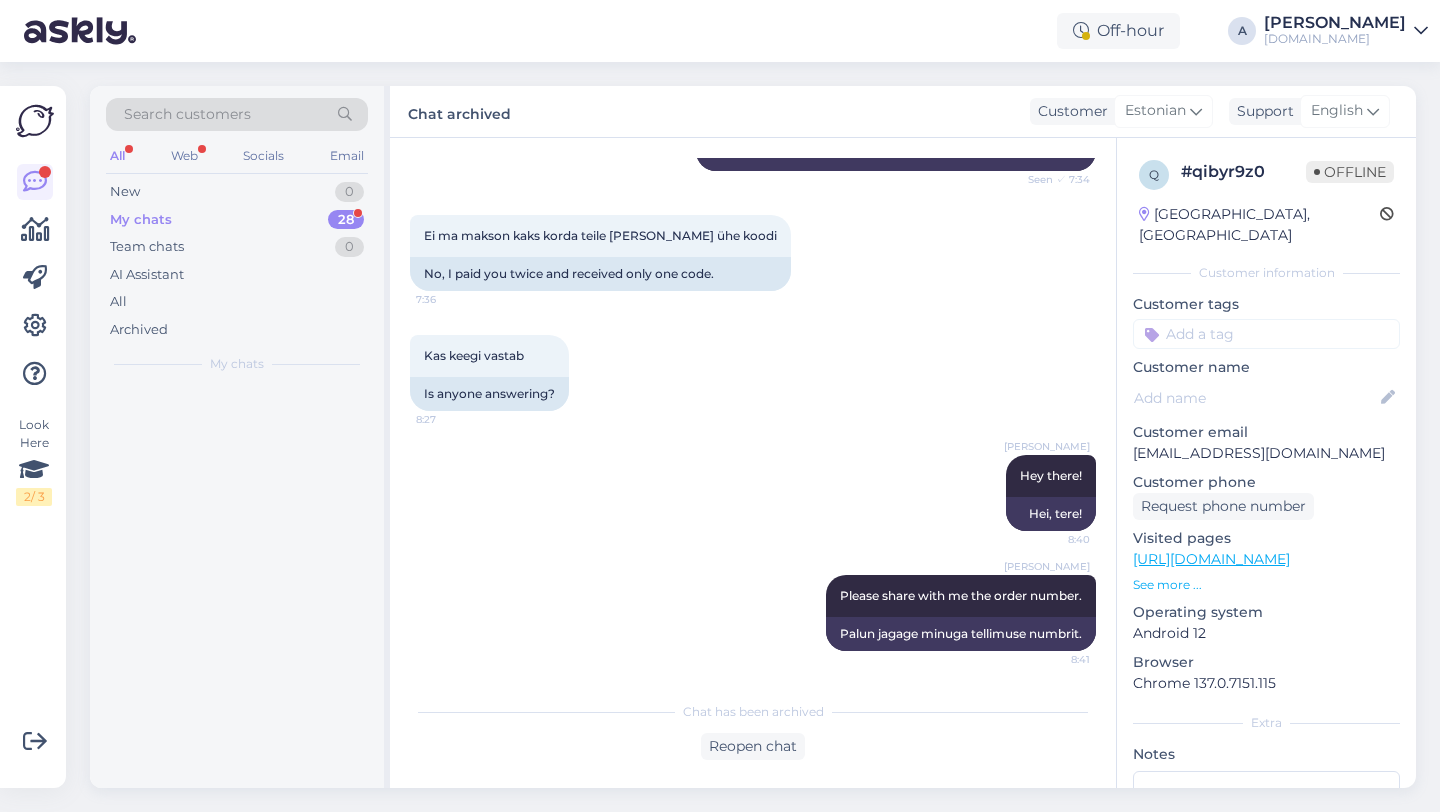 scroll, scrollTop: 0, scrollLeft: 0, axis: both 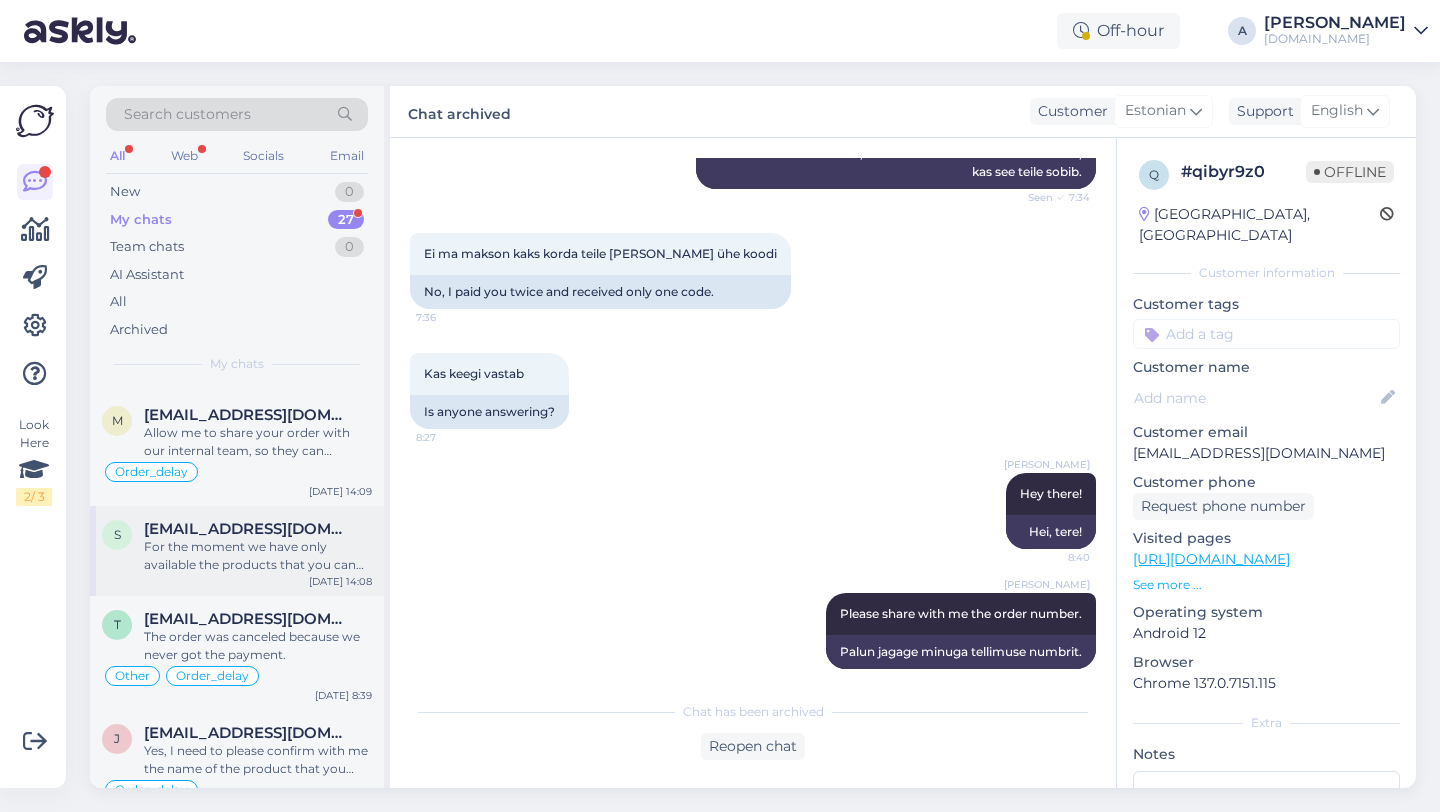 click on "s sutka0410@gmail.com For the moment we have only available the products that you can find on our site.  Jul 10 14:08" at bounding box center [237, 551] 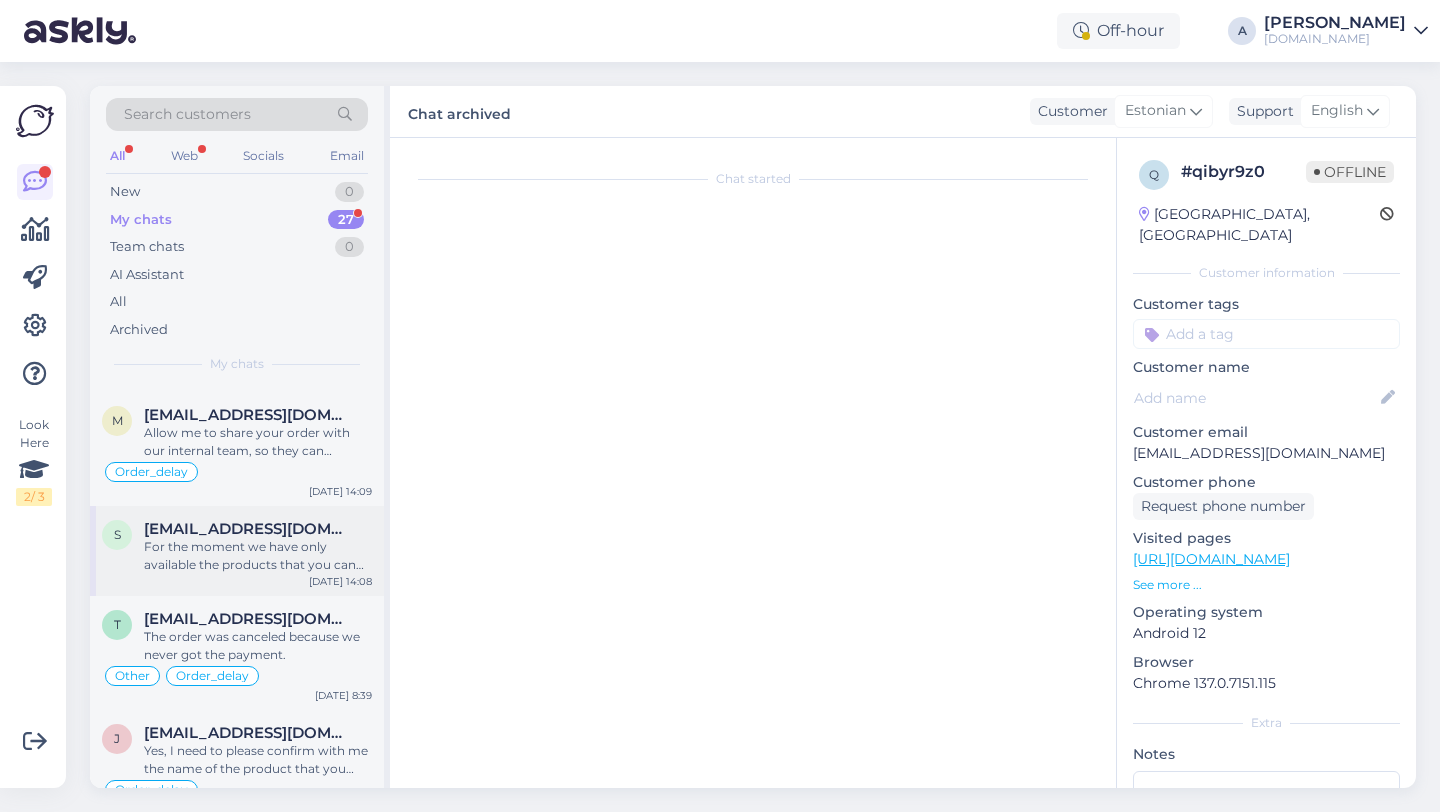 scroll, scrollTop: 195, scrollLeft: 0, axis: vertical 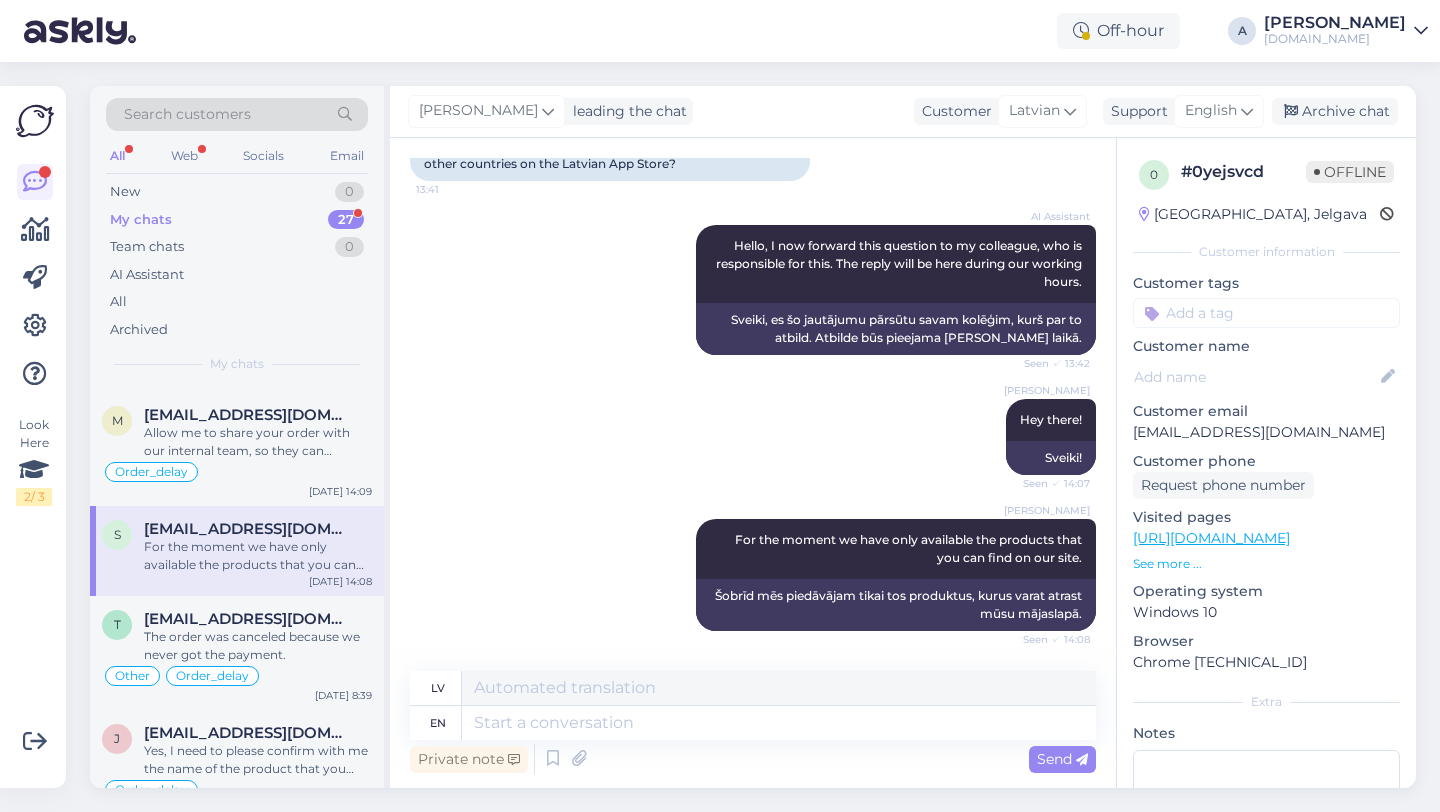click at bounding box center [1266, 313] 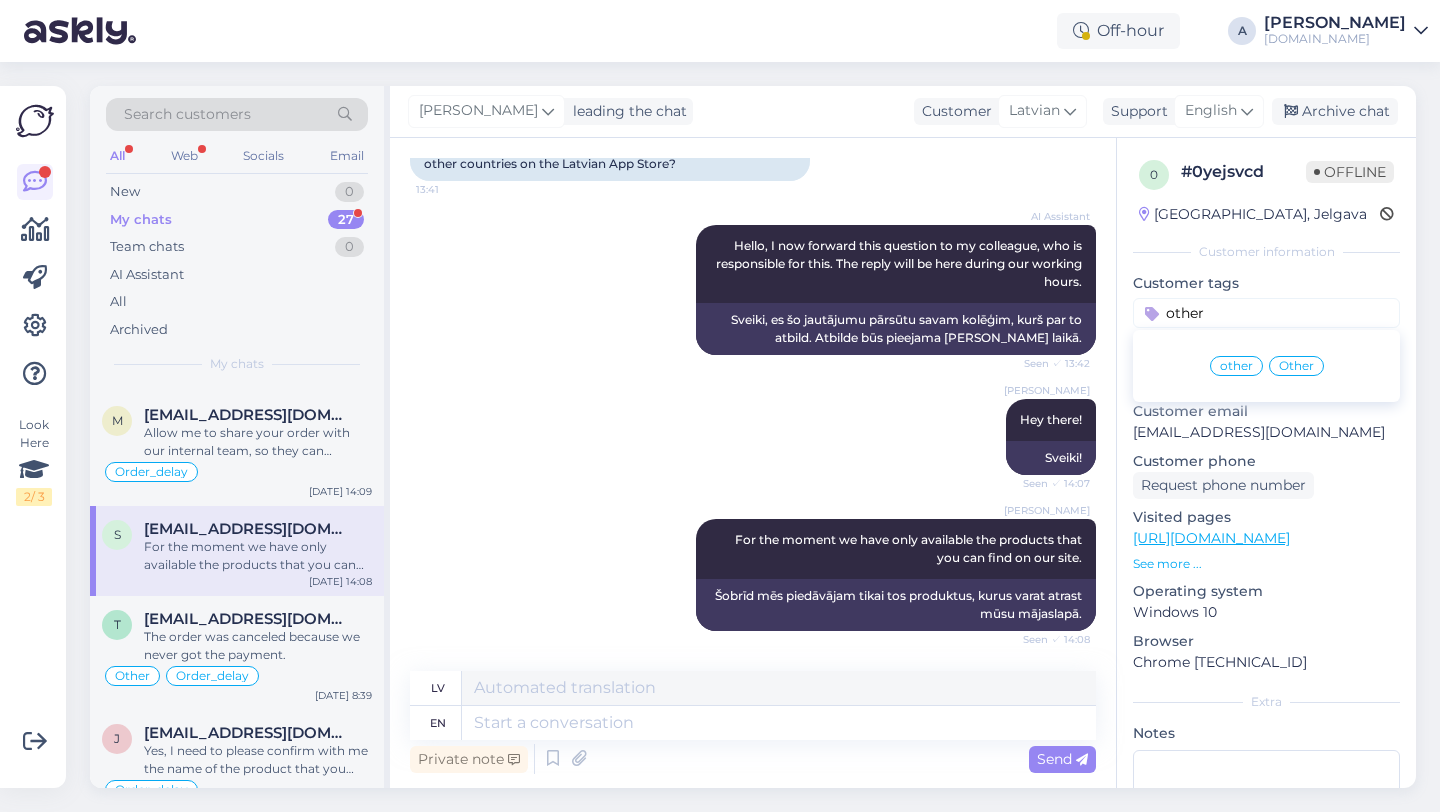 type on "other" 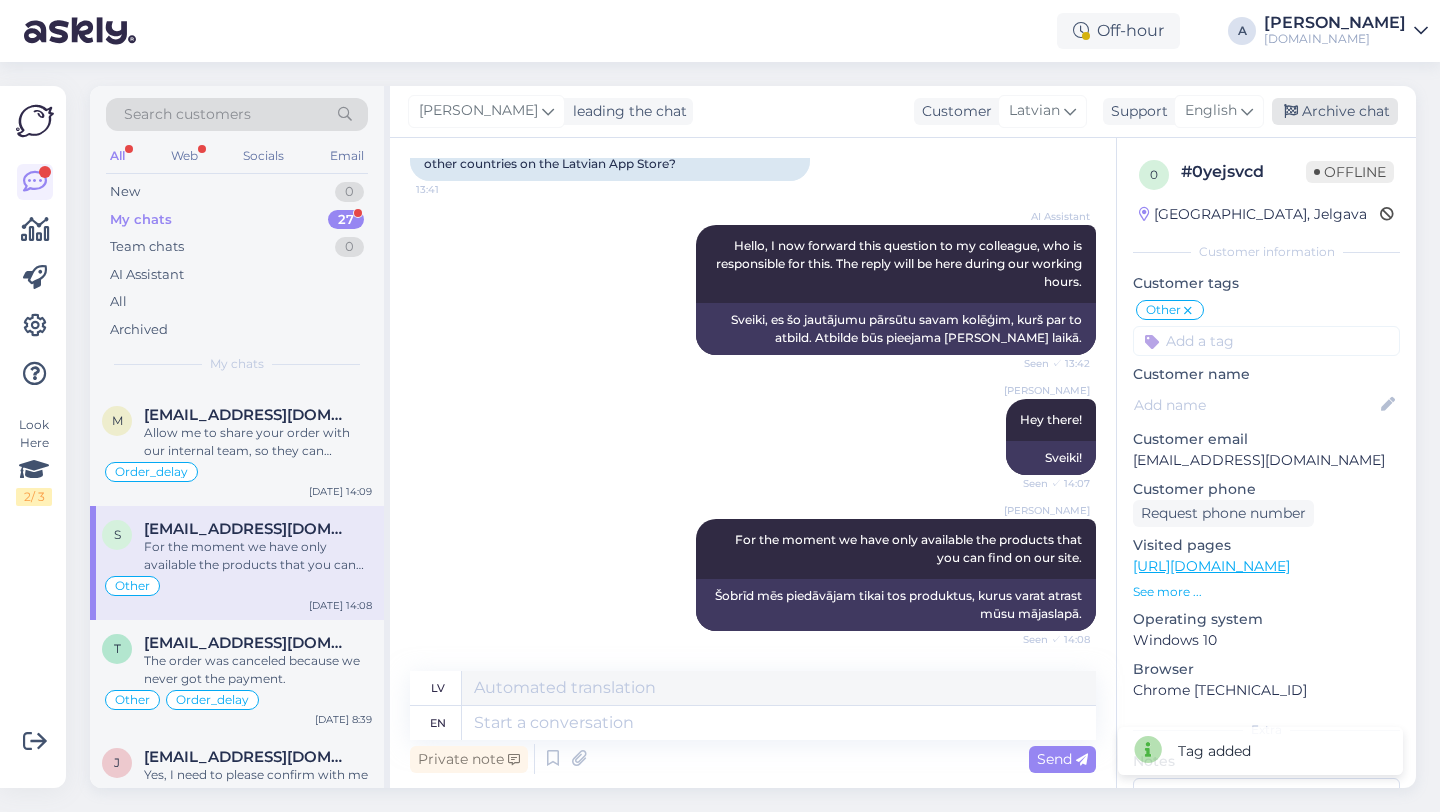 click on "Archive chat" at bounding box center [1335, 111] 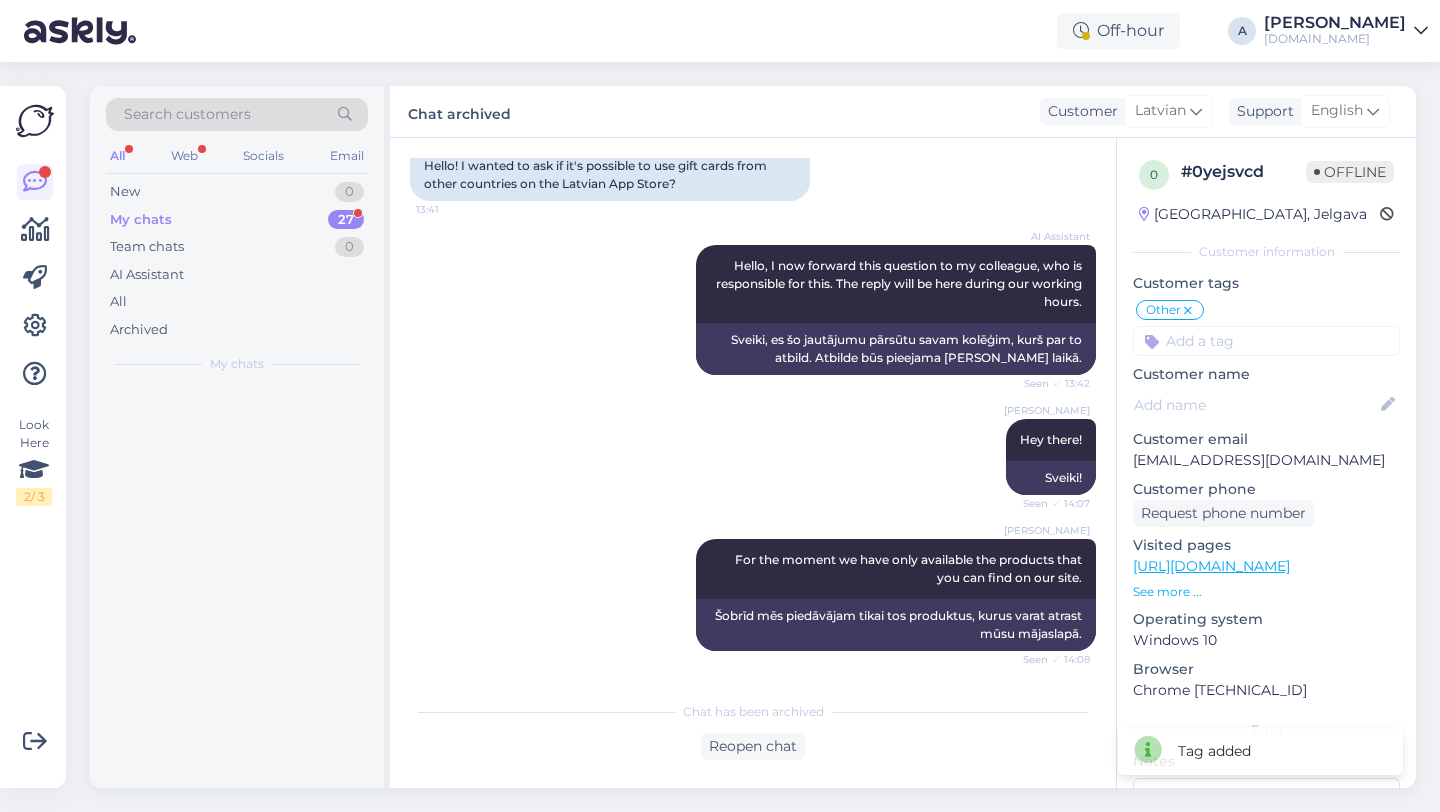 scroll, scrollTop: 0, scrollLeft: 0, axis: both 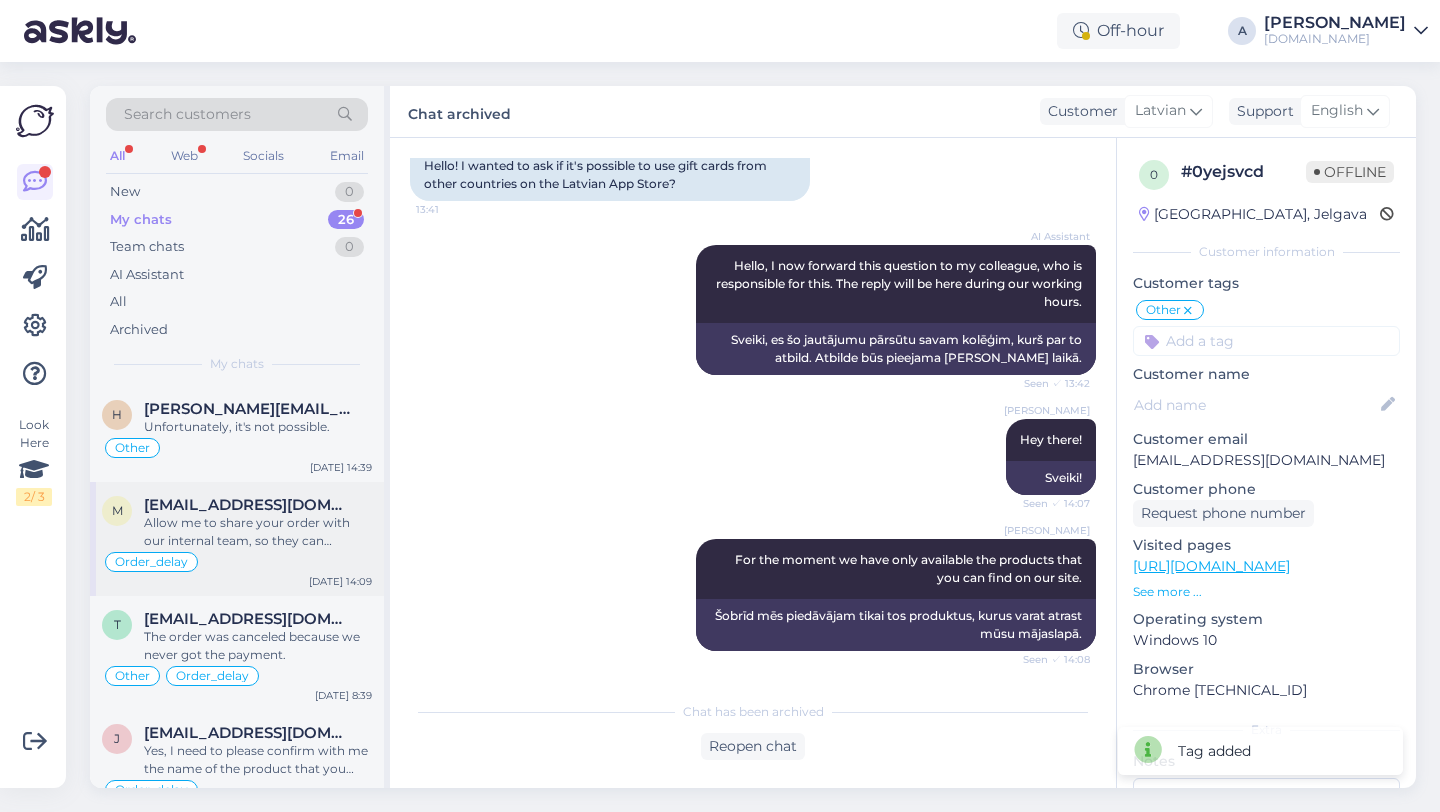 click on "Allow me to share your order with our internal team, so they can expedite it." at bounding box center (258, 532) 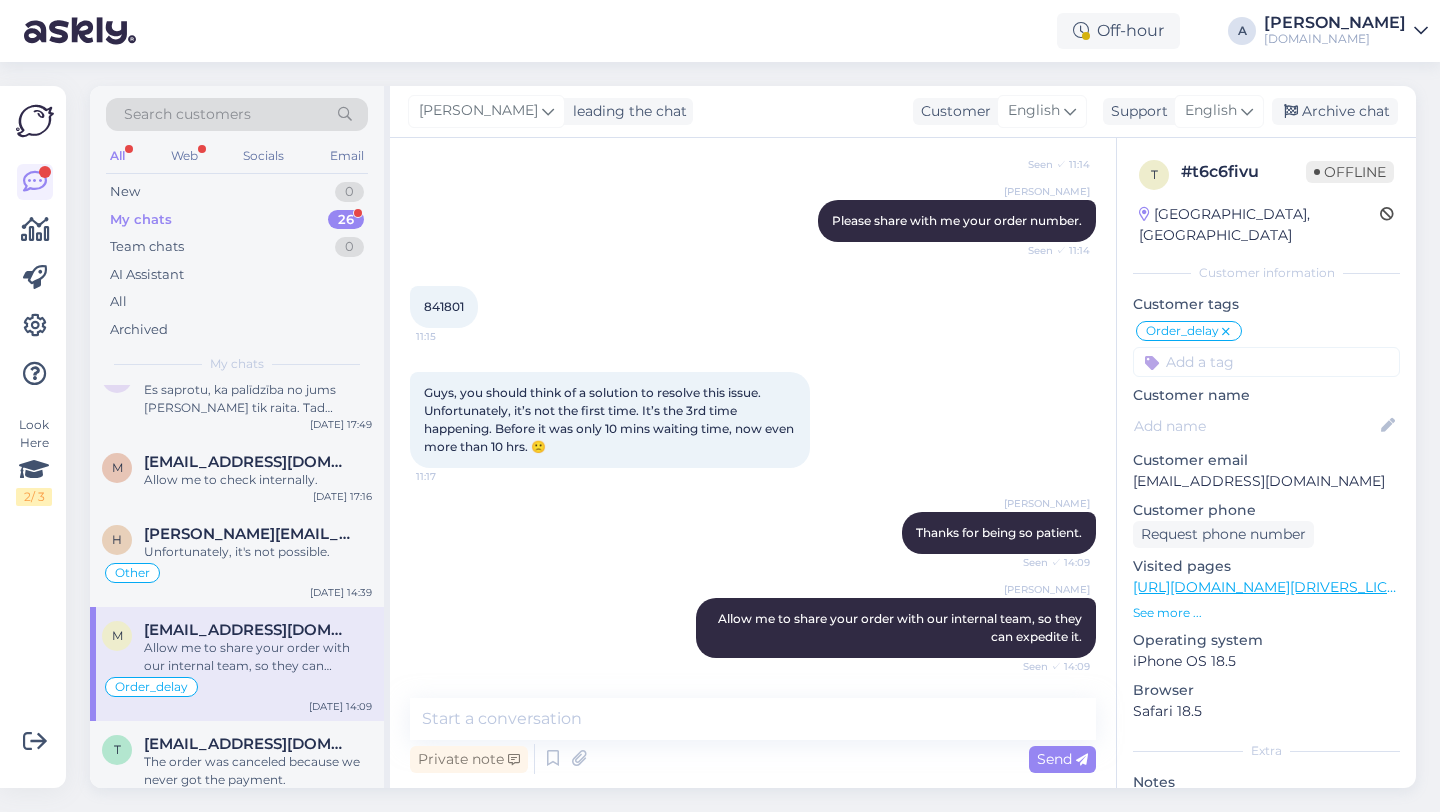 scroll, scrollTop: 2152, scrollLeft: 0, axis: vertical 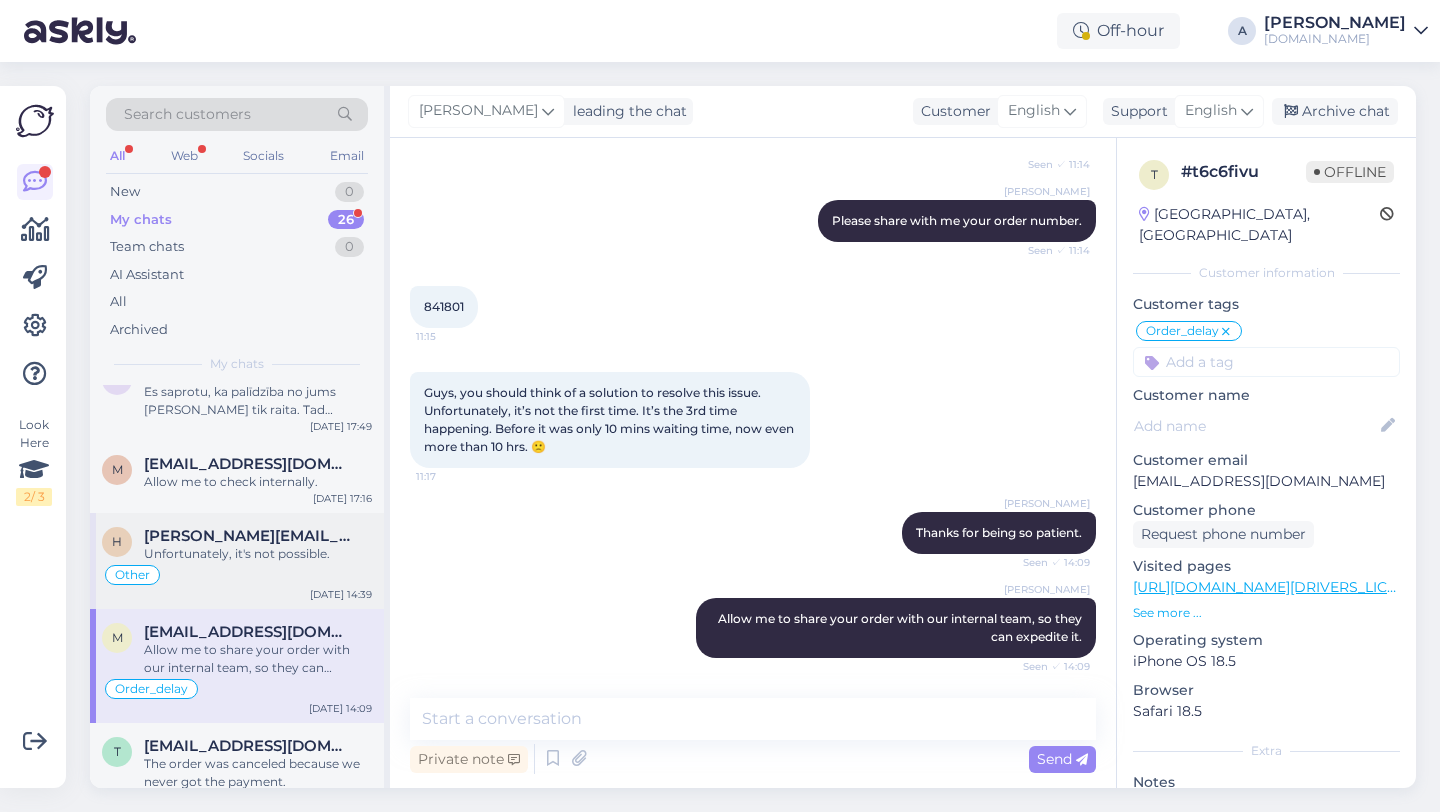 click on "Unfortunately, it's not possible." at bounding box center (258, 554) 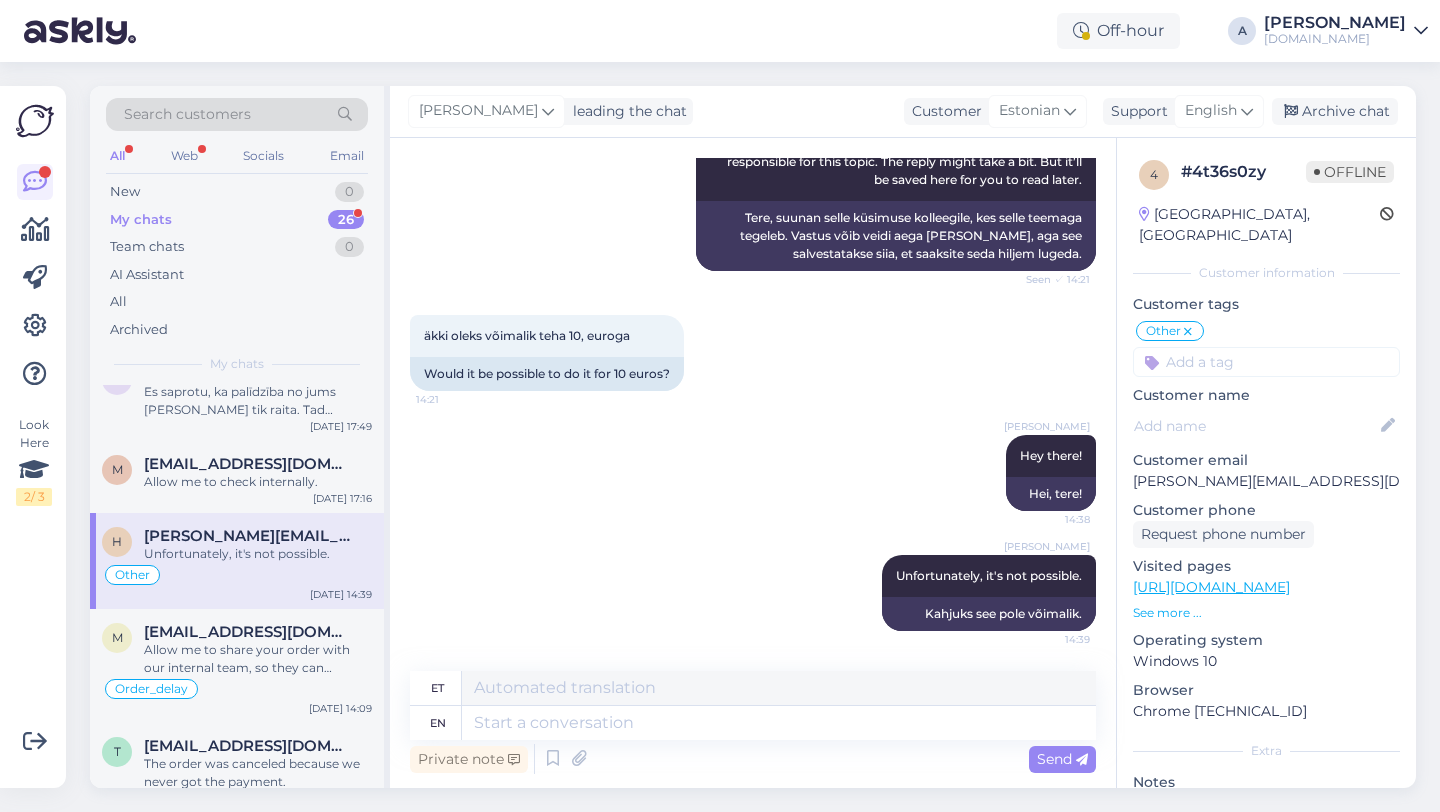scroll, scrollTop: 261, scrollLeft: 0, axis: vertical 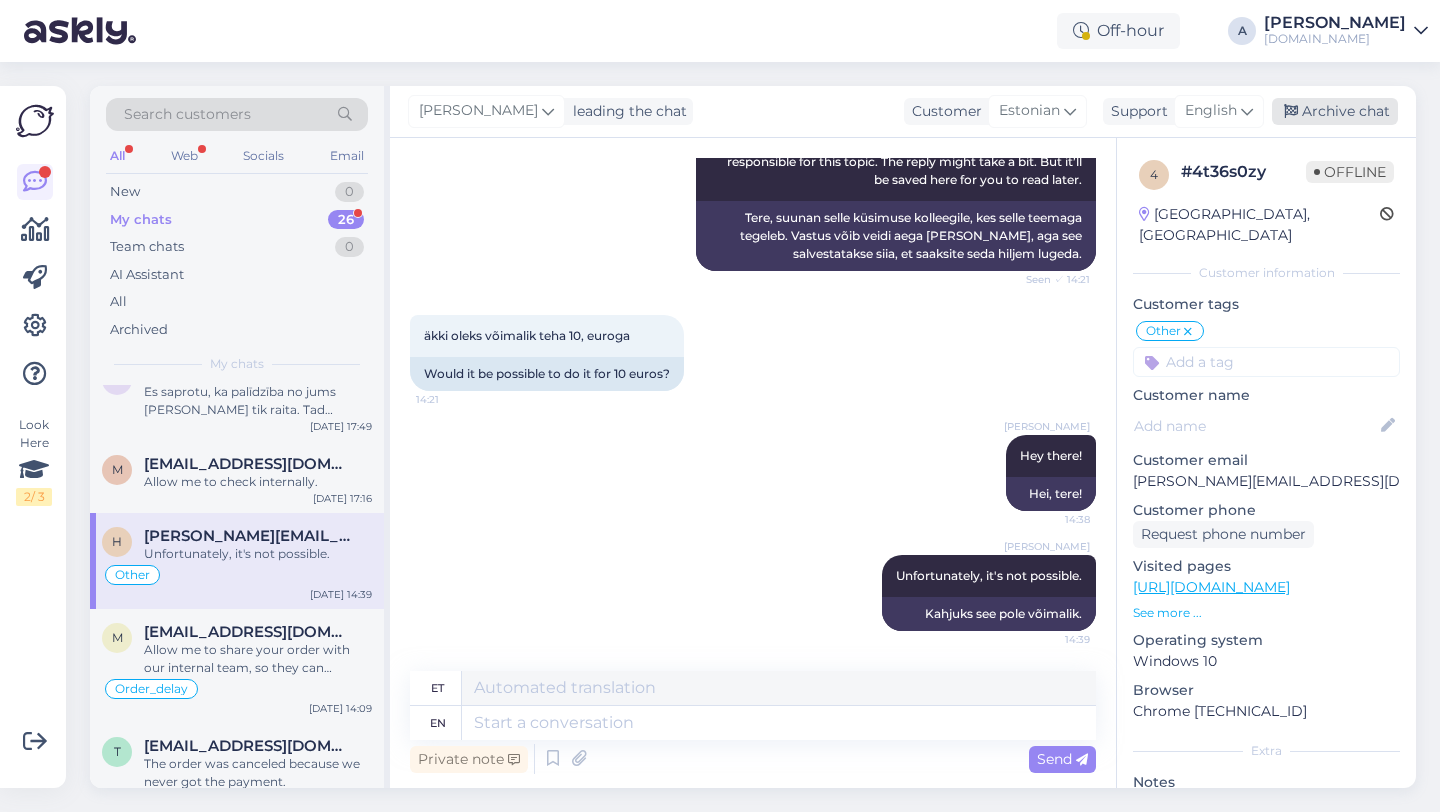 click on "Archive chat" at bounding box center [1335, 111] 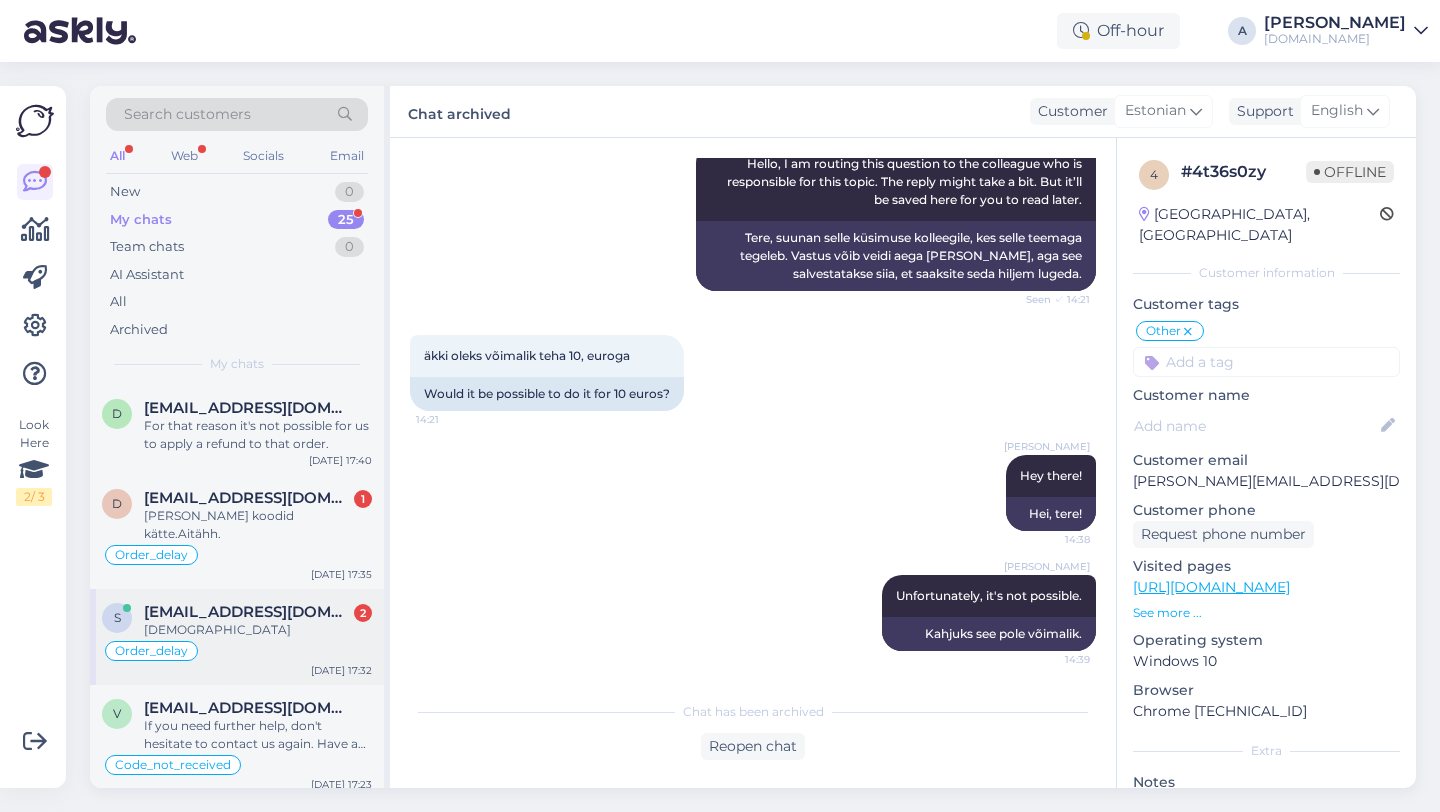 scroll, scrollTop: 2183, scrollLeft: 0, axis: vertical 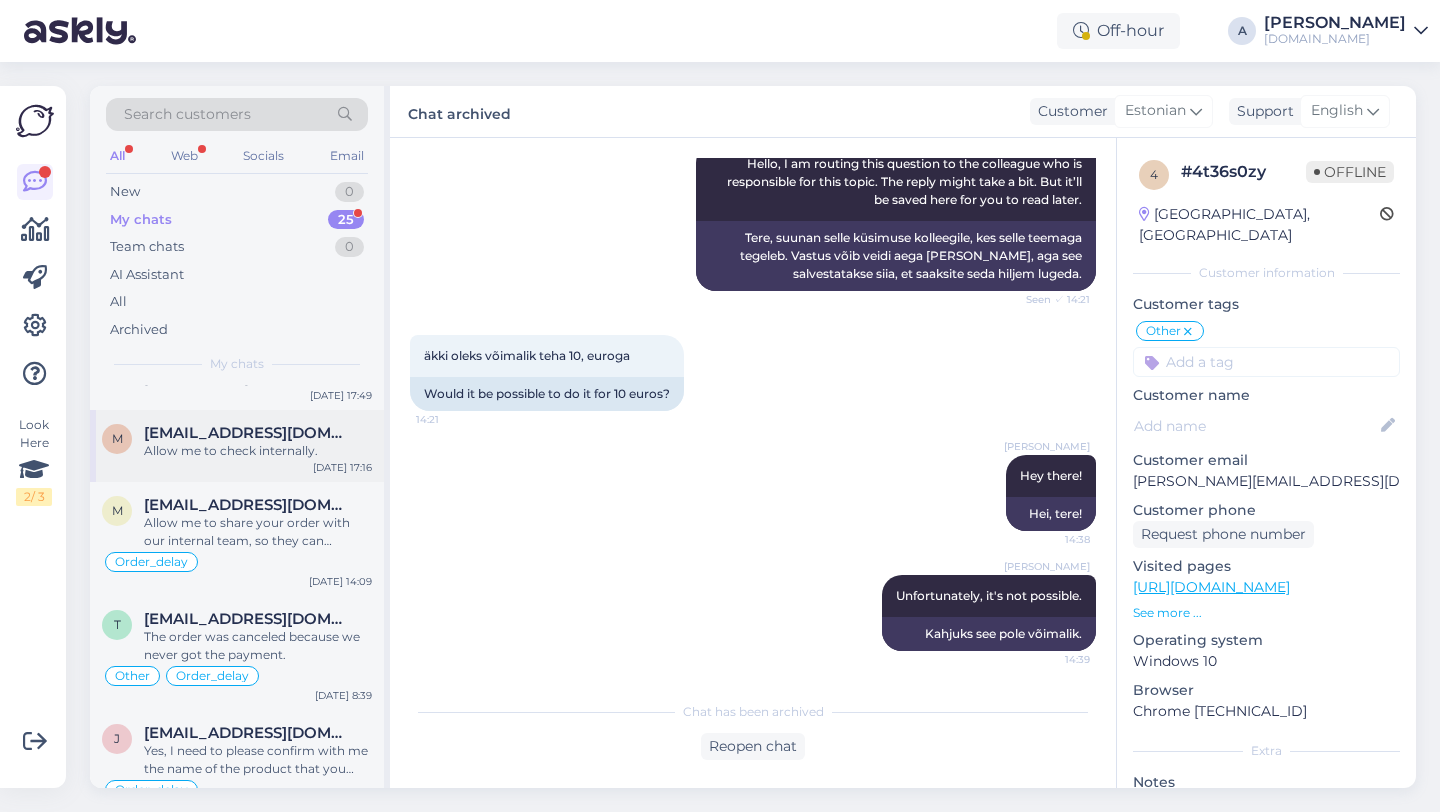 click on "m martin88srx@gmail.com Allow me to check internally.  Jul 10 17:16" at bounding box center (237, 446) 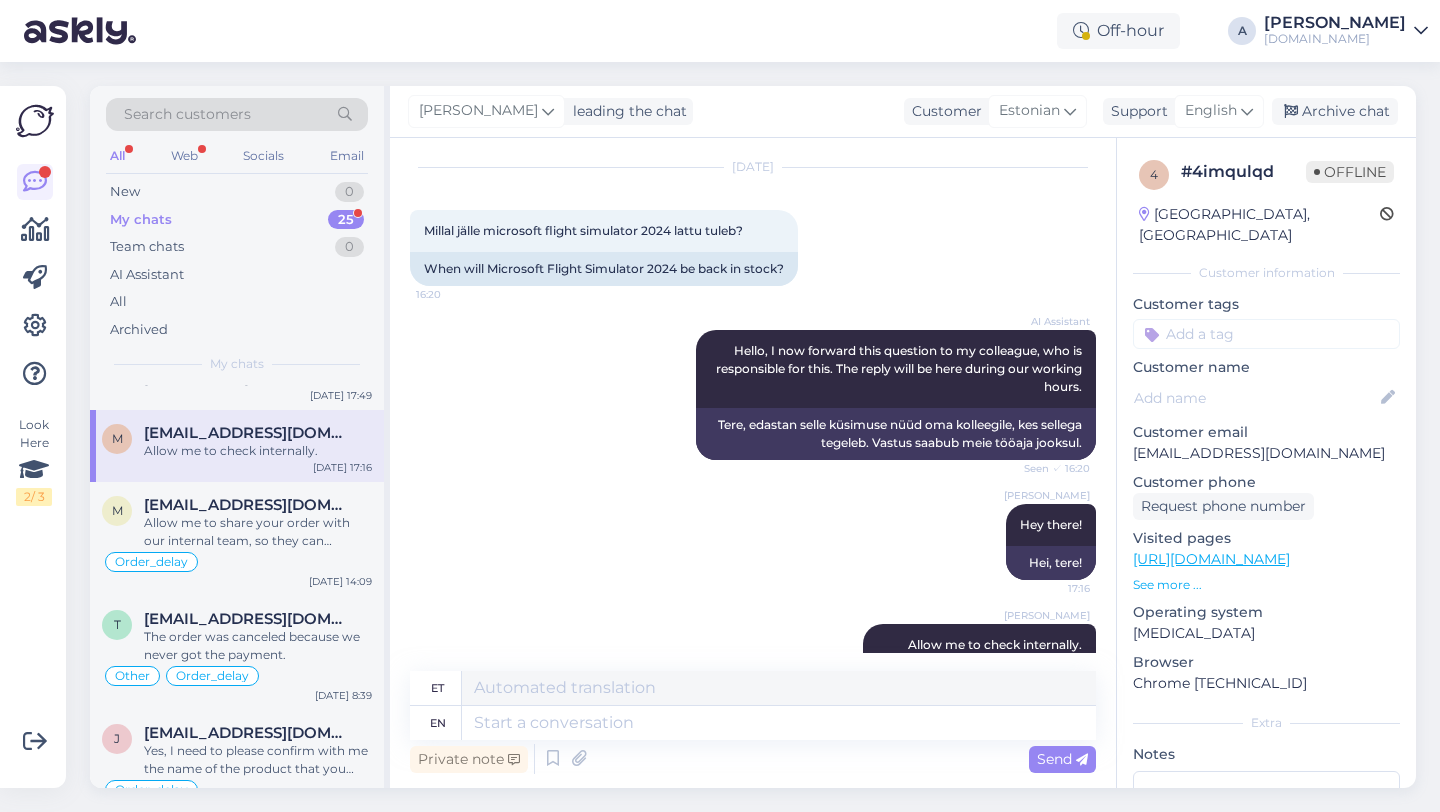 scroll, scrollTop: 729, scrollLeft: 0, axis: vertical 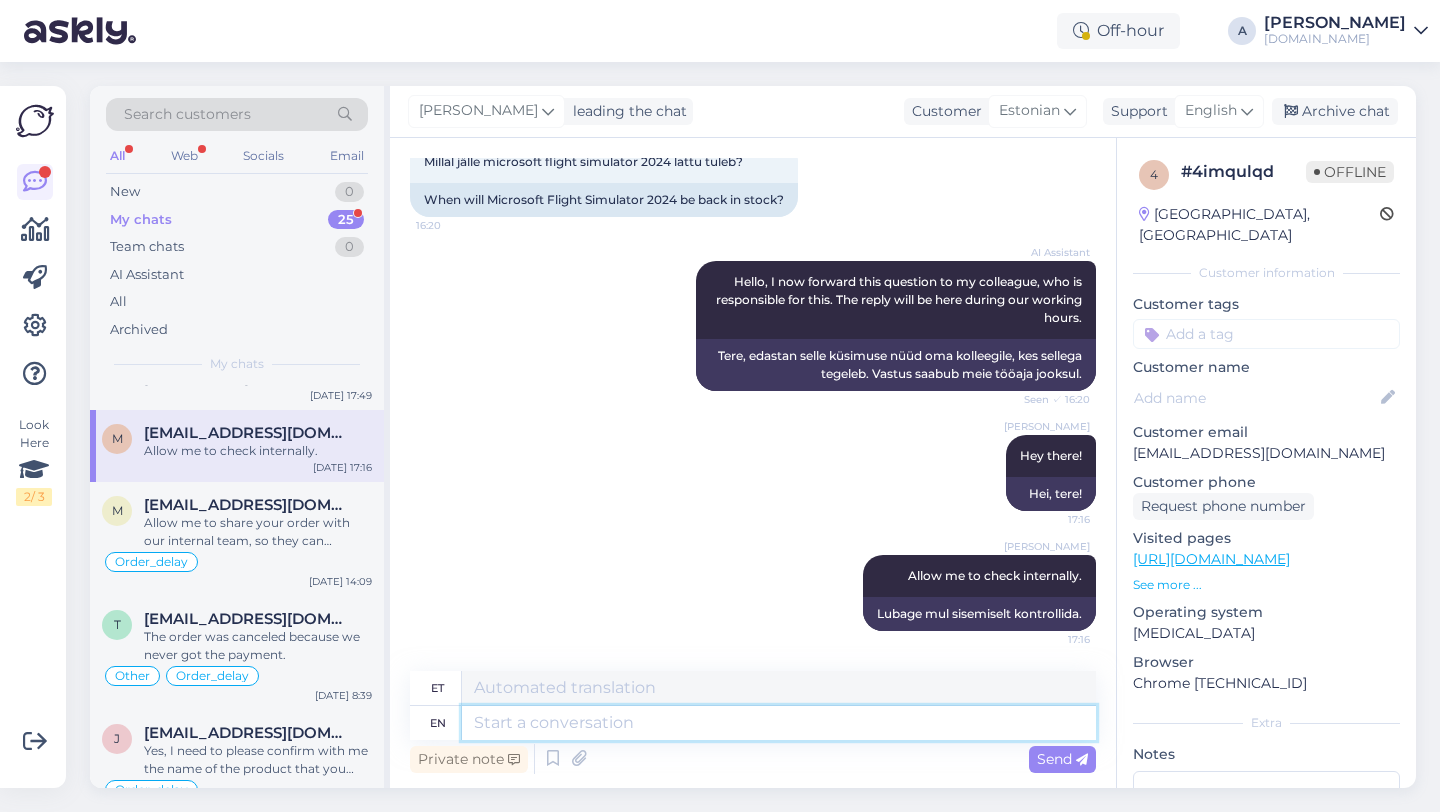 click at bounding box center [779, 723] 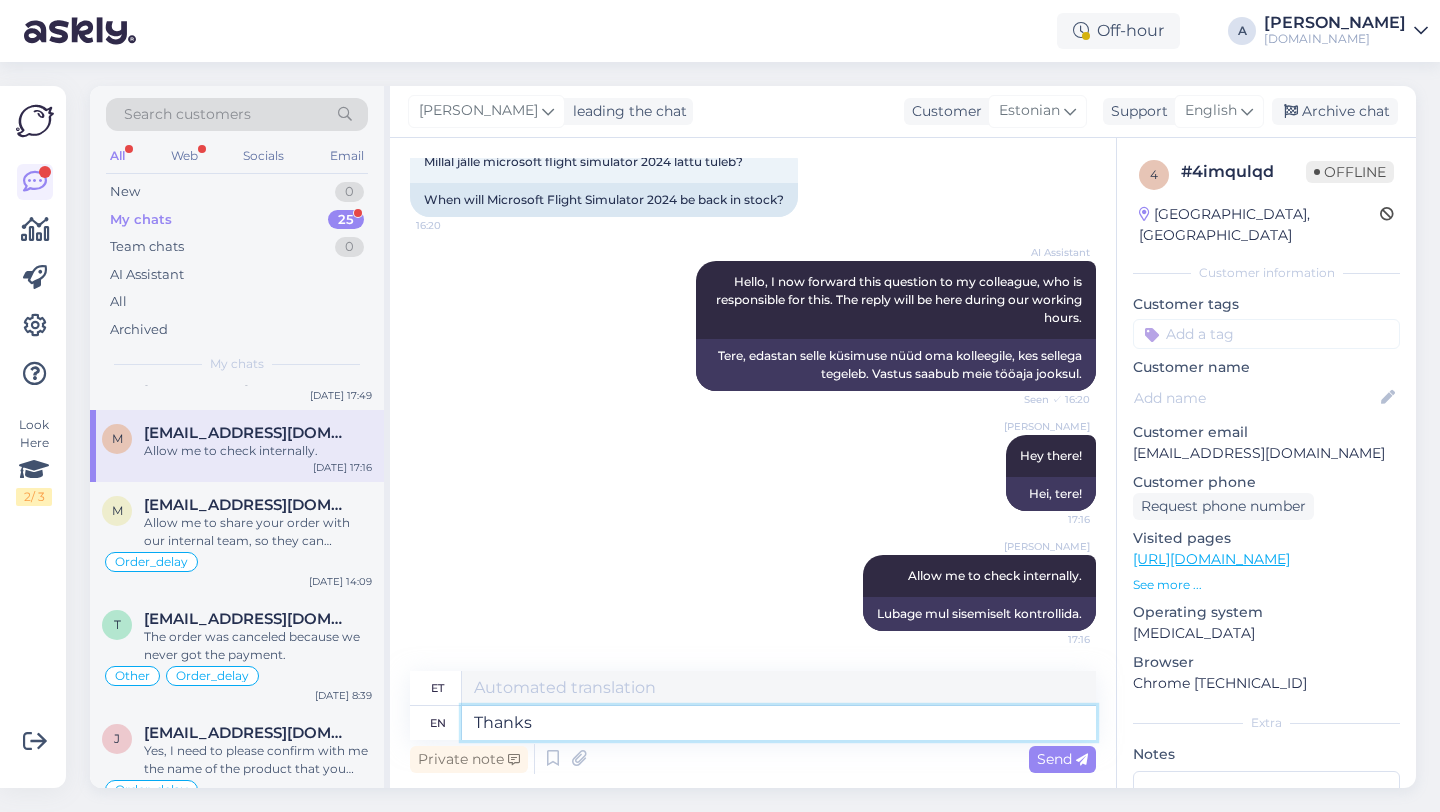 type on "Thanks" 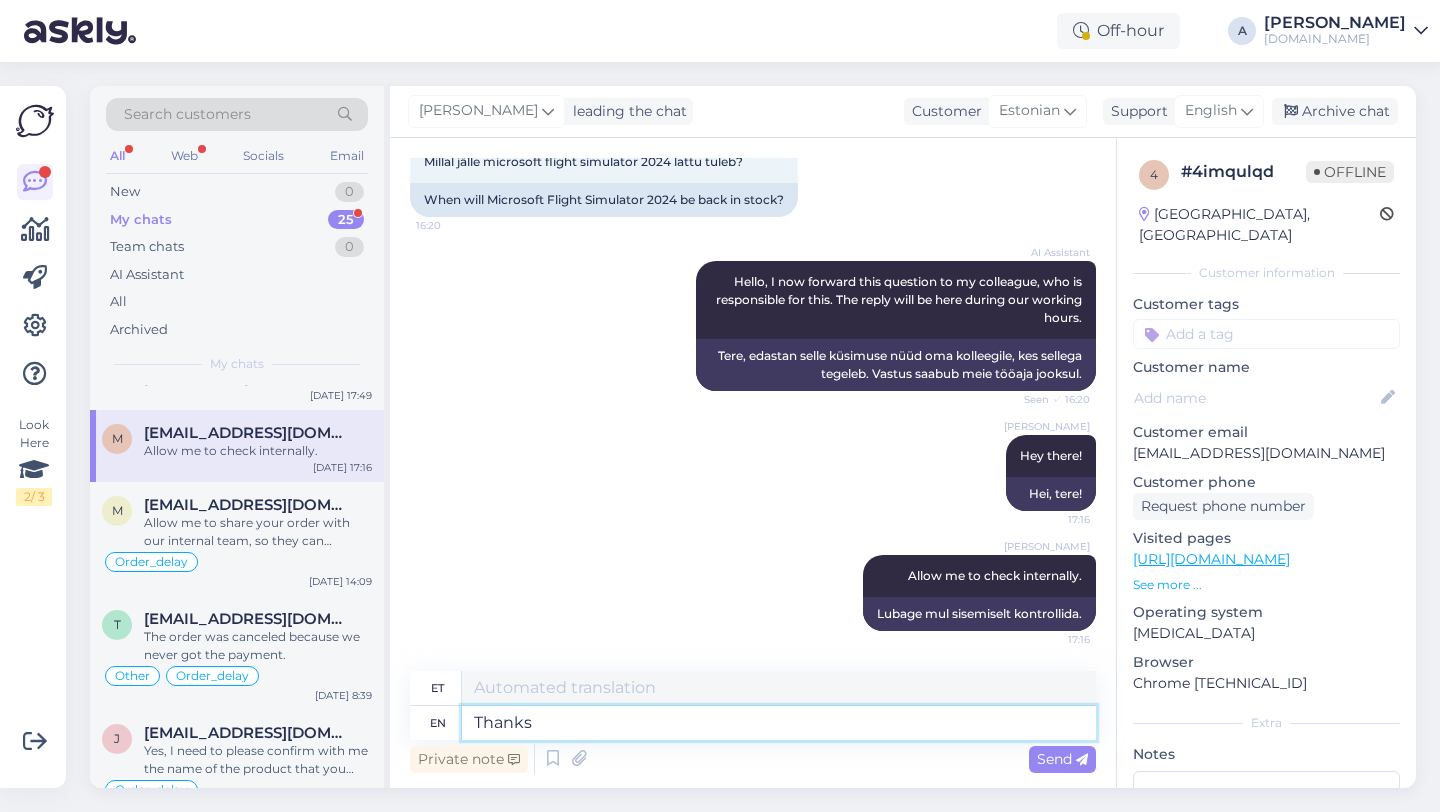 type on "Tänan." 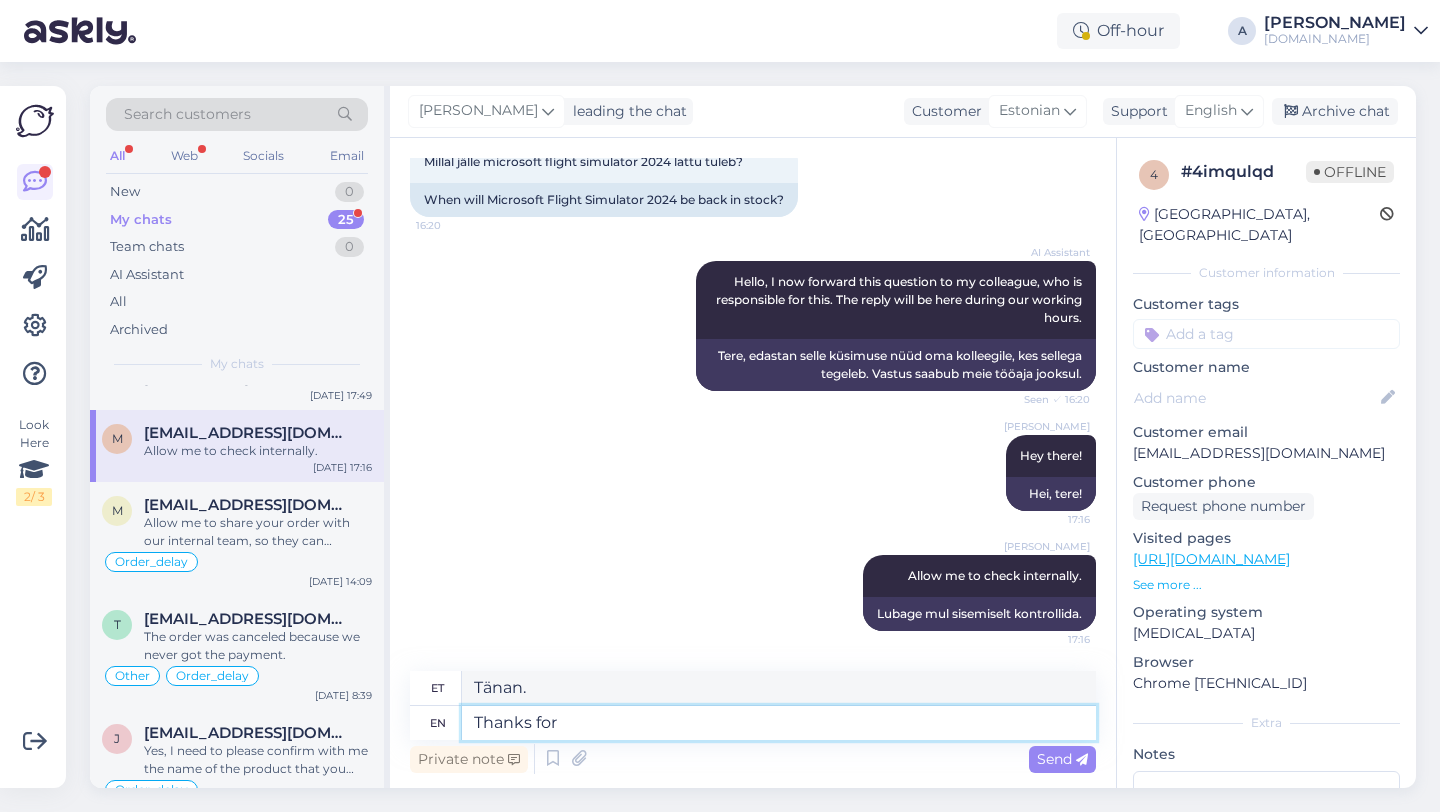 type on "Thanks for b" 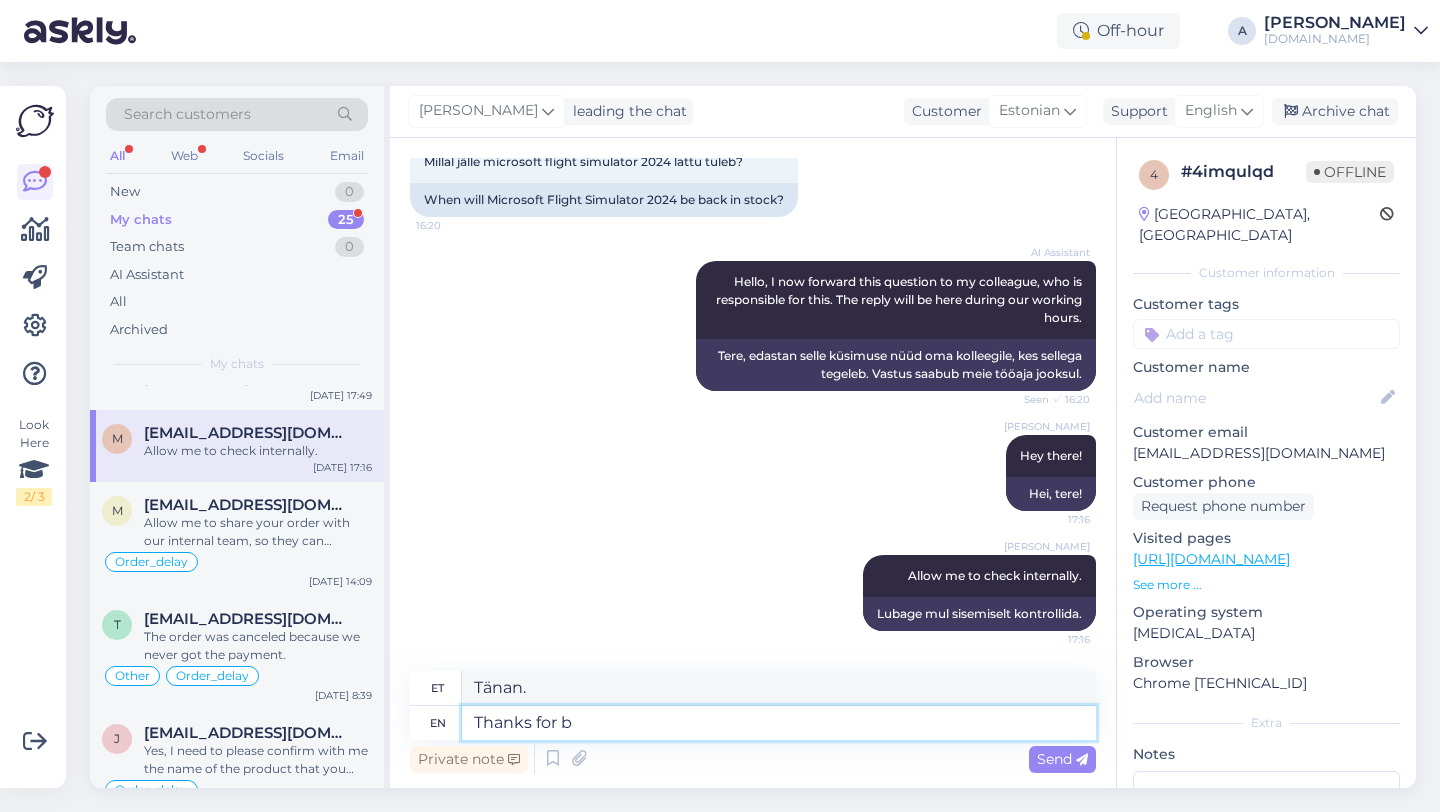 type on "Tänan, et" 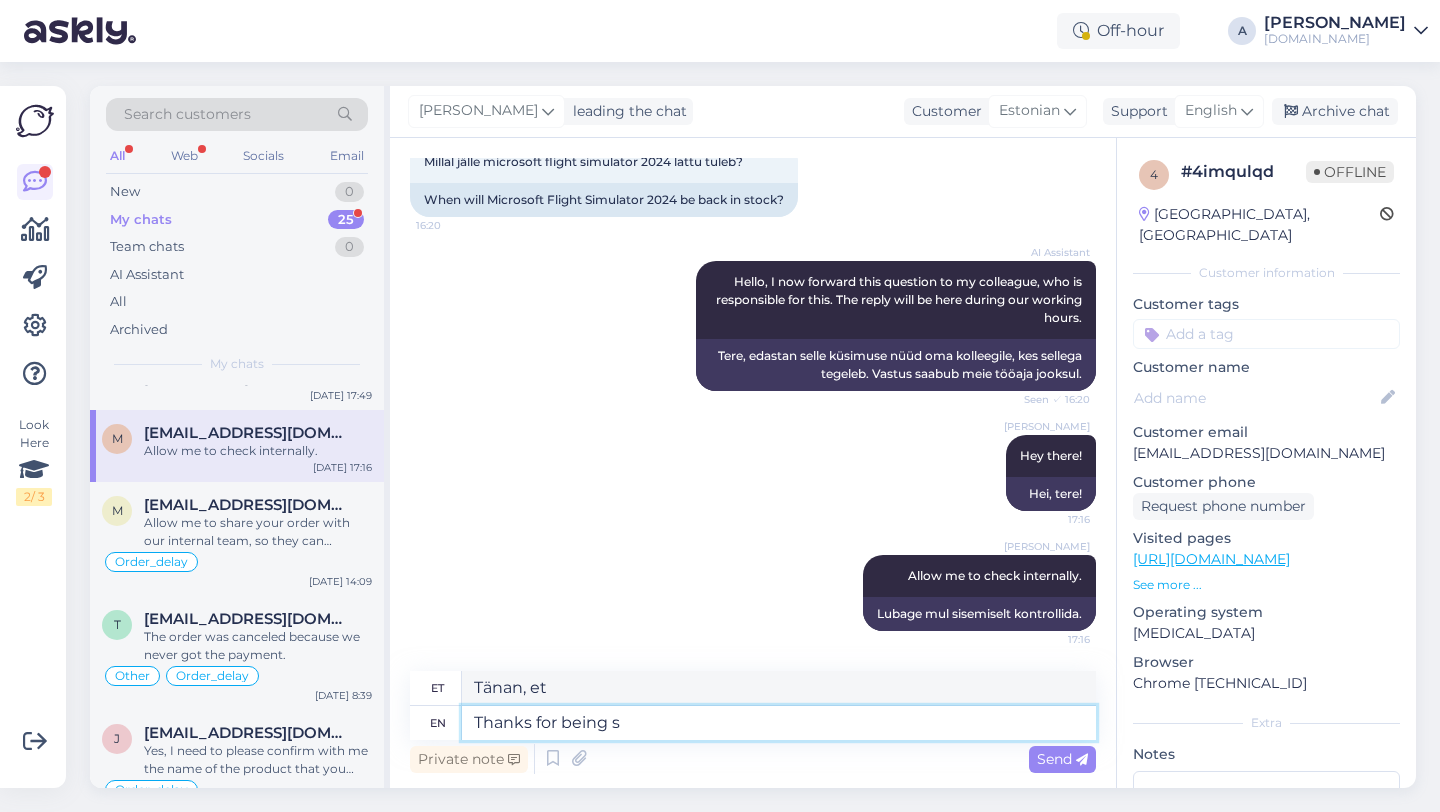 type on "Thanks for being so" 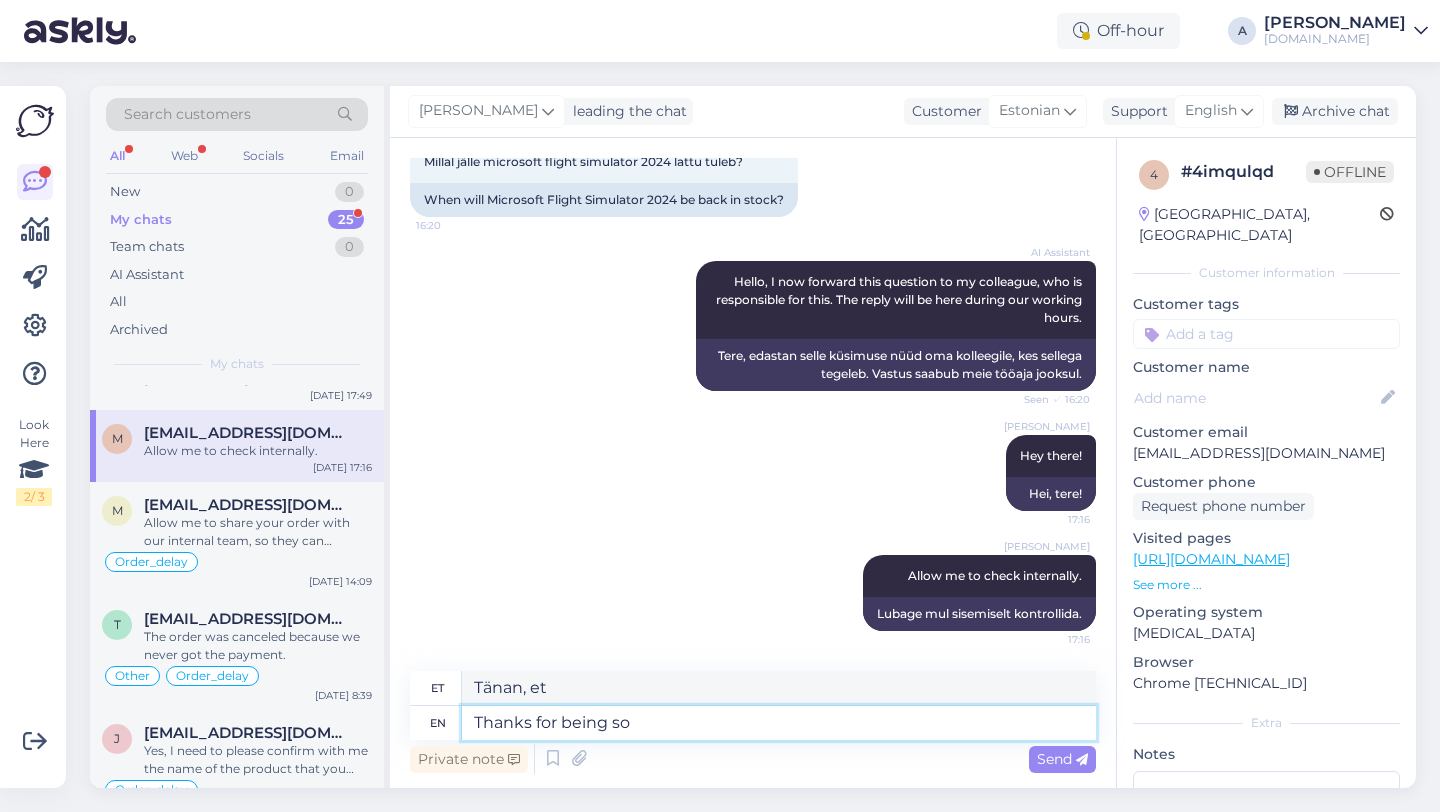 type on "Tänan, et olete olemas." 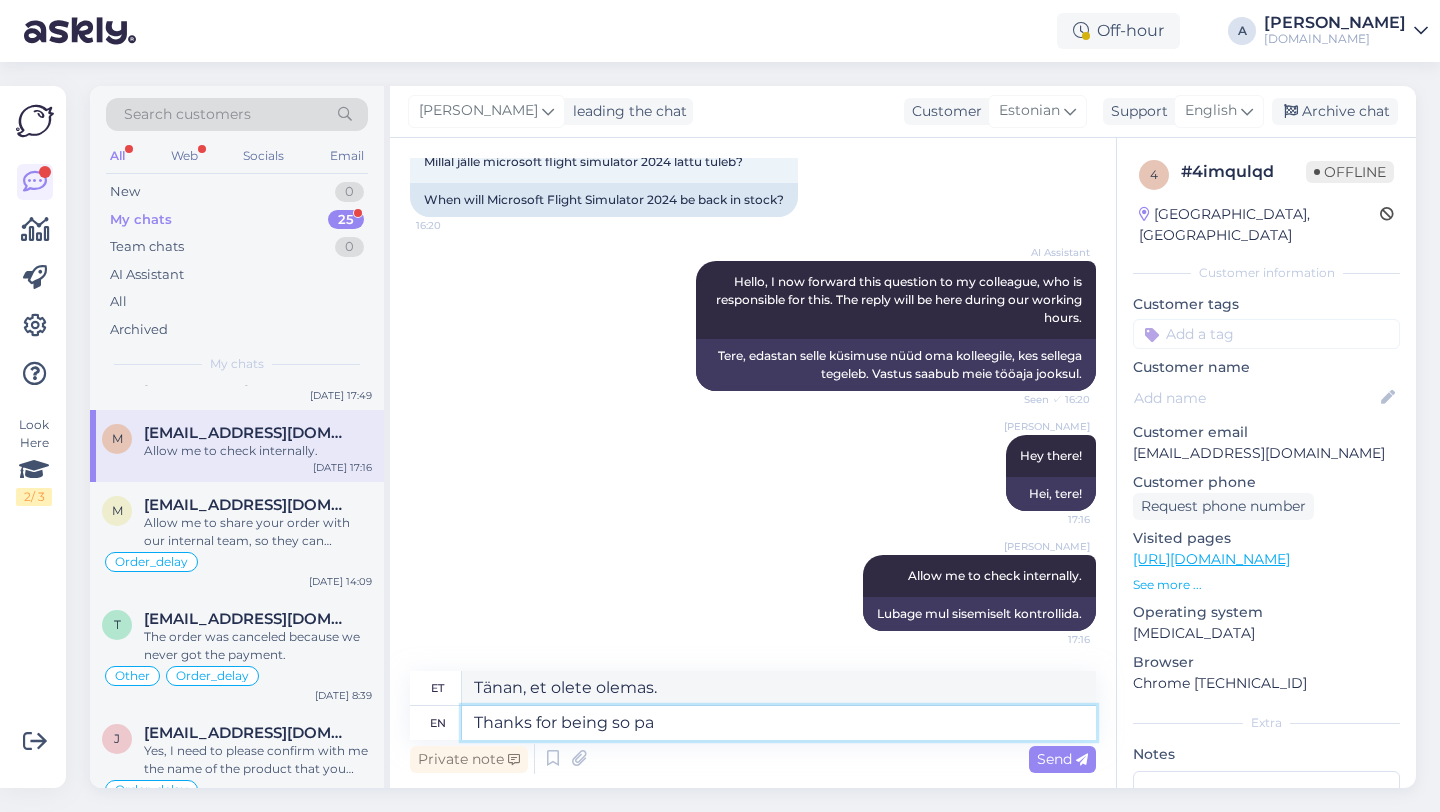 type on "Thanks for being so pat" 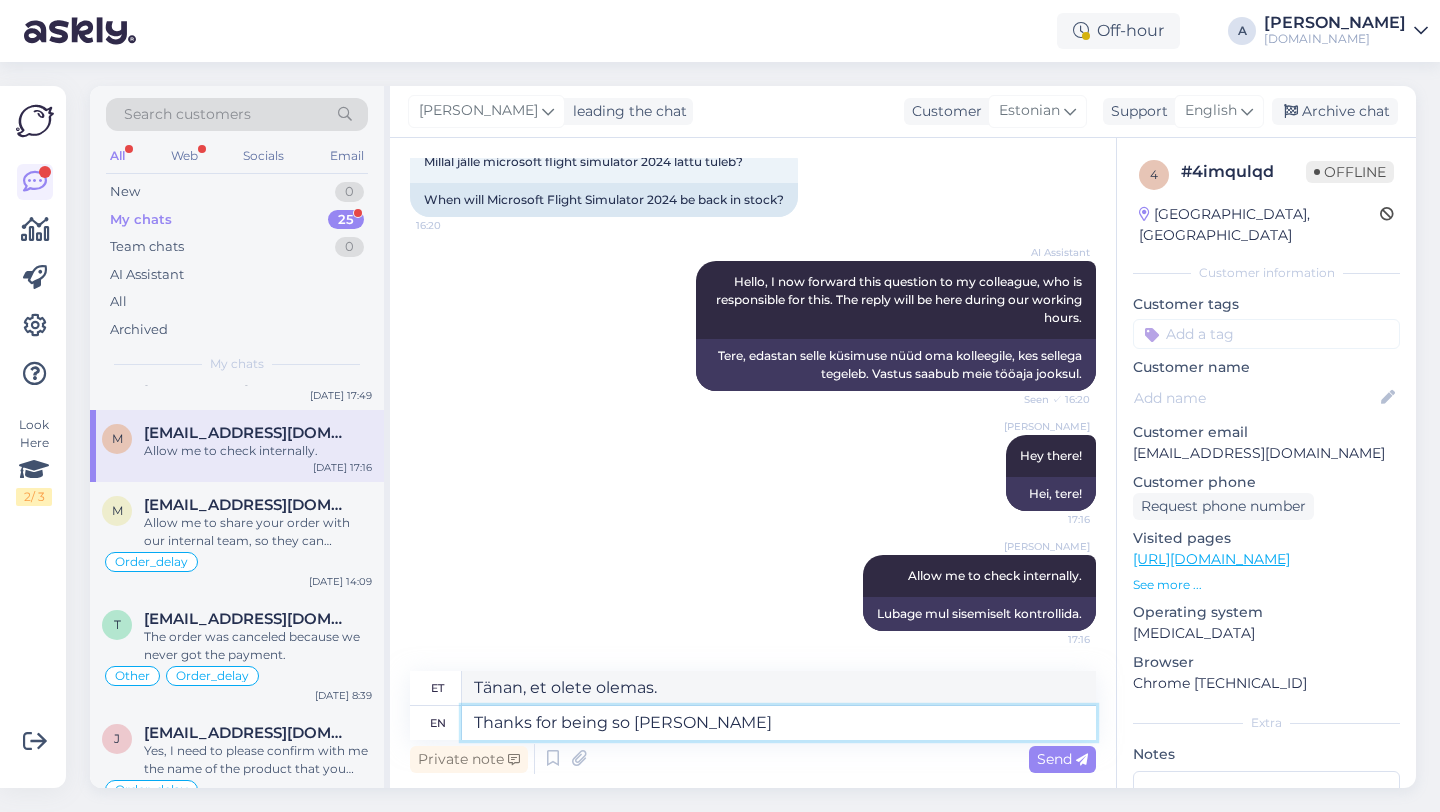 type on "Tänan, et olete nii" 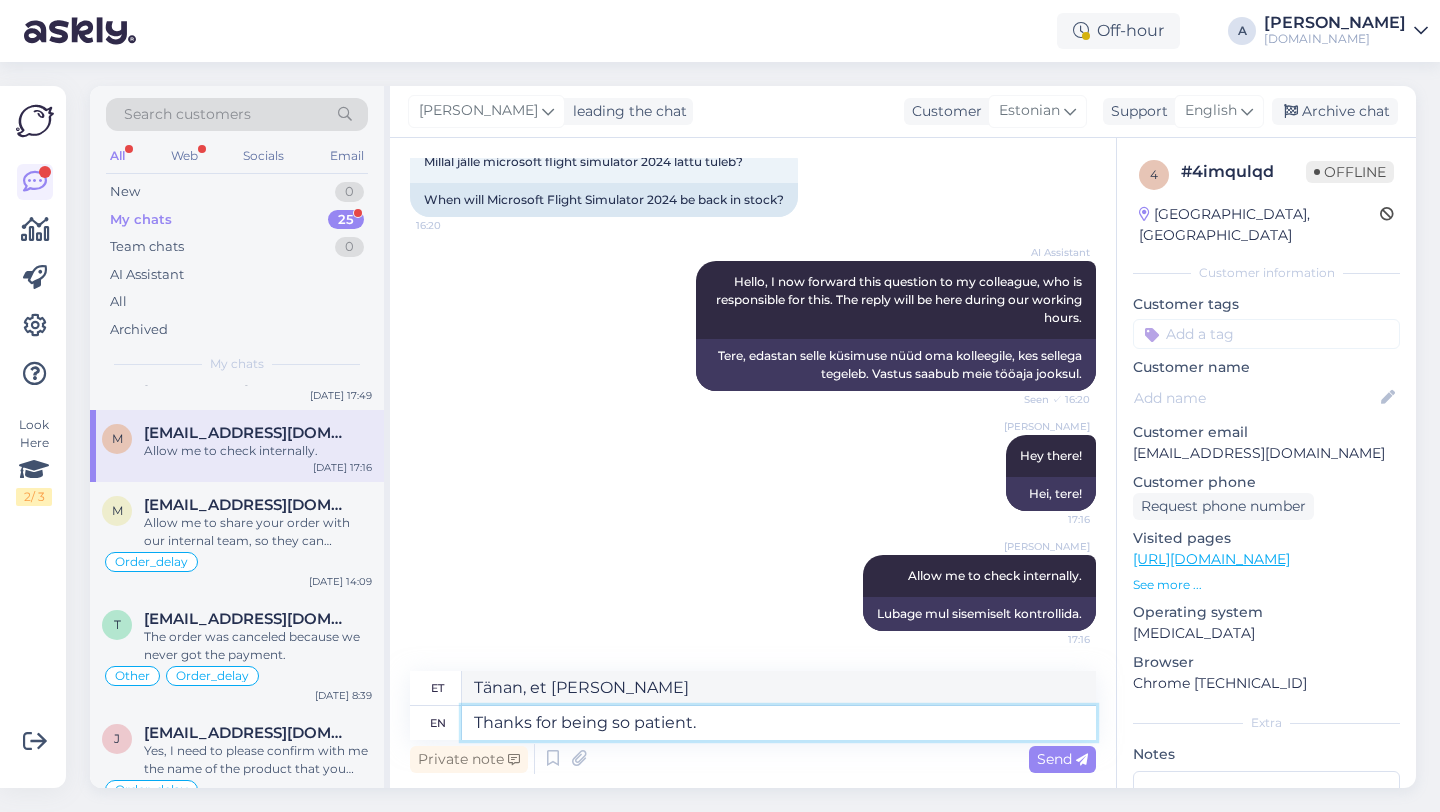 type on "Thanks for being so patient." 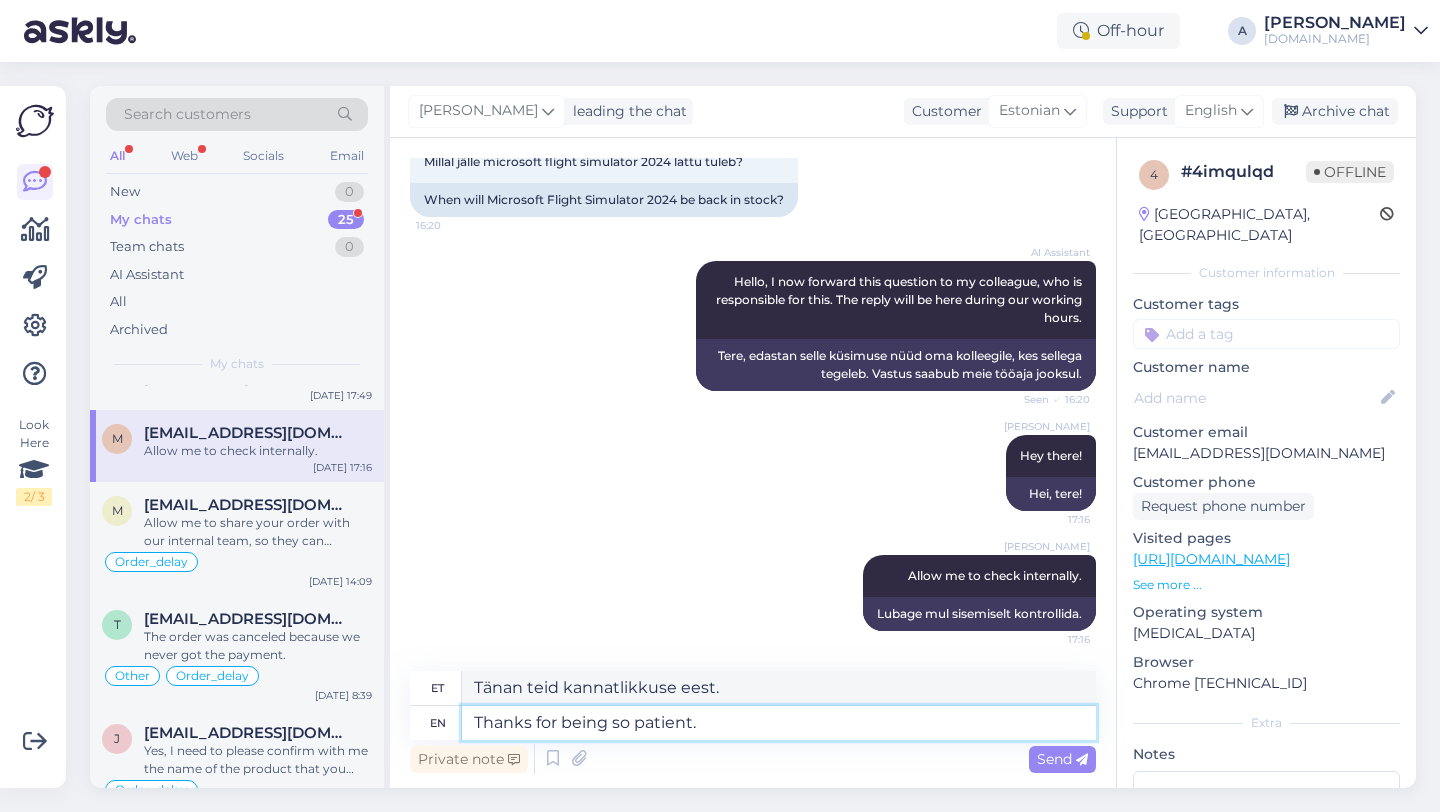 type 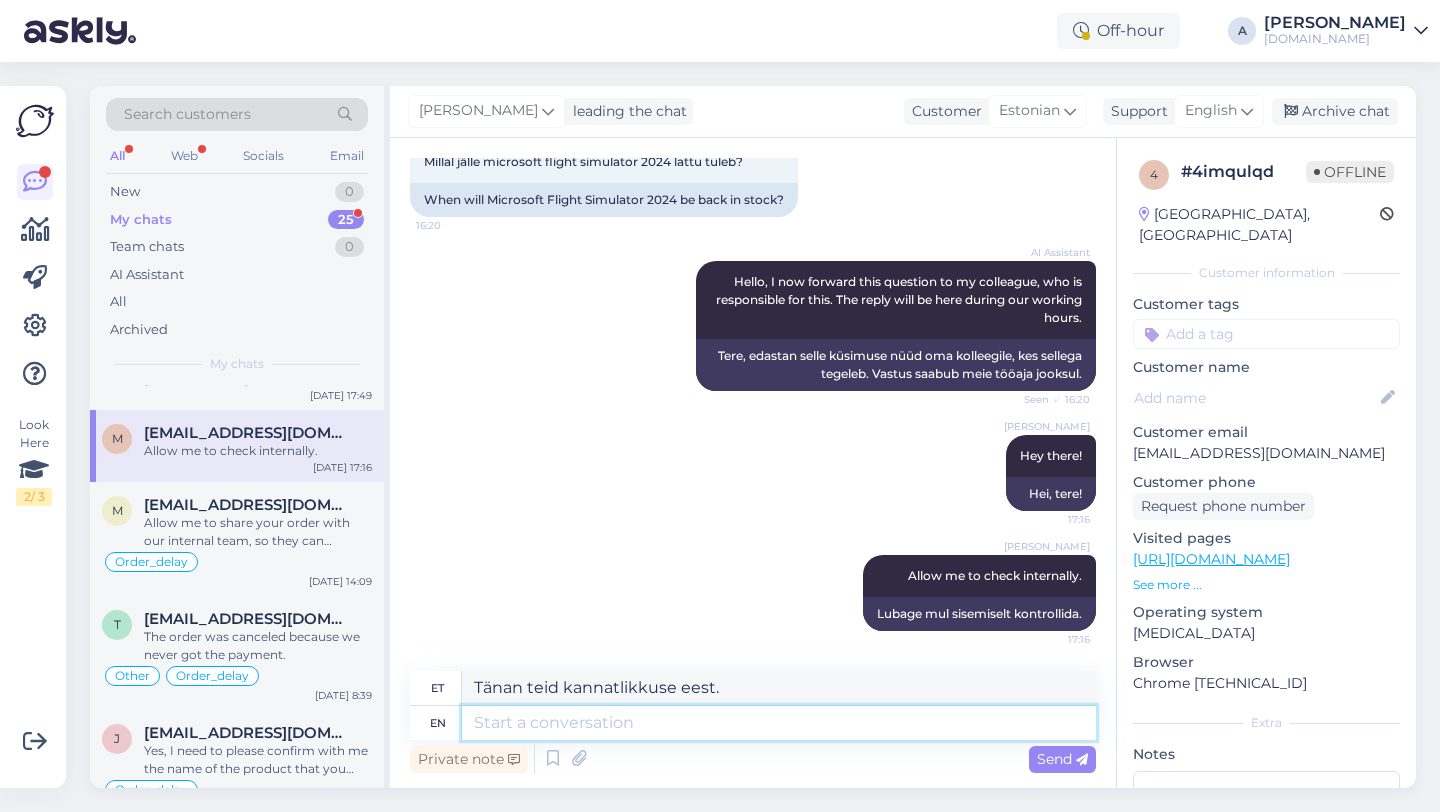 type 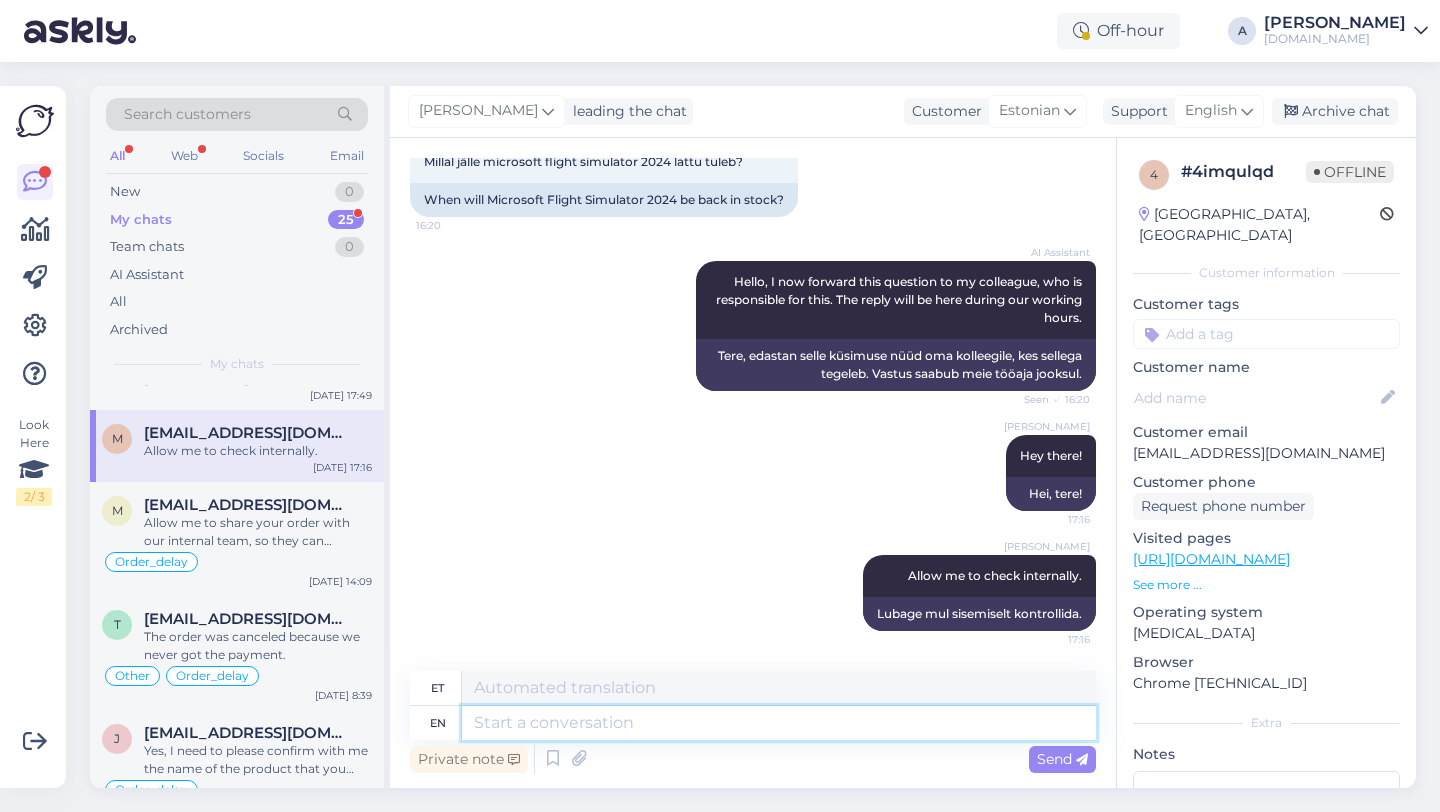 scroll, scrollTop: 891, scrollLeft: 0, axis: vertical 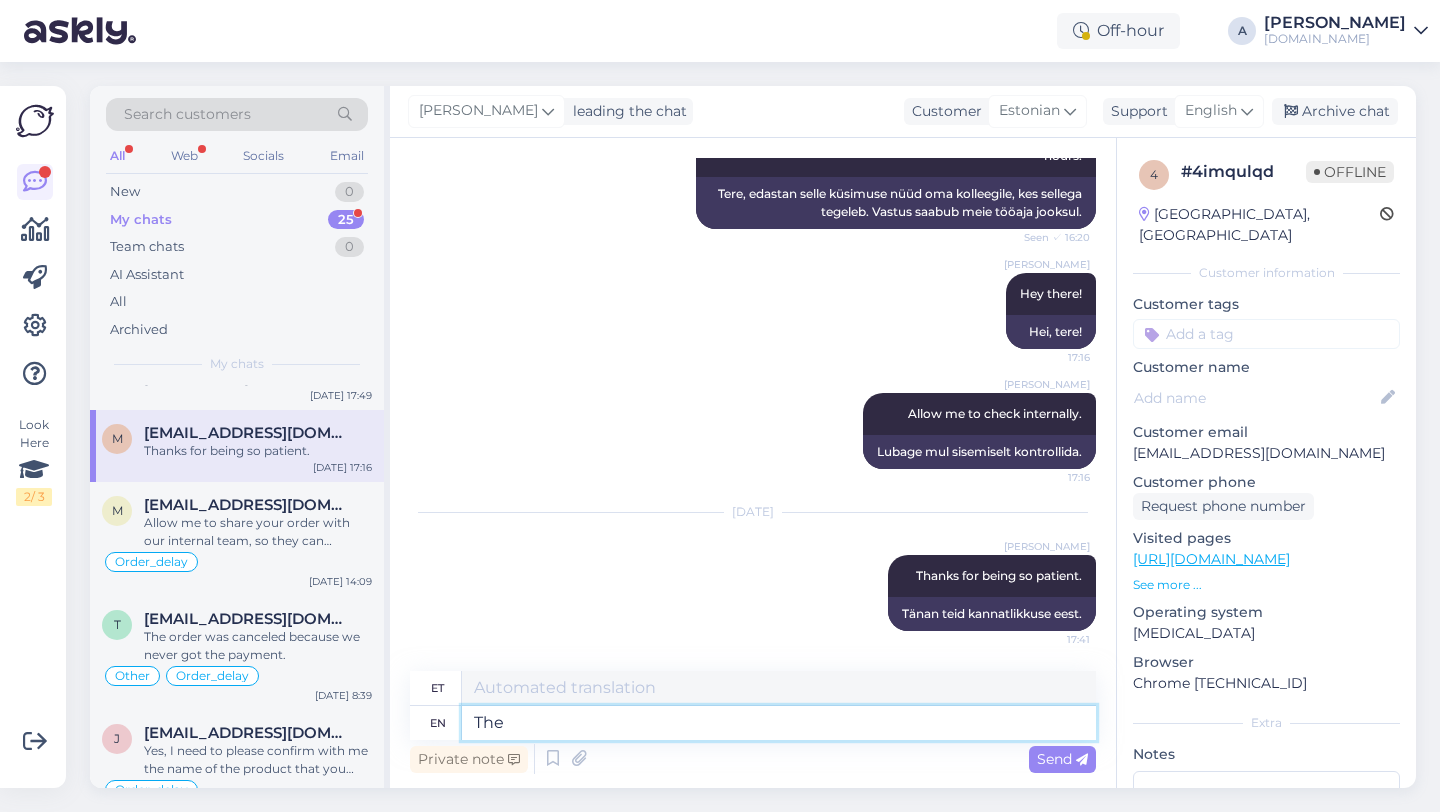 type on "The p" 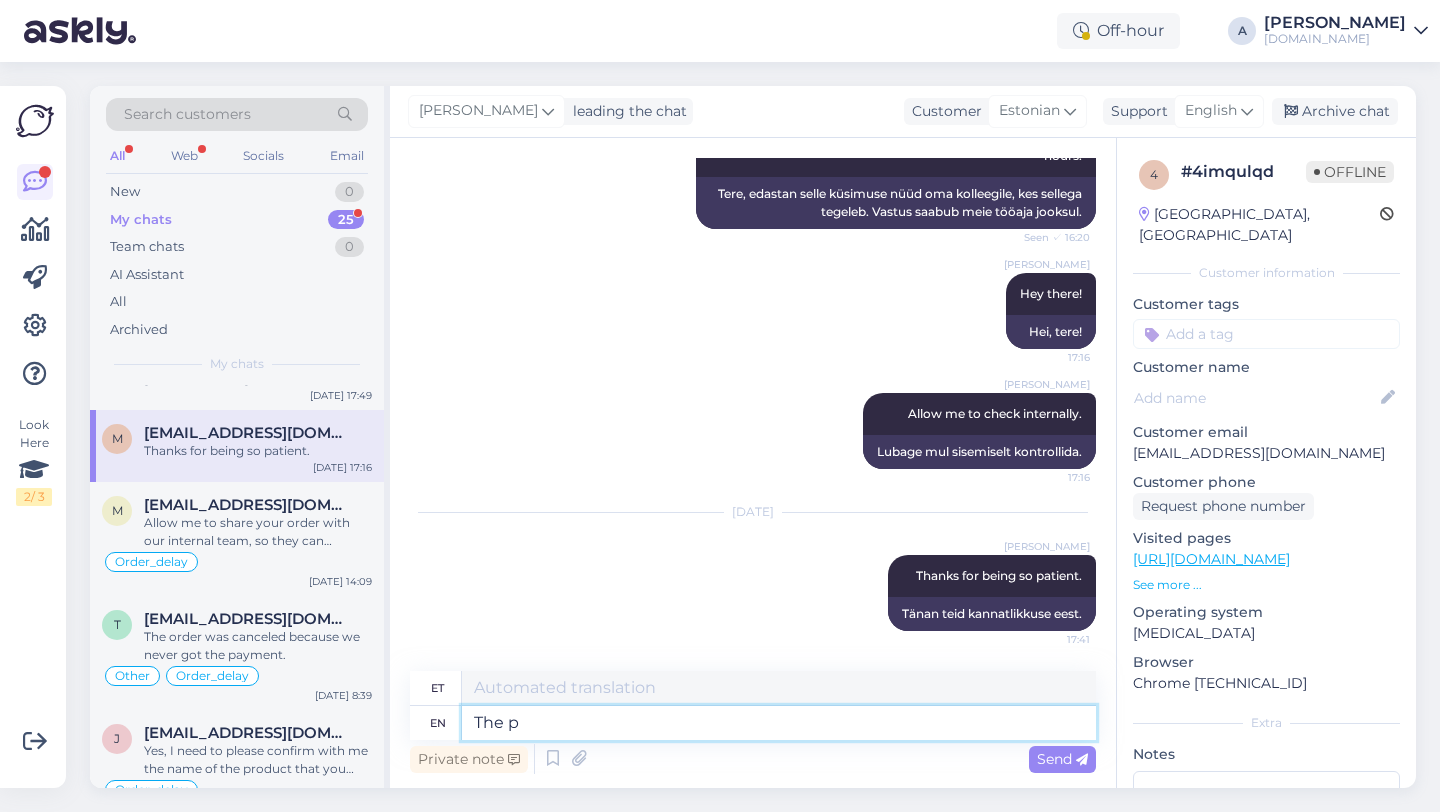 type on "See" 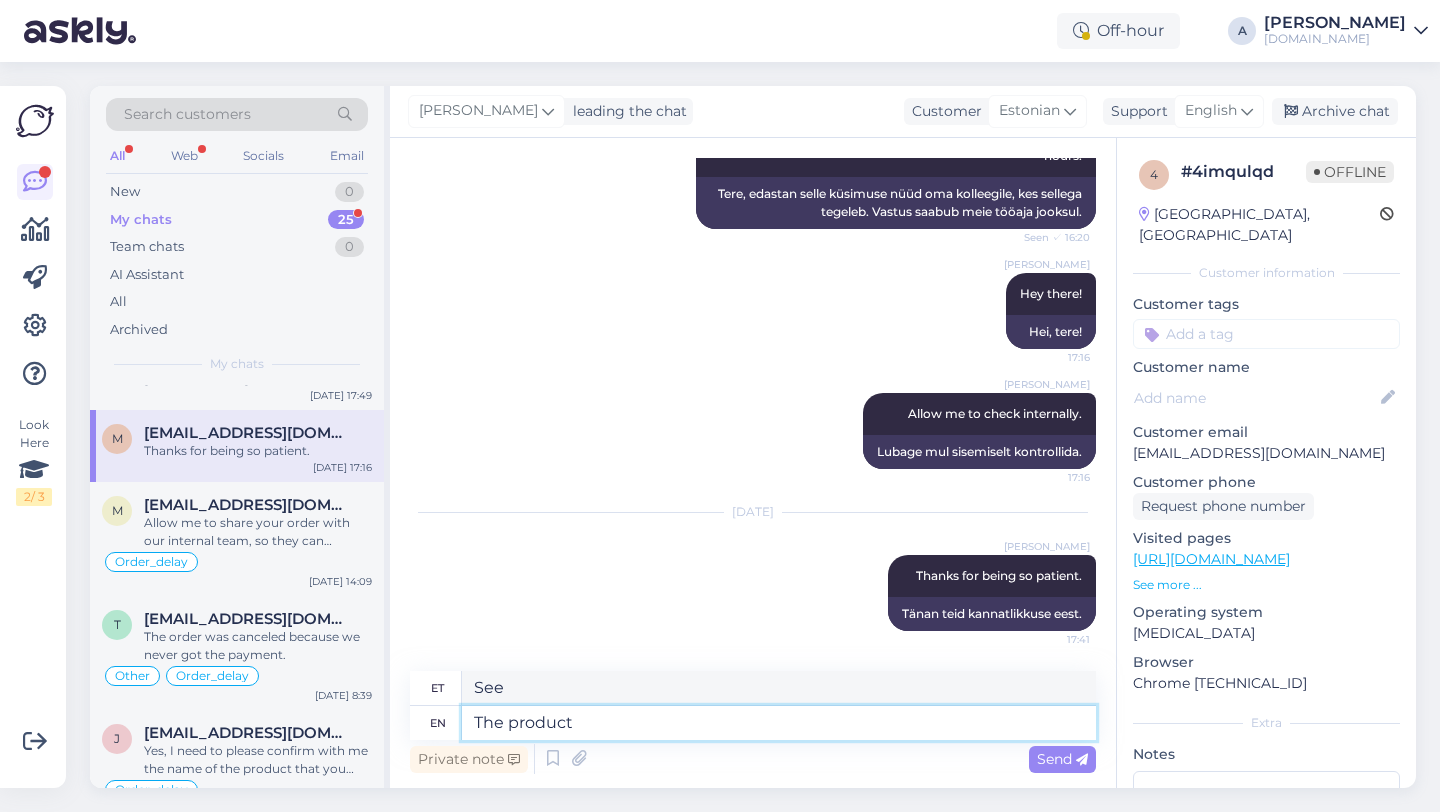 type on "The product" 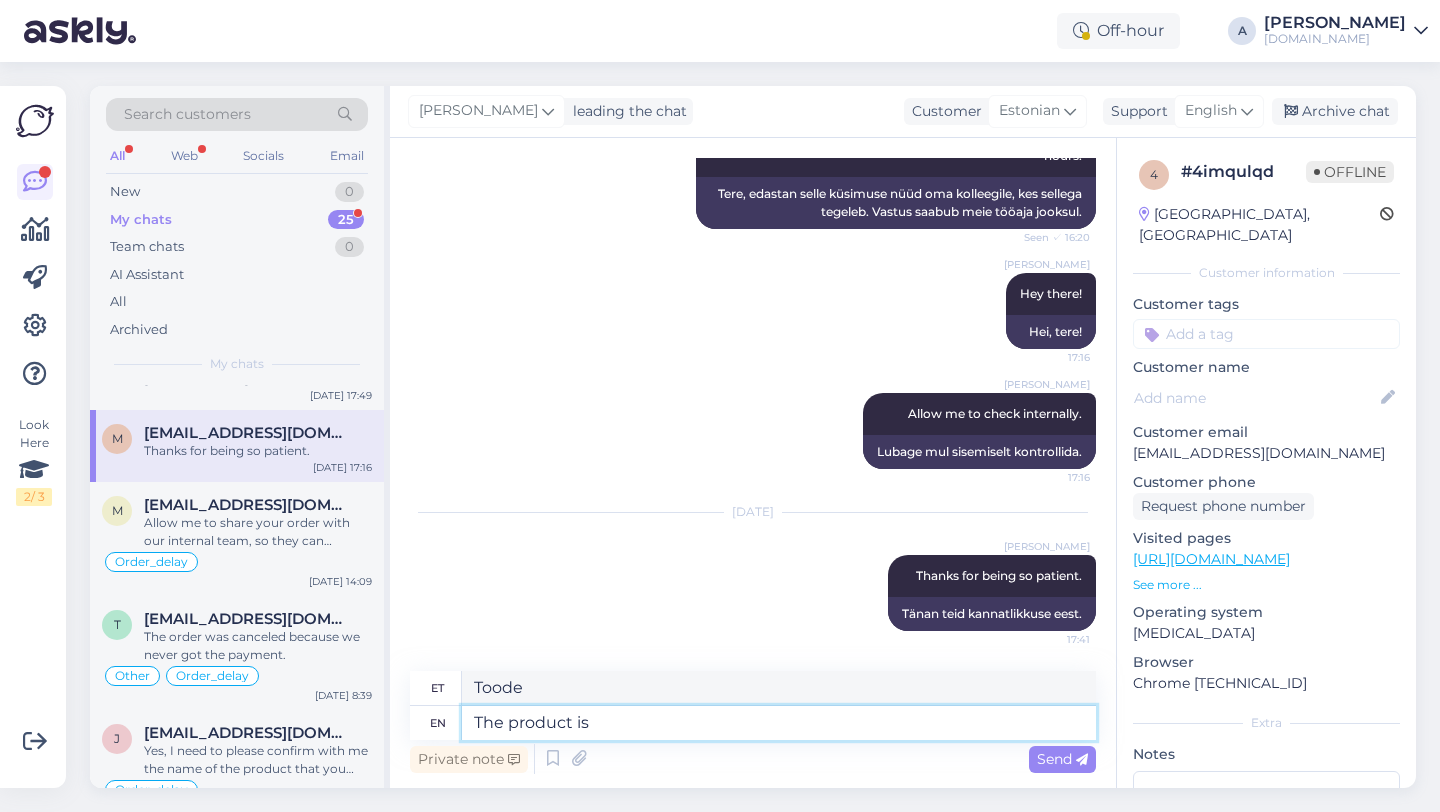type on "The product is n" 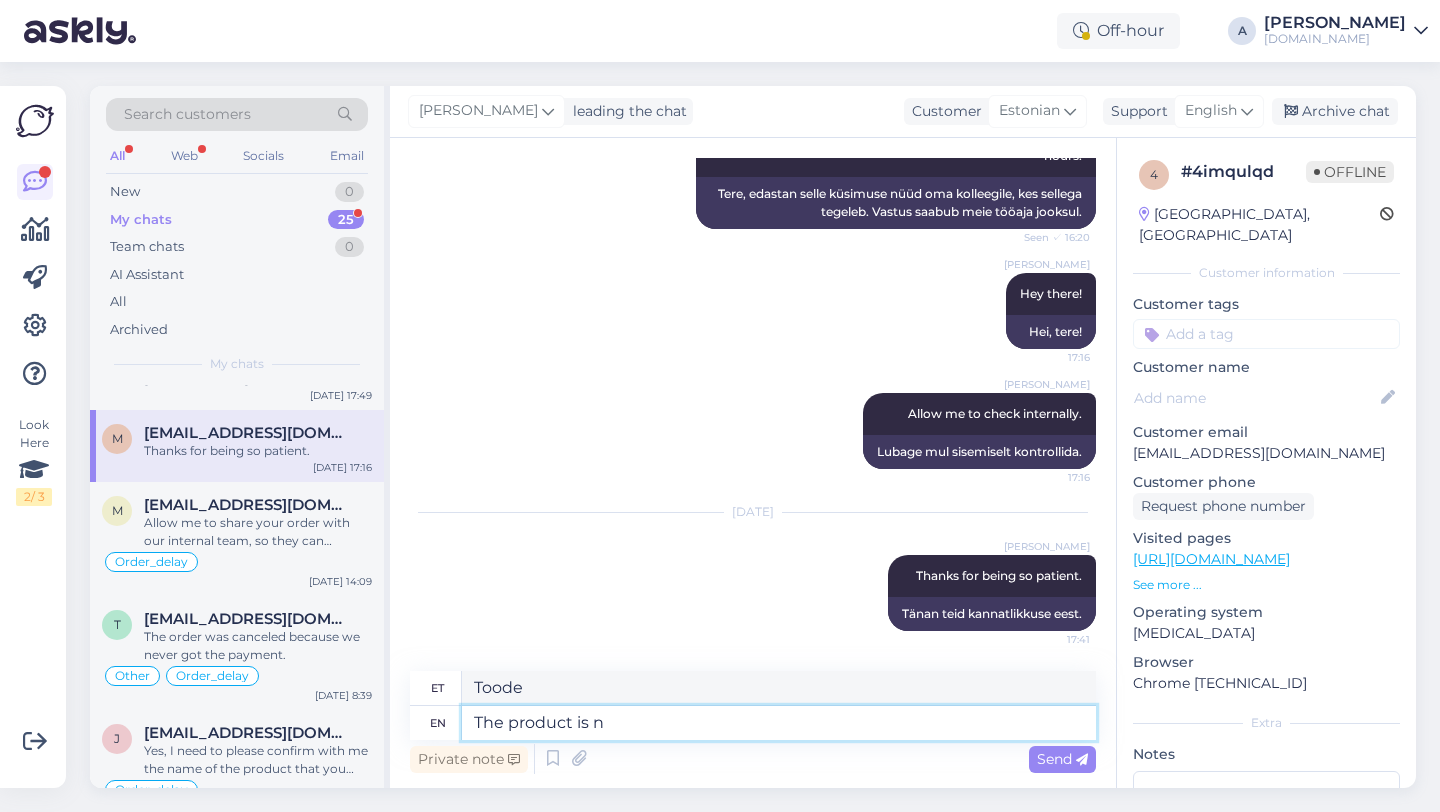 type on "Toode on" 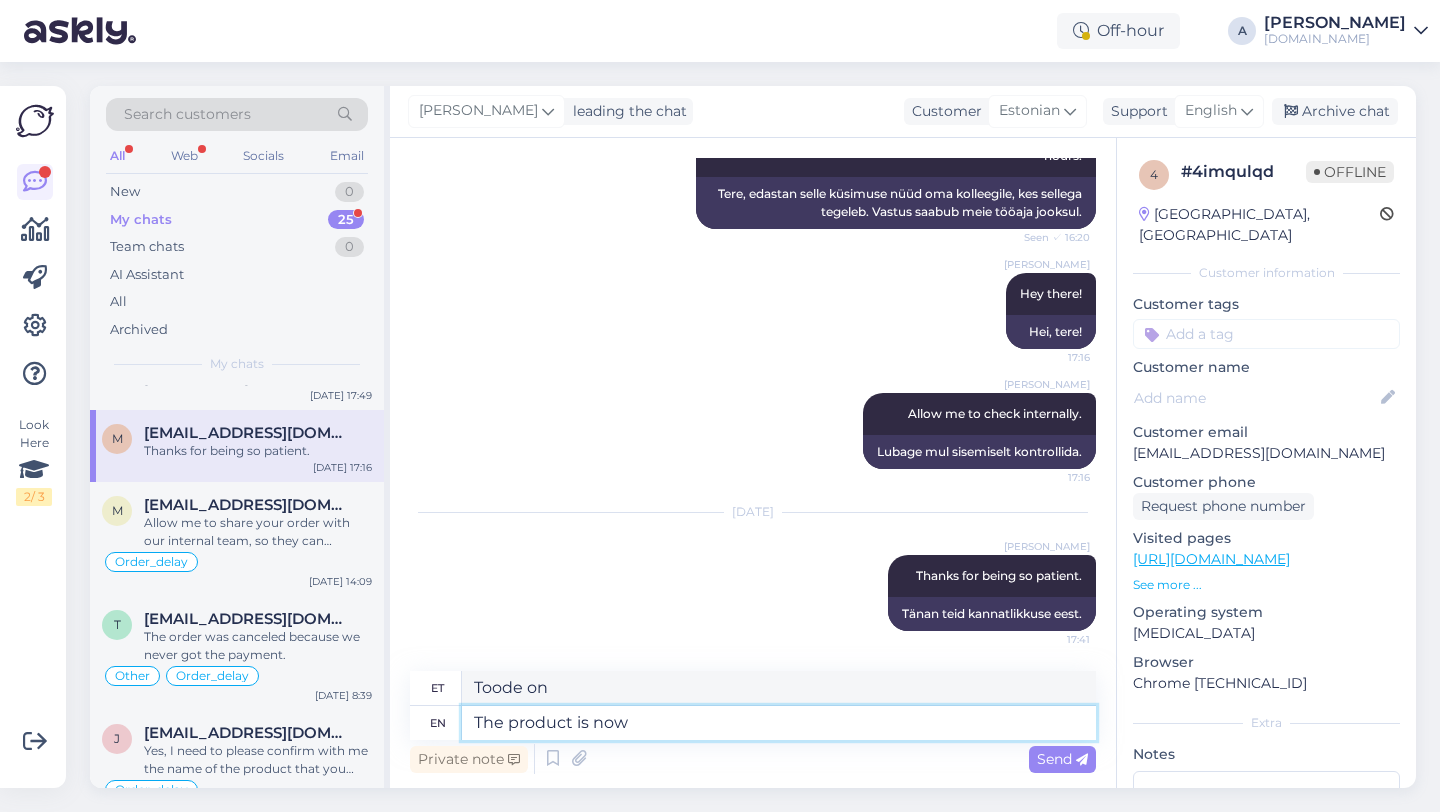 type on "The product is now a" 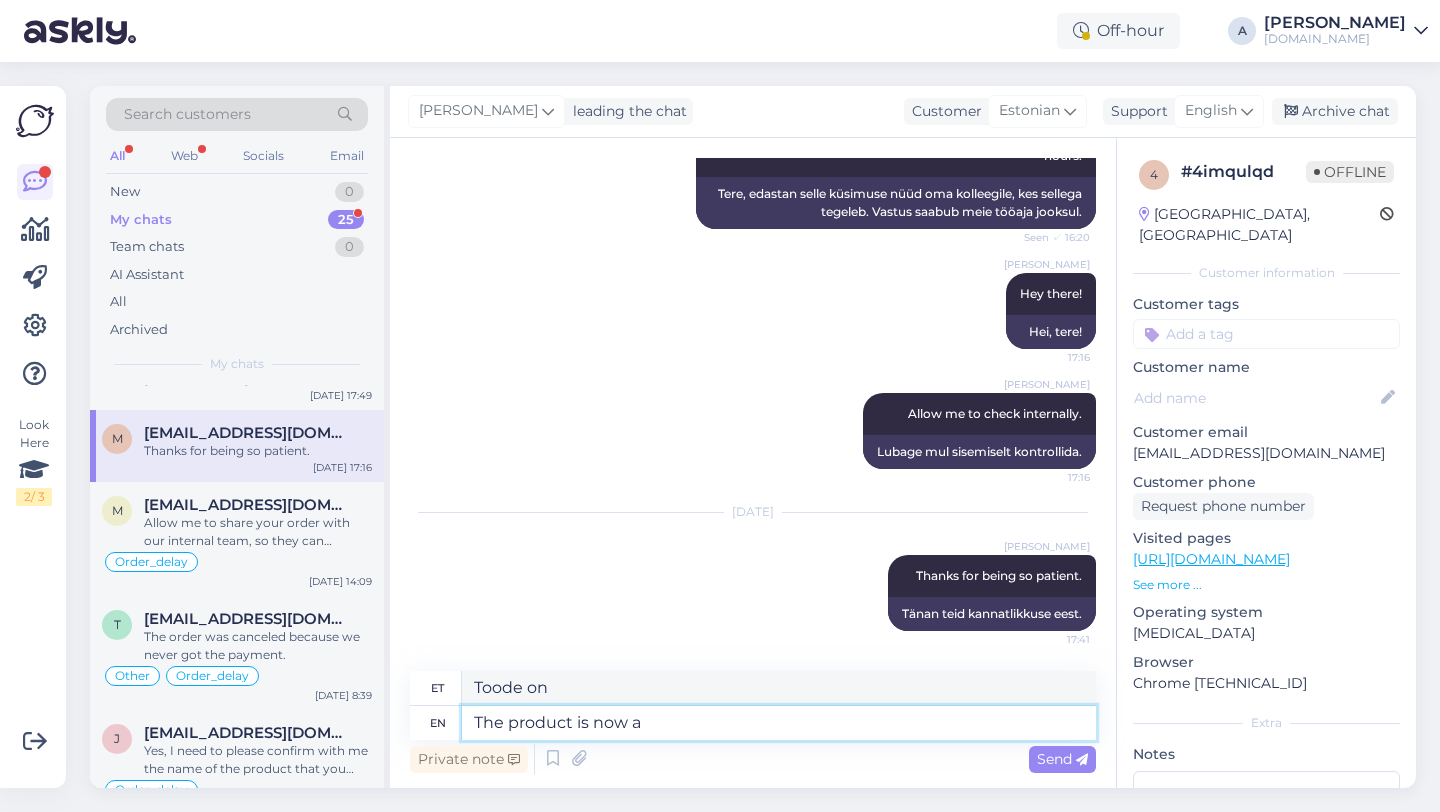 type on "Toode on nüüd" 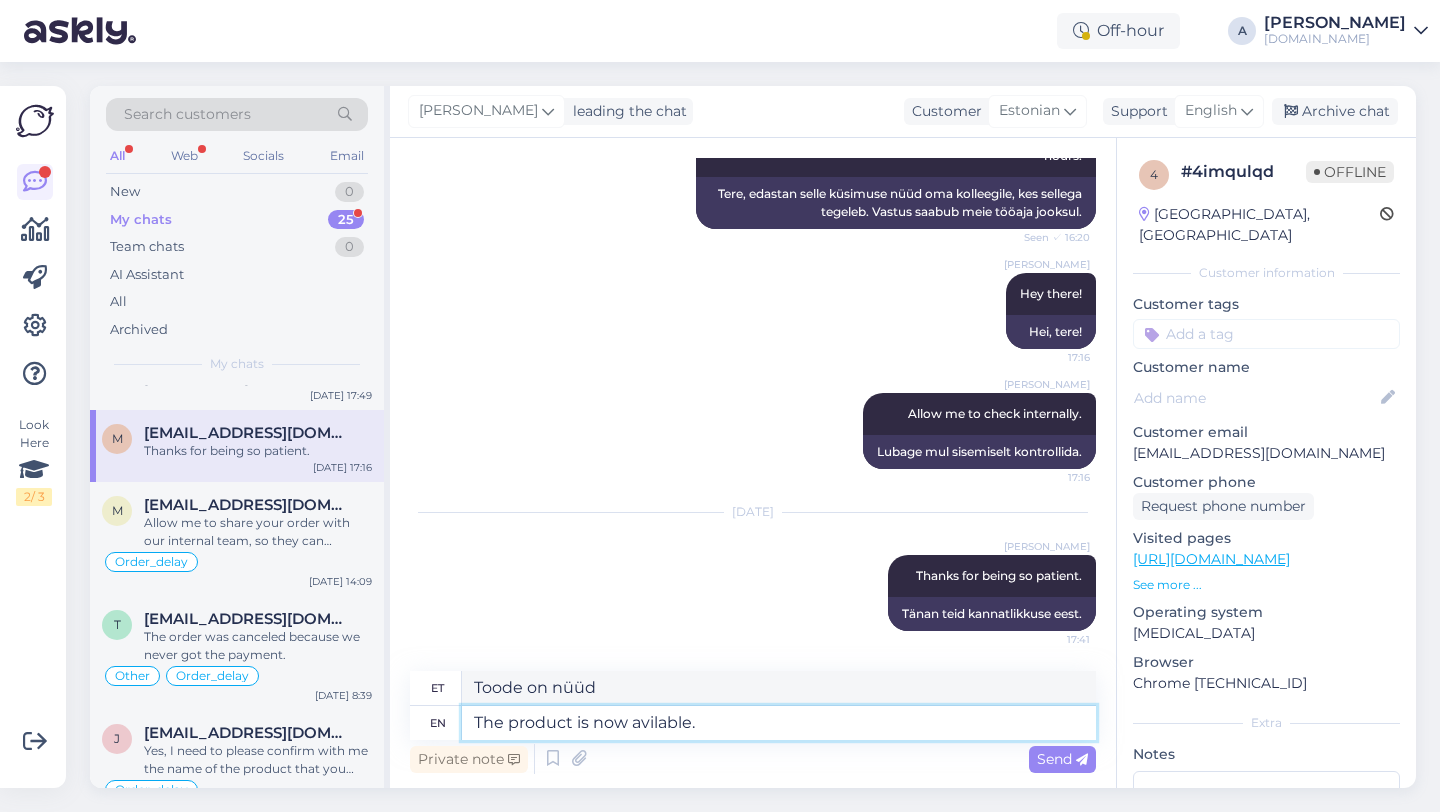 type on "The product is now avilable." 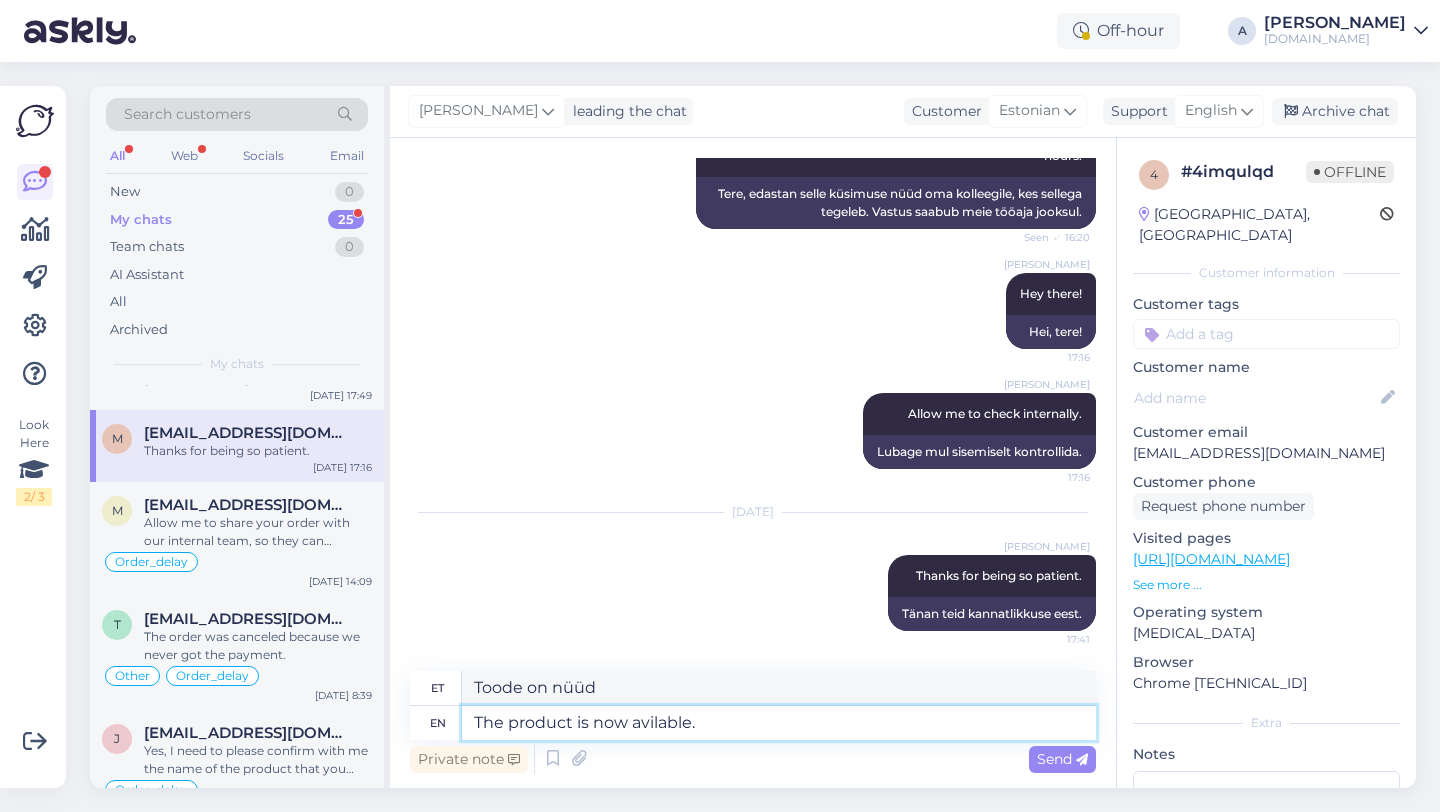 type on "Toode on nüüd saadaval." 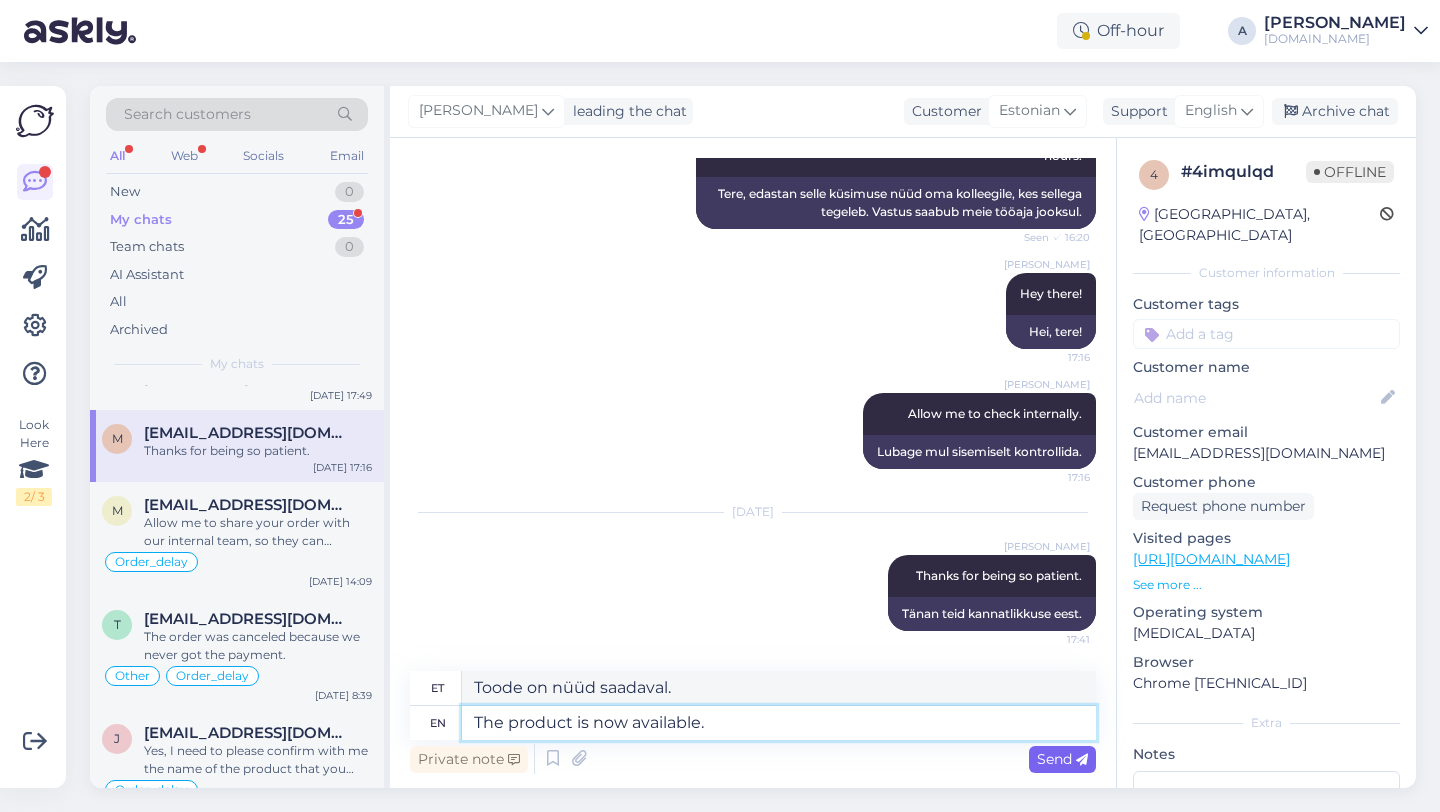 type on "The product is now available." 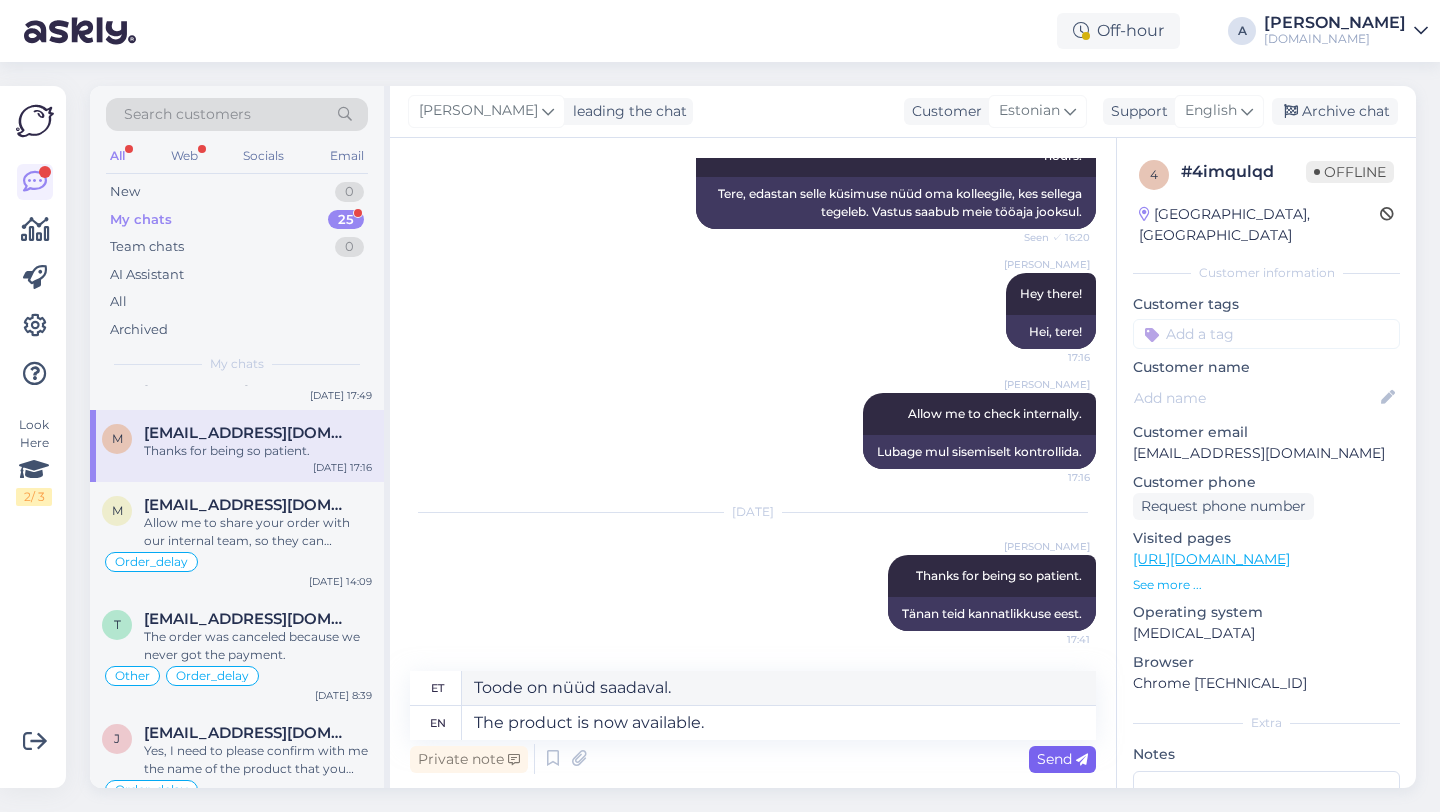 click on "Send" at bounding box center [1062, 759] 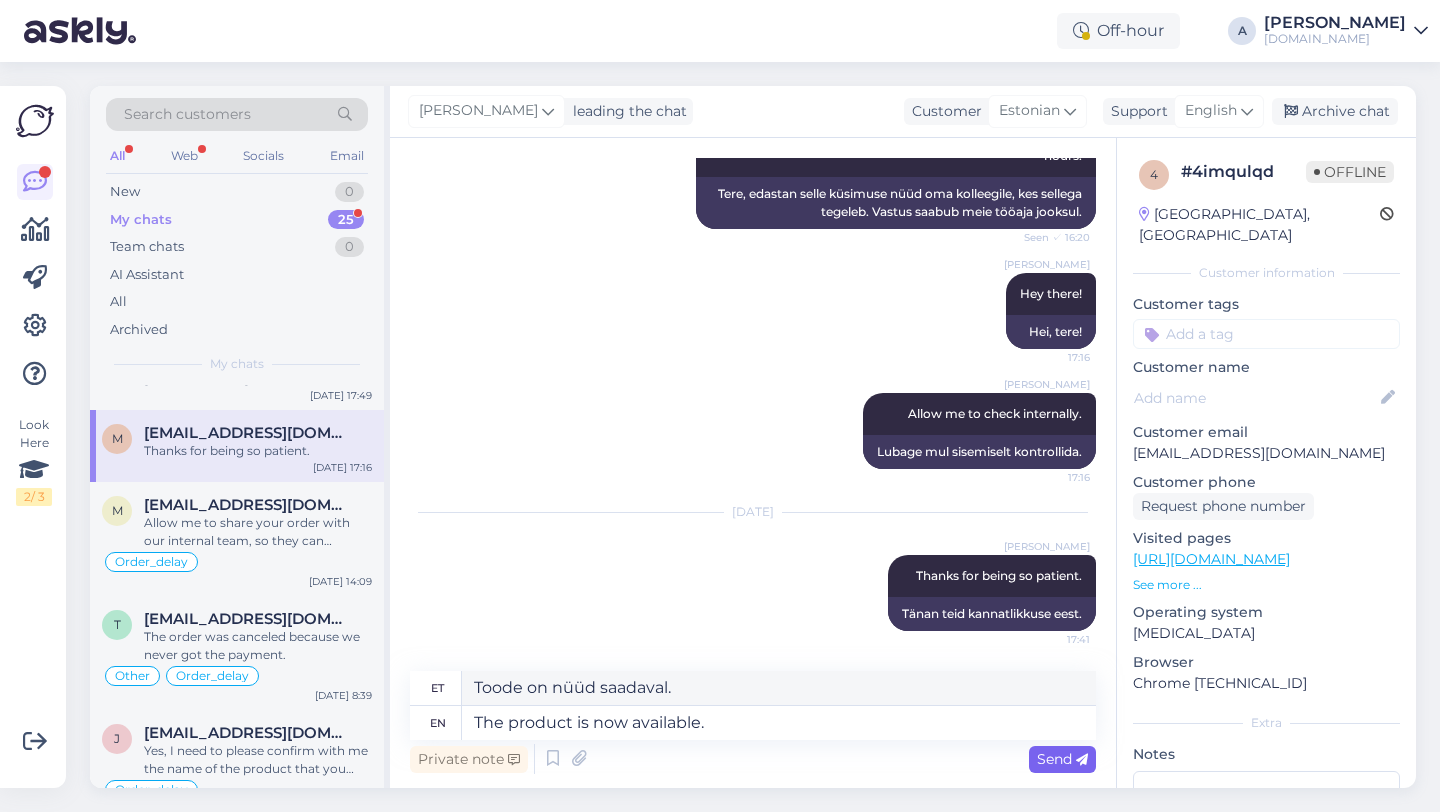 click on "Send" at bounding box center (1062, 759) 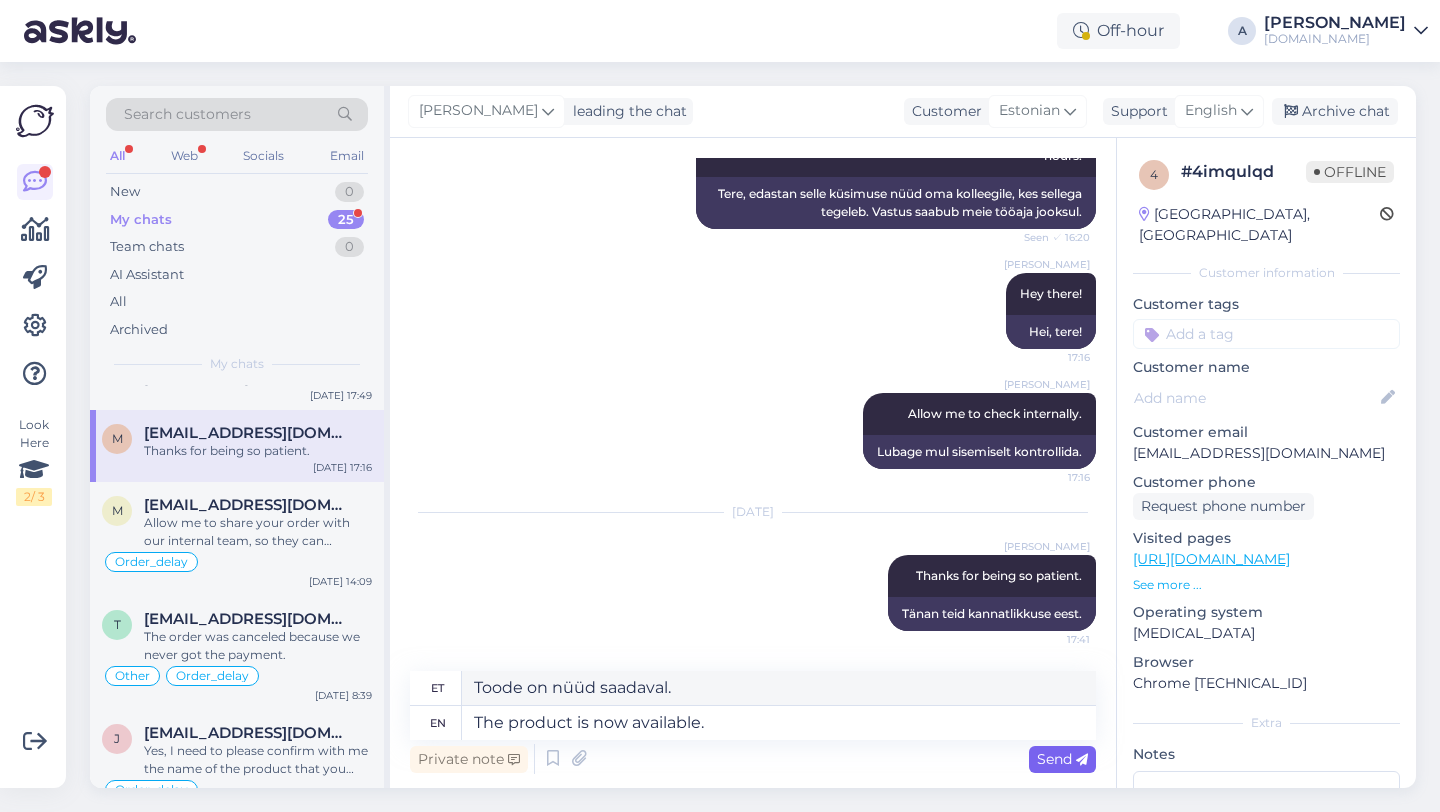 type 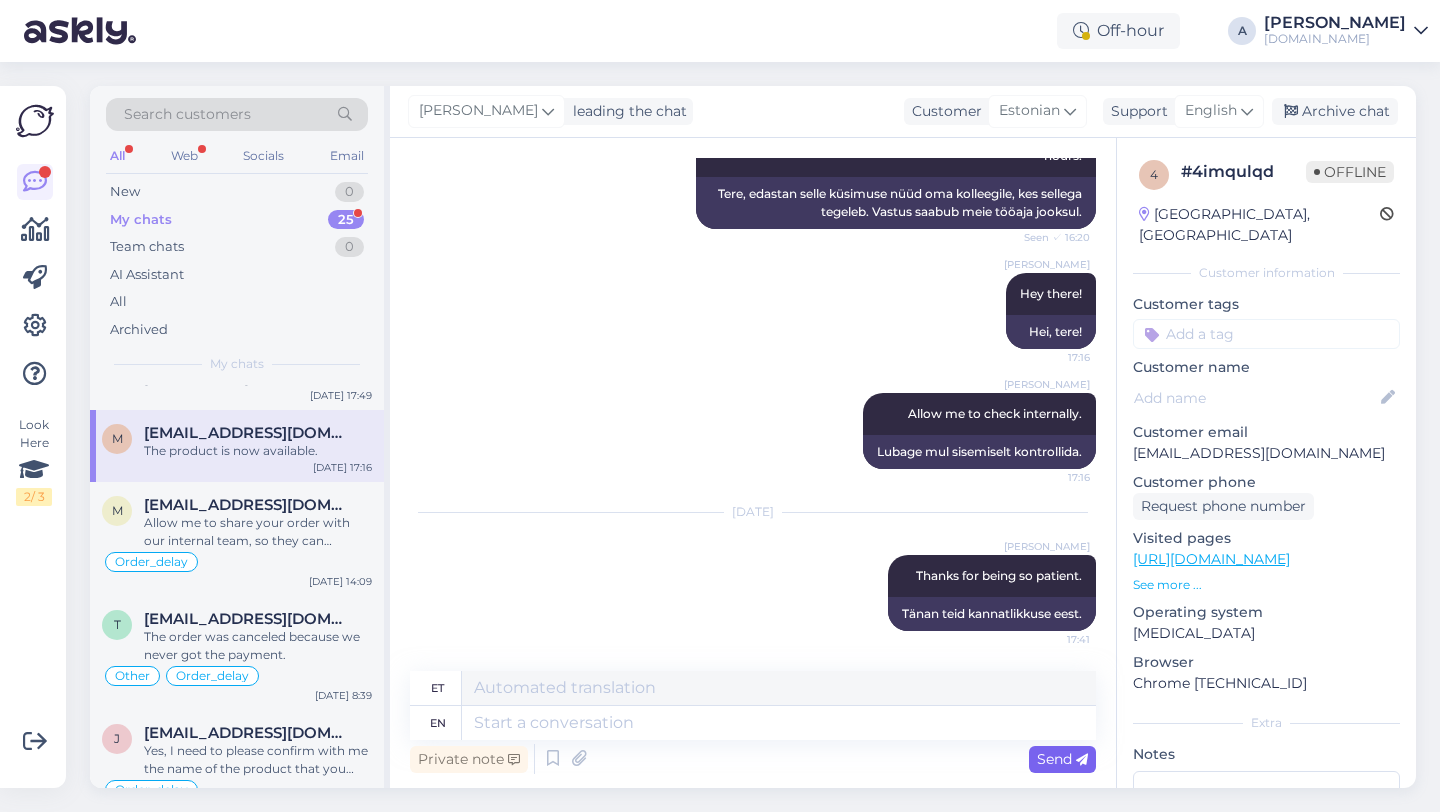 scroll, scrollTop: 1011, scrollLeft: 0, axis: vertical 